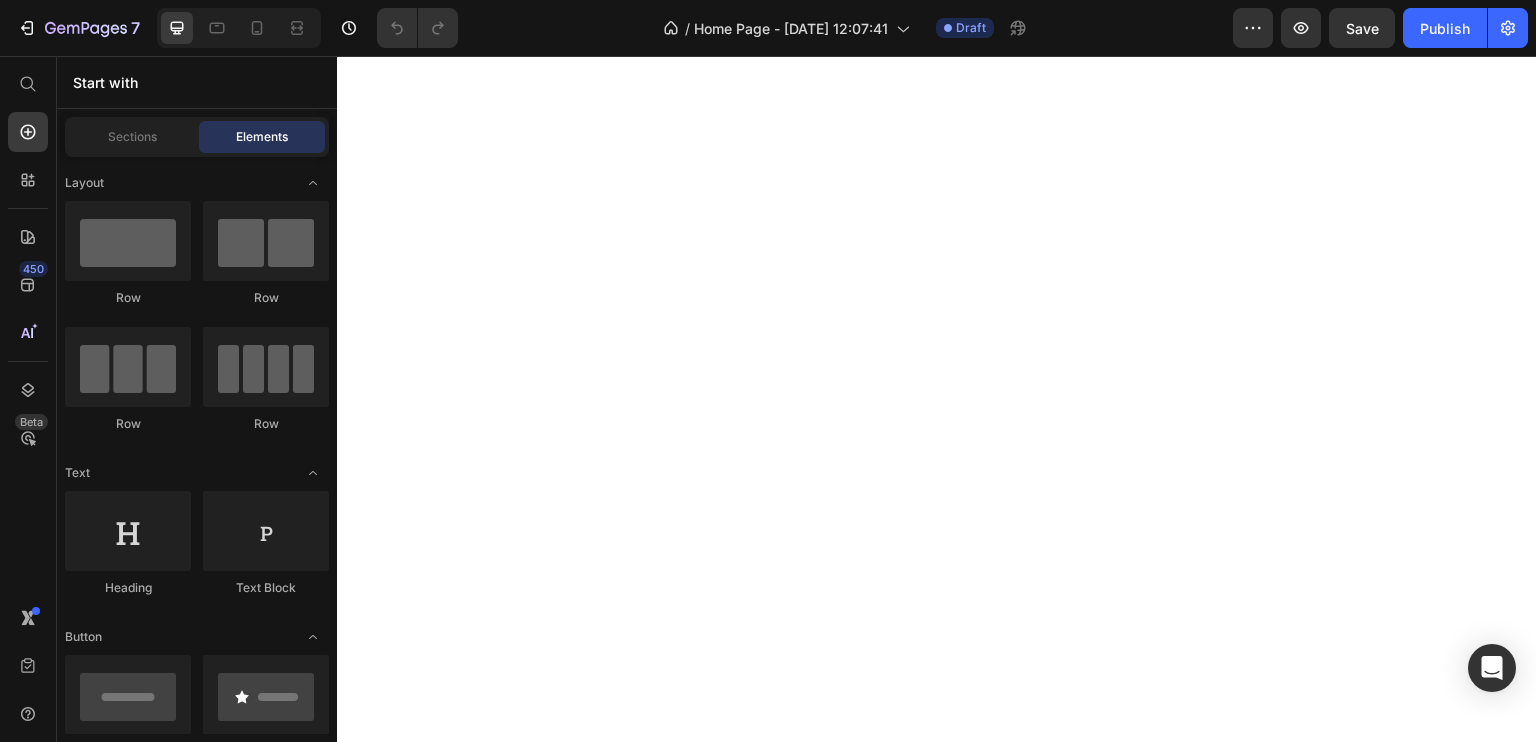 scroll, scrollTop: 0, scrollLeft: 0, axis: both 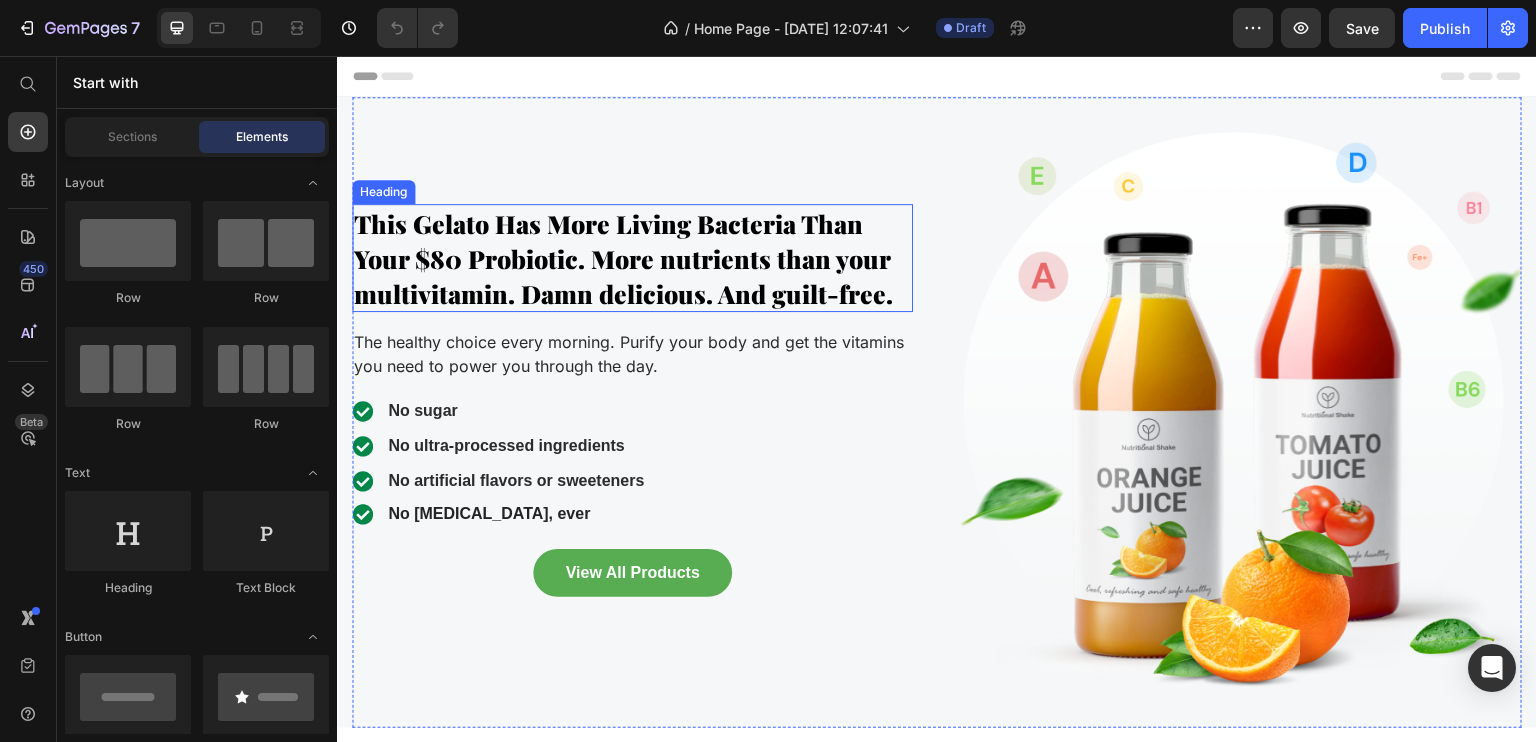 click on "This Gelato Has More Living Bacteria Than Your $80 Probiotic. More nutrients than your multivitamin. Damn delicious. And guilt-free." at bounding box center [623, 258] 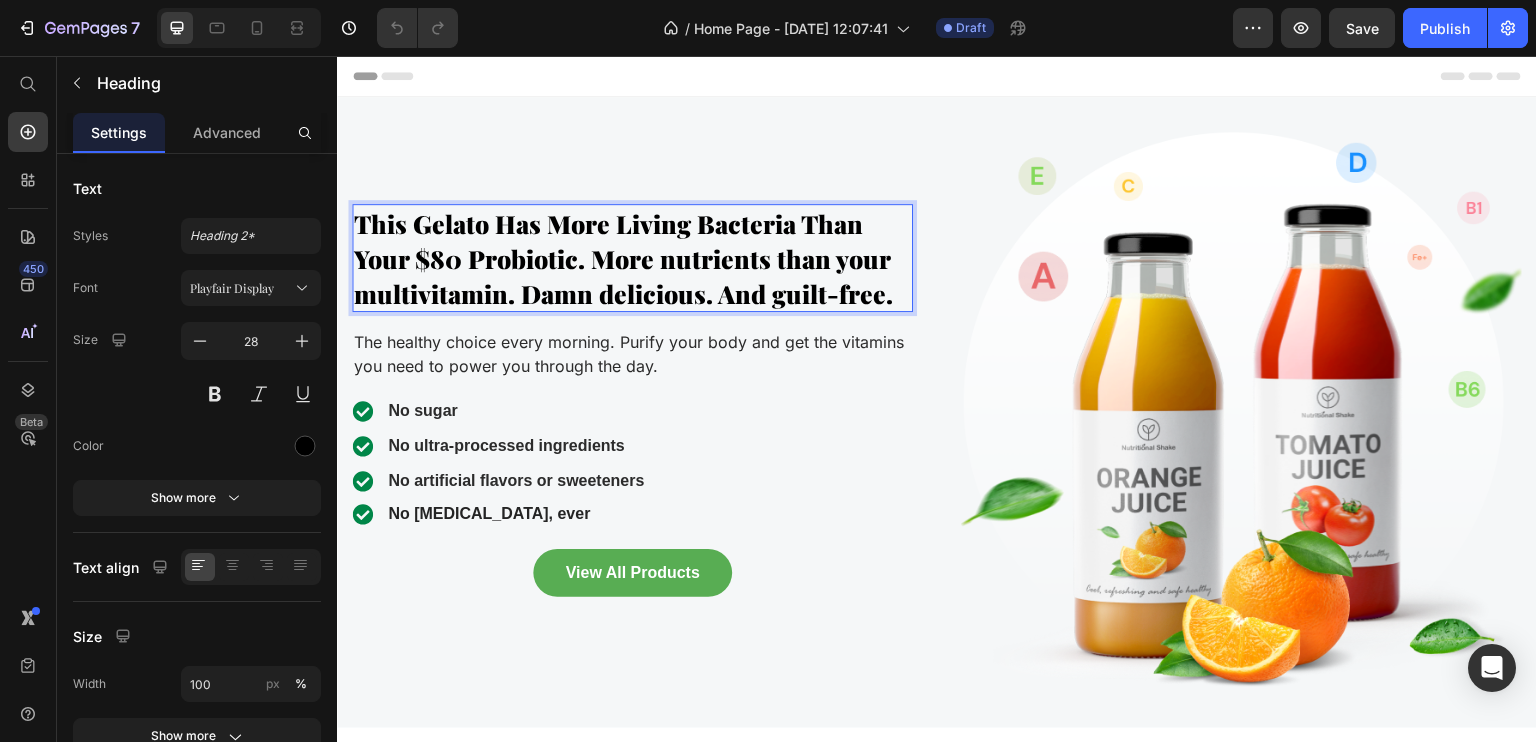 click on "This Gelato Has More Living Bacteria Than Your $80 Probiotic. More nutrients than your multivitamin. Damn delicious. And guilt-free." at bounding box center [623, 258] 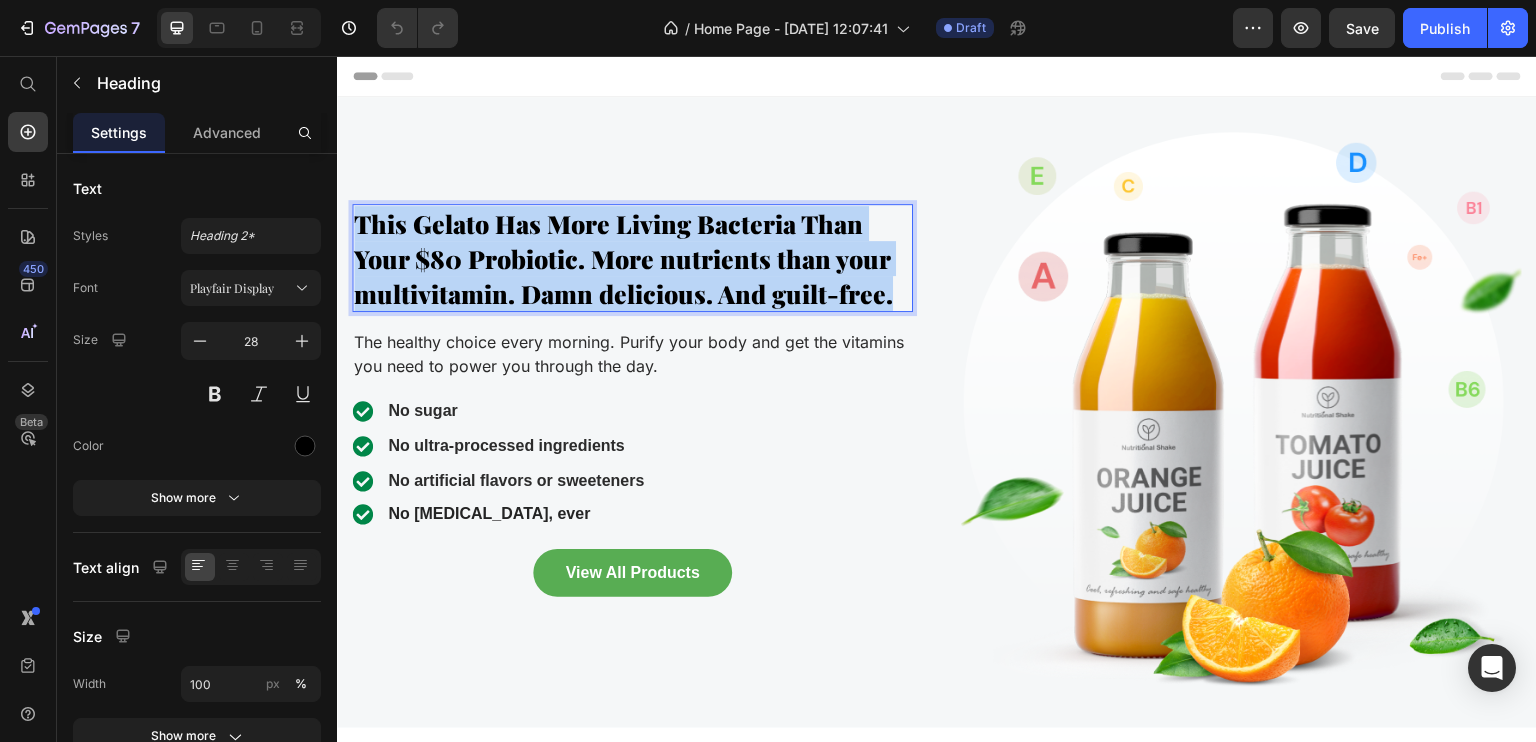 click on "This Gelato Has More Living Bacteria Than Your $80 Probiotic. More nutrients than your multivitamin. Damn delicious. And guilt-free." at bounding box center [623, 258] 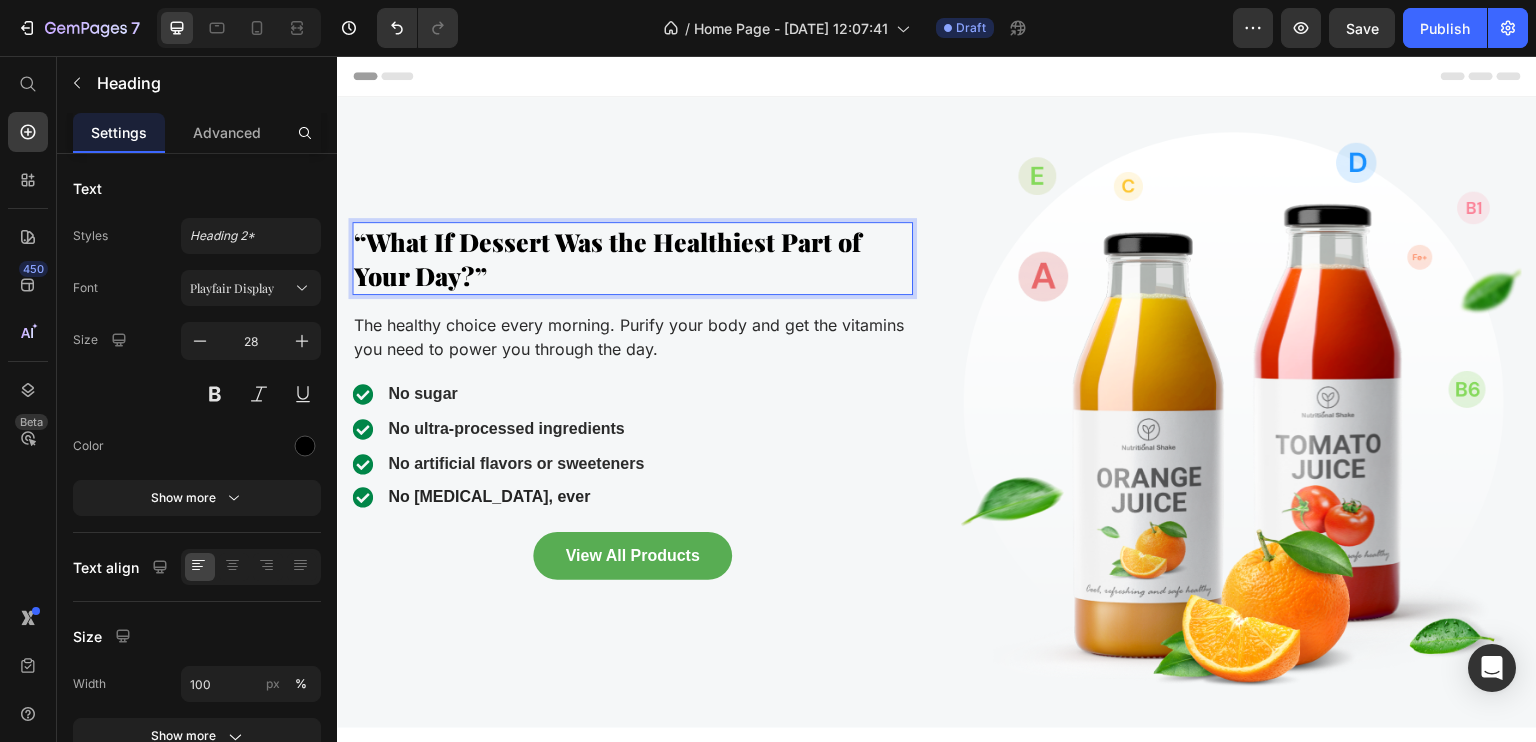 click on "“What If Dessert Was the Healthiest Part of Your Day?”" at bounding box center [607, 259] 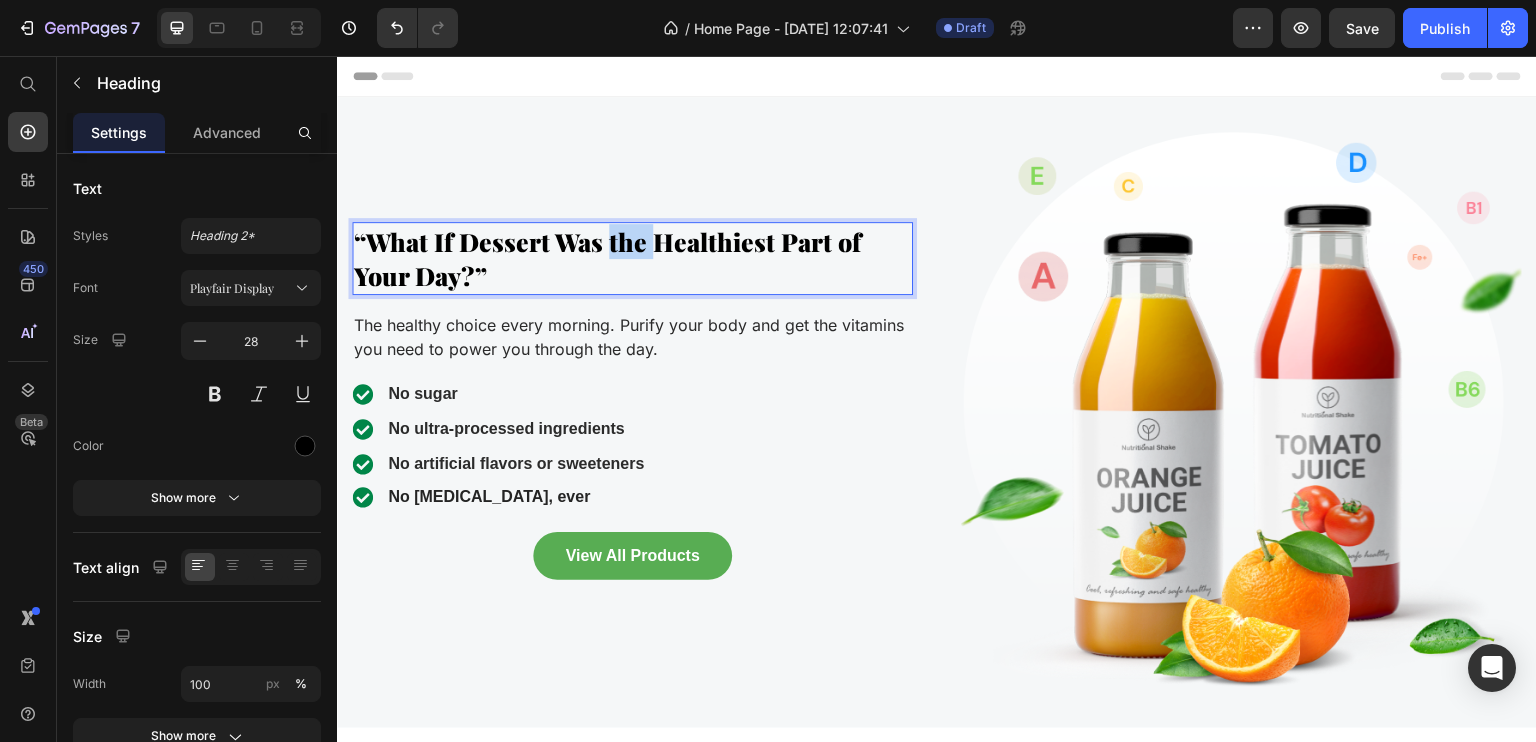 click on "“What If Dessert Was the Healthiest Part of Your Day?”" at bounding box center (607, 259) 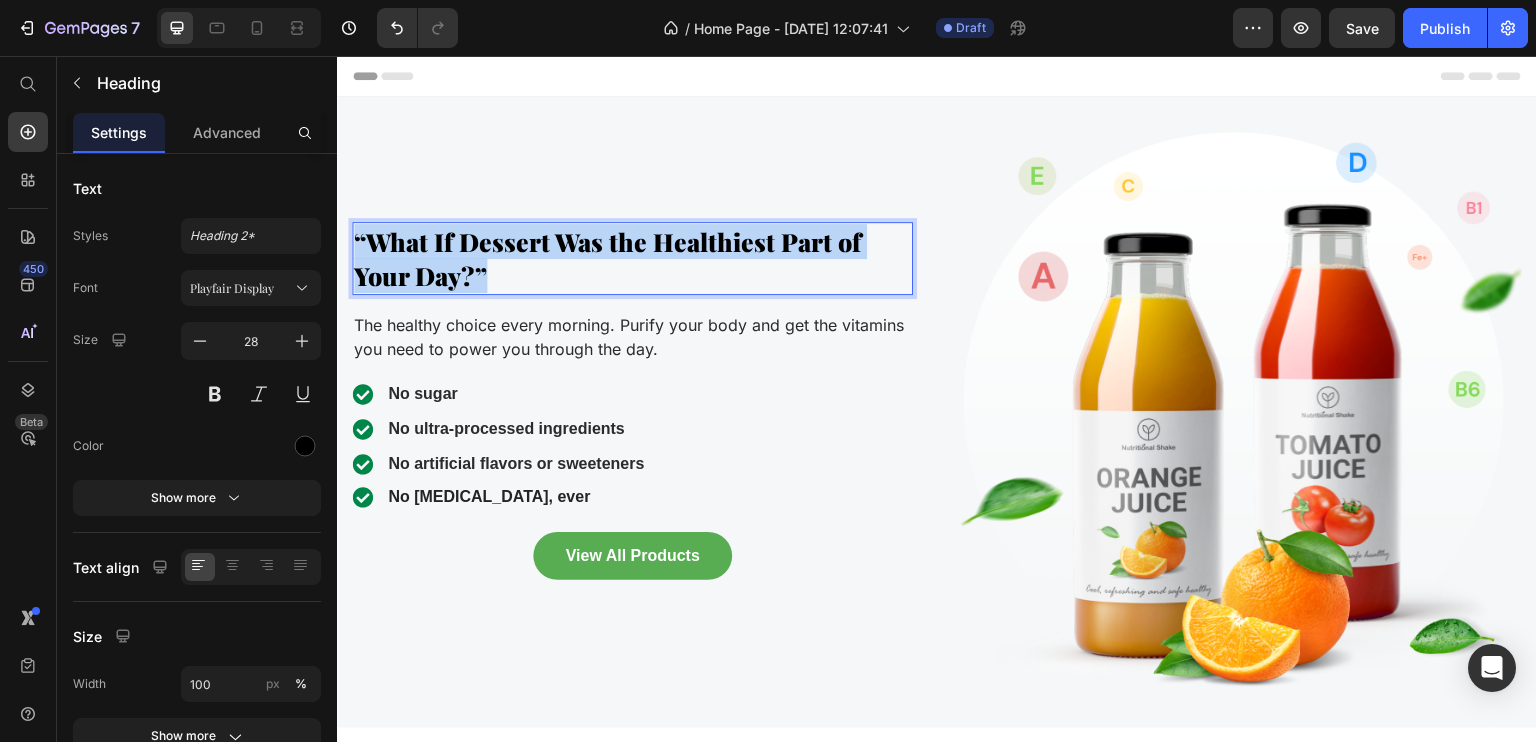 click on "“What If Dessert Was the Healthiest Part of Your Day?”" at bounding box center [607, 259] 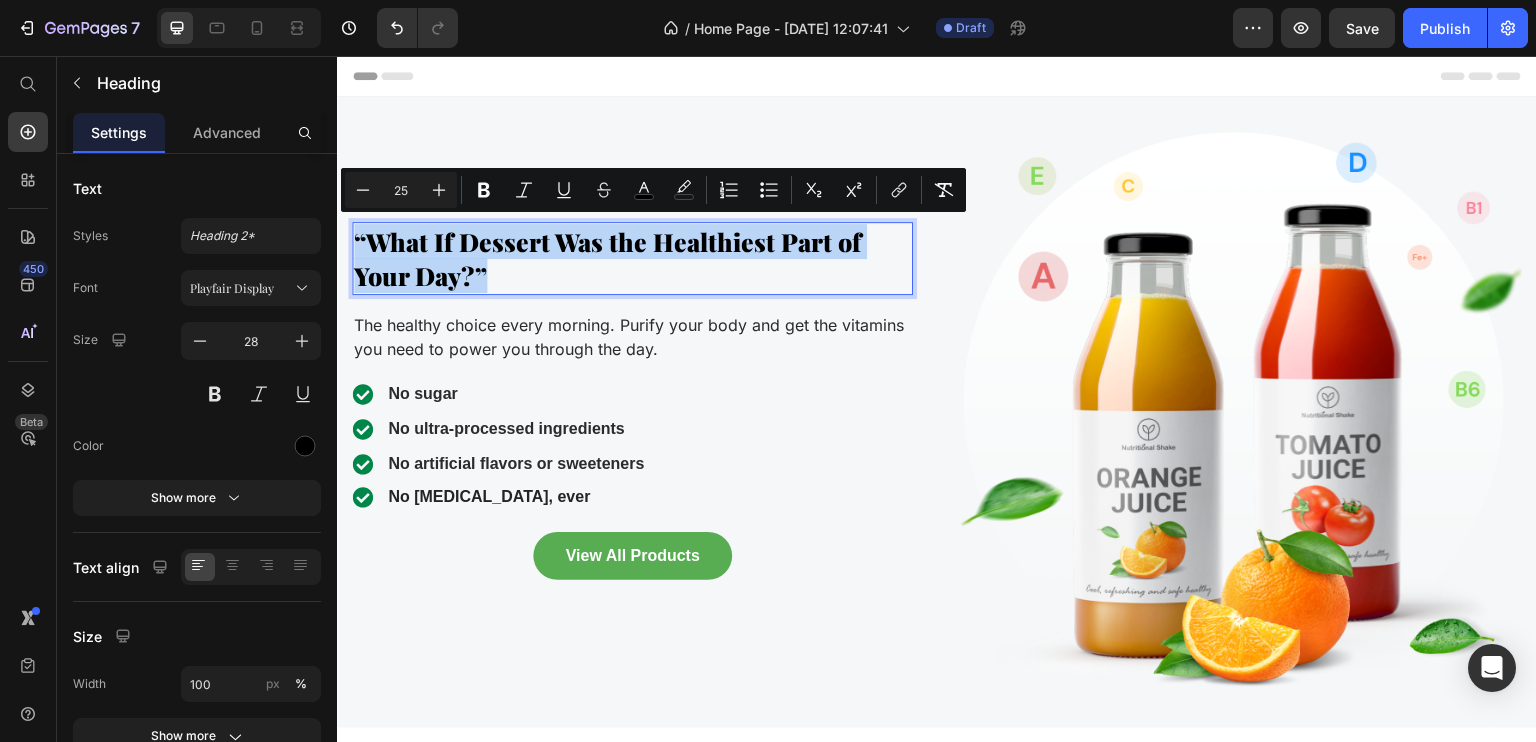 click on "“What If Dessert Was the Healthiest Part of Your Day?”" at bounding box center [607, 259] 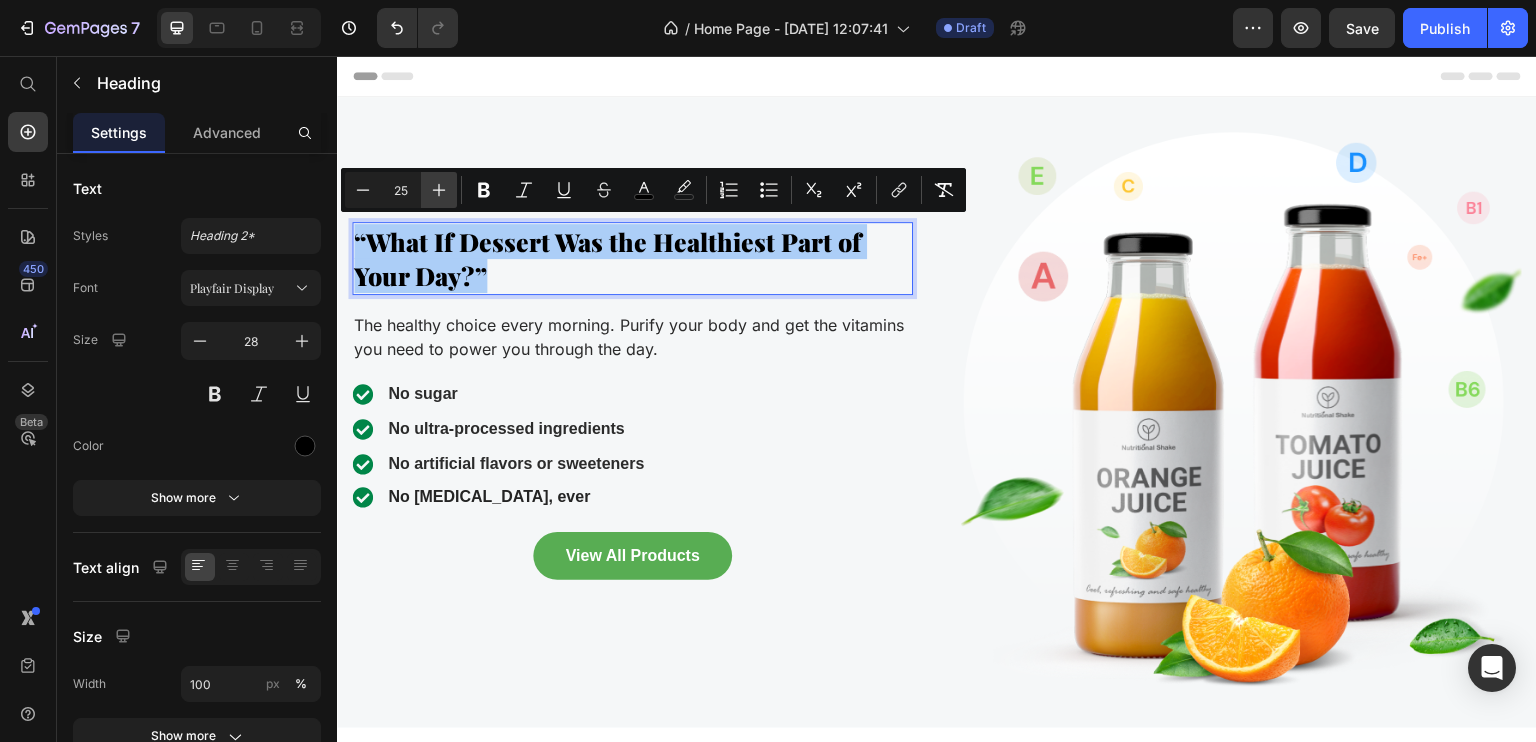 click on "Plus" at bounding box center (439, 190) 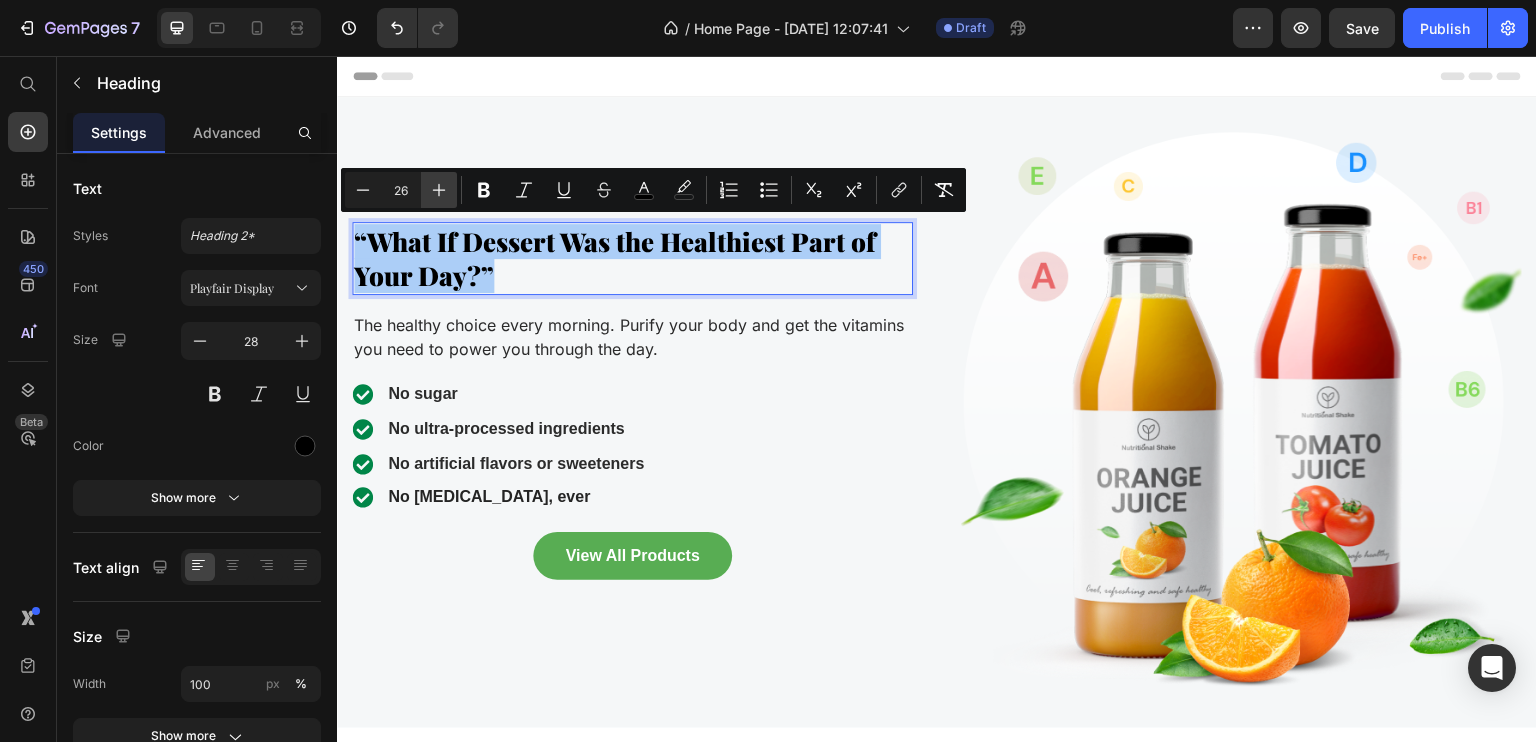 click on "Plus" at bounding box center [439, 190] 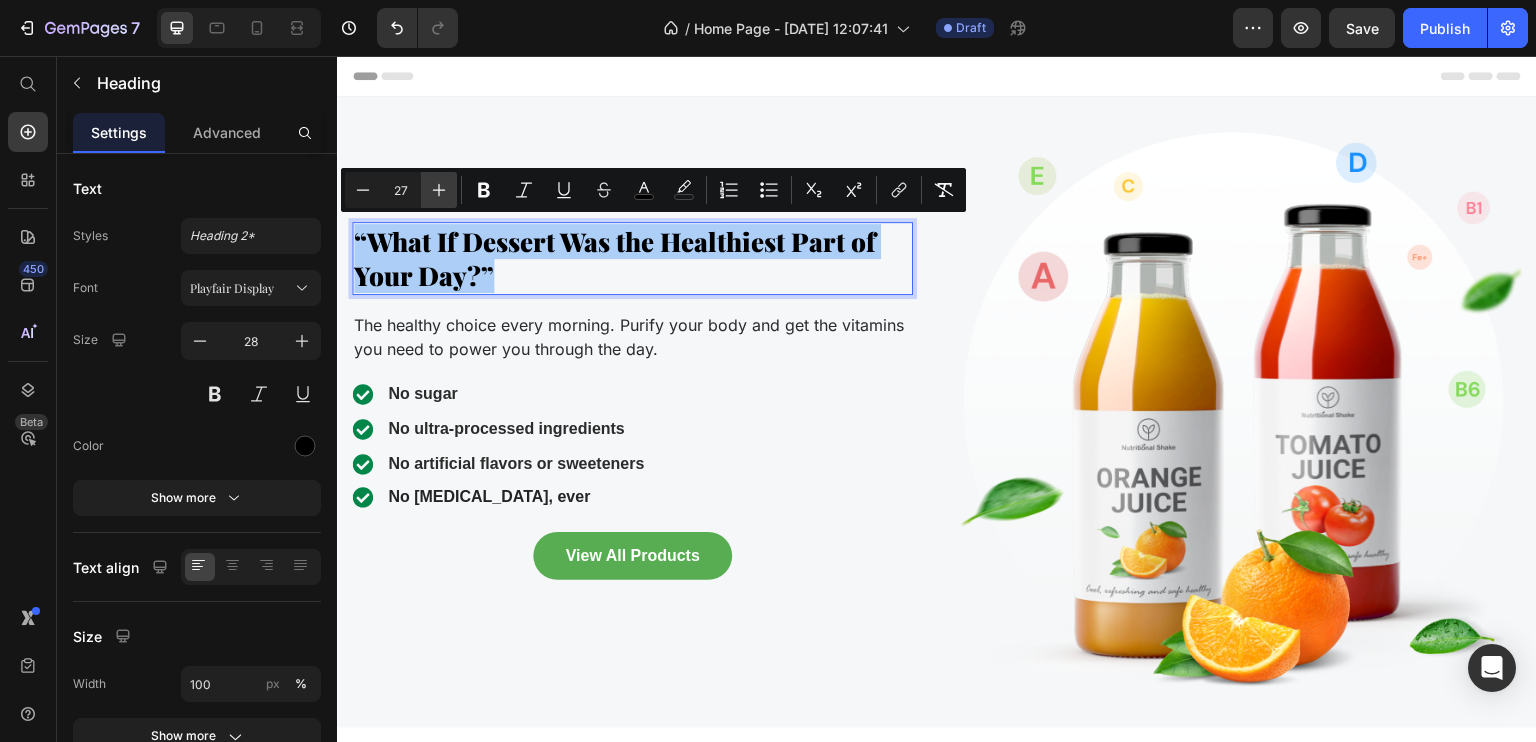 click on "Plus" at bounding box center [439, 190] 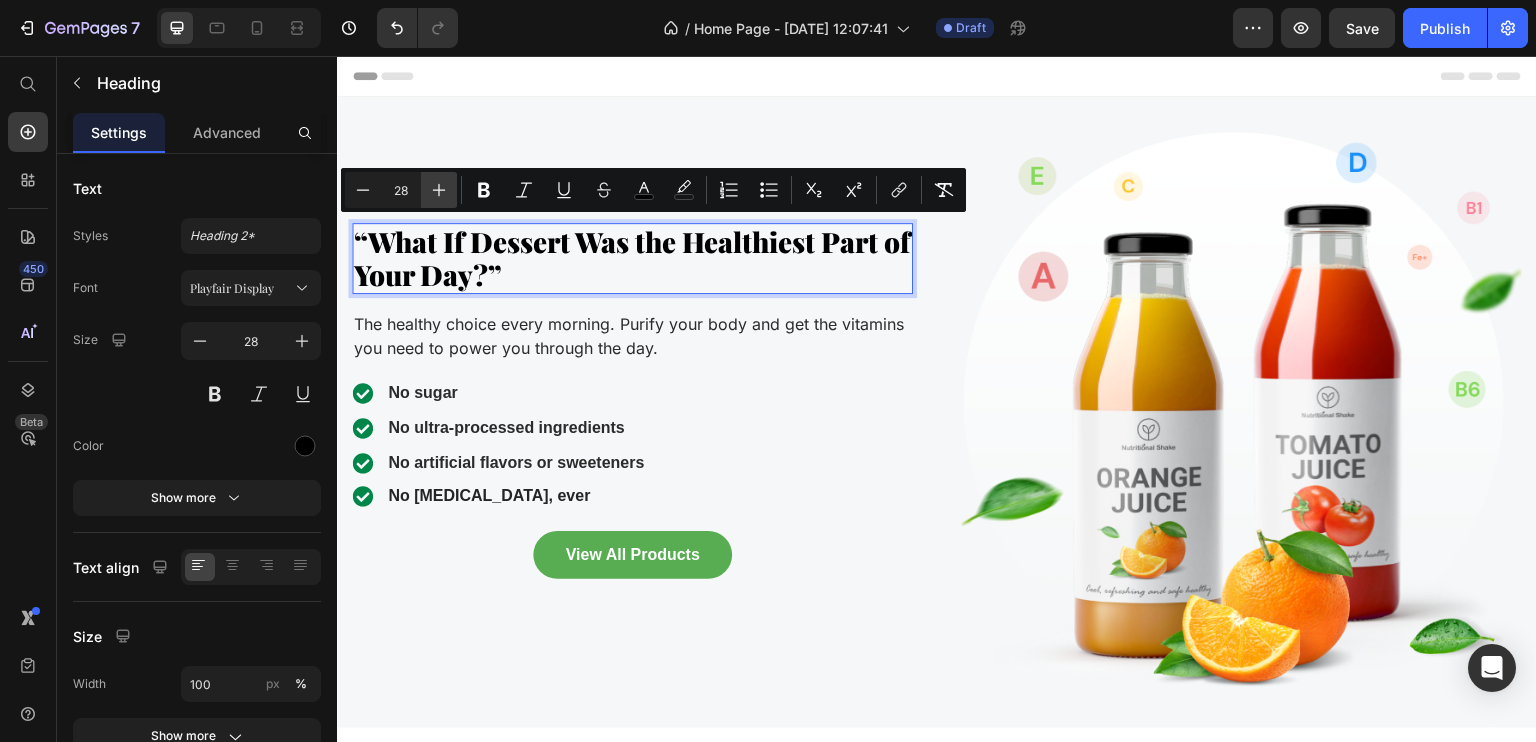 click on "Plus" at bounding box center (439, 190) 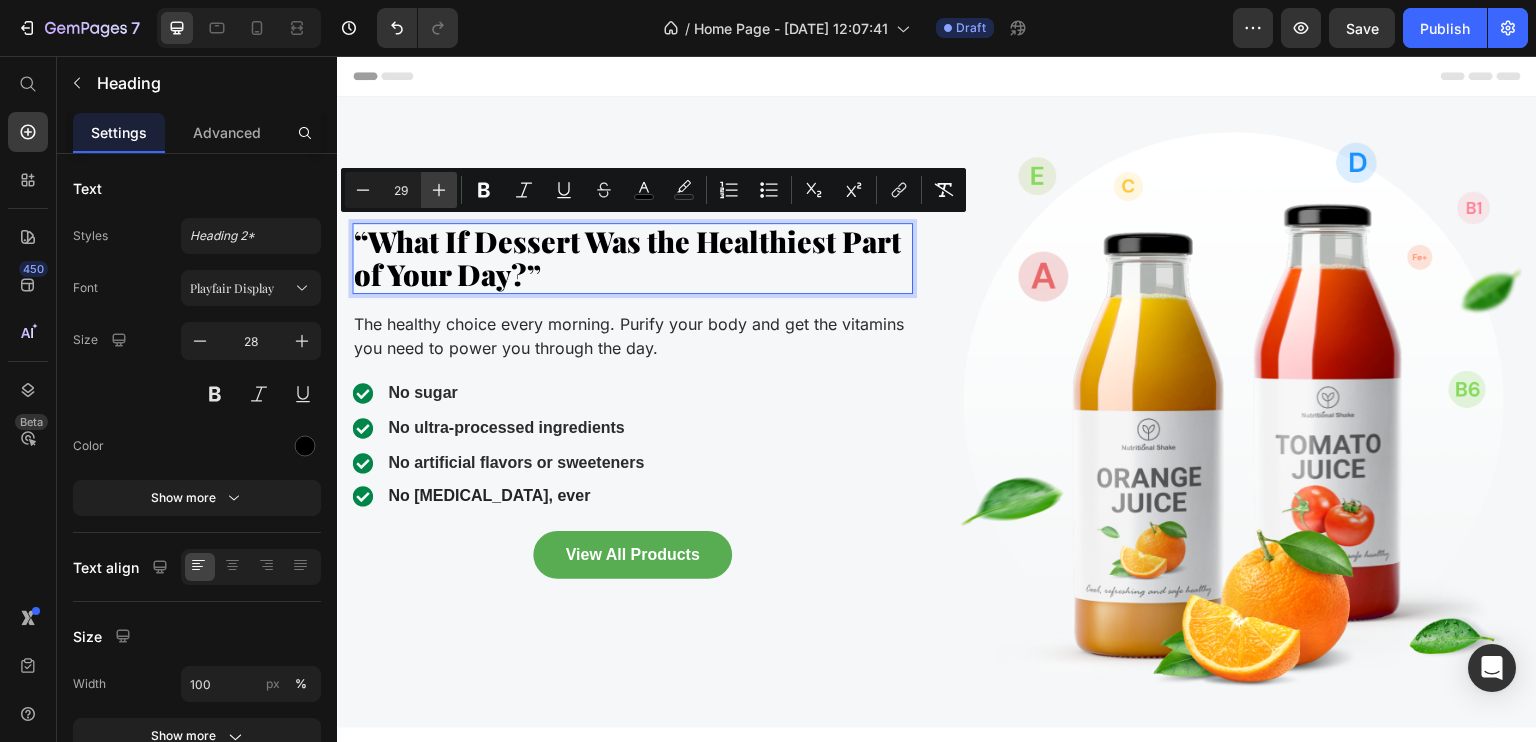 click on "Plus" at bounding box center (439, 190) 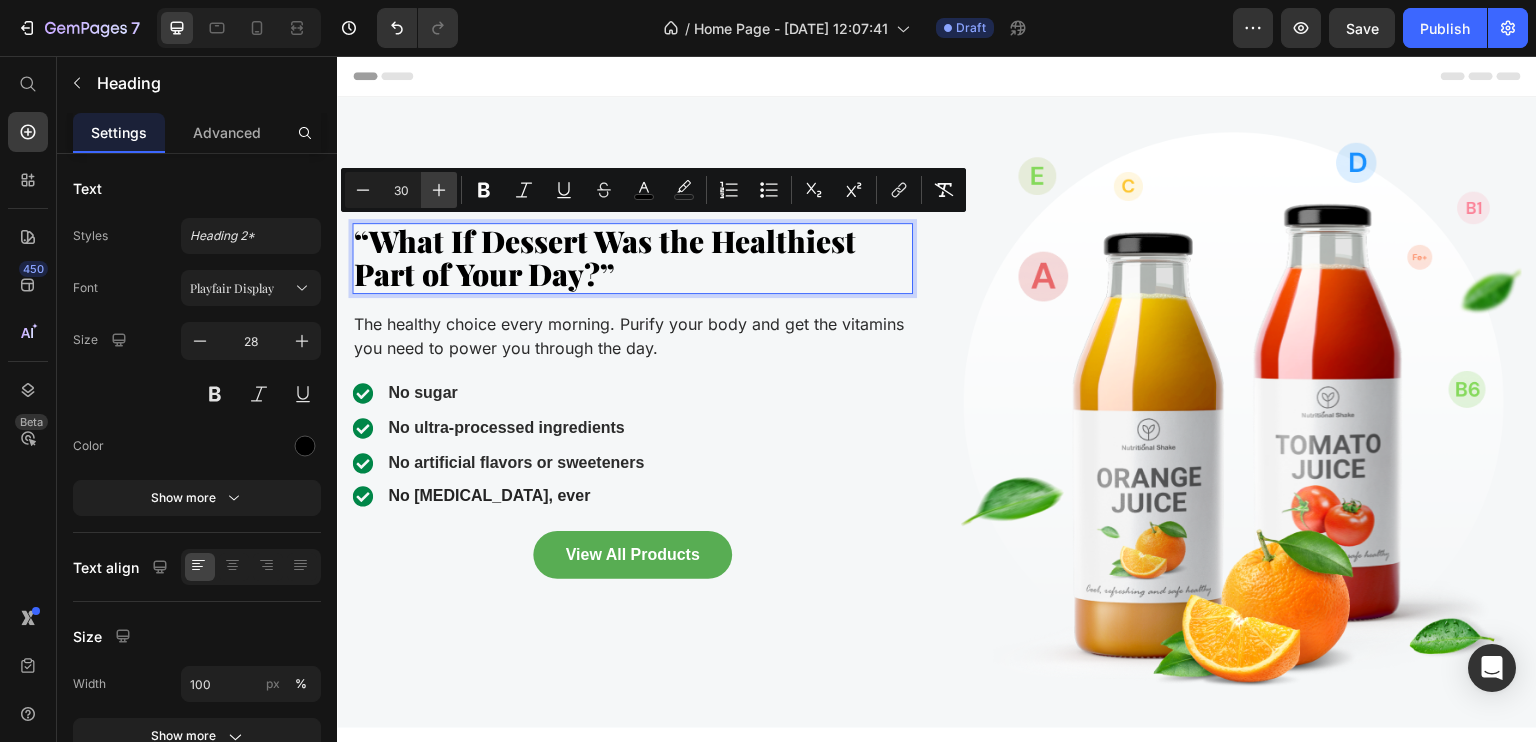 click on "Plus" at bounding box center (439, 190) 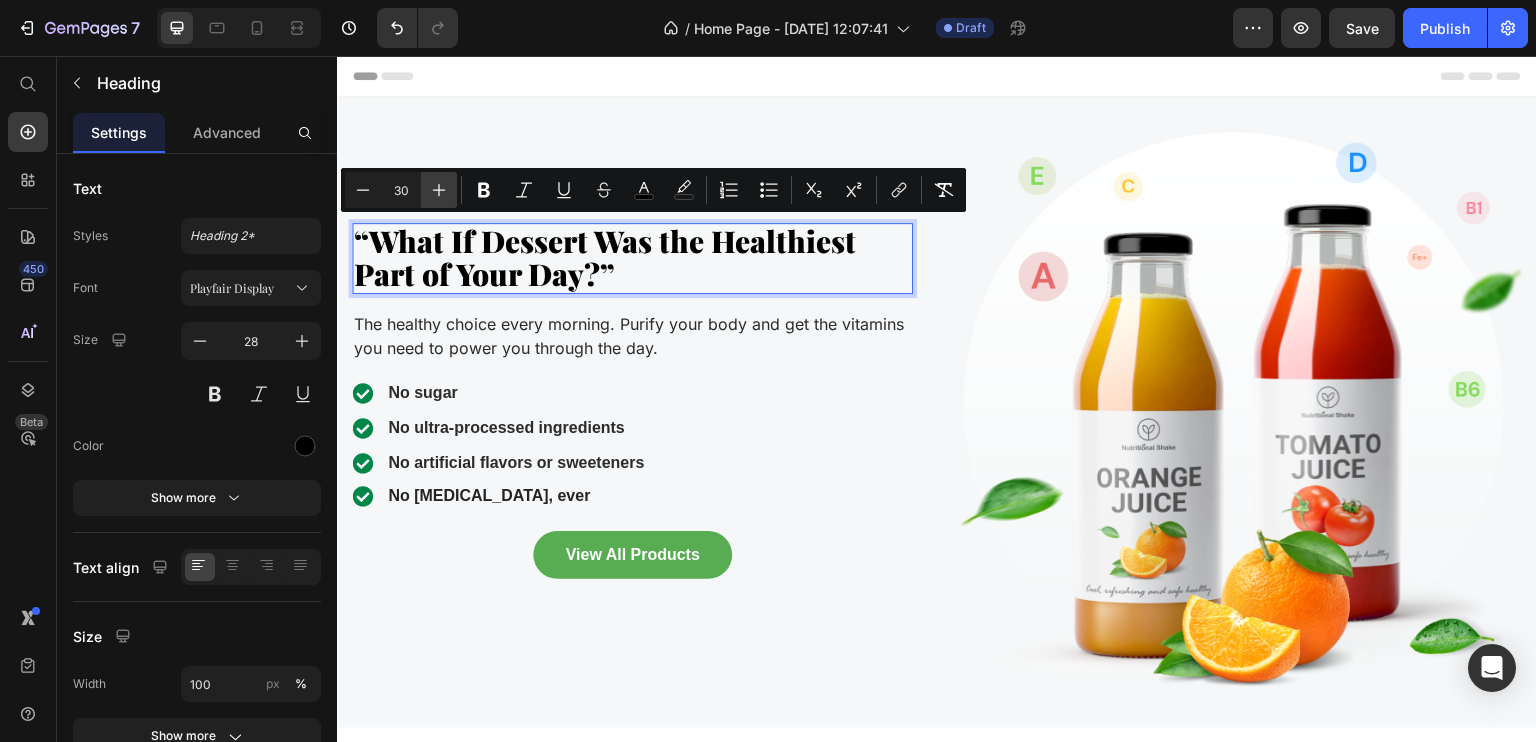 type on "31" 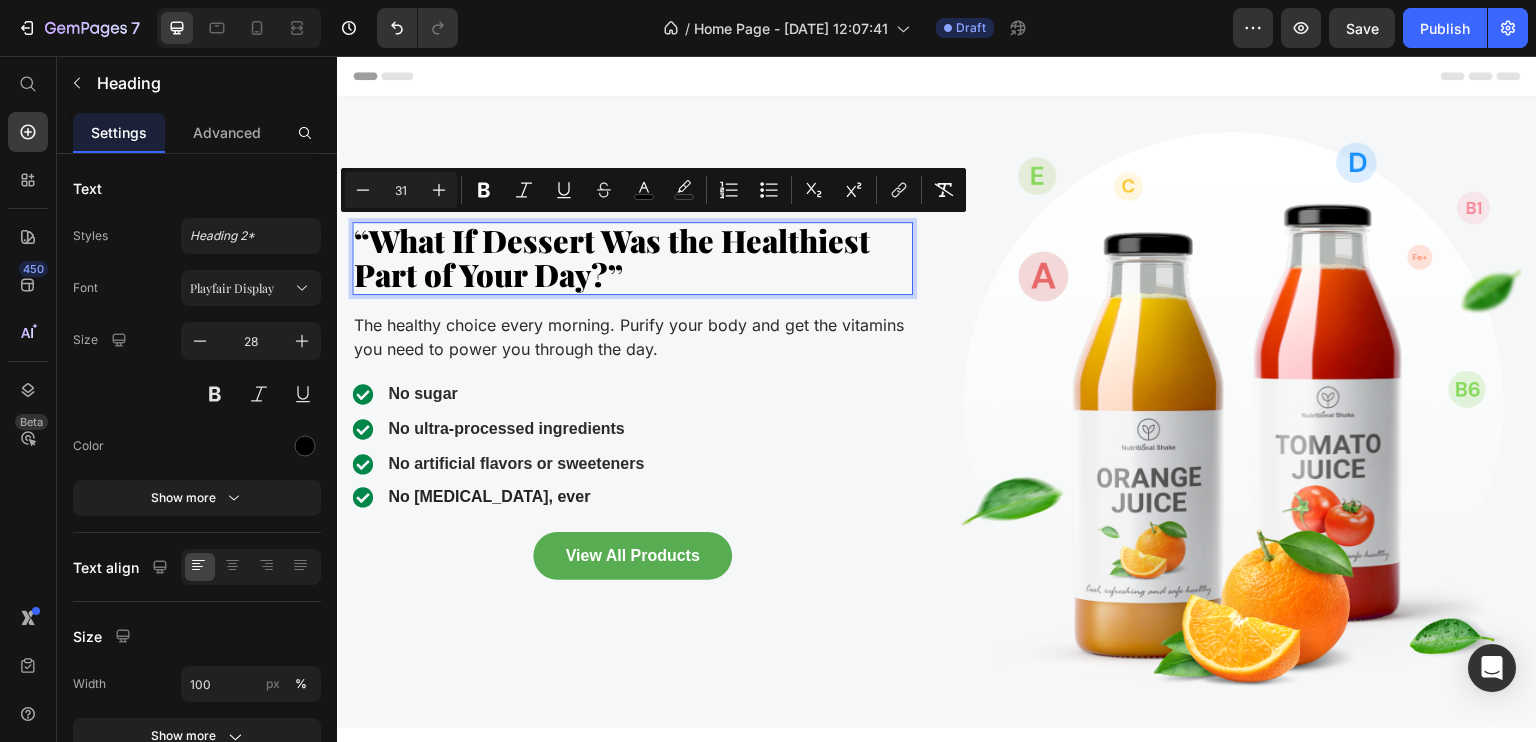 click on "“What If Dessert Was the Healthiest Part of Your Day?”" at bounding box center (612, 257) 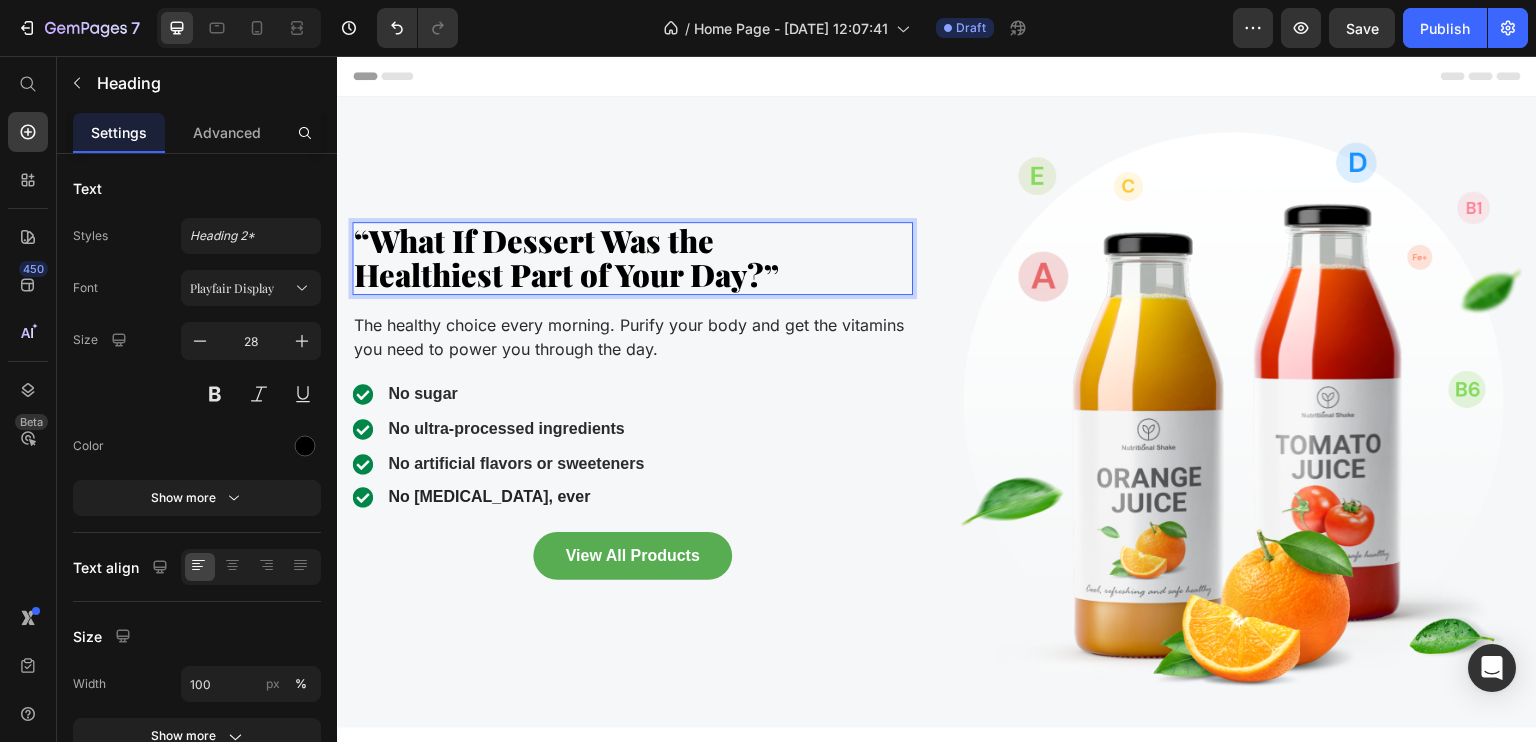 click on "“What If Dessert Was the" at bounding box center [534, 240] 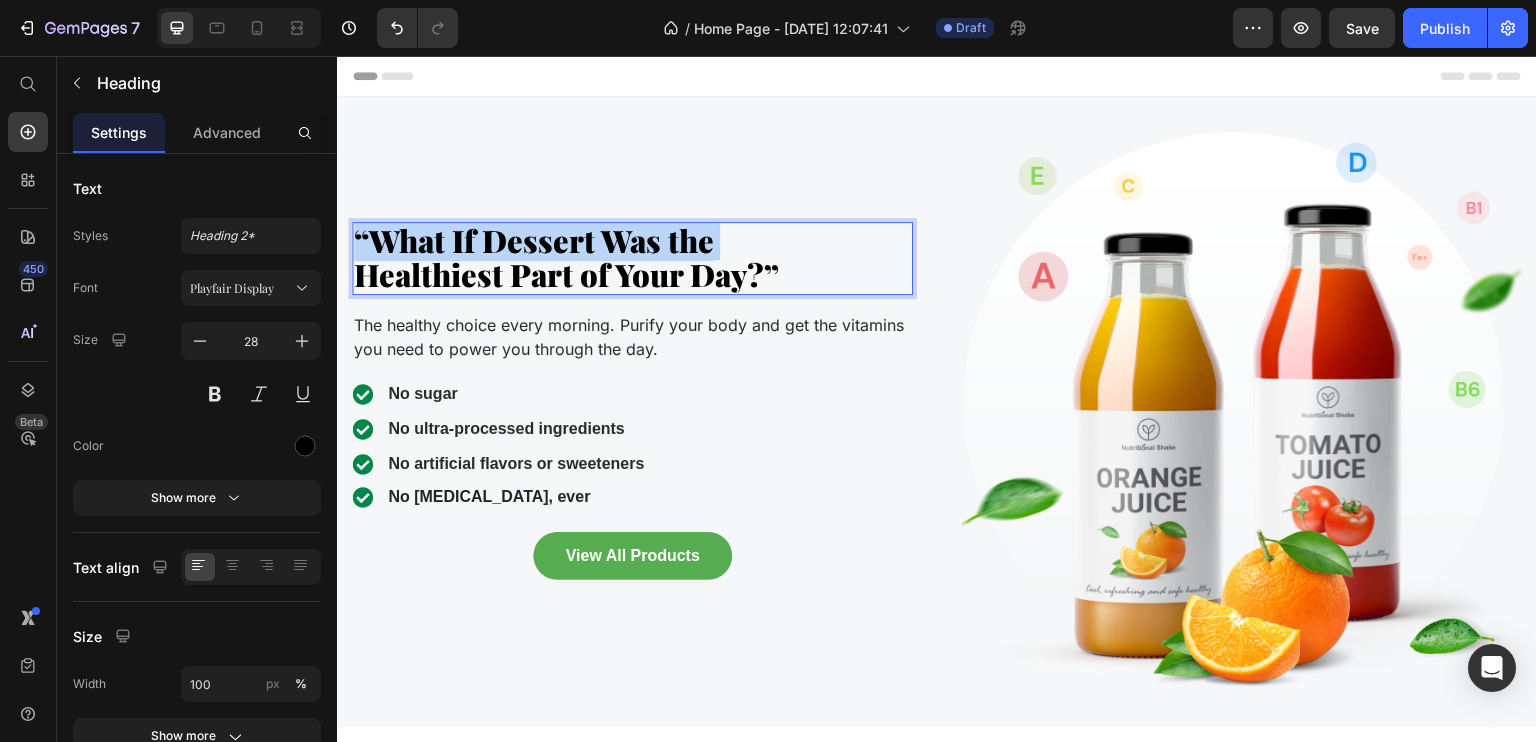 click on "“What If Dessert Was the" at bounding box center [534, 240] 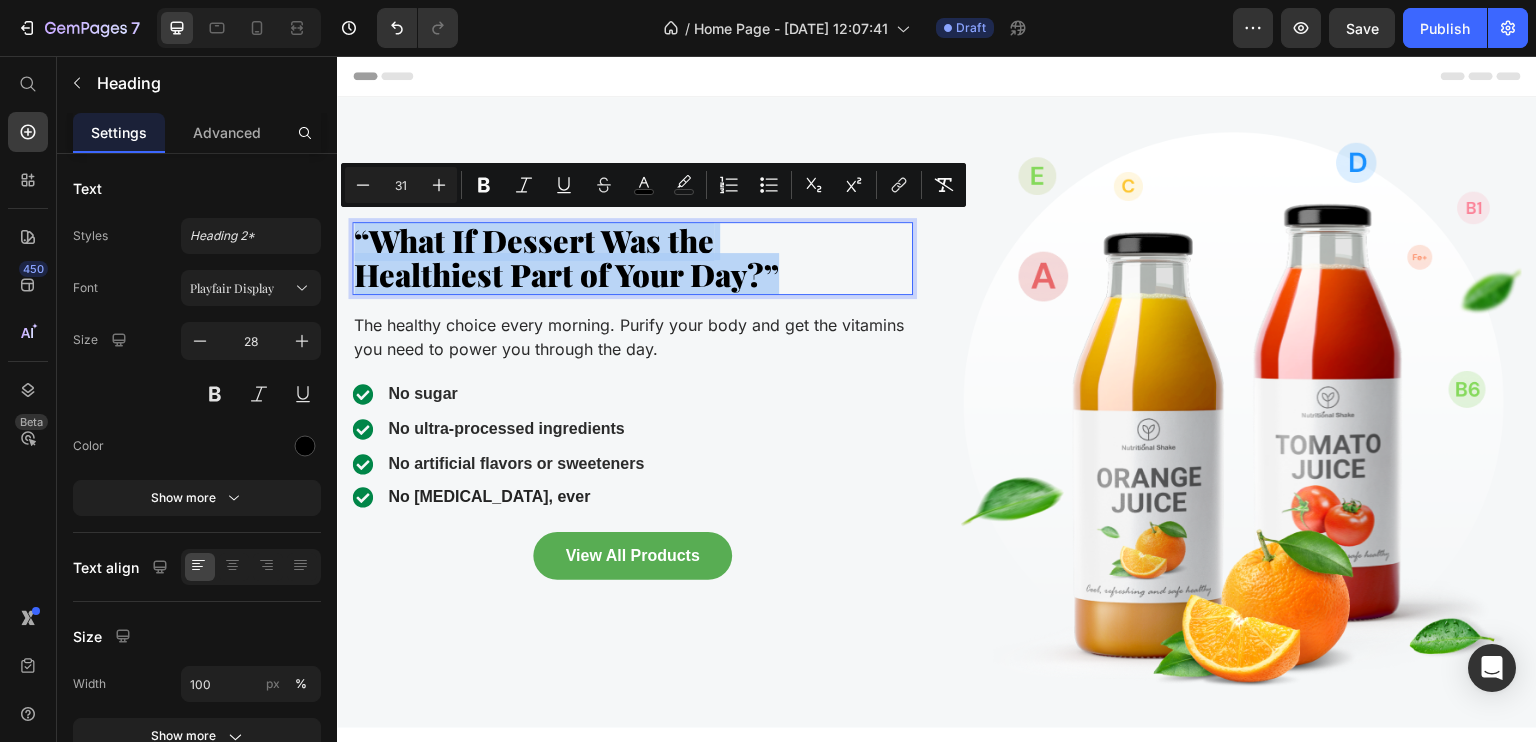 drag, startPoint x: 628, startPoint y: 239, endPoint x: 713, endPoint y: 283, distance: 95.71311 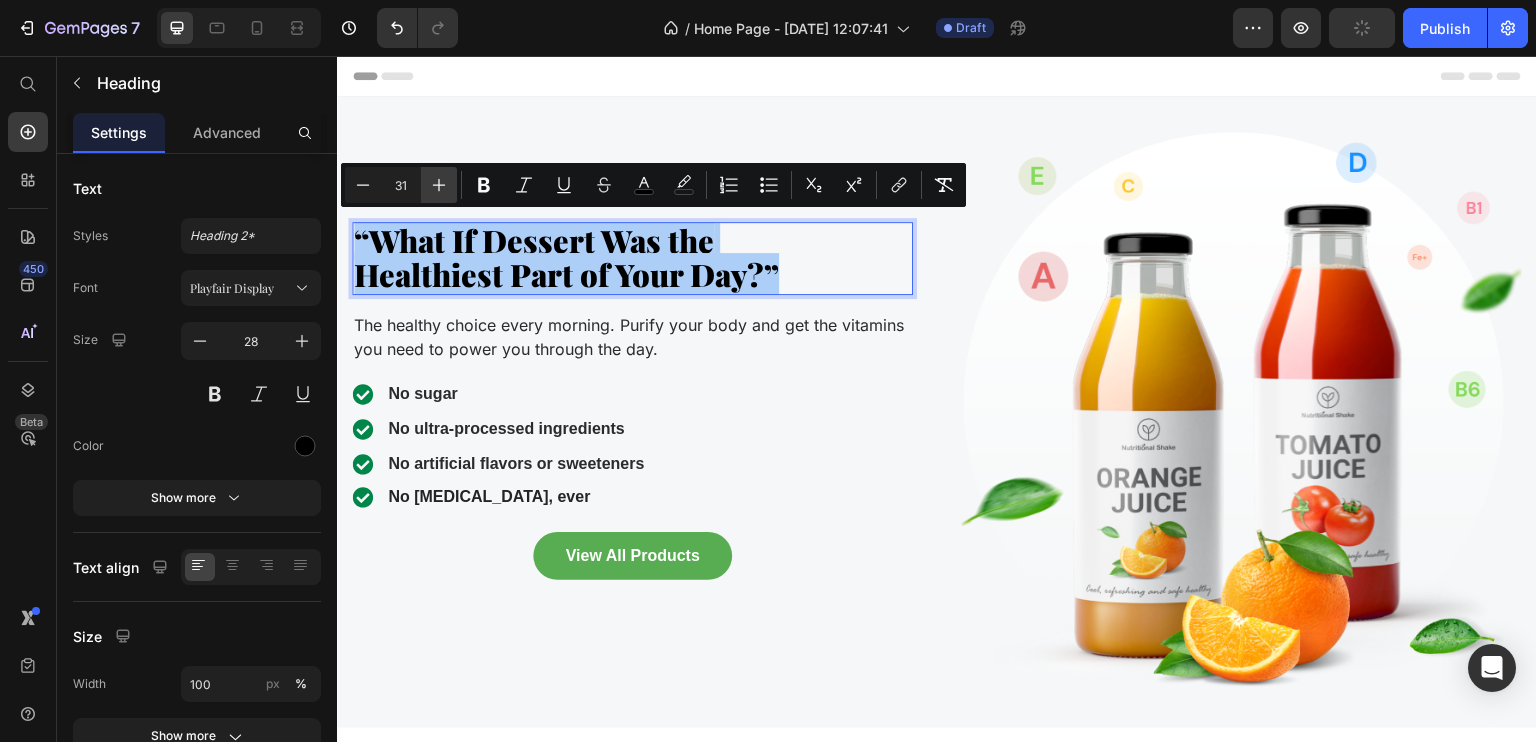 click 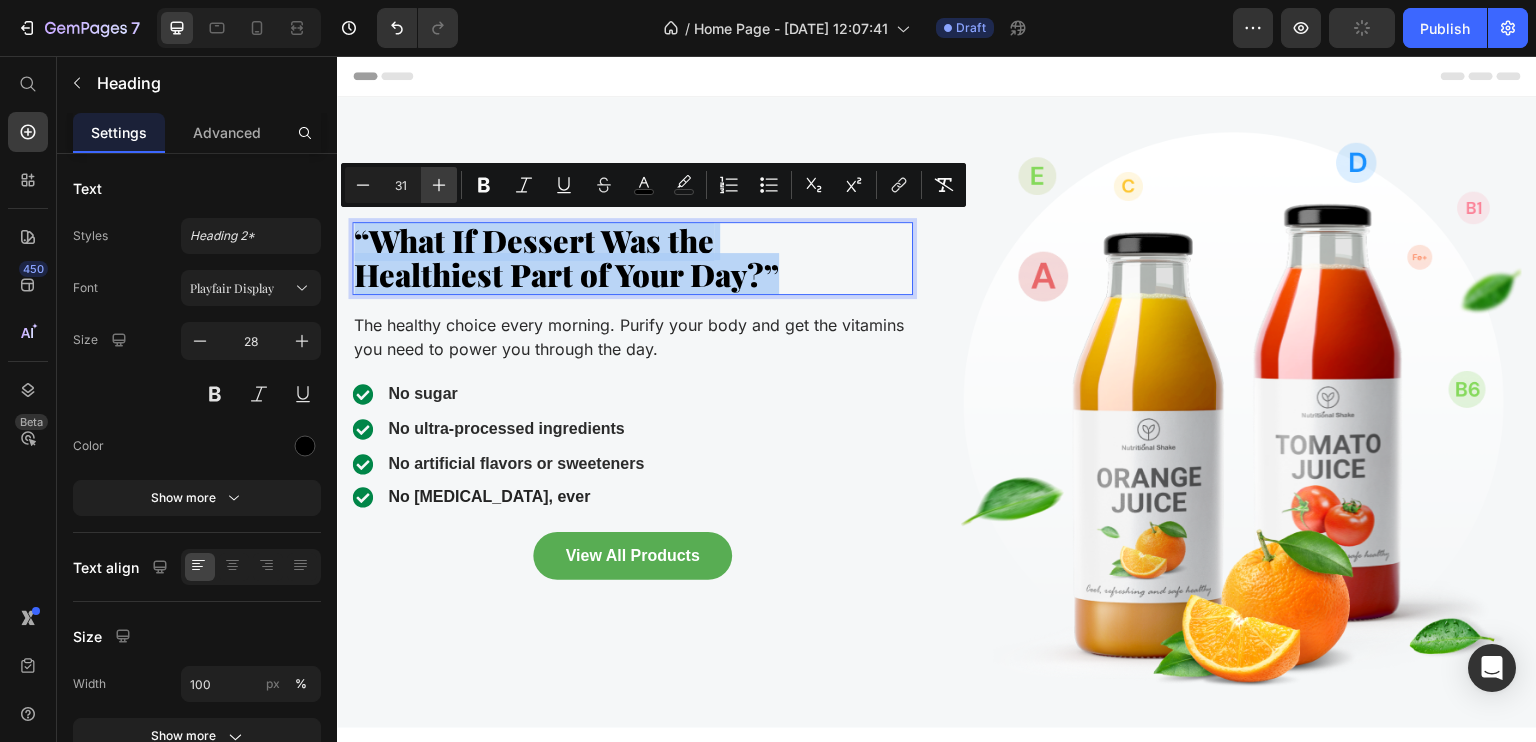 type on "32" 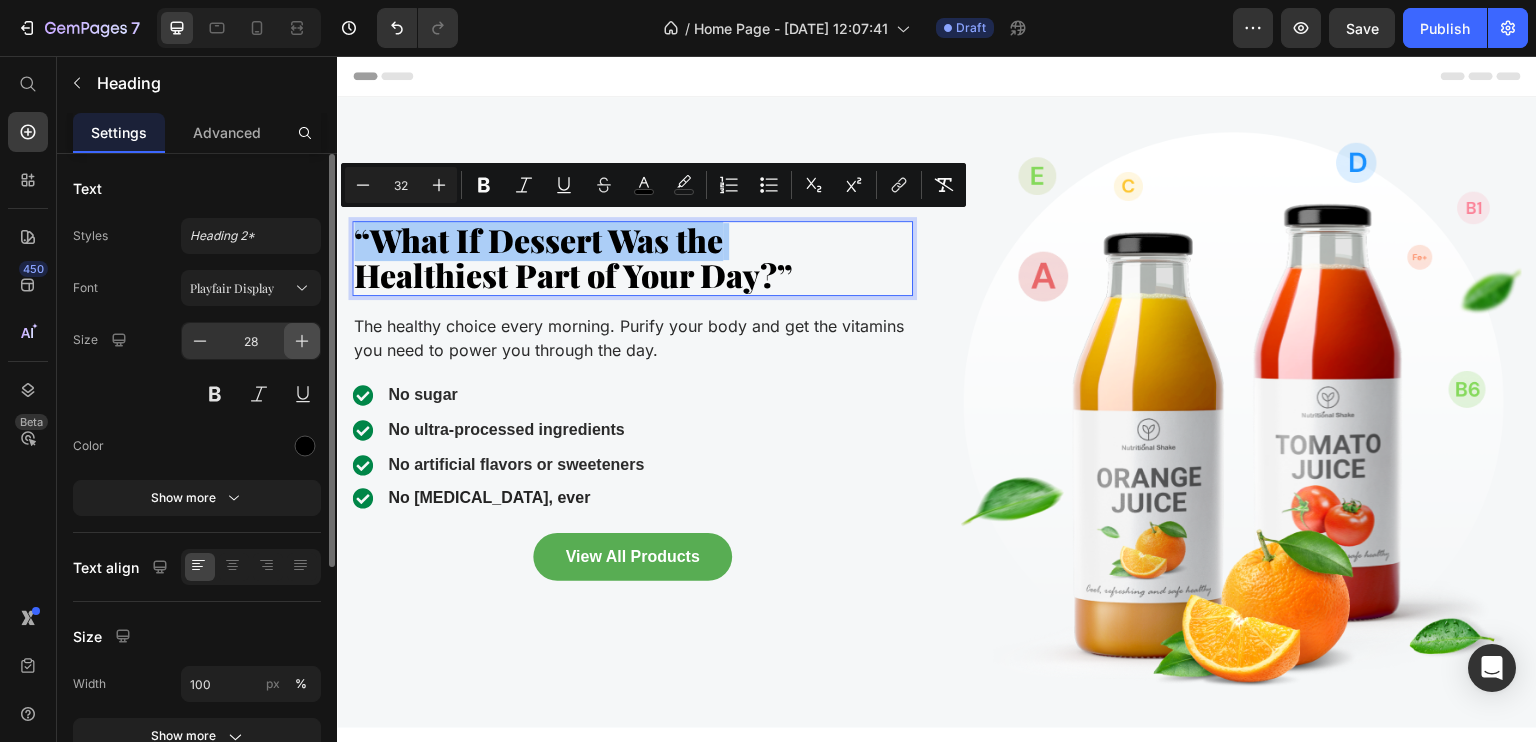 click 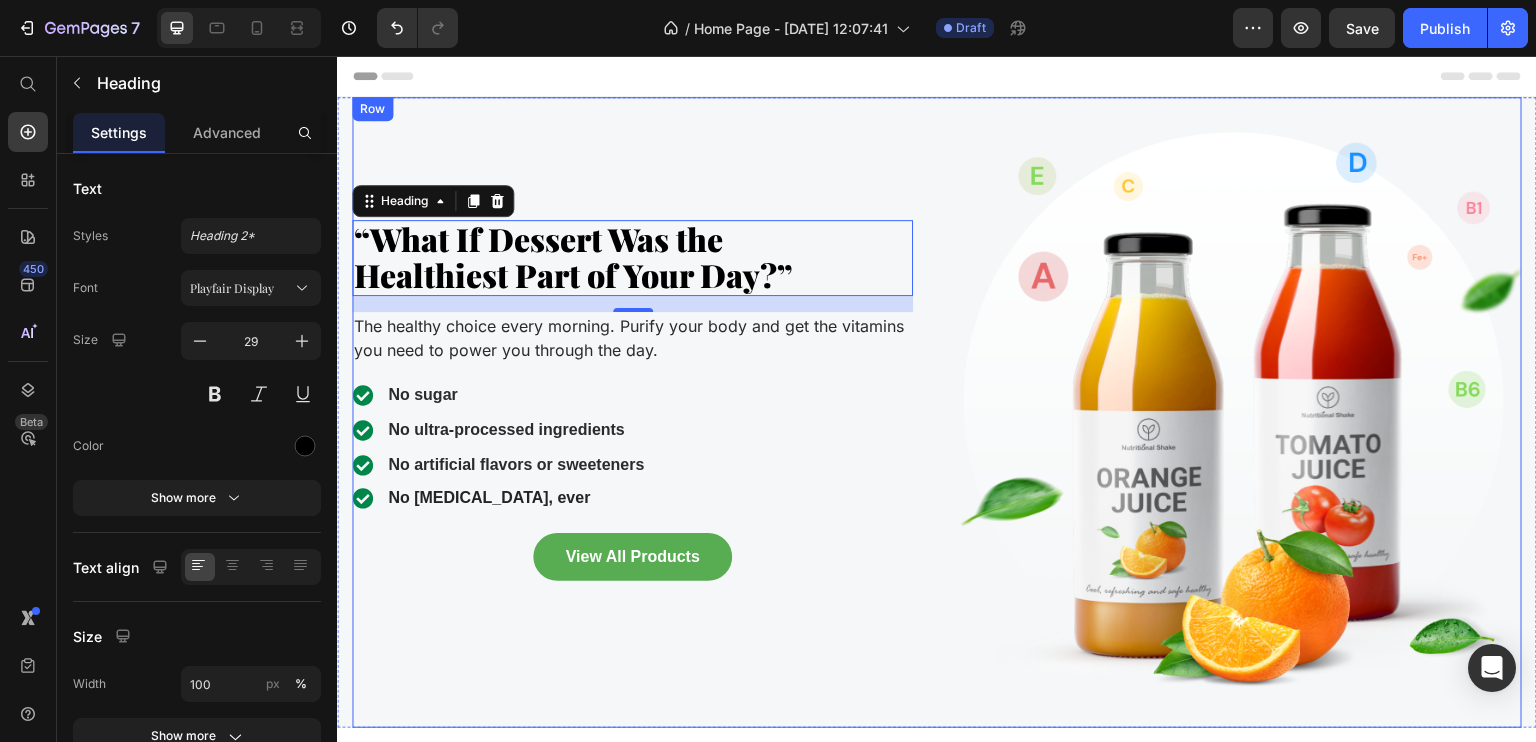 click on "“What If Dessert Was the Healthiest Part of Your Day?” Heading   16 The healthy choice every morning. Purify your body and get the vitamins you need to power you through the day. Text block No sugar No ultra-processed ingredients No artificial flavors or sweeteners Item List No [MEDICAL_DATA], ever Item List Row View All Products  Button Row" at bounding box center (632, 412) 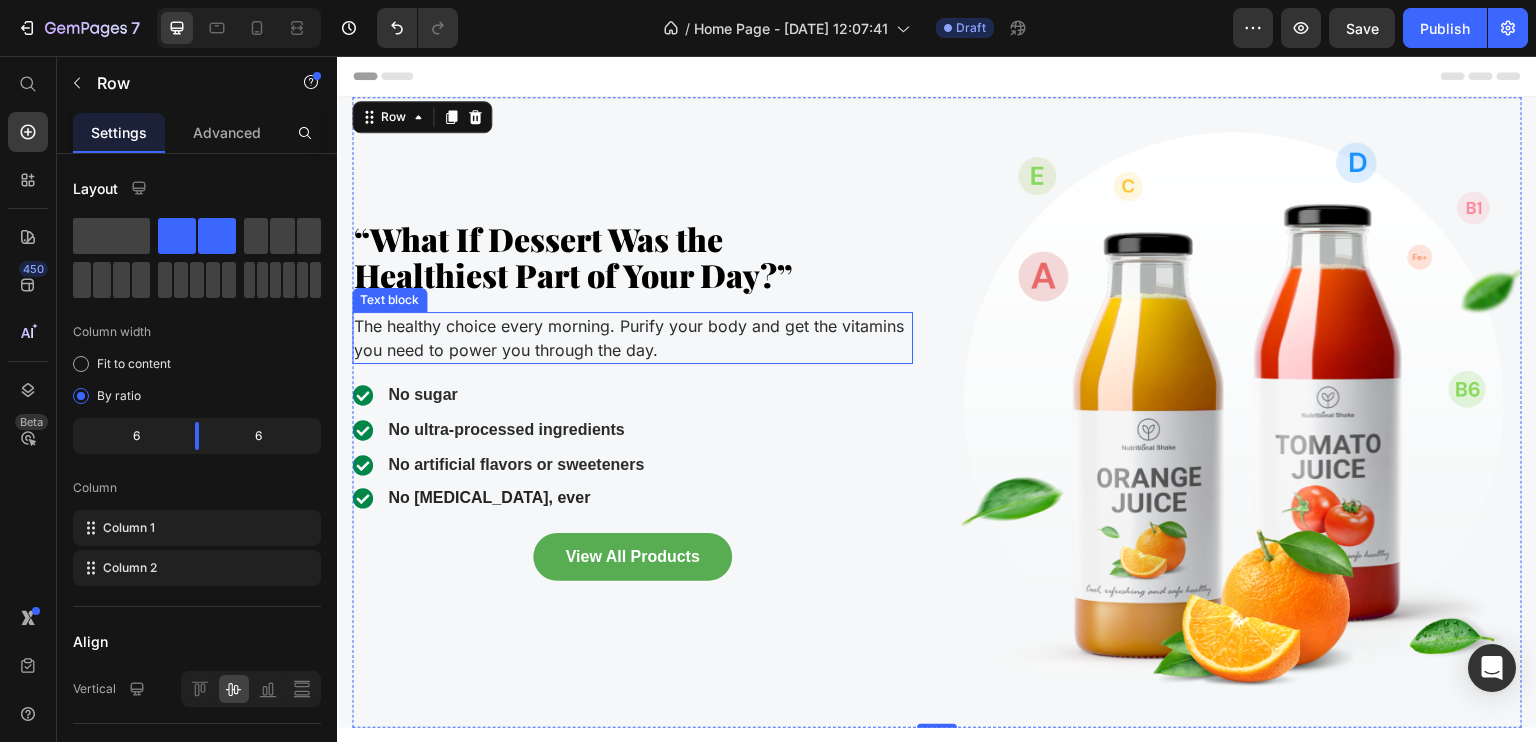 click on "The healthy choice every morning. Purify your body and get the vitamins you need to power you through the day." at bounding box center [632, 338] 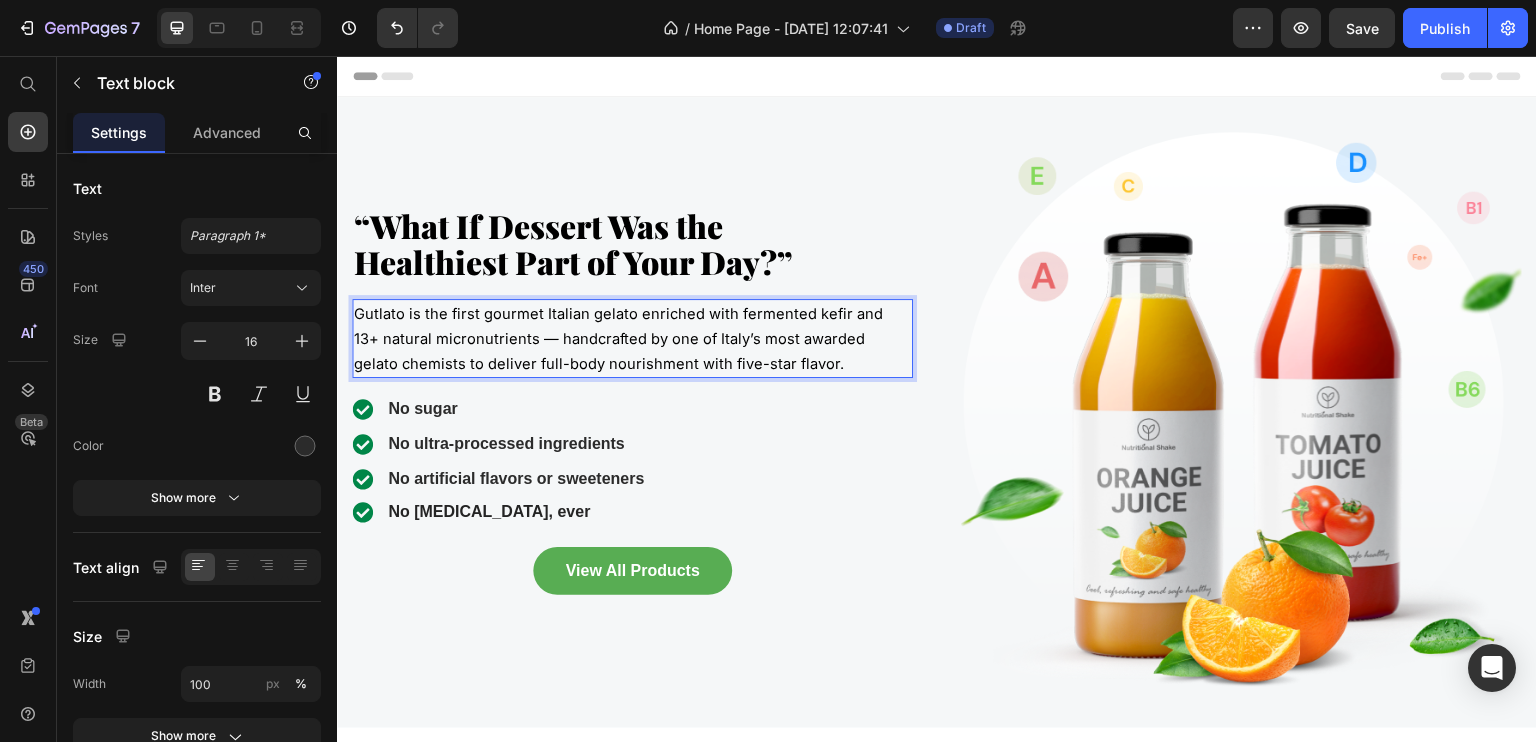 click on "Gutlato is the first gourmet Italian gelato enriched with fermented kefir and 13+ natural micronutrients — handcrafted by one of Italy’s most awarded gelato chemists to deliver full-body nourishment with five-star flavor." at bounding box center (618, 339) 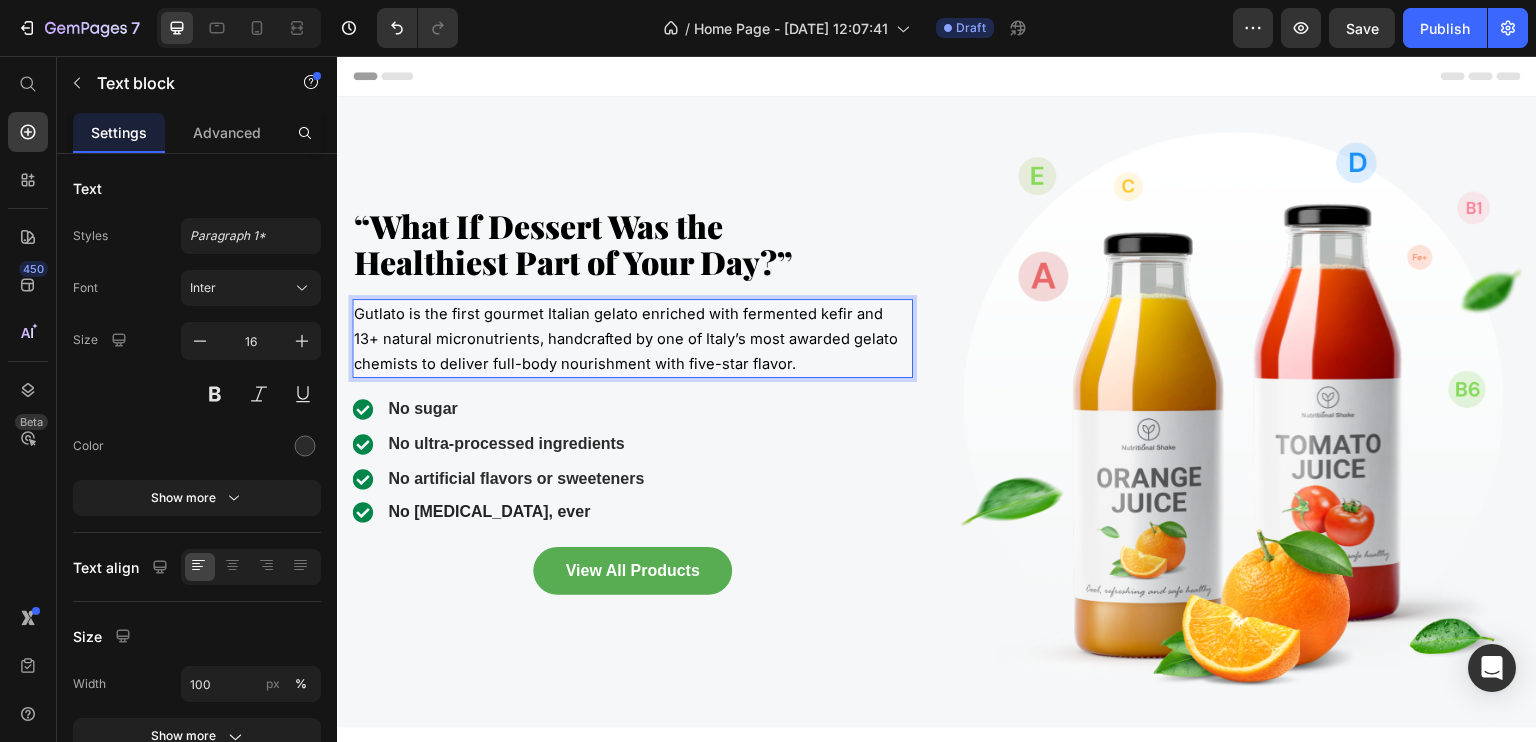 click on "Gutlato is the first gourmet Italian gelato enriched with fermented kefir and 13+ natural micronutrients, handcrafted by one of Italy’s most awarded gelato chemists to deliver full-body nourishment with five-star flavor." at bounding box center (632, 338) 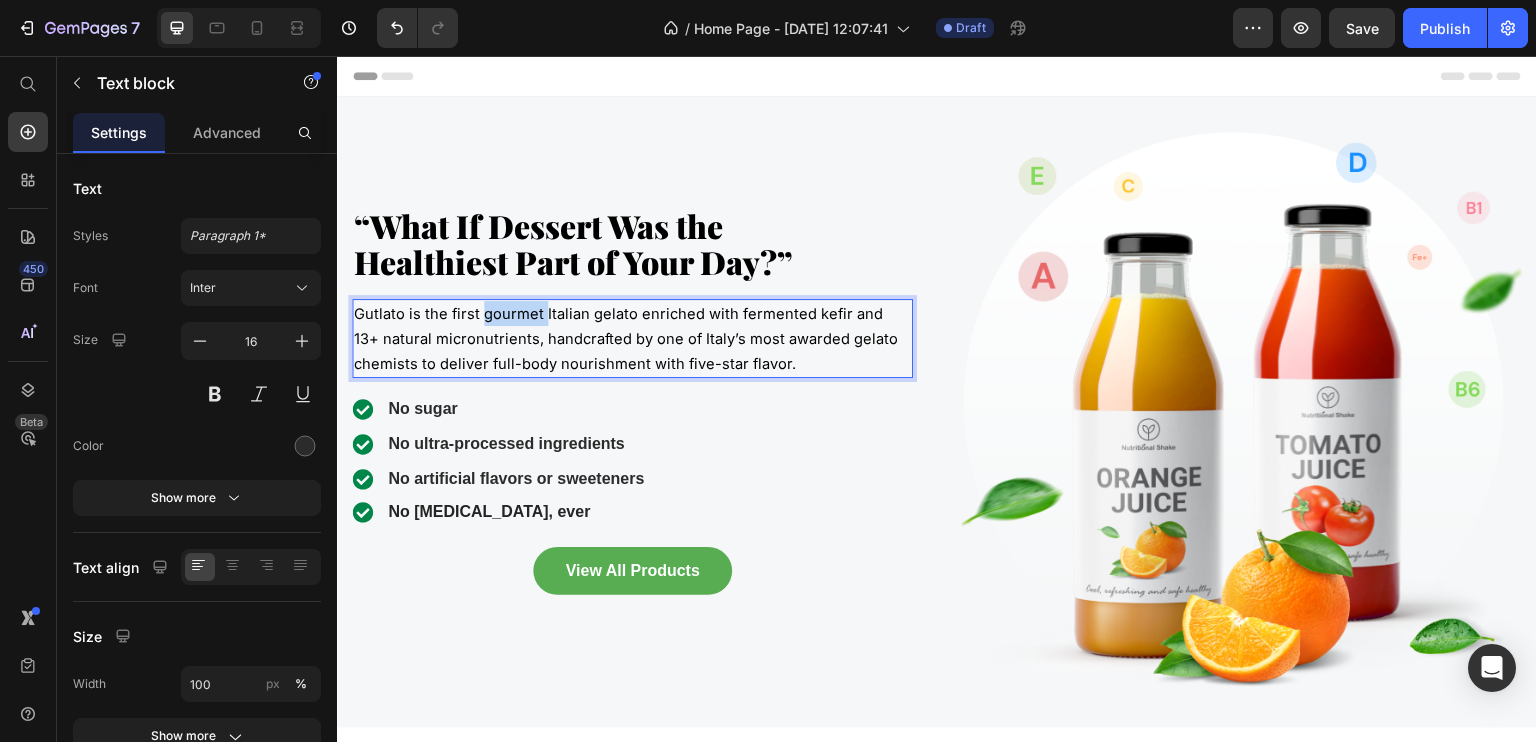 click on "Gutlato is the first gourmet Italian gelato enriched with fermented kefir and 13+ natural micronutrients, handcrafted by one of Italy’s most awarded gelato chemists to deliver full-body nourishment with five-star flavor." at bounding box center [632, 338] 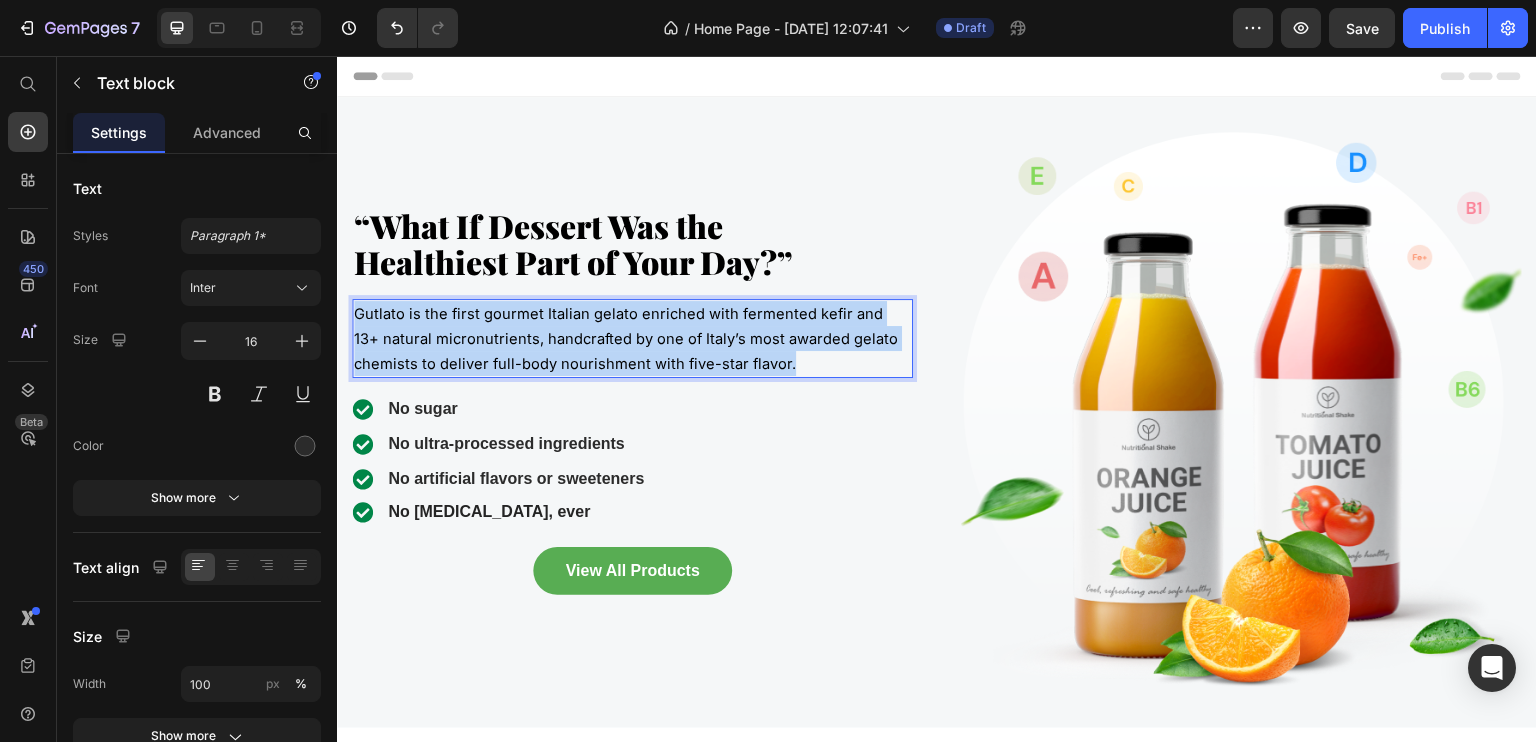 click on "Gutlato is the first gourmet Italian gelato enriched with fermented kefir and 13+ natural micronutrients, handcrafted by one of Italy’s most awarded gelato chemists to deliver full-body nourishment with five-star flavor." at bounding box center (632, 338) 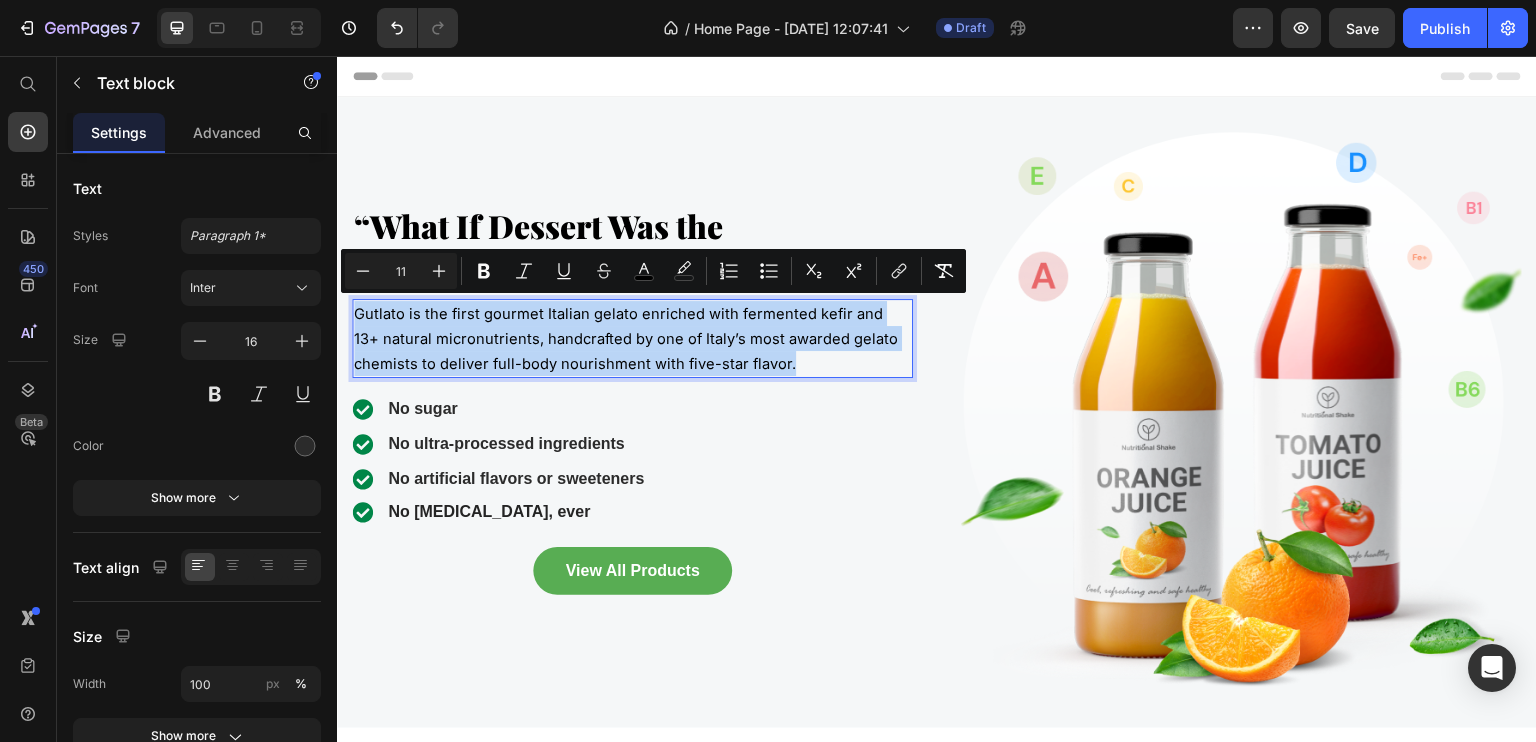 click on "Gutlato is the first gourmet Italian gelato enriched with fermented kefir and 13+ natural micronutrients, handcrafted by one of Italy’s most awarded gelato chemists to deliver full-body nourishment with five-star flavor." at bounding box center [632, 338] 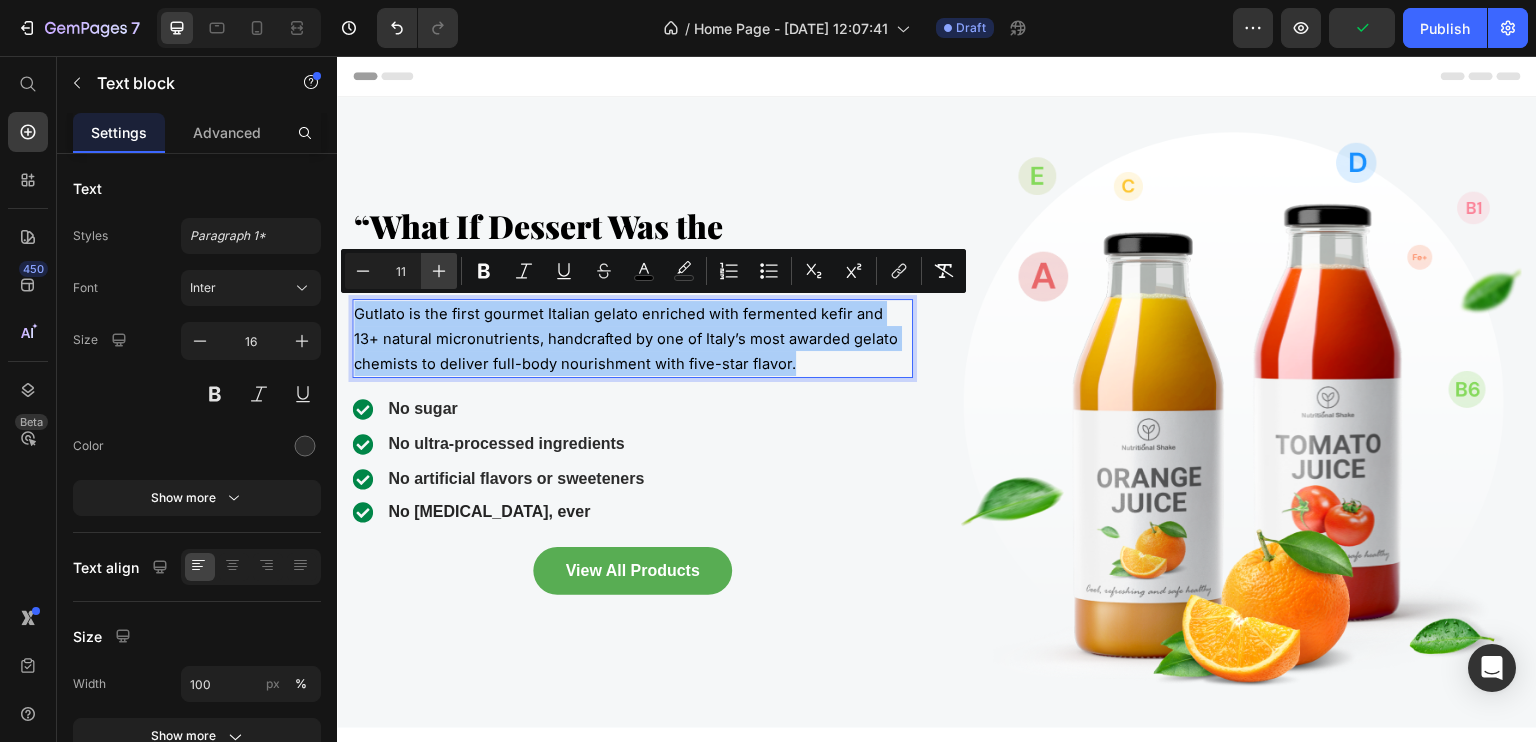 click 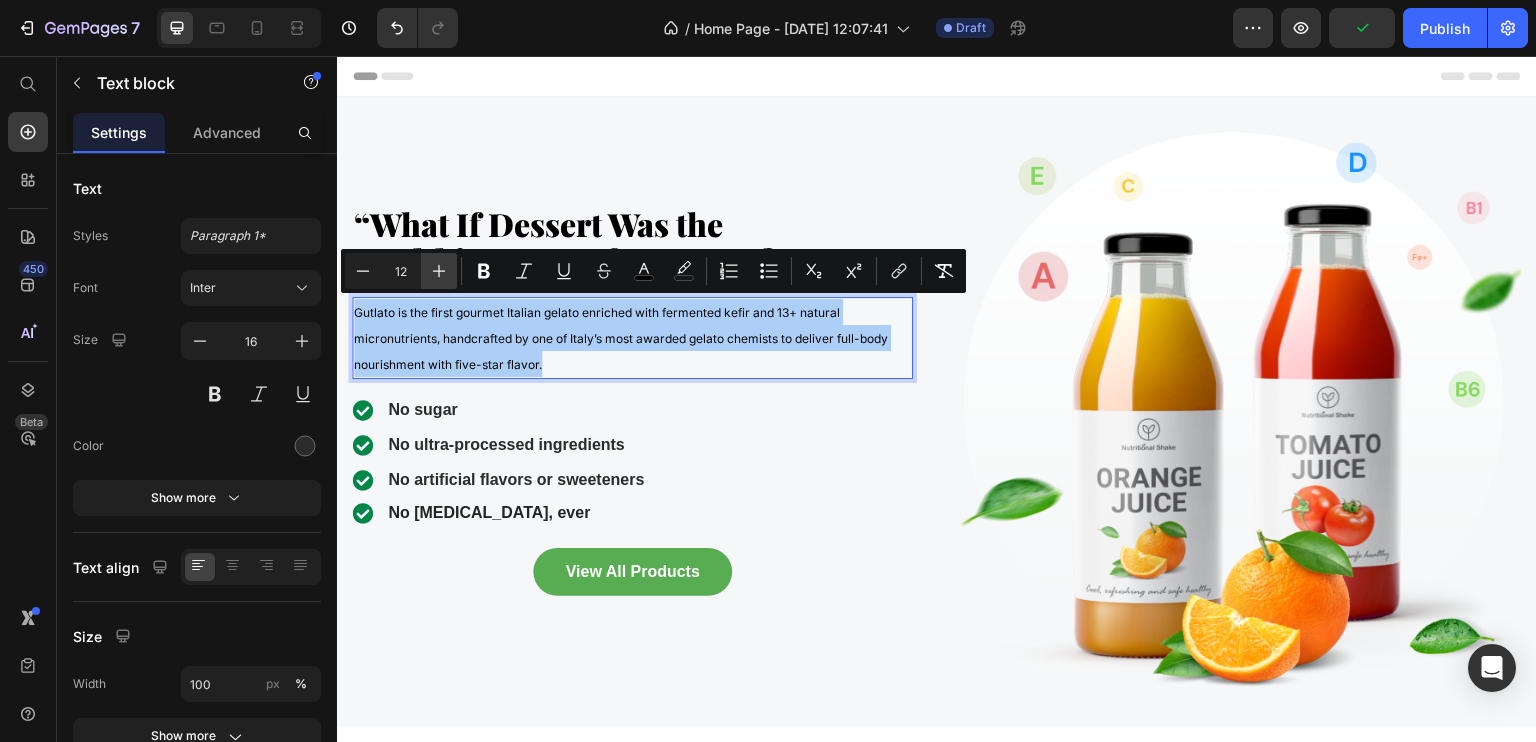 click 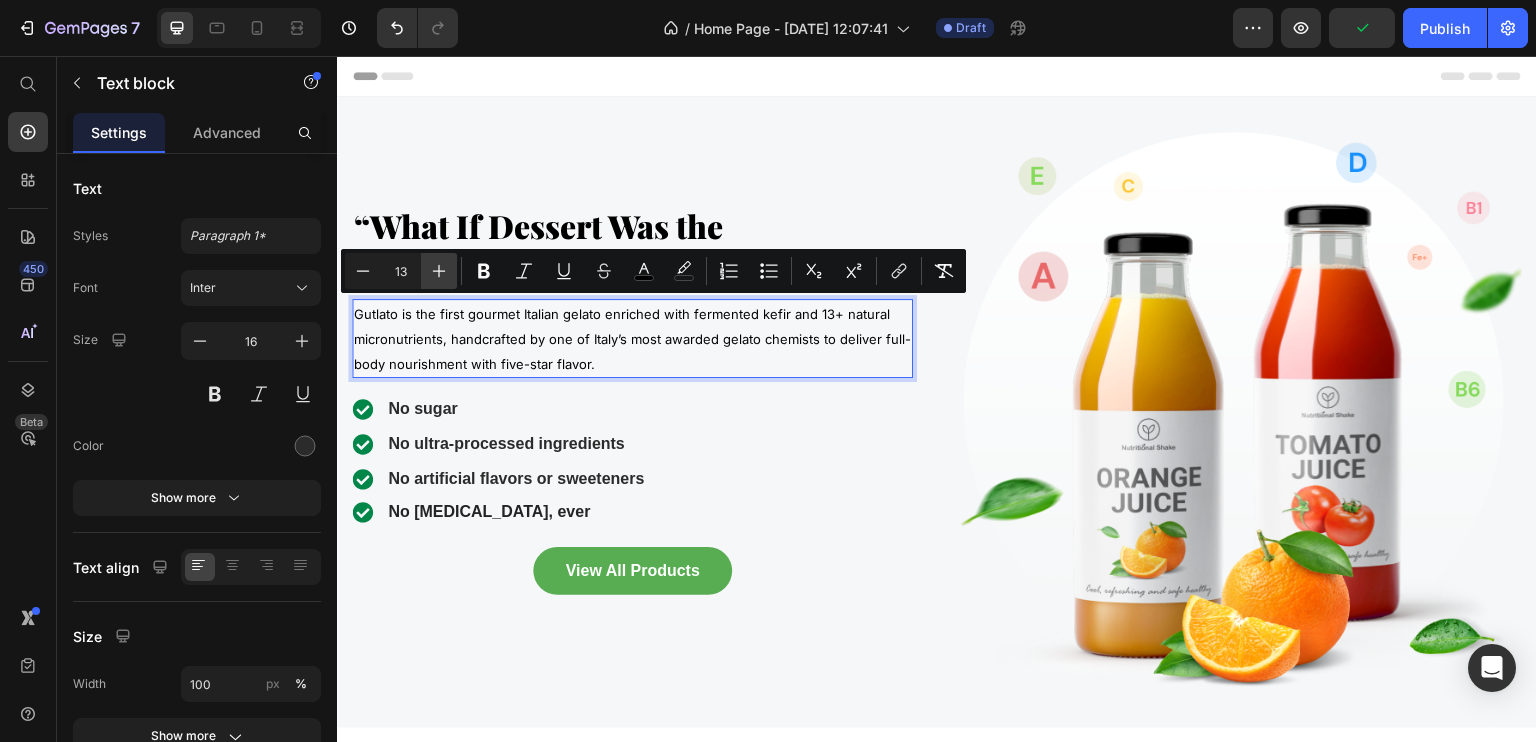 click 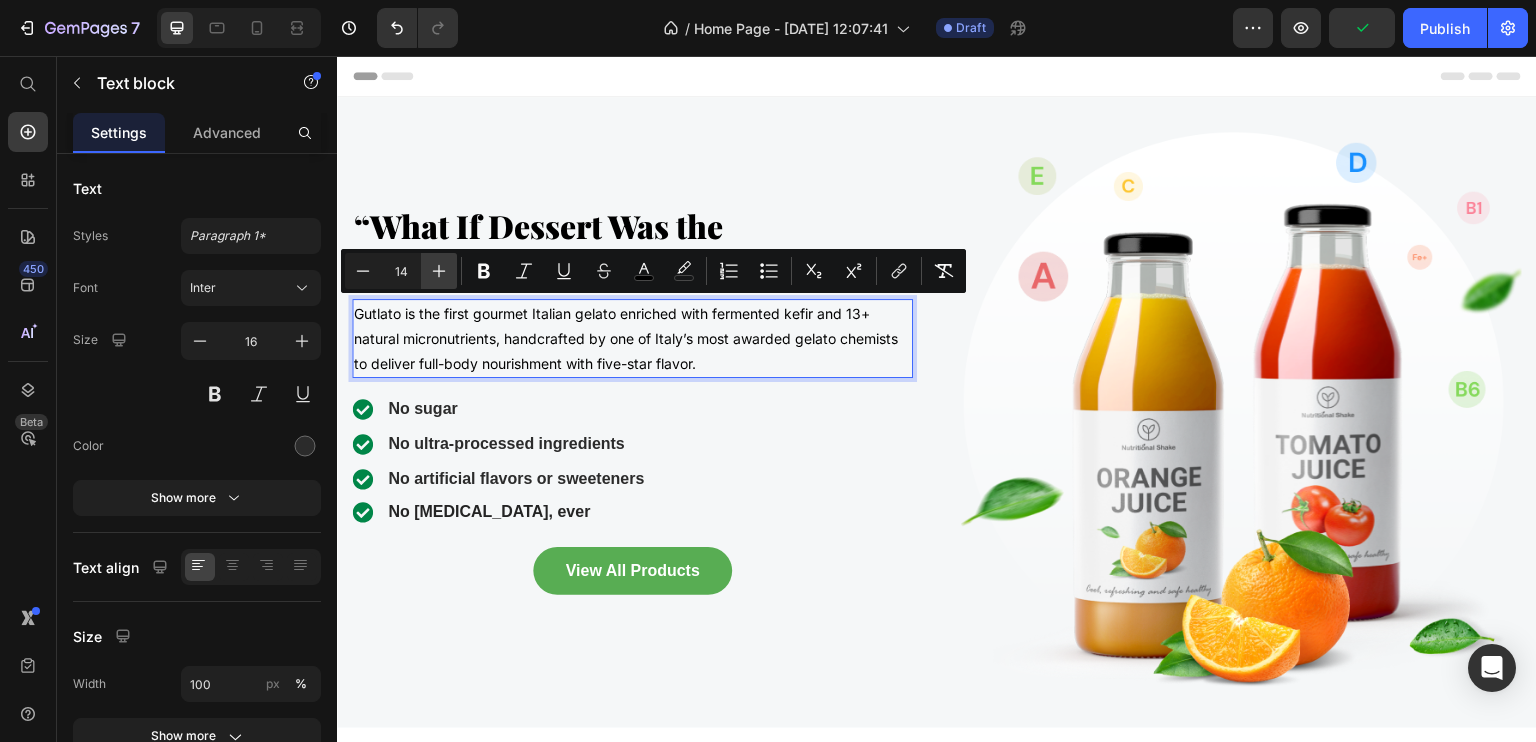 click 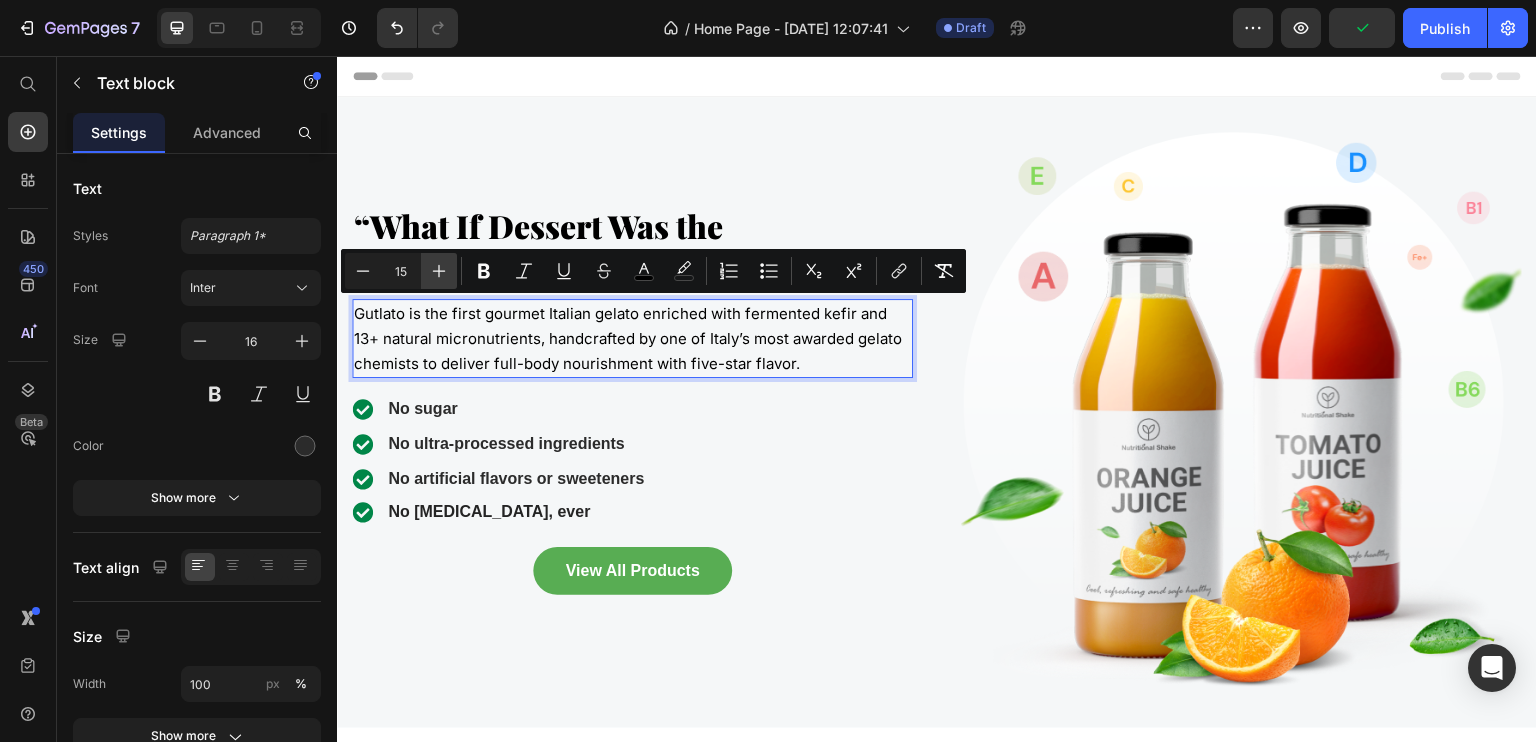 click 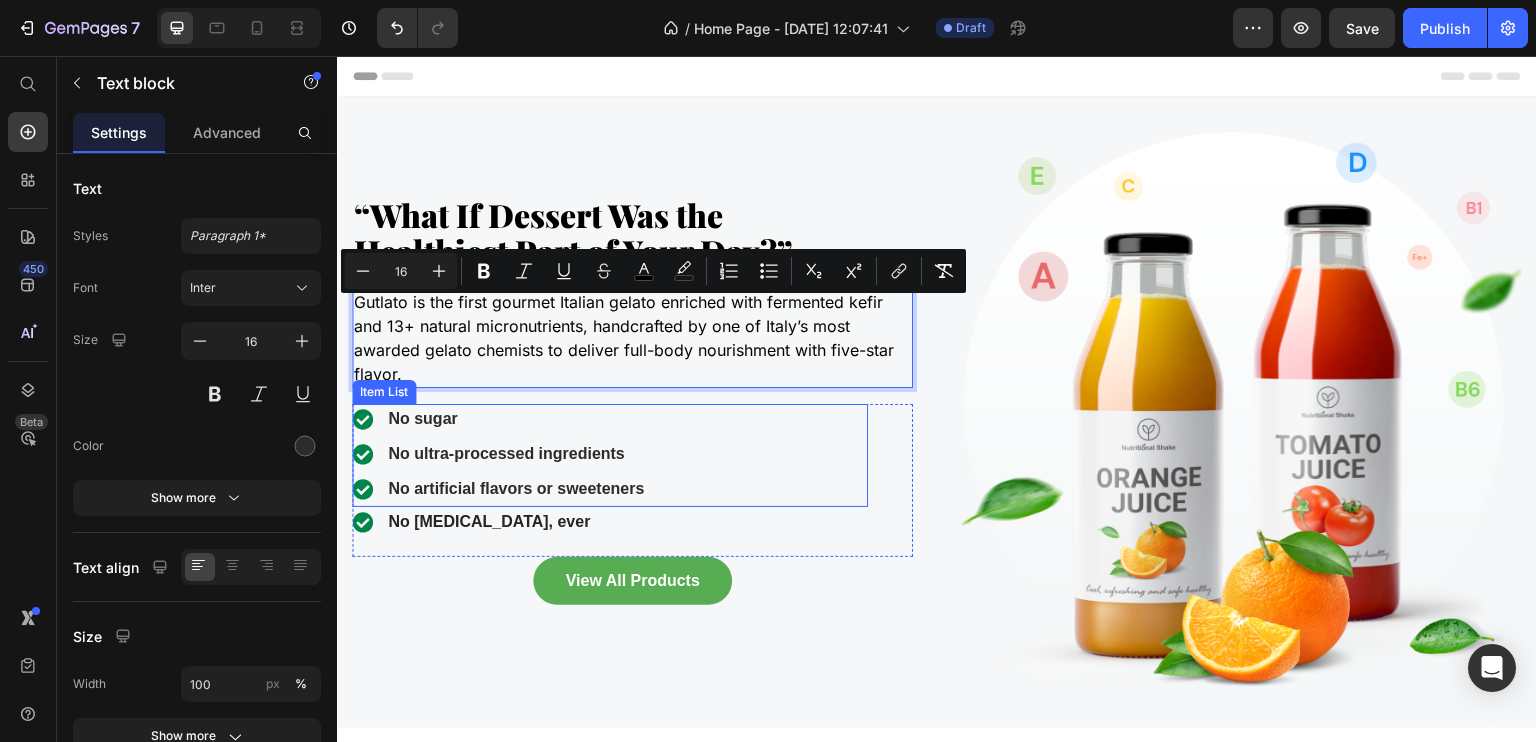 click on "No sugar No ultra-processed ingredients No artificial flavors or sweeteners" at bounding box center (610, 454) 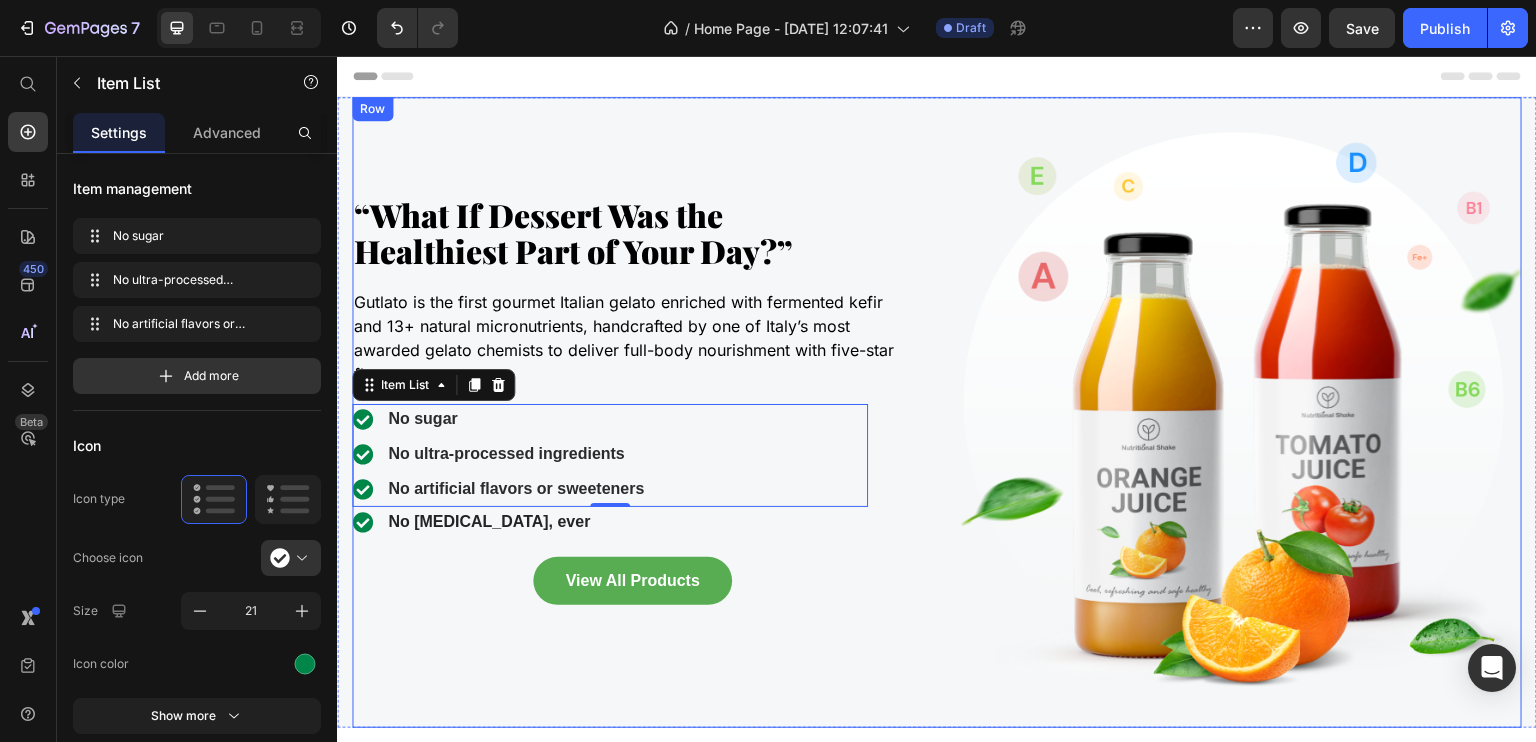 click on "⁠⁠⁠⁠⁠⁠⁠ “What If Dessert Was the Healthiest Part of Your Day?” Heading Gutlato is the first gourmet Italian gelato enriched with fermented kefir and 13+ natural micronutrients, handcrafted by one of Italy’s most awarded gelato chemists to deliver full-body nourishment with five-star flavor. Text block No sugar No ultra-processed ingredients No artificial flavors or sweeteners Item List   0 No [MEDICAL_DATA], ever Item List Row View All Products  Button Row Image Row" at bounding box center (937, 412) 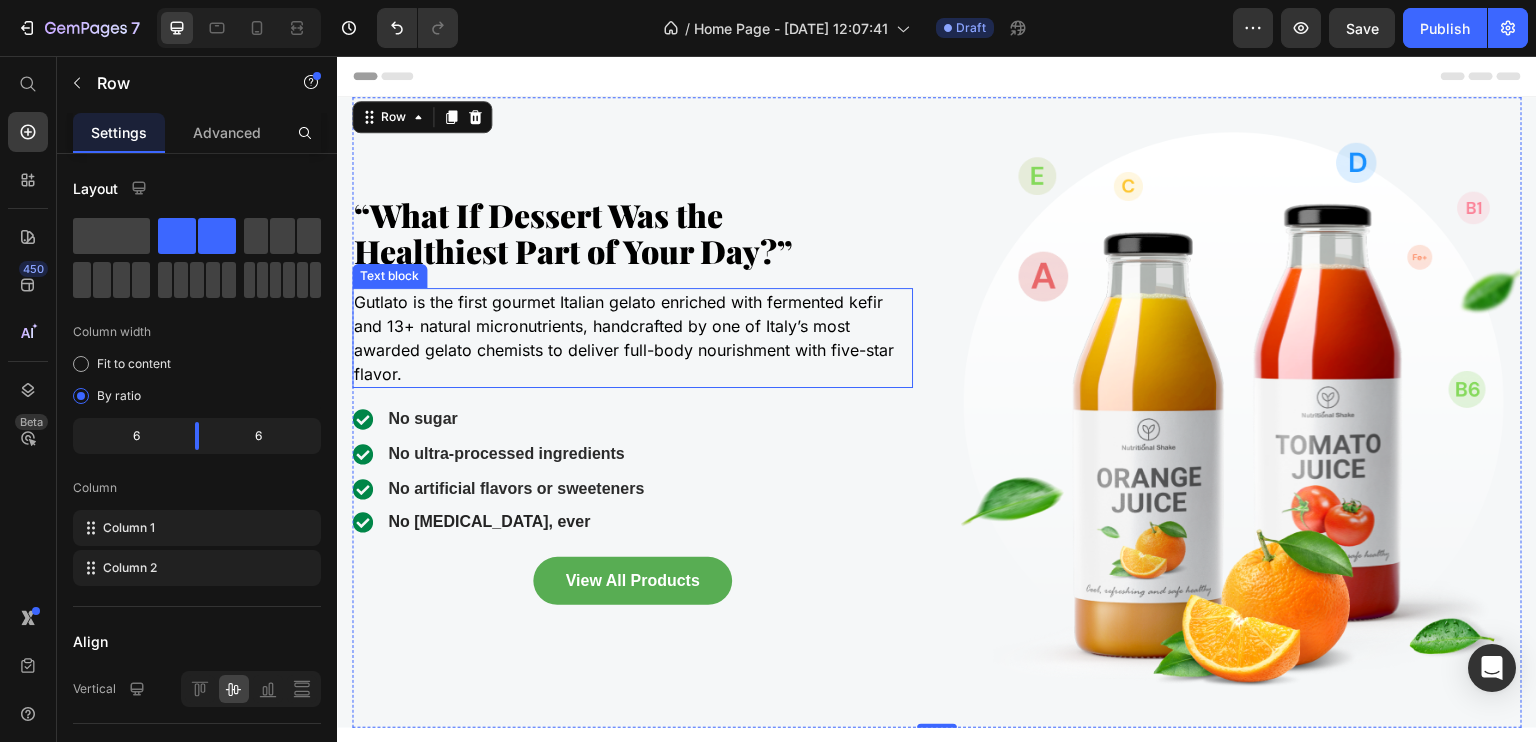 click on "Gutlato is the first gourmet Italian gelato enriched with fermented kefir and 13+ natural micronutrients, handcrafted by one of Italy’s most awarded gelato chemists to deliver full-body nourishment with five-star flavor." at bounding box center (624, 338) 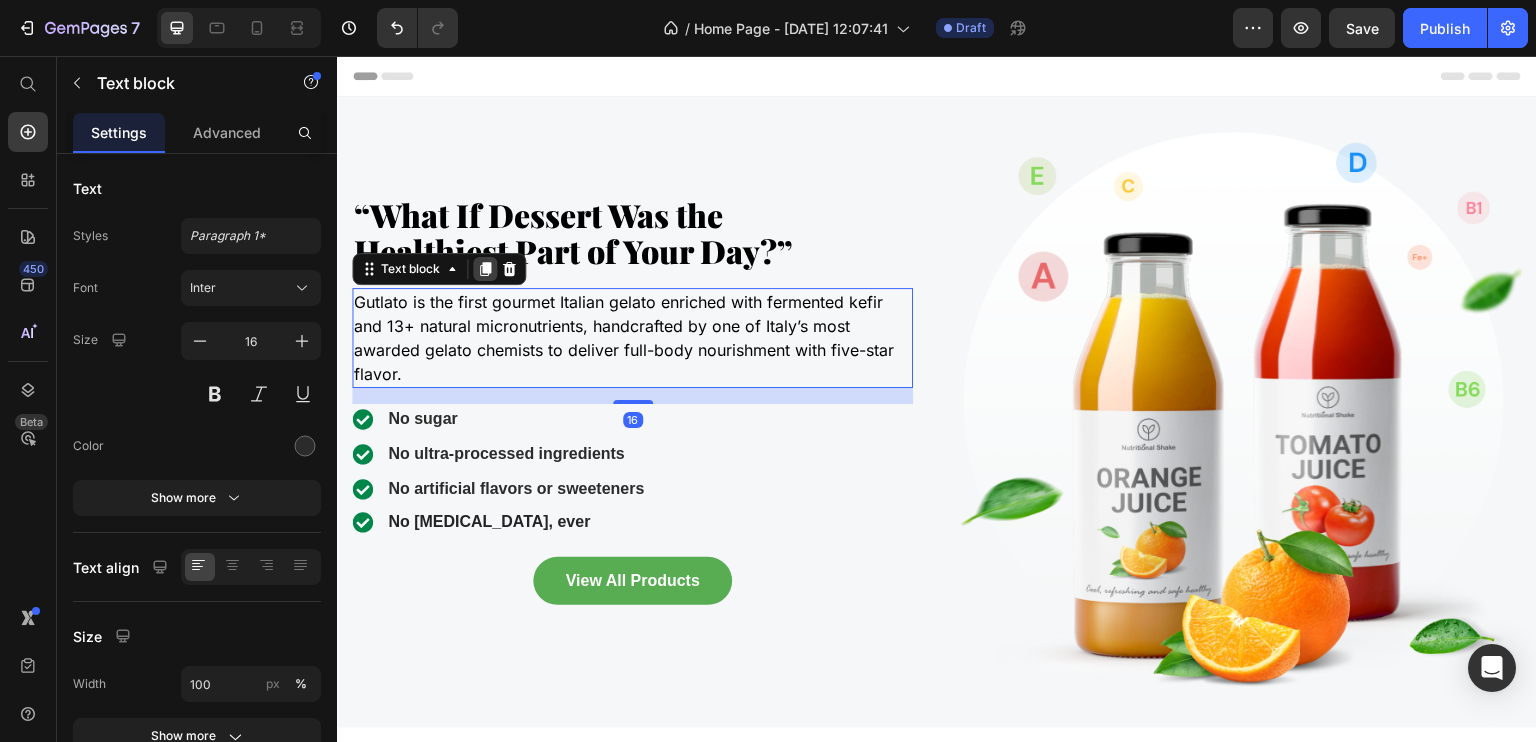 click 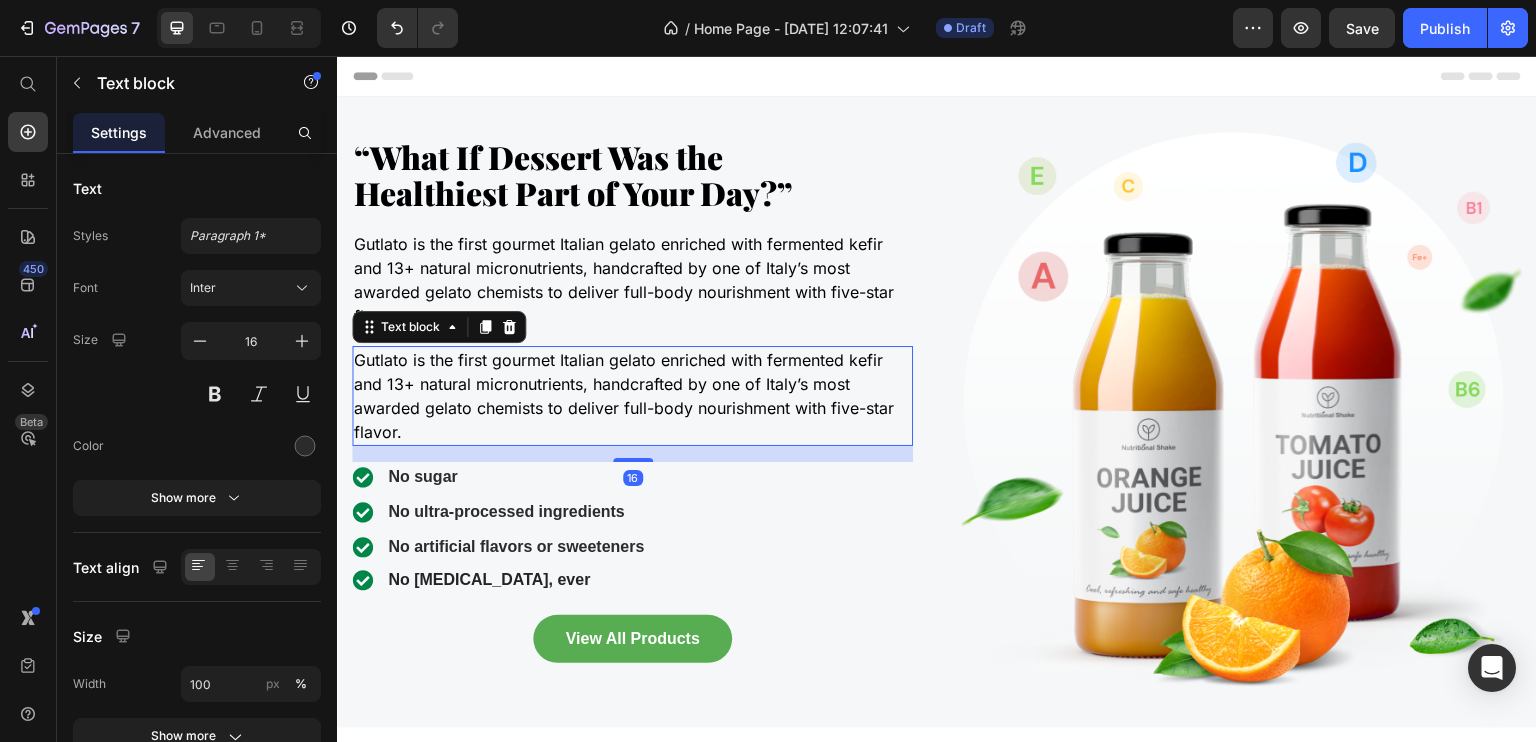 click on "Gutlato is the first gourmet Italian gelato enriched with fermented kefir and 13+ natural micronutrients, handcrafted by one of Italy’s most awarded gelato chemists to deliver full-body nourishment with five-star flavor." at bounding box center [624, 396] 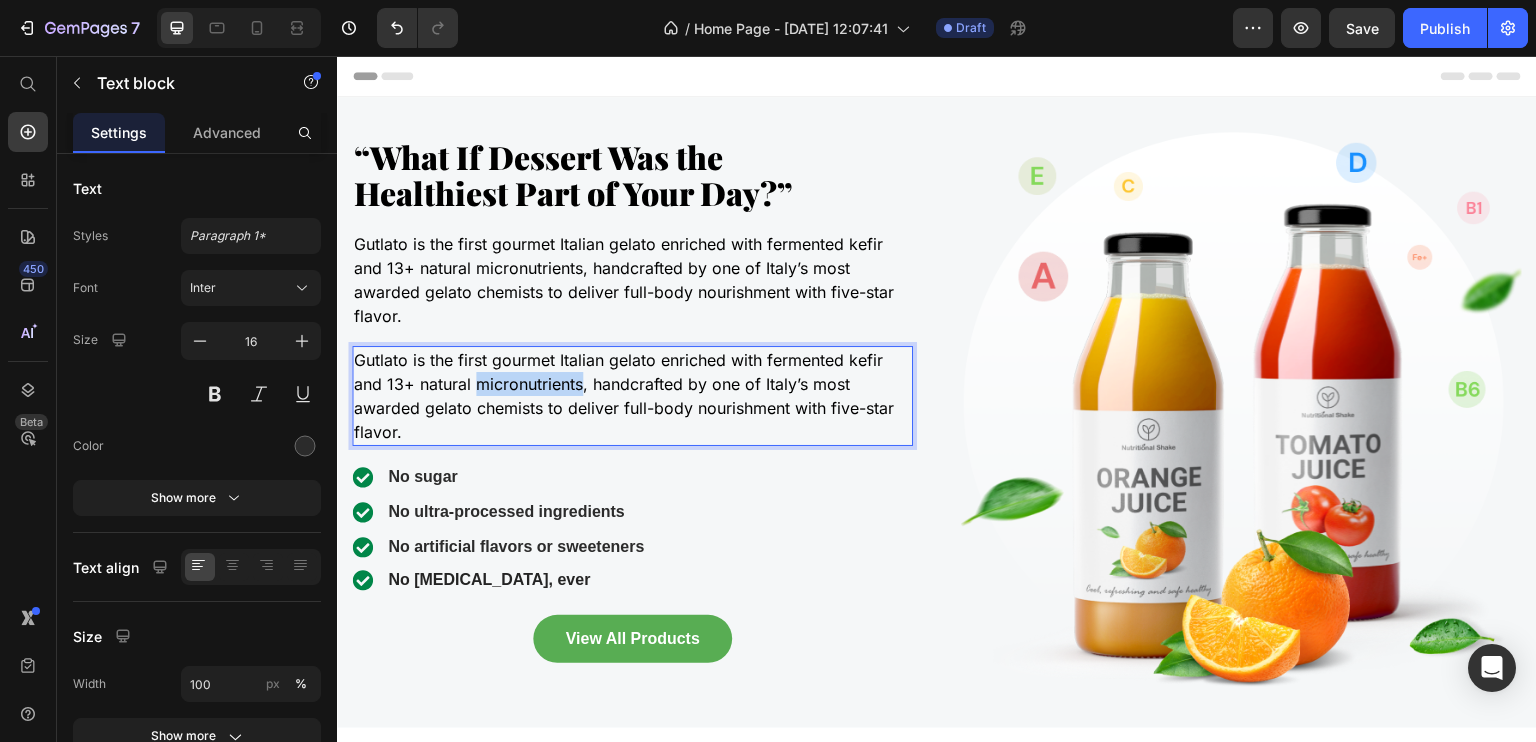 click on "Gutlato is the first gourmet Italian gelato enriched with fermented kefir and 13+ natural micronutrients, handcrafted by one of Italy’s most awarded gelato chemists to deliver full-body nourishment with five-star flavor." at bounding box center [624, 396] 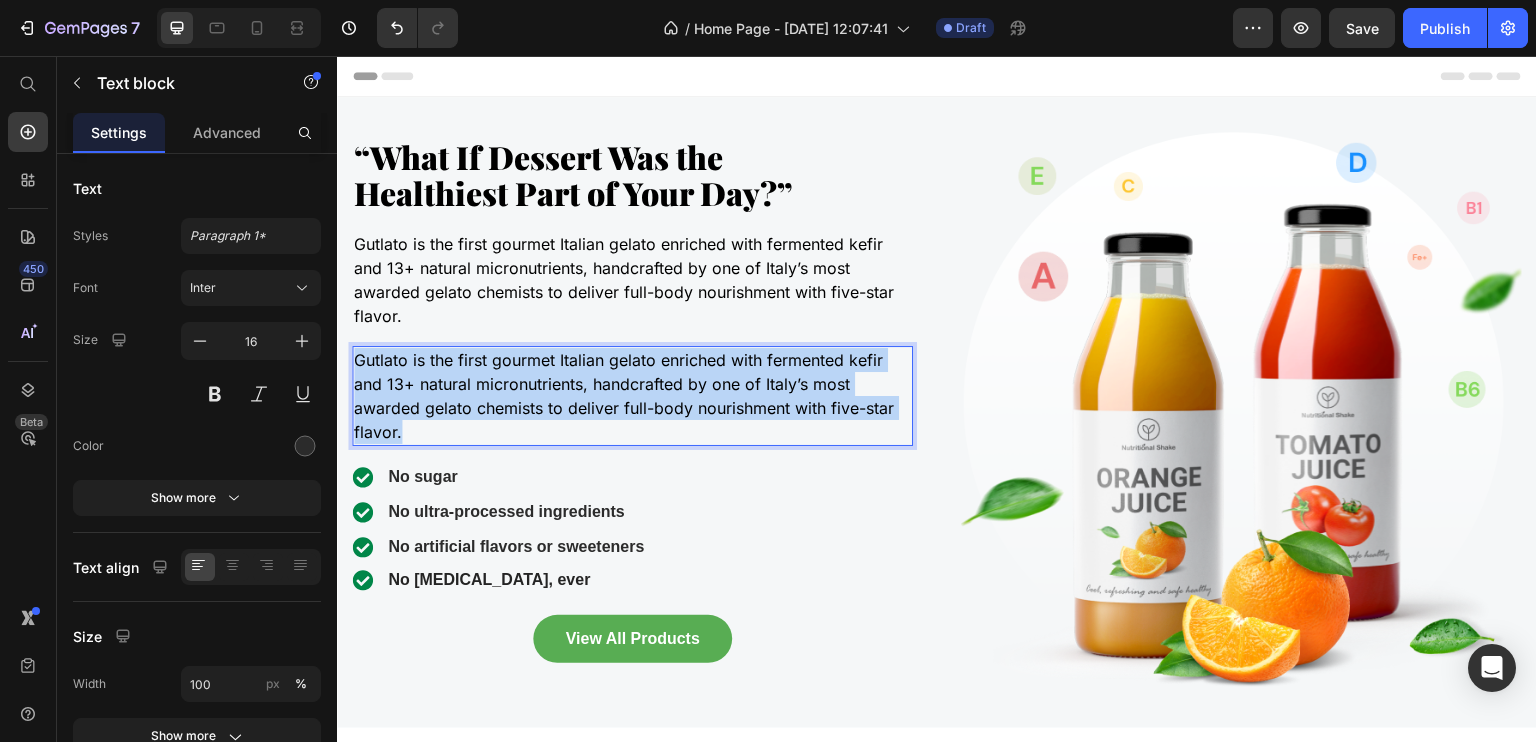 click on "Gutlato is the first gourmet Italian gelato enriched with fermented kefir and 13+ natural micronutrients, handcrafted by one of Italy’s most awarded gelato chemists to deliver full-body nourishment with five-star flavor." at bounding box center (624, 396) 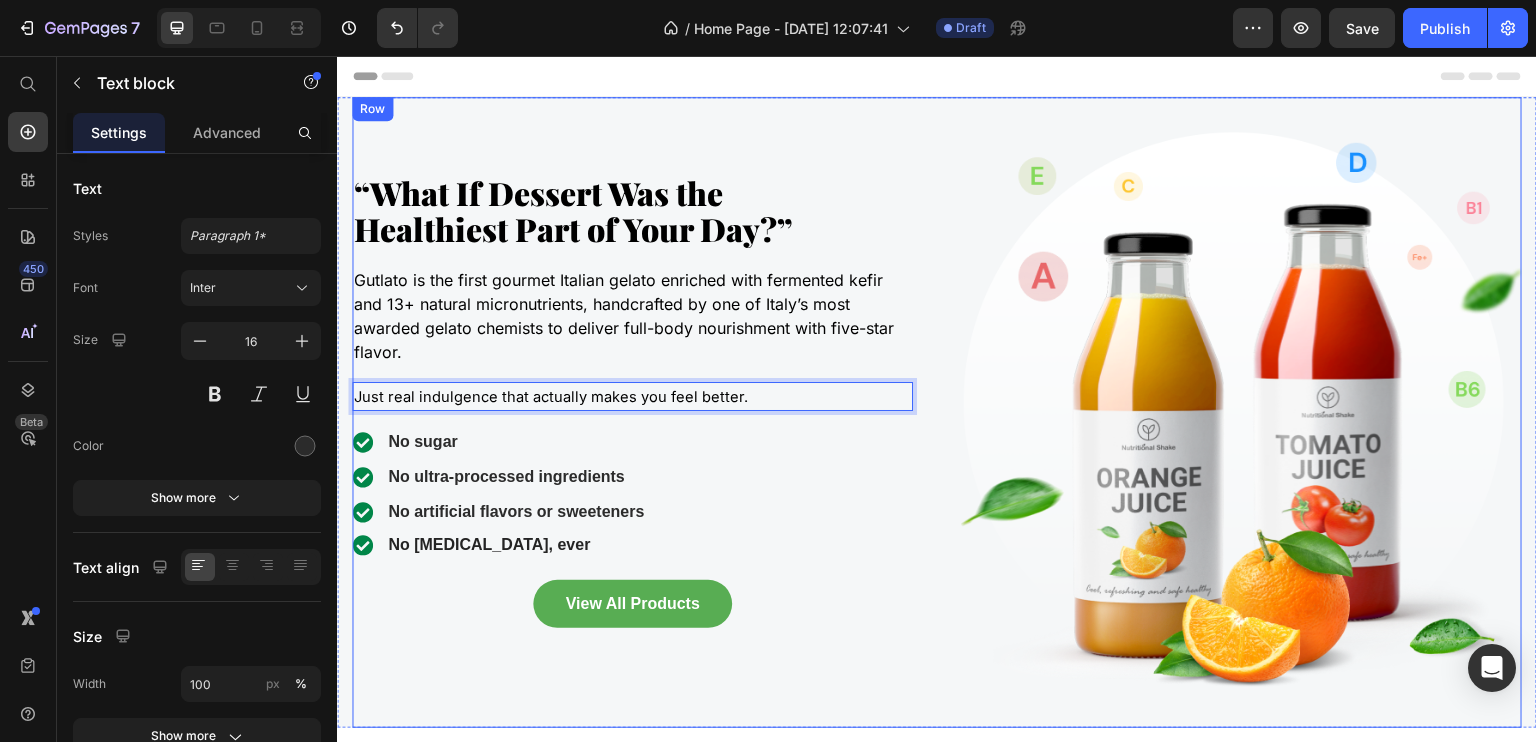 click on "⁠⁠⁠⁠⁠⁠⁠ “What If Dessert Was the Healthiest Part of Your Day?” Heading Gutlato is the first gourmet Italian gelato enriched with fermented kefir and 13+ natural micronutrients, handcrafted by one of Italy’s most awarded gelato chemists to deliver full-body nourishment with five-star flavor. Text block Just real indulgence that actually makes you feel better. Text block   16 No sugar No ultra-processed ingredients No artificial flavors or sweeteners Item List No [MEDICAL_DATA], ever Item List Row View All Products  Button Row Image Row" at bounding box center [937, 412] 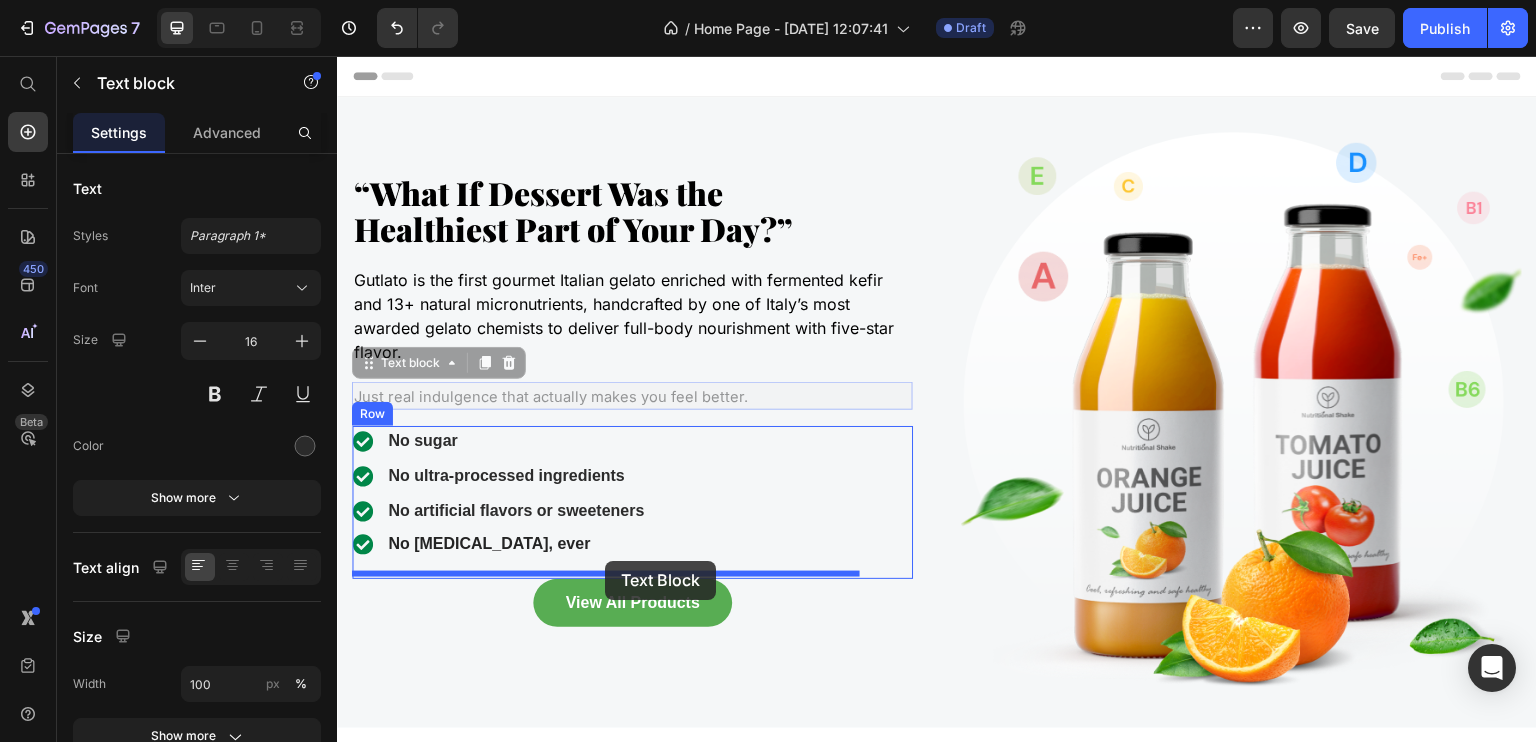 drag, startPoint x: 575, startPoint y: 391, endPoint x: 605, endPoint y: 561, distance: 172.62677 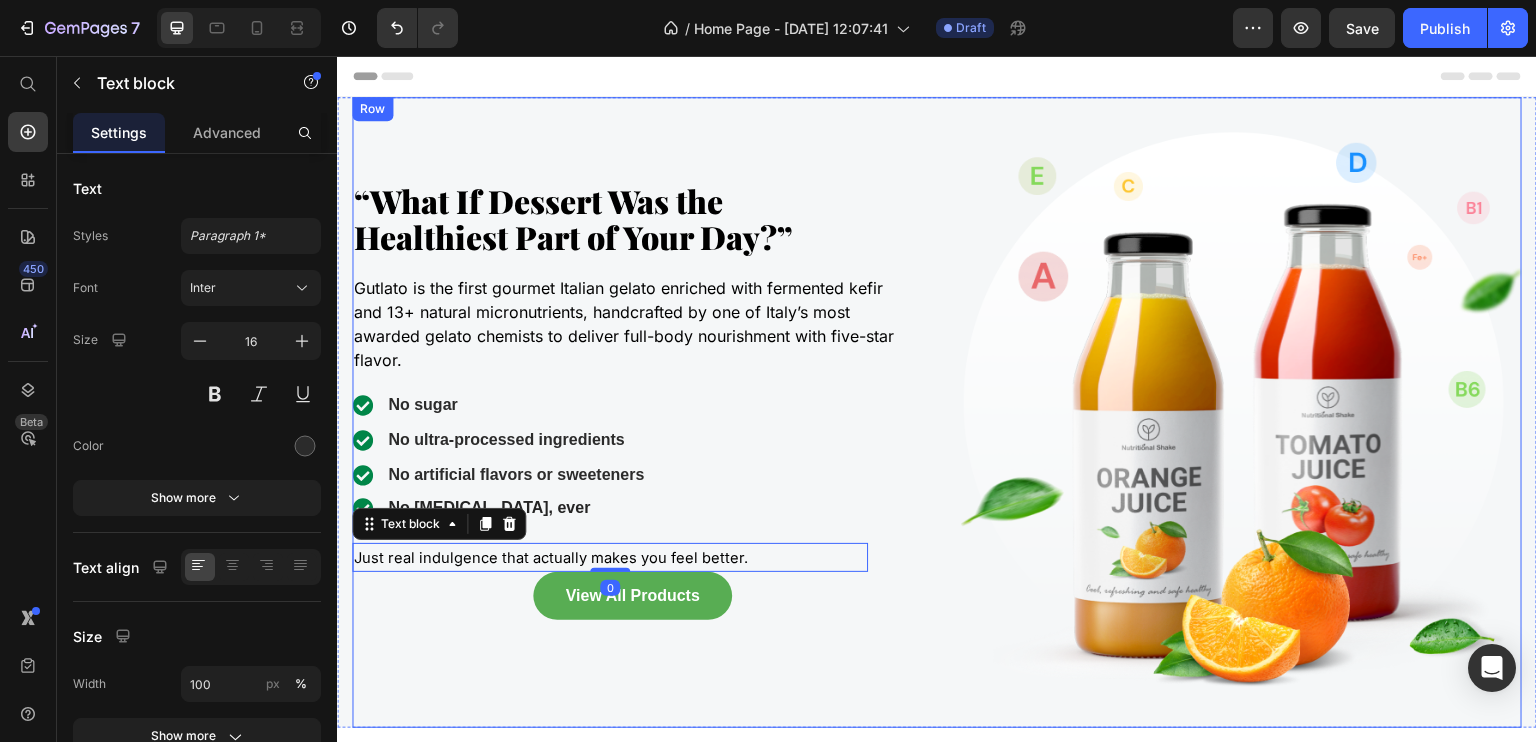 click on "⁠⁠⁠⁠⁠⁠⁠ “What If Dessert Was the Healthiest Part of Your Day?” Heading Gutlato is the first gourmet Italian gelato enriched with fermented kefir and 13+ natural micronutrients, handcrafted by one of Italy’s most awarded gelato chemists to deliver full-body nourishment with five-star flavor. Text block No sugar No ultra-processed ingredients No artificial flavors or sweeteners Item List No [MEDICAL_DATA], ever Item List Just real indulgence that actually makes you feel better. Text block   0 Row View All Products  Button Row" at bounding box center [632, 412] 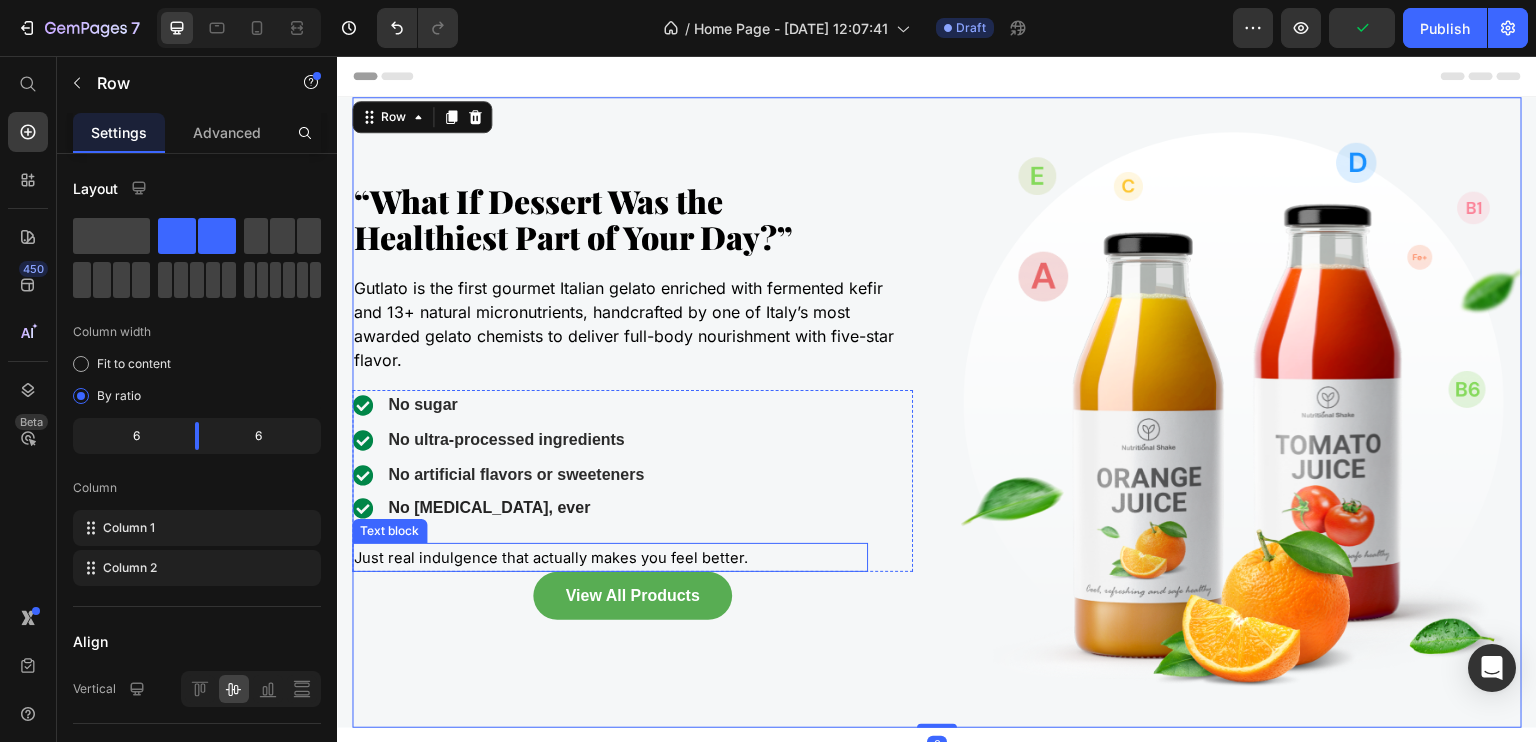 click on "Just real indulgence that actually makes you feel better." at bounding box center [551, 558] 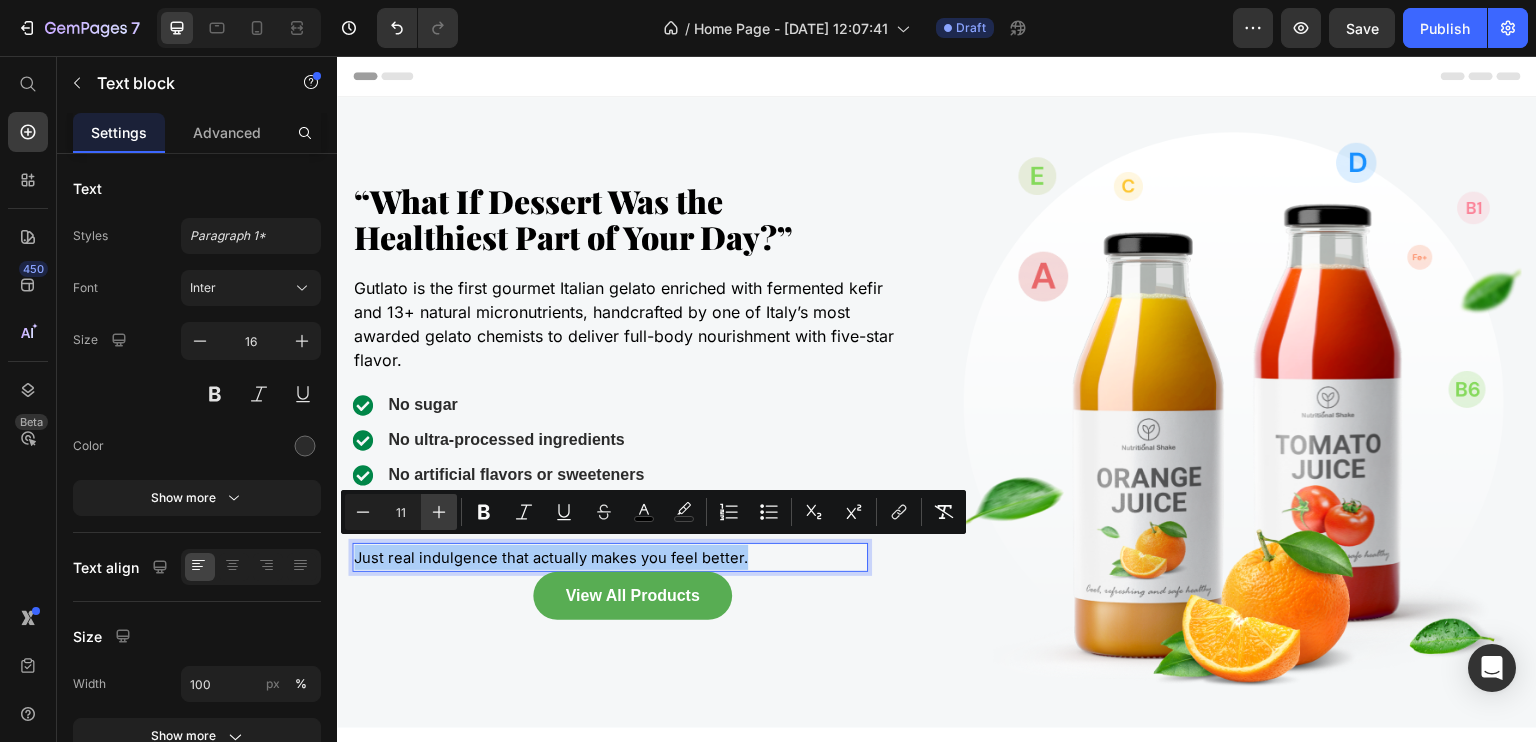 click 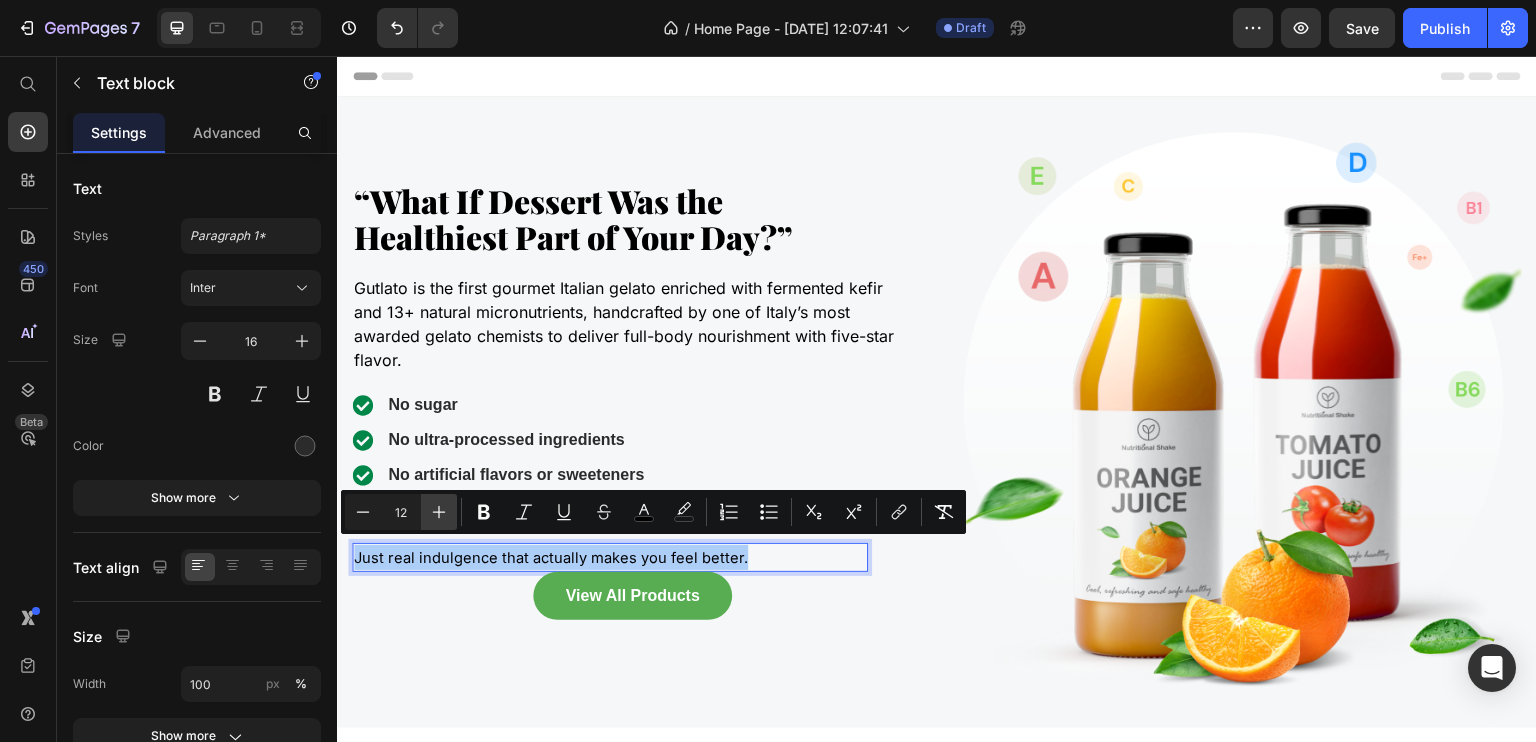 click 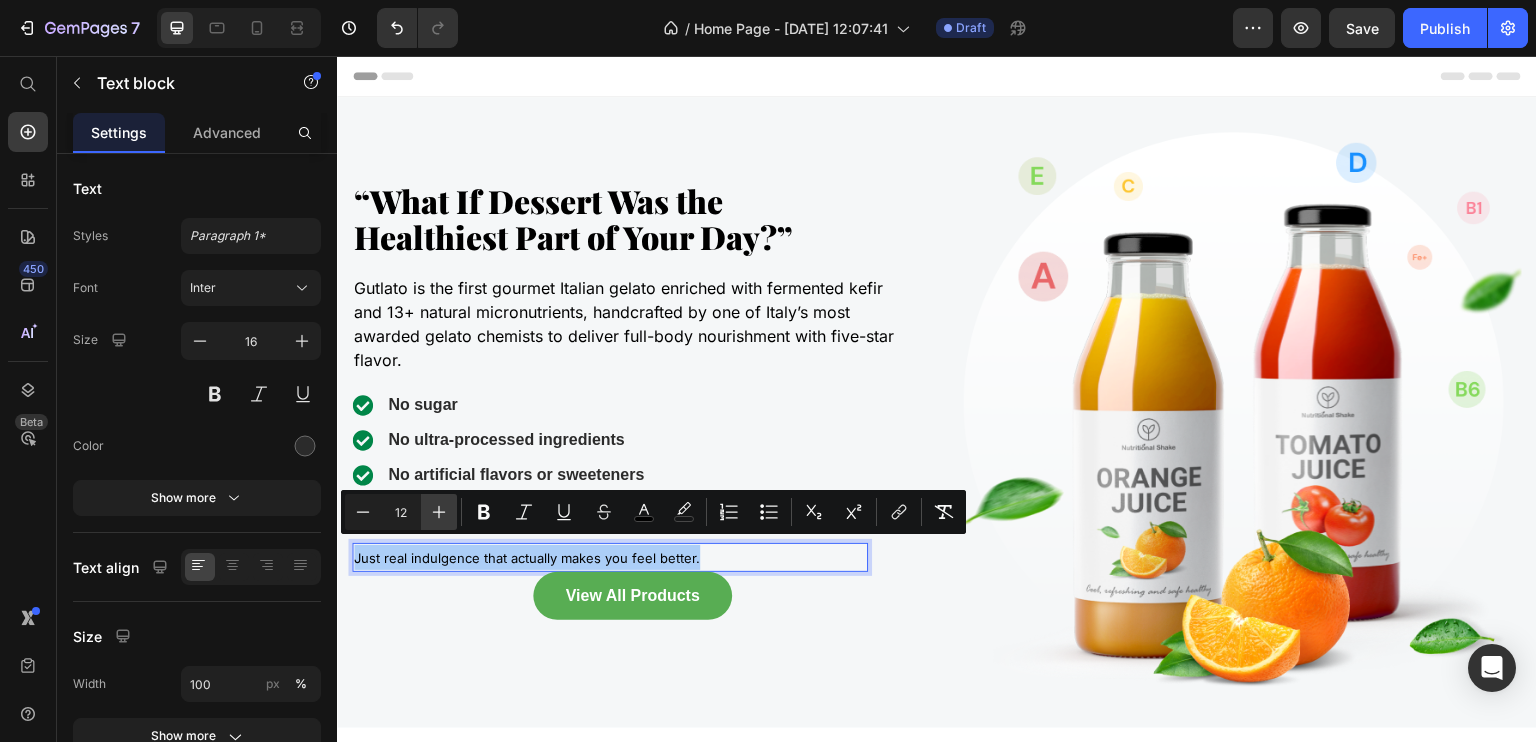 click 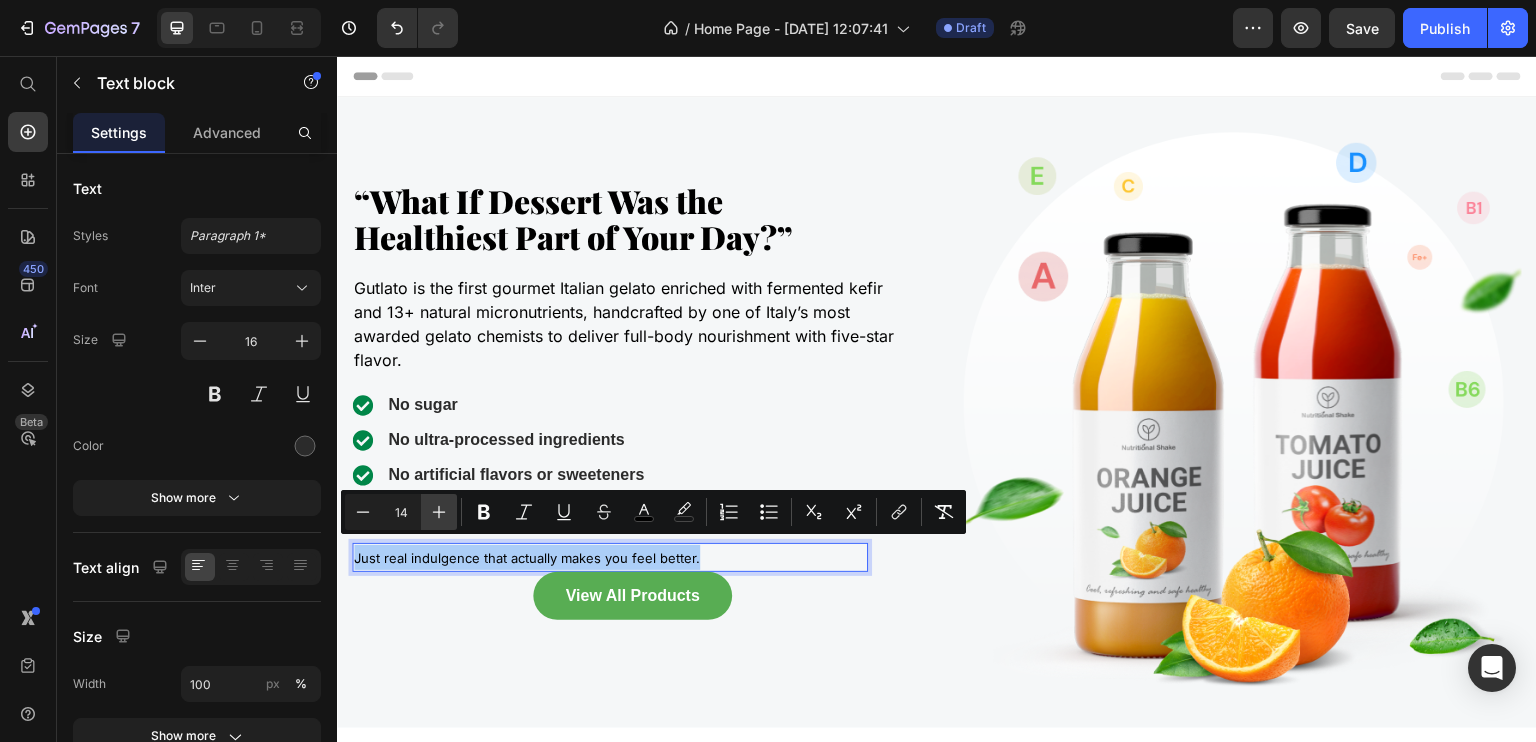 click 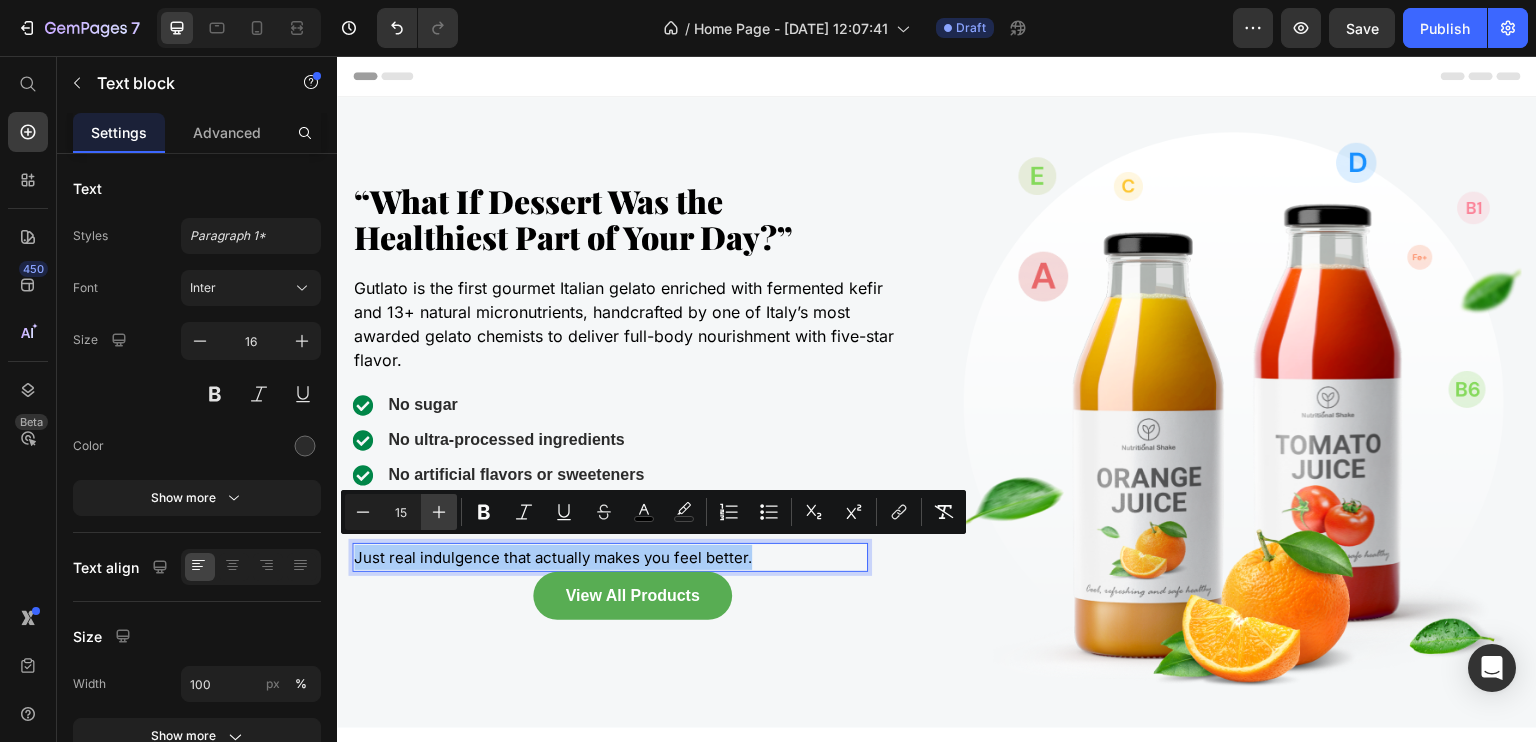 click 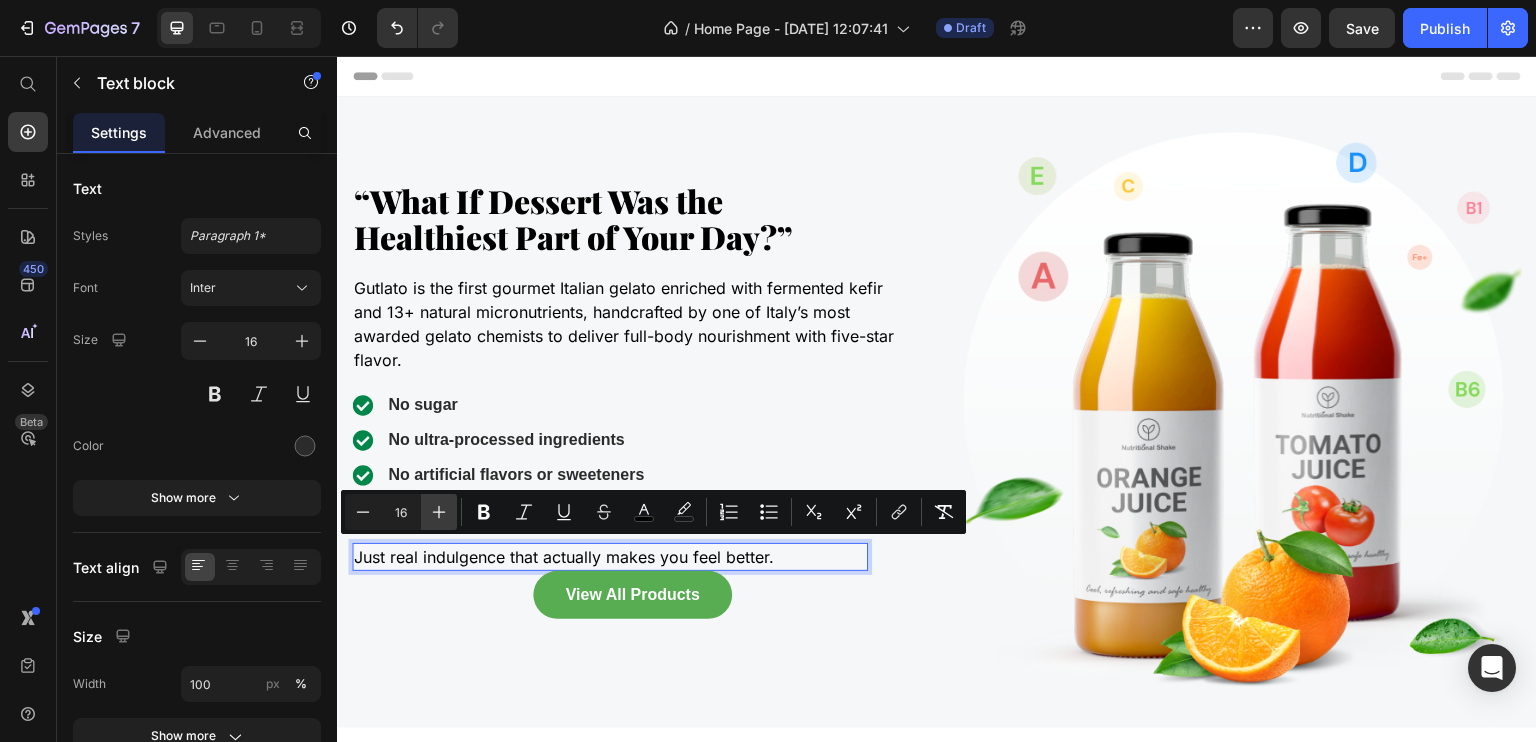 click 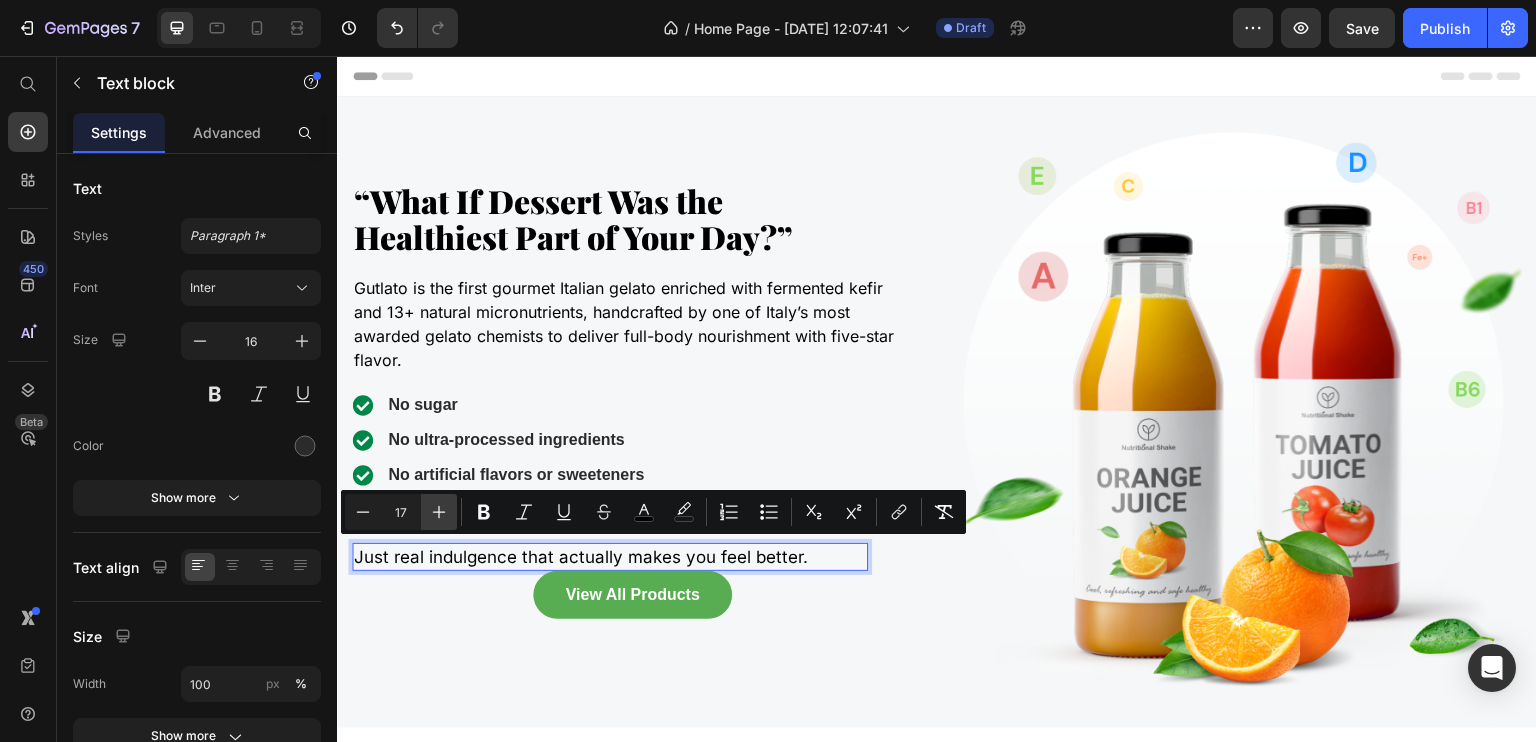 click 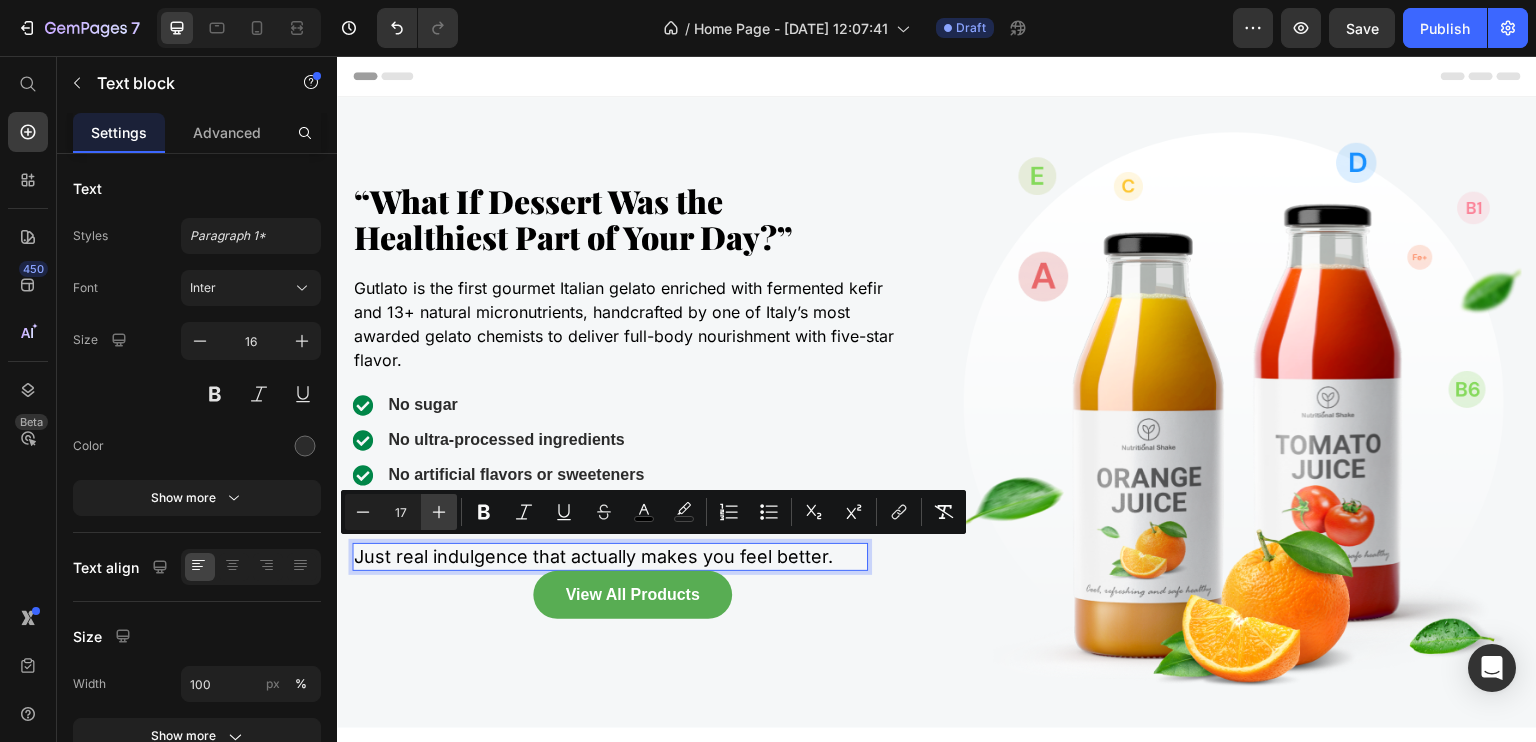 type on "18" 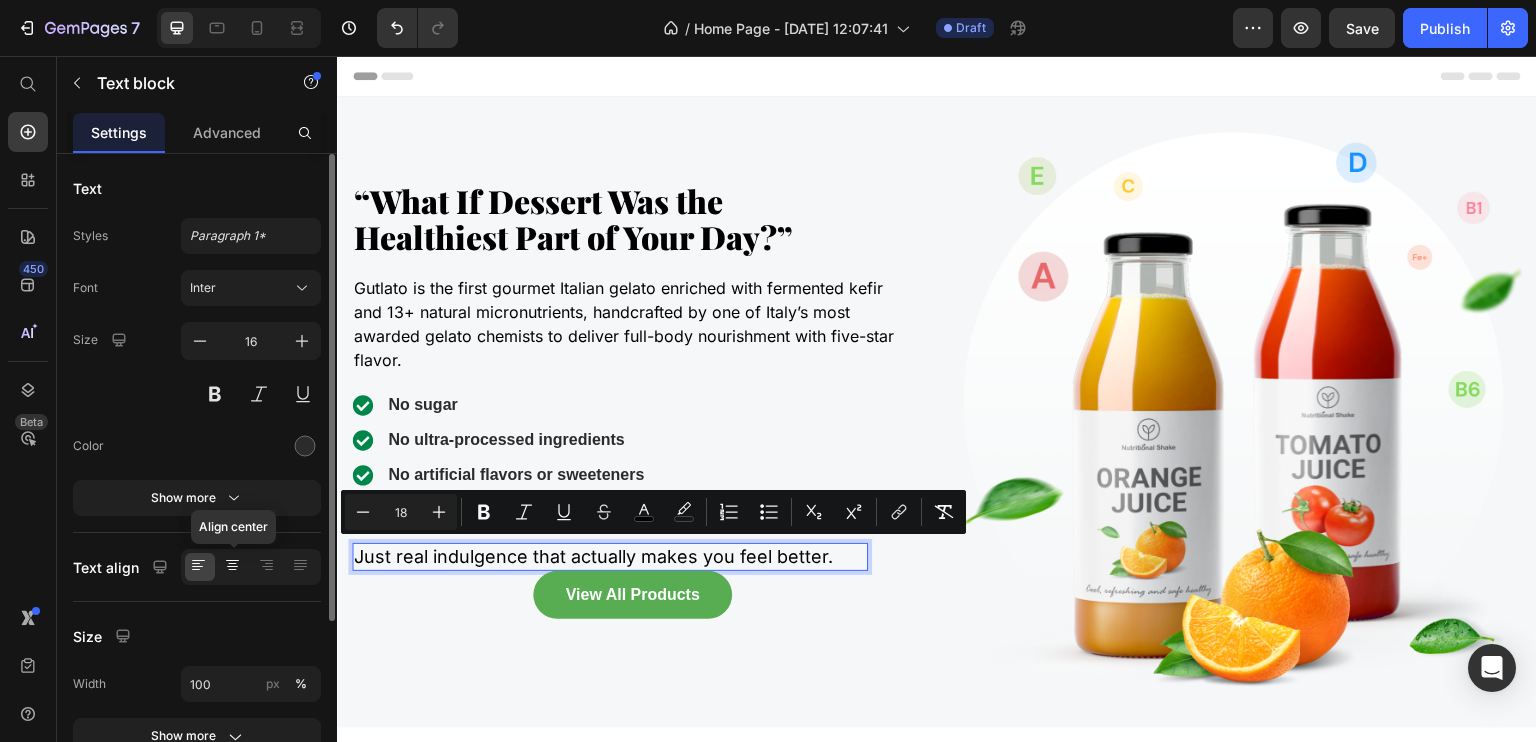 click 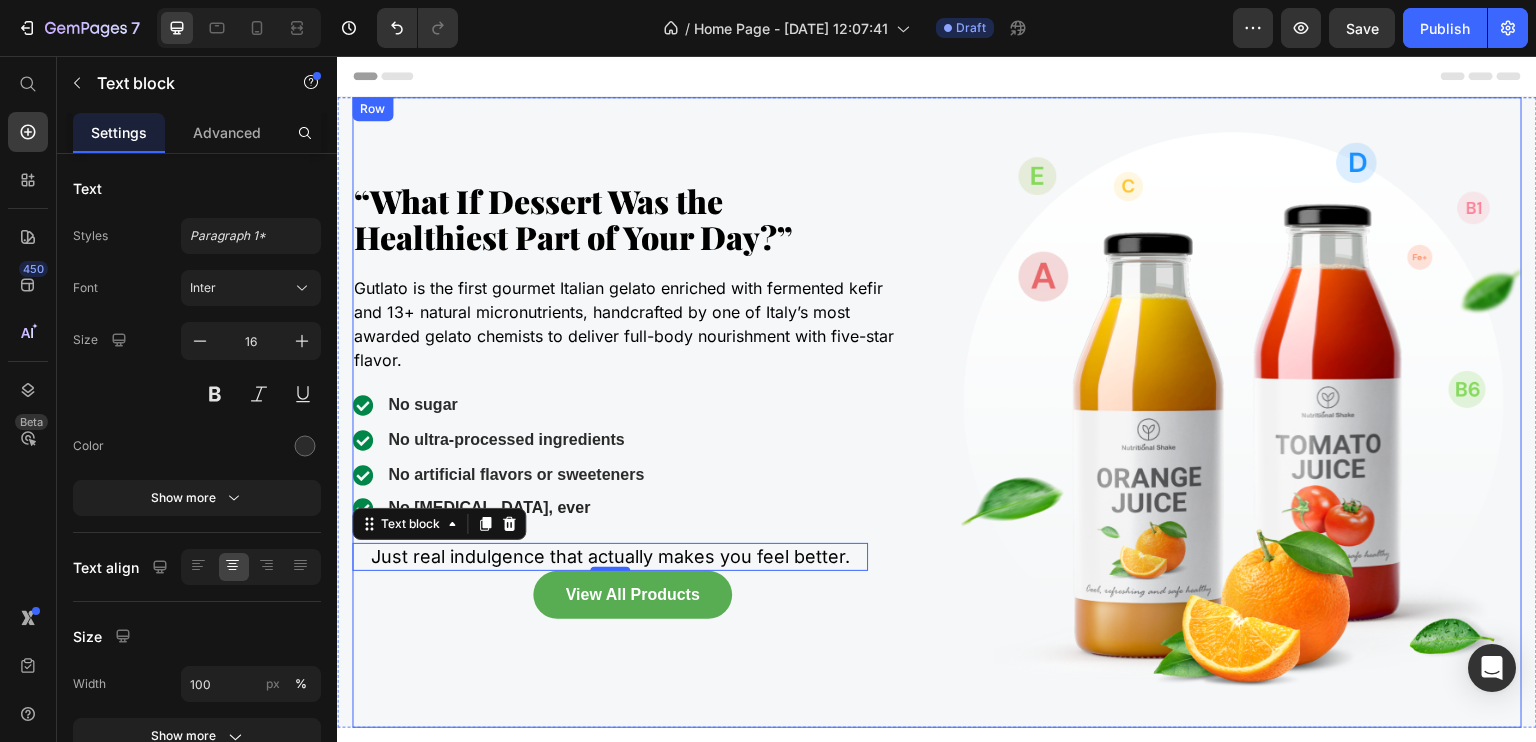 click on "⁠⁠⁠⁠⁠⁠⁠ “What If Dessert Was the Healthiest Part of Your Day?” Heading Gutlato is the first gourmet Italian gelato enriched with fermented kefir and 13+ natural micronutrients, handcrafted by one of Italy’s most awarded gelato chemists to deliver full-body nourishment with five-star flavor. Text block No sugar No ultra-processed ingredients No artificial flavors or sweeteners Item List No [MEDICAL_DATA], ever Item List Just real indulgence that actually makes you feel better. Text block   0 Row View All Products  Button Row" at bounding box center (632, 412) 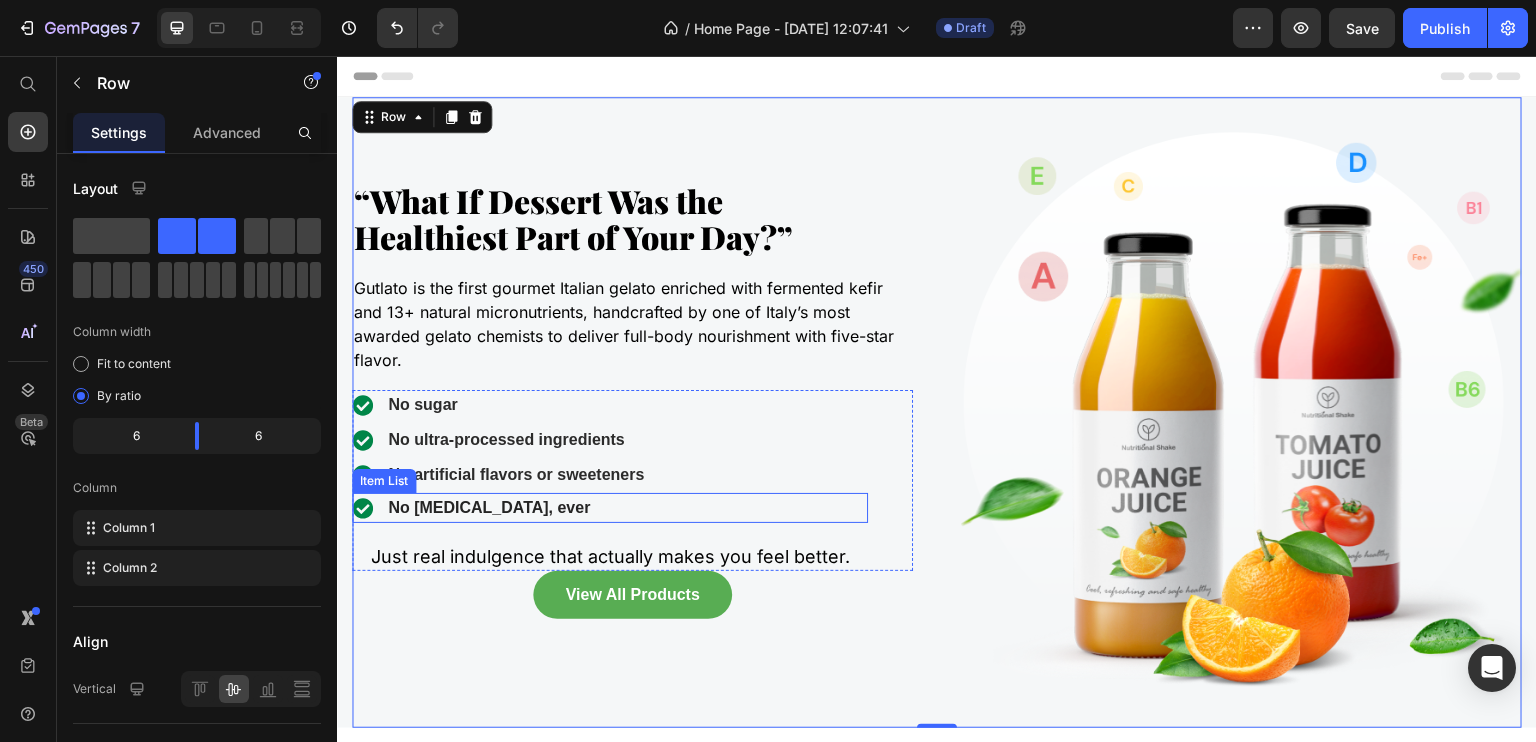 click on "No [MEDICAL_DATA], ever" at bounding box center [489, 507] 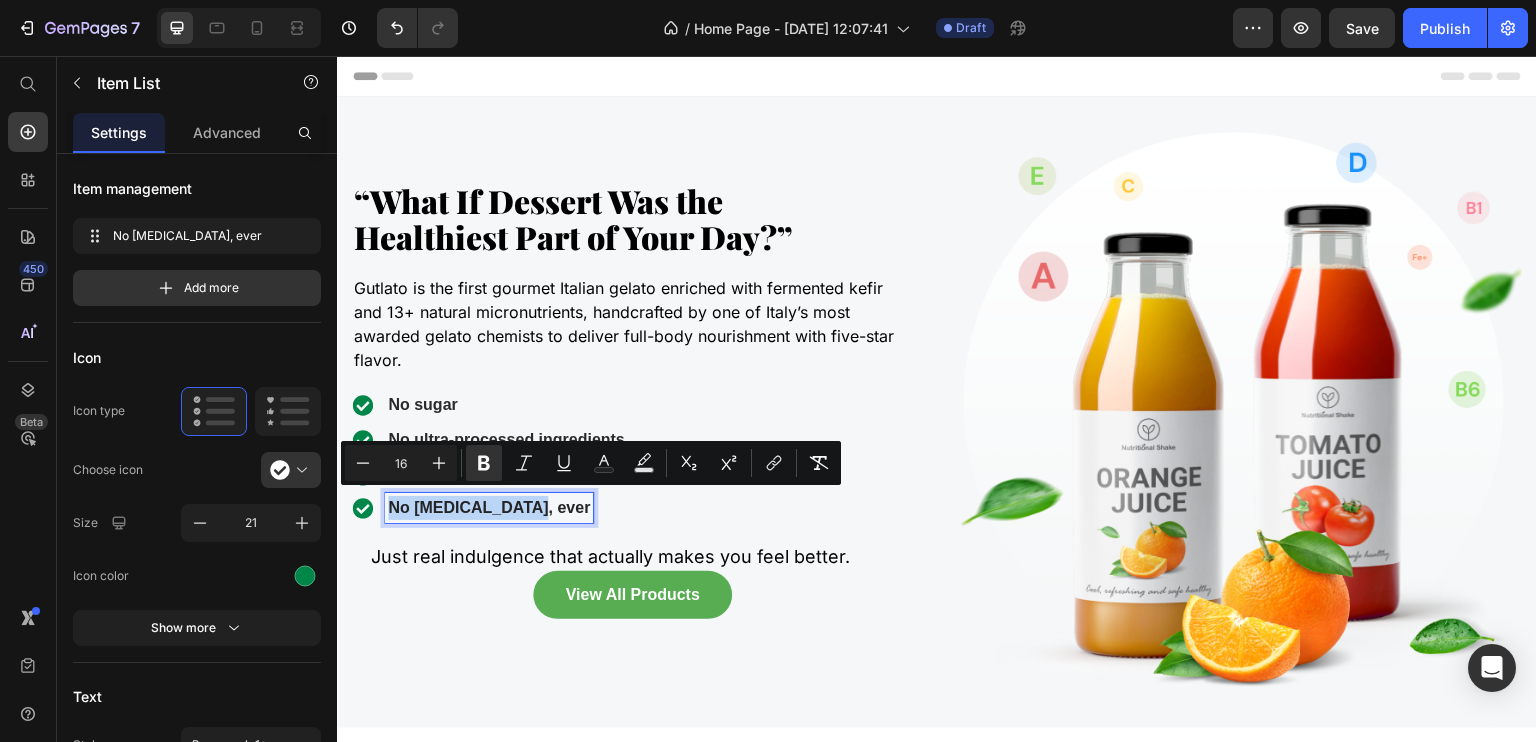 type on "11" 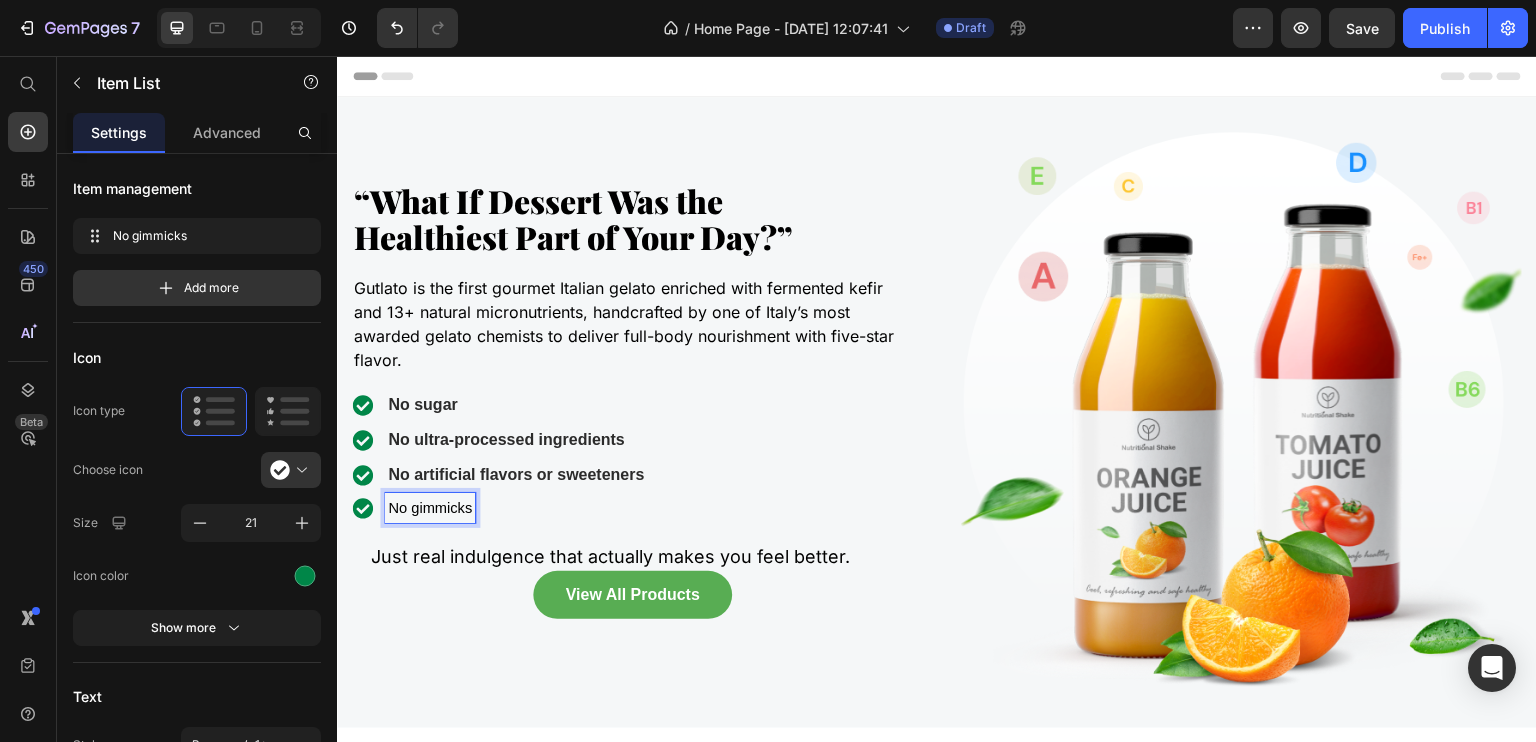 click on "No gimmicks" at bounding box center (430, 508) 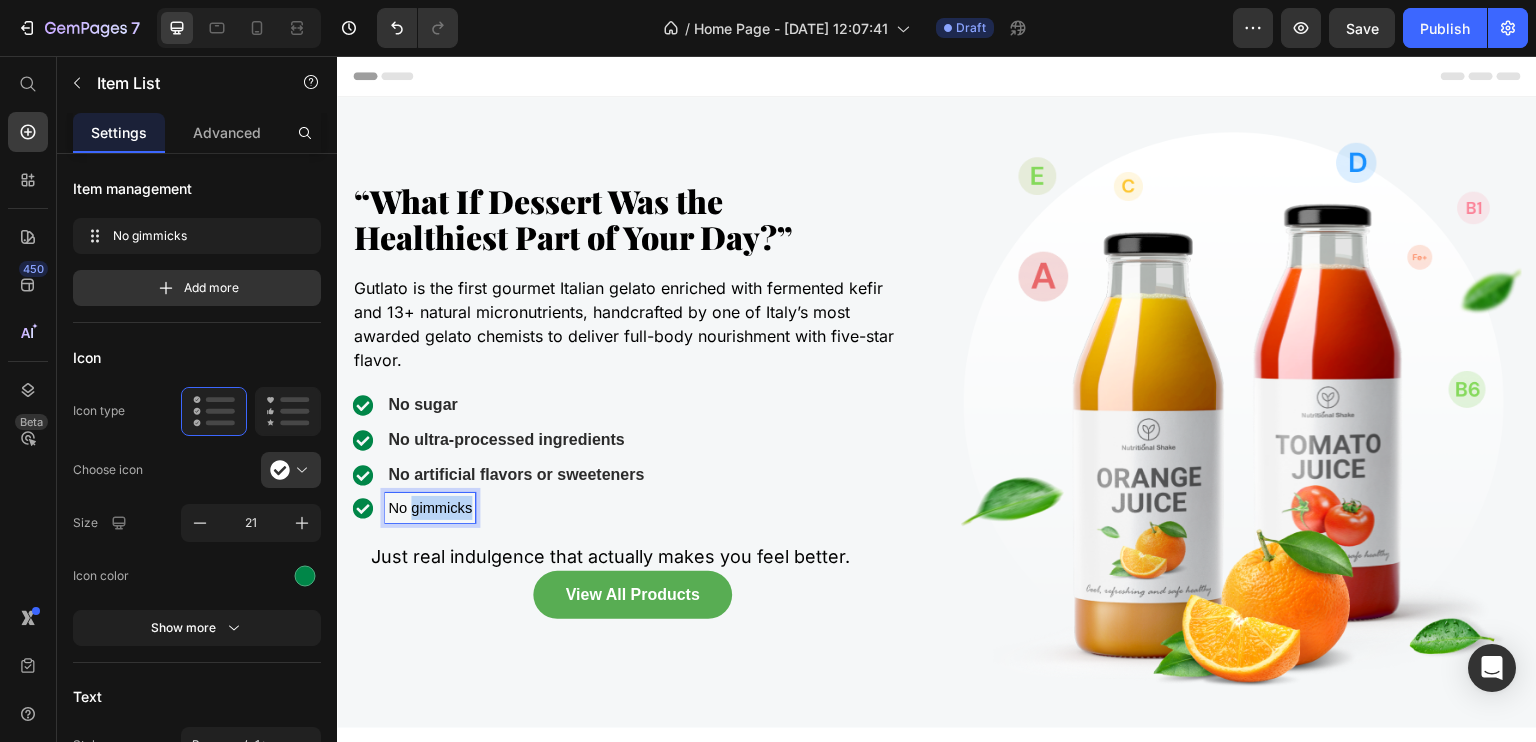 click on "No gimmicks" at bounding box center (430, 508) 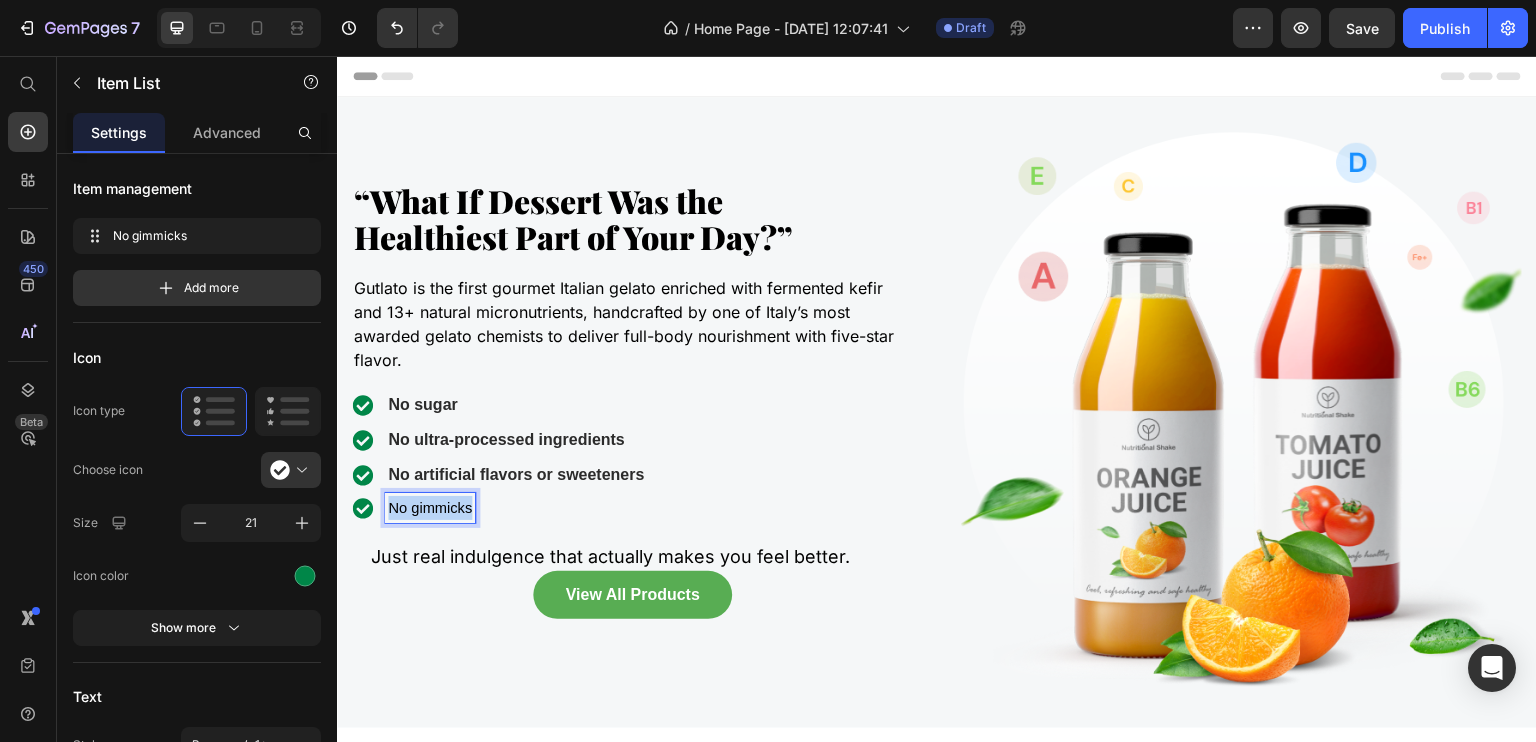 click on "No gimmicks" at bounding box center [430, 508] 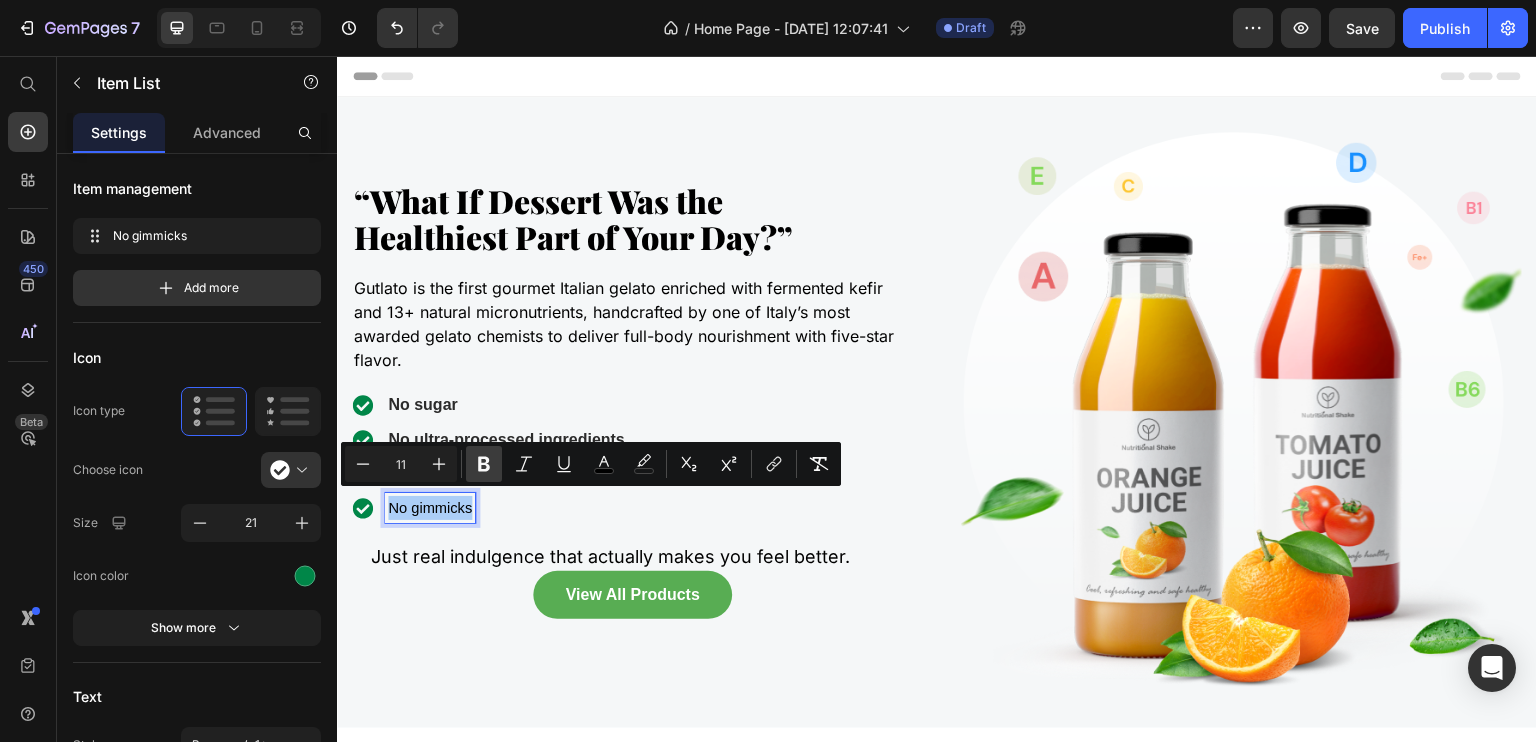 click 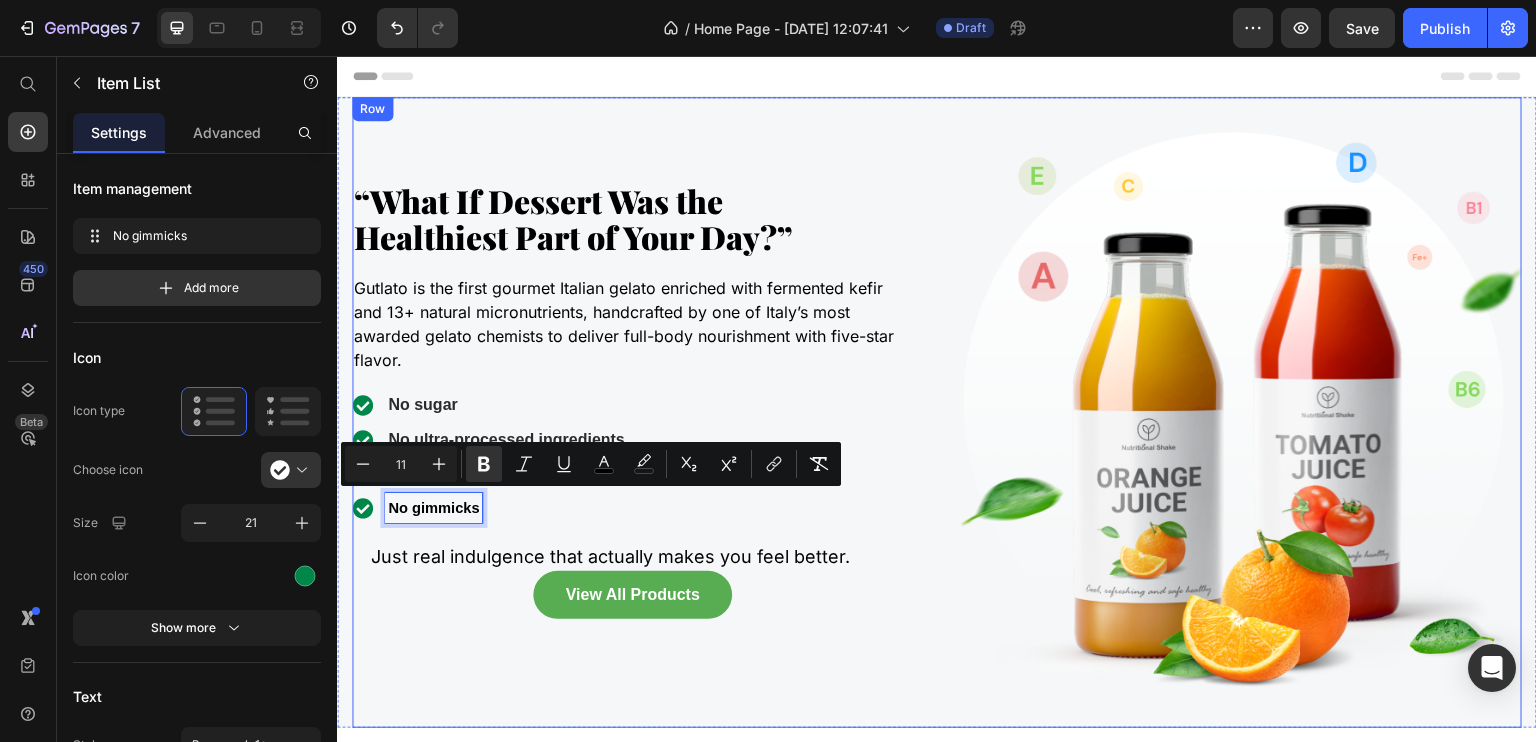 click on "⁠⁠⁠⁠⁠⁠⁠ “What If Dessert Was the Healthiest Part of Your Day?” Heading Gutlato is the first gourmet Italian gelato enriched with fermented kefir and 13+ natural micronutrients, handcrafted by one of Italy’s most awarded gelato chemists to deliver full-body nourishment with five-star flavor. Text block No sugar No ultra-processed ingredients No artificial flavors or sweeteners Item List No gimmicks Item List   20 Just real indulgence that actually makes you feel better. Text block Row View All Products  Button Row" at bounding box center (632, 412) 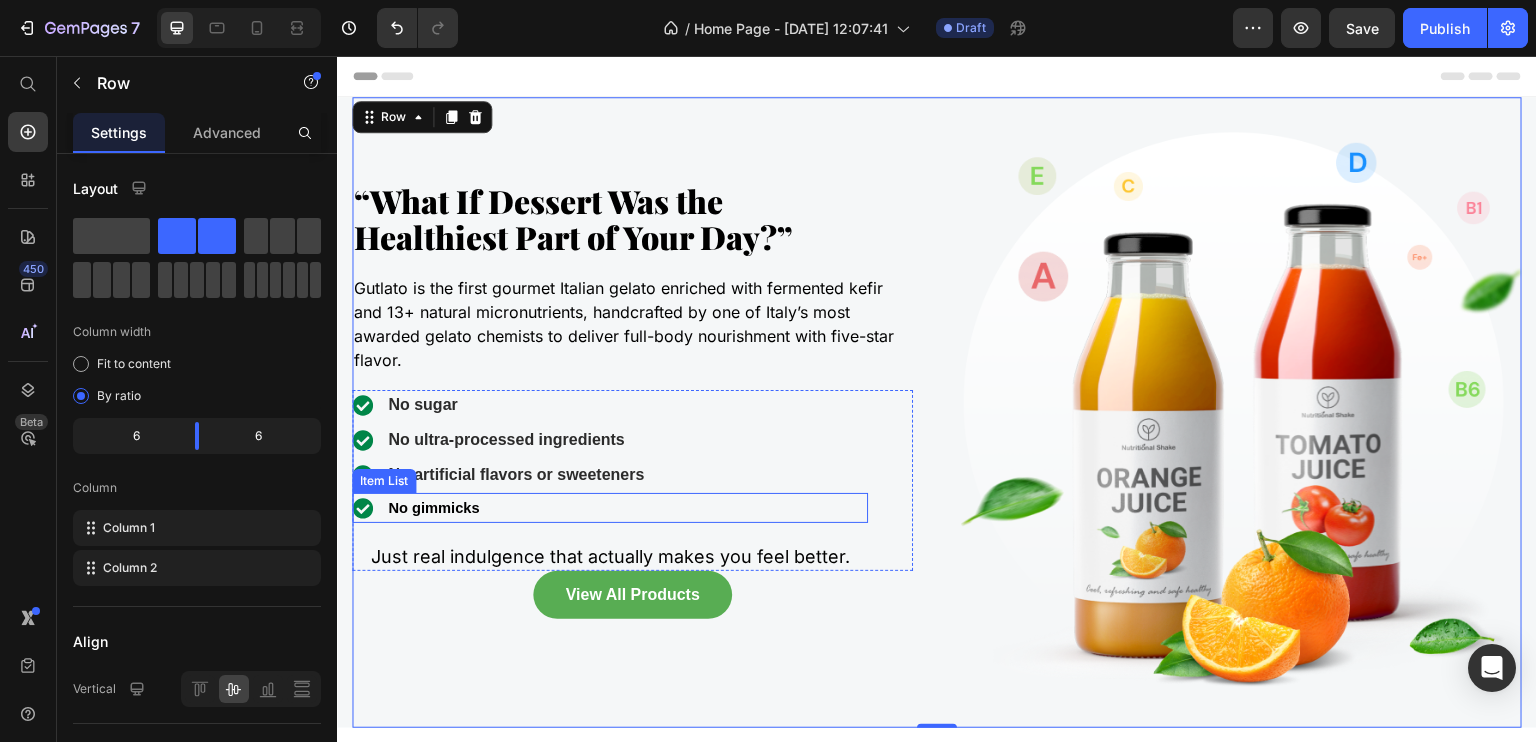click on "No gimmicks" at bounding box center [433, 508] 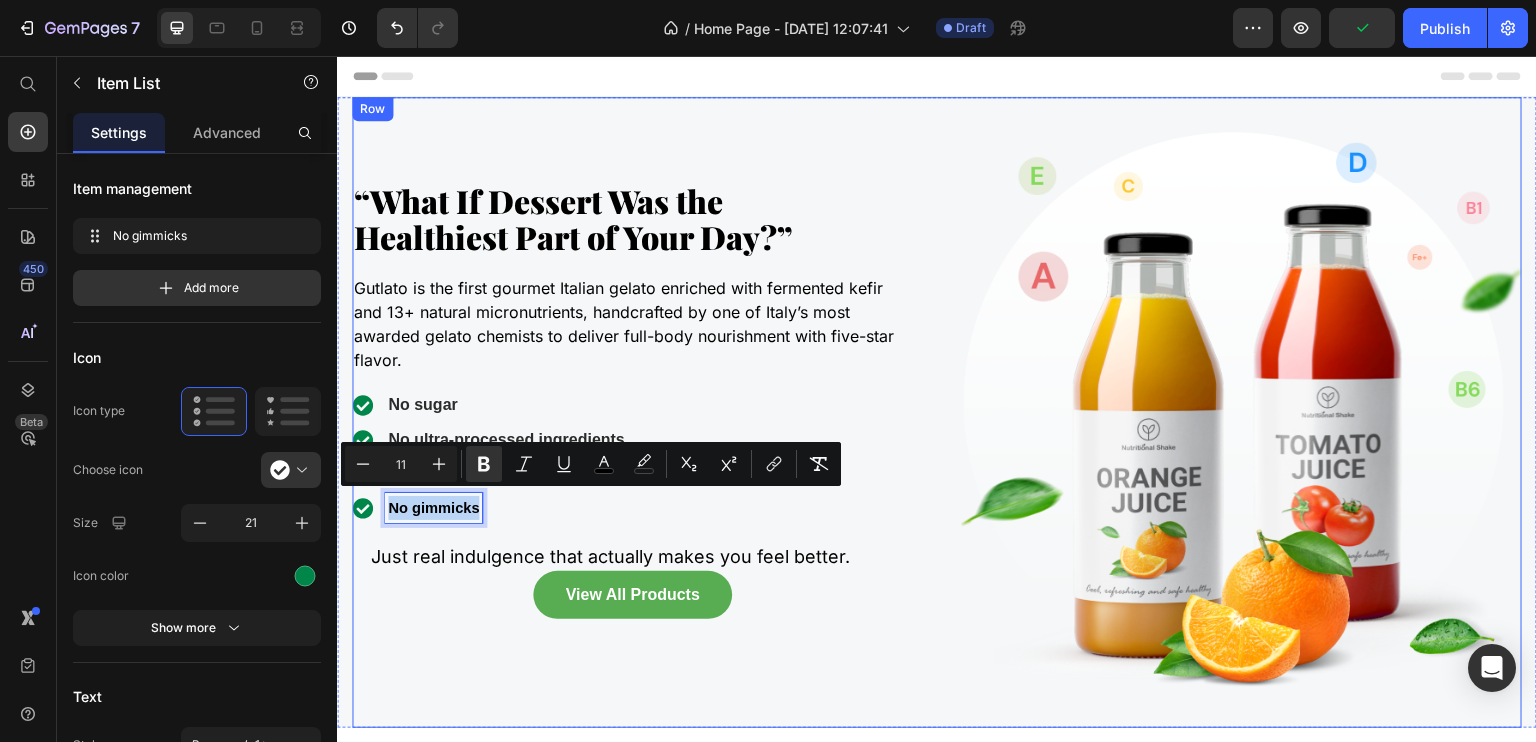 click on "⁠⁠⁠⁠⁠⁠⁠ “What If Dessert Was the Healthiest Part of Your Day?” Heading Gutlato is the first gourmet Italian gelato enriched with fermented kefir and 13+ natural micronutrients, handcrafted by one of Italy’s most awarded gelato chemists to deliver full-body nourishment with five-star flavor. Text block No sugar No ultra-processed ingredients No artificial flavors or sweeteners Item List No gimmicks Item List   20 Just real indulgence that actually makes you feel better. Text block Row View All Products  Button Row" at bounding box center [632, 412] 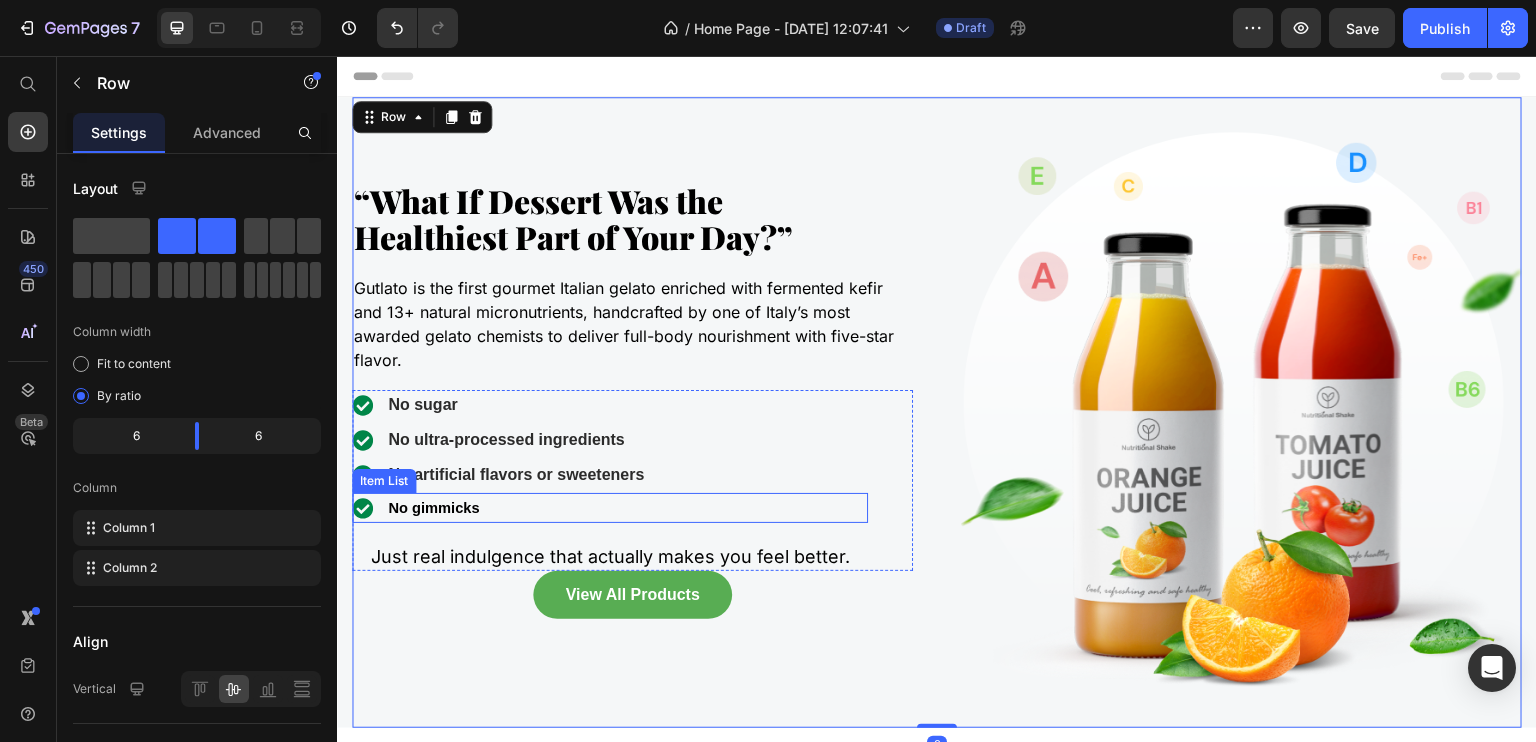 click on "No gimmicks" at bounding box center [433, 508] 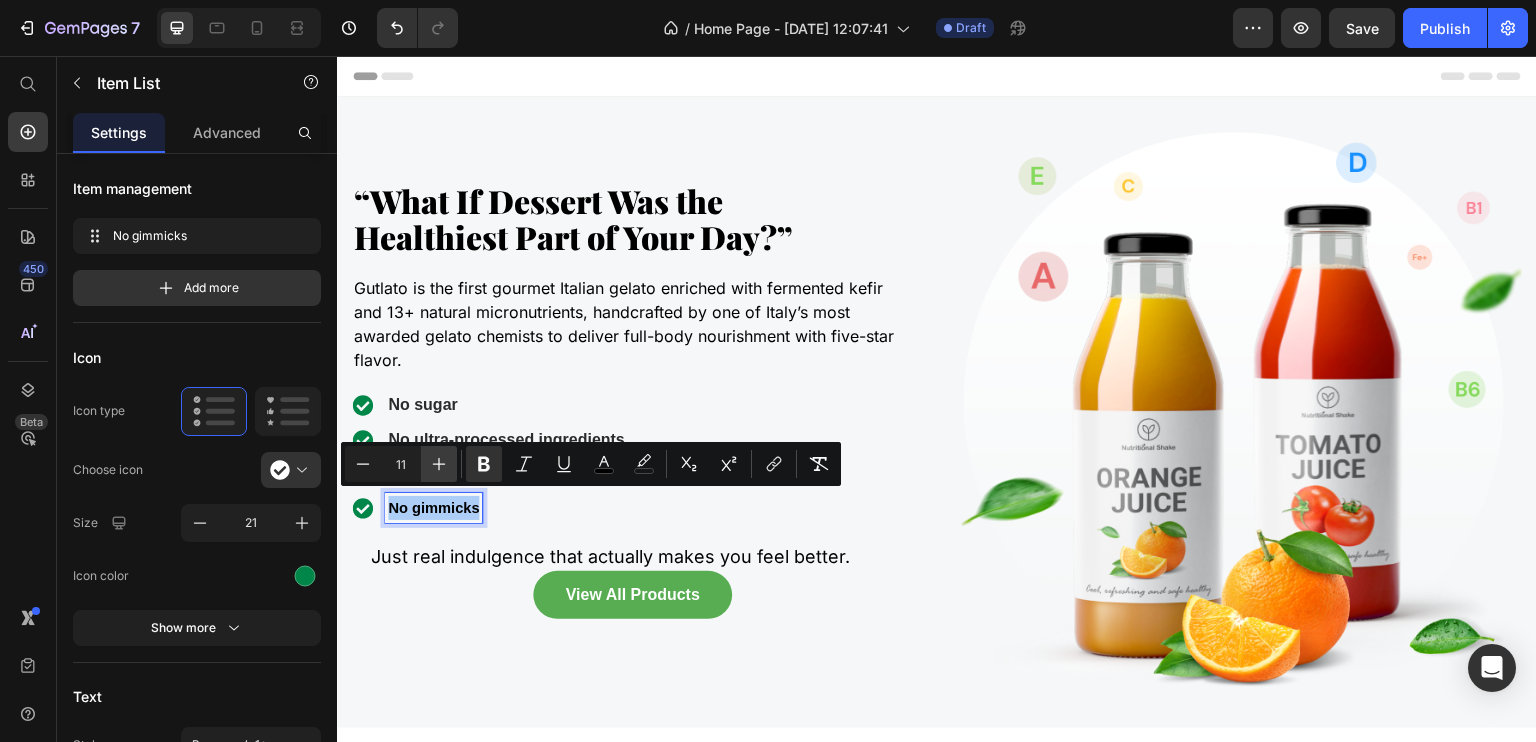 click 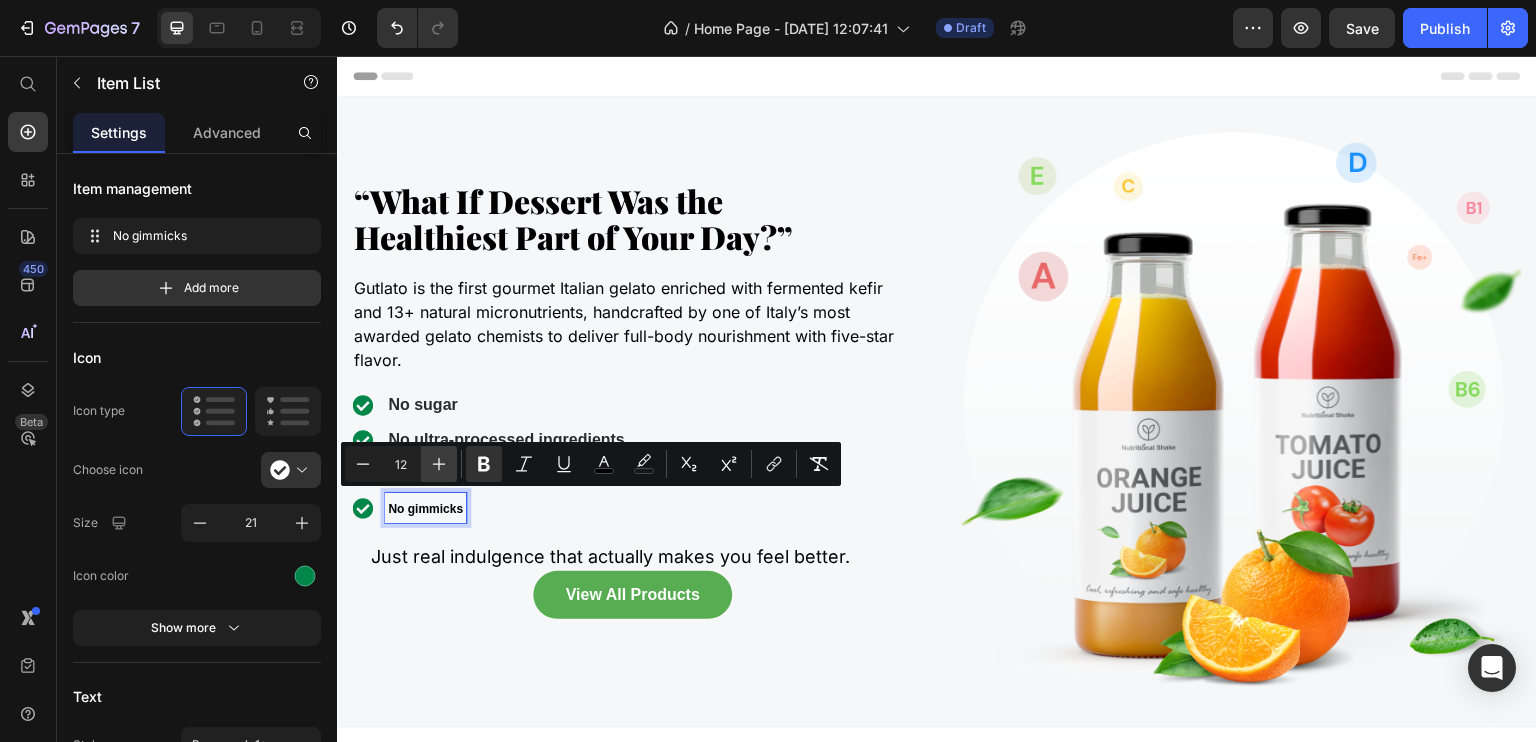 click 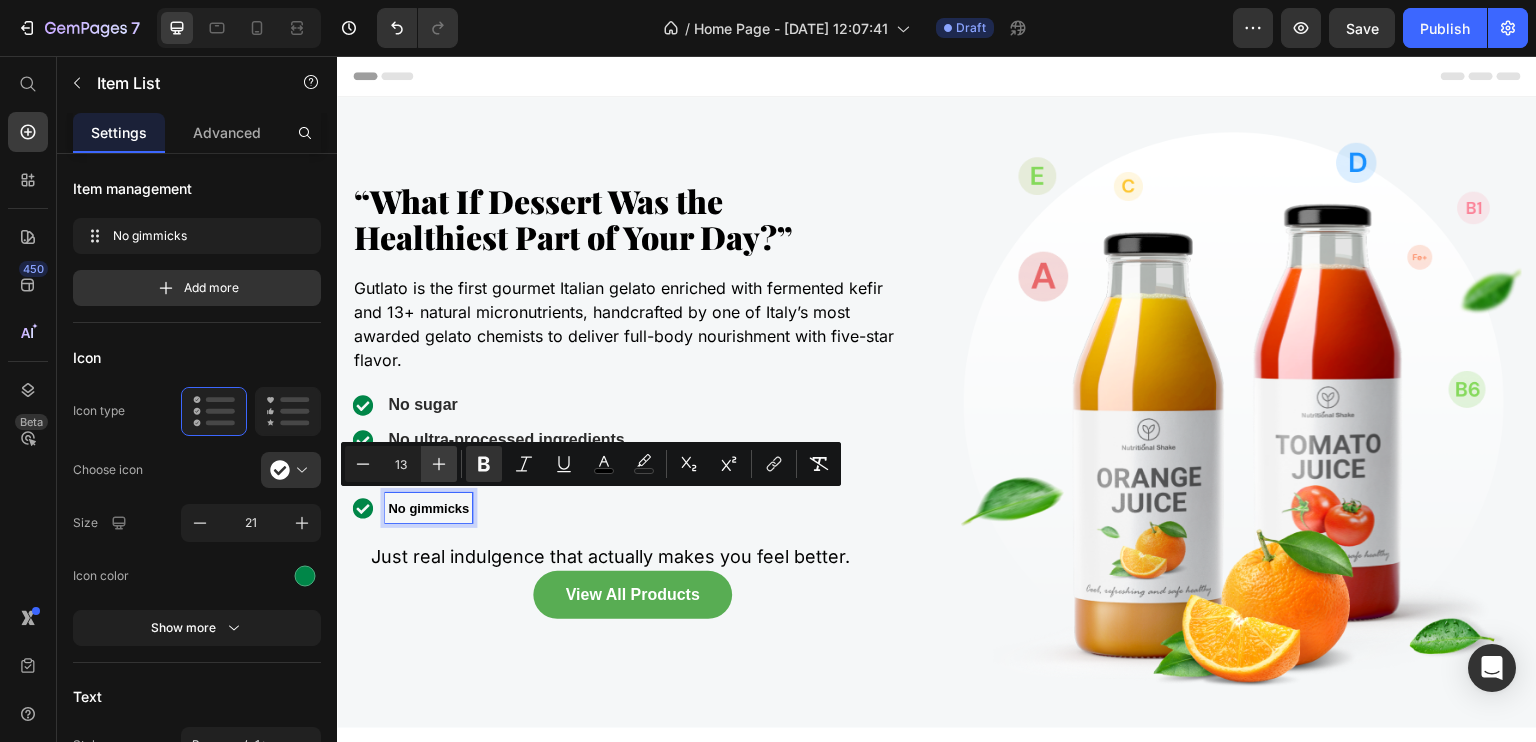 click 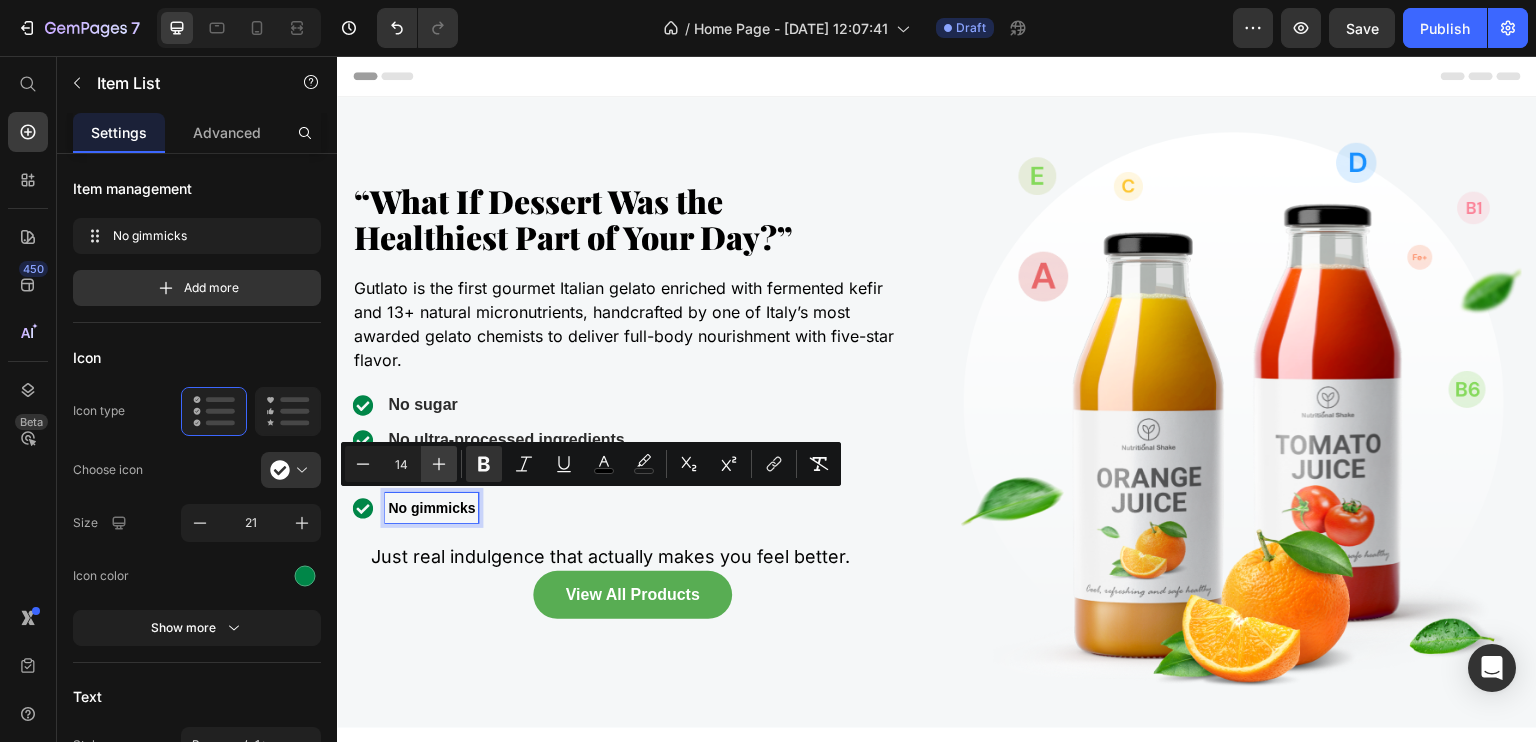 click 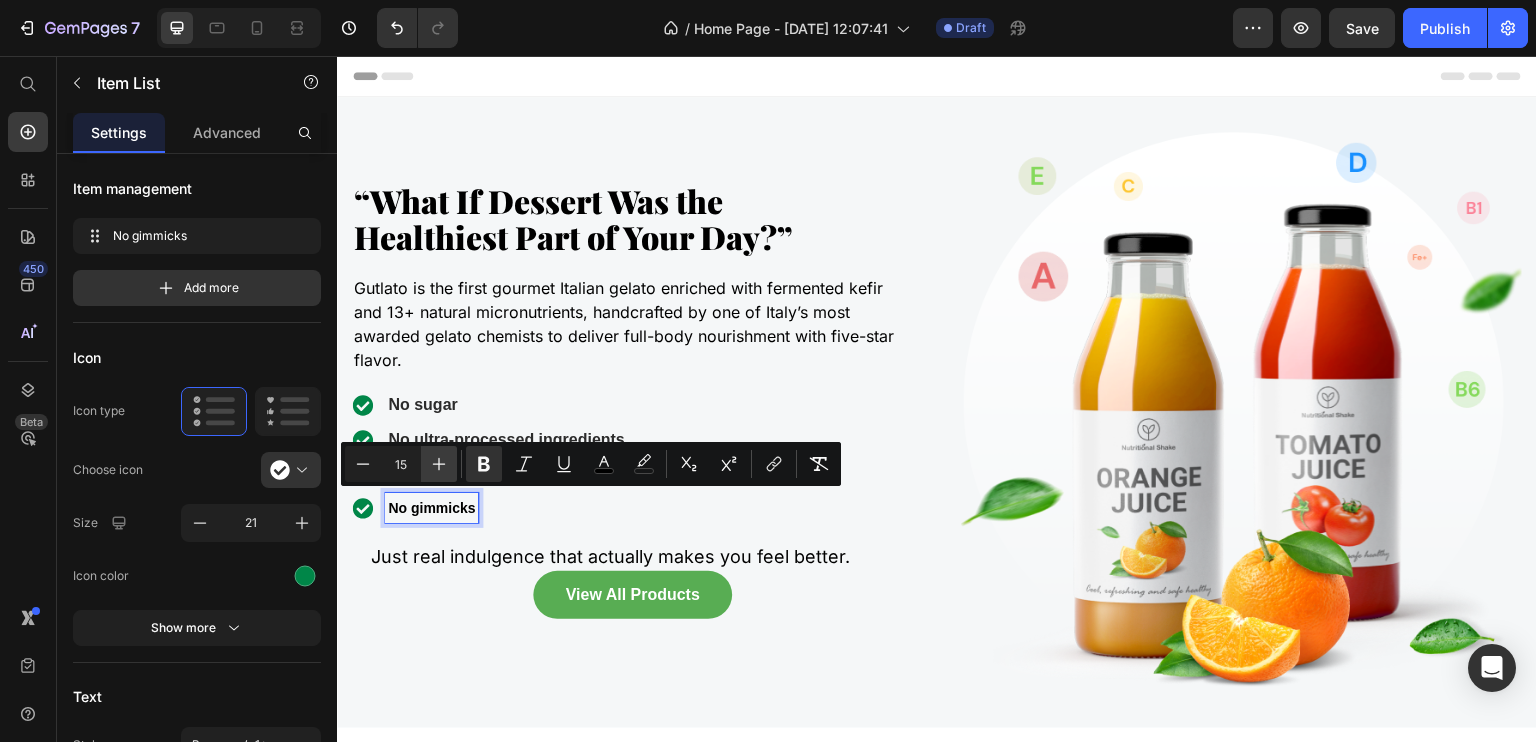 click 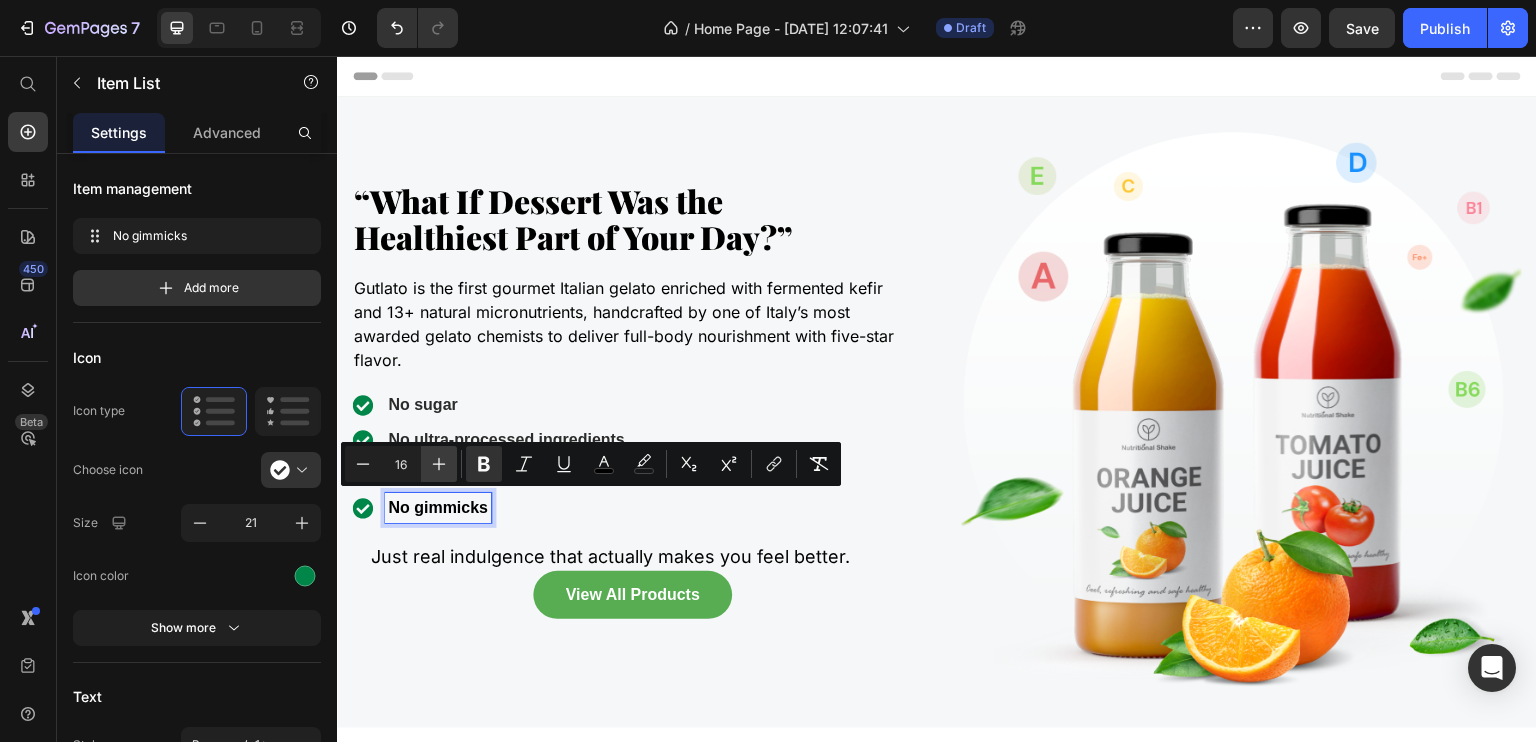 click 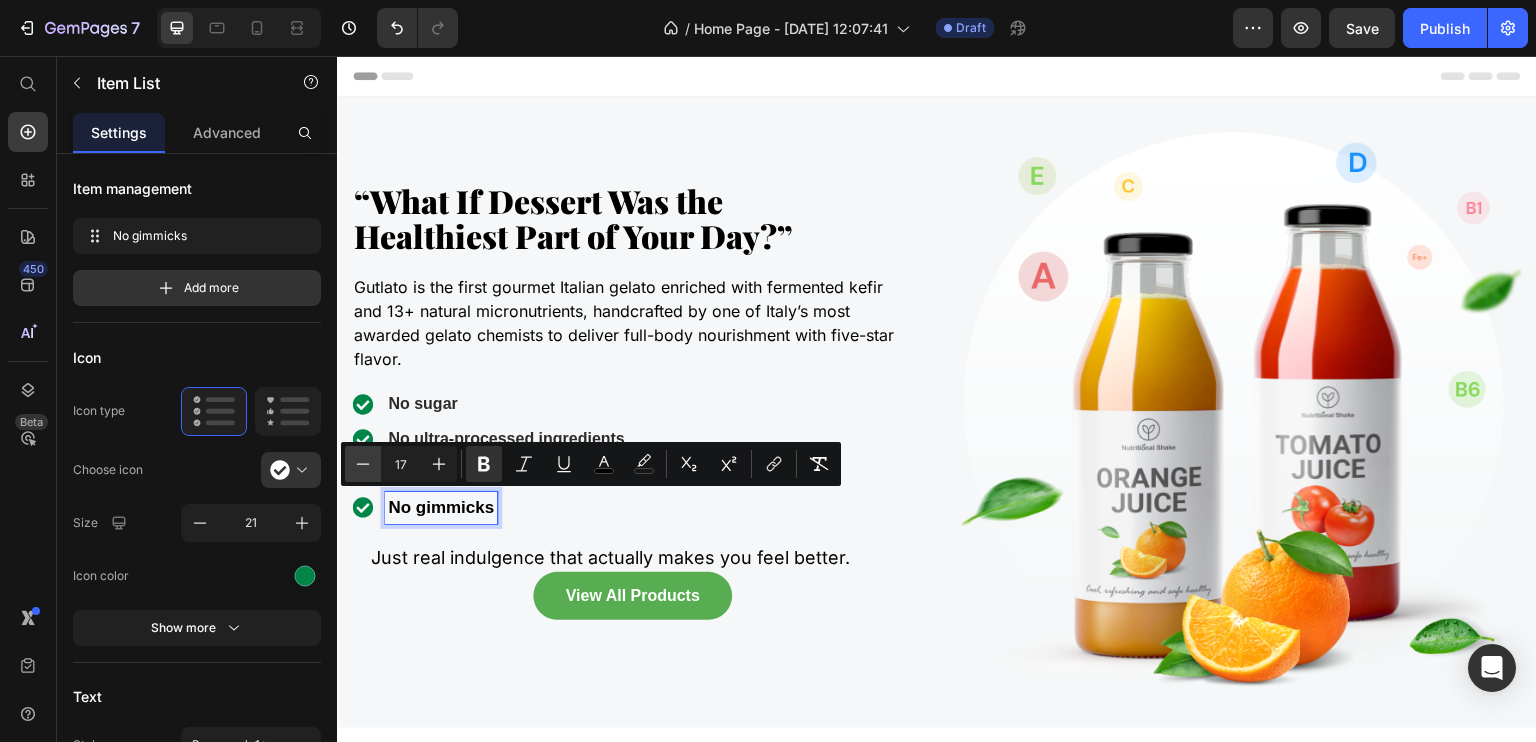 click 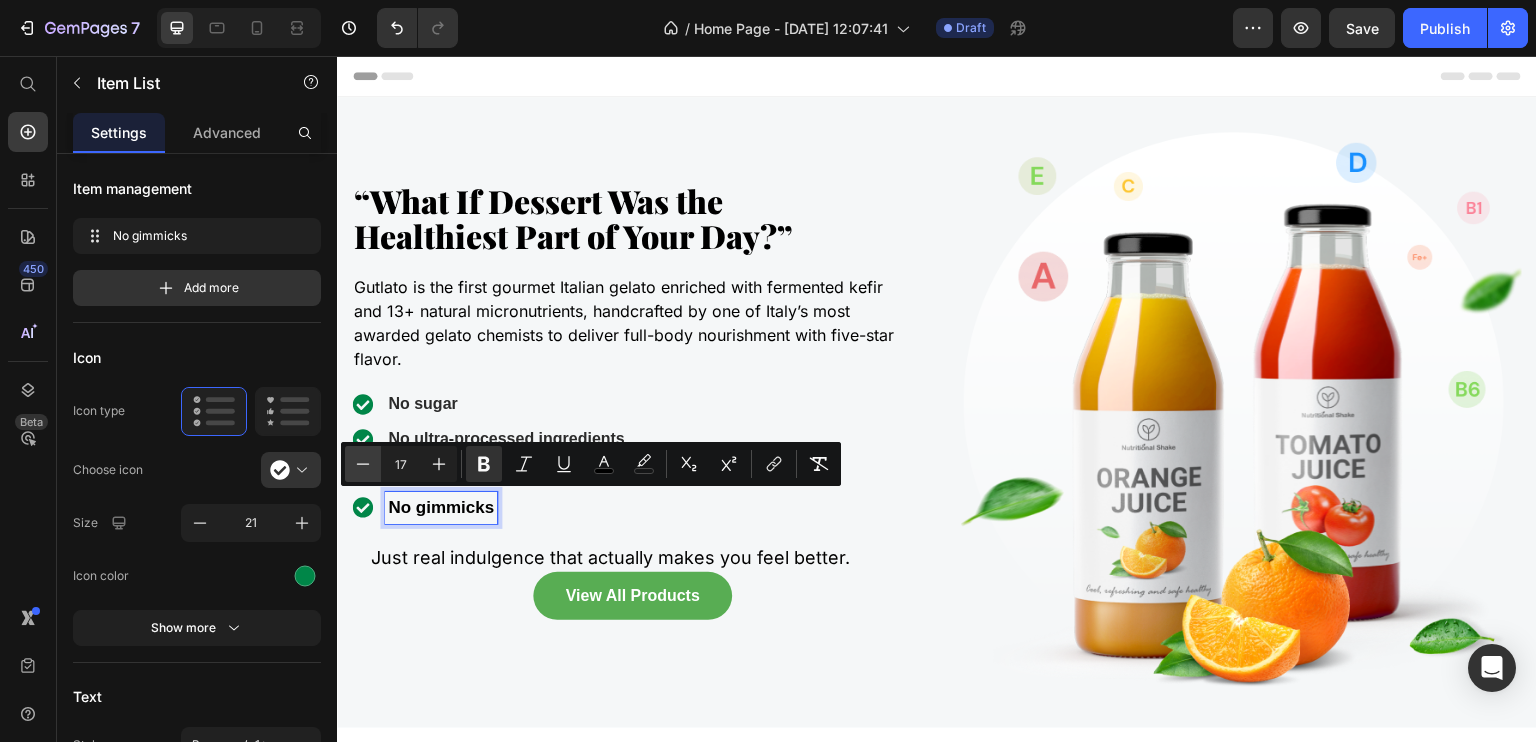 type on "16" 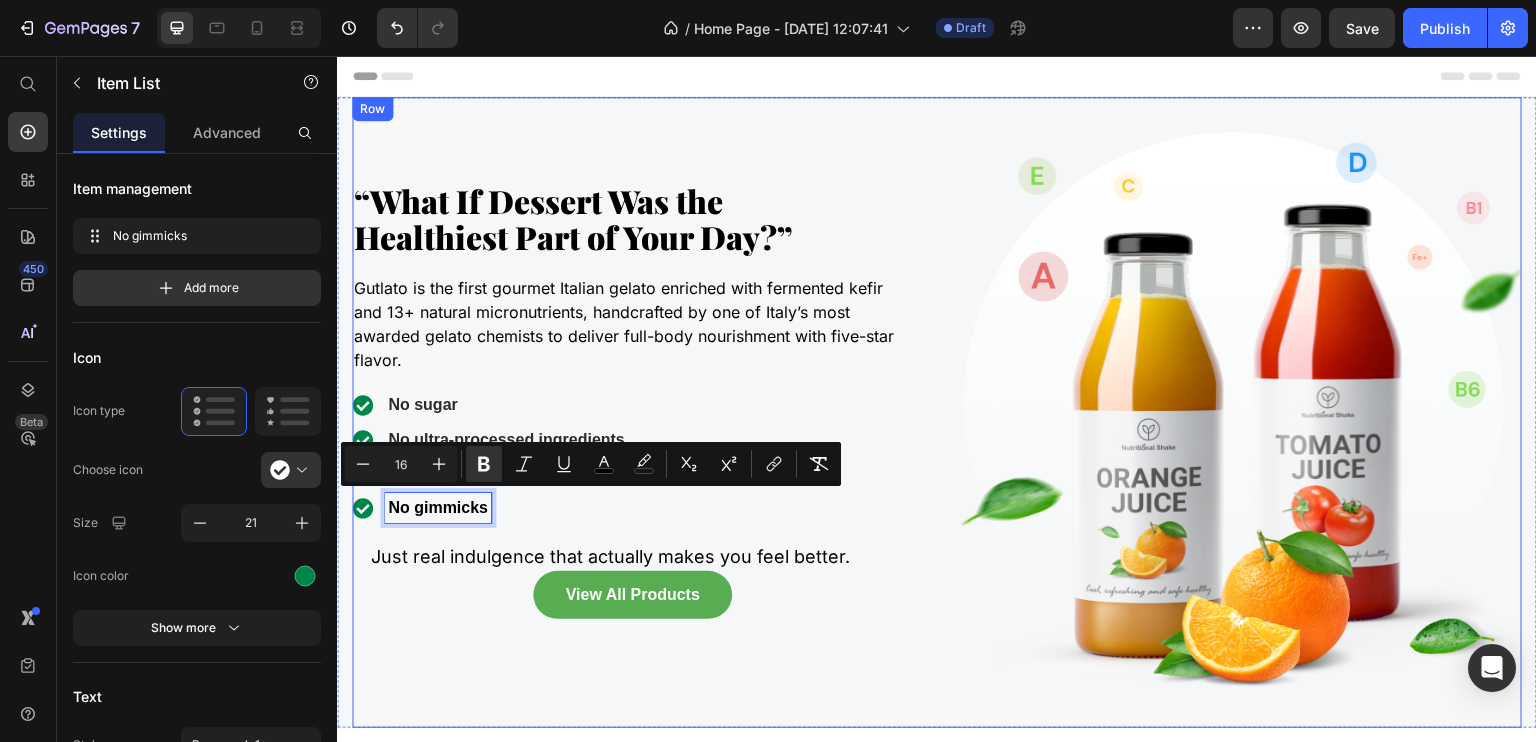 click on "⁠⁠⁠⁠⁠⁠⁠ “What If Dessert Was the Healthiest Part of Your Day?” Heading Gutlato is the first gourmet Italian gelato enriched with fermented kefir and 13+ natural micronutrients, handcrafted by one of Italy’s most awarded gelato chemists to deliver full-body nourishment with five-star flavor. Text block No sugar No ultra-processed ingredients No artificial flavors or sweeteners Item List No gimmicks Item List   20 Just real indulgence that actually makes you feel better. Text block Row View All Products  Button Row" at bounding box center (632, 412) 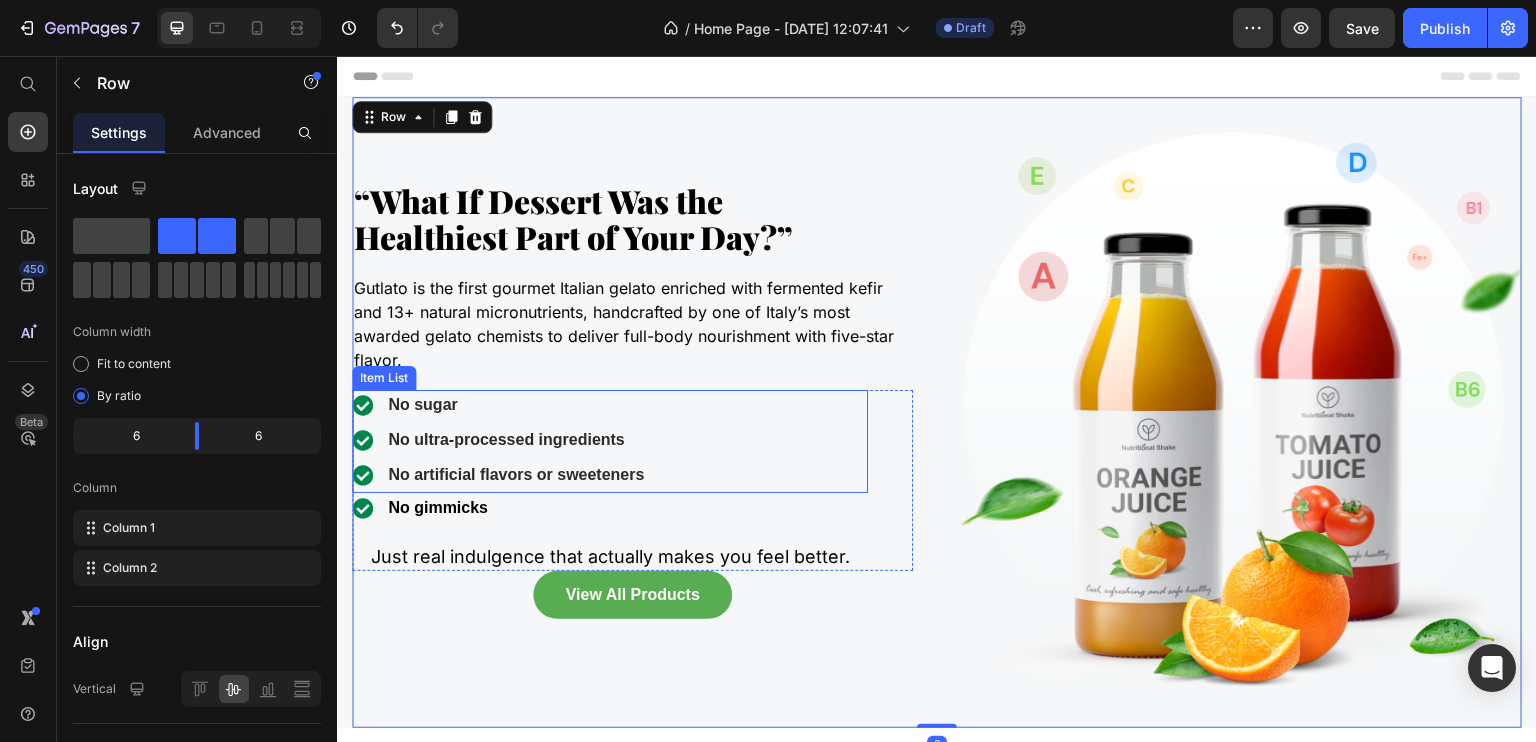 click on "No artificial flavors or sweeteners" at bounding box center (516, 474) 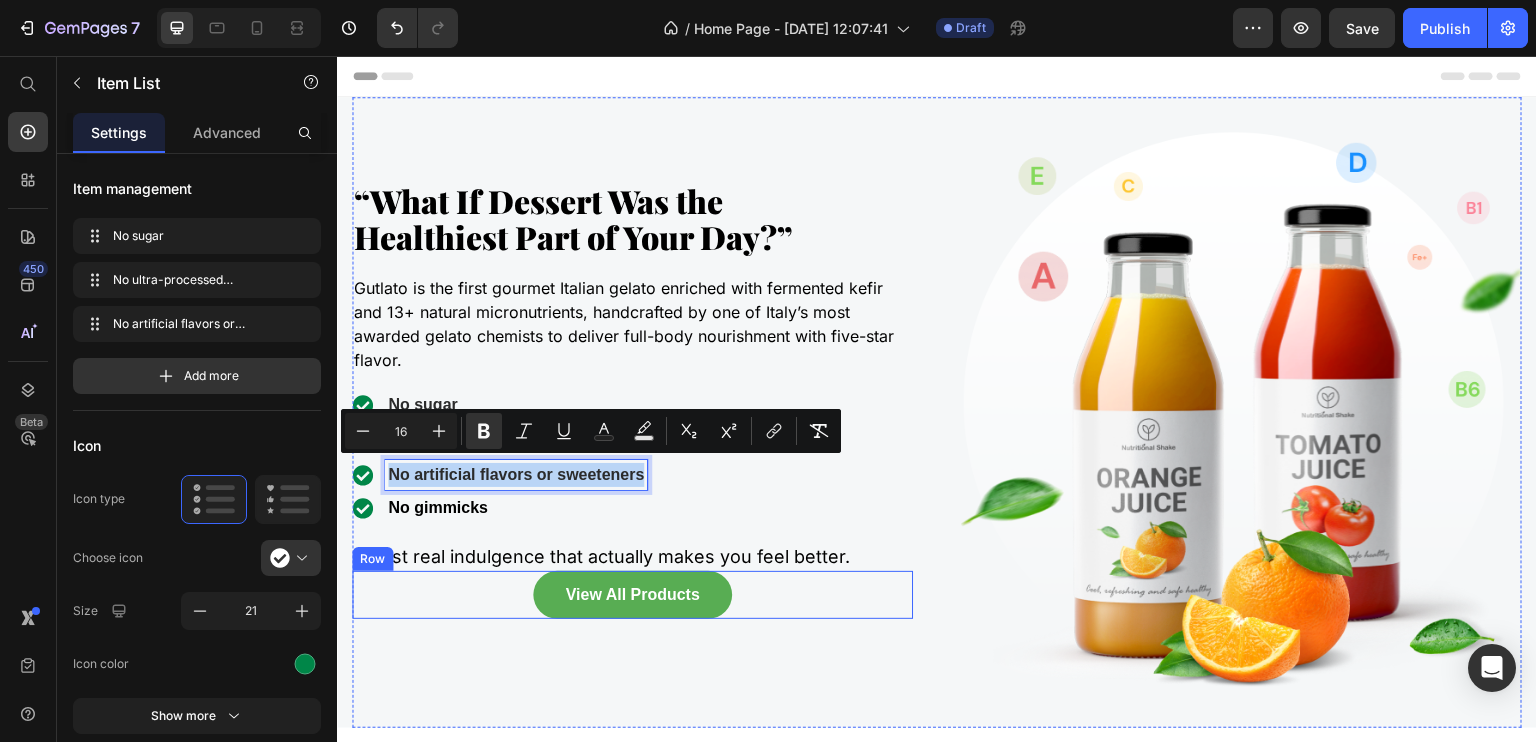 click on "View All Products  Button Row" at bounding box center [632, 595] 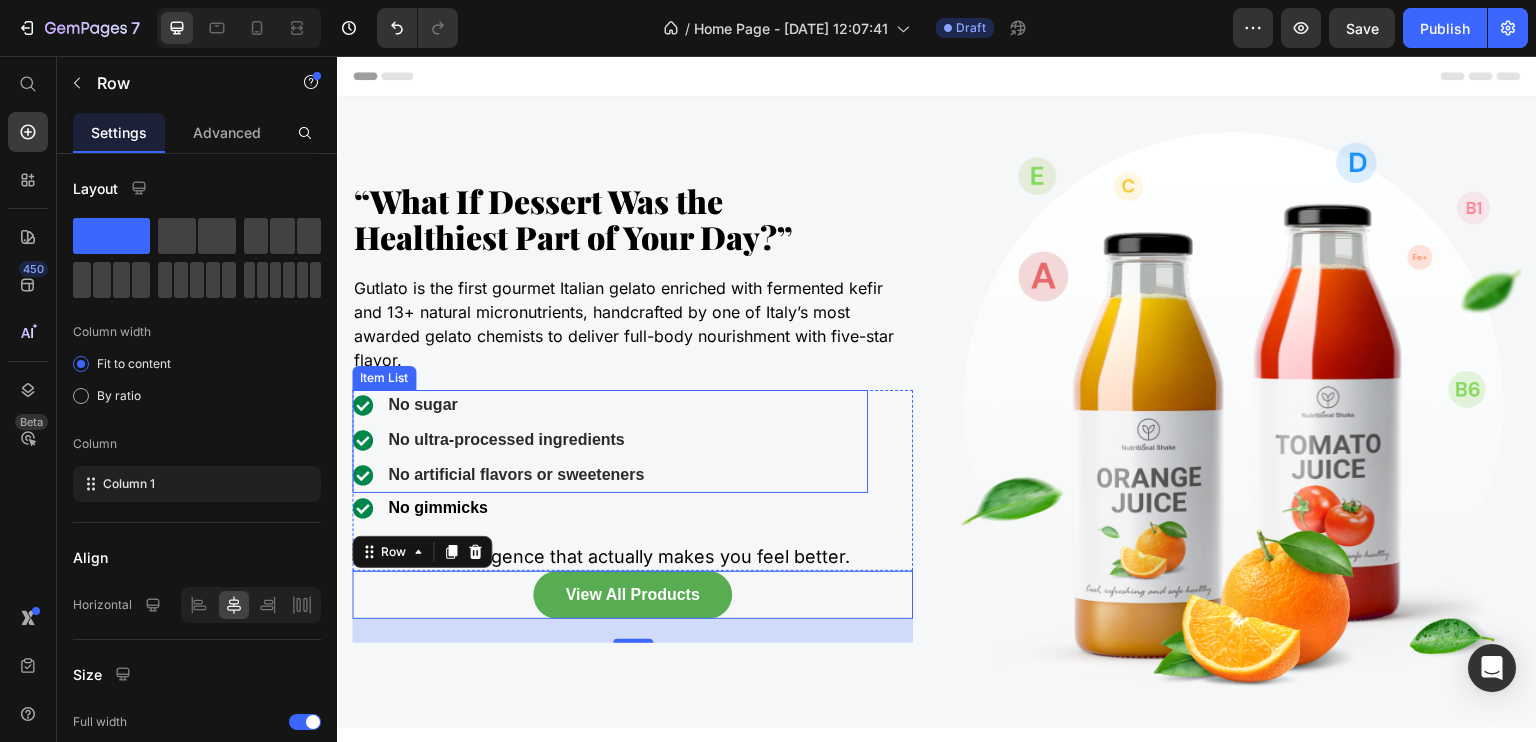 click on "No artificial flavors or sweeteners" at bounding box center [516, 474] 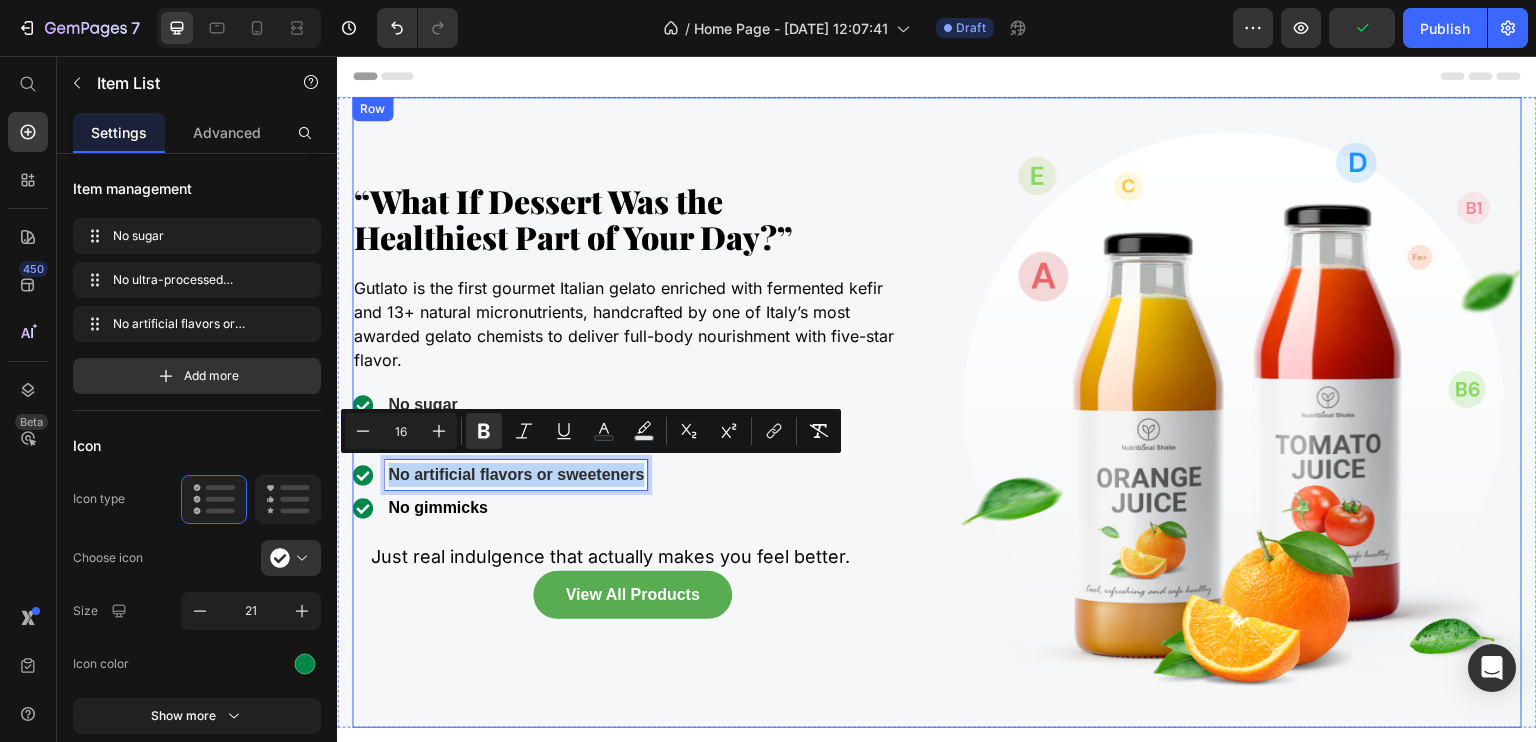 click on "⁠⁠⁠⁠⁠⁠⁠ “What If Dessert Was the Healthiest Part of Your Day?” Heading Gutlato is the first gourmet Italian gelato enriched with fermented kefir and 13+ natural micronutrients, handcrafted by one of Italy’s most awarded gelato chemists to deliver full-body nourishment with five-star flavor. Text block No sugar No ultra-processed ingredients No artificial flavors or sweeteners Item List   0 No gimmicks Item List Just real indulgence that actually makes you feel better. Text block Row View All Products  Button Row" at bounding box center [632, 412] 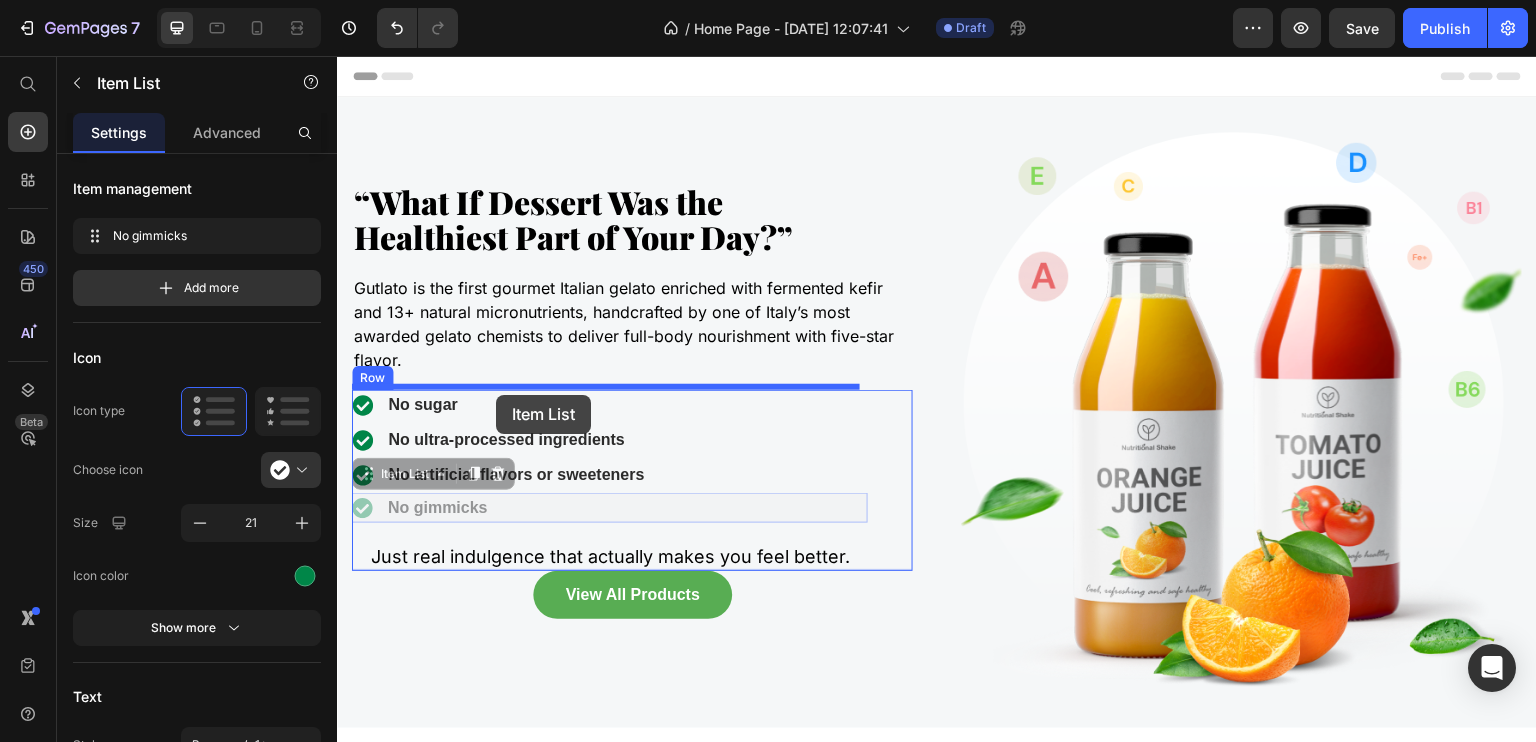 drag, startPoint x: 504, startPoint y: 498, endPoint x: 496, endPoint y: 395, distance: 103.31021 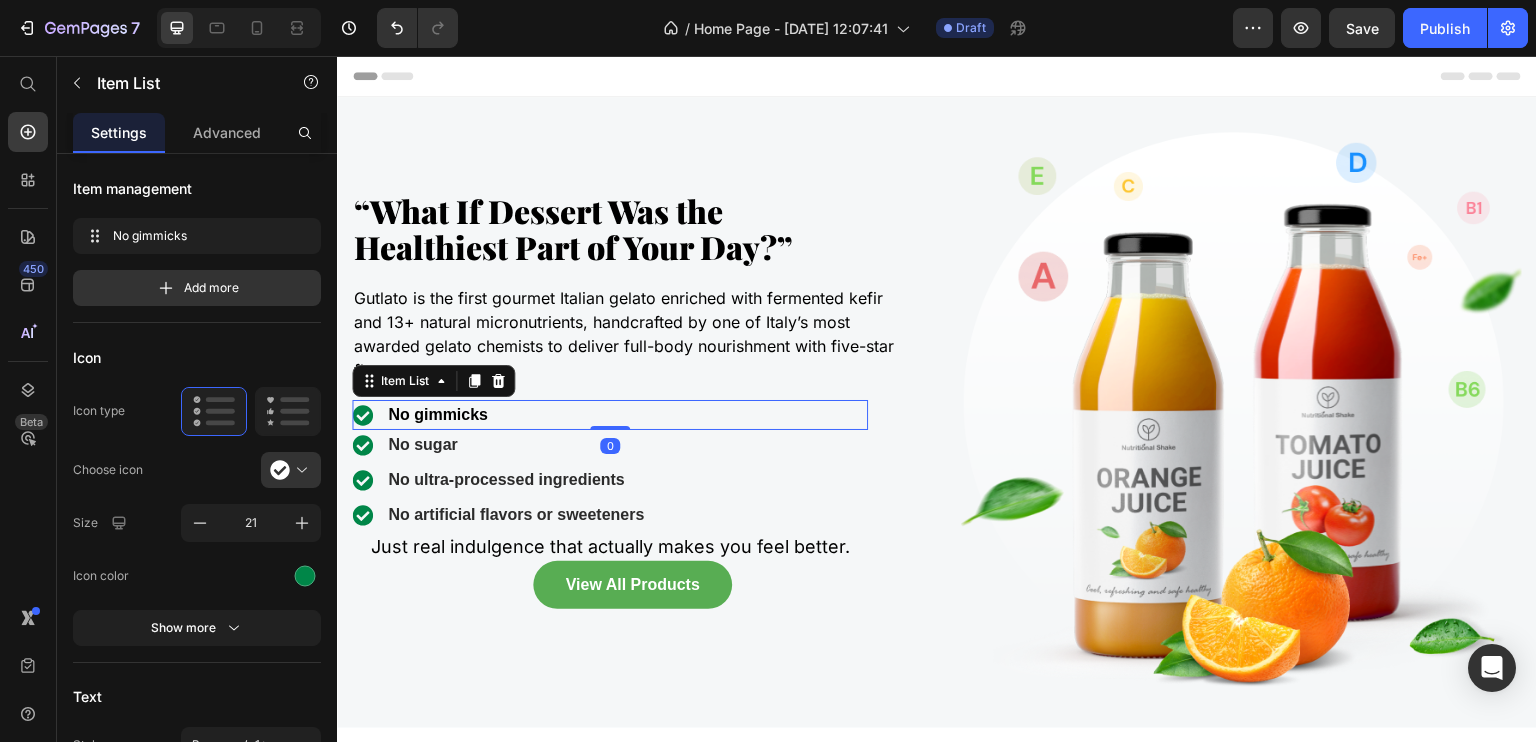 drag, startPoint x: 609, startPoint y: 432, endPoint x: 609, endPoint y: 380, distance: 52 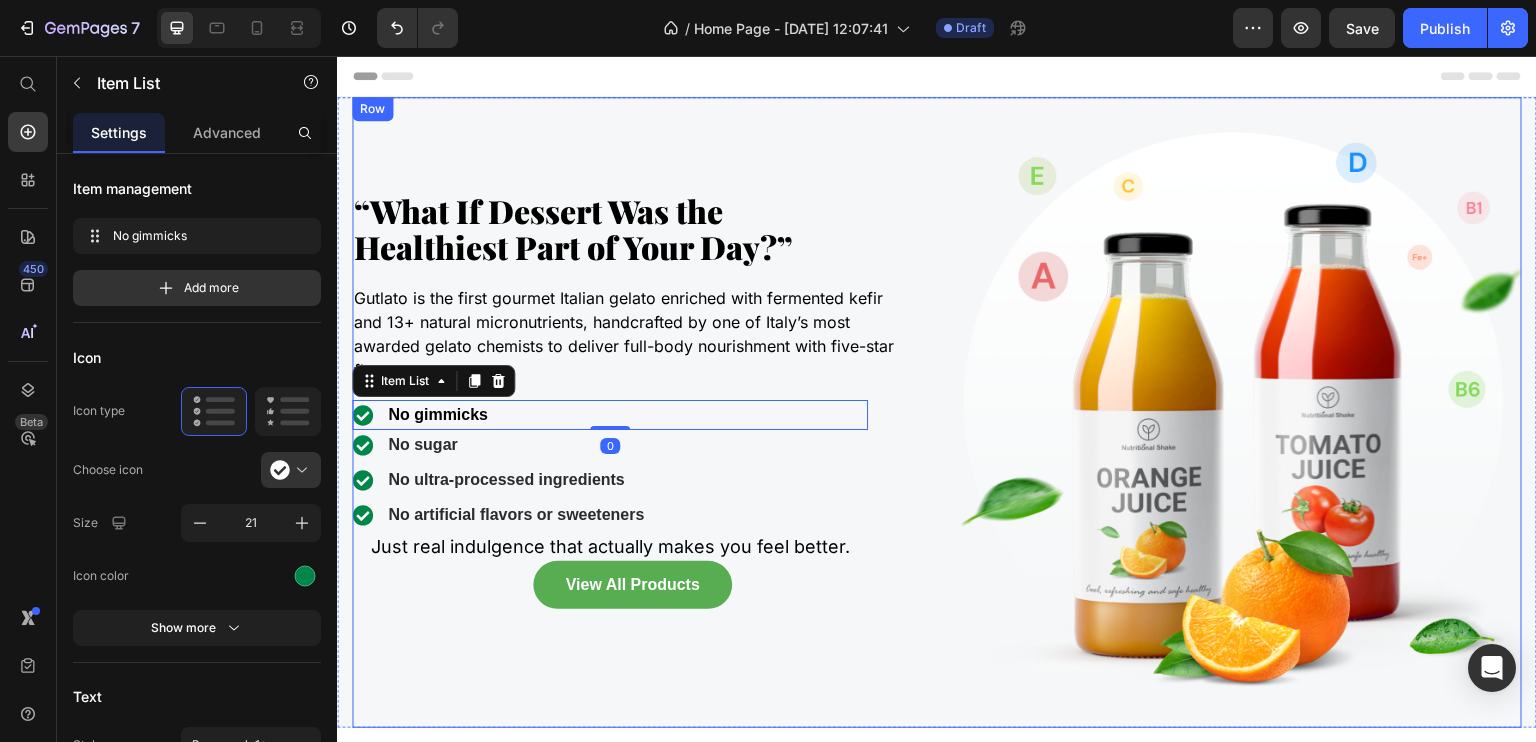 click on "⁠⁠⁠⁠⁠⁠⁠ “What If Dessert Was the Healthiest Part of Your Day?” Heading Gutlato is the first gourmet Italian gelato enriched with fermented kefir and 13+ natural micronutrients, handcrafted by one of Italy’s most awarded gelato chemists to deliver full-body nourishment with five-star flavor. Text block No gimmicks Item List   0 No sugar No ultra-processed ingredients No artificial flavors or sweeteners Item List Just real indulgence that actually makes you feel better. Text block Row View All Products  Button Row" at bounding box center [632, 412] 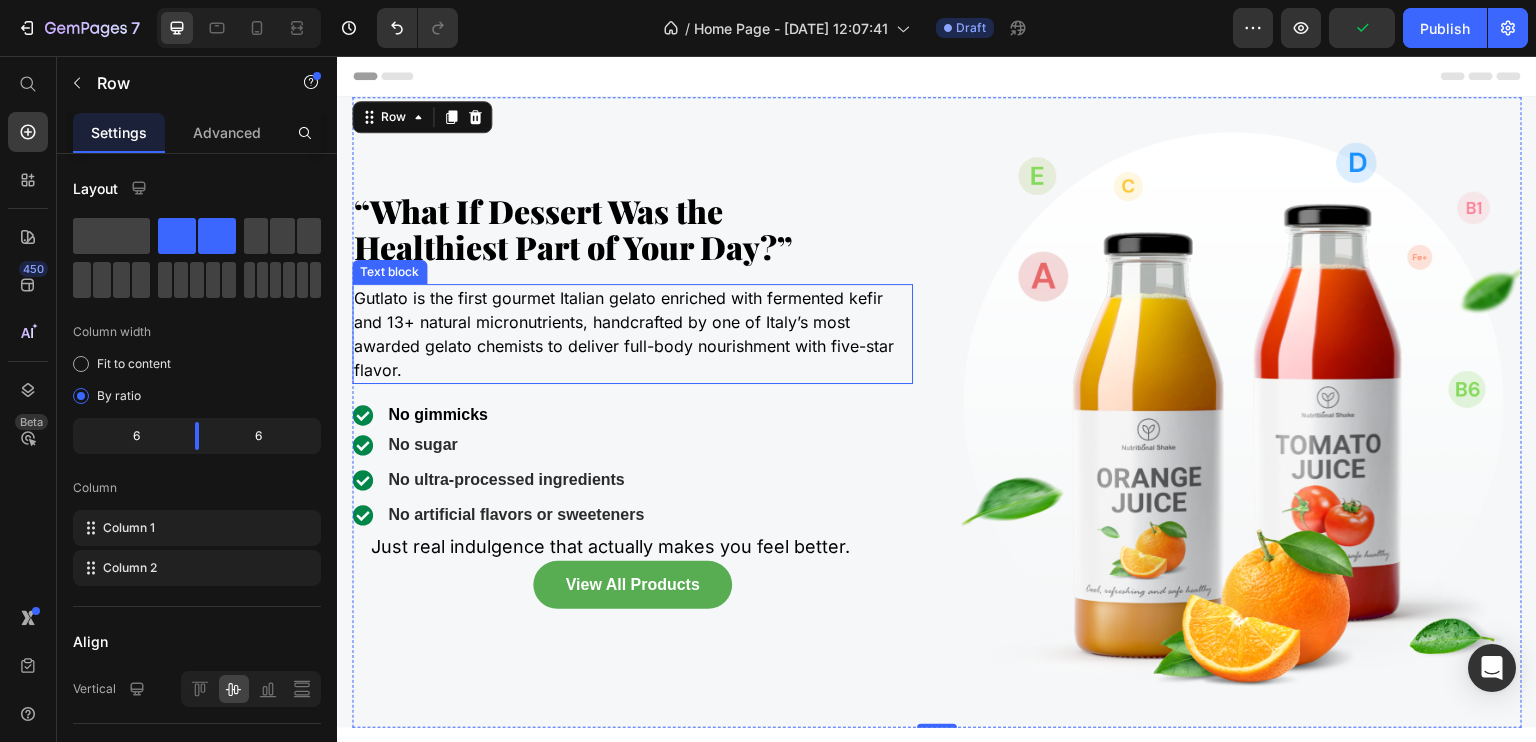 click on "Gutlato is the first gourmet Italian gelato enriched with fermented kefir and 13+ natural micronutrients, handcrafted by one of Italy’s most awarded gelato chemists to deliver full-body nourishment with five-star flavor." at bounding box center [632, 334] 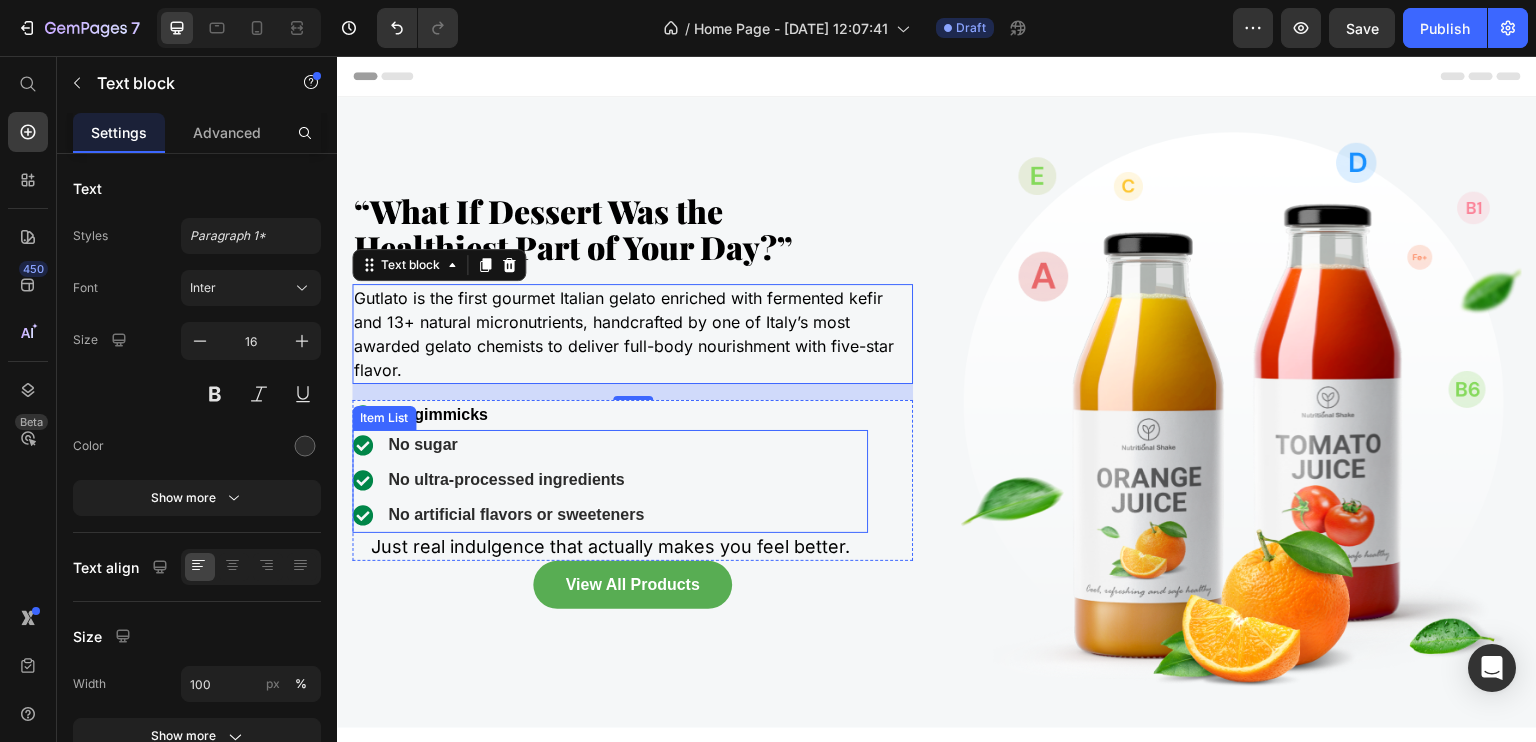 click on "No sugar No ultra-processed ingredients No artificial flavors or sweeteners" at bounding box center (610, 480) 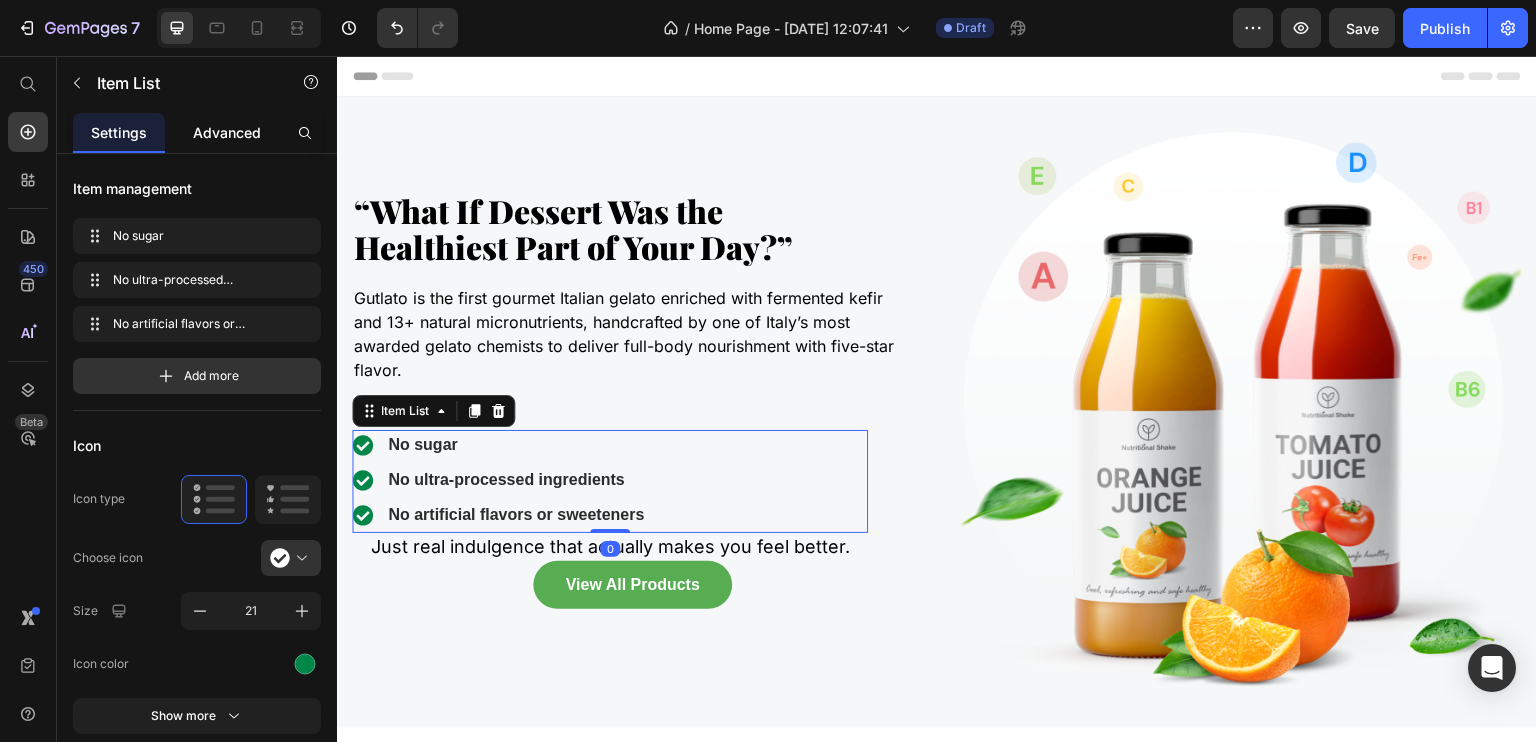 click on "Advanced" at bounding box center (227, 132) 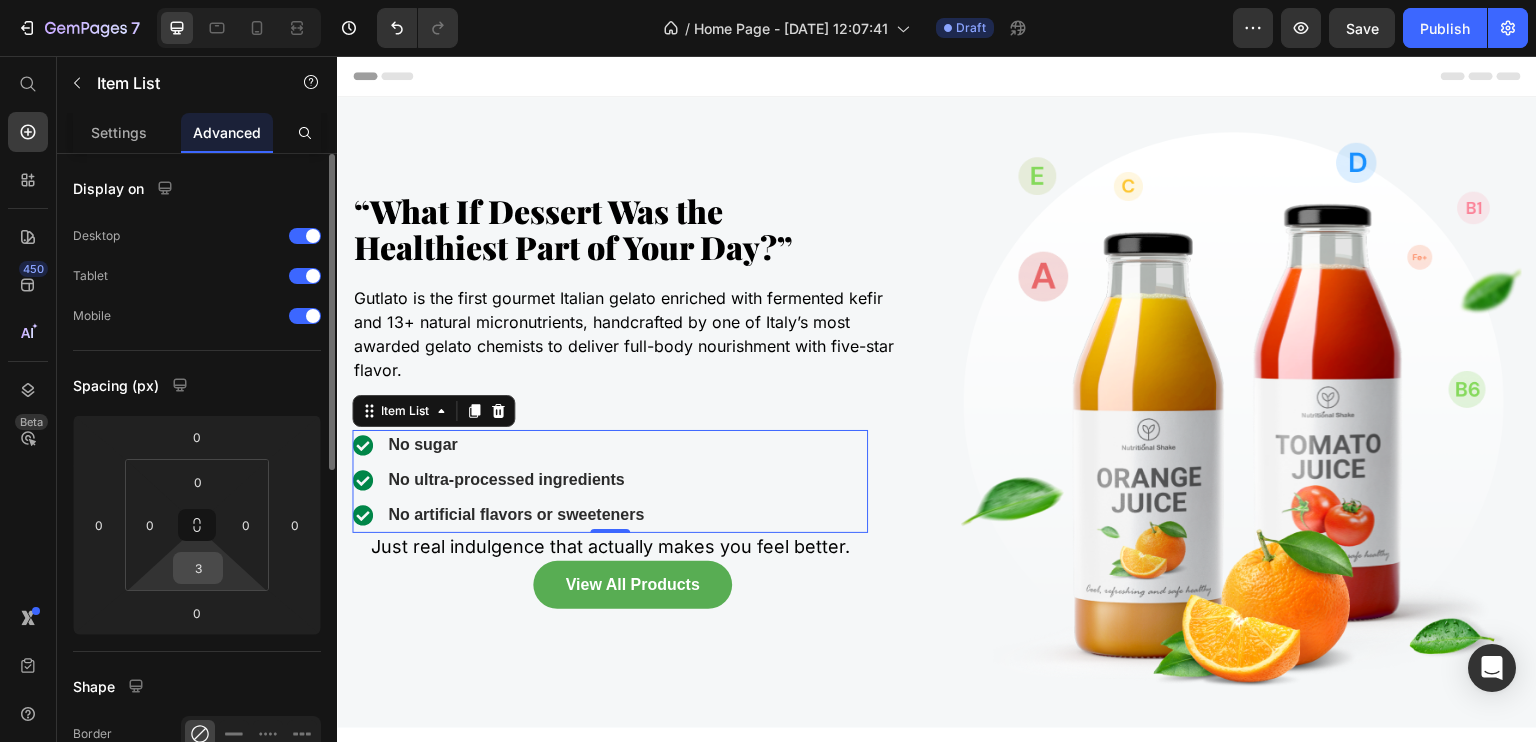 click on "3" at bounding box center (198, 568) 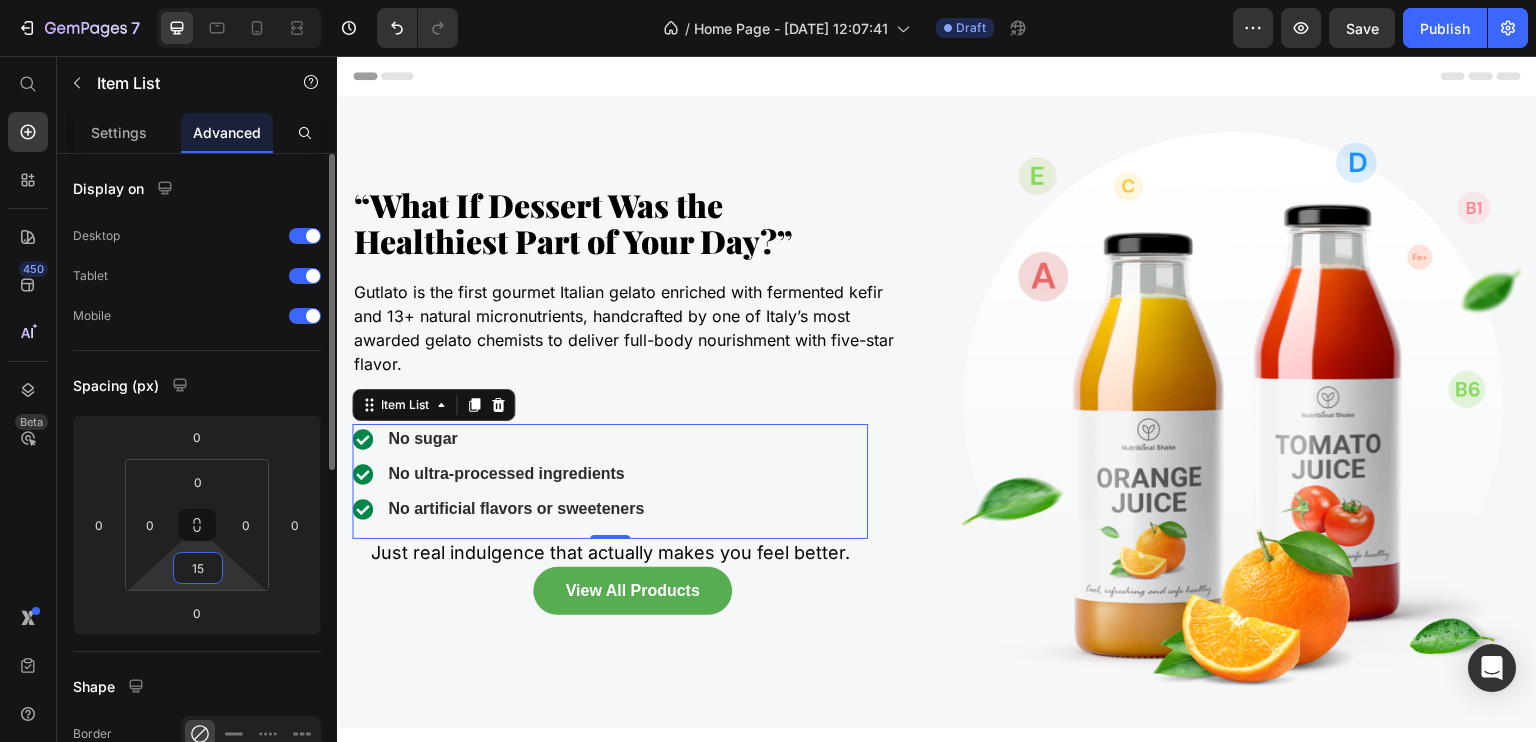 type on "16" 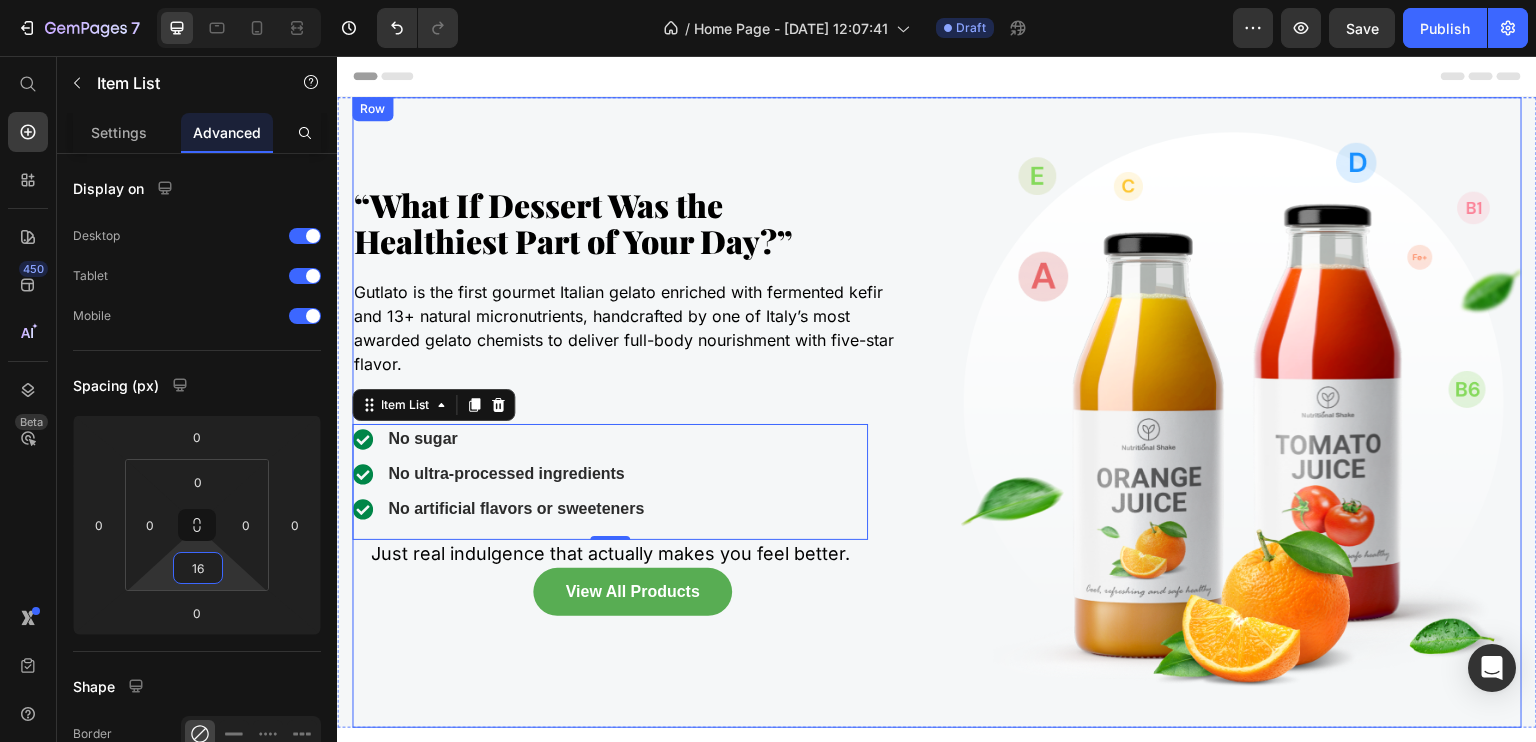 click on "⁠⁠⁠⁠⁠⁠⁠ “What If Dessert Was the Healthiest Part of Your Day?” Heading Gutlato is the first gourmet Italian gelato enriched with fermented kefir and 13+ natural micronutrients, handcrafted by one of Italy’s most awarded gelato chemists to deliver full-body nourishment with five-star flavor. Text block No gimmicks Item List No sugar No ultra-processed ingredients No artificial flavors or sweeteners Item List   0 Just real indulgence that actually makes you feel better. Text block Row View All Products  Button Row" at bounding box center [632, 412] 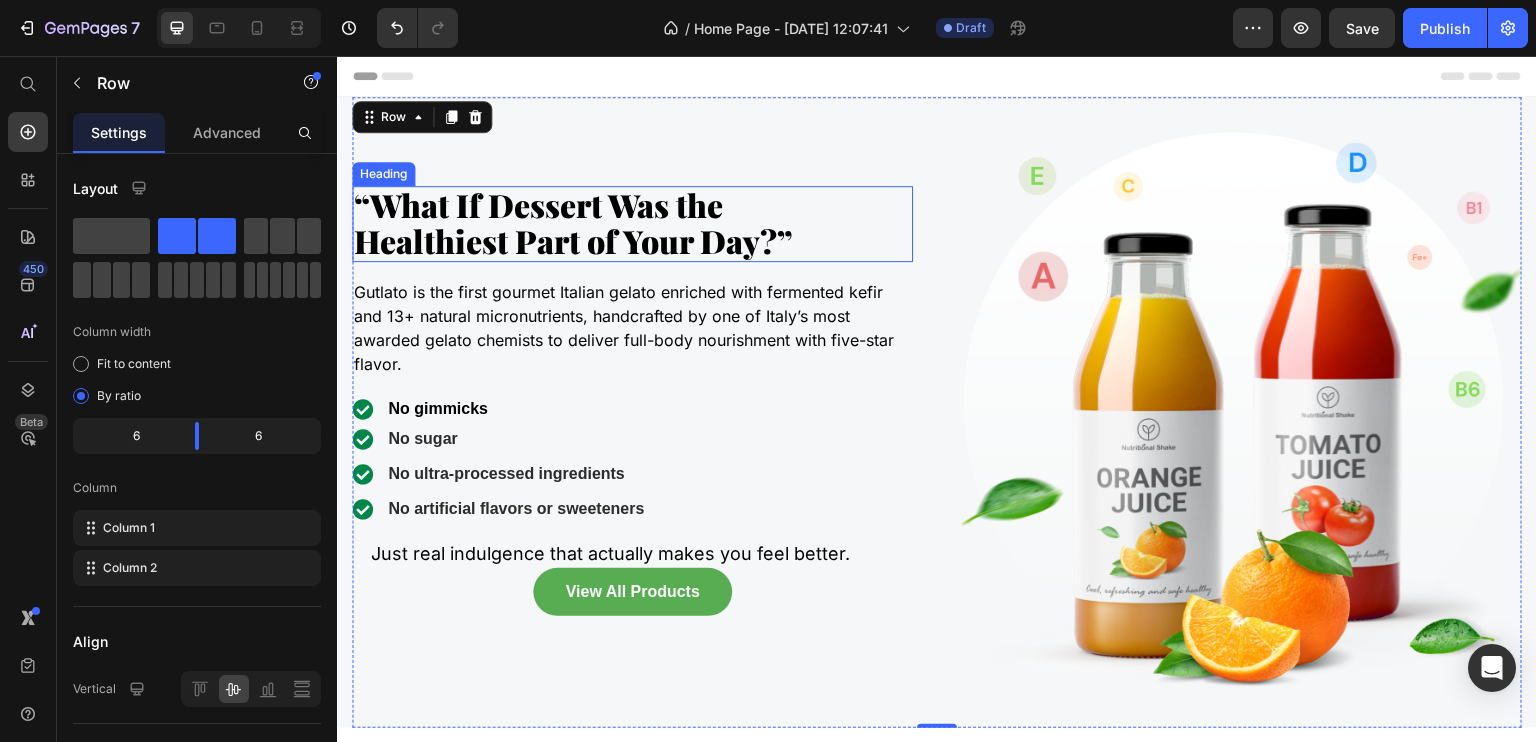 click on "⁠⁠⁠⁠⁠⁠⁠ “What If Dessert Was the Healthiest Part of Your Day?”" at bounding box center [632, 224] 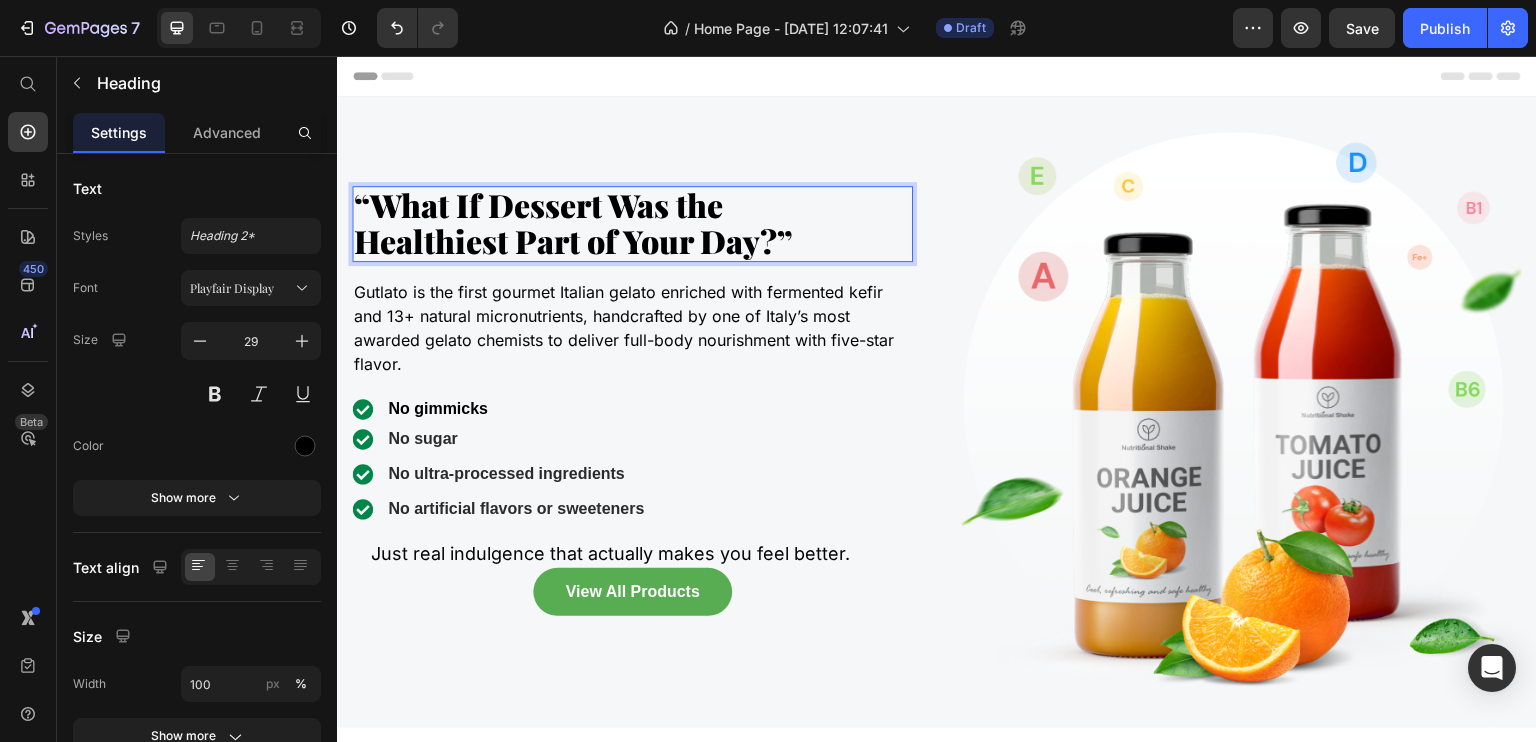 click on "“What If Dessert Was the Healthiest Part of Your Day?”" at bounding box center (632, 224) 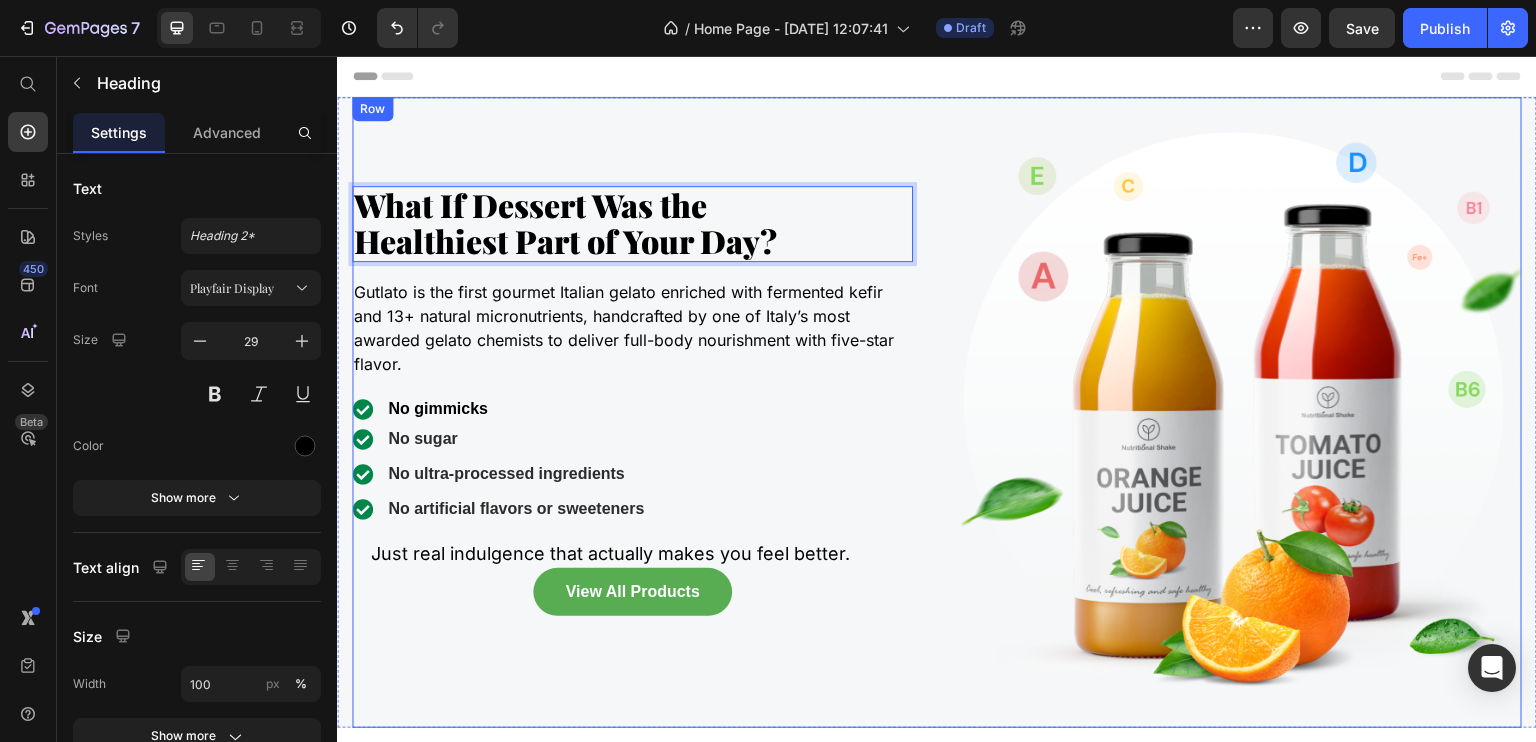 click on "What If Dessert Was the Healthiest Part of Your Day? Heading   16 Gutlato is the first gourmet Italian gelato enriched with fermented kefir and 13+ natural micronutrients, handcrafted by one of Italy’s most awarded gelato chemists to deliver full-body nourishment with five-star flavor. Text block No gimmicks Item List No sugar No ultra-processed ingredients No artificial flavors or sweeteners Item List Just real indulgence that actually makes you feel better. Text block Row View All Products  Button Row" at bounding box center (632, 412) 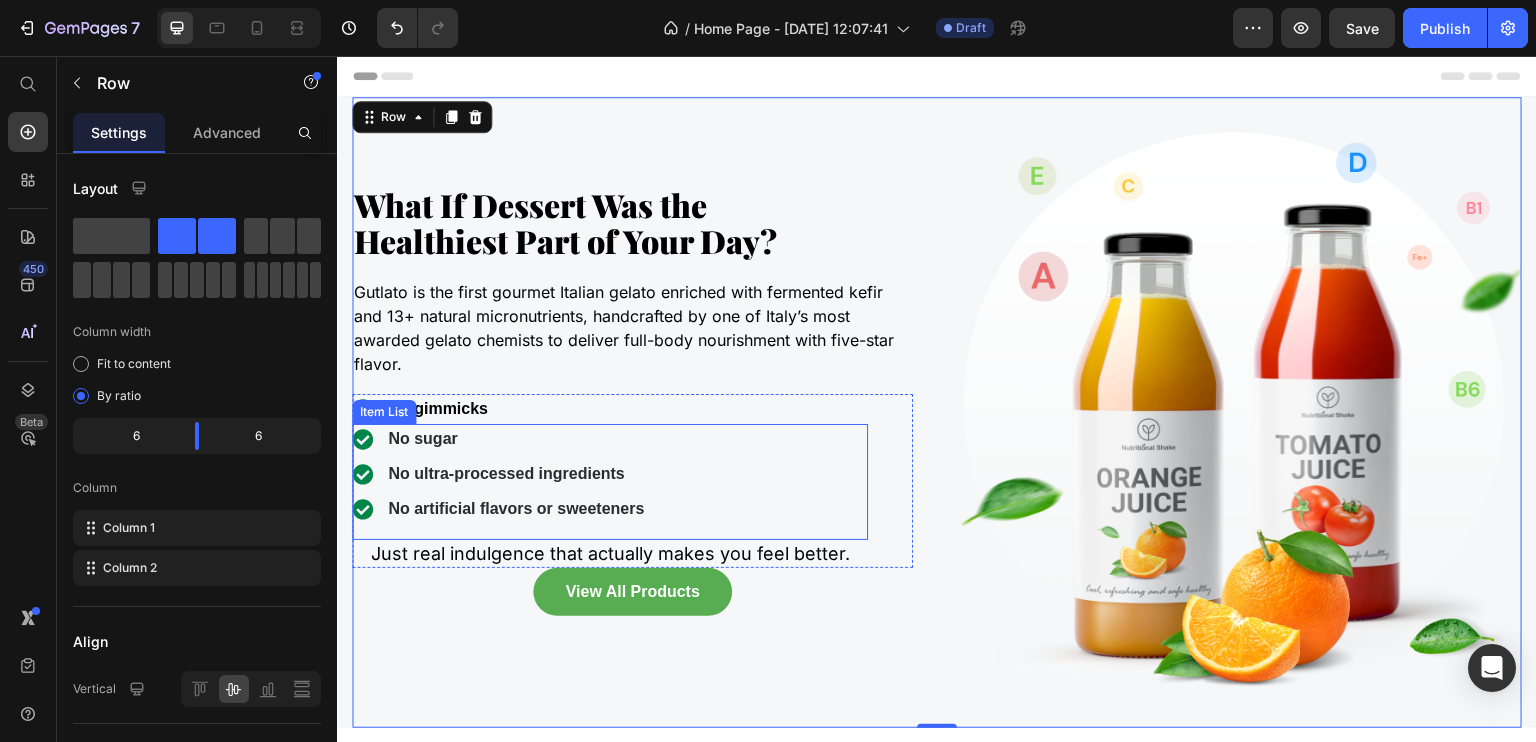 click on "No sugar" at bounding box center [516, 439] 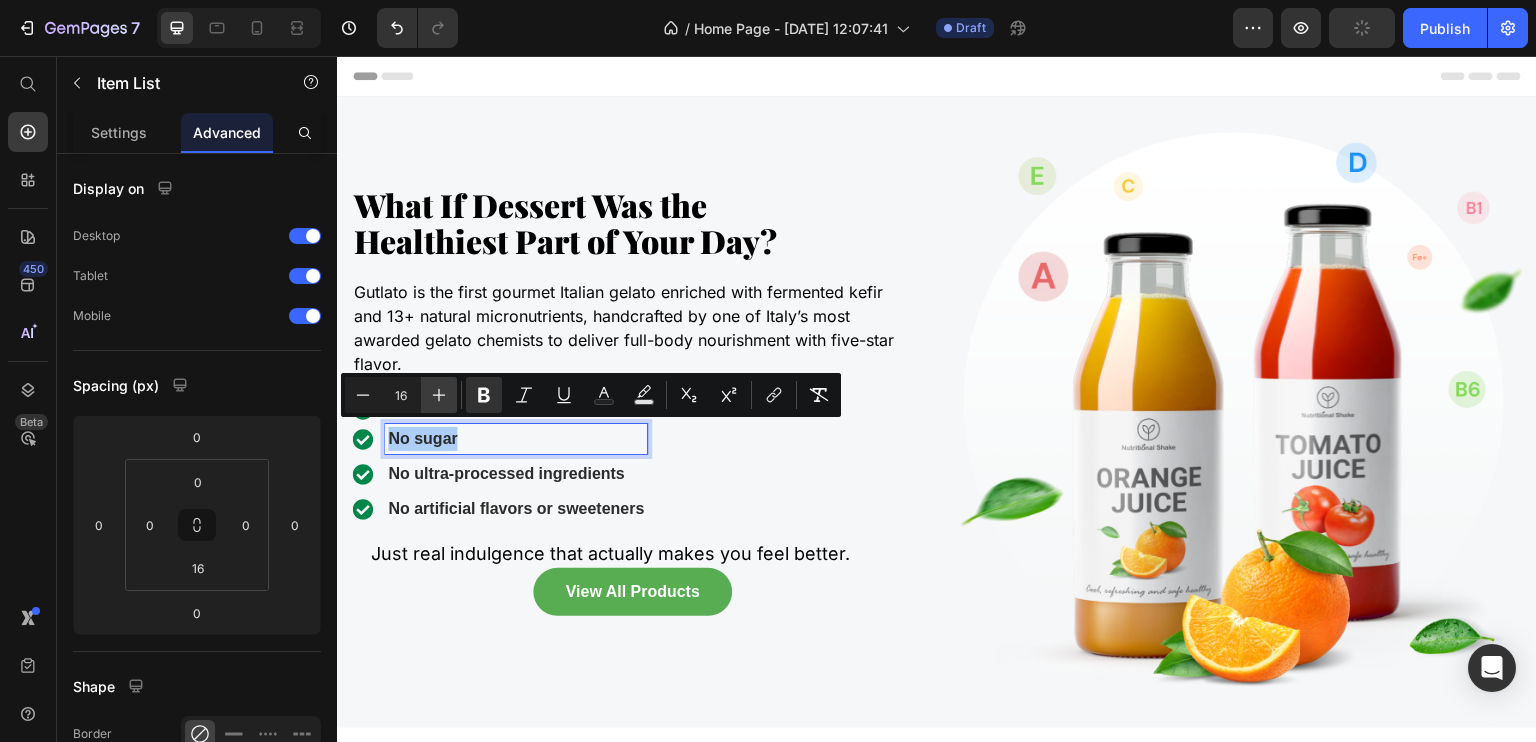 click on "Plus" at bounding box center [439, 395] 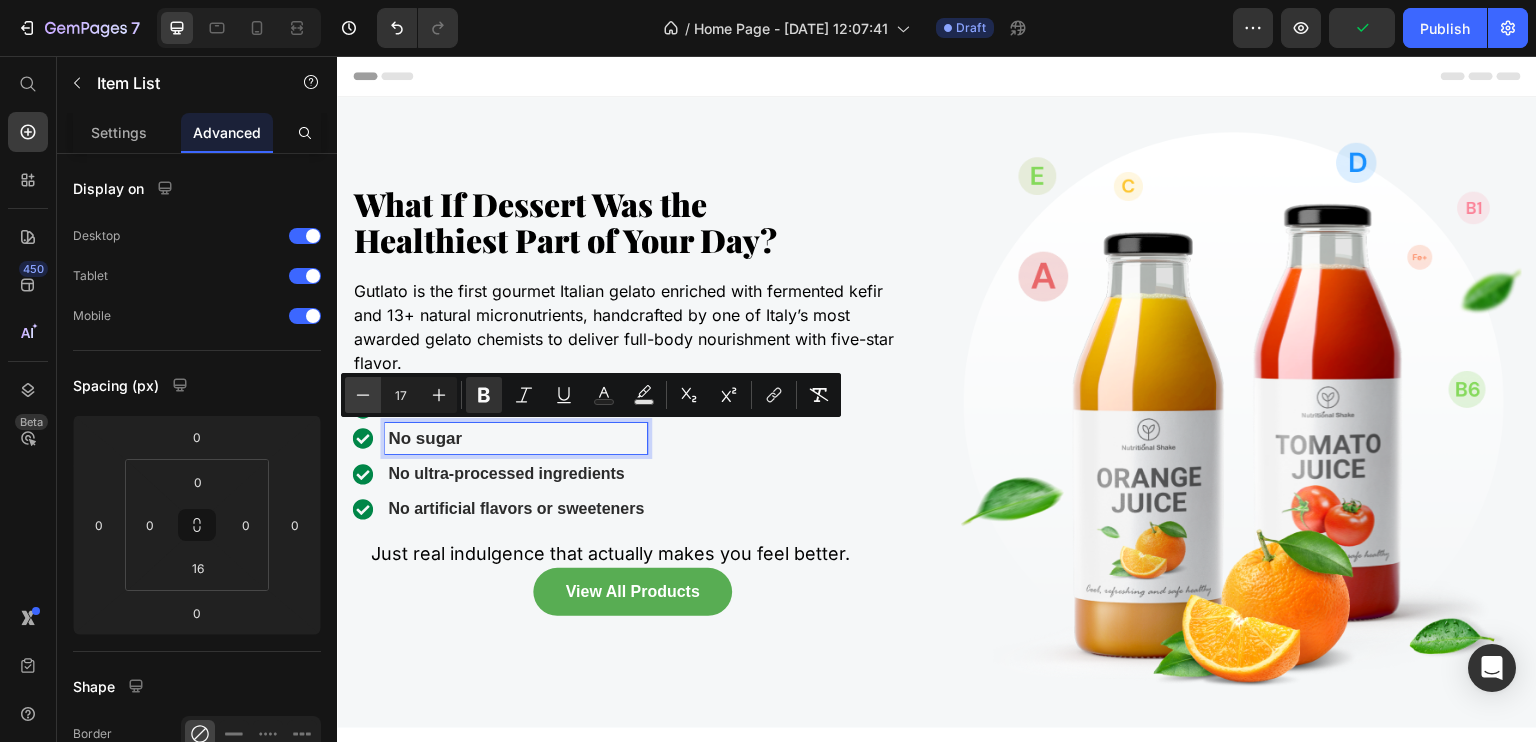 click 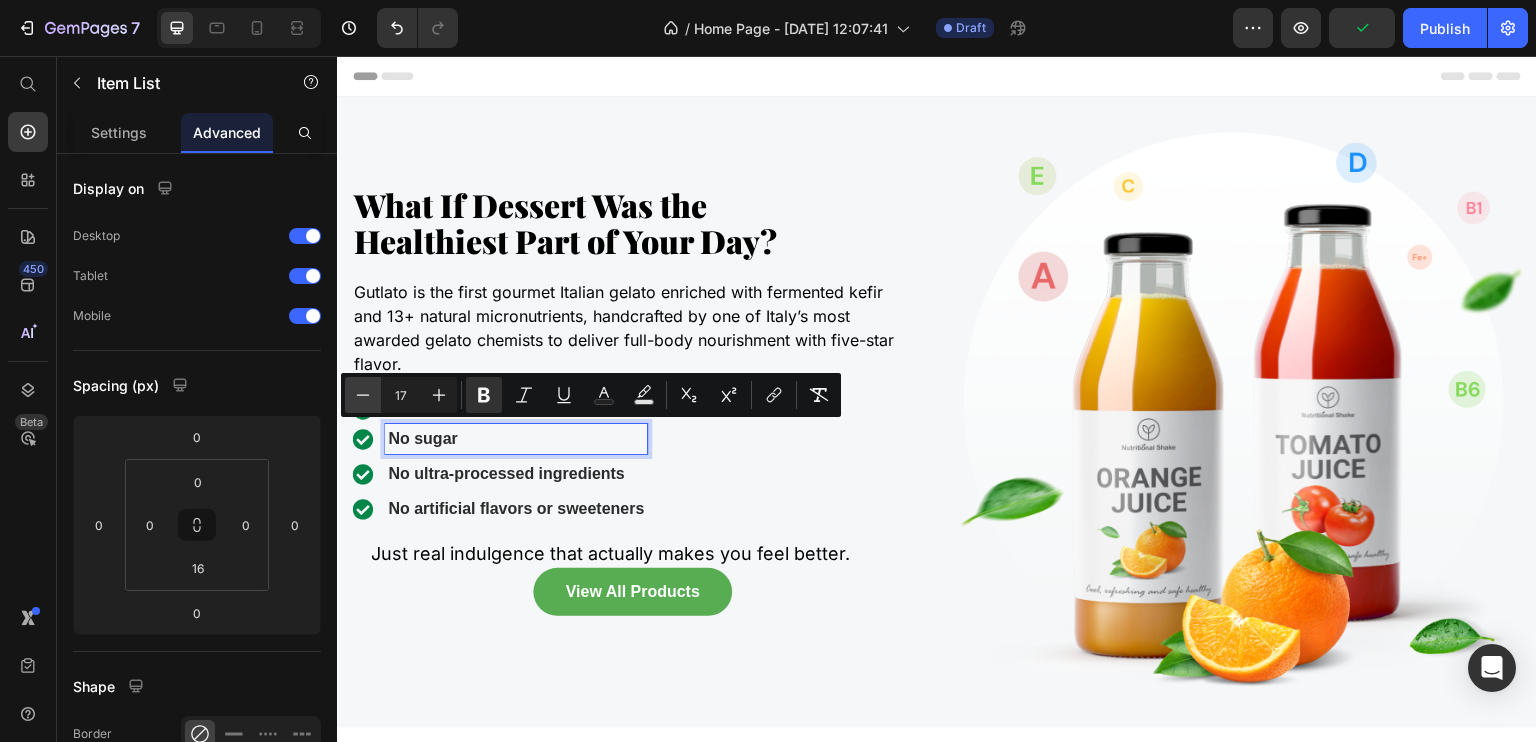 type on "16" 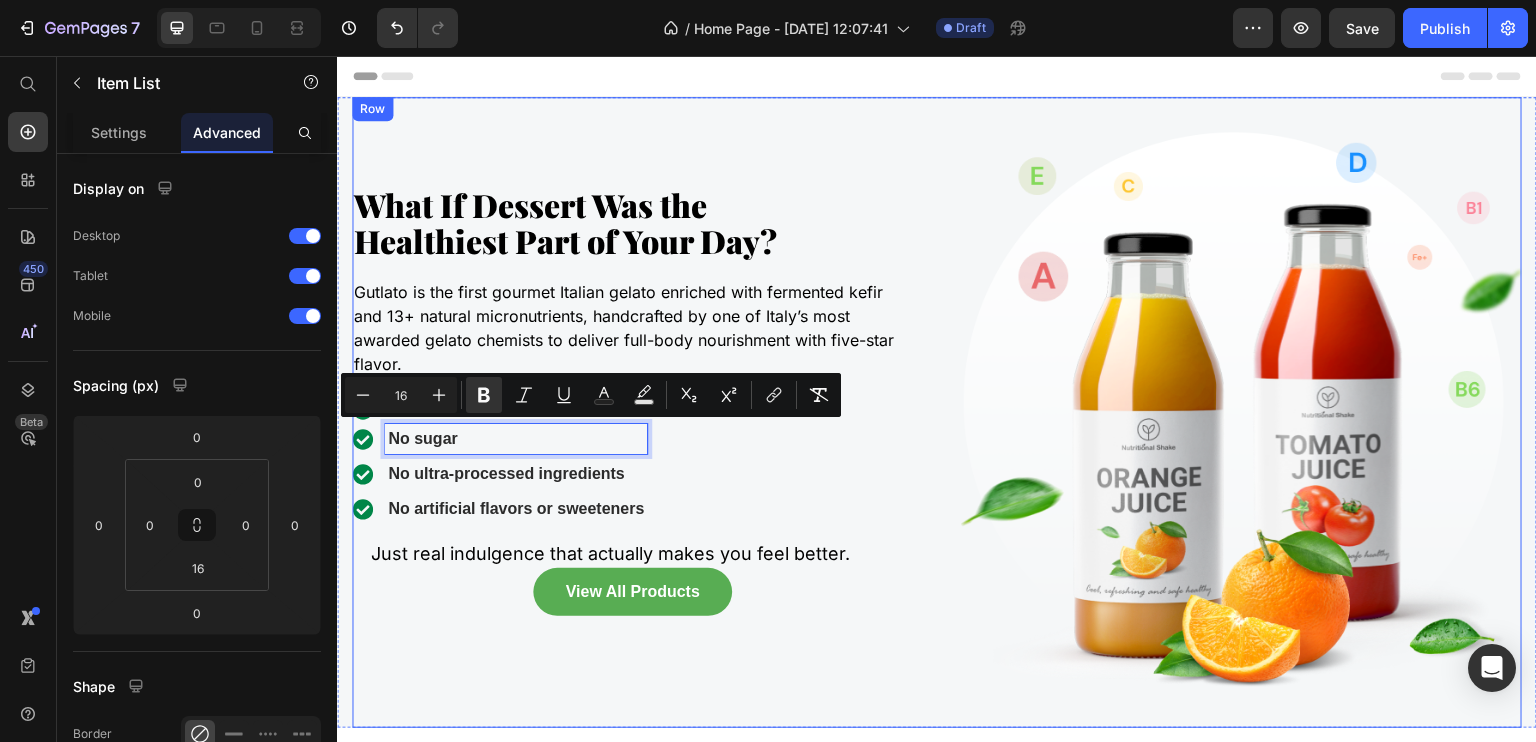 click on "⁠⁠⁠⁠⁠⁠⁠ What If Dessert Was the Healthiest Part of Your Day? Heading Gutlato is the first gourmet Italian gelato enriched with fermented kefir and 13+ natural micronutrients, handcrafted by one of Italy’s most awarded gelato chemists to deliver full-body nourishment with five-star flavor. Text block No gimmicks Item List No sugar No ultra-processed ingredients No artificial flavors or sweeteners Item List   0 Just real indulgence that actually makes you feel better. Text block Row View All Products  Button Row" at bounding box center (632, 412) 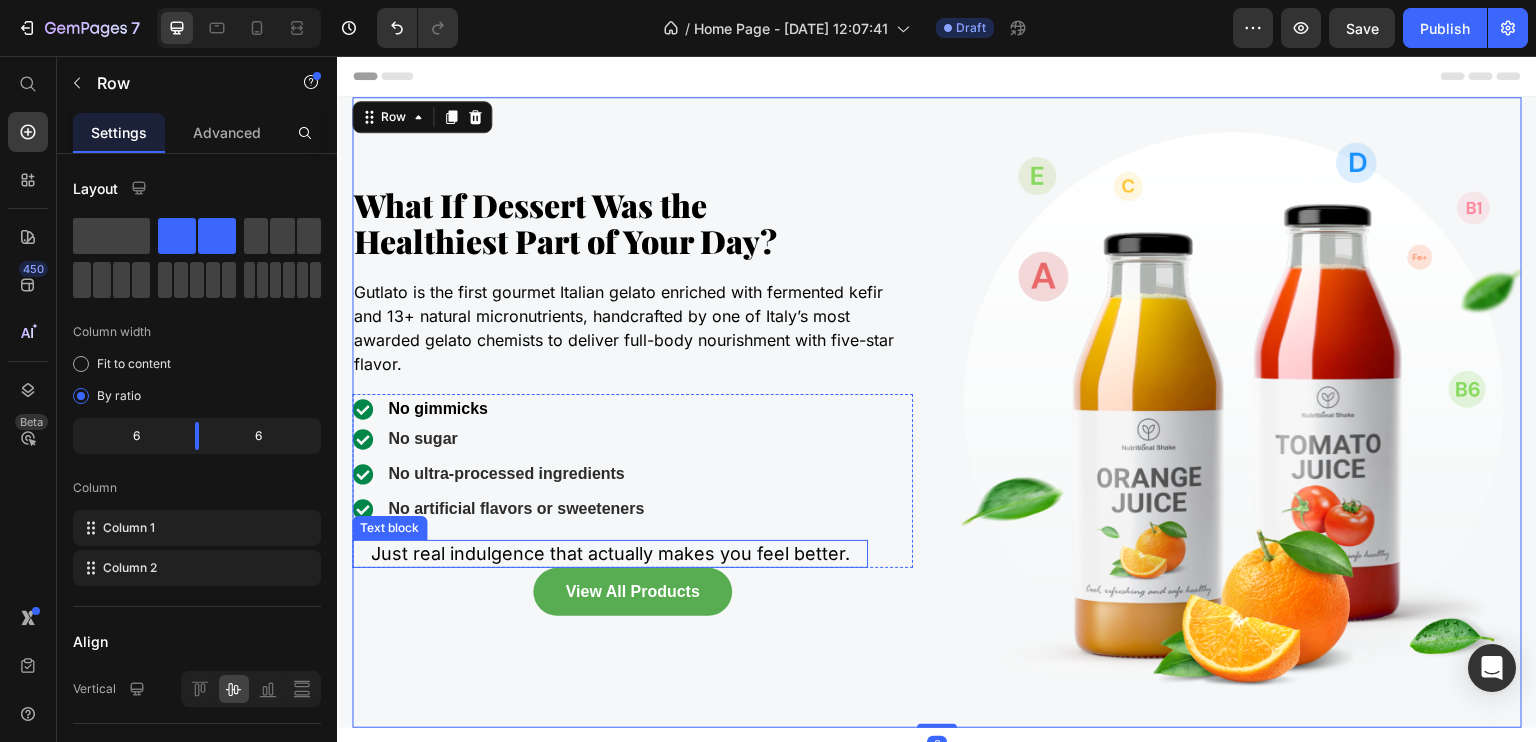 click on "Just real indulgence that actually makes you feel better." at bounding box center [610, 553] 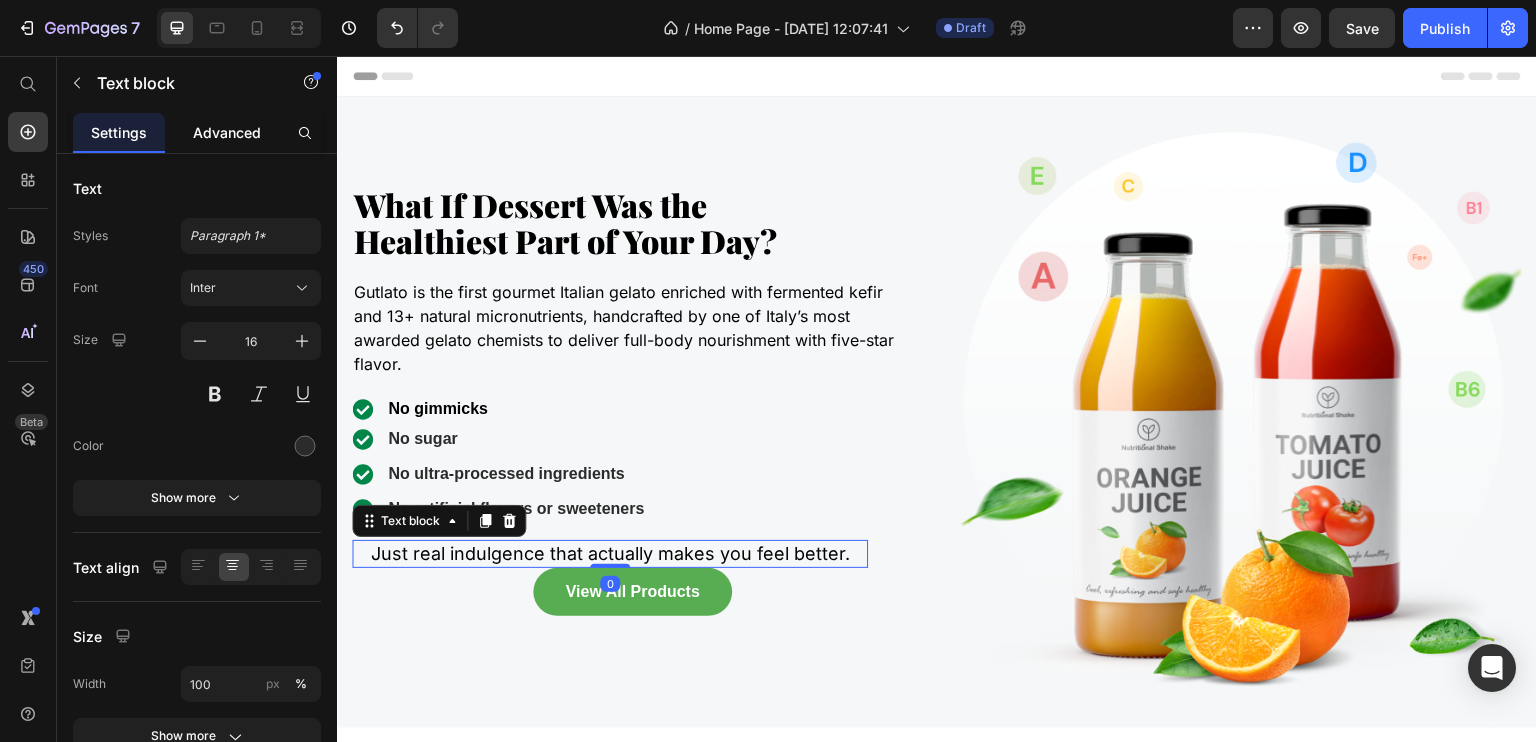 click on "Advanced" 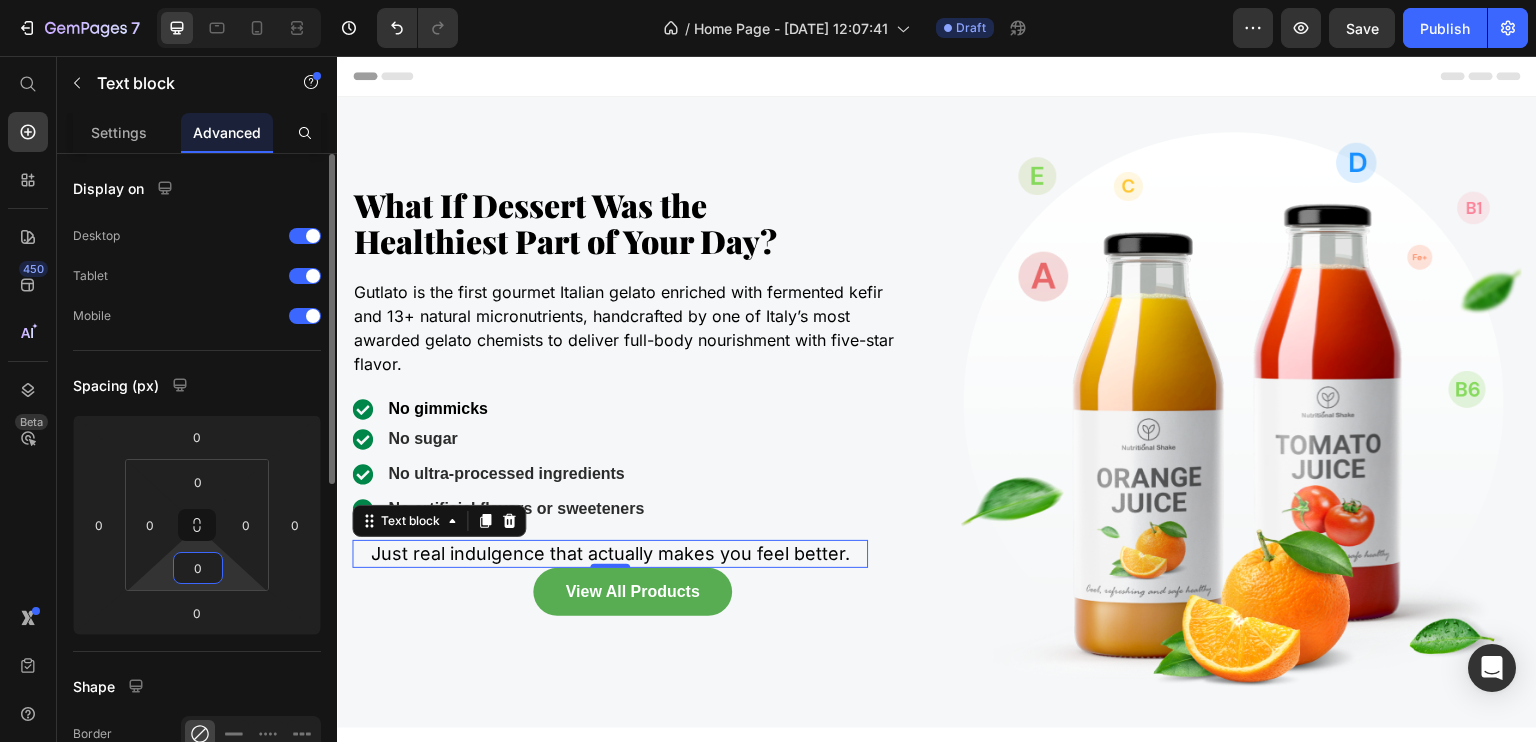 click on "0" at bounding box center [198, 568] 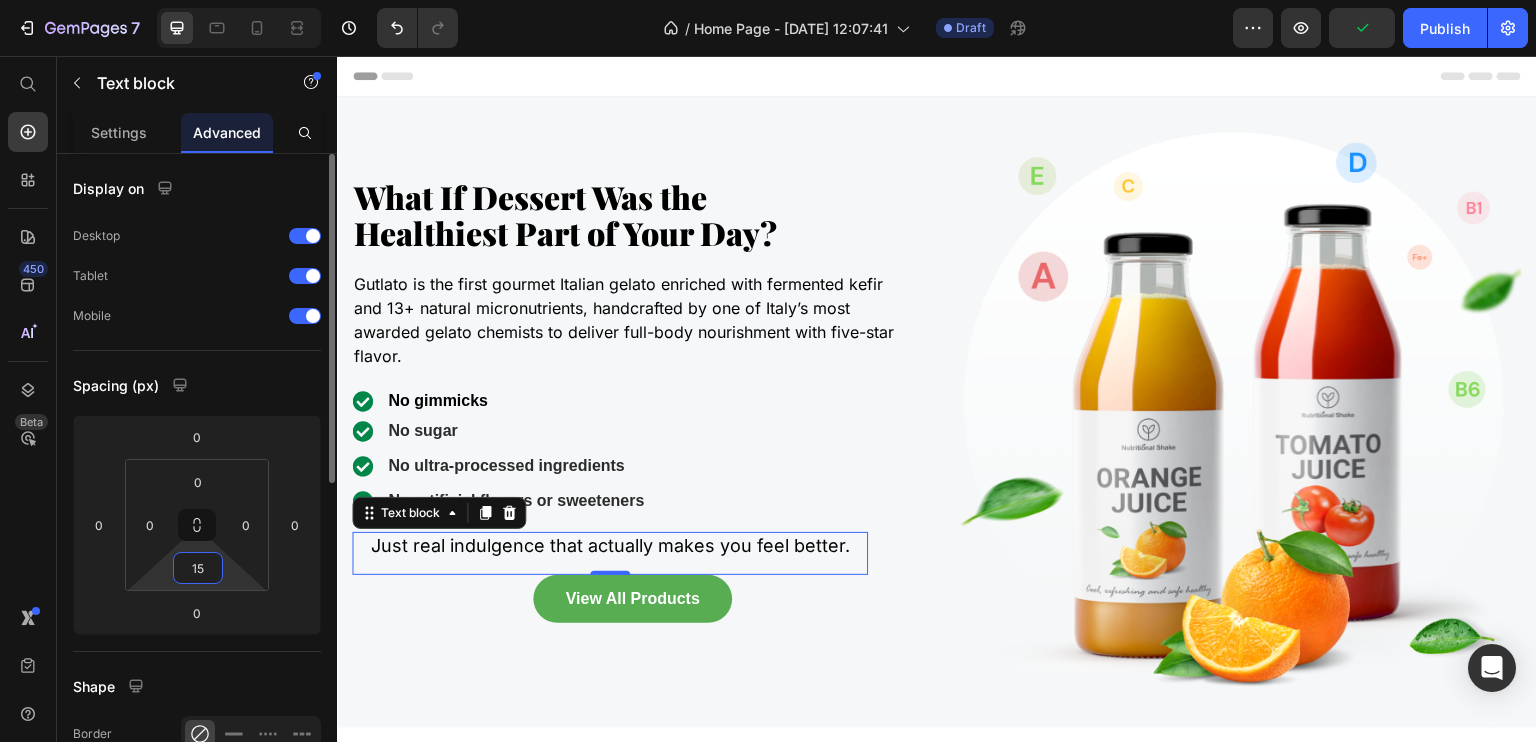type on "16" 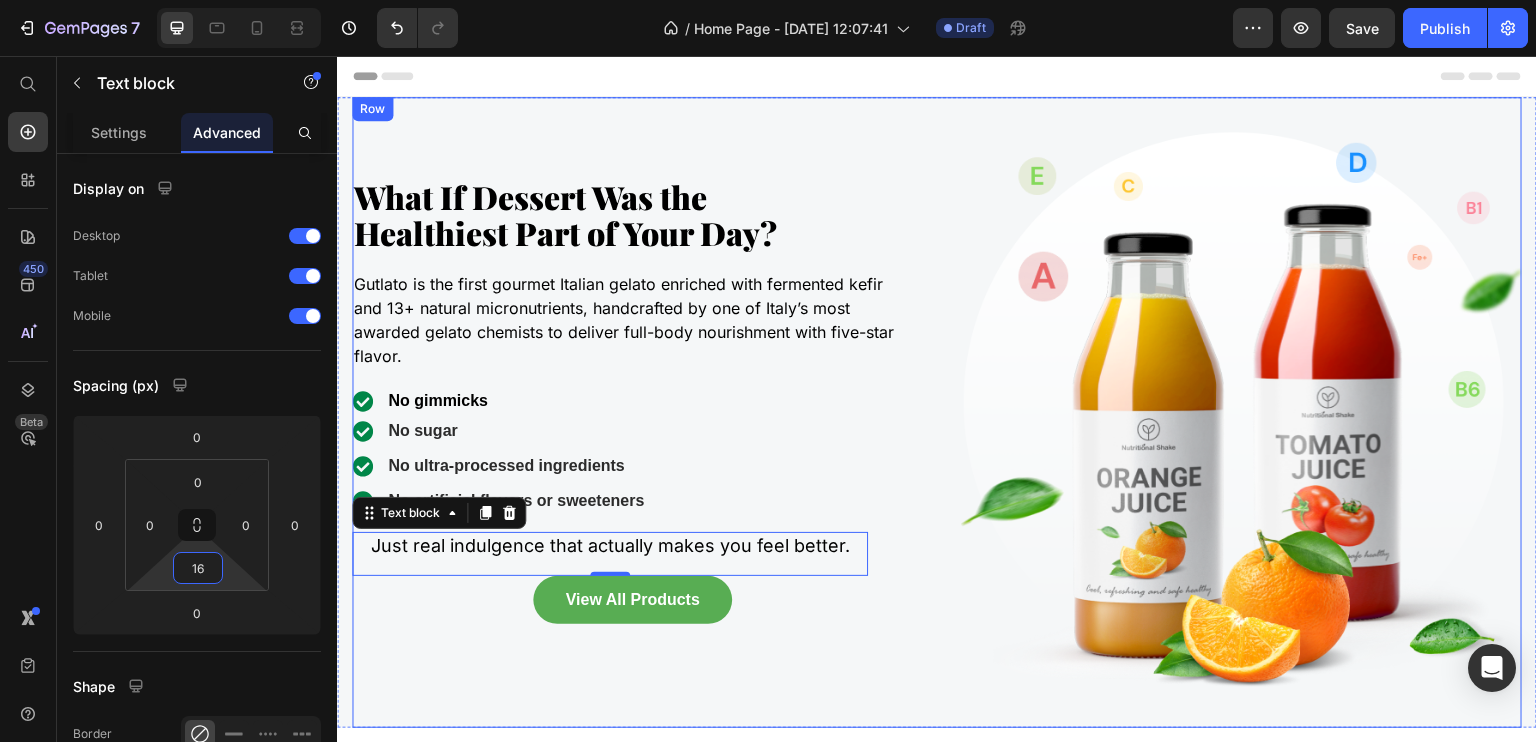 click on "⁠⁠⁠⁠⁠⁠⁠ What If Dessert Was the Healthiest Part of Your Day? Heading Gutlato is the first gourmet Italian gelato enriched with fermented kefir and 13+ natural micronutrients, handcrafted by one of Italy’s most awarded gelato chemists to deliver full-body nourishment with five-star flavor. Text block No gimmicks Item List No sugar No ultra-processed ingredients No artificial flavors or sweeteners Item List Just real indulgence that actually makes you feel better. Text block   0 Row View All Products  Button Row" at bounding box center (632, 412) 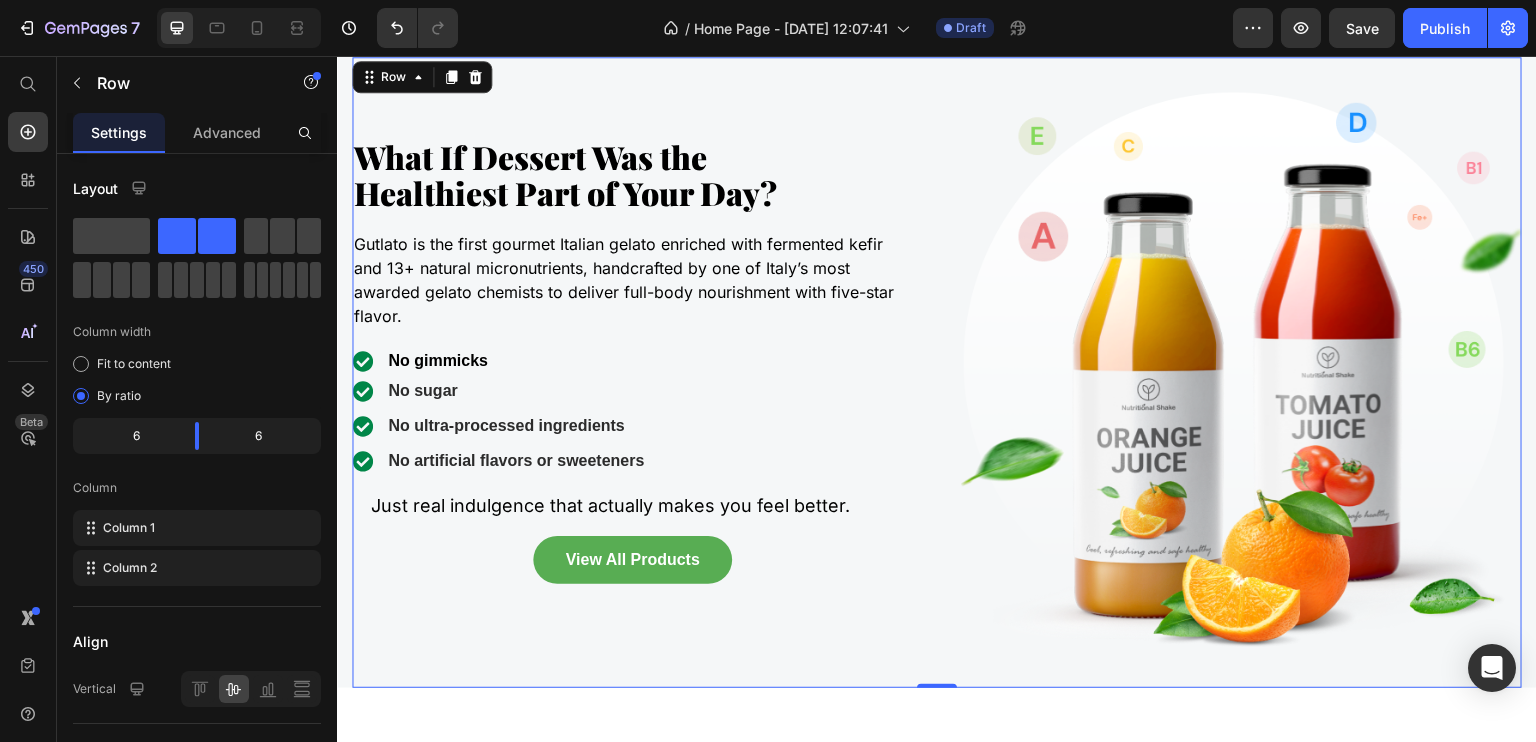 scroll, scrollTop: 480, scrollLeft: 0, axis: vertical 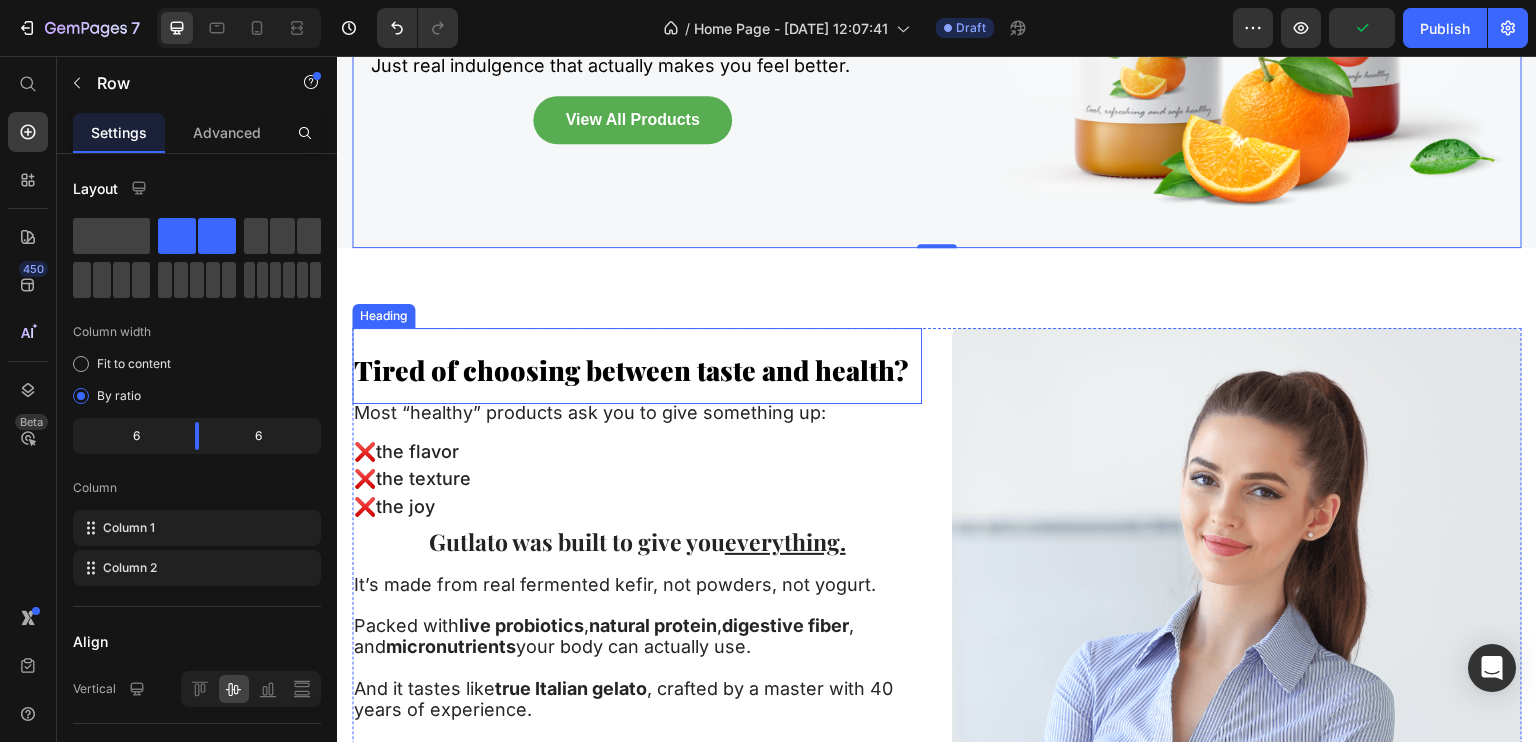 click on "Tired of choosing between taste and health?" at bounding box center (631, 370) 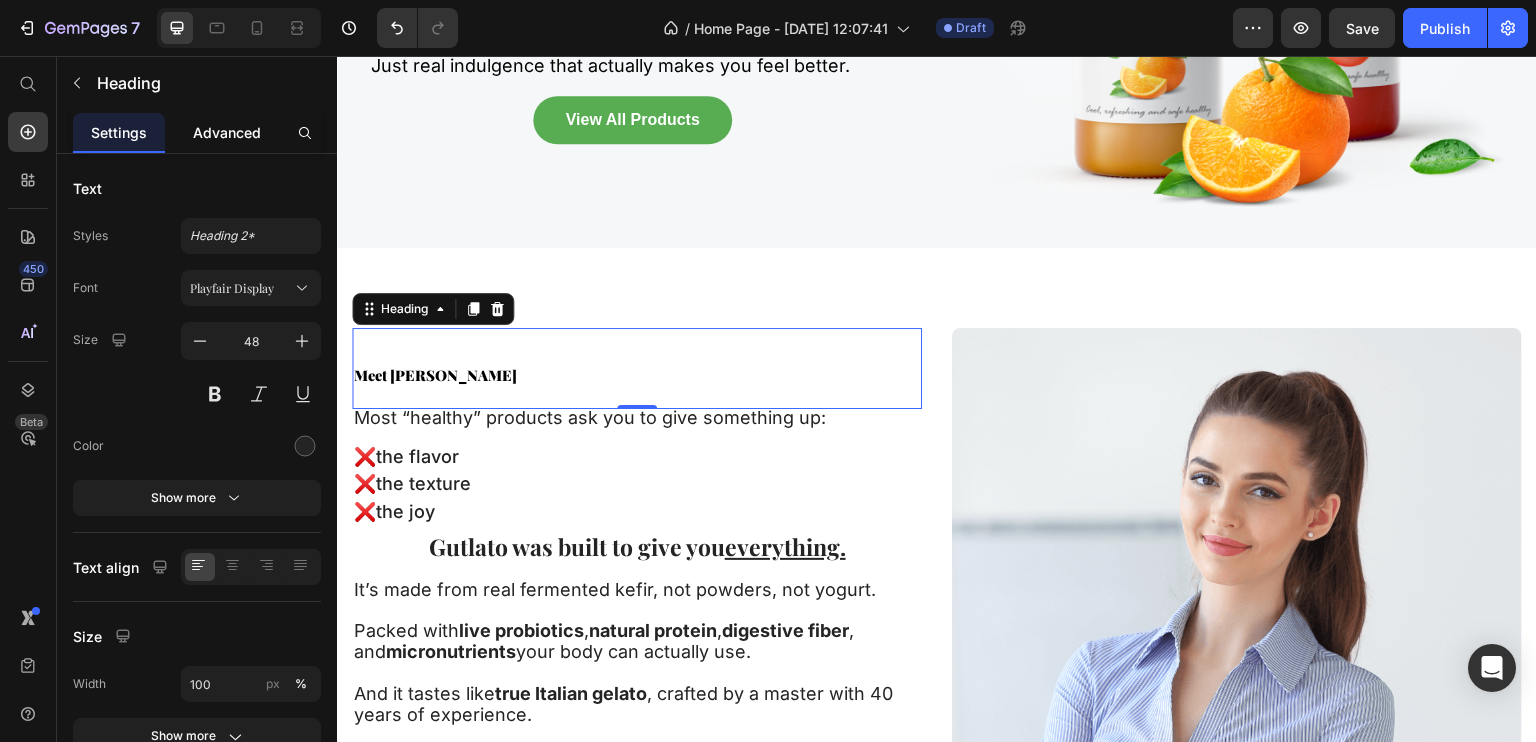 click on "Advanced" 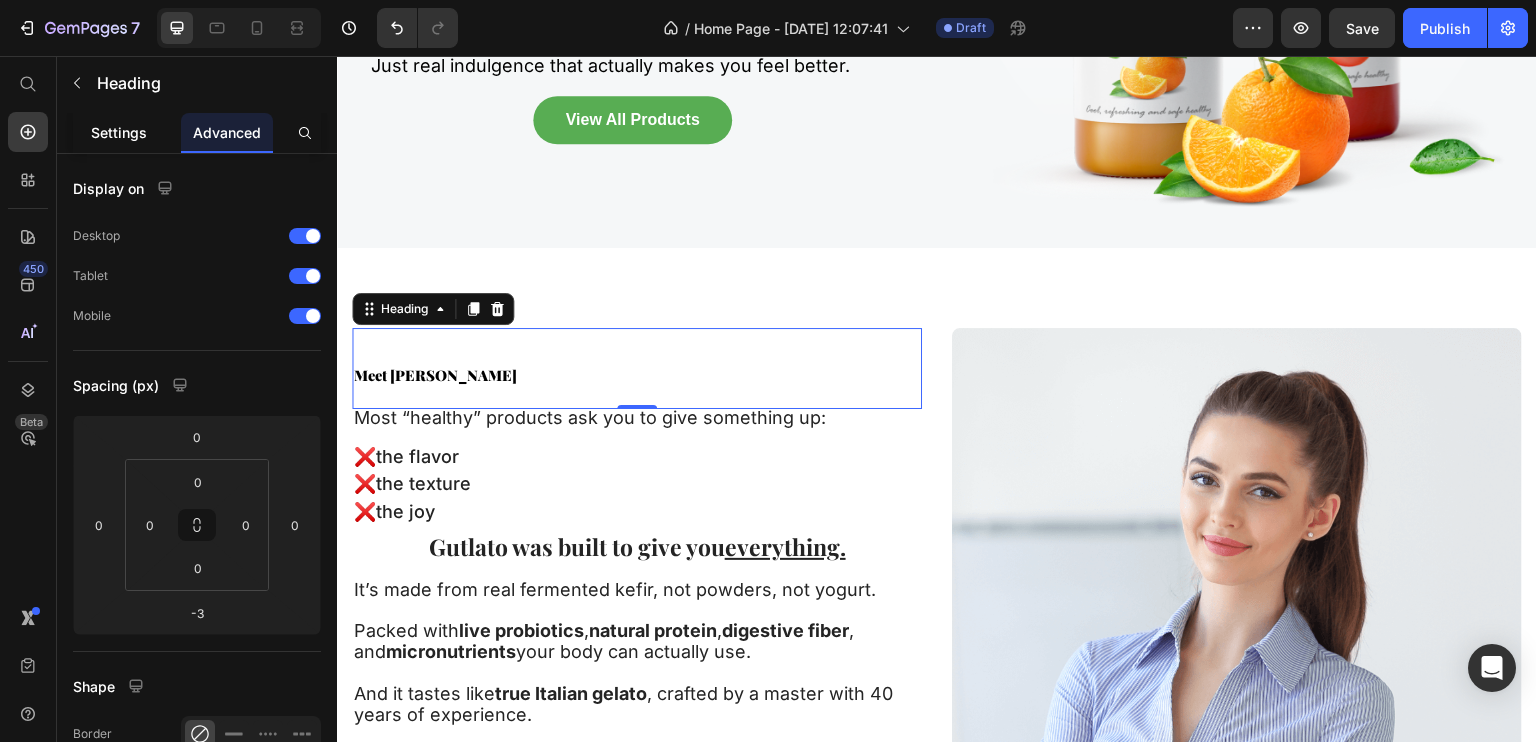 drag, startPoint x: 136, startPoint y: 125, endPoint x: 29, endPoint y: 398, distance: 293.22006 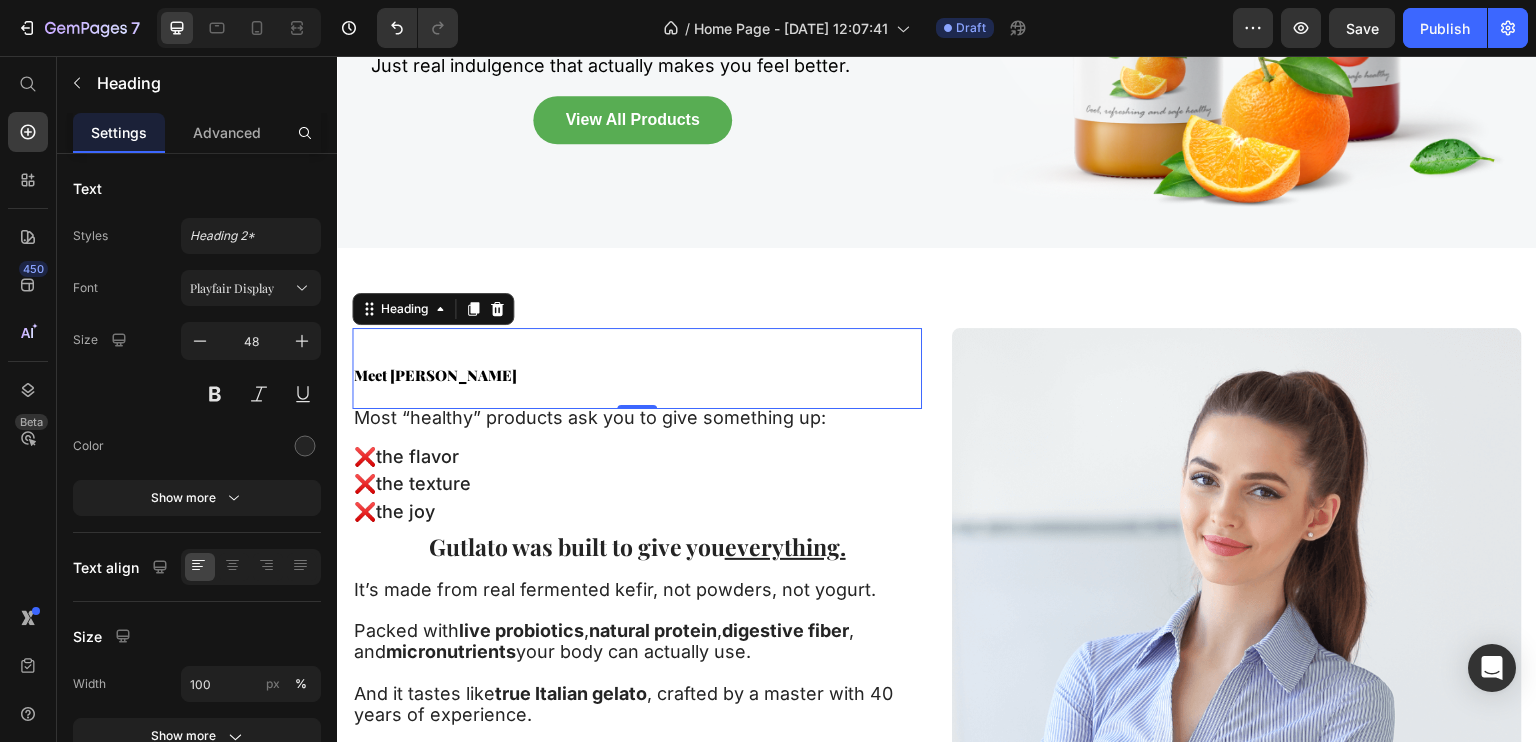 click on "Meet [PERSON_NAME]" at bounding box center (435, 375) 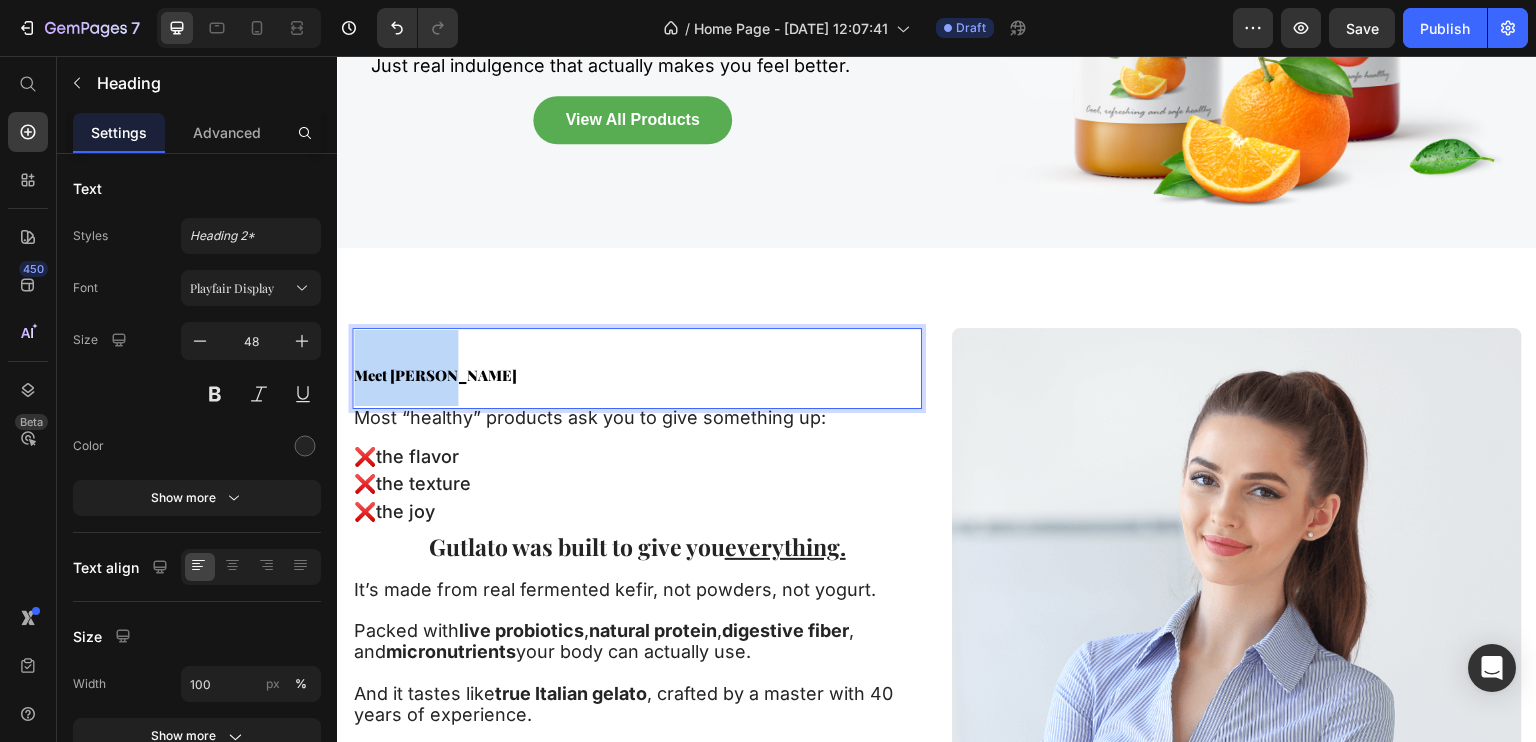 click on "Meet [PERSON_NAME]" at bounding box center (435, 375) 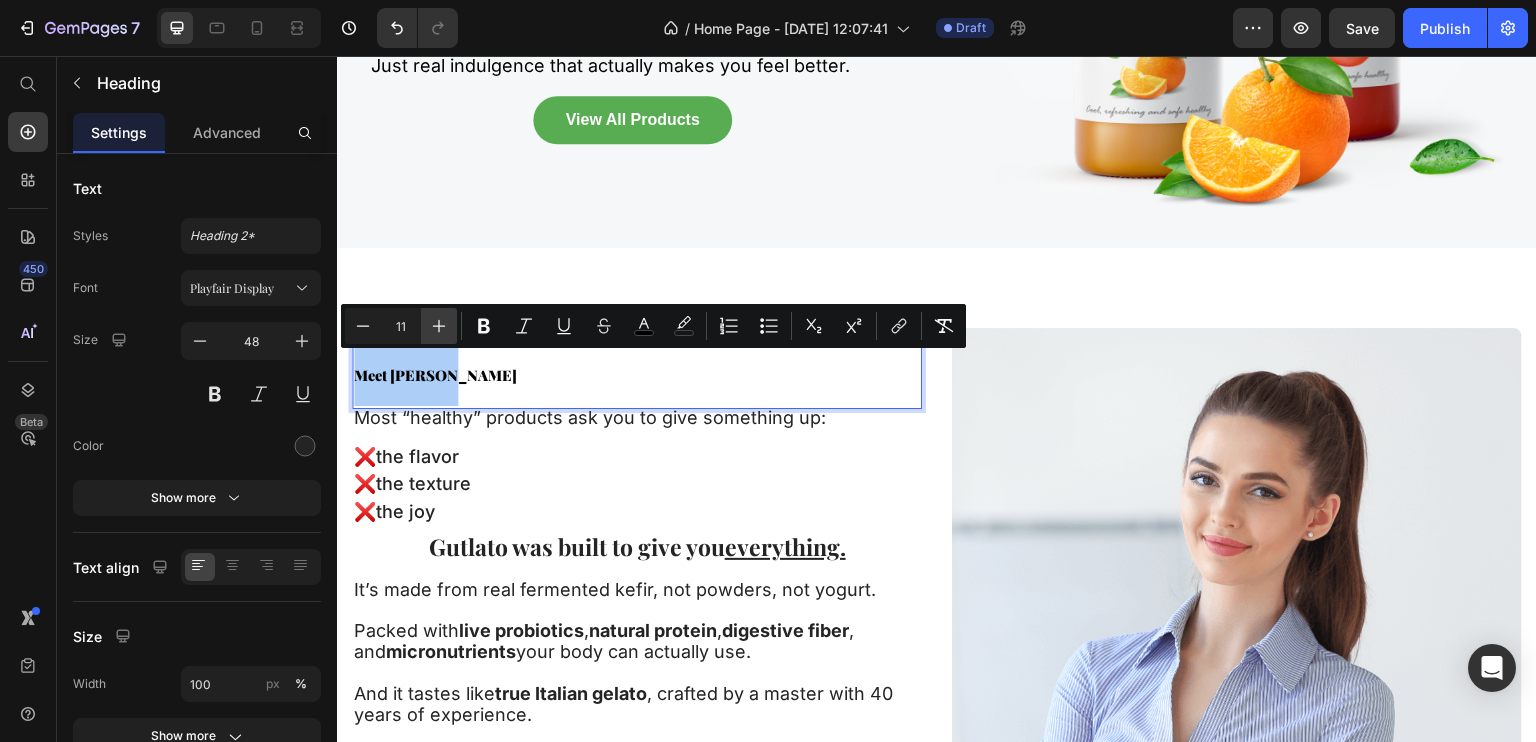 click 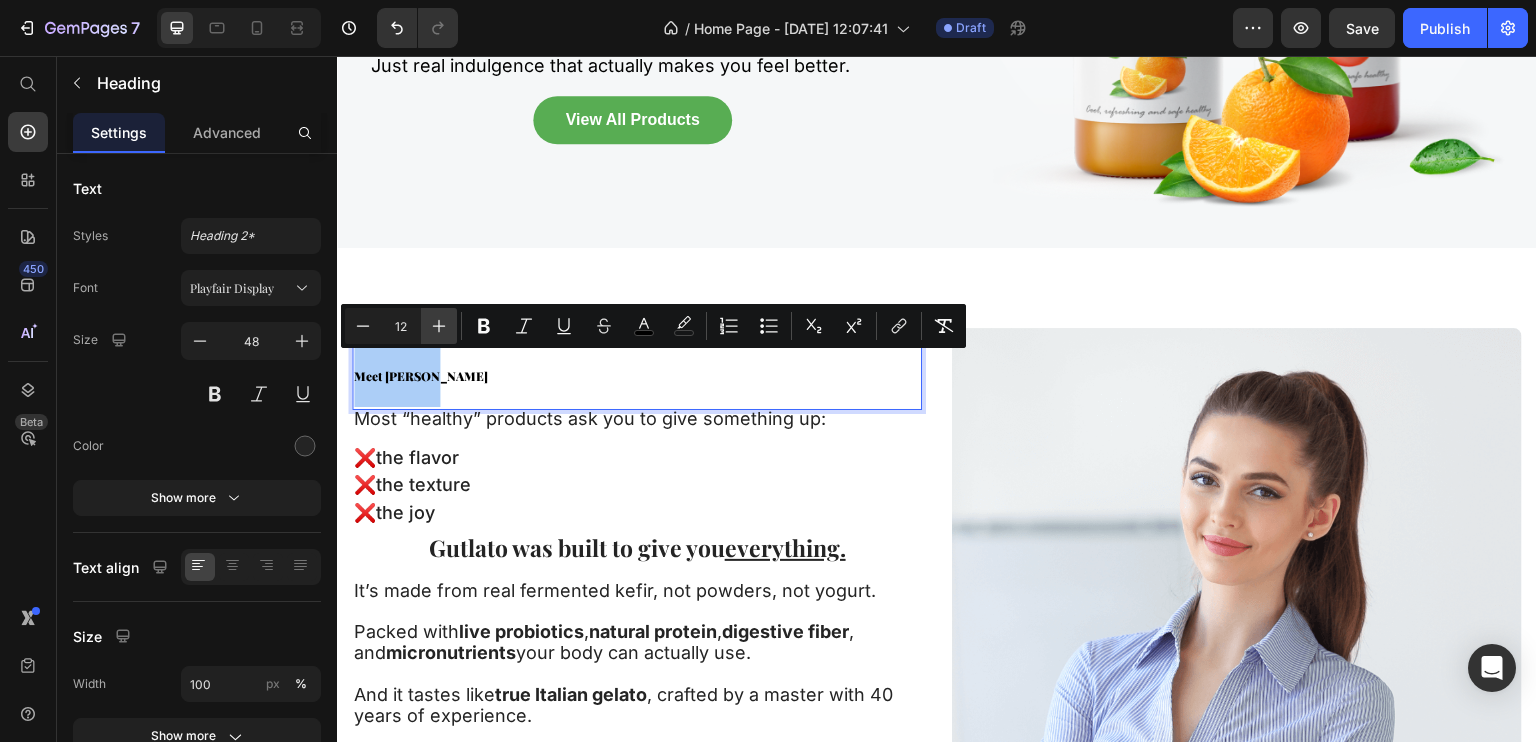click 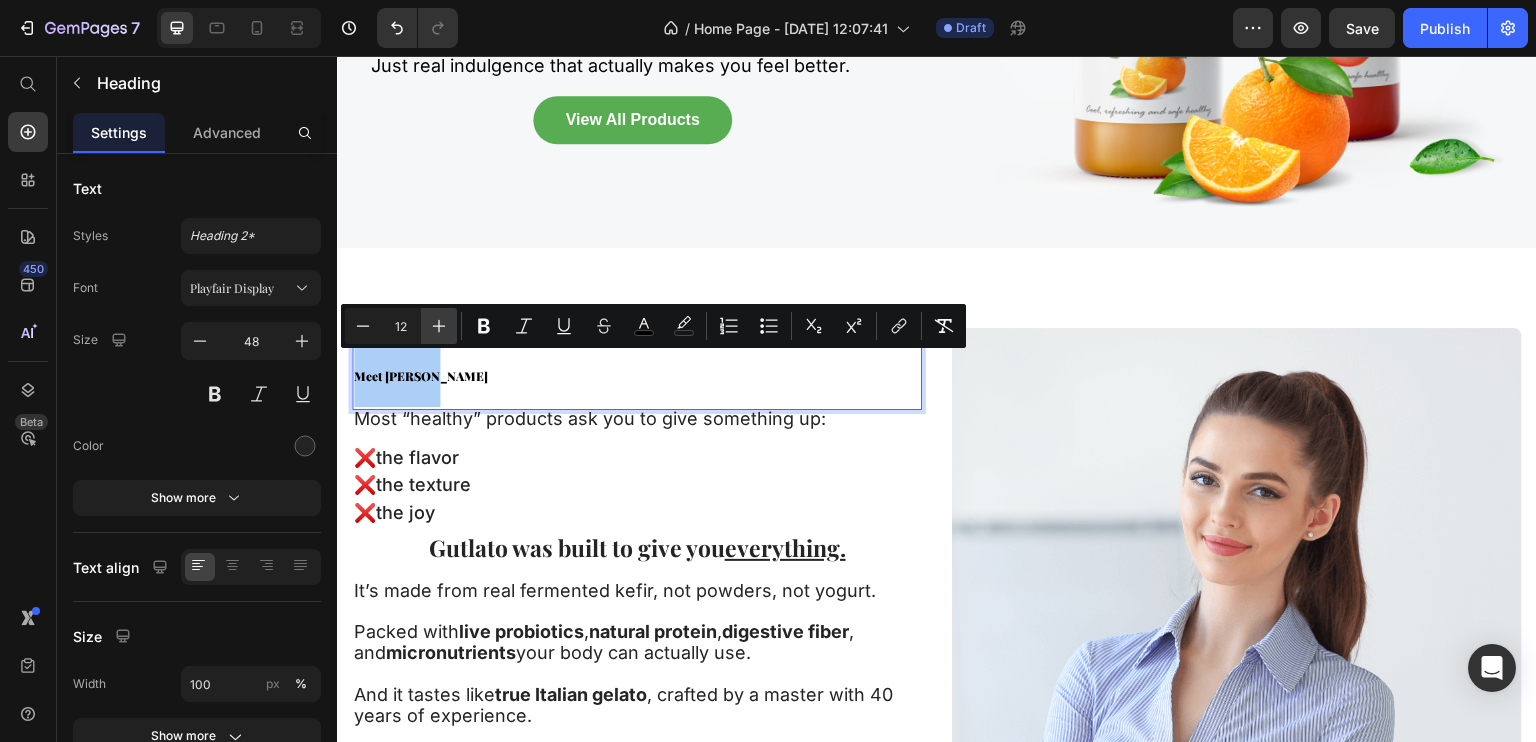 click 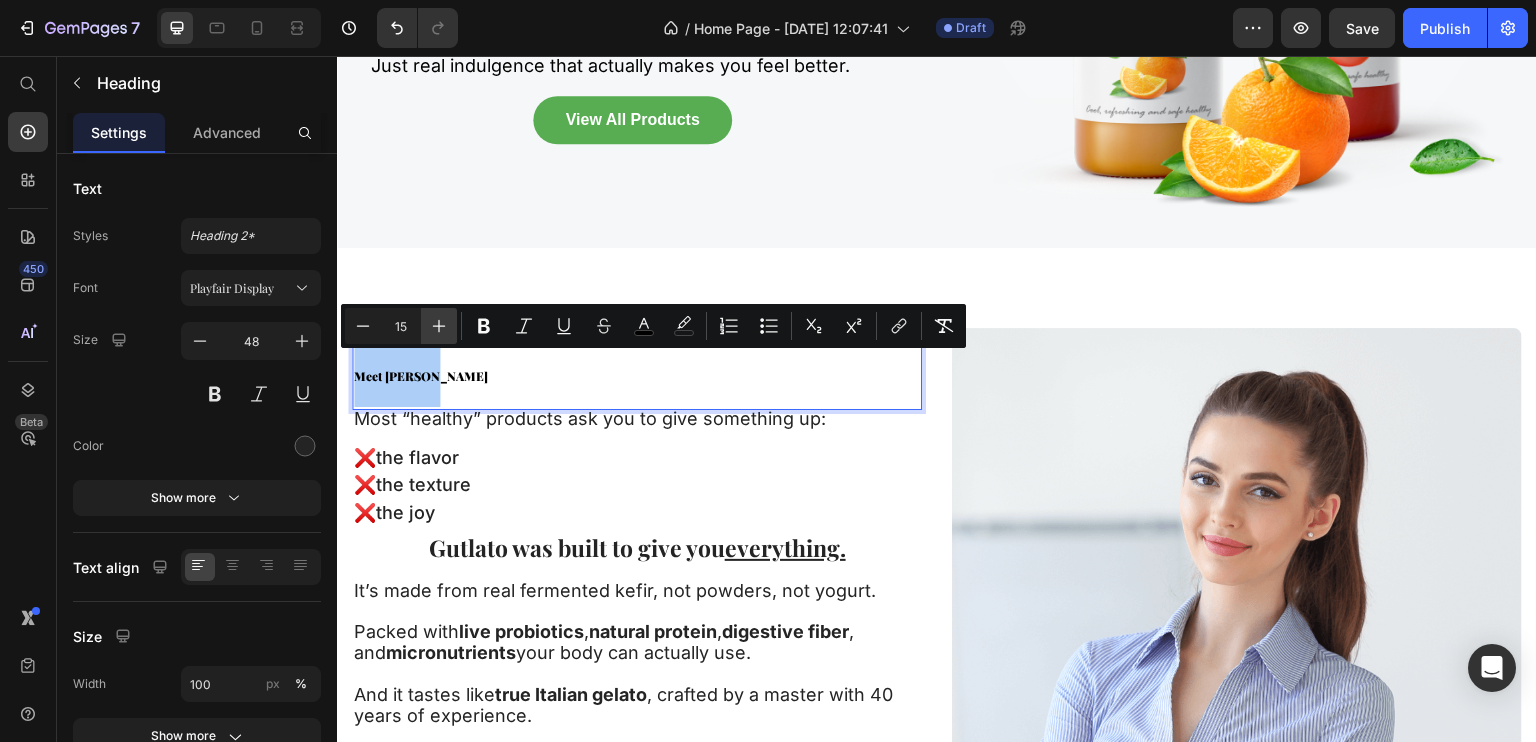 click 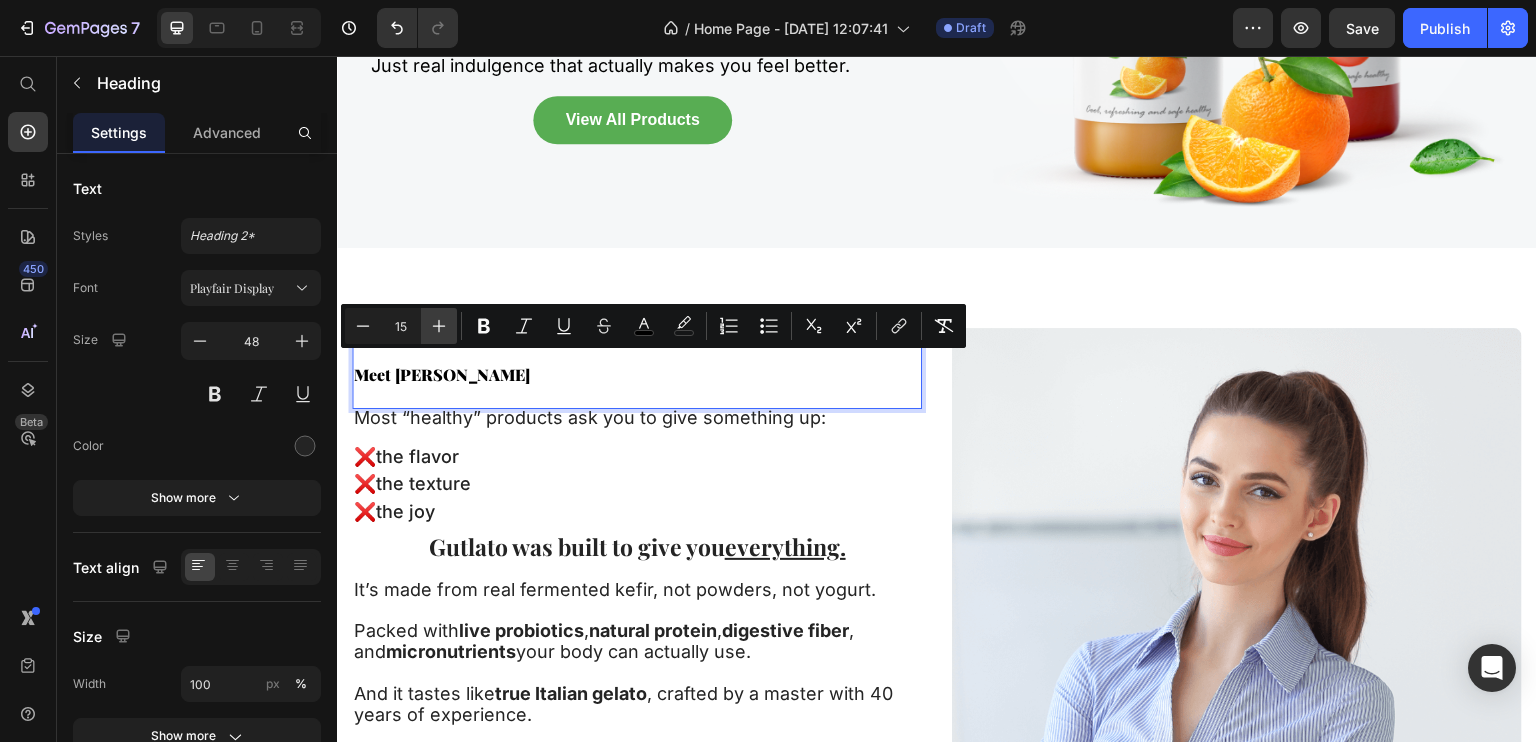 click 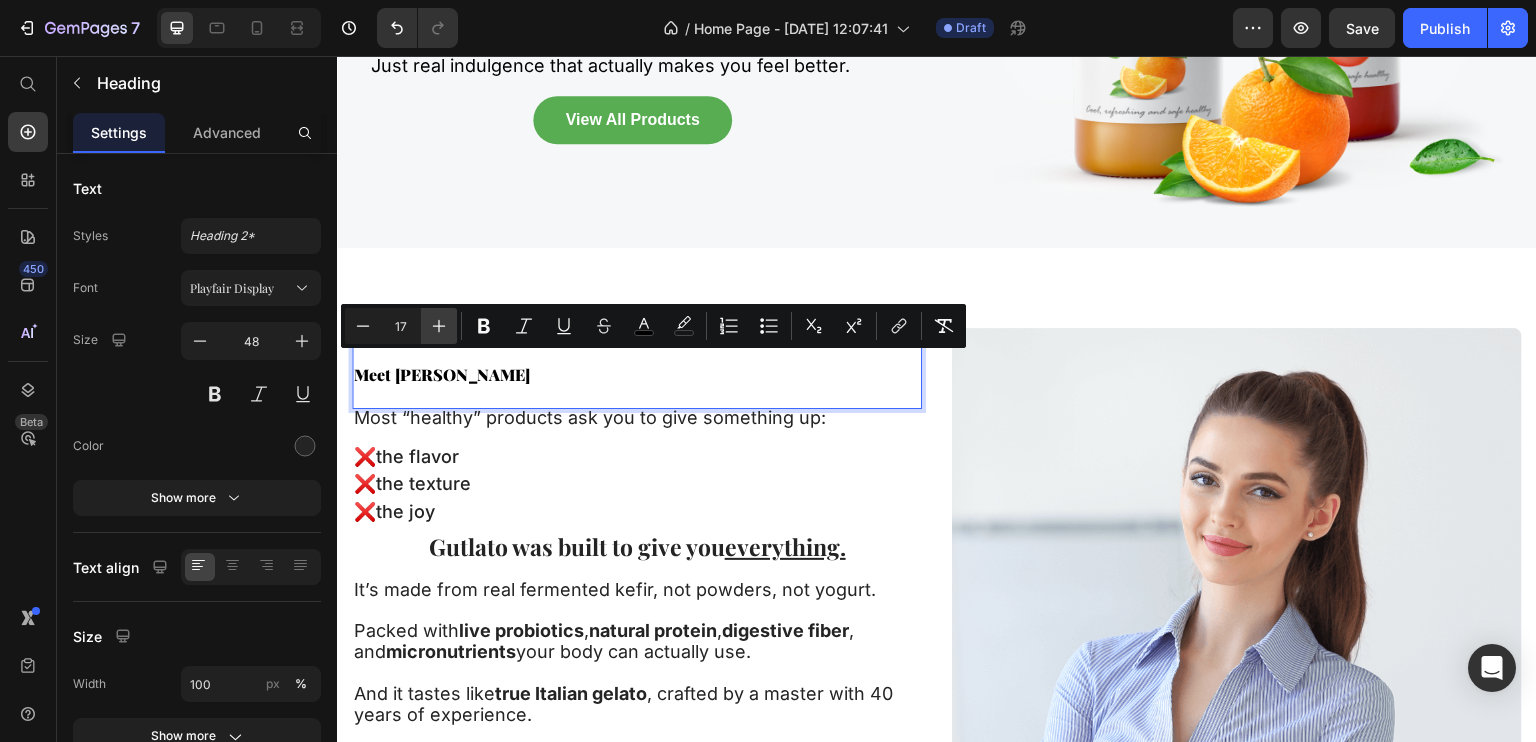 click 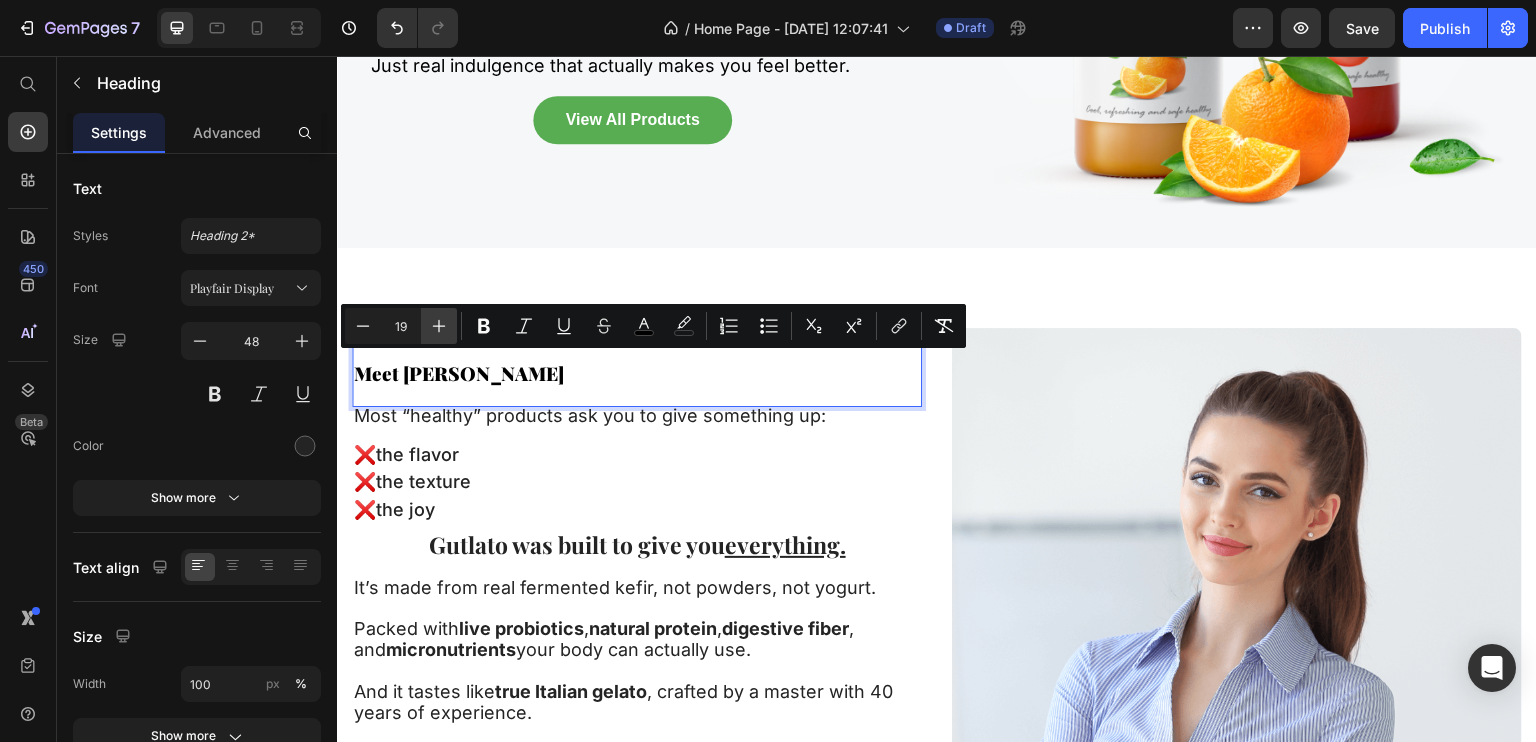 click 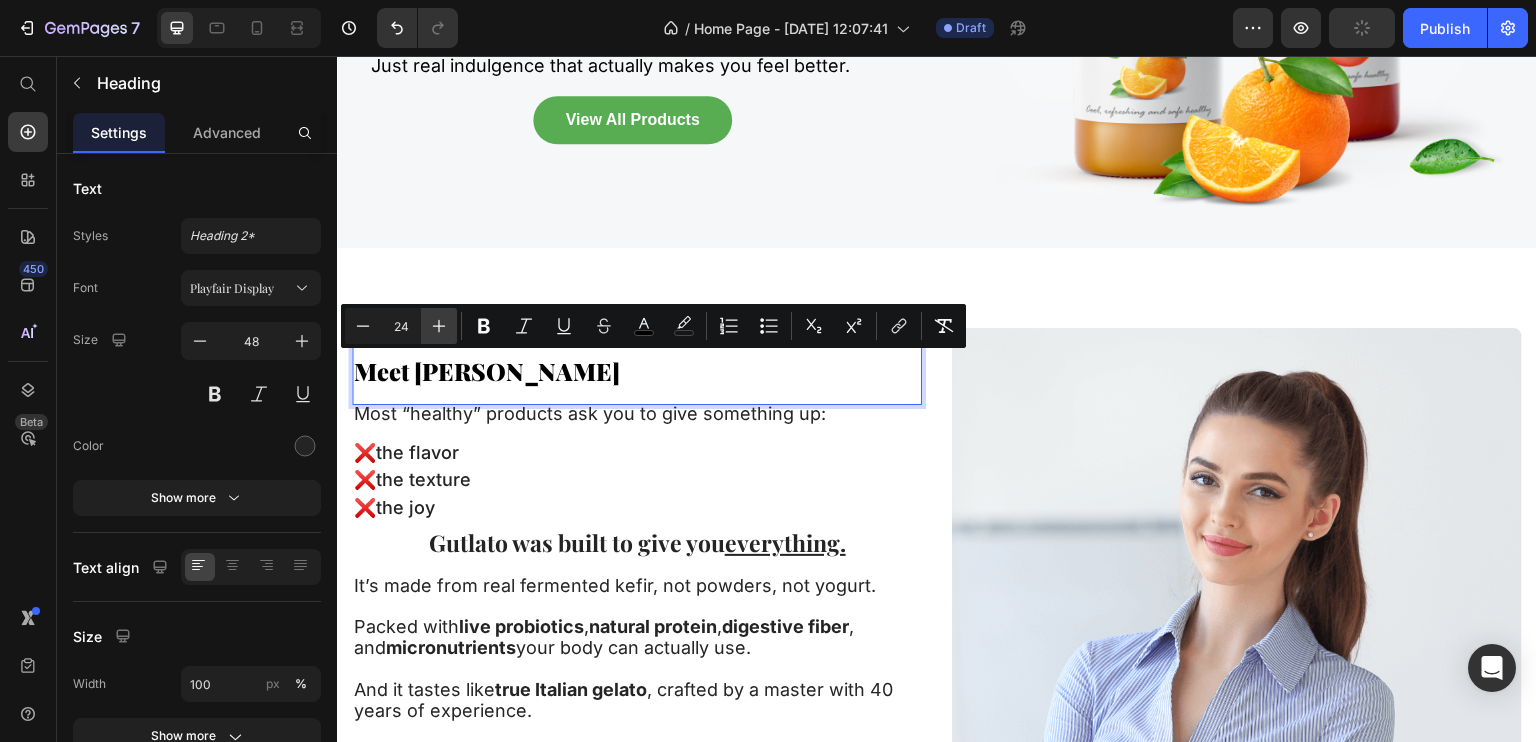 click 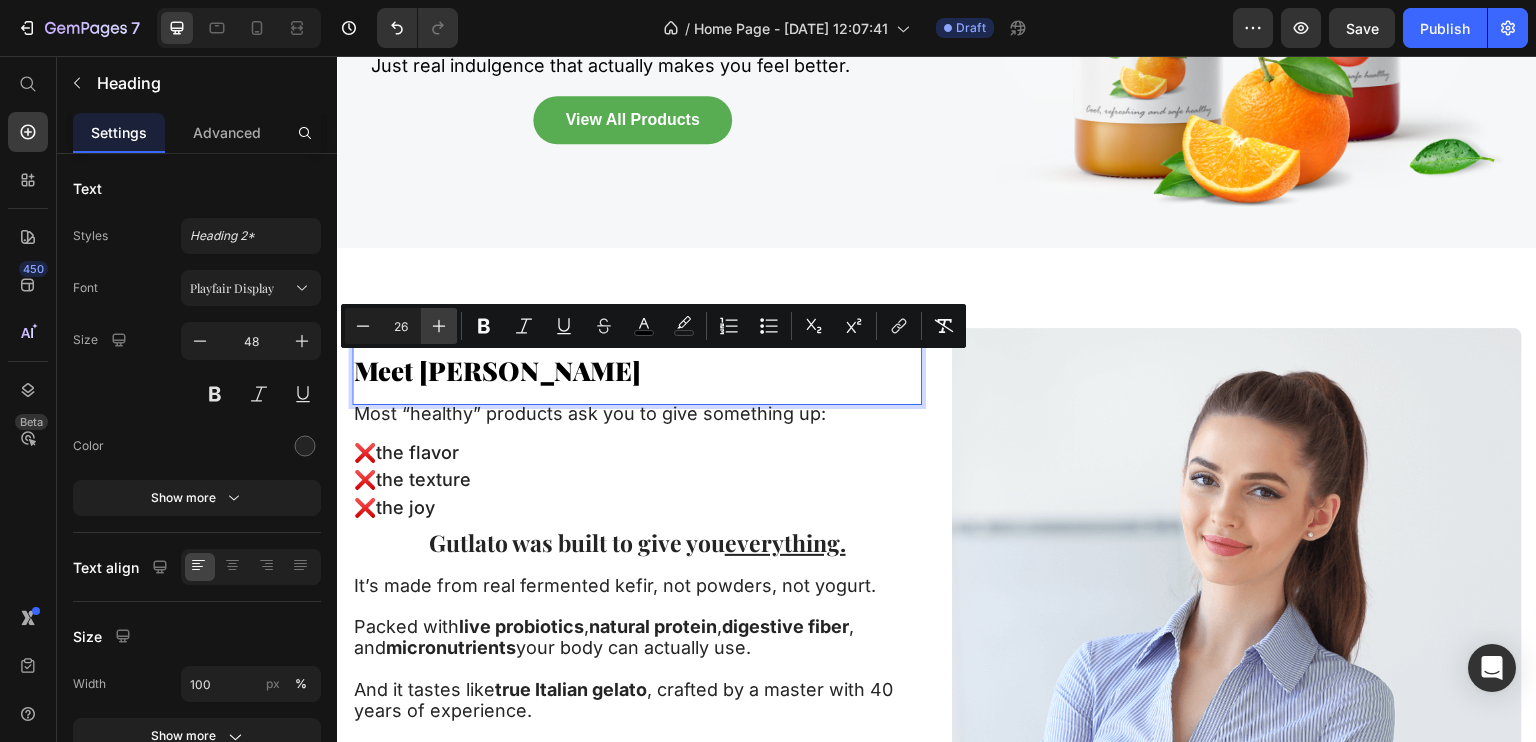 click 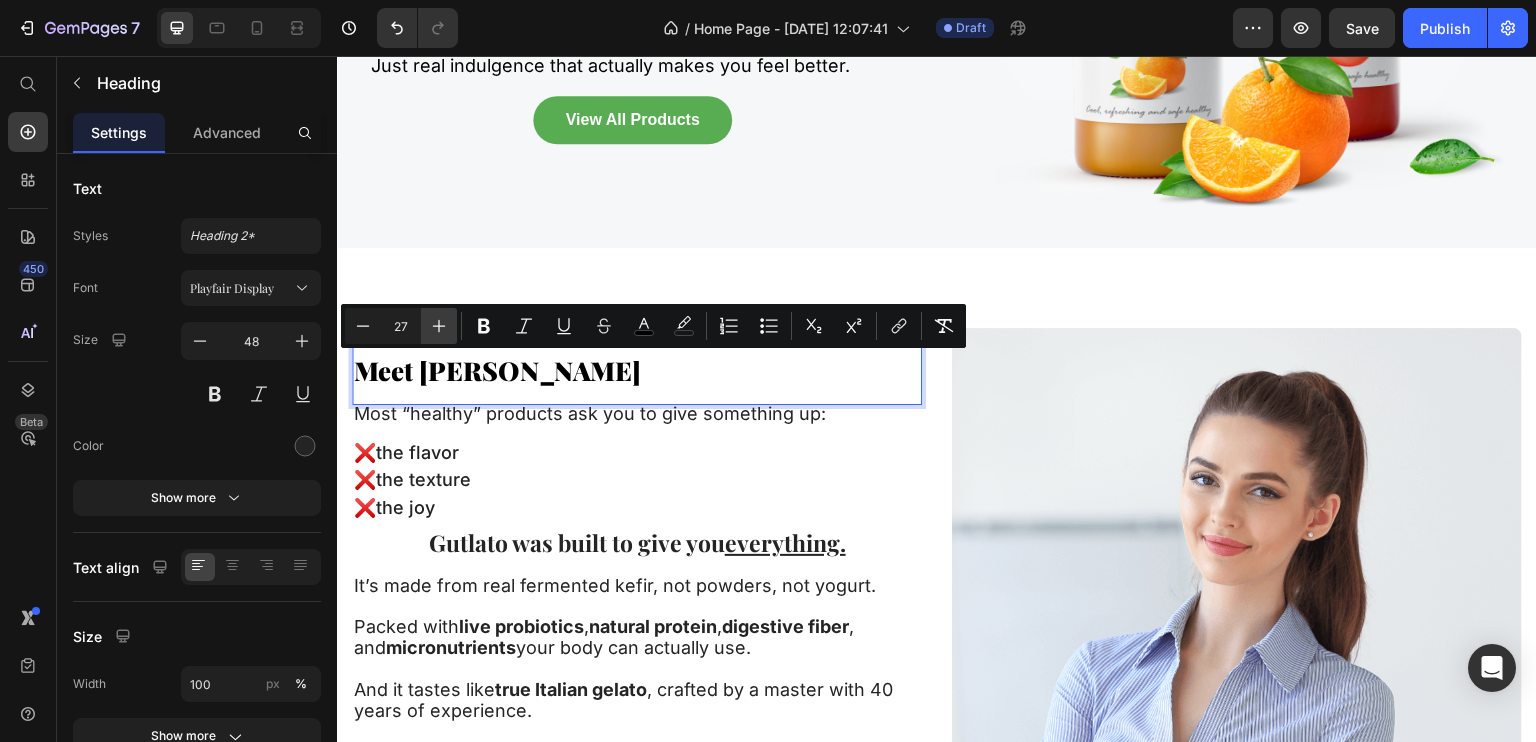 click 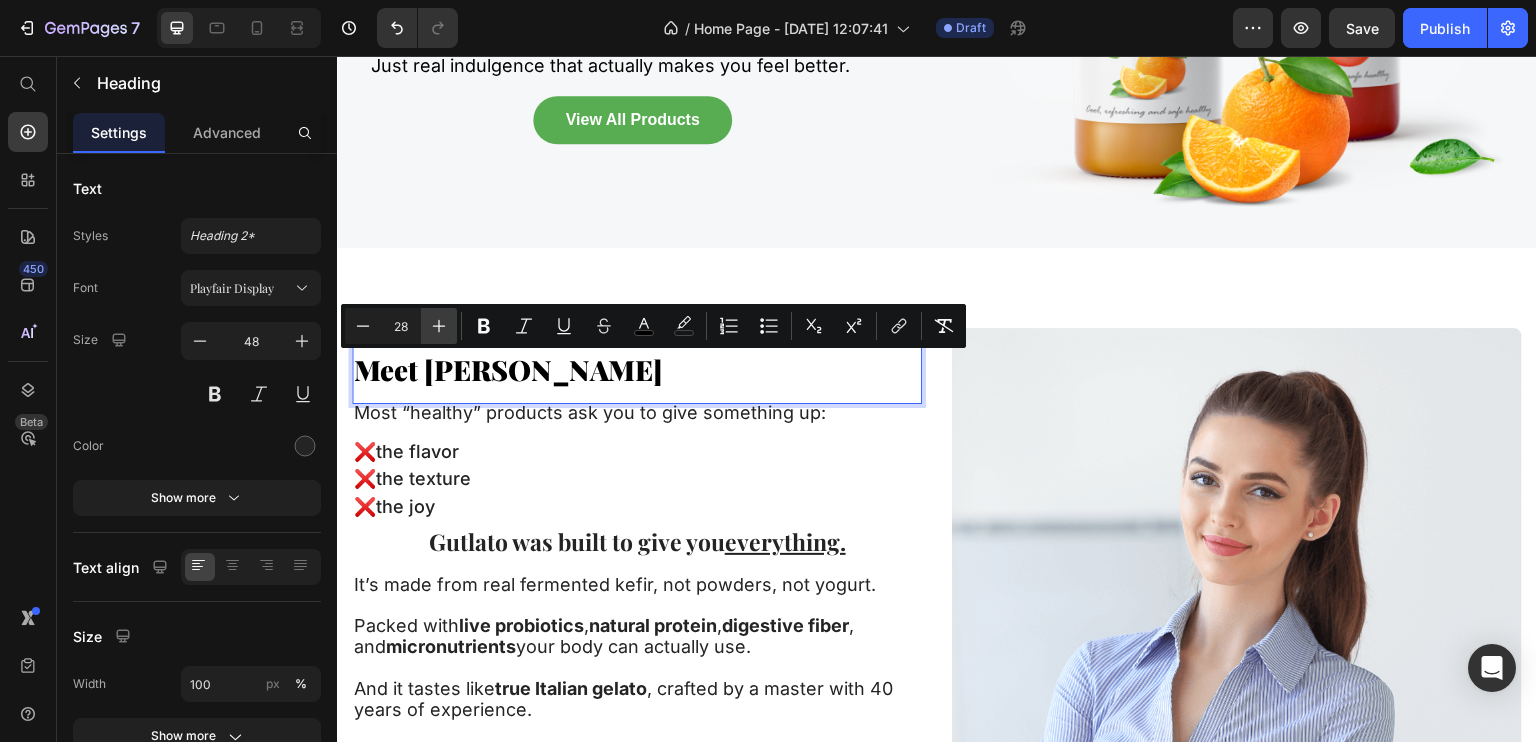 click 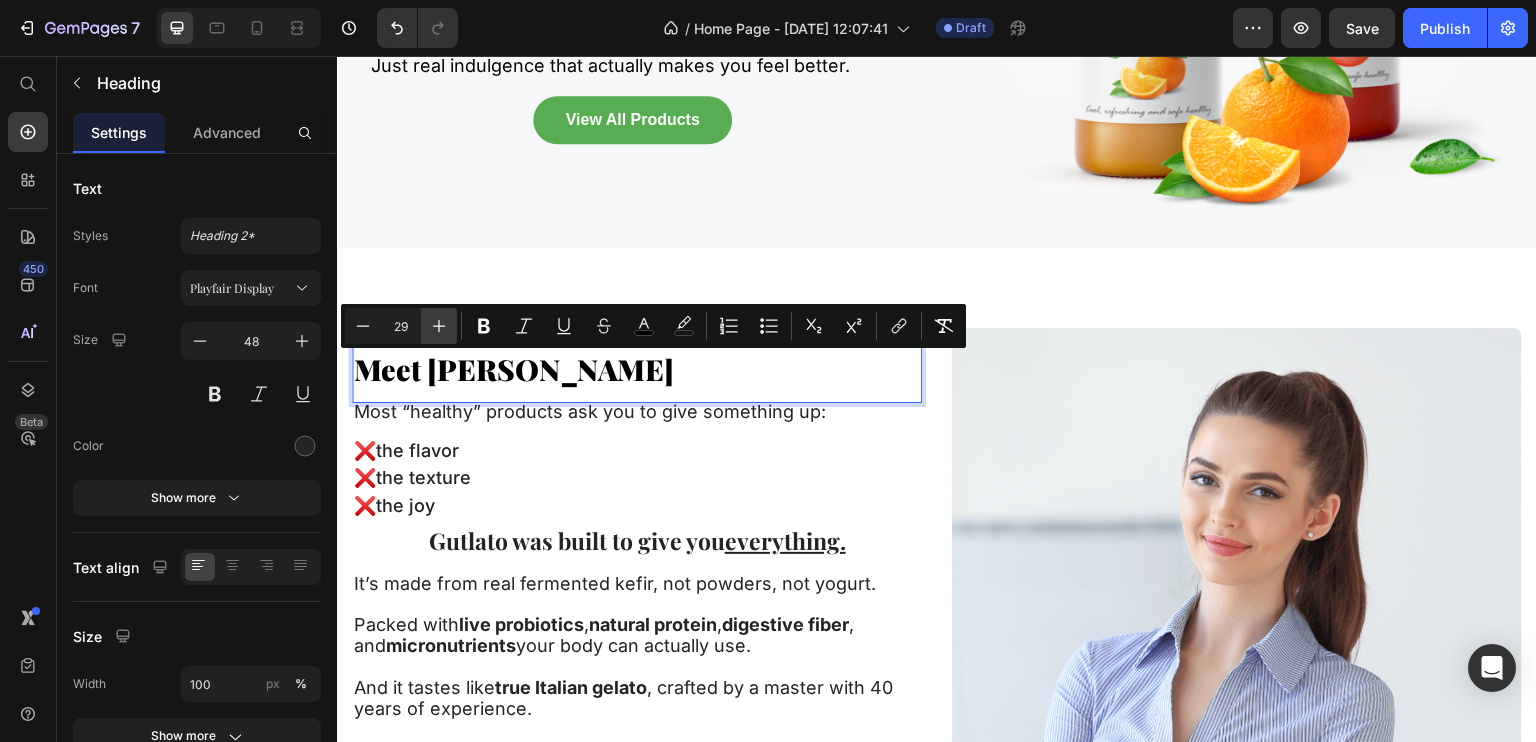 click 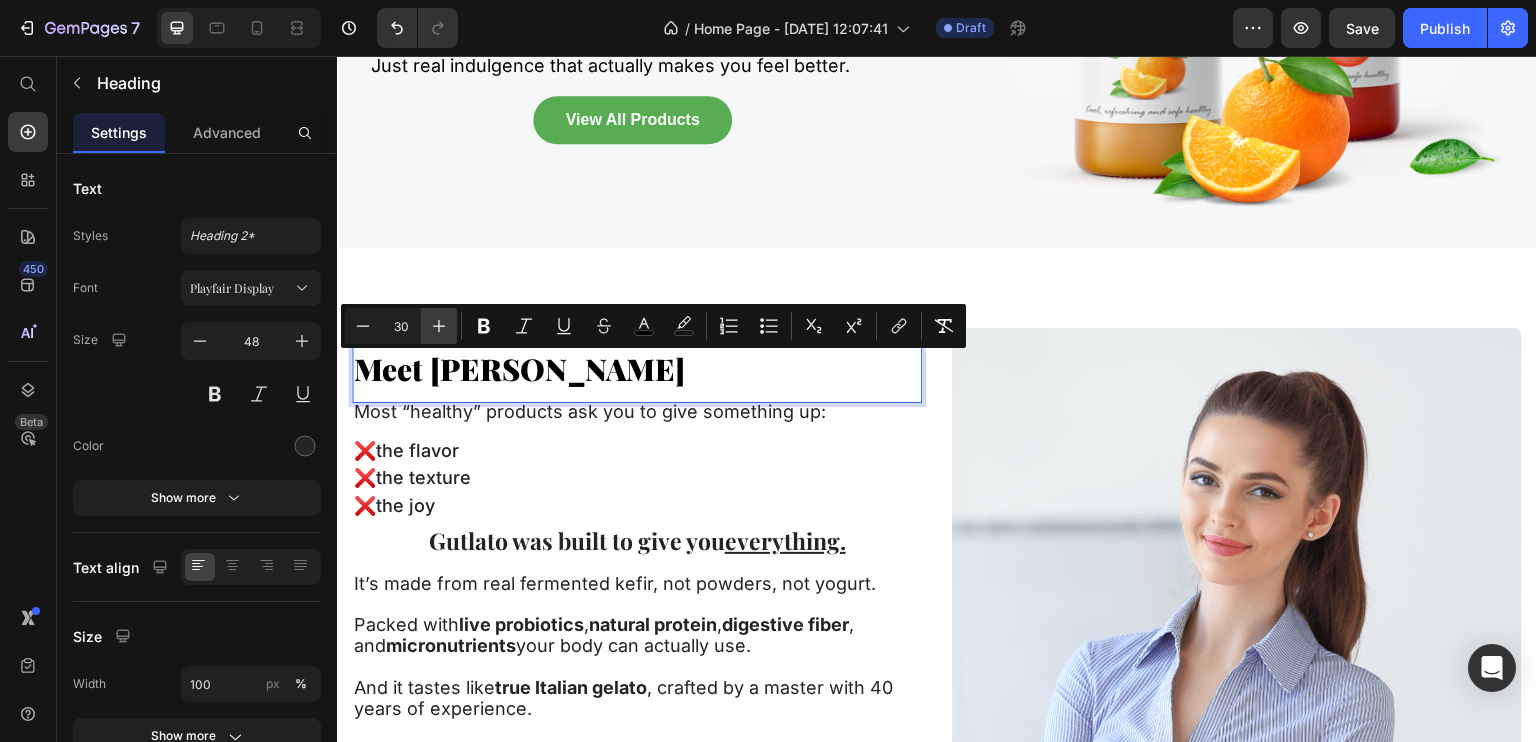click 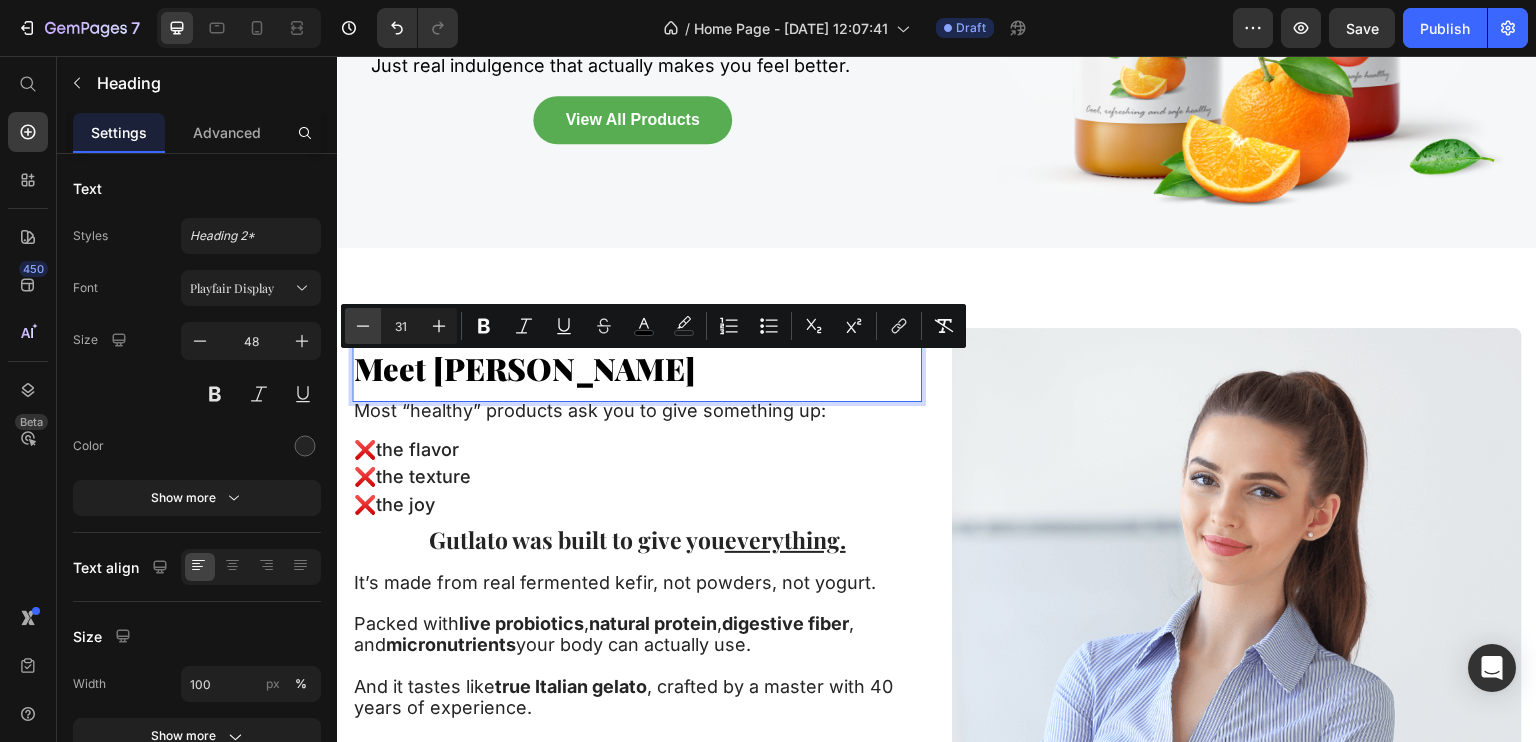 click 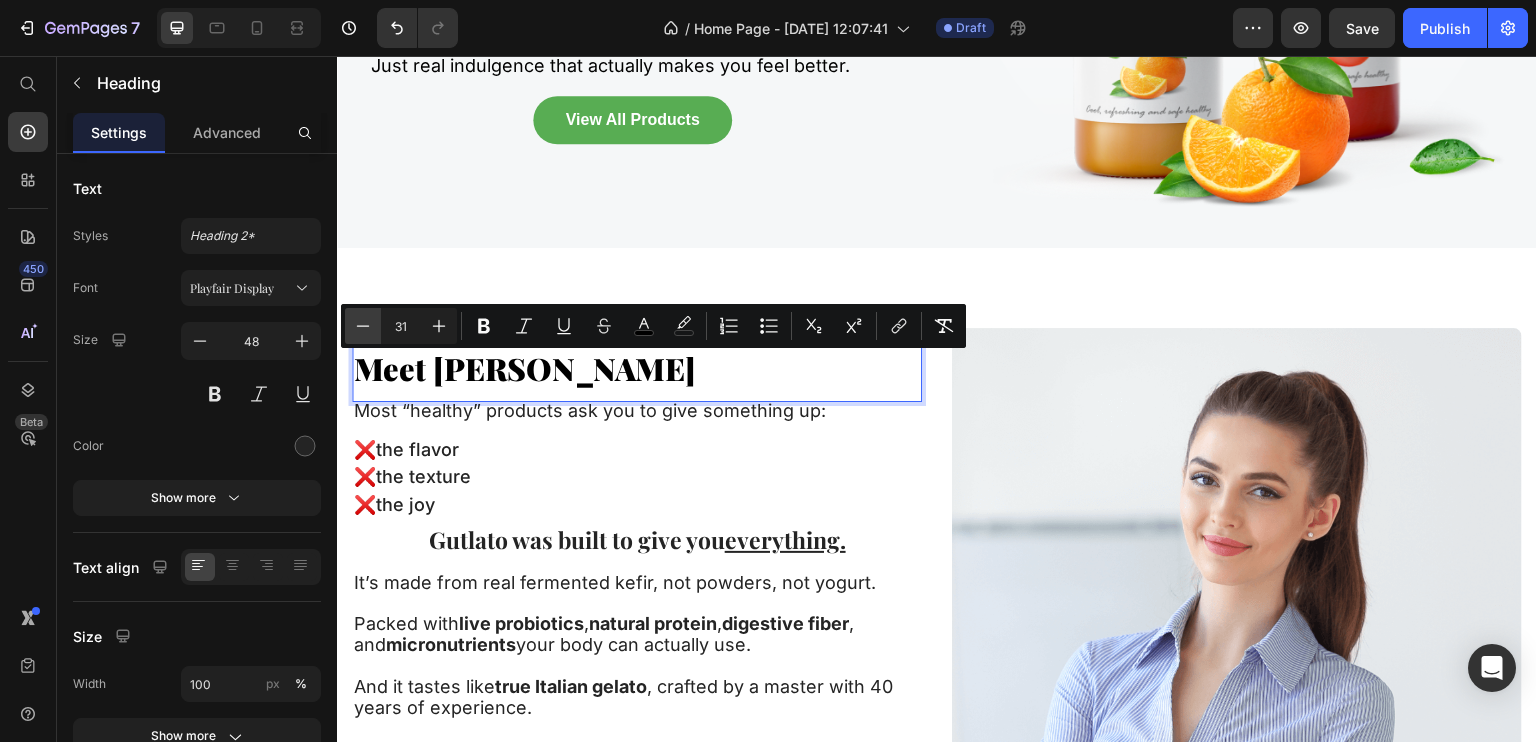 type on "30" 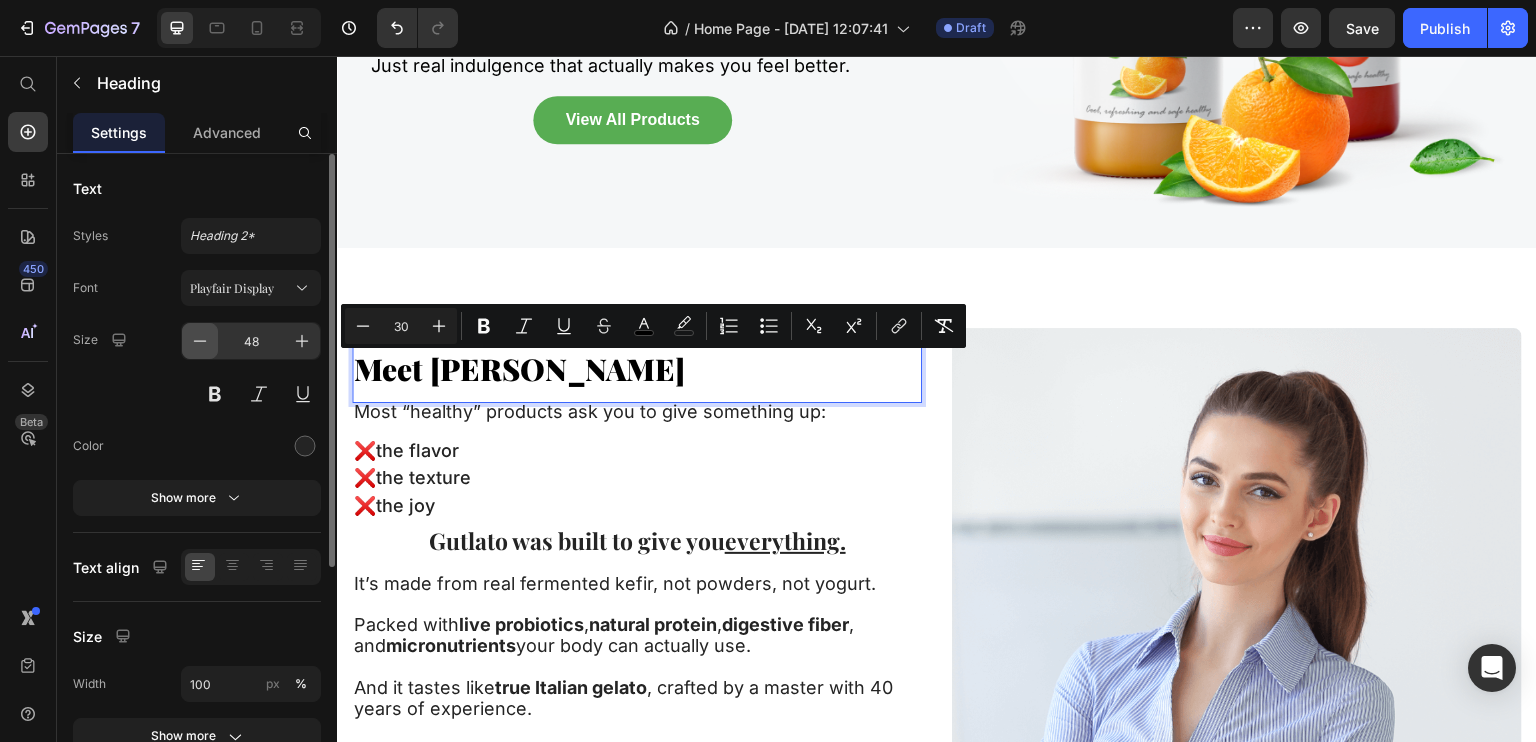 click 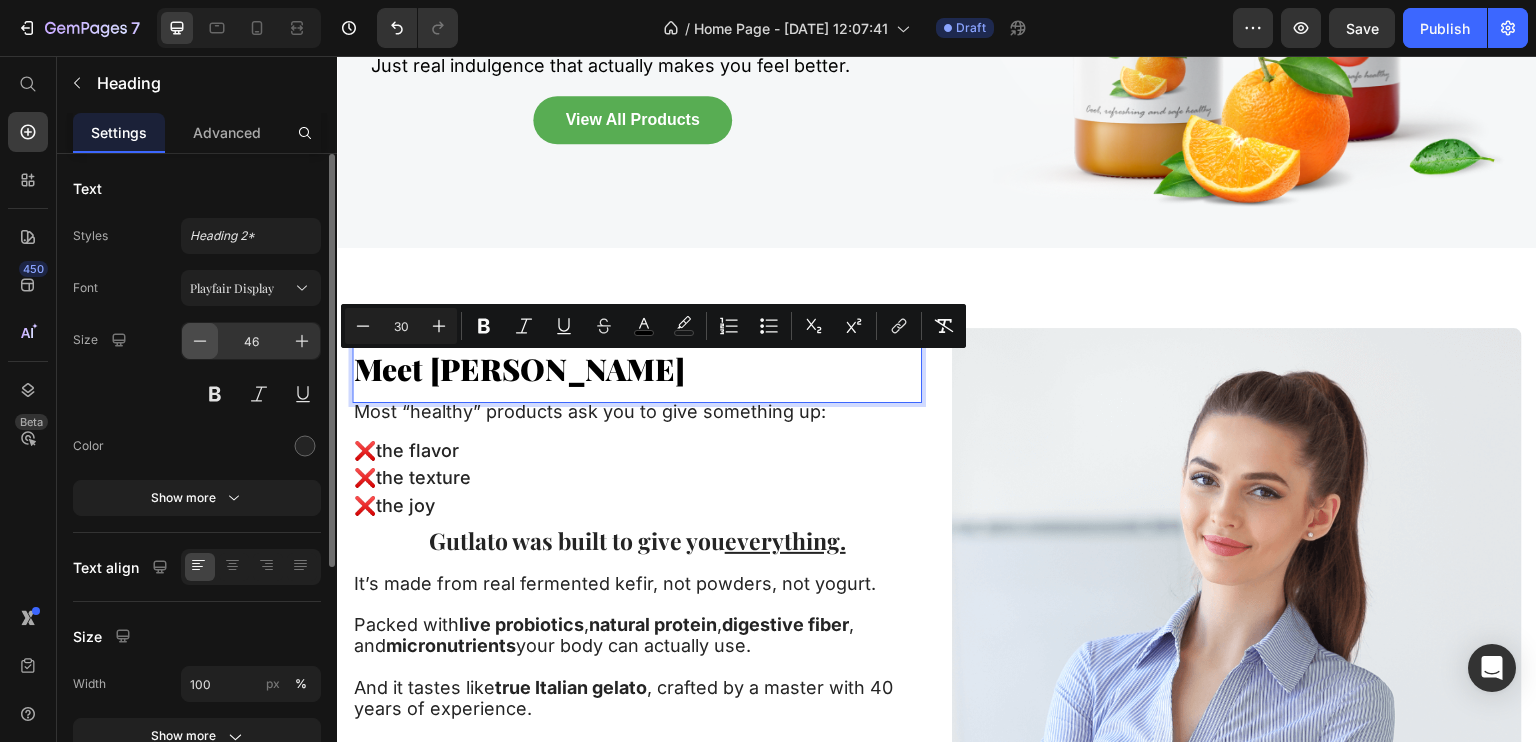 click 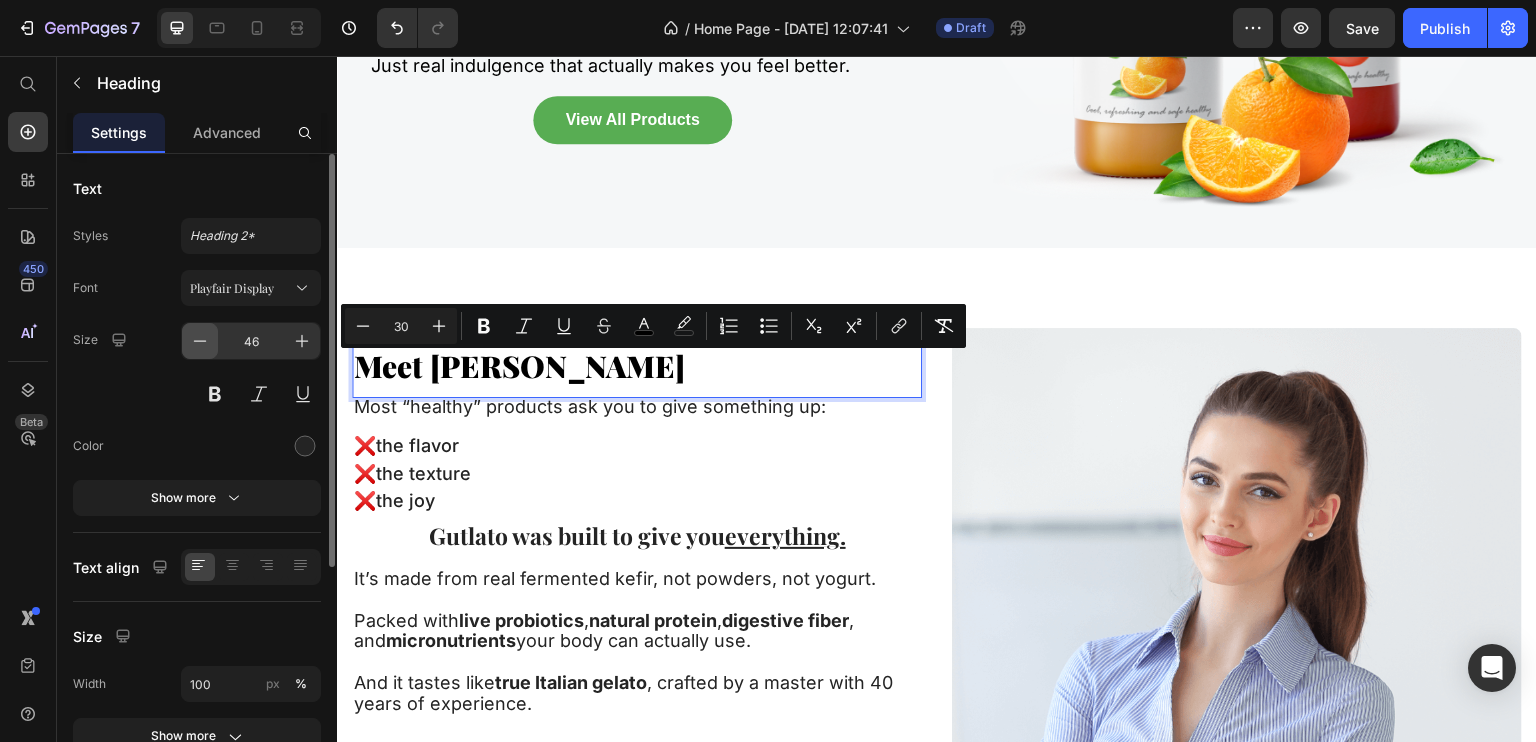 click 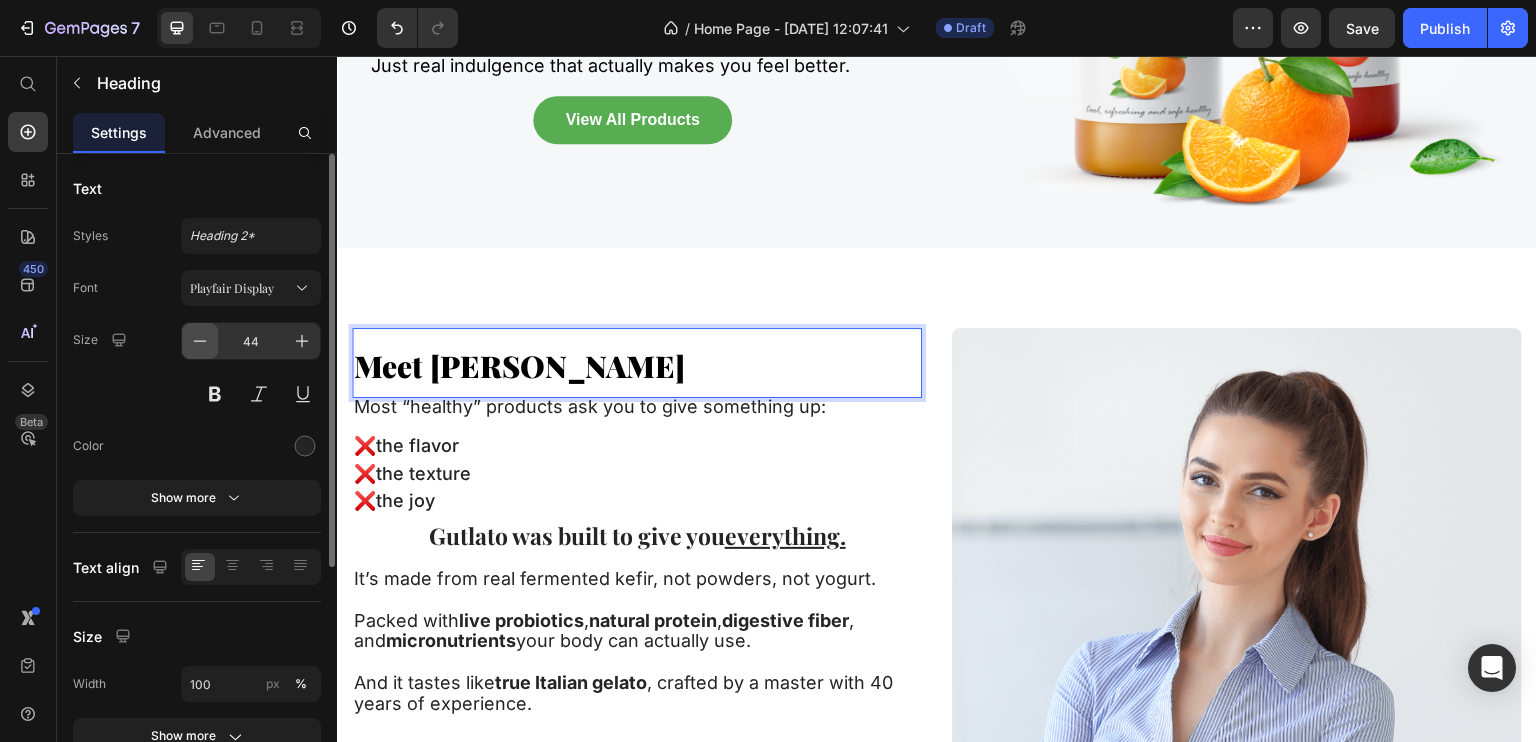 click 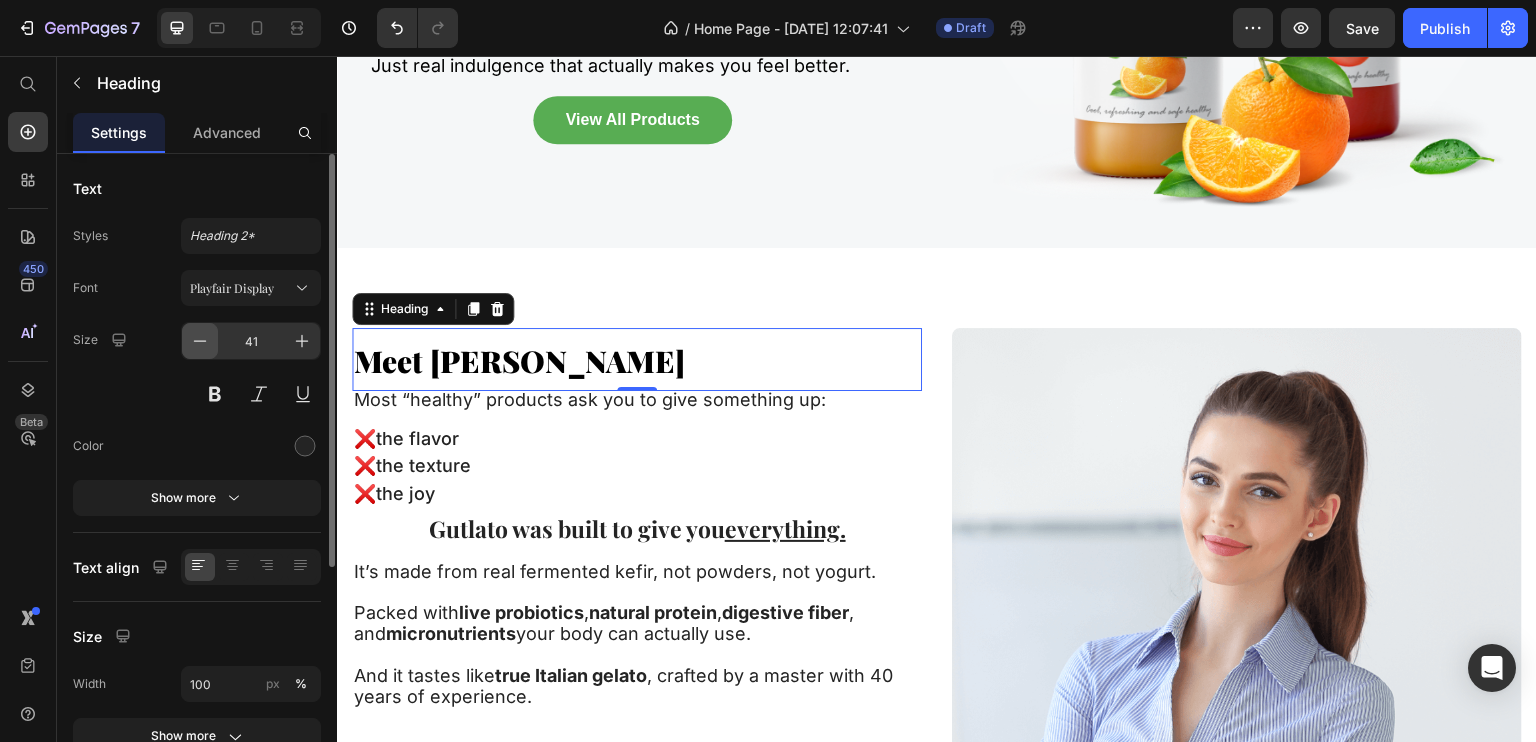 click 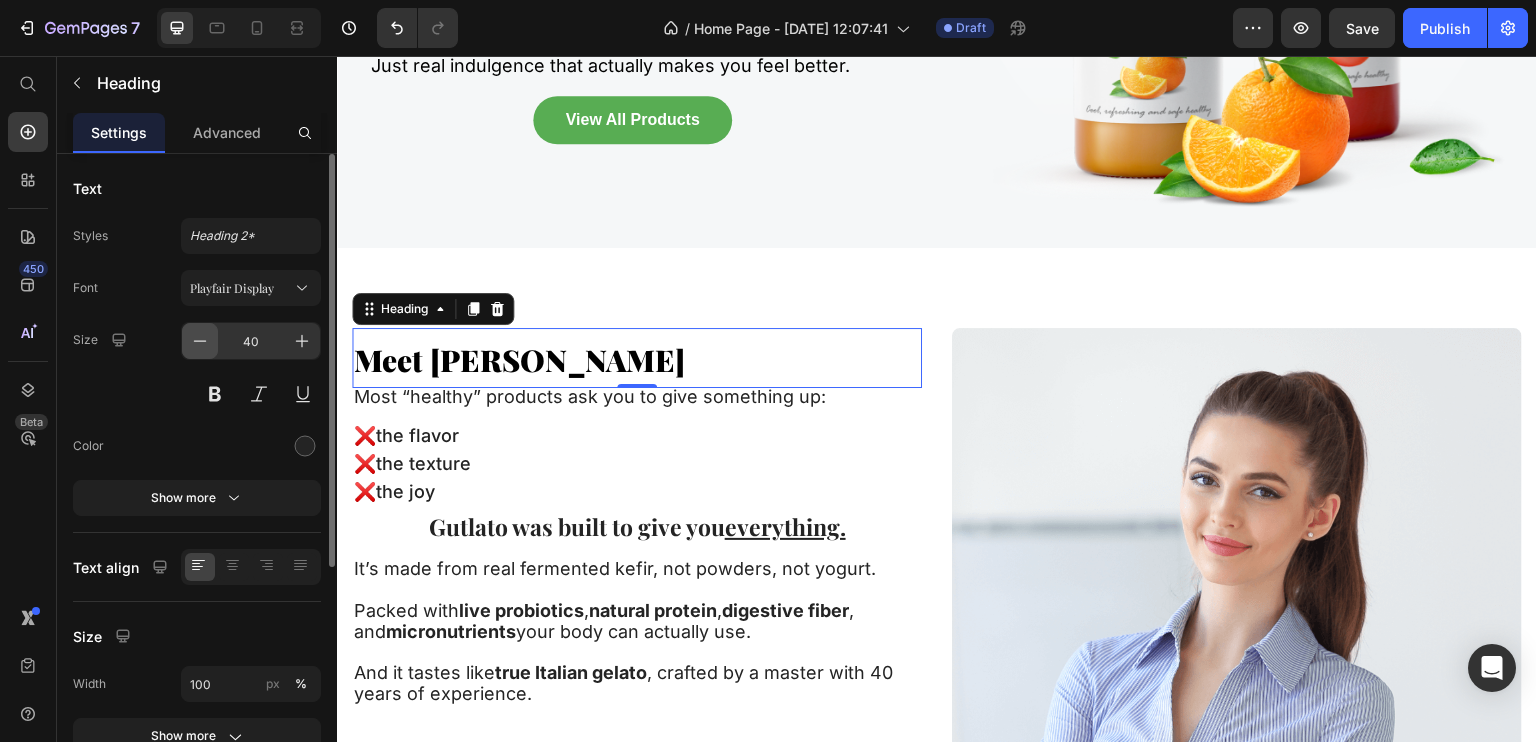click 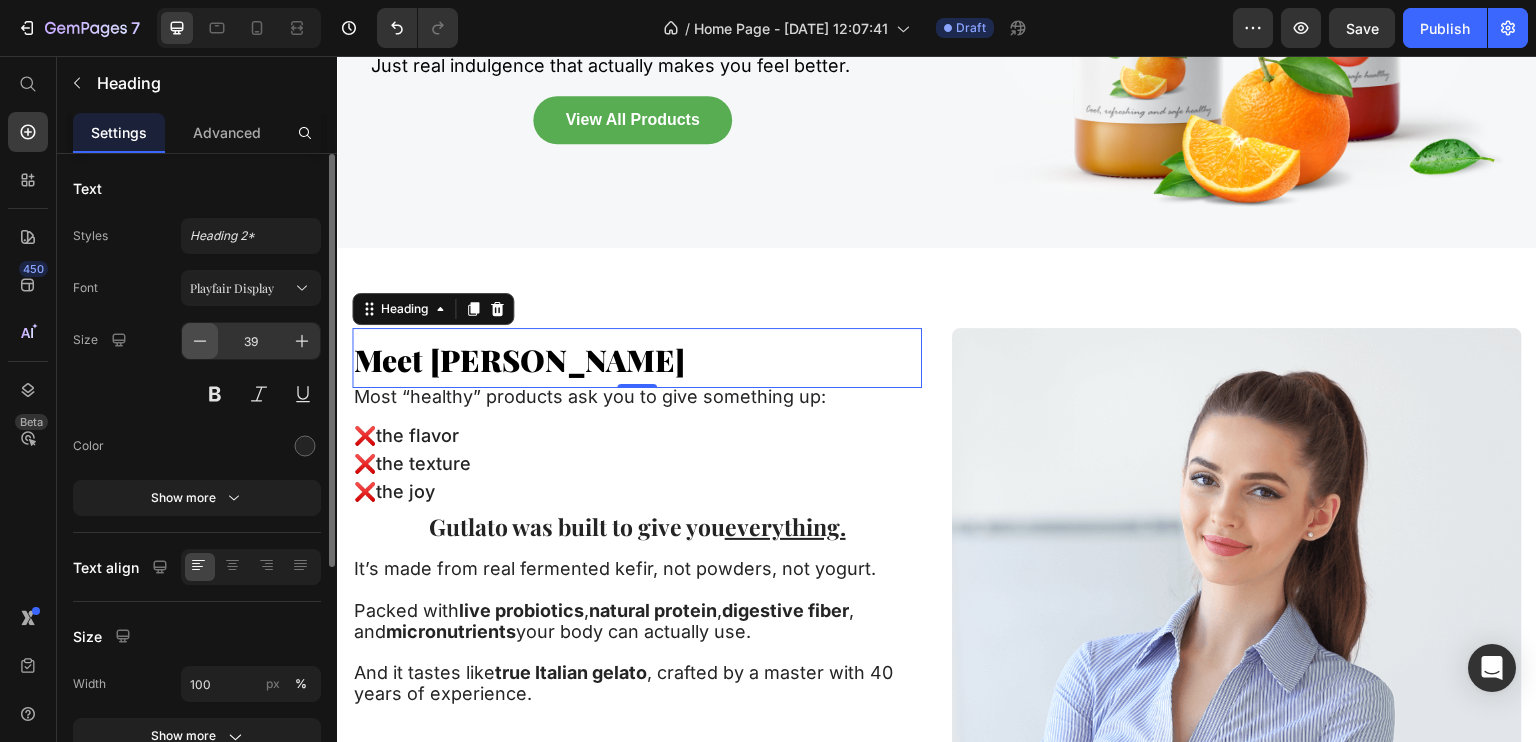 click 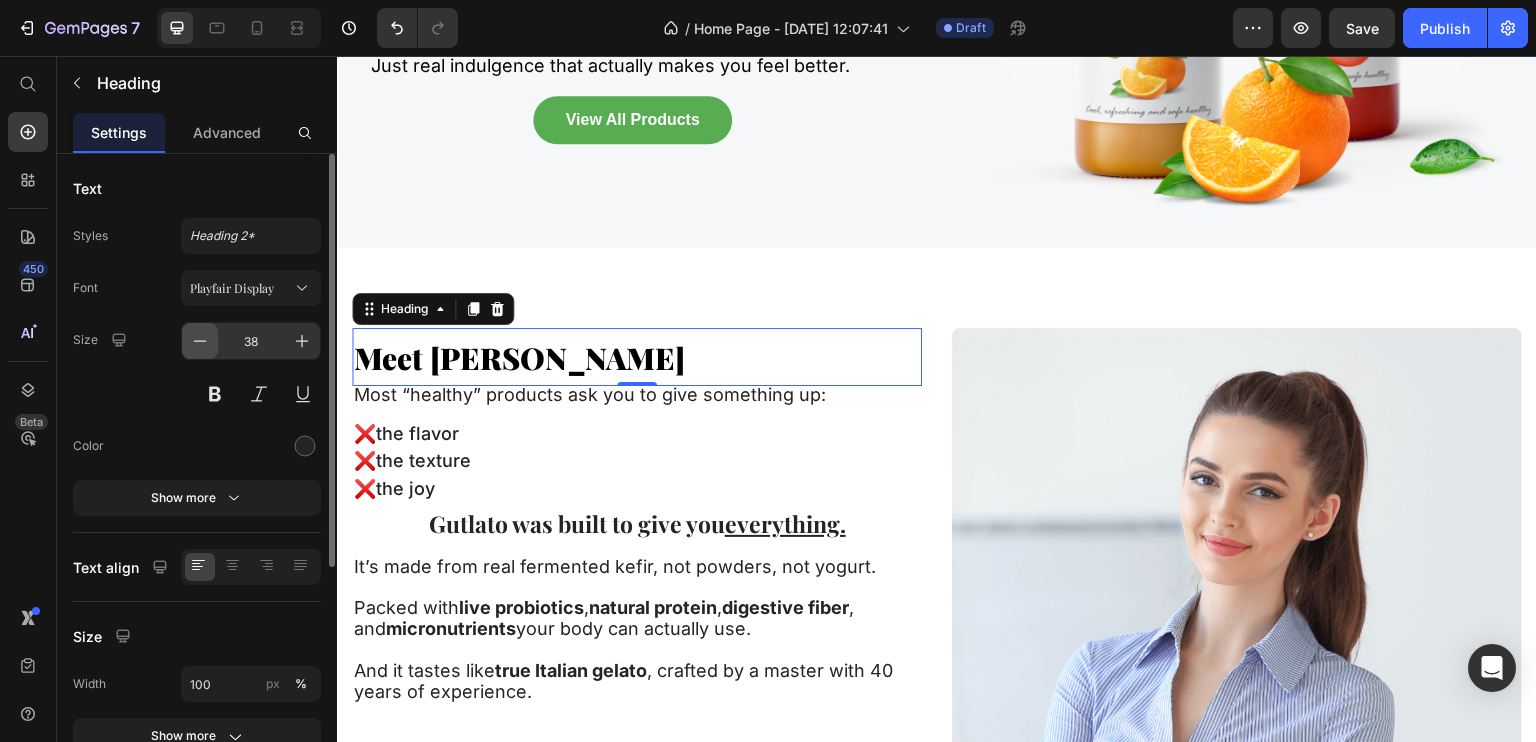 click 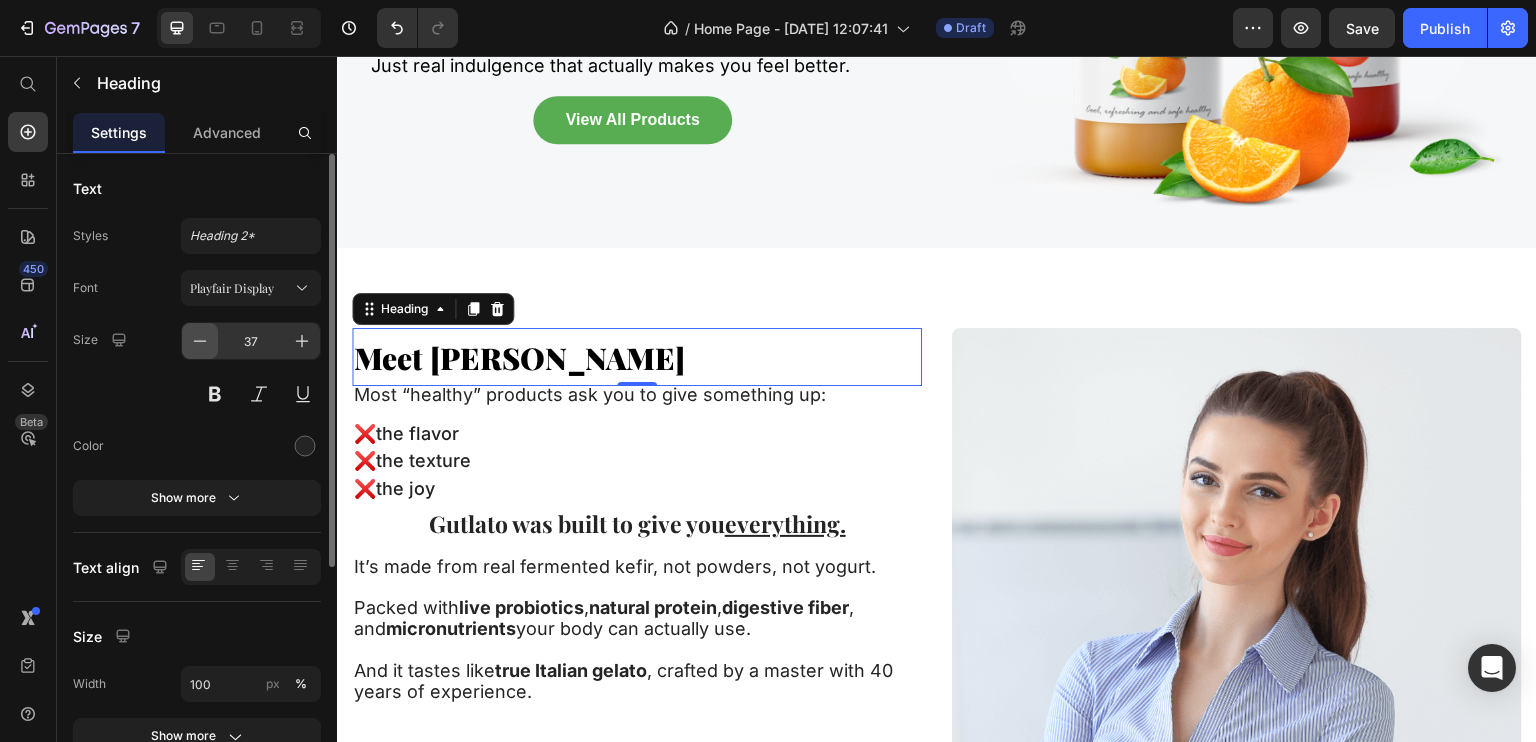 click 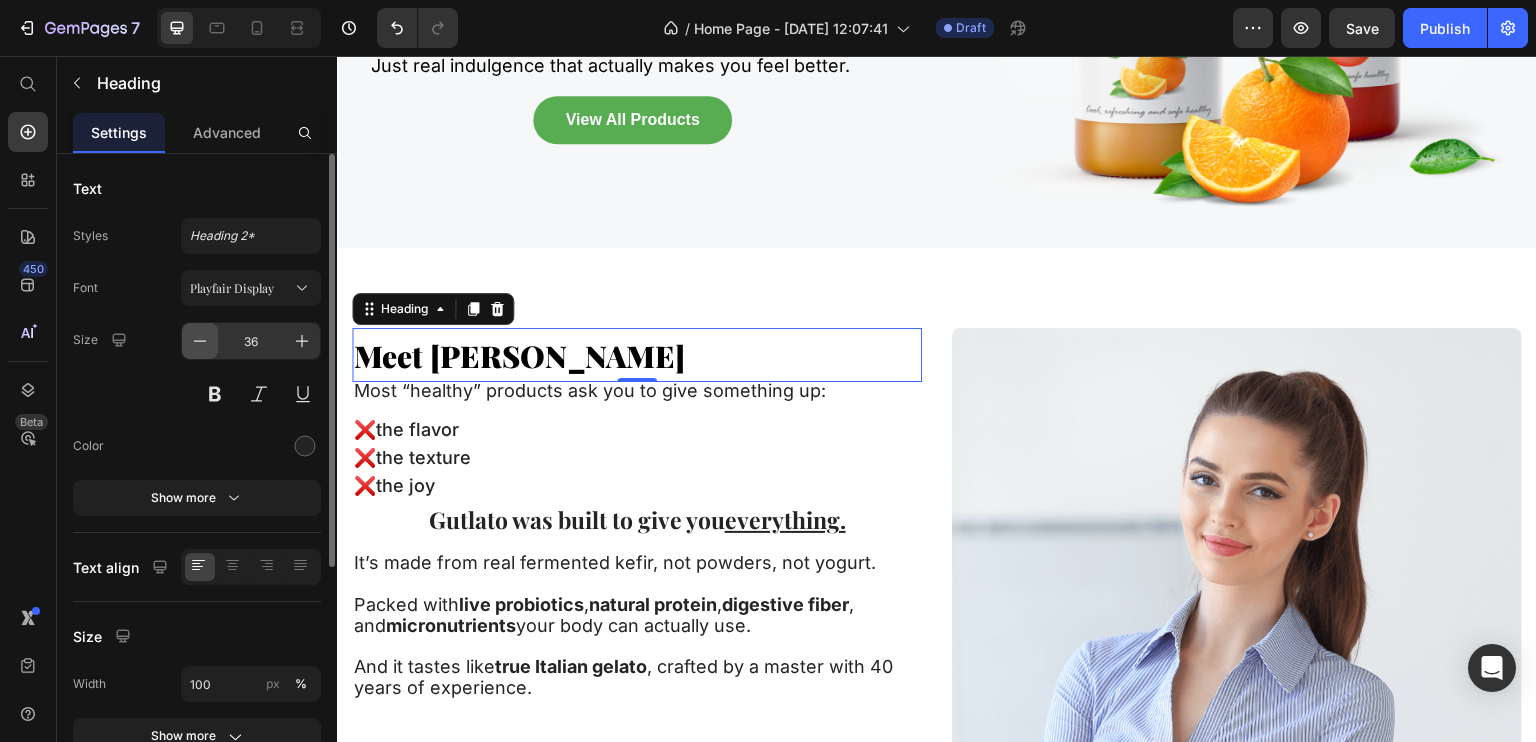 click 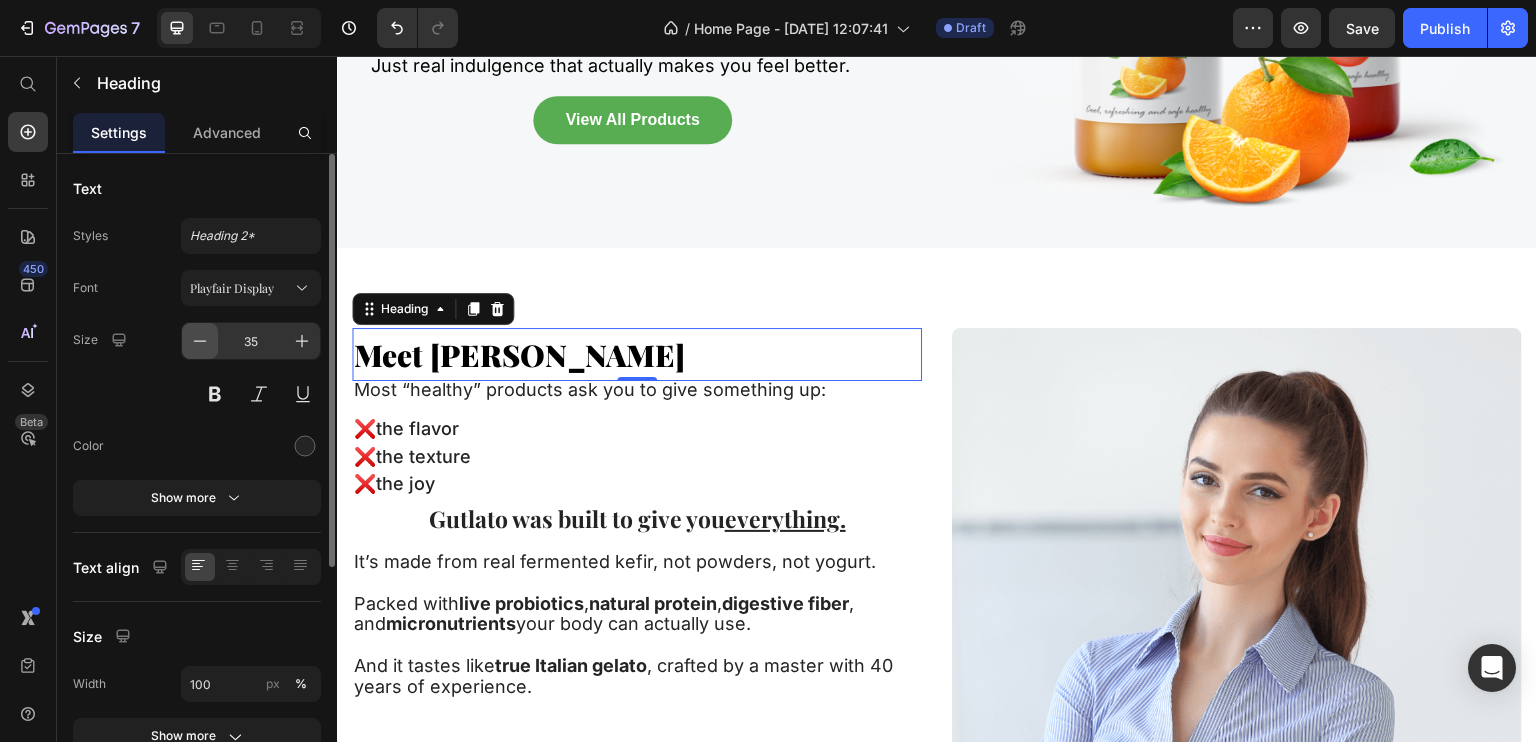 click 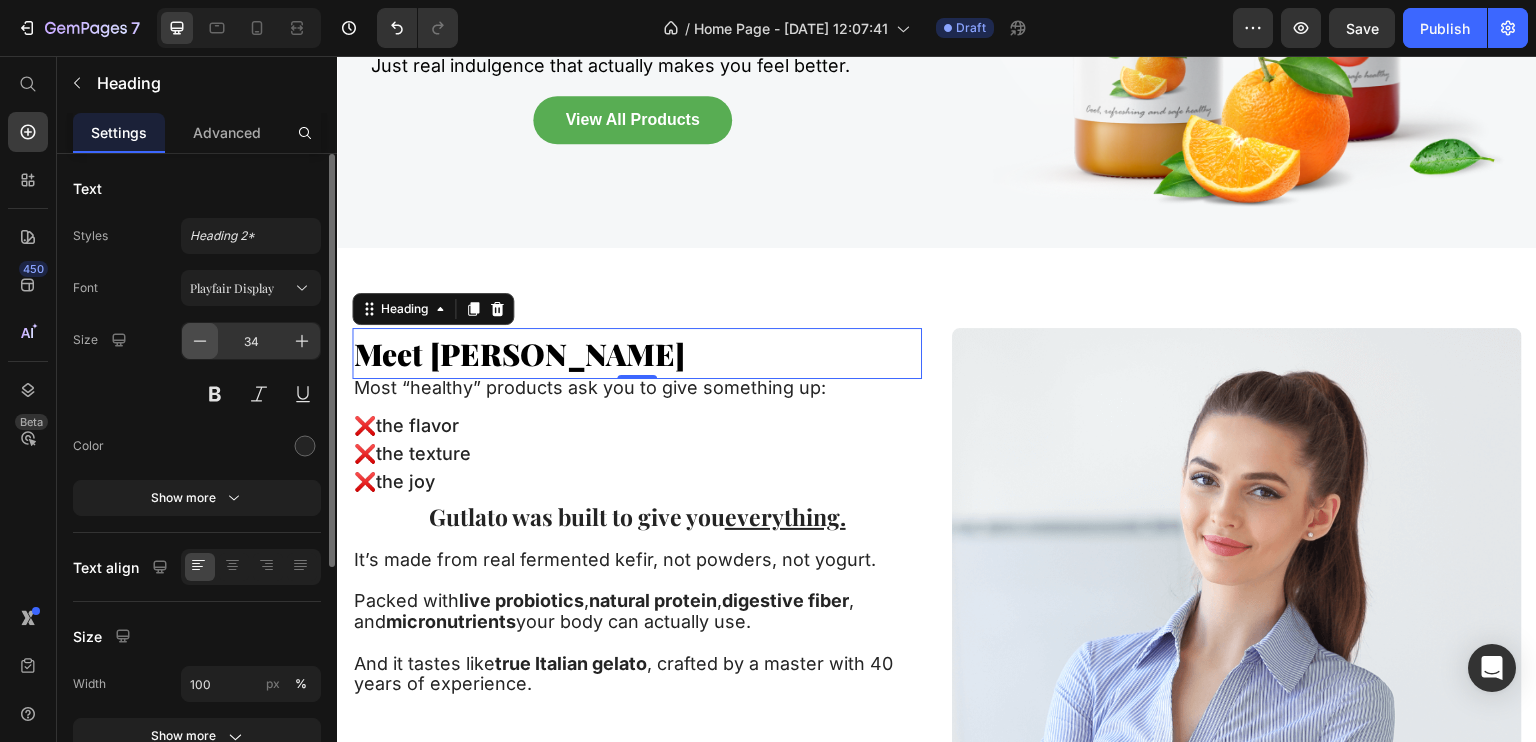 click 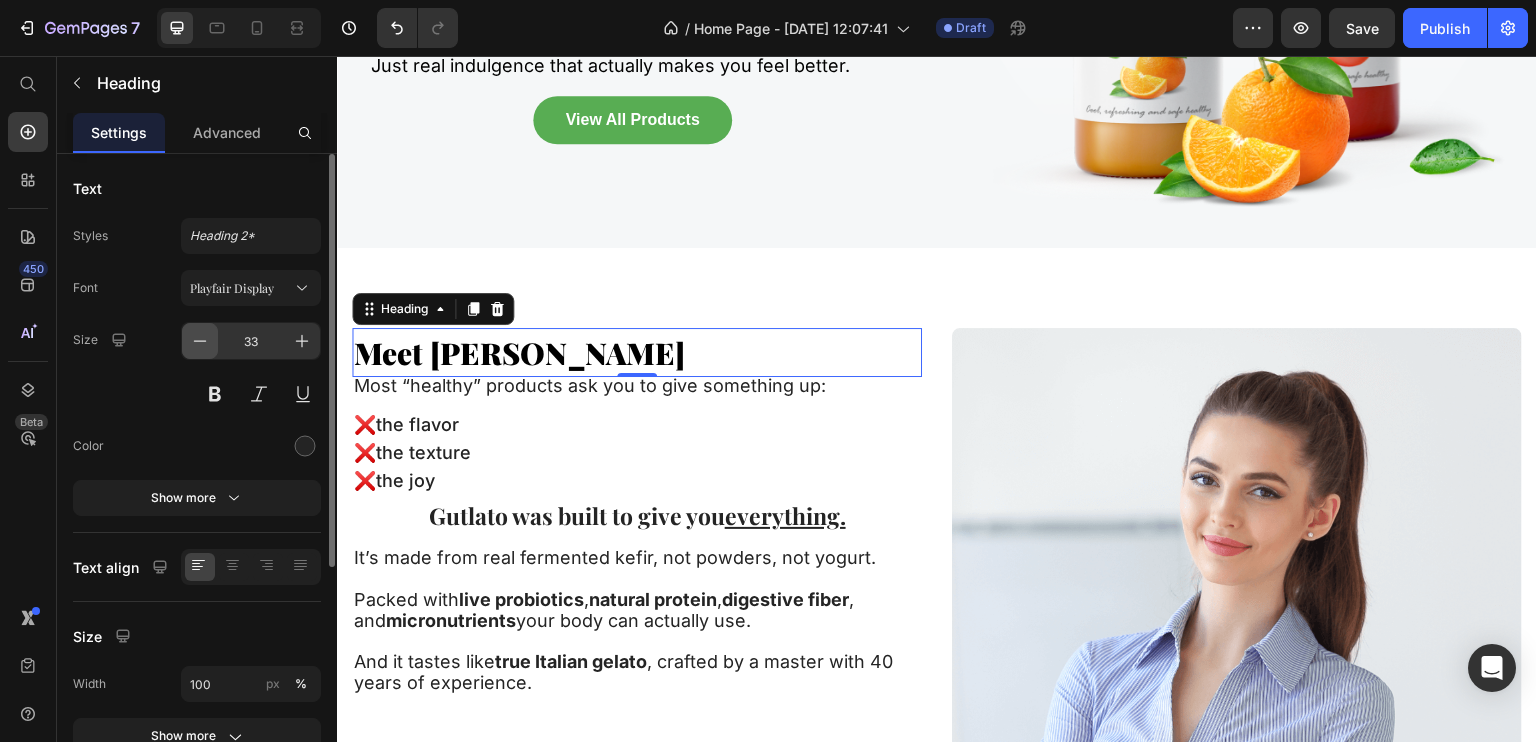 click 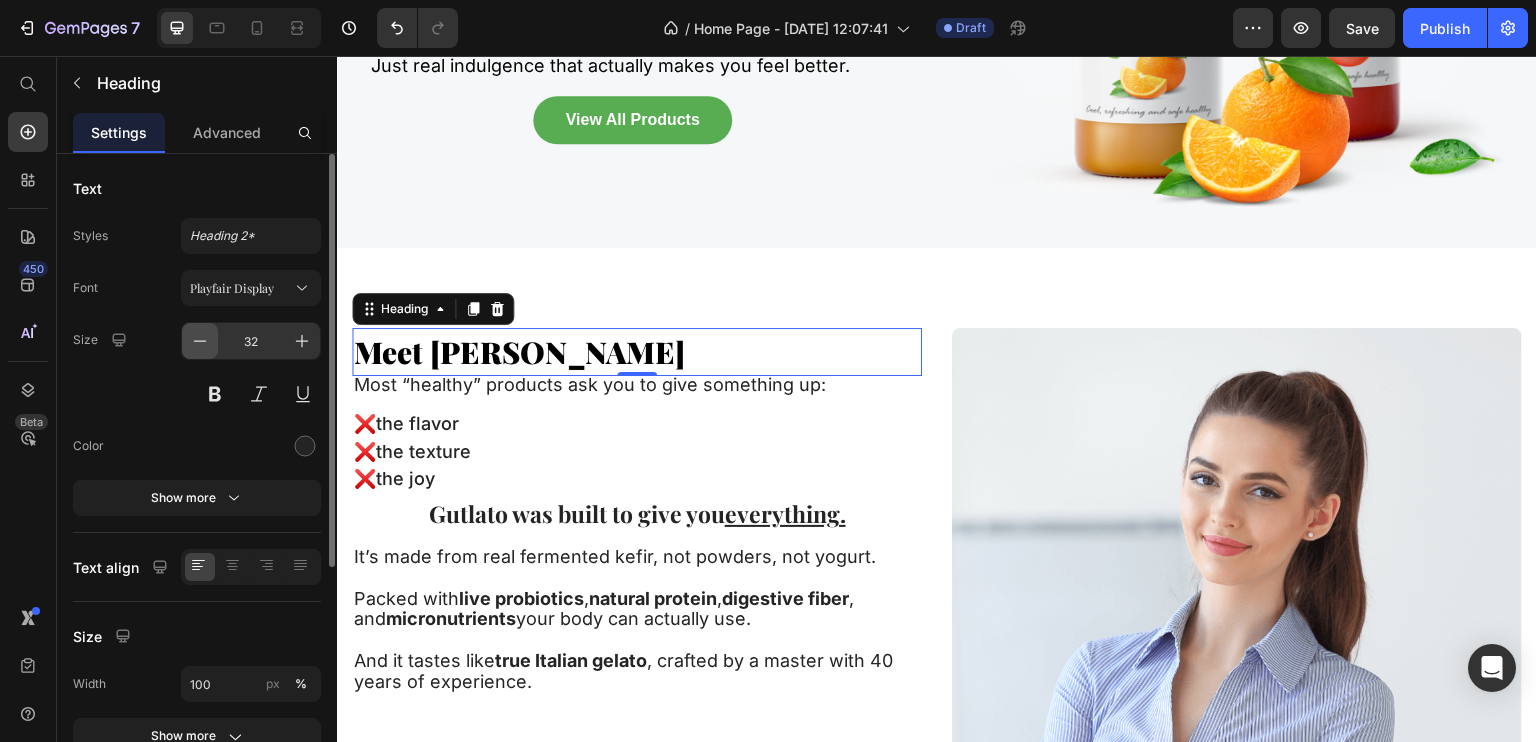 click 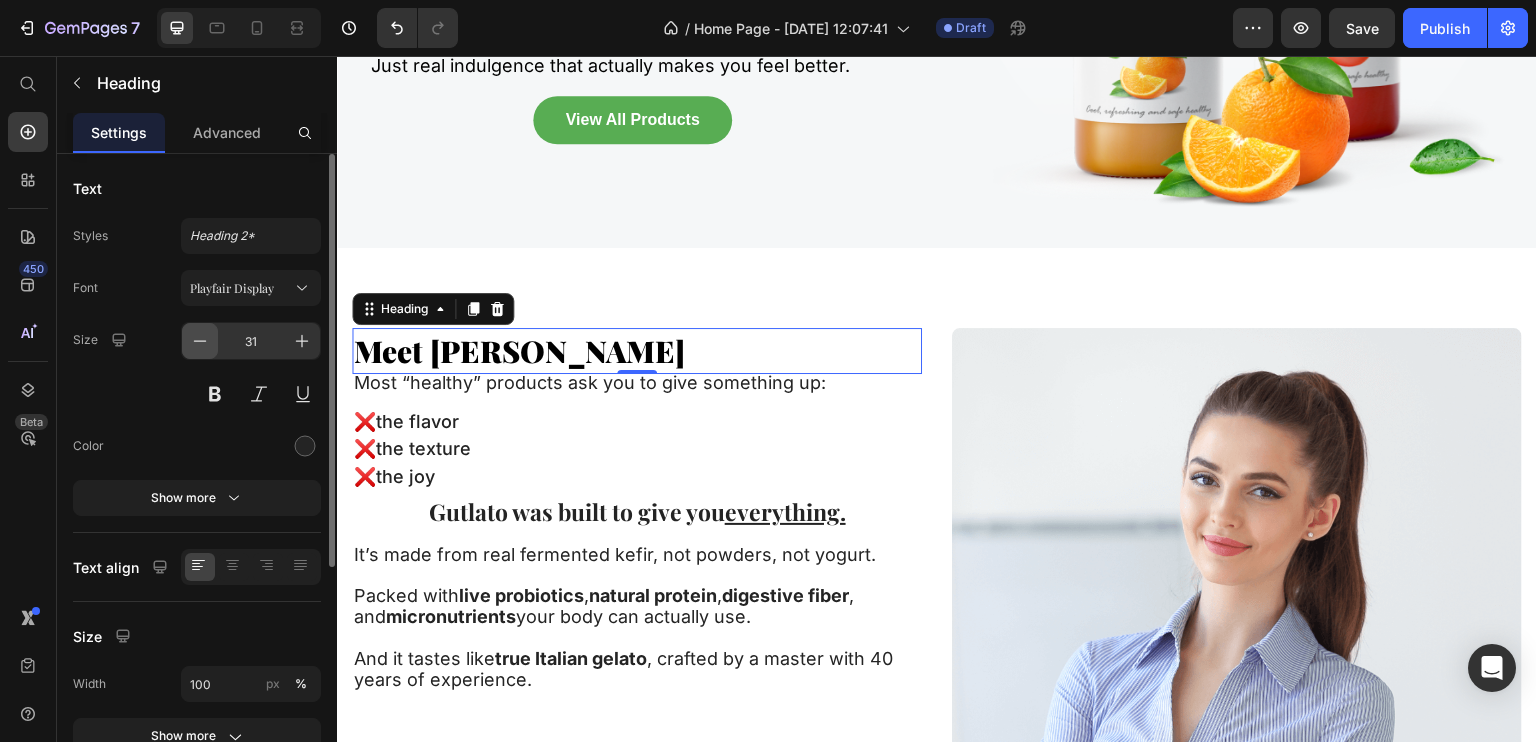 click 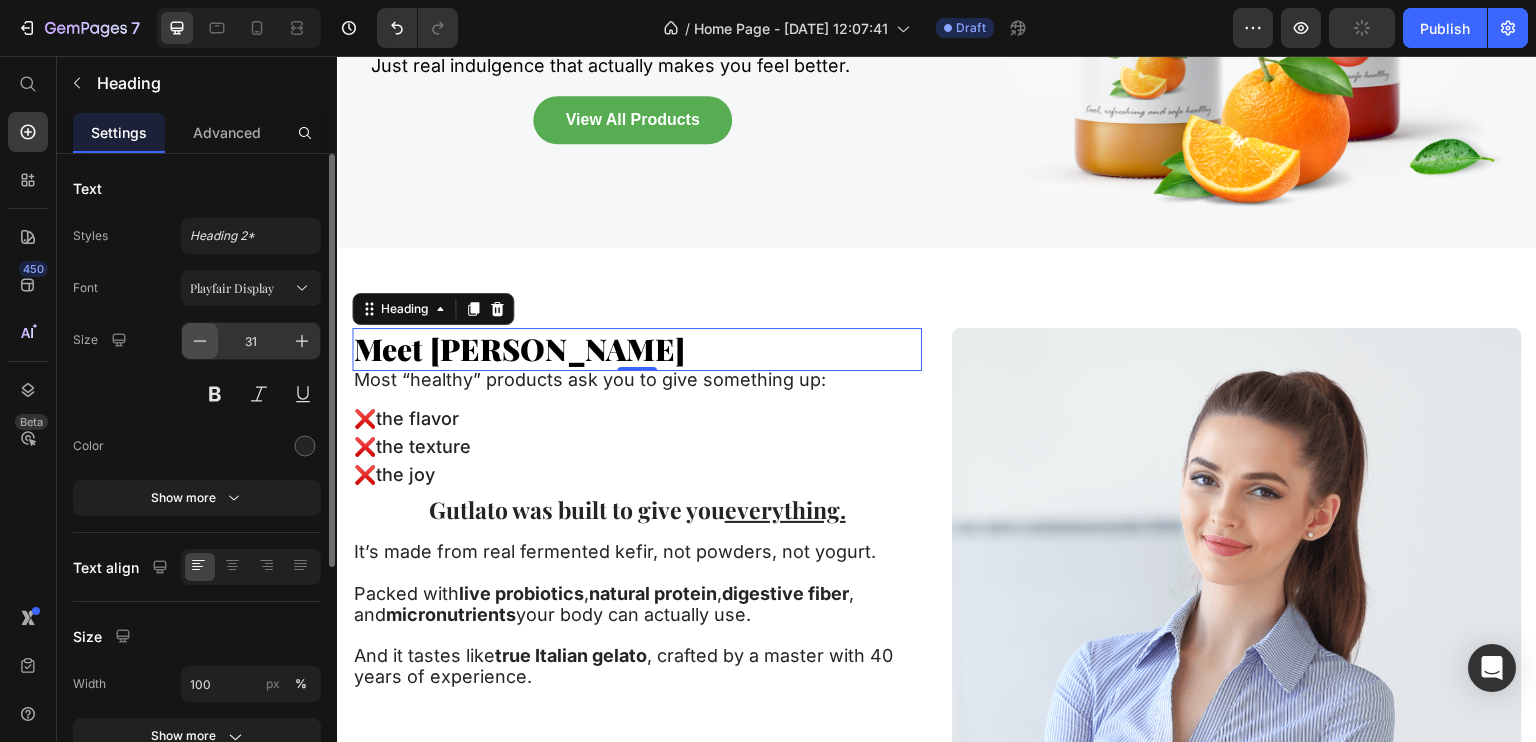 type on "30" 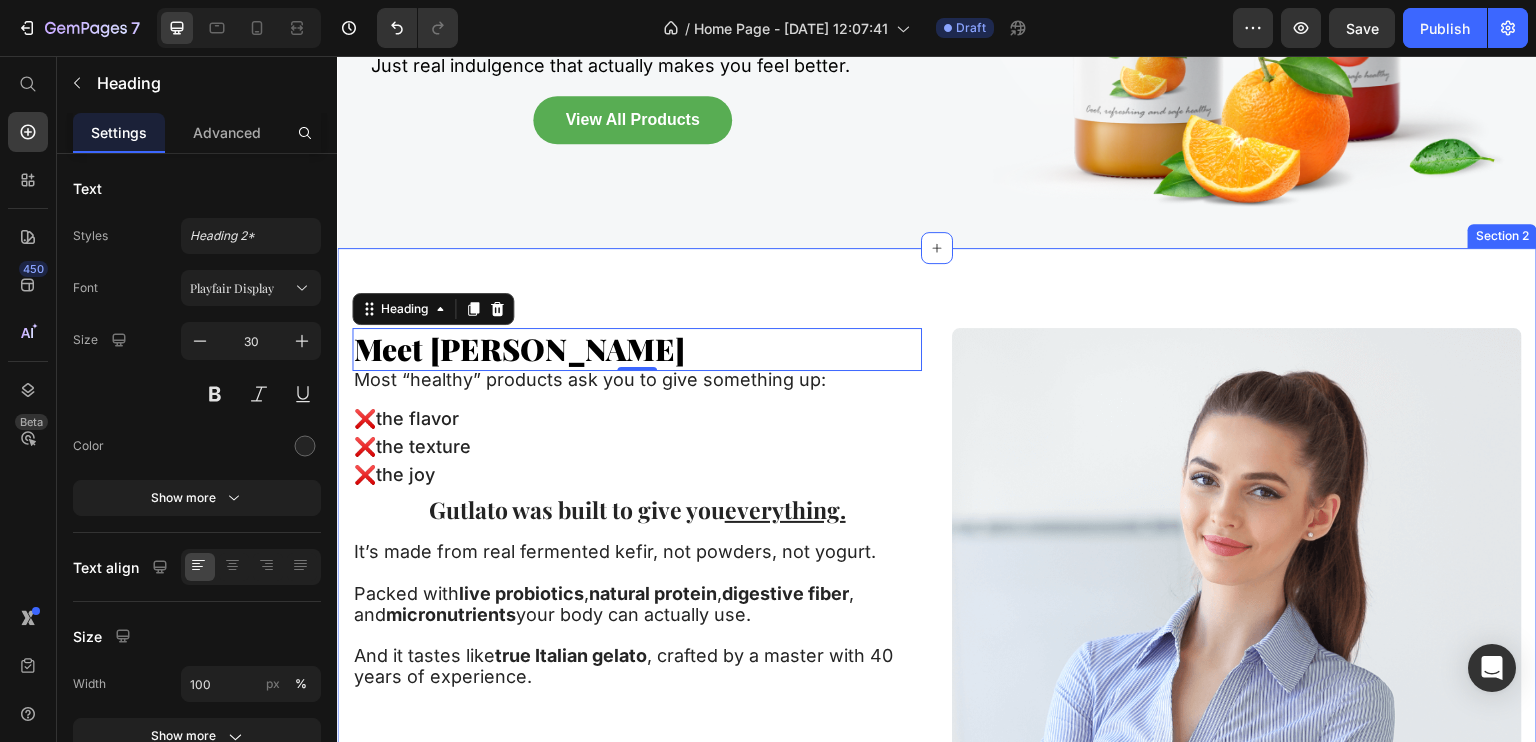 click on "⁠⁠⁠⁠⁠⁠⁠ Meet Gutlato Heading   -3 Most “healthy” products ask you to give something up: Text Block ❌  the flavor Text Block ❌  the texture Text Block ❌  the joy Text Block Gutlato was built to give you  everything. Text Block It’s made from real fermented kefir, not powders, not yogurt. Packed with  live probiotics ,  natural protein ,  digestive fiber , and  micronutrients  your body can actually use. And it tastes like  true Italian gelato , crafted by a master with 40 years of experience. Text Block Image Row Section 2" at bounding box center (937, 613) 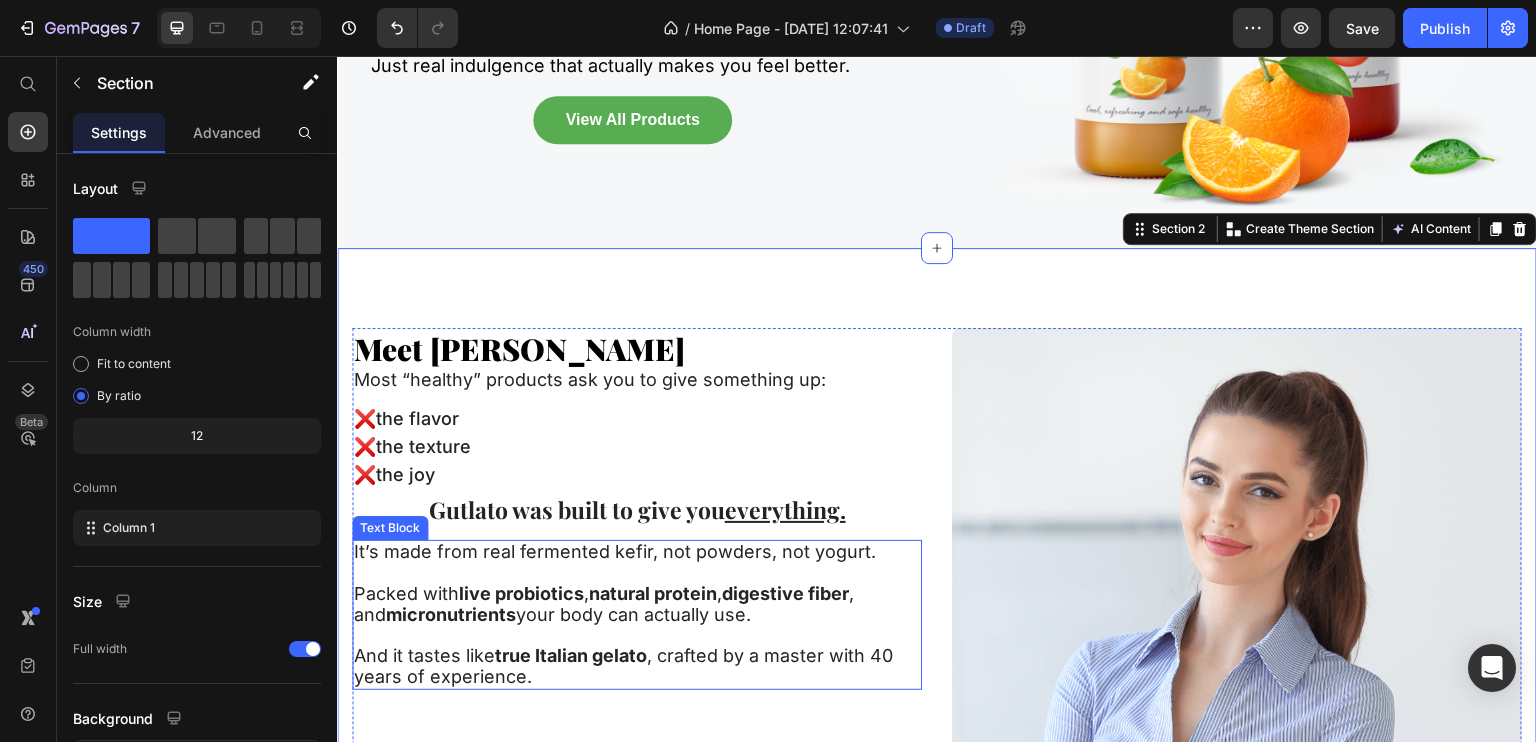click on "It’s made from real fermented kefir, not powders, not yogurt." at bounding box center [615, 551] 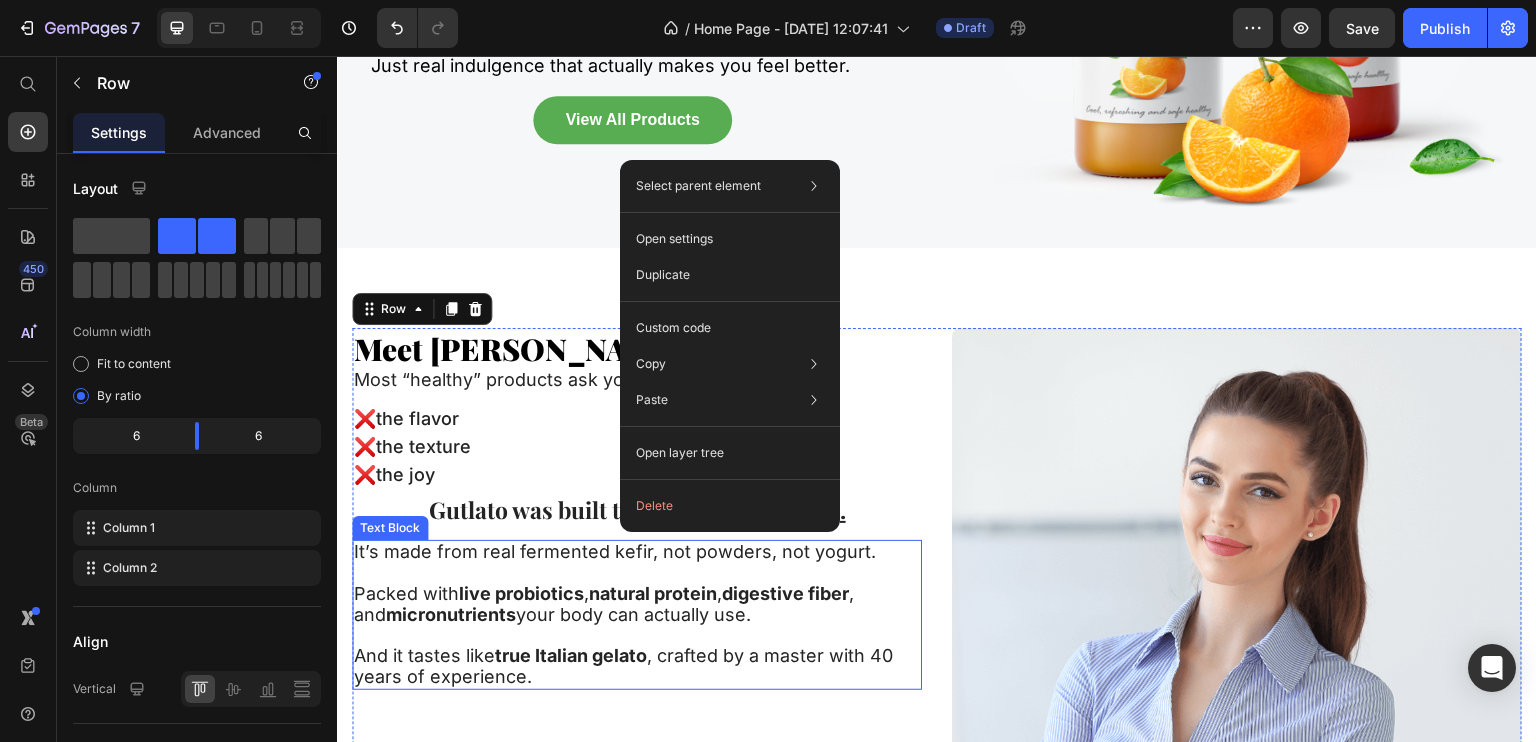 click on "It’s made from real fermented kefir, not powders, not yogurt." at bounding box center [615, 551] 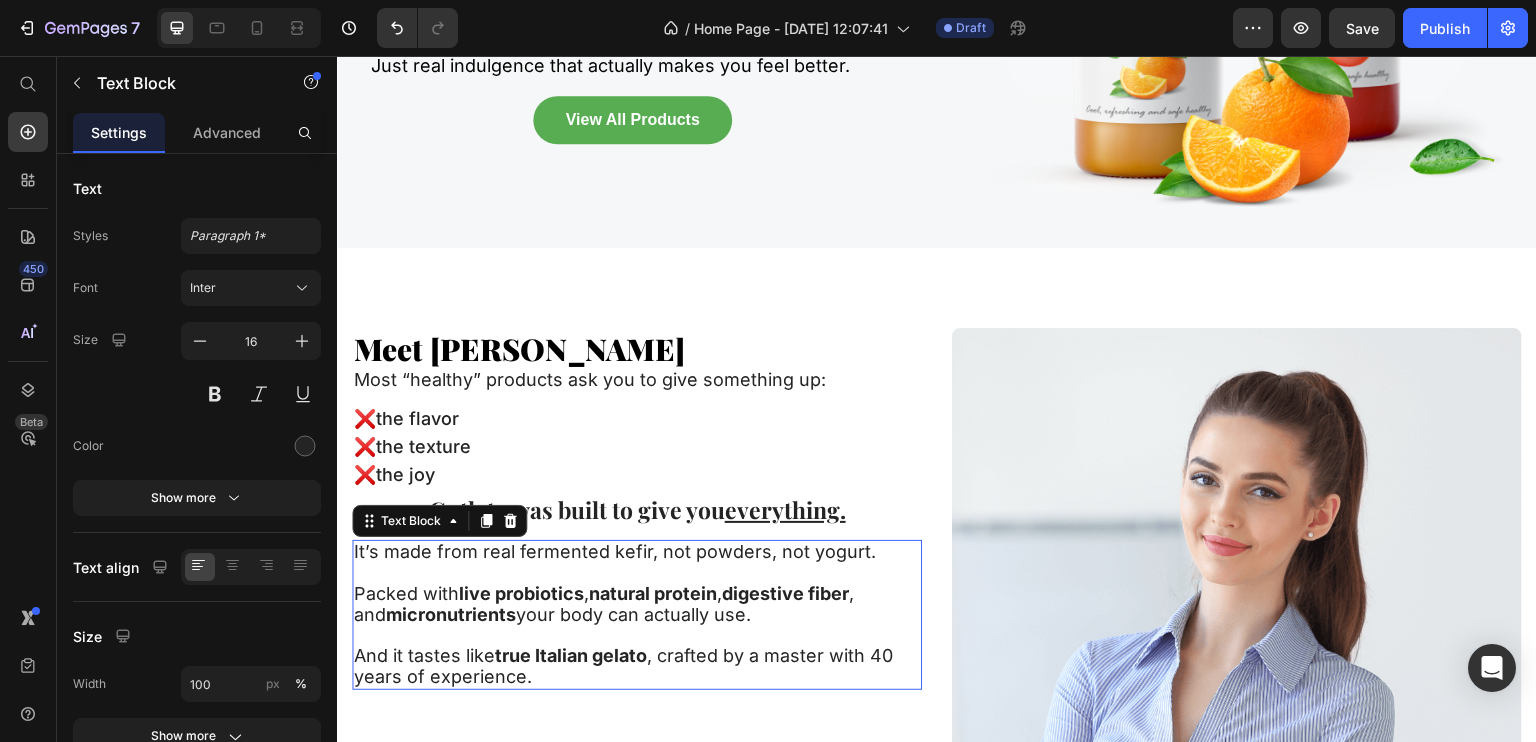 click on "It’s made from real fermented kefir, not powders, not yogurt." at bounding box center (615, 551) 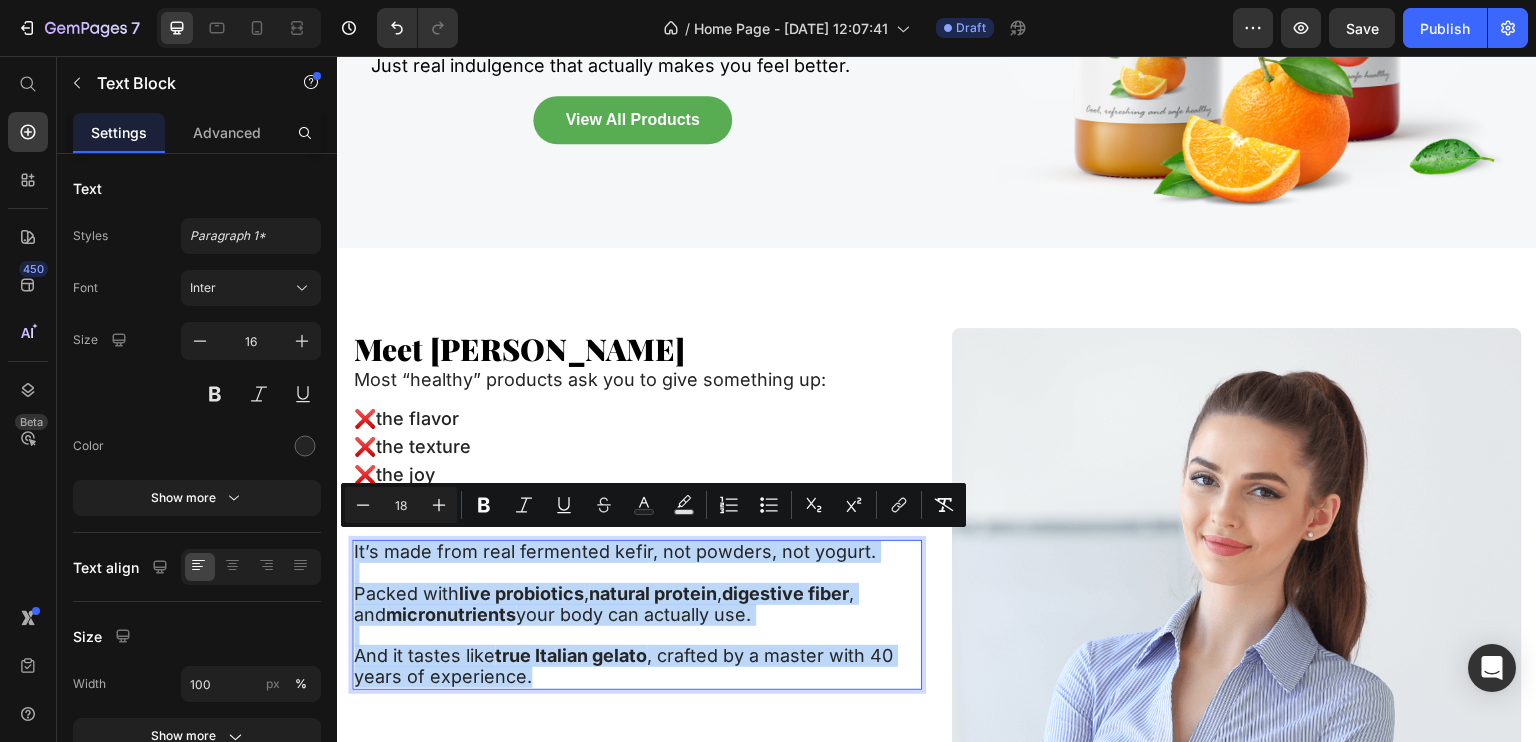 drag, startPoint x: 620, startPoint y: 547, endPoint x: 677, endPoint y: 666, distance: 131.94696 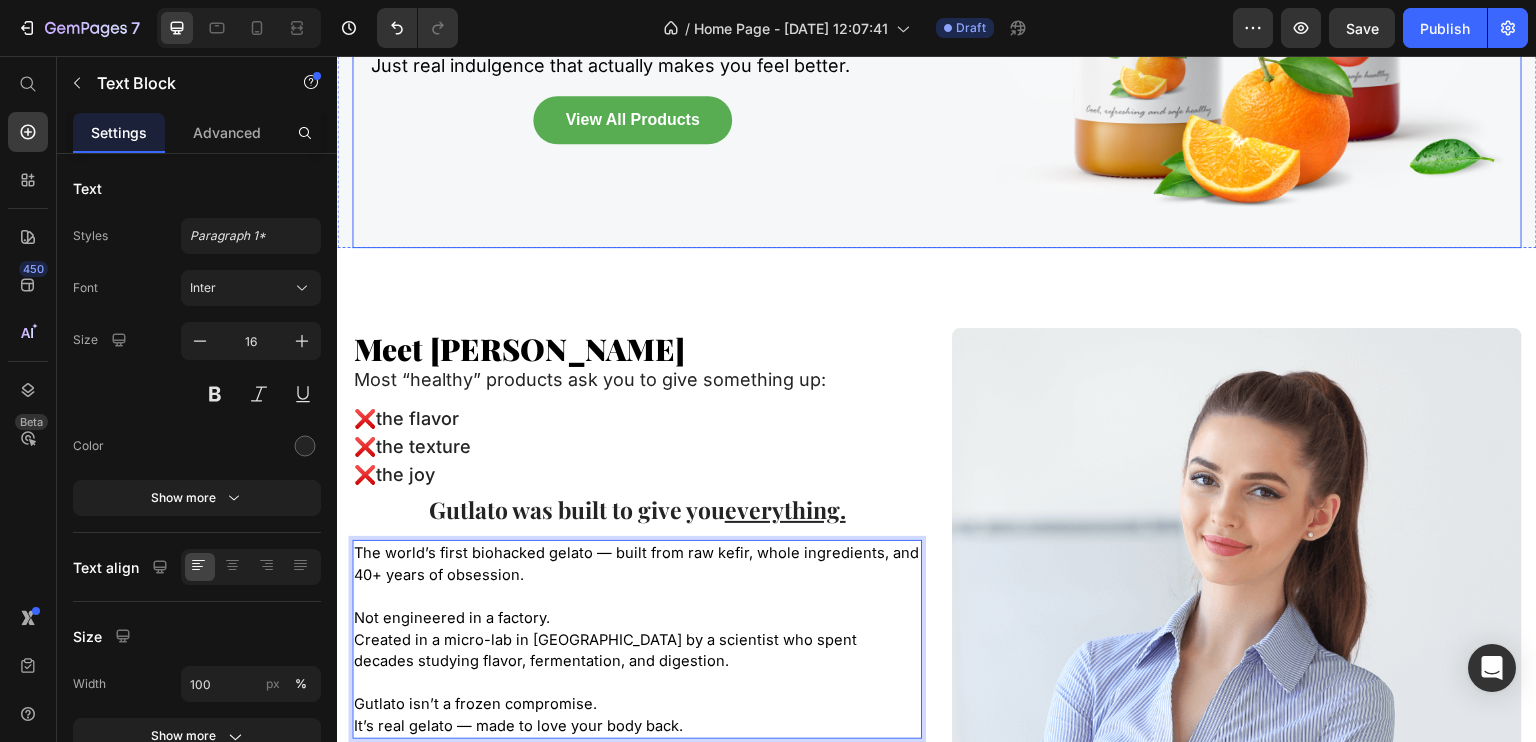 scroll, scrollTop: 480, scrollLeft: 0, axis: vertical 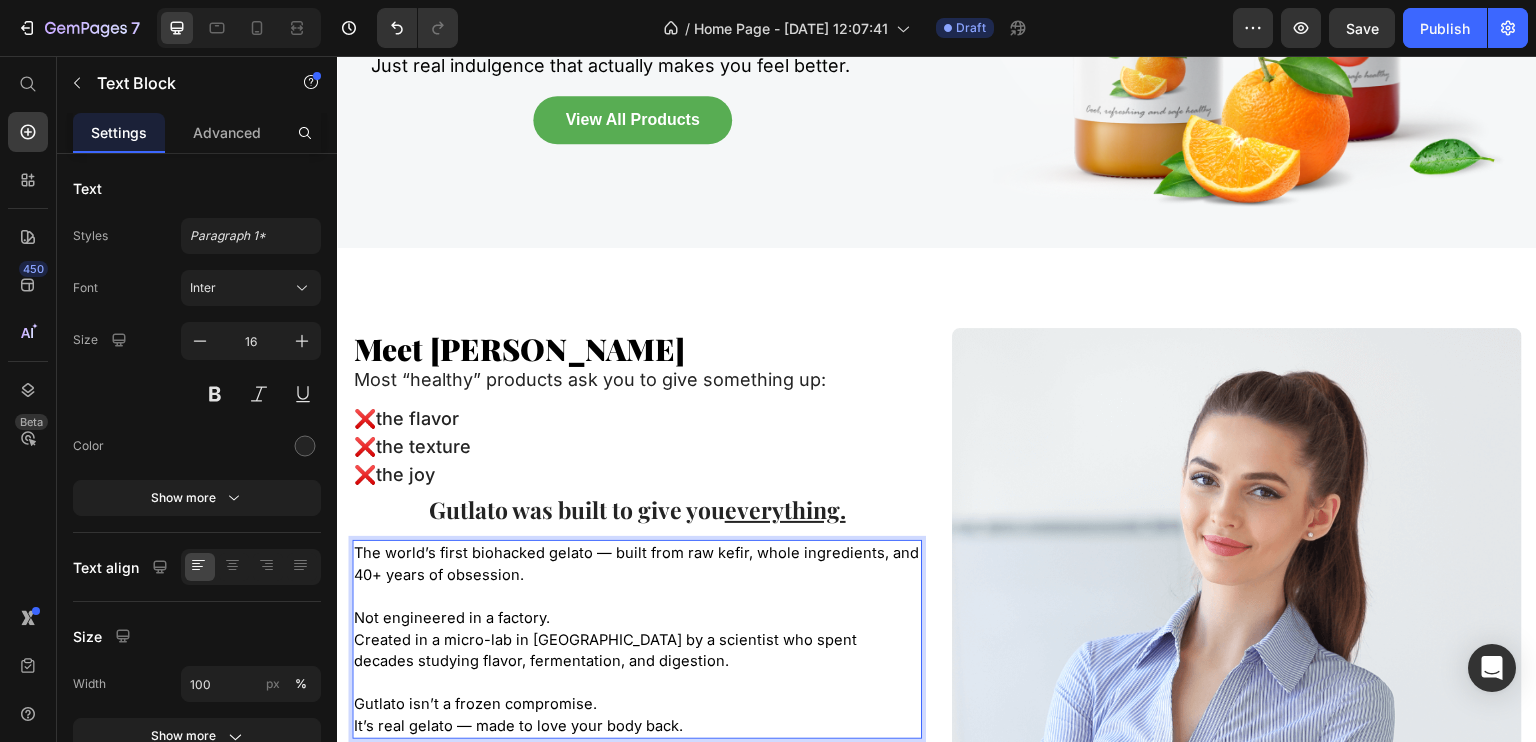 click on "The world’s first biohacked gelato — built from raw kefir, whole ingredients, and 40+ years of obsession." at bounding box center [636, 564] 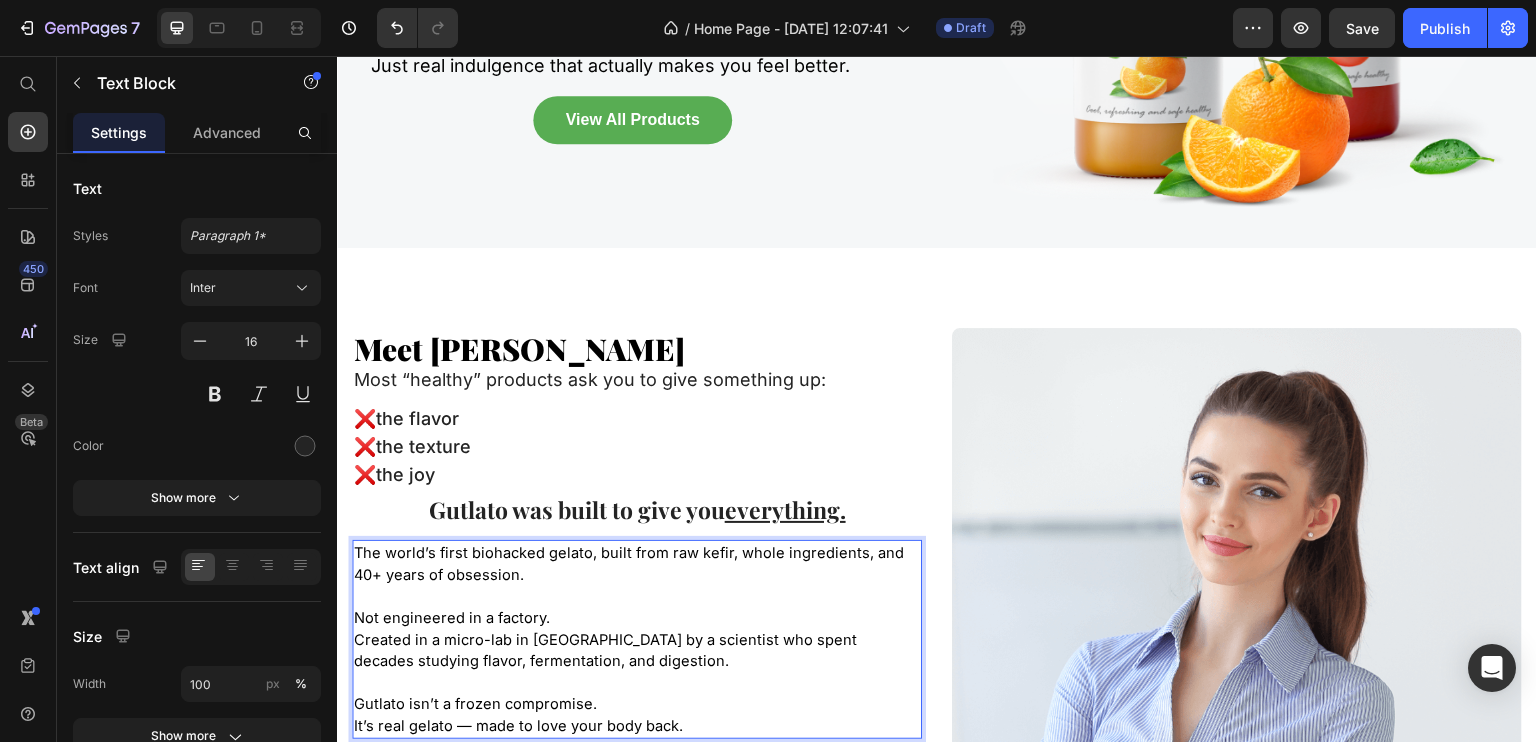 click on "The world’s first biohacked gelato, built from raw kefir, whole ingredients, and 40+ years of obsession." at bounding box center (629, 564) 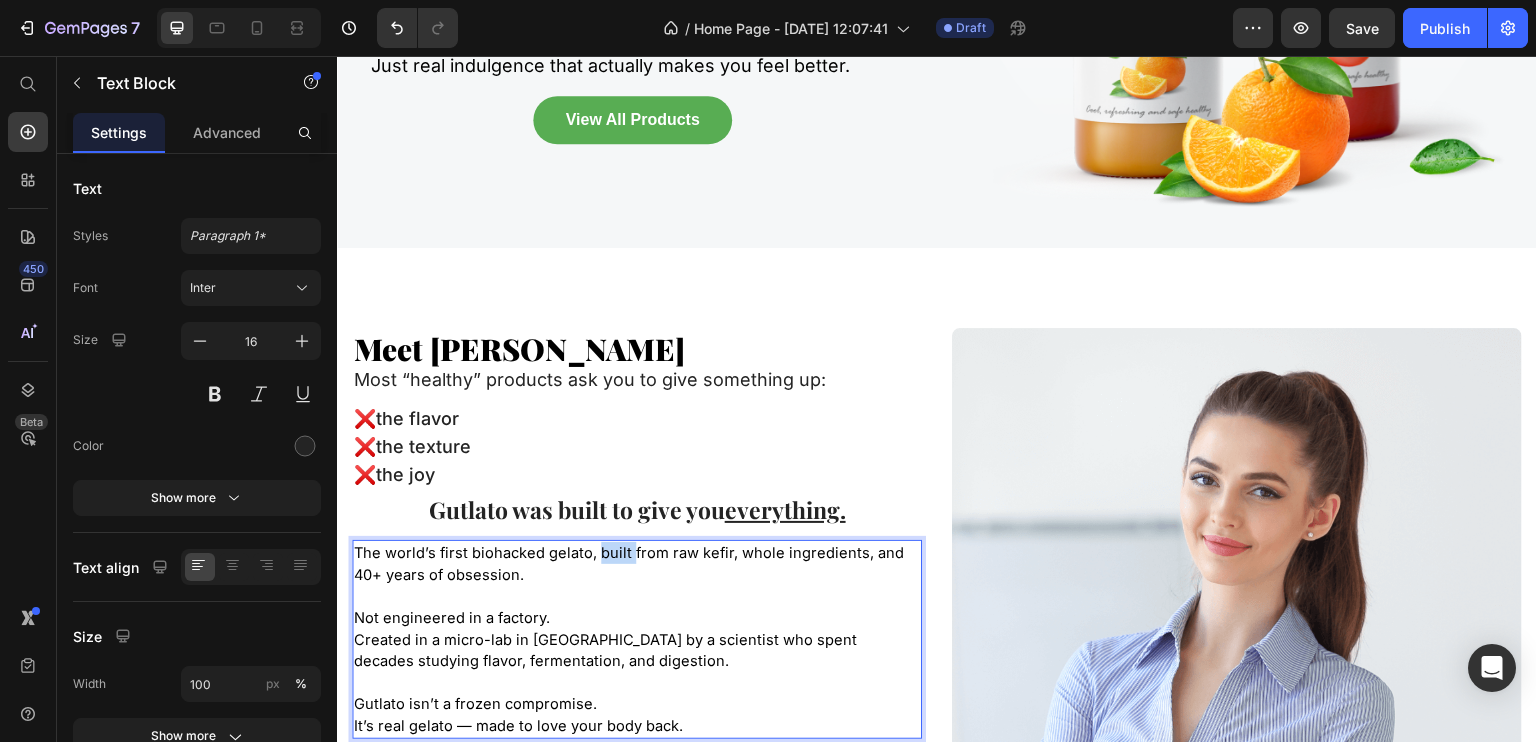 click on "The world’s first biohacked gelato, built from raw kefir, whole ingredients, and 40+ years of obsession." at bounding box center [629, 564] 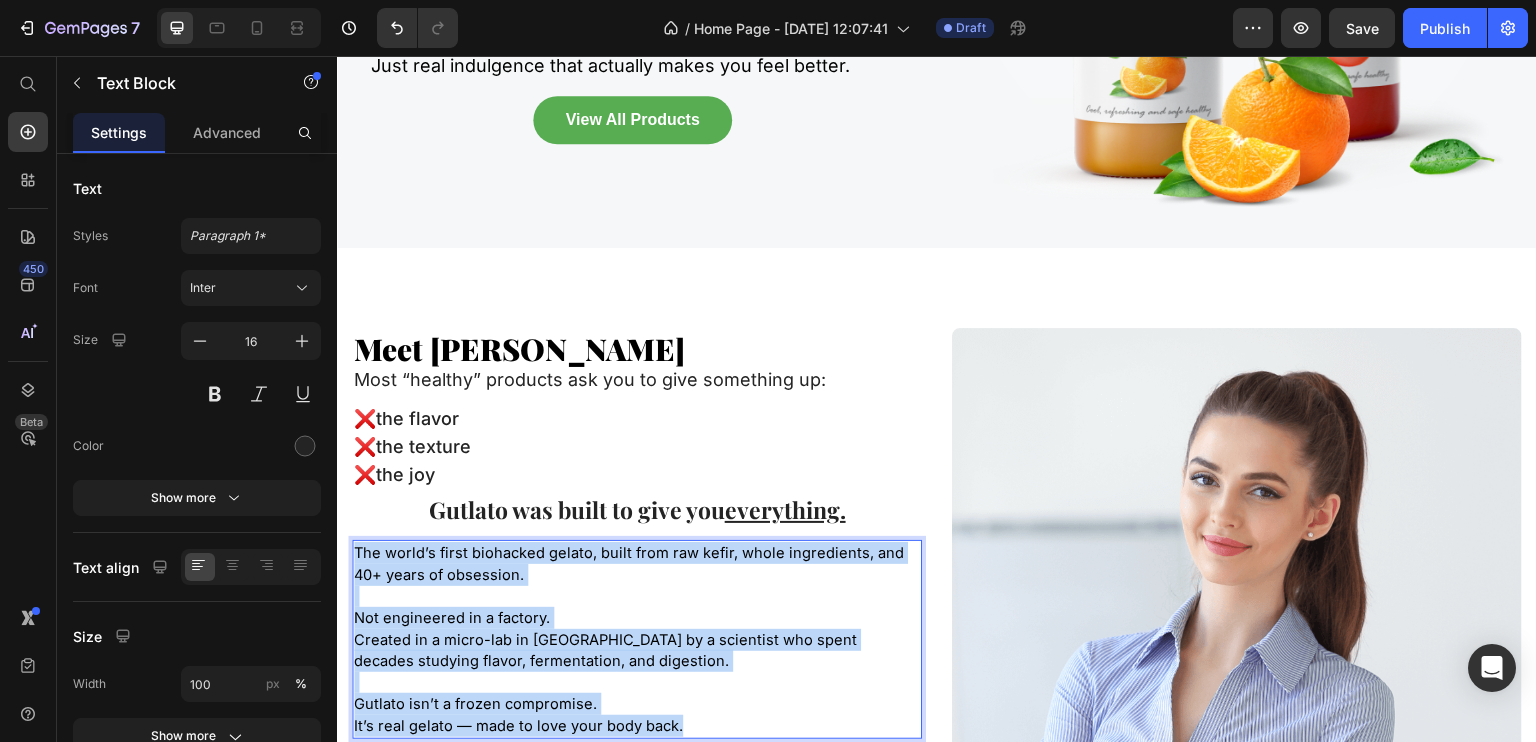 drag, startPoint x: 605, startPoint y: 548, endPoint x: 753, endPoint y: 724, distance: 229.95651 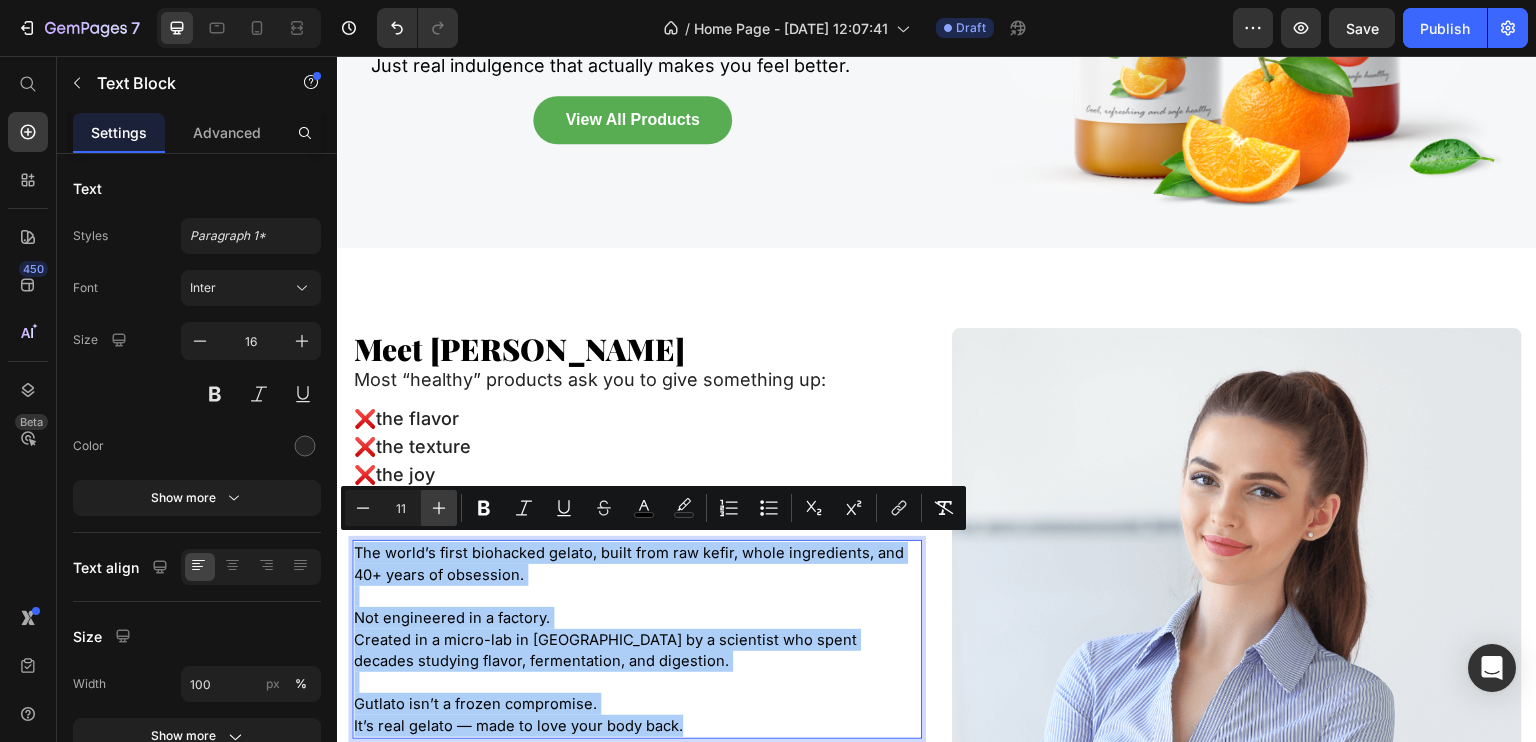 click 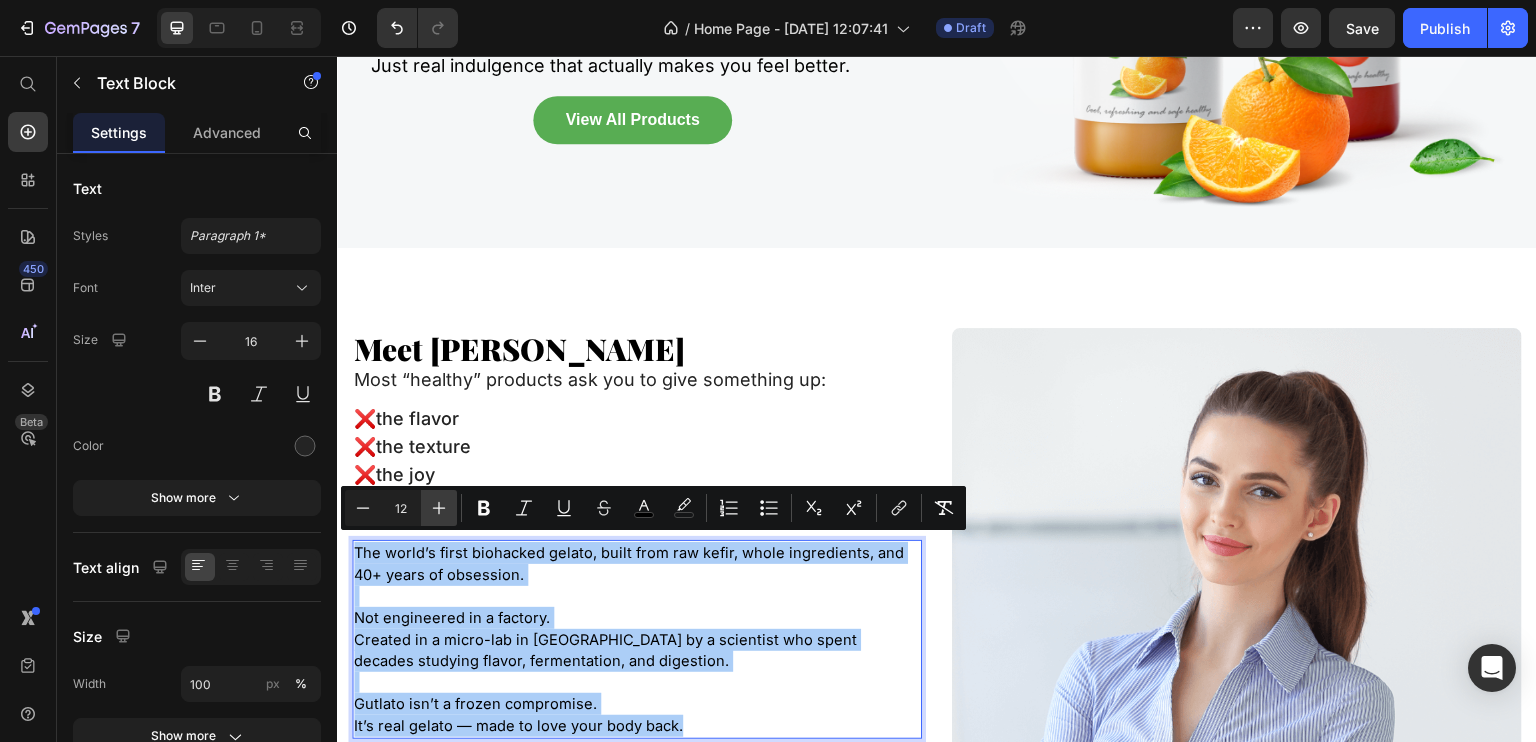 click 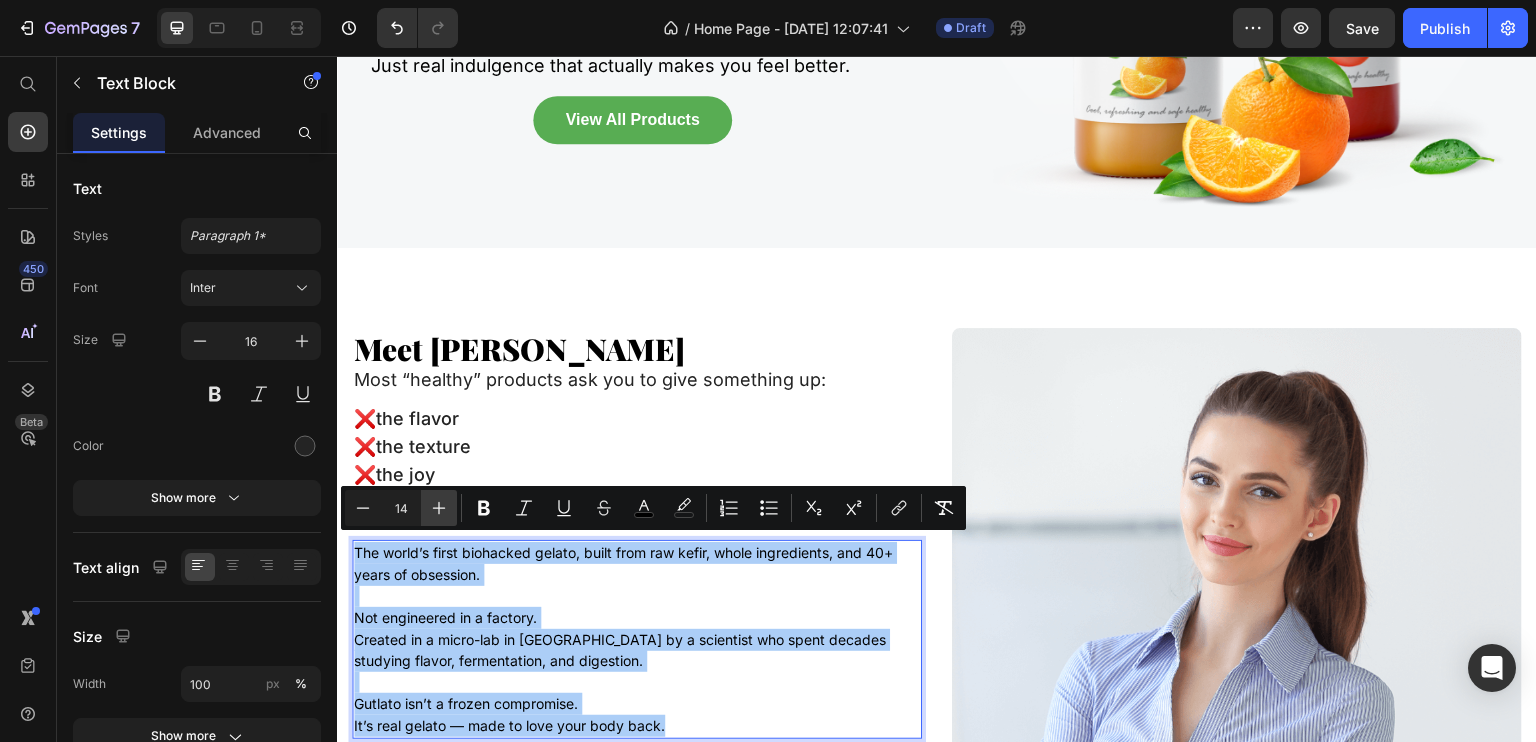 click 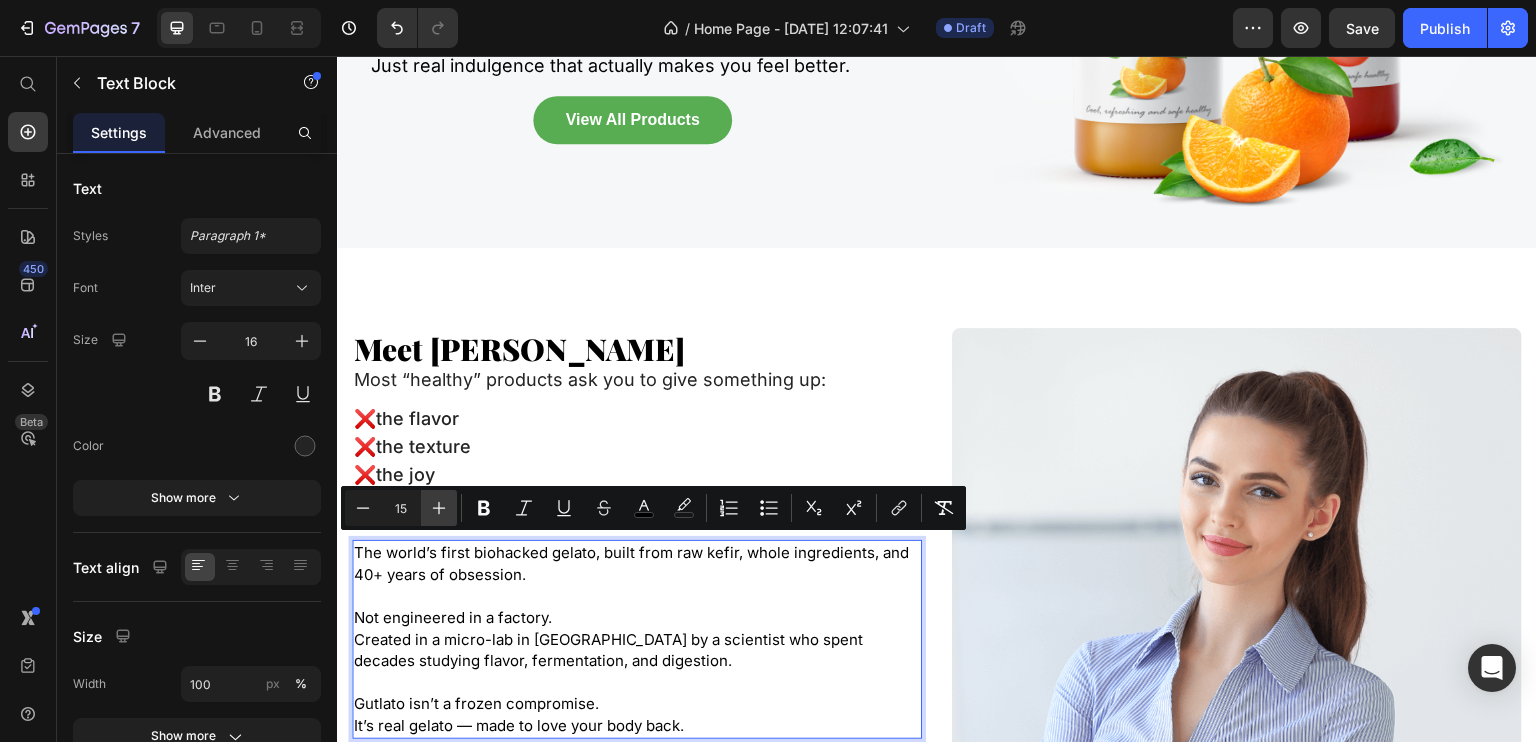 click 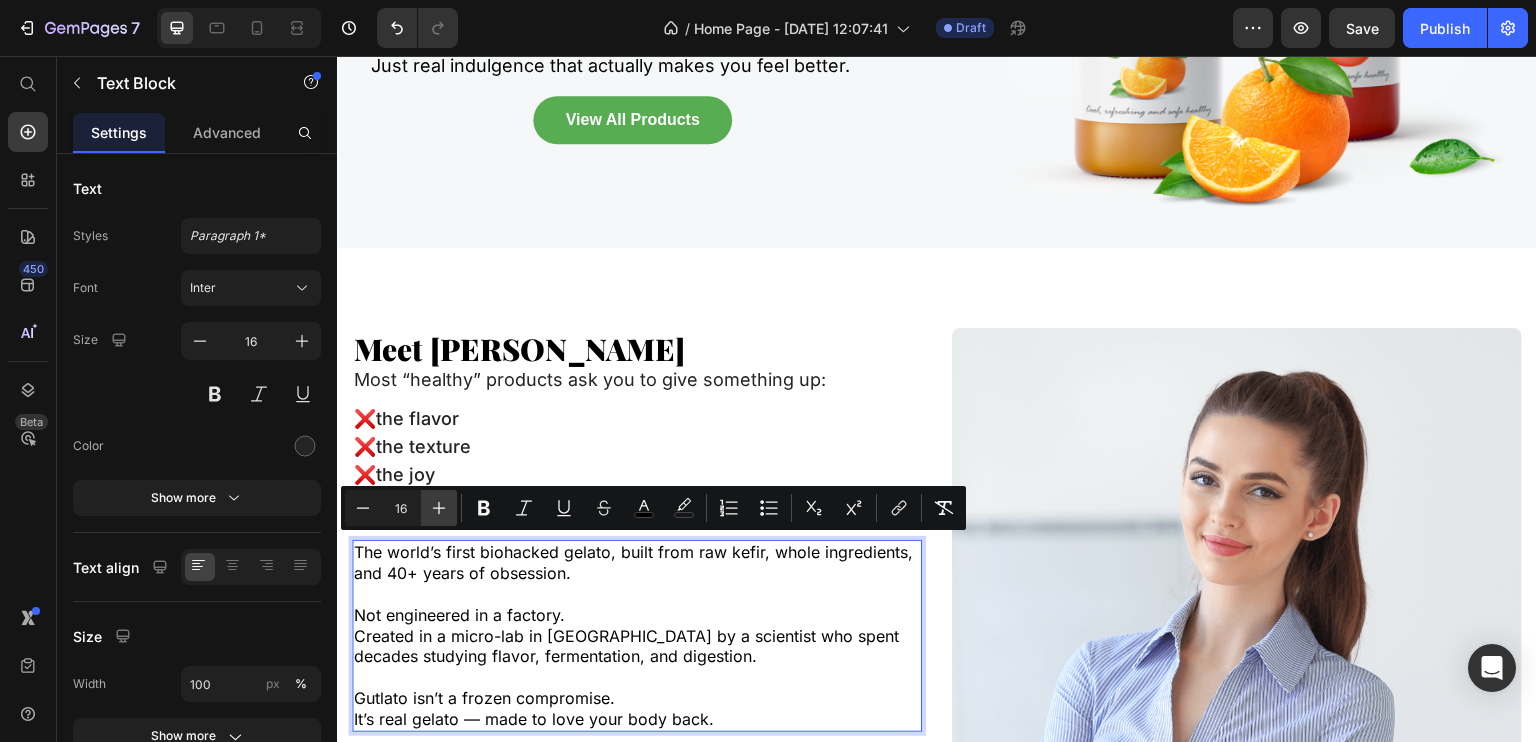 click 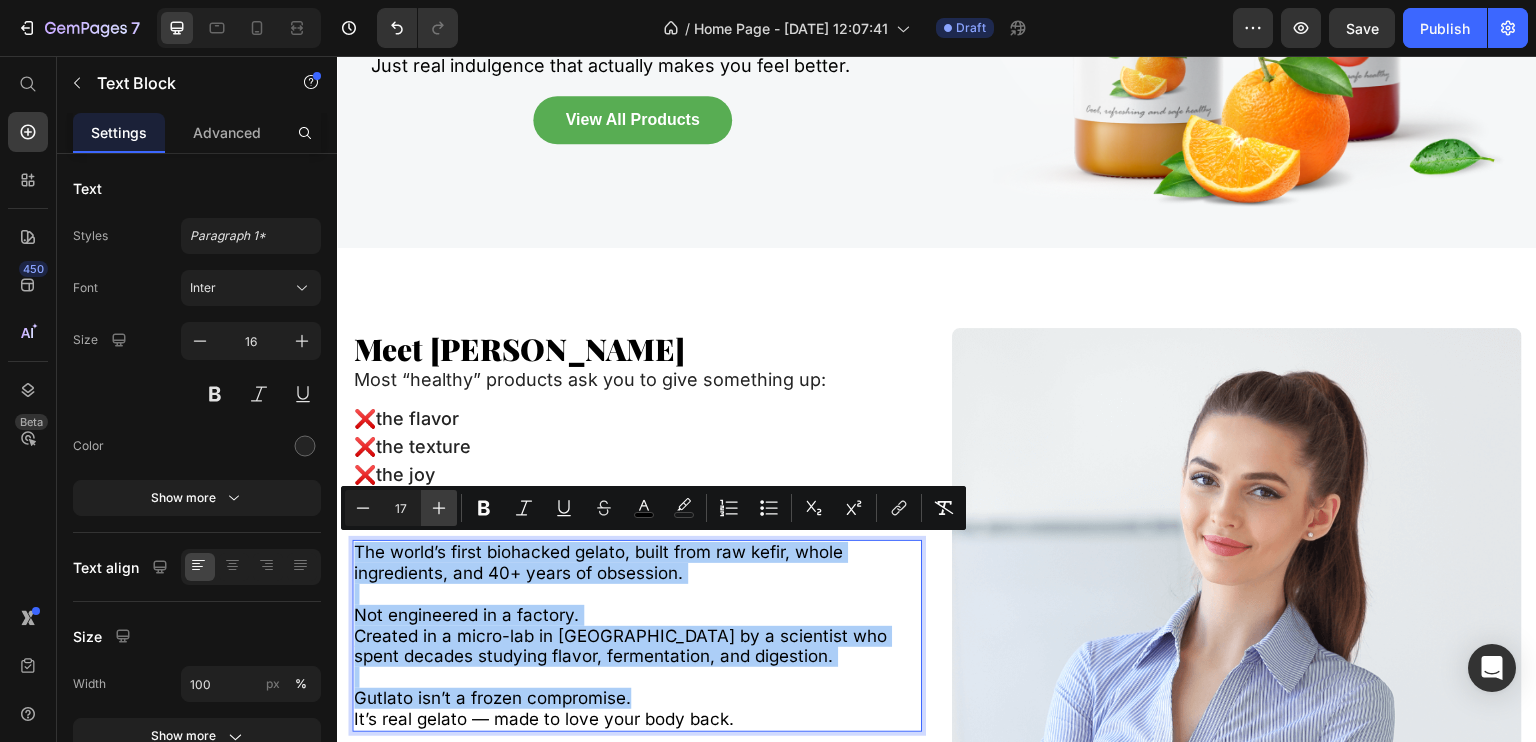 click 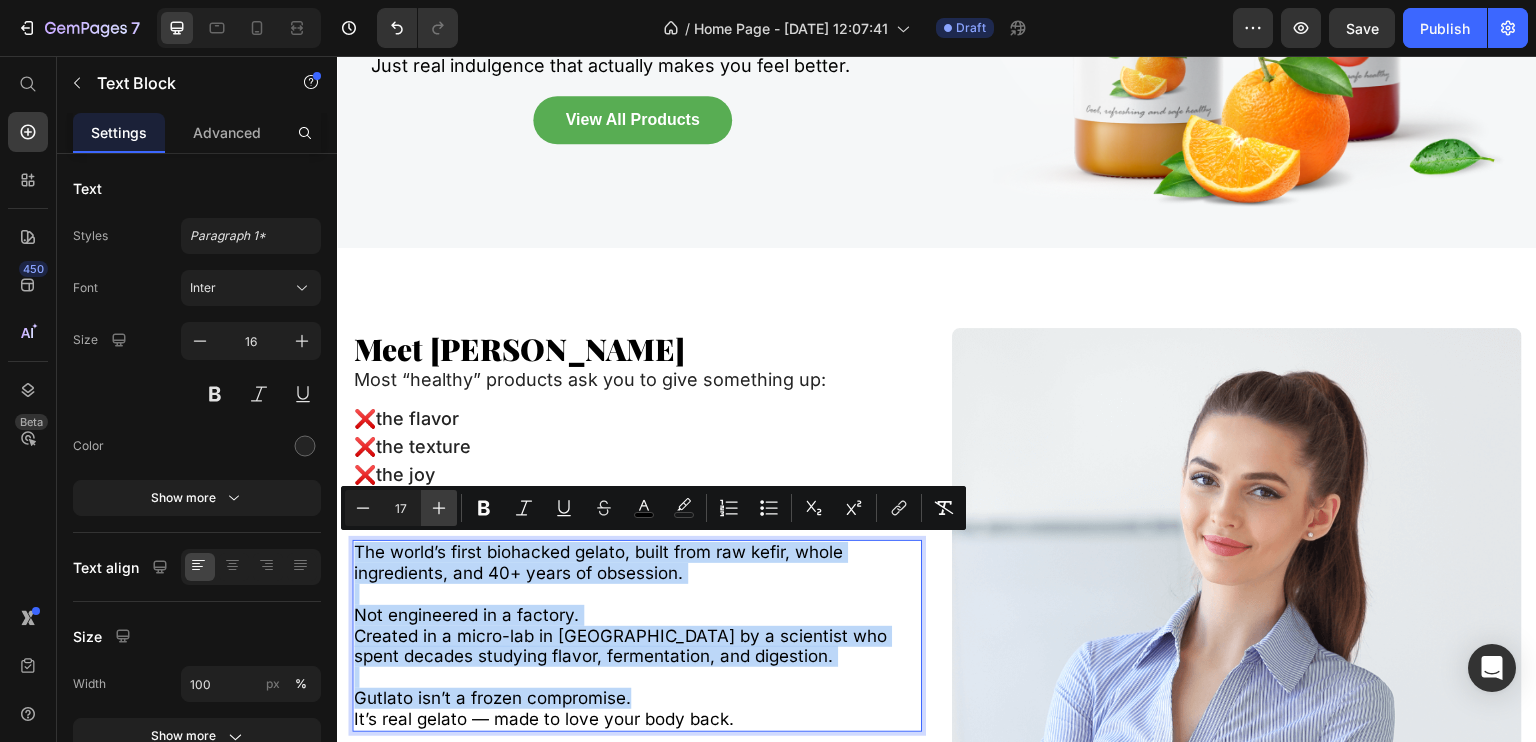 type on "18" 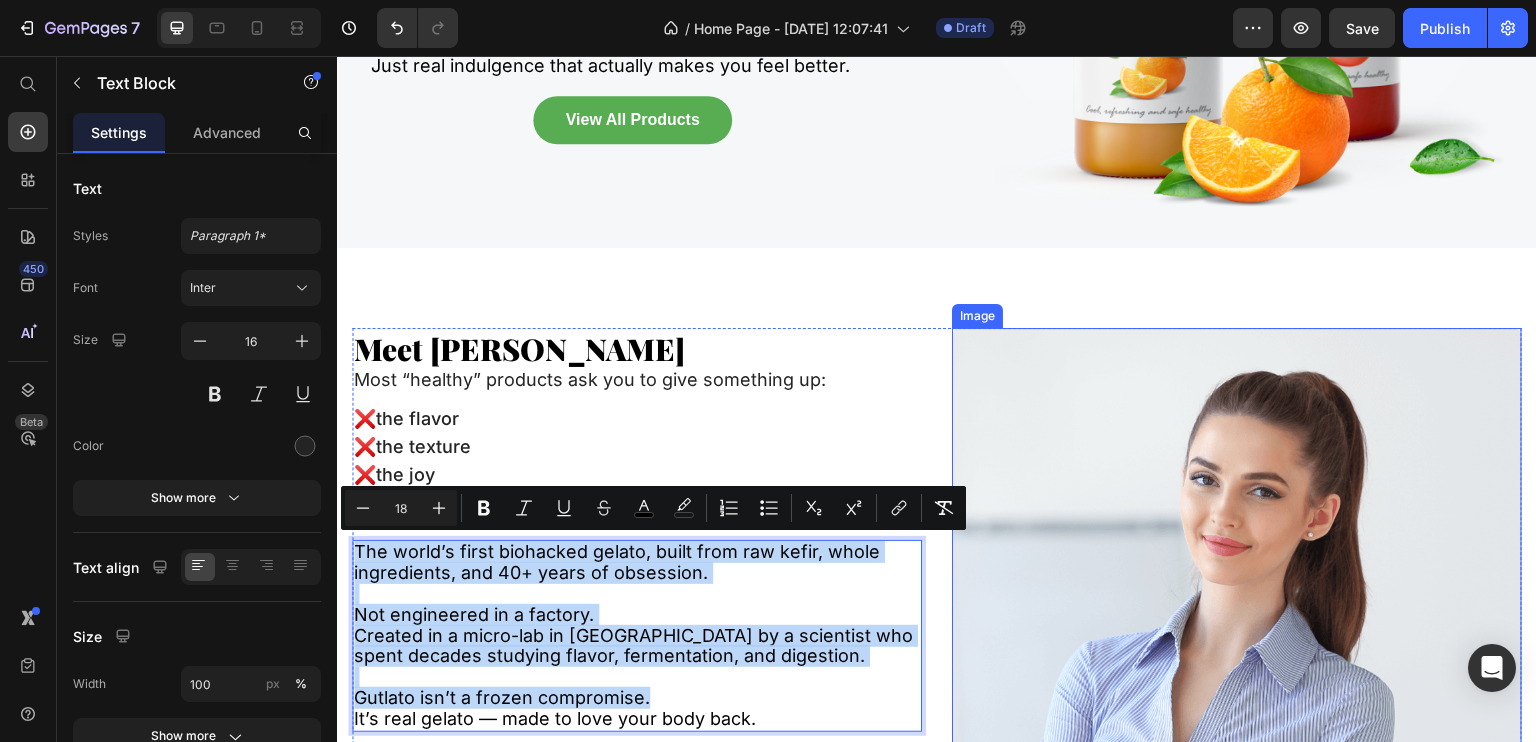 click at bounding box center [1237, 613] 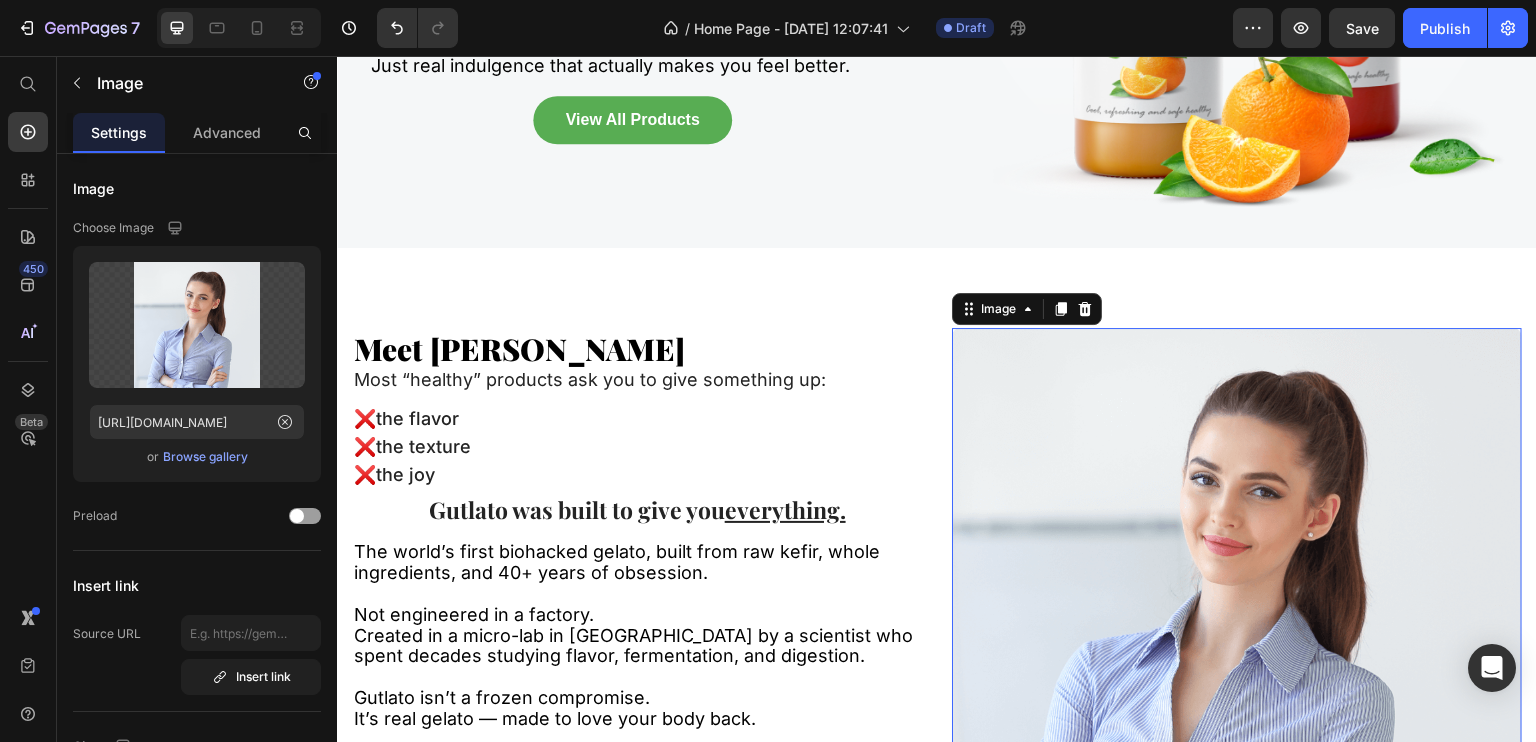scroll, scrollTop: 0, scrollLeft: 0, axis: both 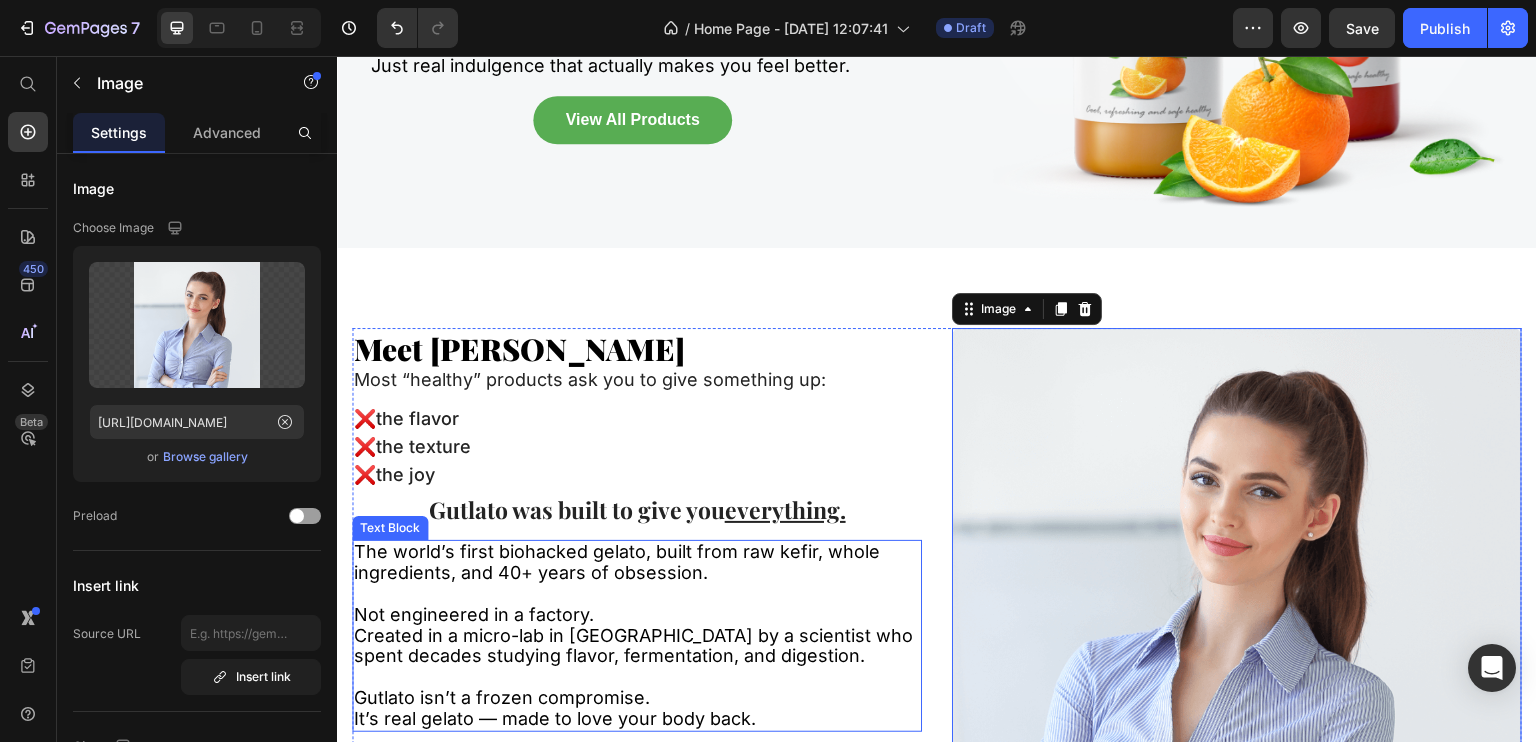 click on "It’s real gelato — made to love your body back." at bounding box center [555, 718] 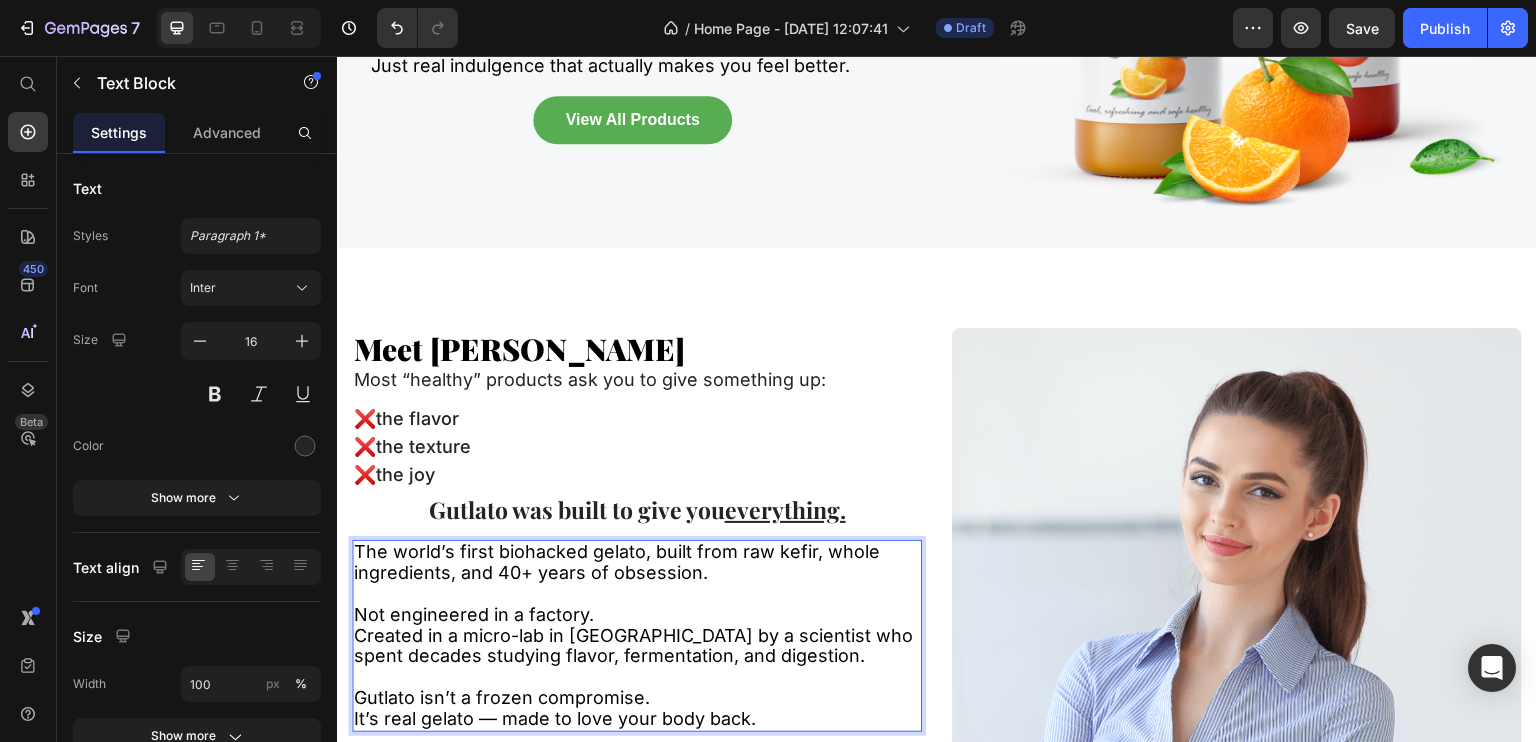 click on "It’s real gelato — made to love your body back." at bounding box center (555, 718) 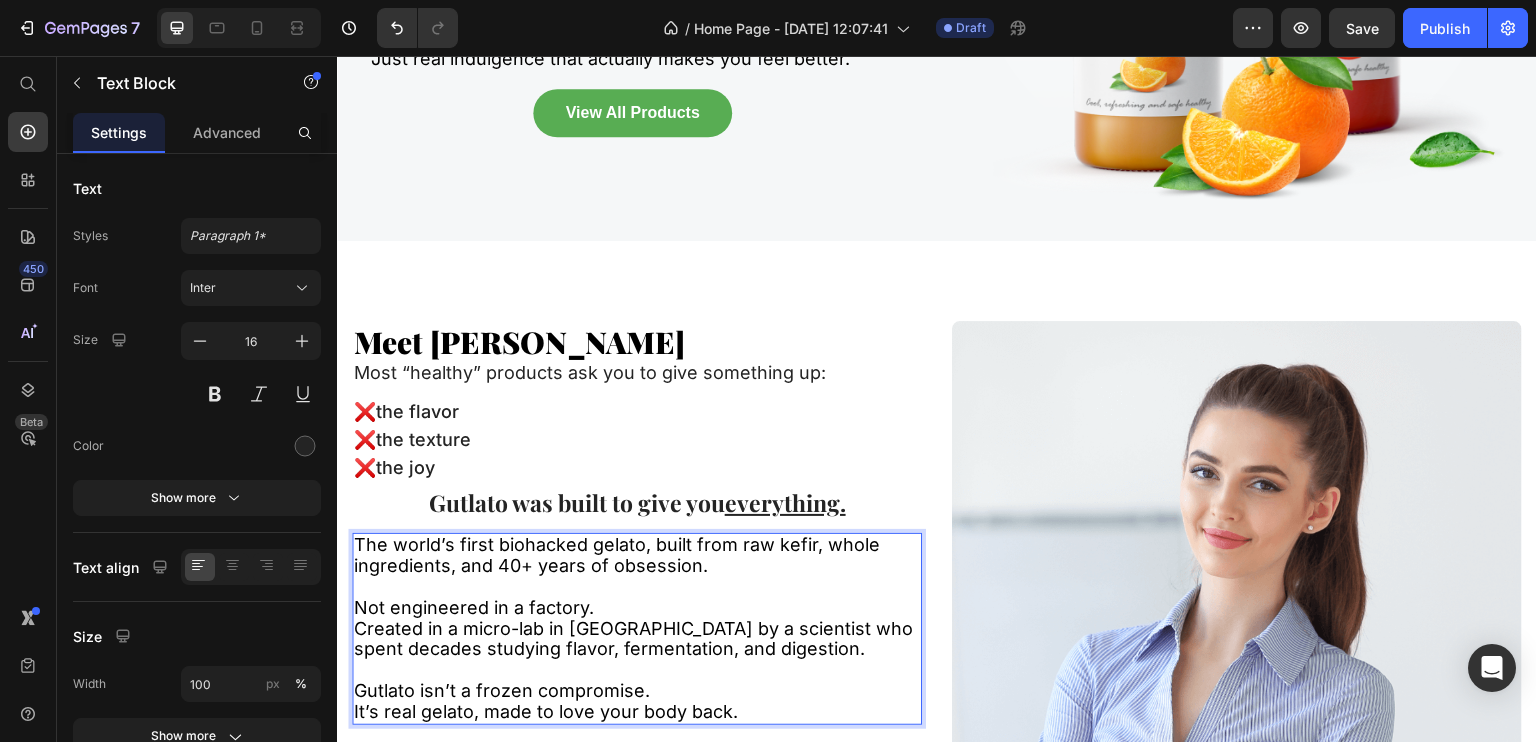 click on "Created in a micro-lab in [GEOGRAPHIC_DATA] by a scientist who spent decades studying flavor, fermentation, and digestion." at bounding box center [633, 639] 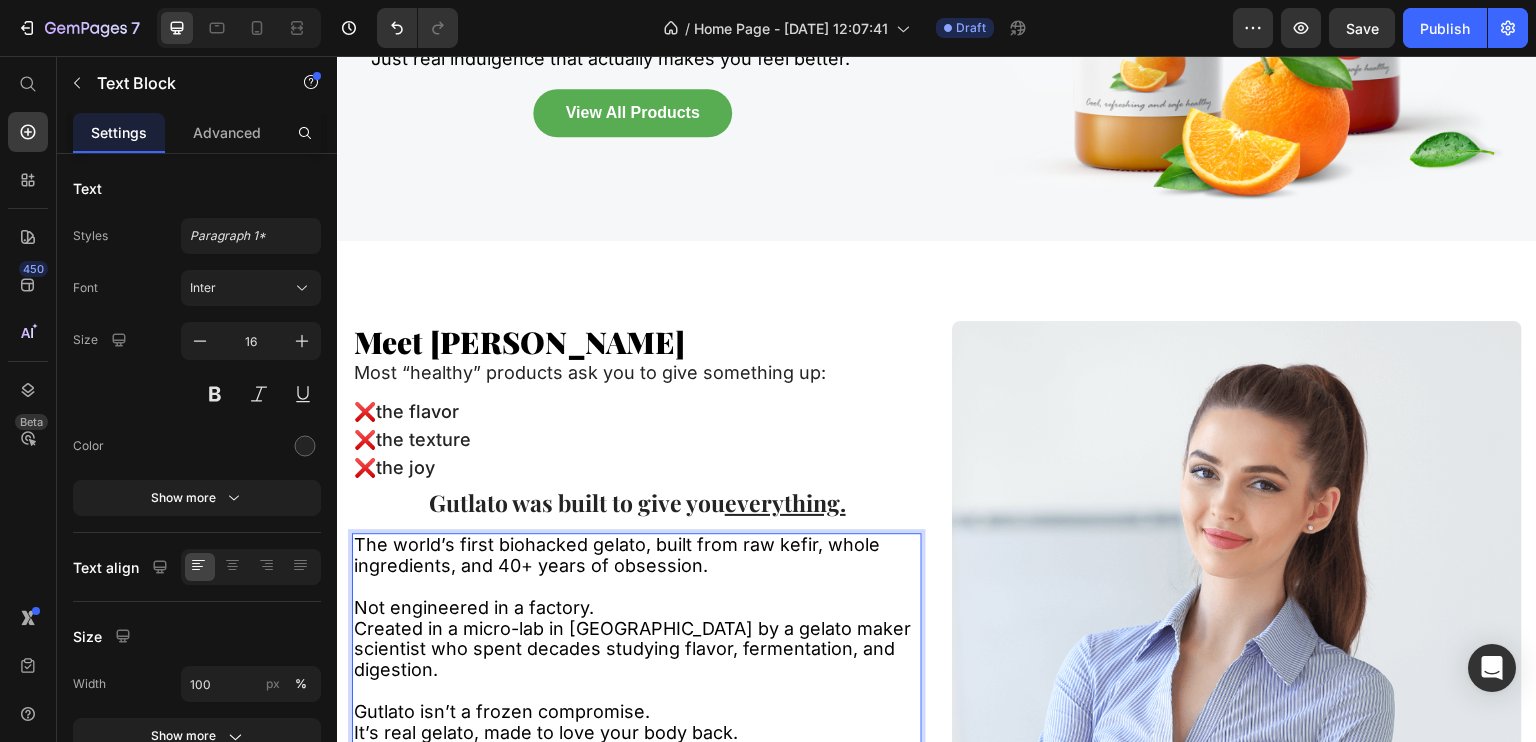 click on "Created in a micro-lab in [GEOGRAPHIC_DATA] by a gelato maker scientist who spent decades studying flavor, fermentation, and digestion." at bounding box center (632, 649) 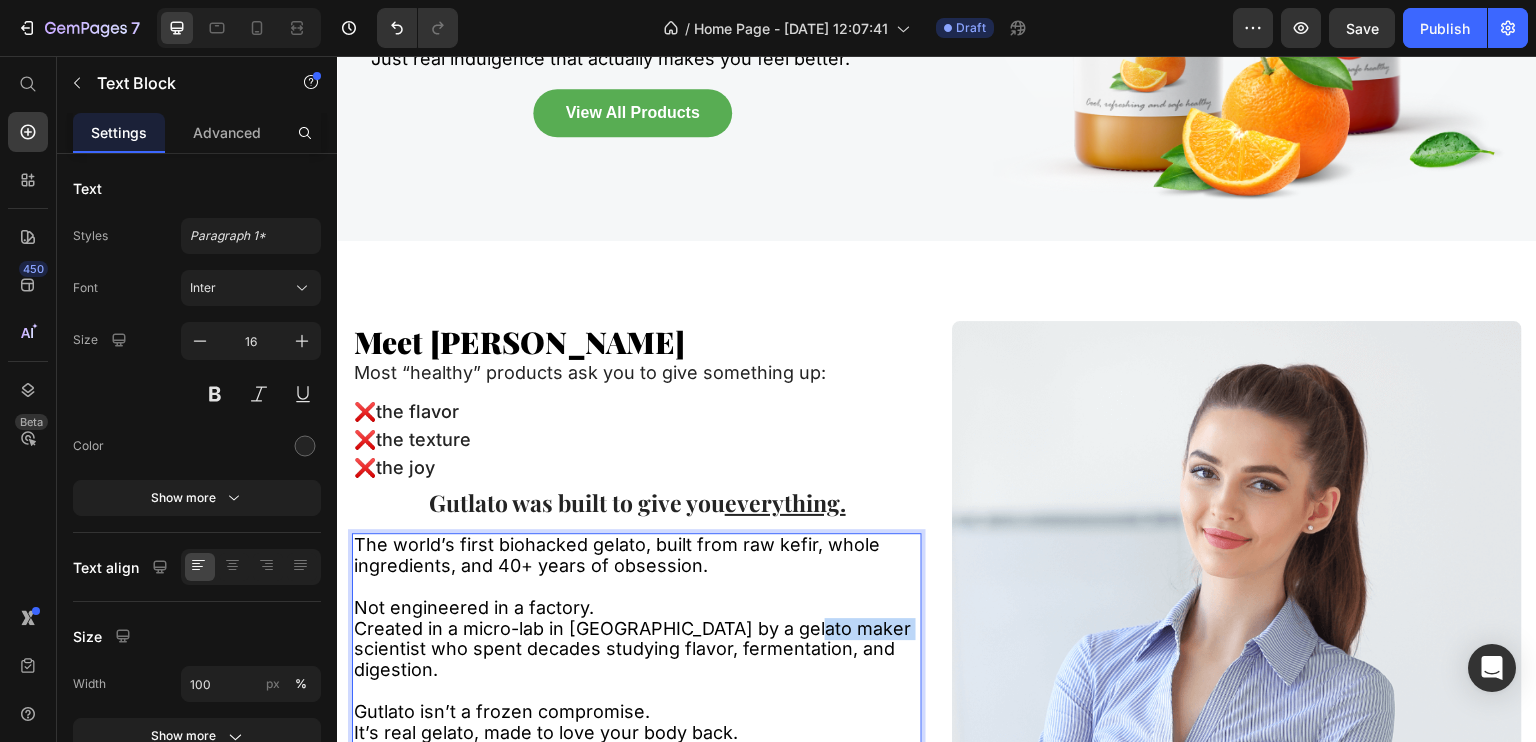 click on "Created in a micro-lab in [GEOGRAPHIC_DATA] by a gelato maker scientist who spent decades studying flavor, fermentation, and digestion." at bounding box center [632, 649] 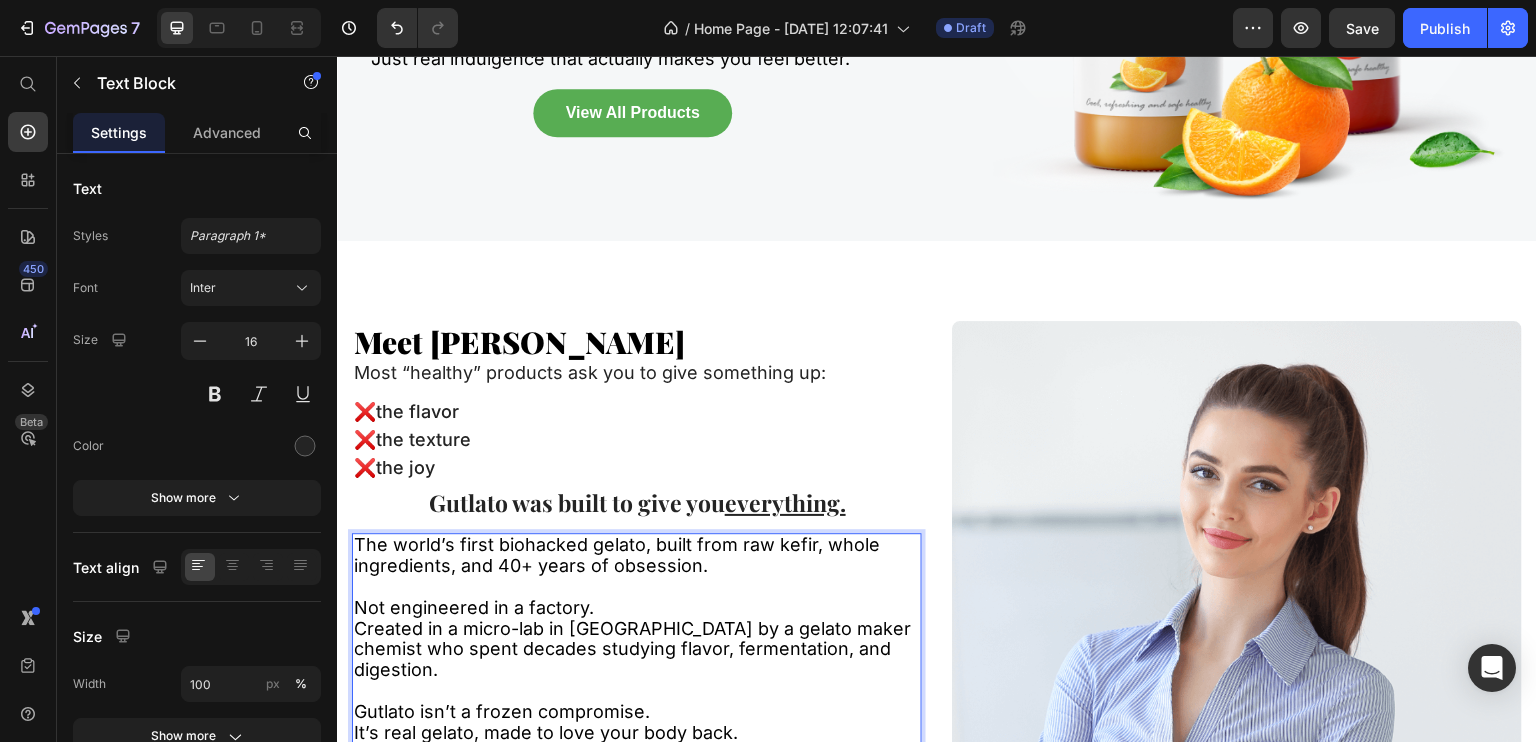 click on "Created in a micro-lab in [GEOGRAPHIC_DATA] by a gelato maker chemist who spent decades studying flavor, fermentation, and digestion." at bounding box center [632, 649] 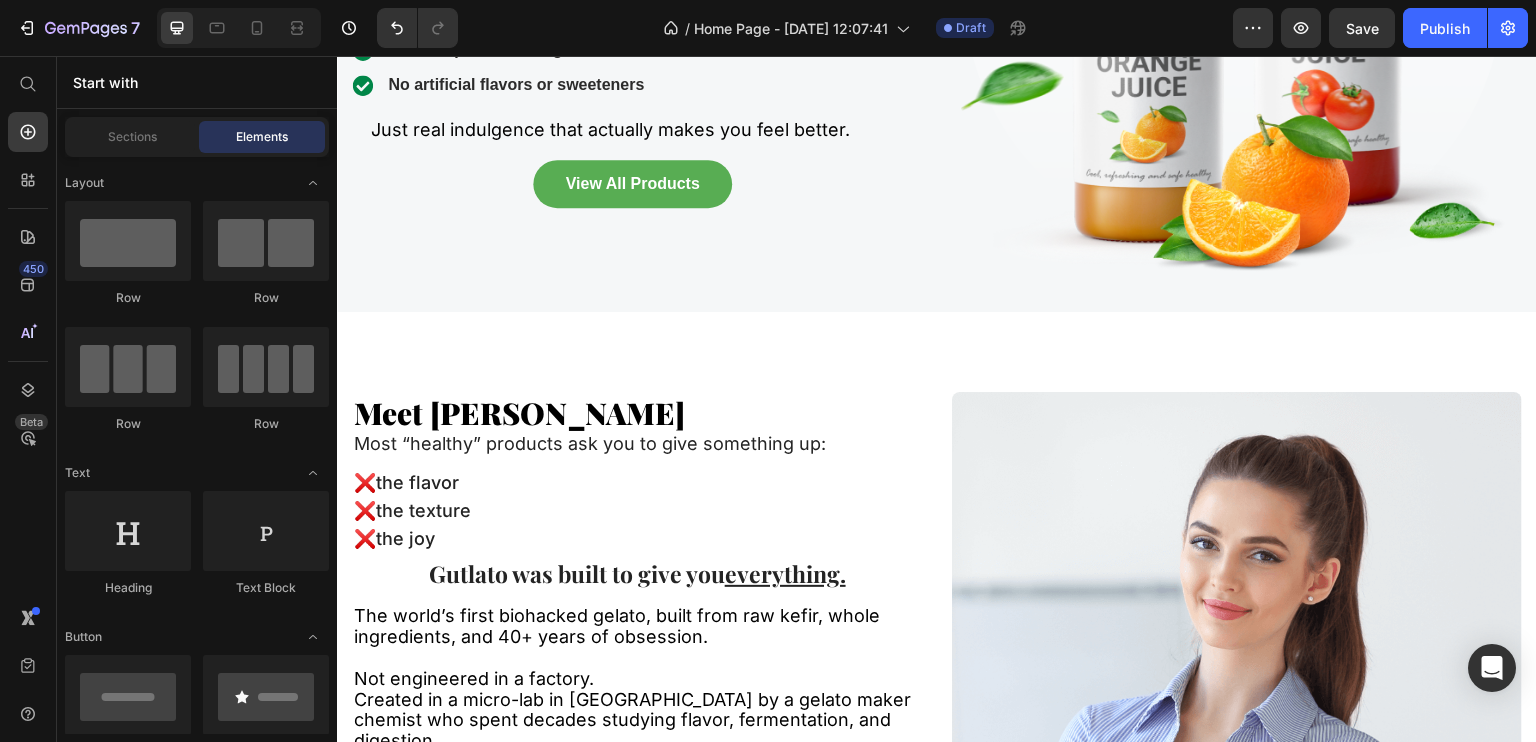scroll, scrollTop: 586, scrollLeft: 0, axis: vertical 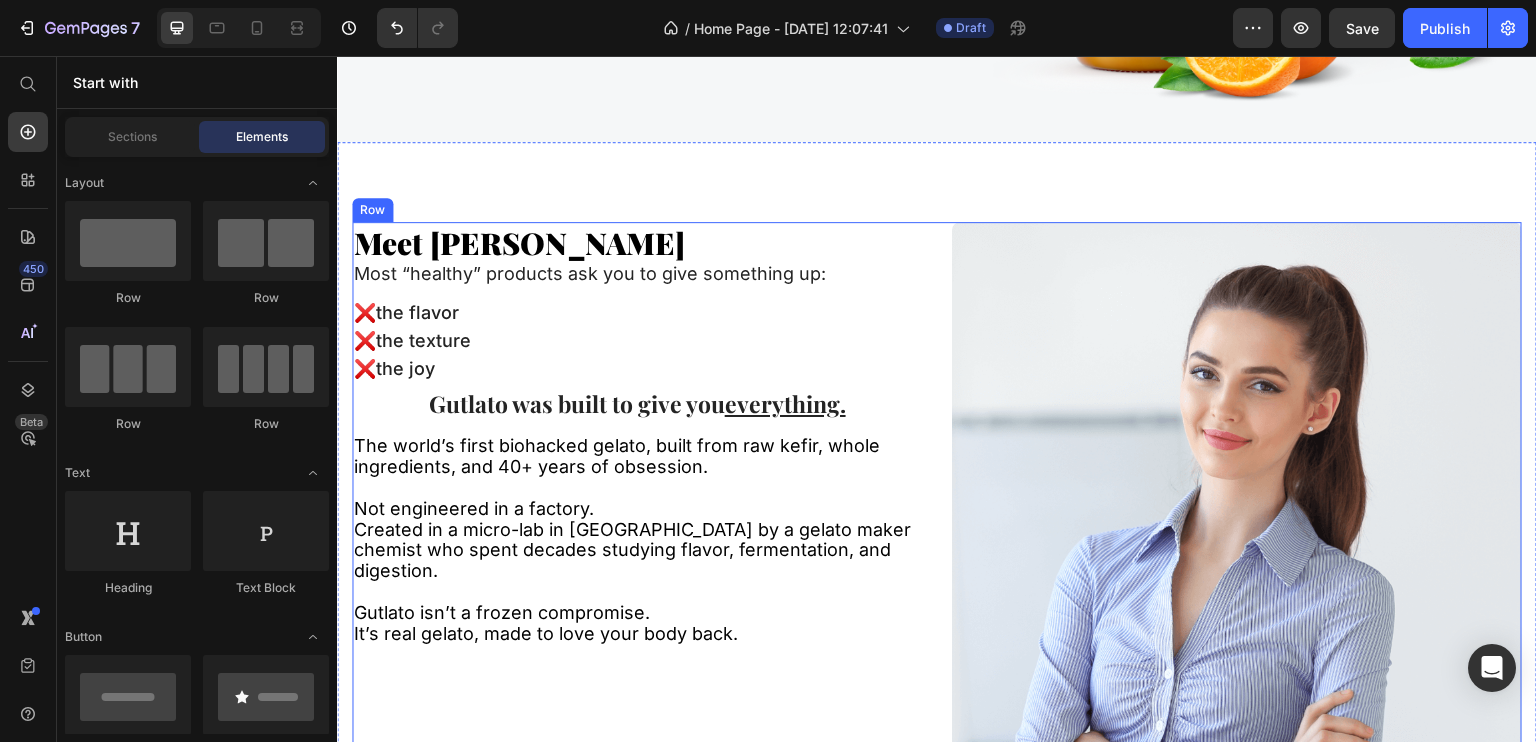 click on "⁠⁠⁠⁠⁠⁠⁠ Meet Gutlato Heading Most “healthy” products ask you to give something up: Text Block ❌  the flavor Text Block ❌  the texture Text Block ❌  the joy Text Block Gutlato was built to give you  everything. Text Block The world’s first biohacked gelato, built from raw kefir, whole ingredients, and 40+ years of obsession. Not engineered in a factory. Created in a micro-lab in [GEOGRAPHIC_DATA] by a gelato maker chemist who spent decades studying flavor, fermentation, and digestion. Gutlato isn’t a frozen compromise. It’s real gelato, made to love your body back. Text Block" at bounding box center (637, 515) 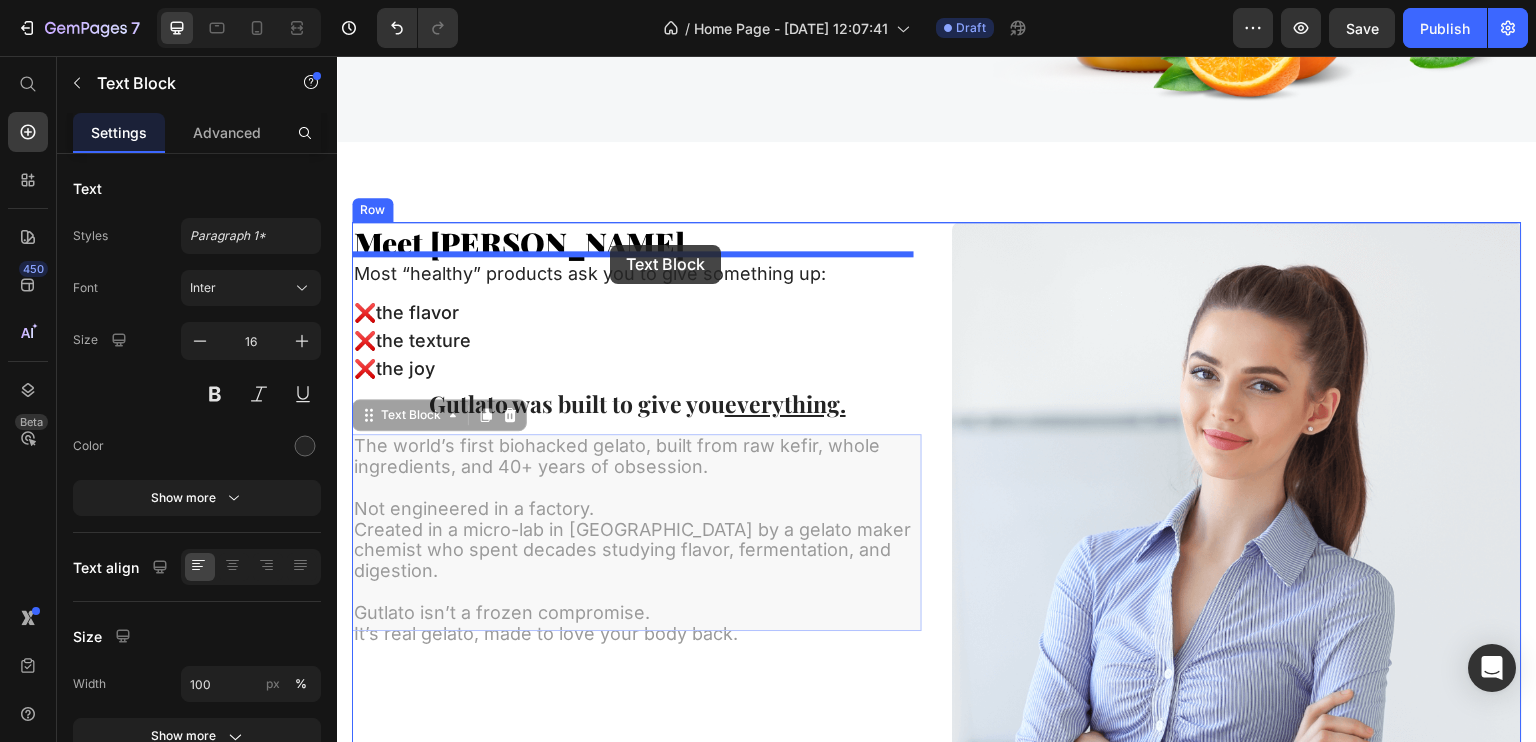 drag, startPoint x: 535, startPoint y: 529, endPoint x: 610, endPoint y: 245, distance: 293.73627 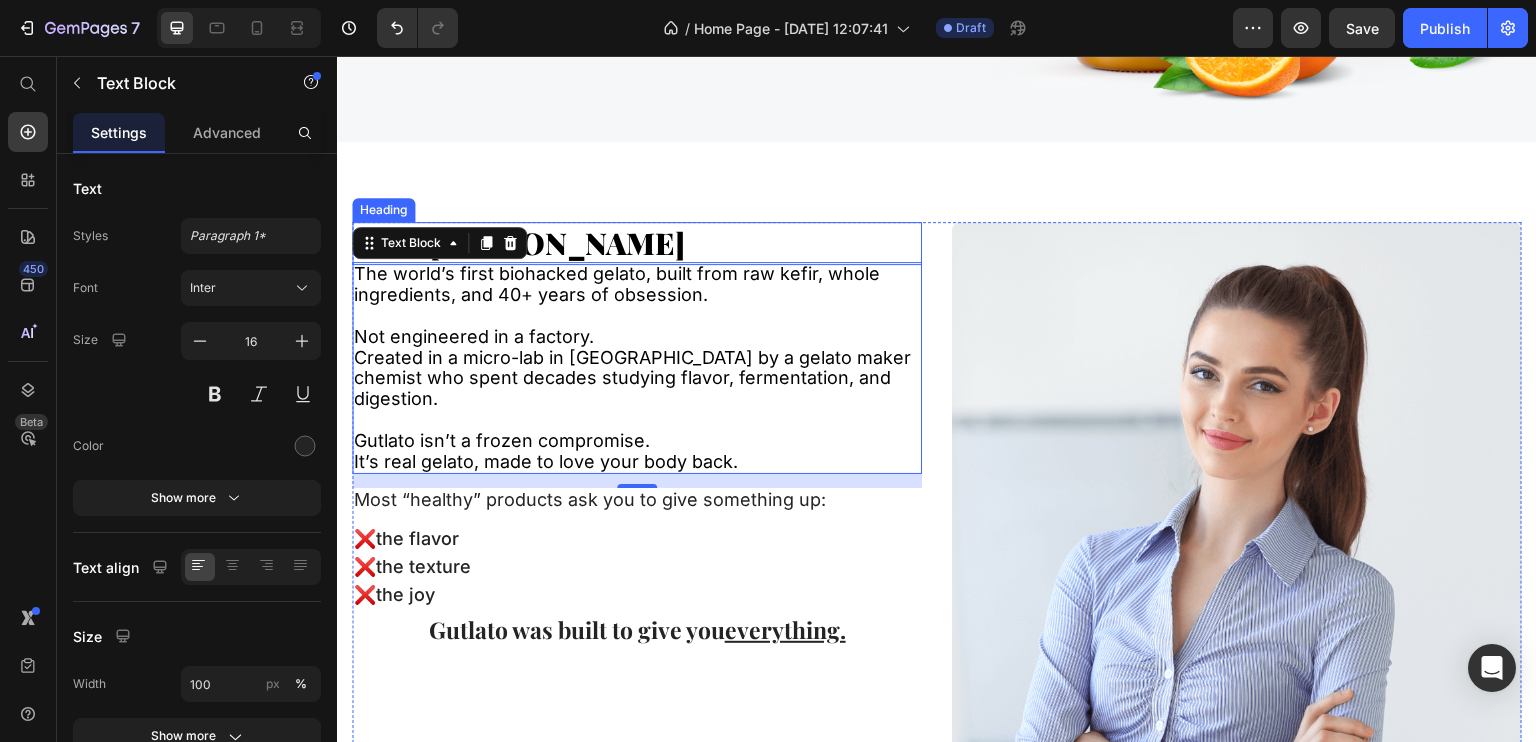 click on "⁠⁠⁠⁠⁠⁠⁠ Meet [PERSON_NAME]" at bounding box center (637, 243) 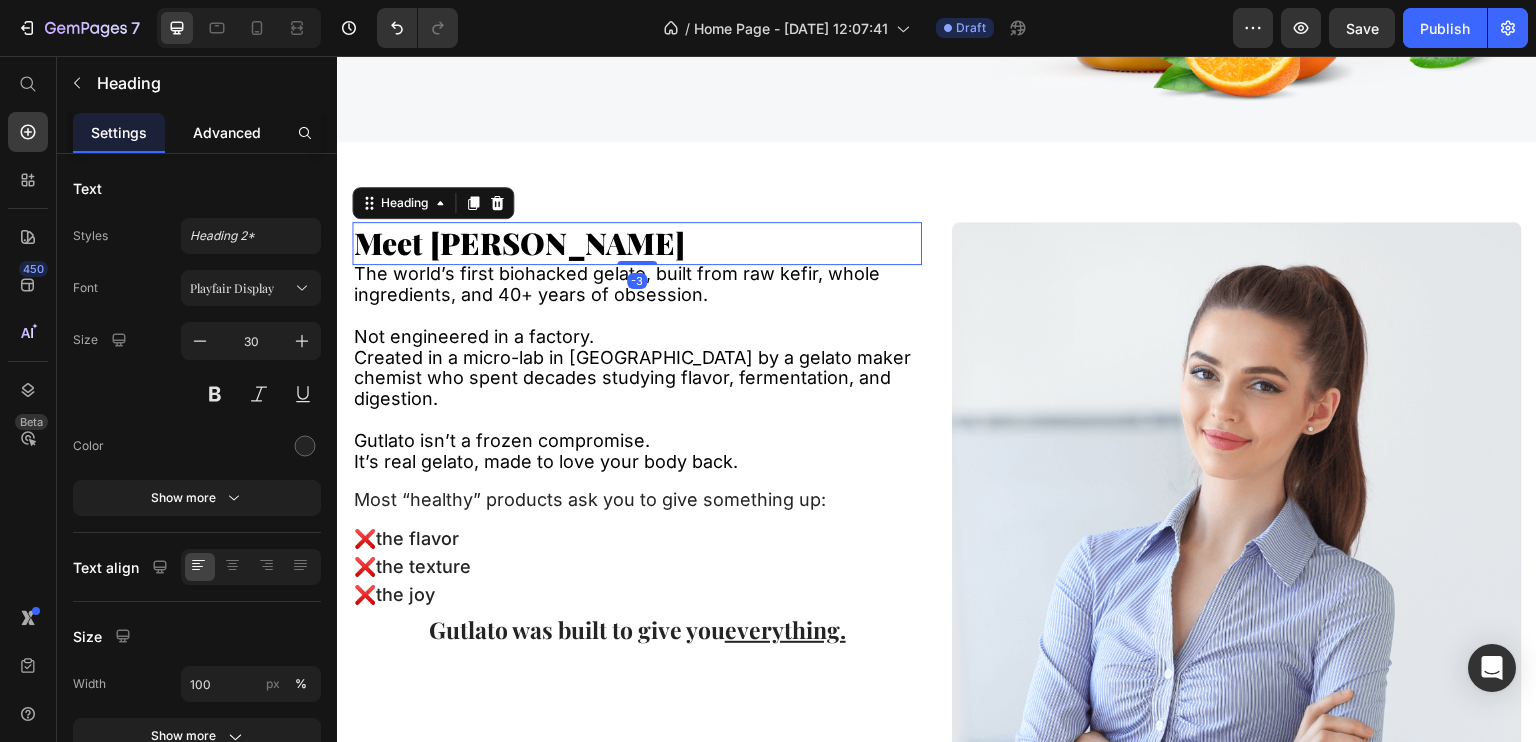 click on "Advanced" 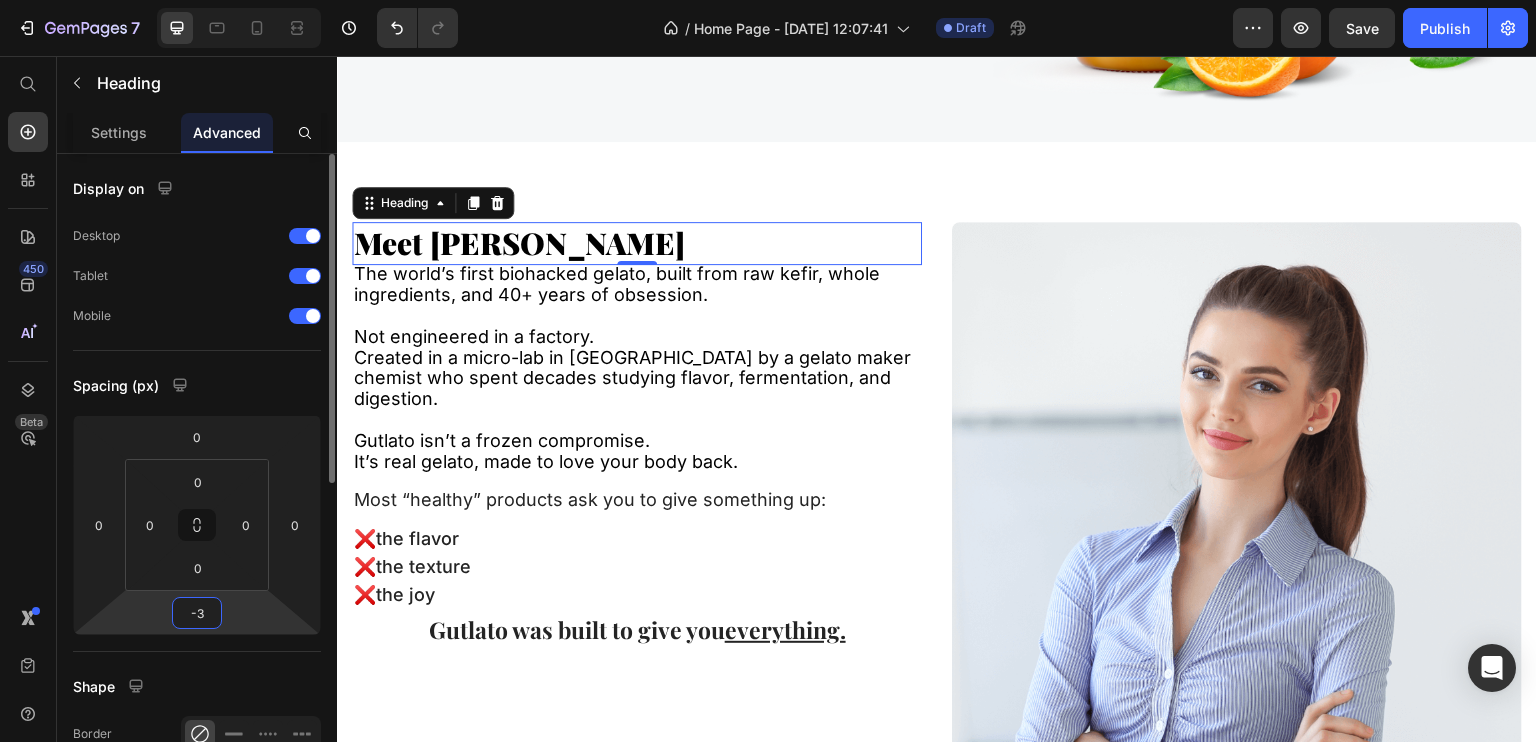 click on "-3" at bounding box center [197, 613] 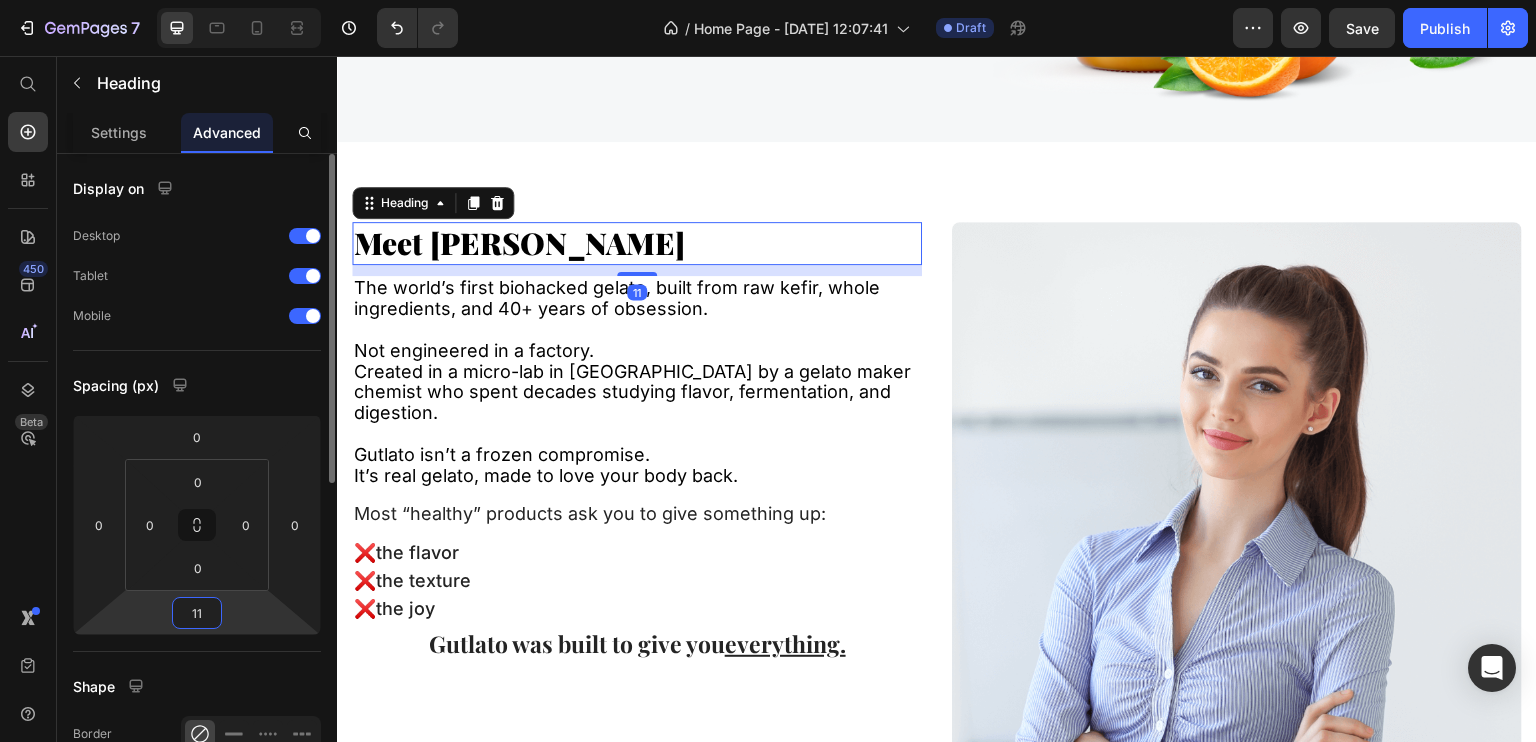 type on "10" 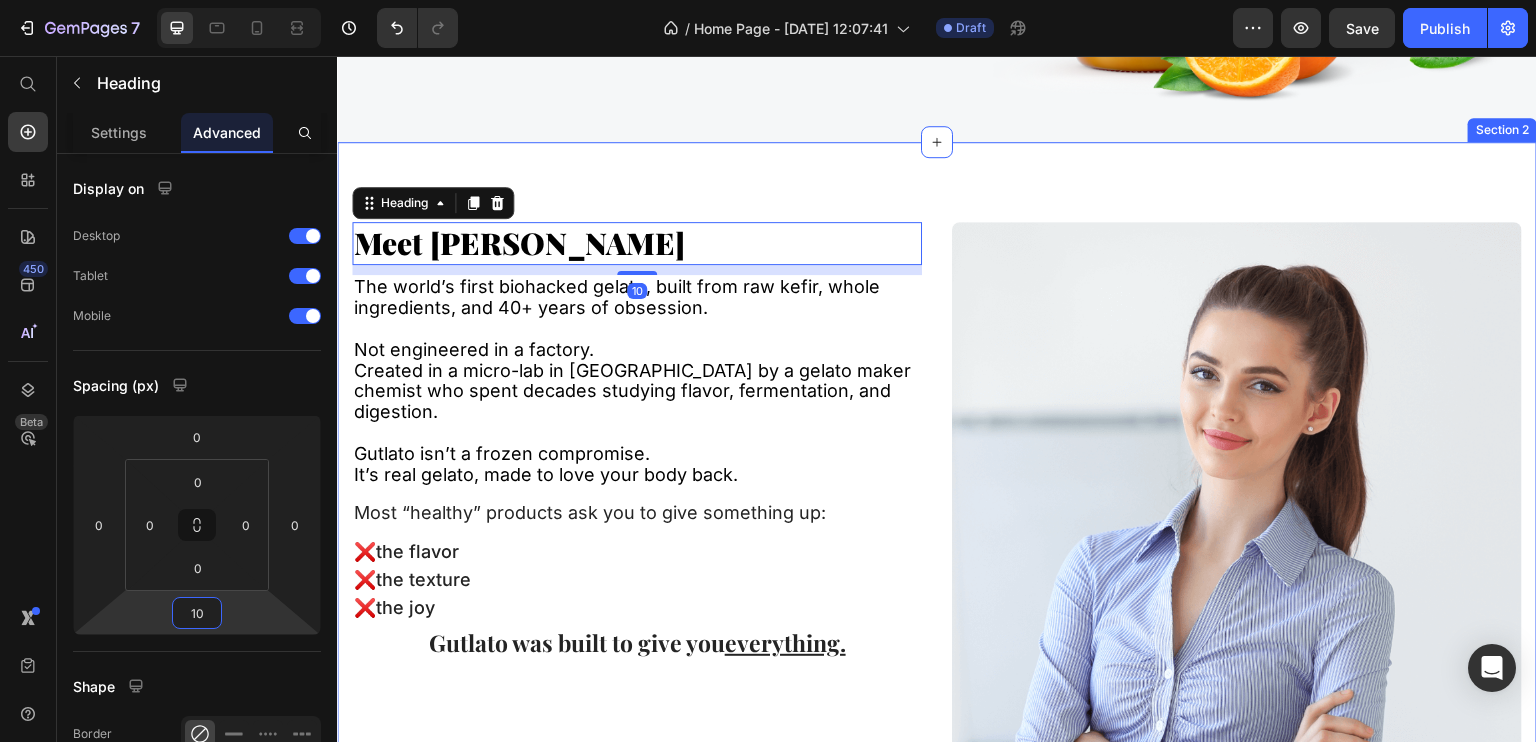 click on "⁠⁠⁠⁠⁠⁠⁠ Meet Gutlato Heading   10 The world’s first biohacked gelato, built from raw kefir, whole ingredients, and 40+ years of obsession. Not engineered in a factory. Created in a micro-lab in [GEOGRAPHIC_DATA] by a gelato maker chemist who spent decades studying flavor, fermentation, and digestion. Gutlato isn’t a frozen compromise. It’s real gelato, made to love your body back. Text Block Most “healthy” products ask you to give something up: Text Block ❌  the flavor Text Block ❌  the texture Text Block ❌  the joy Text Block Gutlato was built to give you  everything. Text Block Image Row Section 2" at bounding box center [937, 507] 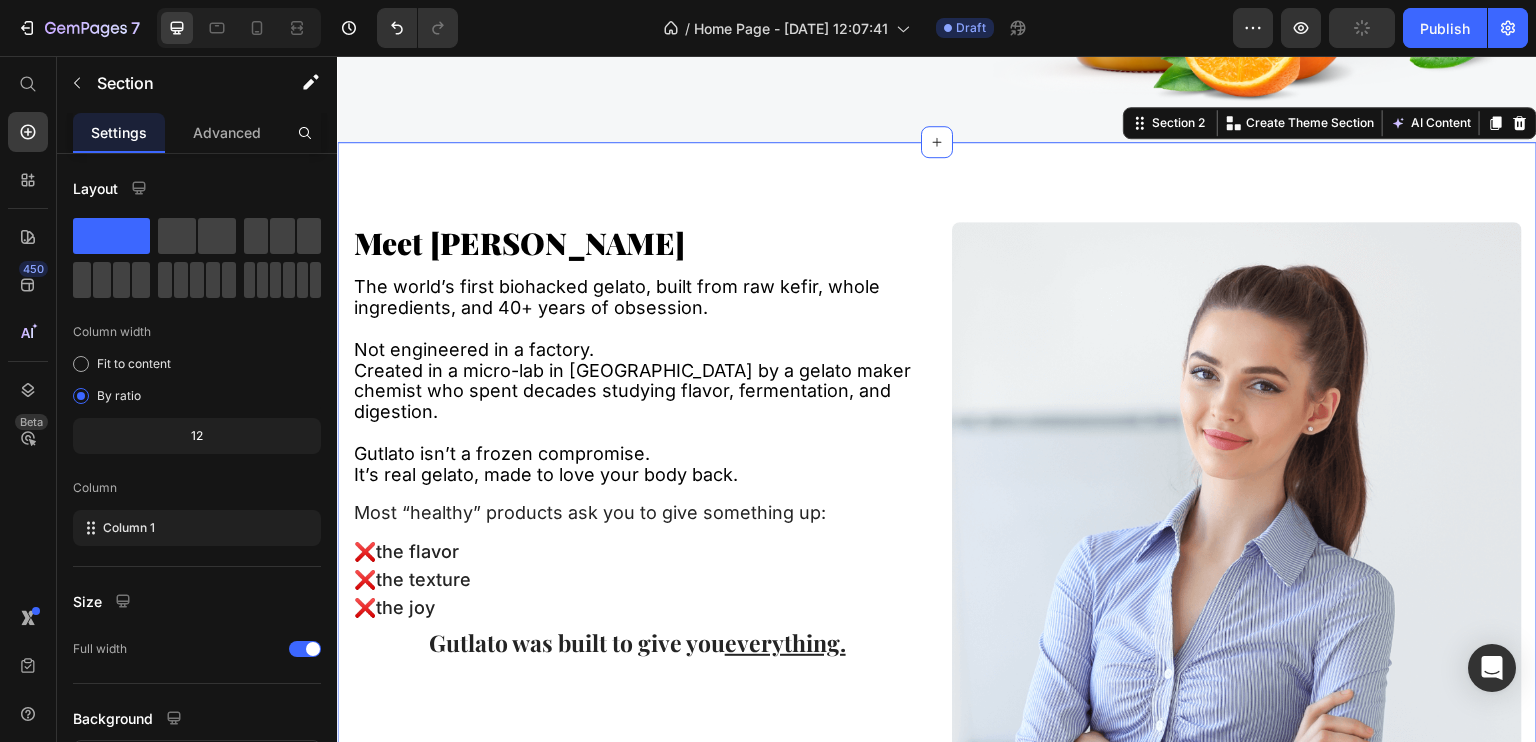 click on "⁠⁠⁠⁠⁠⁠⁠ Meet Gutlato Heading The world’s first biohacked gelato, built from raw kefir, whole ingredients, and 40+ years of obsession. Not engineered in a factory. Created in a micro-lab in [GEOGRAPHIC_DATA] by a gelato maker chemist who spent decades studying flavor, fermentation, and digestion. Gutlato isn’t a frozen compromise. It’s real gelato, made to love your body back. Text Block Most “healthy” products ask you to give something up: Text Block ❌  the flavor Text Block ❌  the texture Text Block ❌  the joy Text Block Gutlato was built to give you  everything. Text Block Image Row Section 2   You can create reusable sections Create Theme Section AI Content Write with GemAI What would you like to describe here? Tone and Voice Persuasive Product Show more Generate" at bounding box center [937, 507] 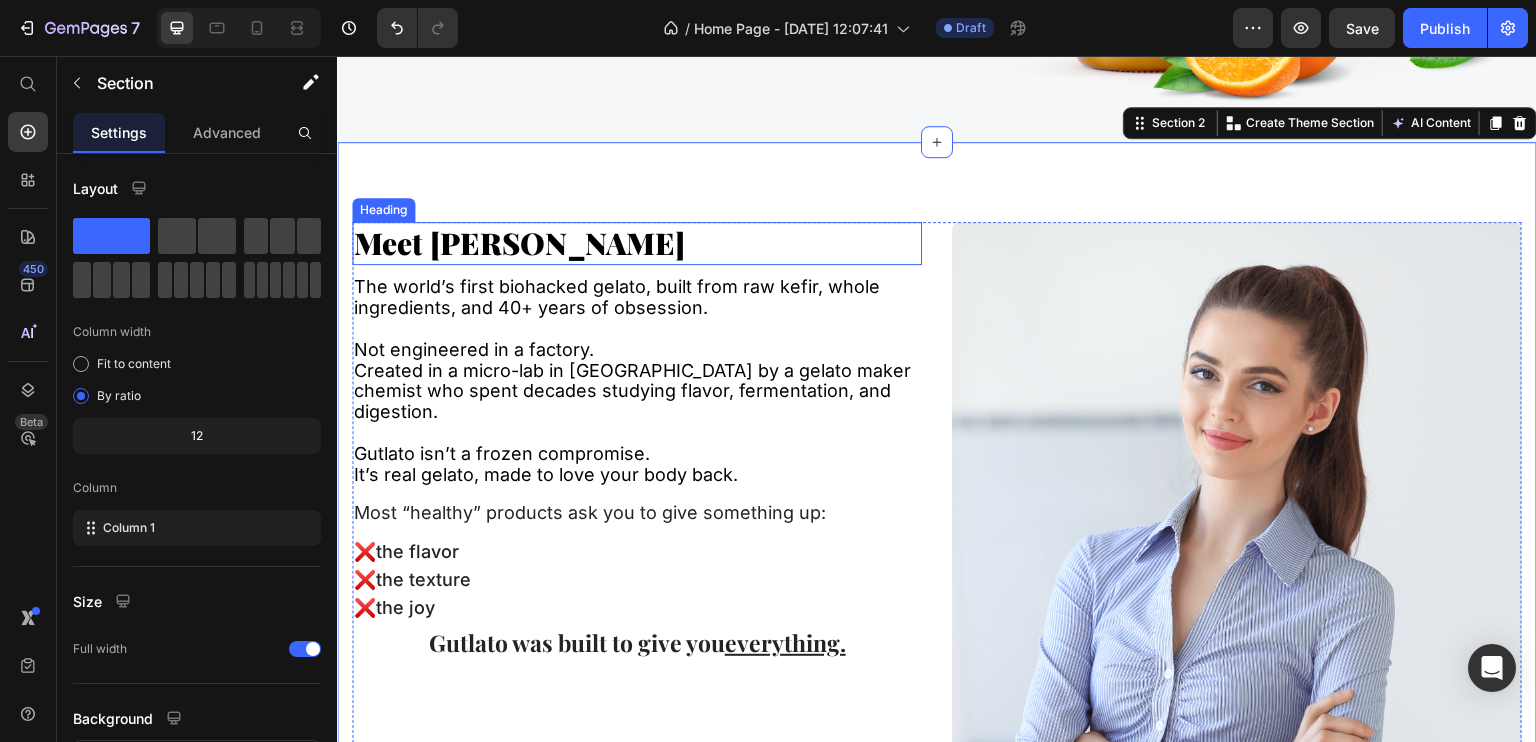 click on "Meet [PERSON_NAME]" at bounding box center [519, 243] 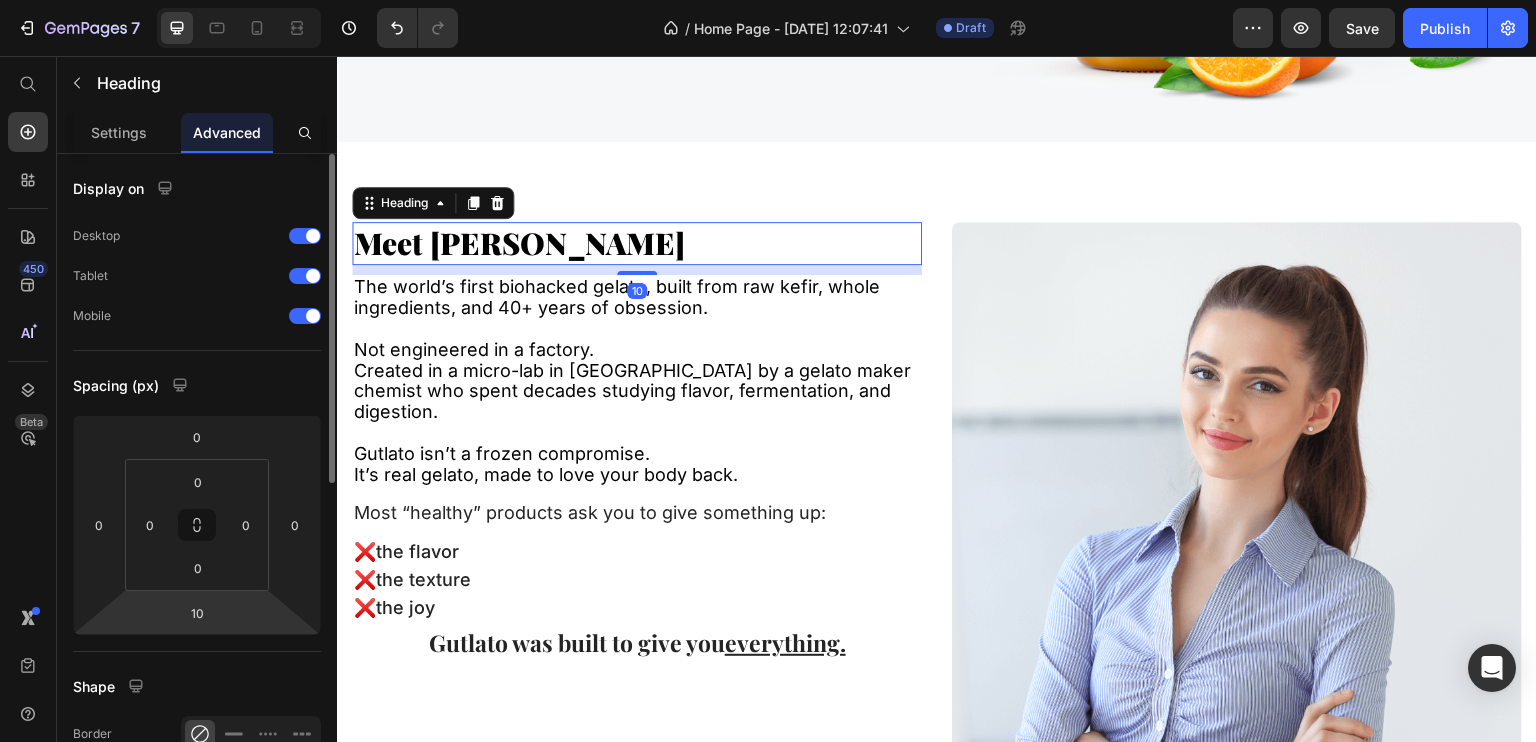 click on "7  Version history  /  Home Page - [DATE] 12:07:41 Draft Preview  Save   Publish  450 Beta Start with Sections Elements Hero Section Product Detail Brands Trusted Badges Guarantee Product Breakdown How to use Testimonials Compare Bundle FAQs Social Proof Brand Story Product List Collection Blog List Contact Sticky Add to Cart Custom Footer Browse Library 450 Layout
Row
Row
Row
Row Text
Heading
Text Block Button
Button
Button
Sticky Back to top Media
Image Image" at bounding box center [768, 0] 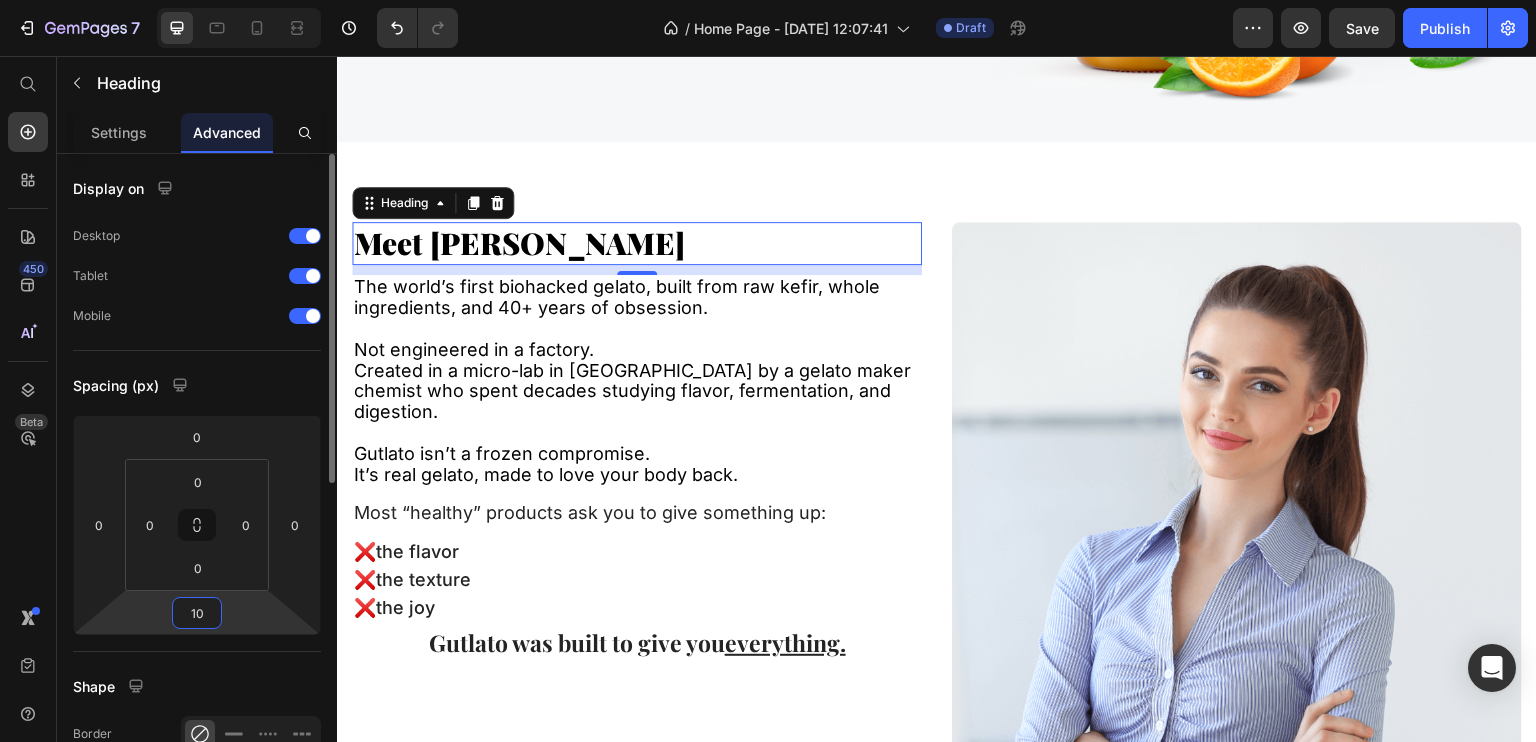 click on "10" at bounding box center (197, 613) 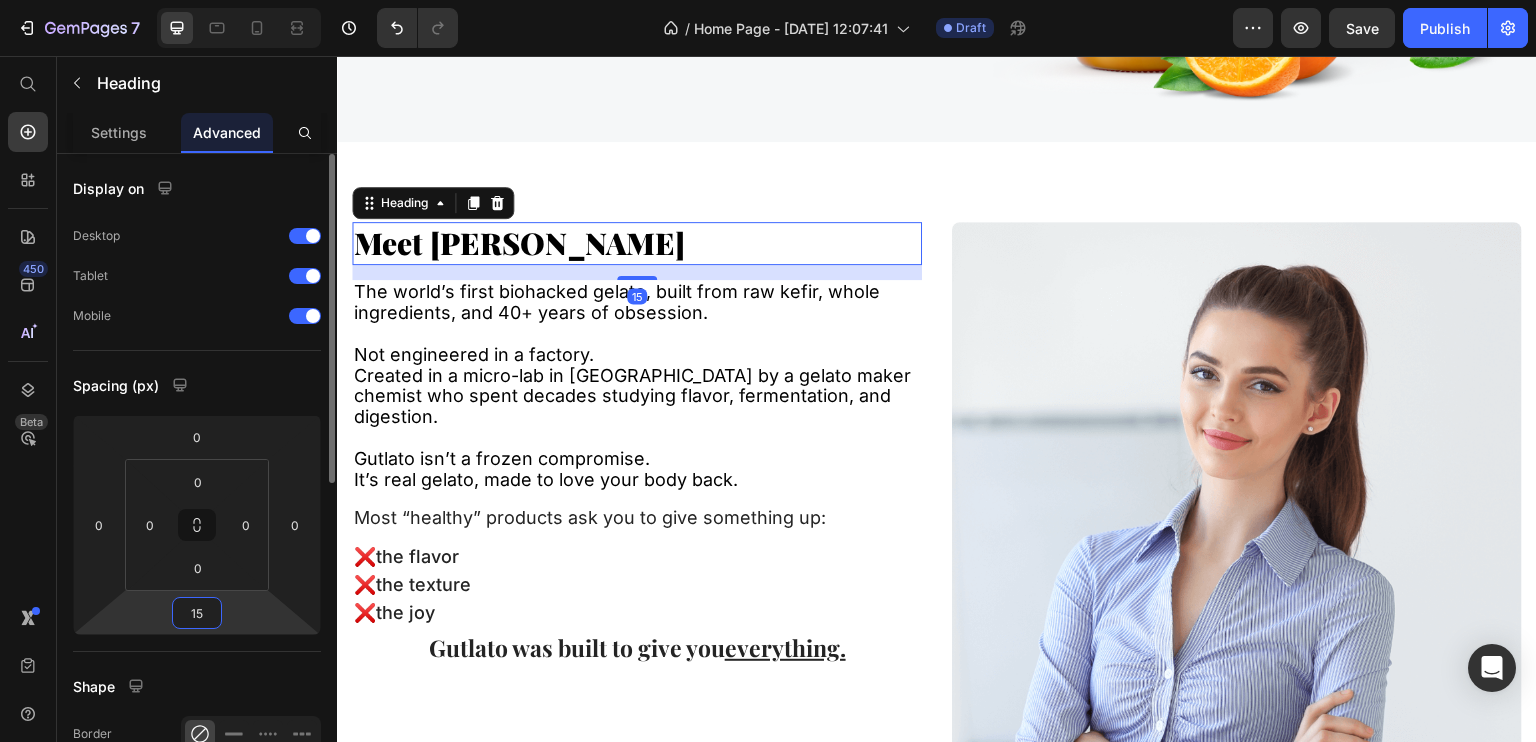 type on "16" 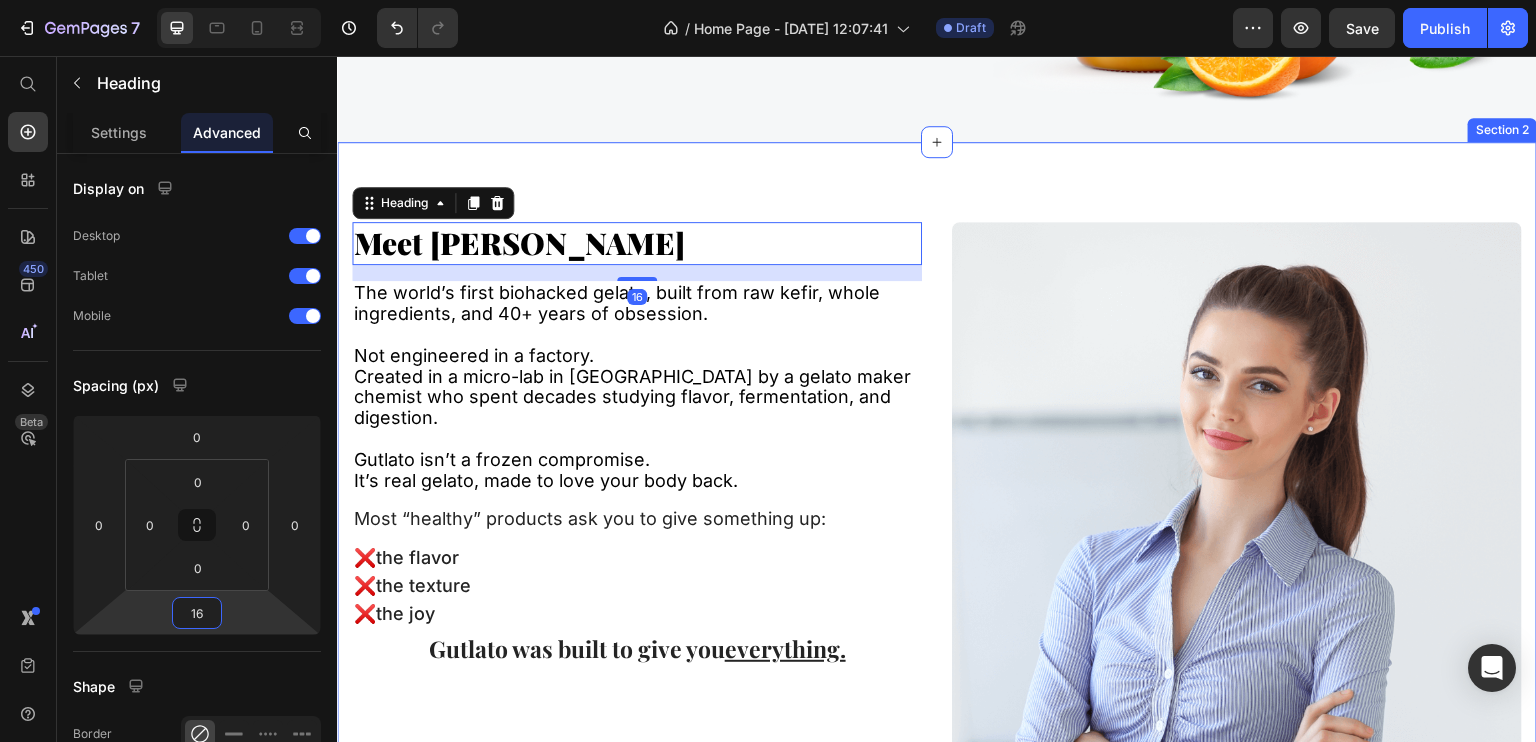 click on "⁠⁠⁠⁠⁠⁠⁠ Meet Gutlato Heading   16 The world’s first biohacked gelato, built from raw kefir, whole ingredients, and 40+ years of obsession. Not engineered in a factory. Created in a micro-lab in [GEOGRAPHIC_DATA] by a gelato maker chemist who spent decades studying flavor, fermentation, and digestion. Gutlato isn’t a frozen compromise. It’s real gelato, made to love your body back. Text Block Most “healthy” products ask you to give something up: Text Block ❌  the flavor Text Block ❌  the texture Text Block ❌  the joy Text Block Gutlato was built to give you  everything. Text Block Image Row Section 2" at bounding box center [937, 507] 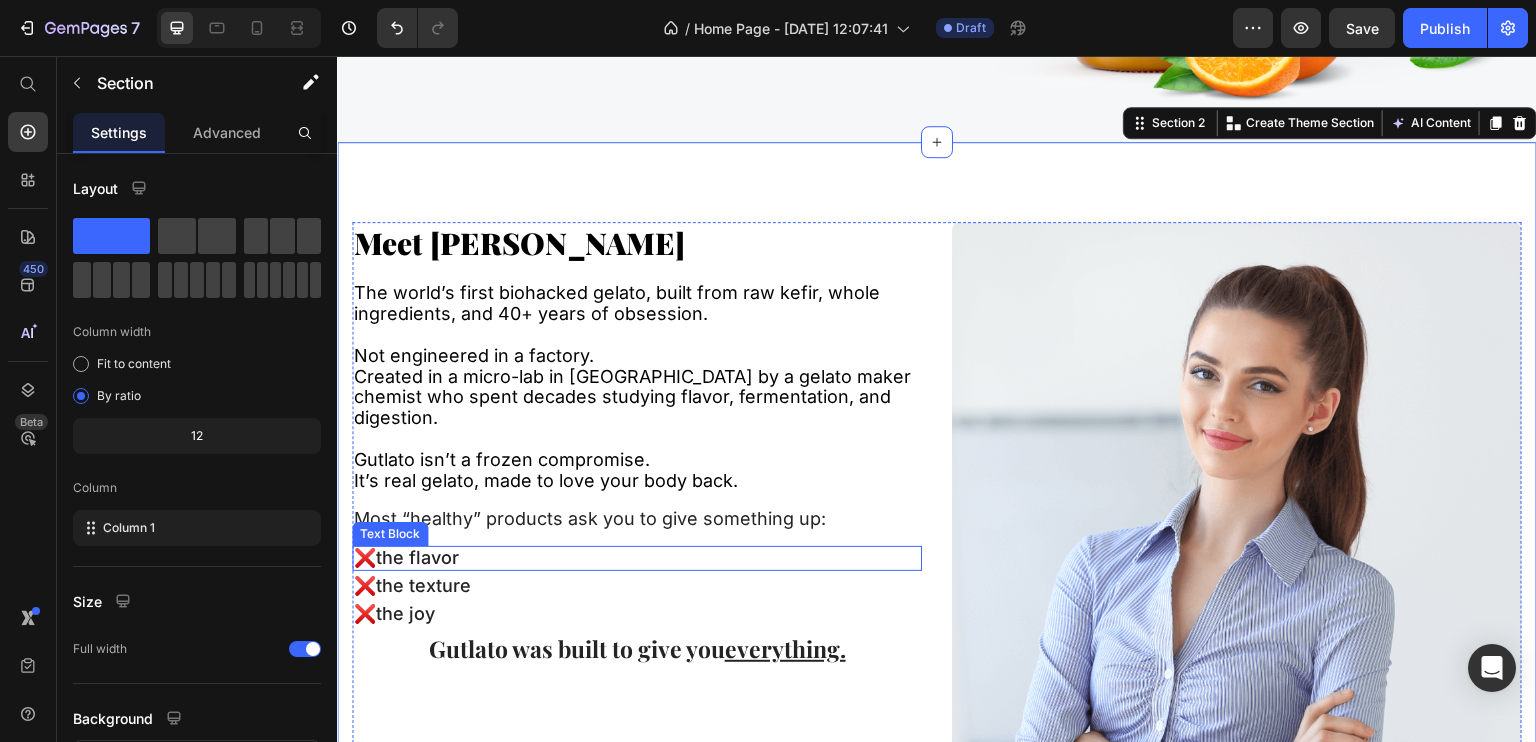 click on "❌  the flavor" at bounding box center (406, 557) 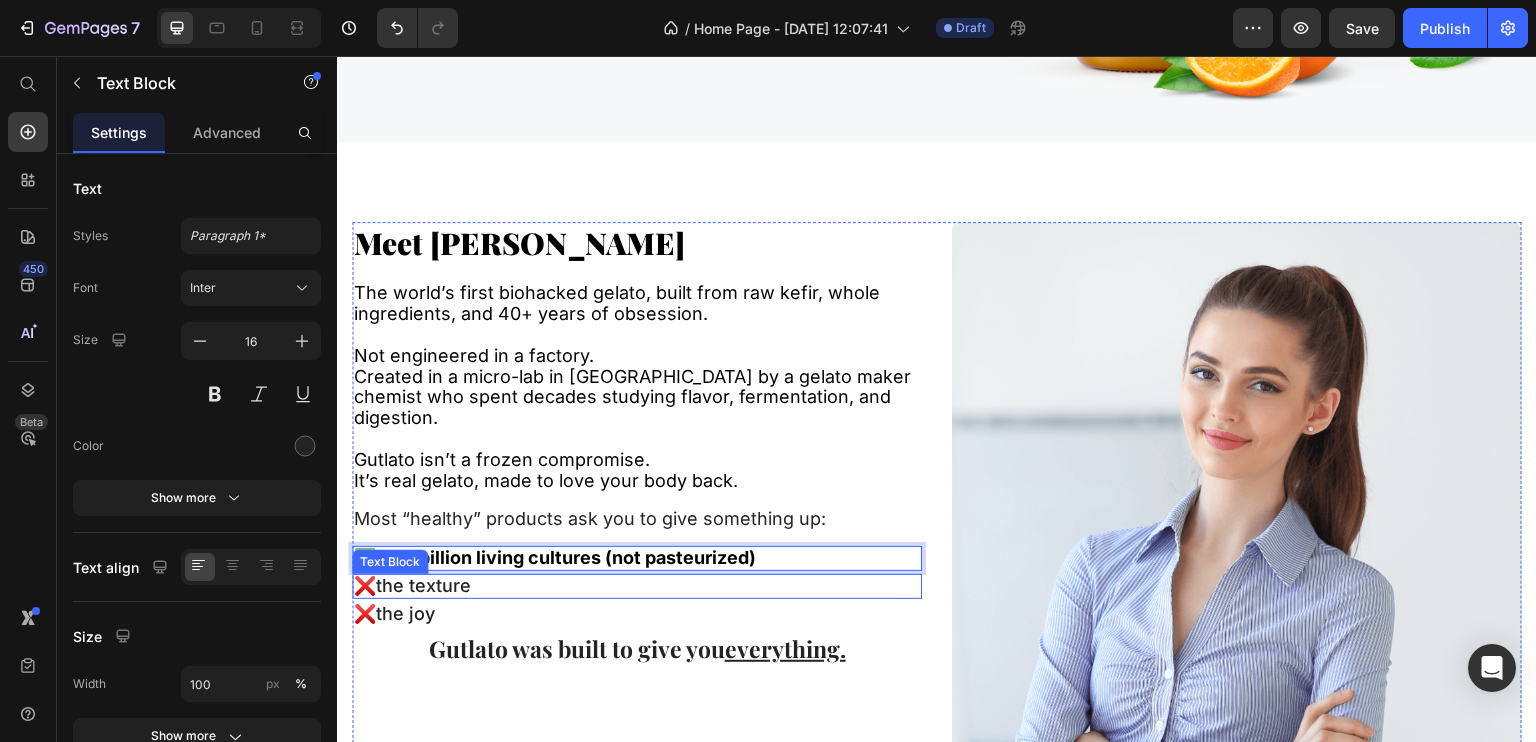click on "❌  the texture" at bounding box center [637, 586] 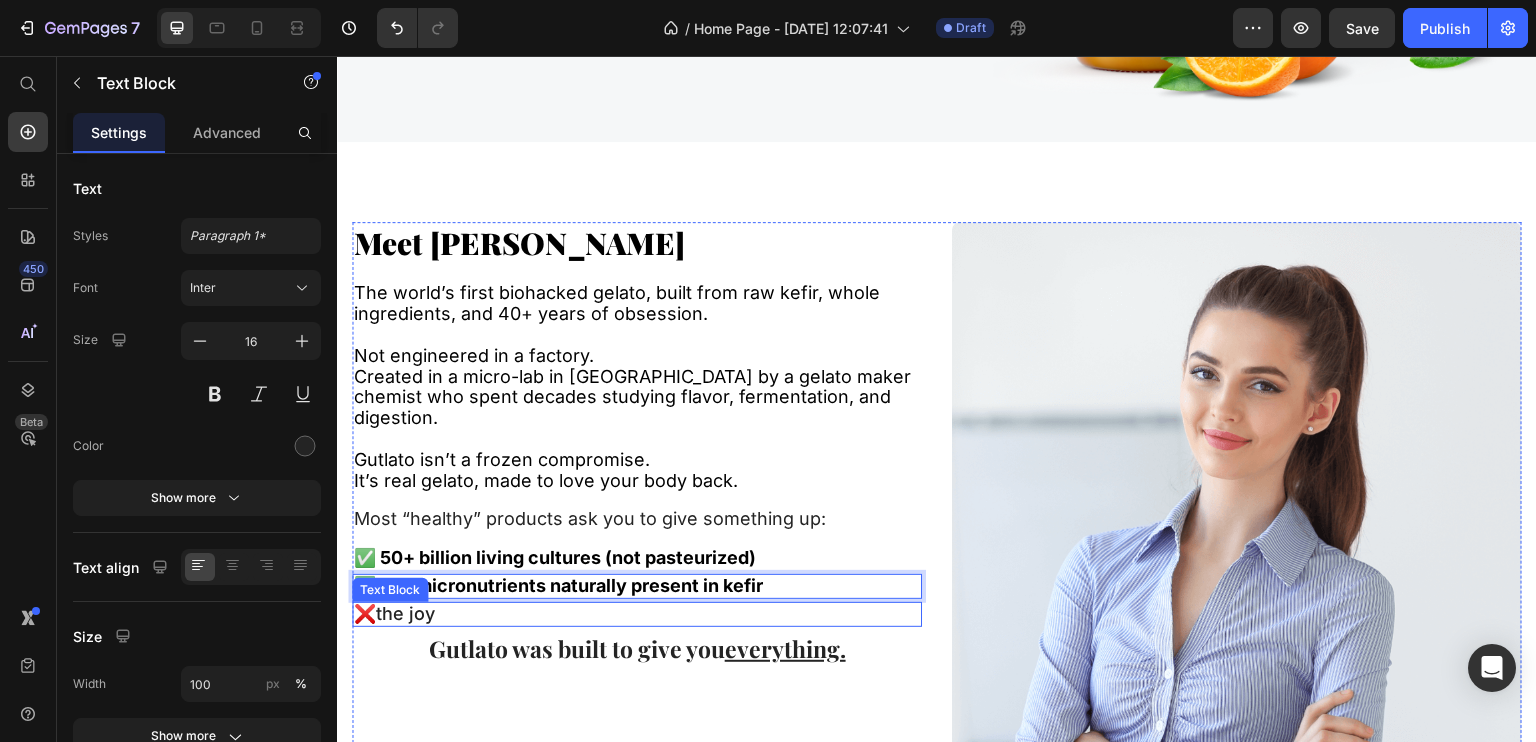 click on "❌  the joy" at bounding box center (637, 614) 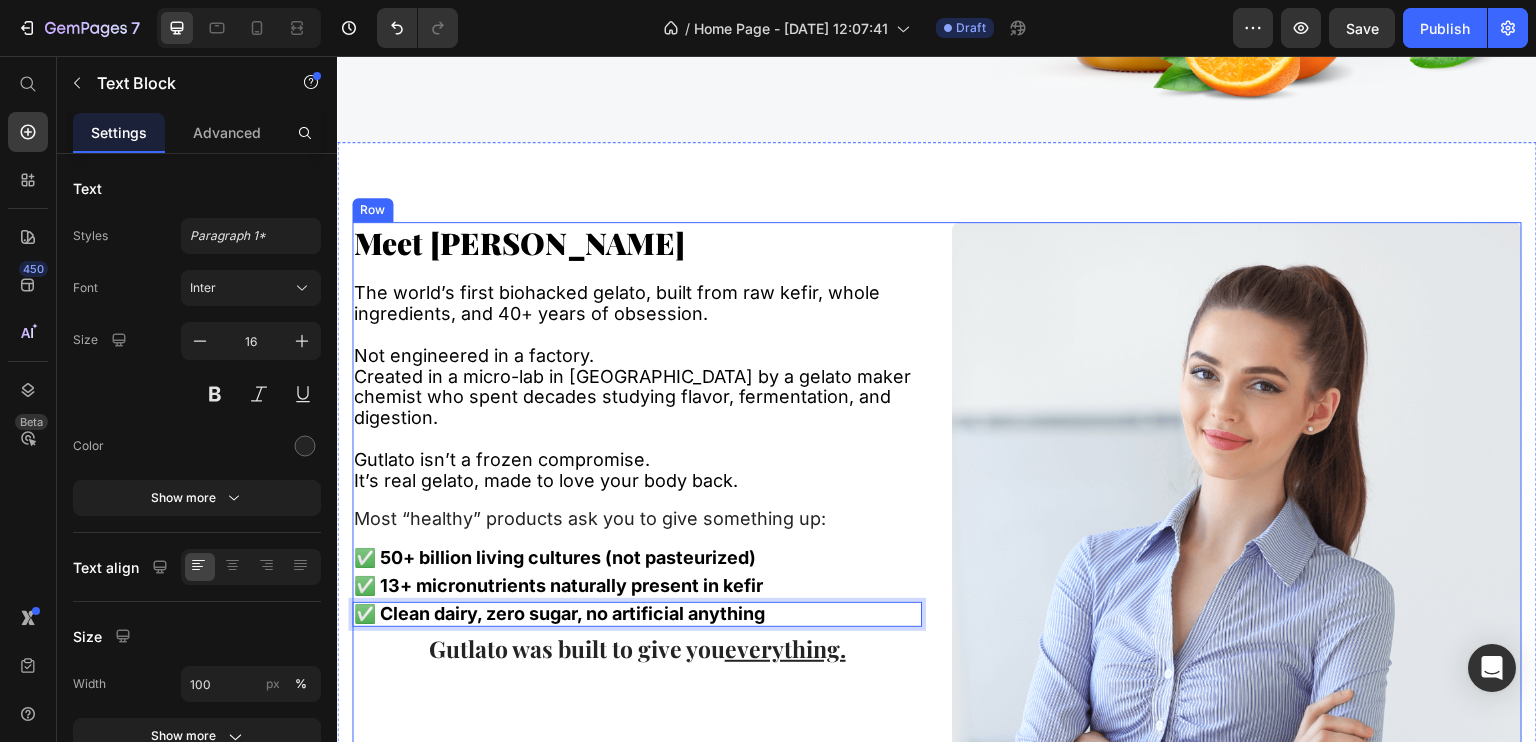 click on "⁠⁠⁠⁠⁠⁠⁠ Meet Gutlato Heading The world’s first biohacked gelato, built from raw kefir, whole ingredients, and 40+ years of obsession. Not engineered in a factory. Created in a micro-lab in [GEOGRAPHIC_DATA] by a gelato maker chemist who spent decades studying flavor, fermentation, and digestion. Gutlato isn’t a frozen compromise. It’s real gelato, made to love your body back. Text Block Most “healthy” products ask you to give something up: Text Block ✅ 50+ billion living cultures (not pasteurized) Text Block ✅ 13+ micronutrients naturally present in kefir Text Block ✅ Clean dairy, zero sugar, no artificial anything Text Block   10 Gutlato was built to give you  everything. Text Block" at bounding box center (637, 515) 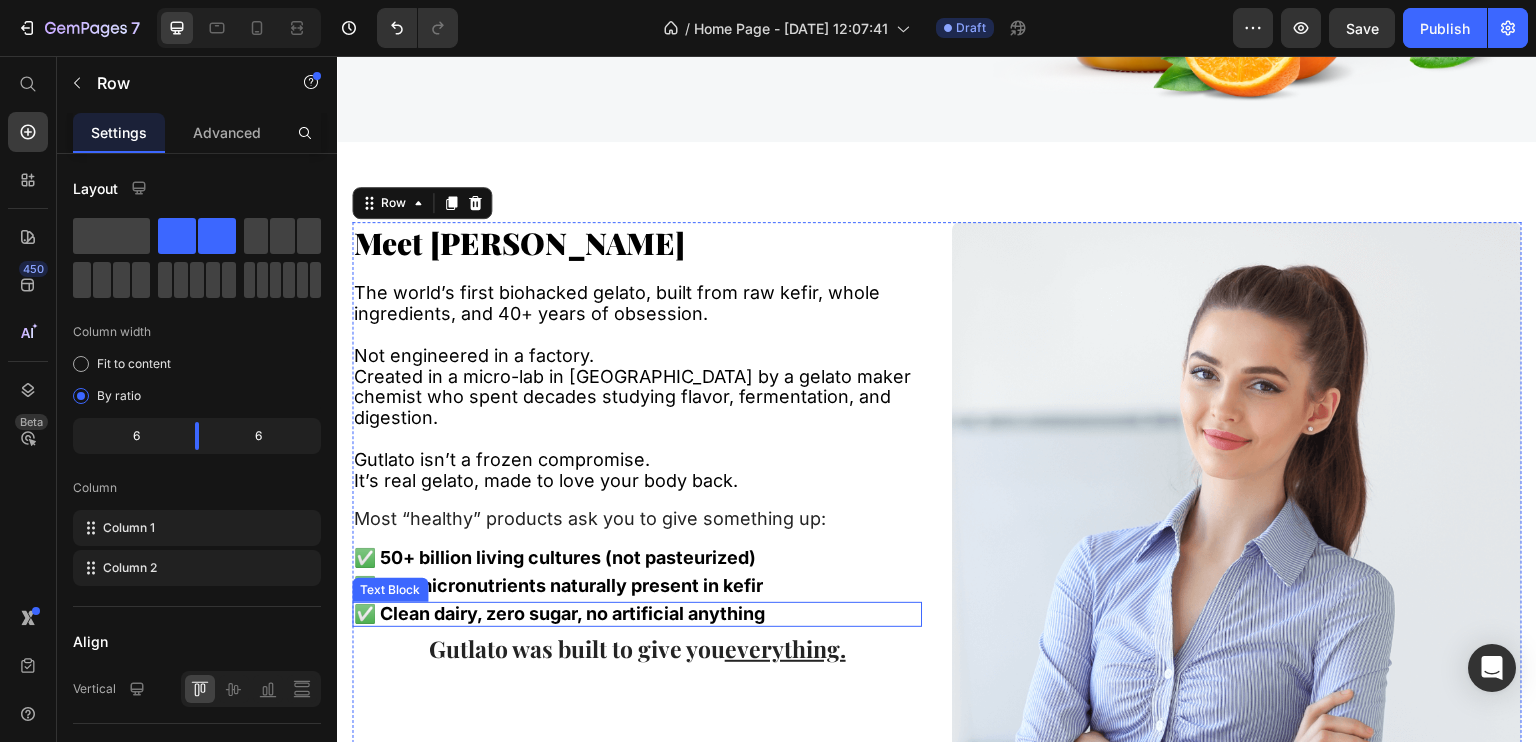 click on "✅ Clean dairy, zero sugar, no artificial anything" at bounding box center (559, 613) 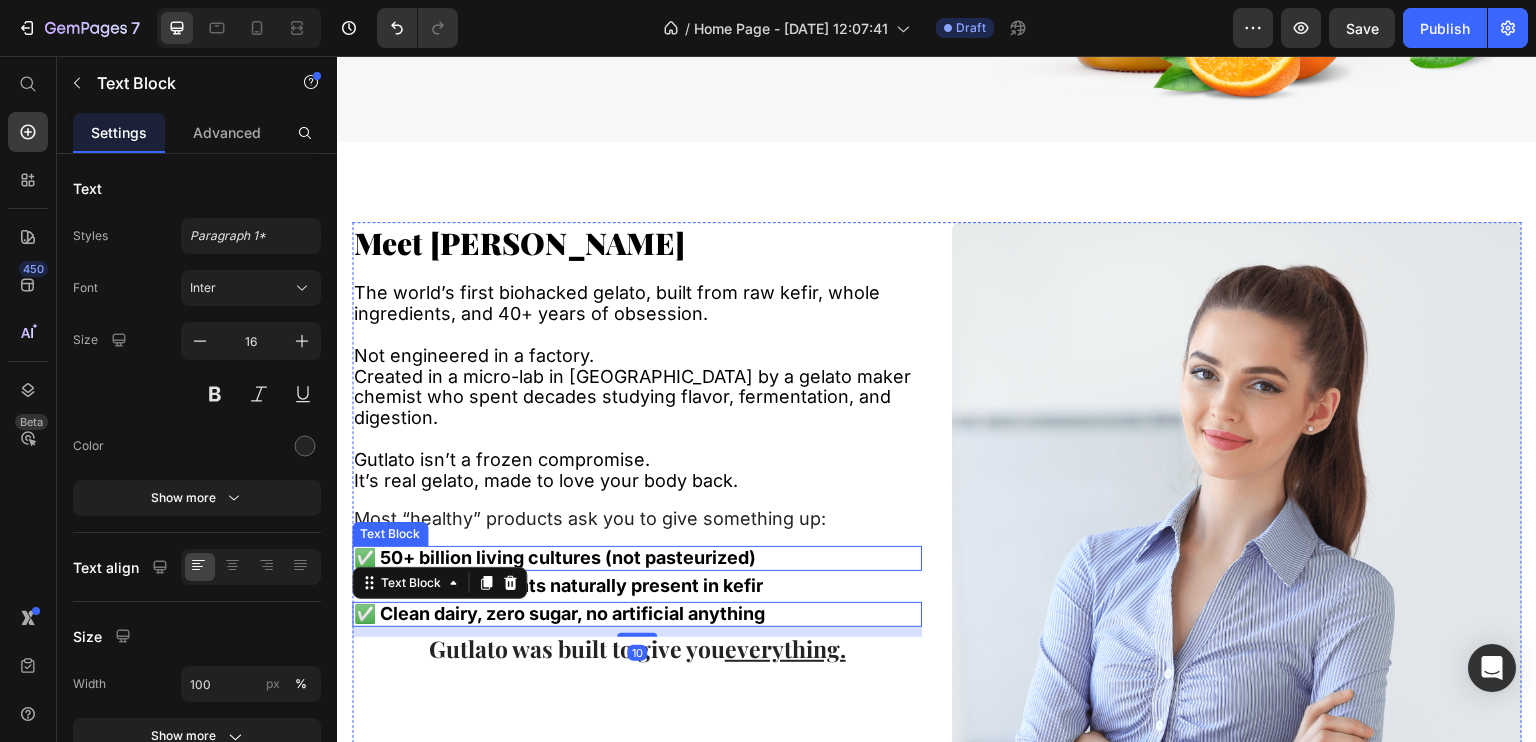 click on "✅ 50+ billion living cultures (not pasteurized)" at bounding box center (555, 557) 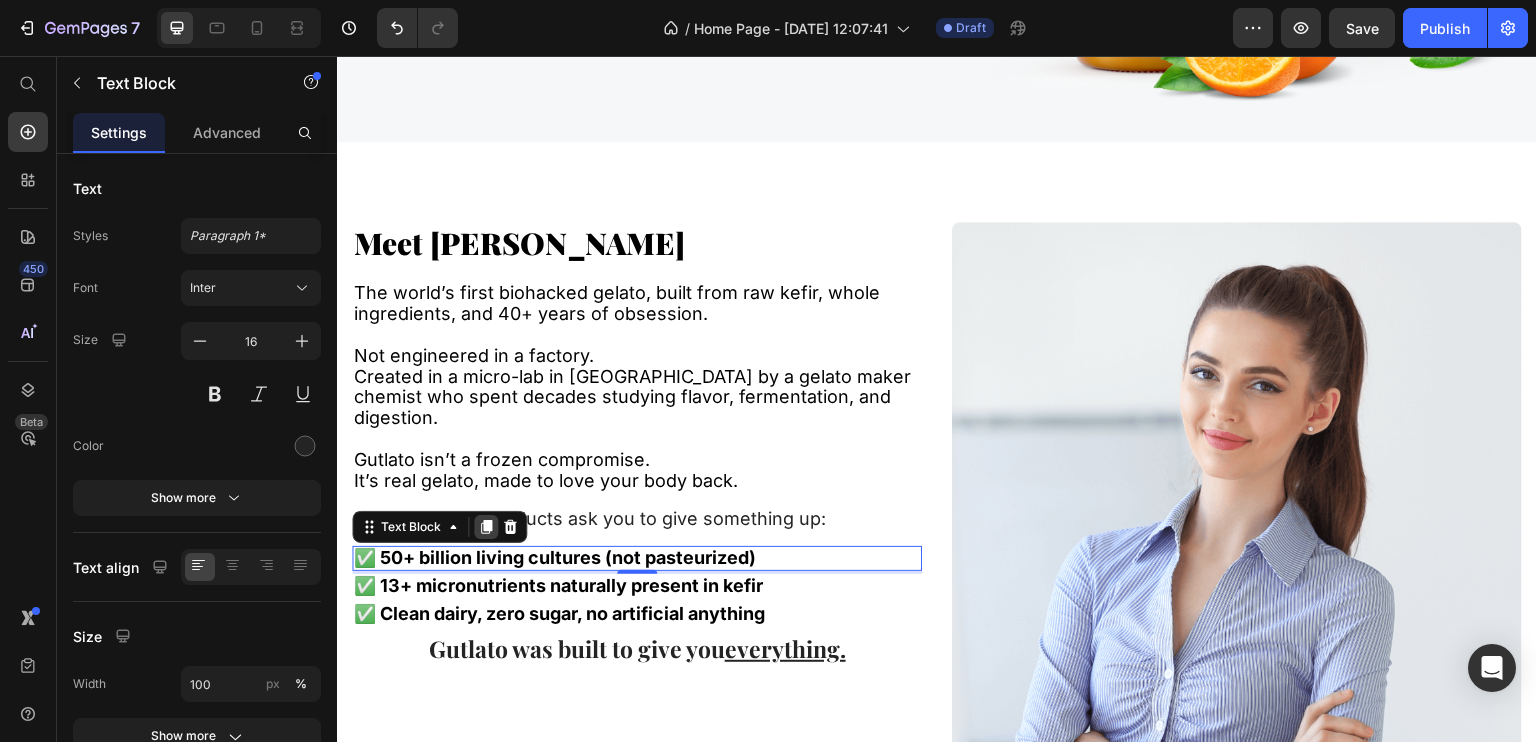 click 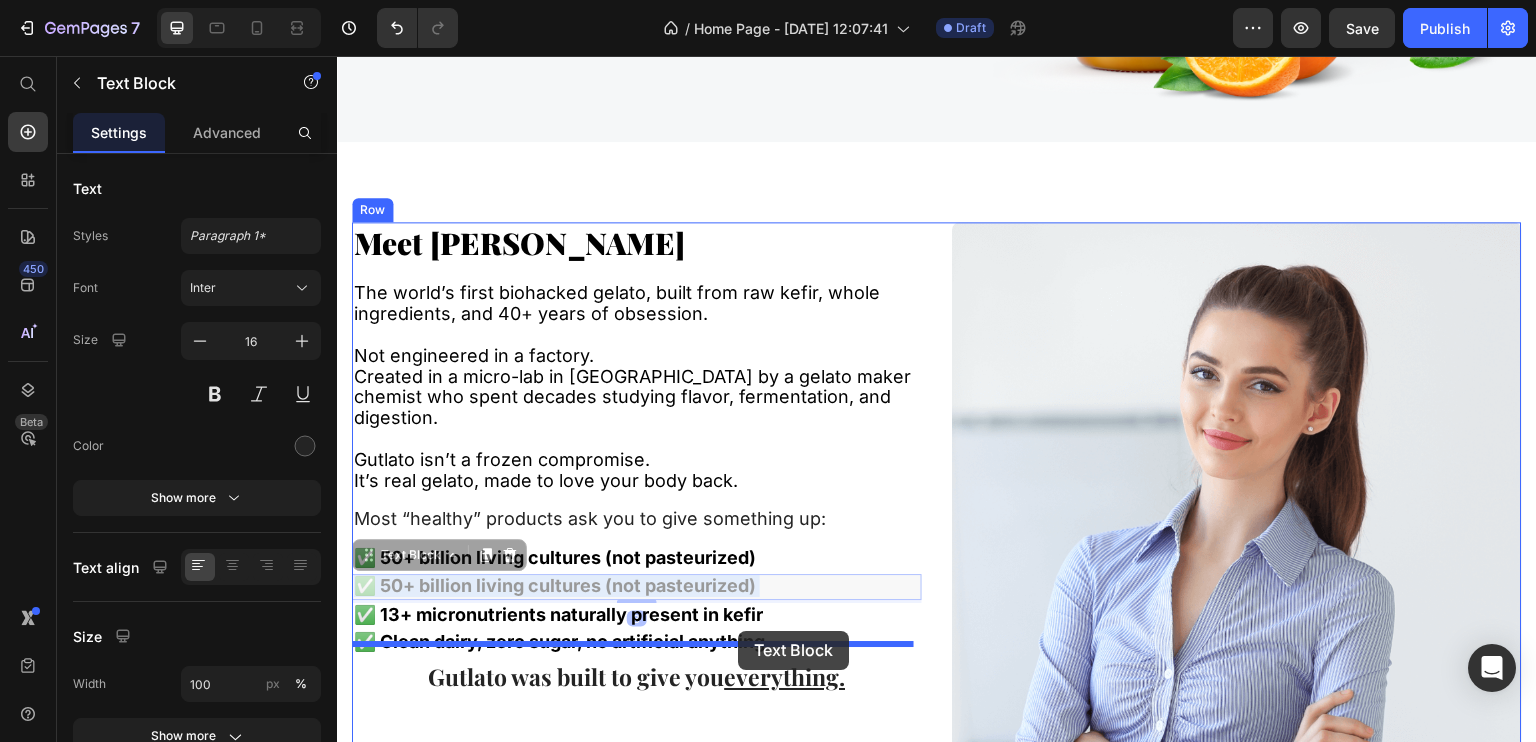 drag, startPoint x: 760, startPoint y: 597, endPoint x: 737, endPoint y: 631, distance: 41.04875 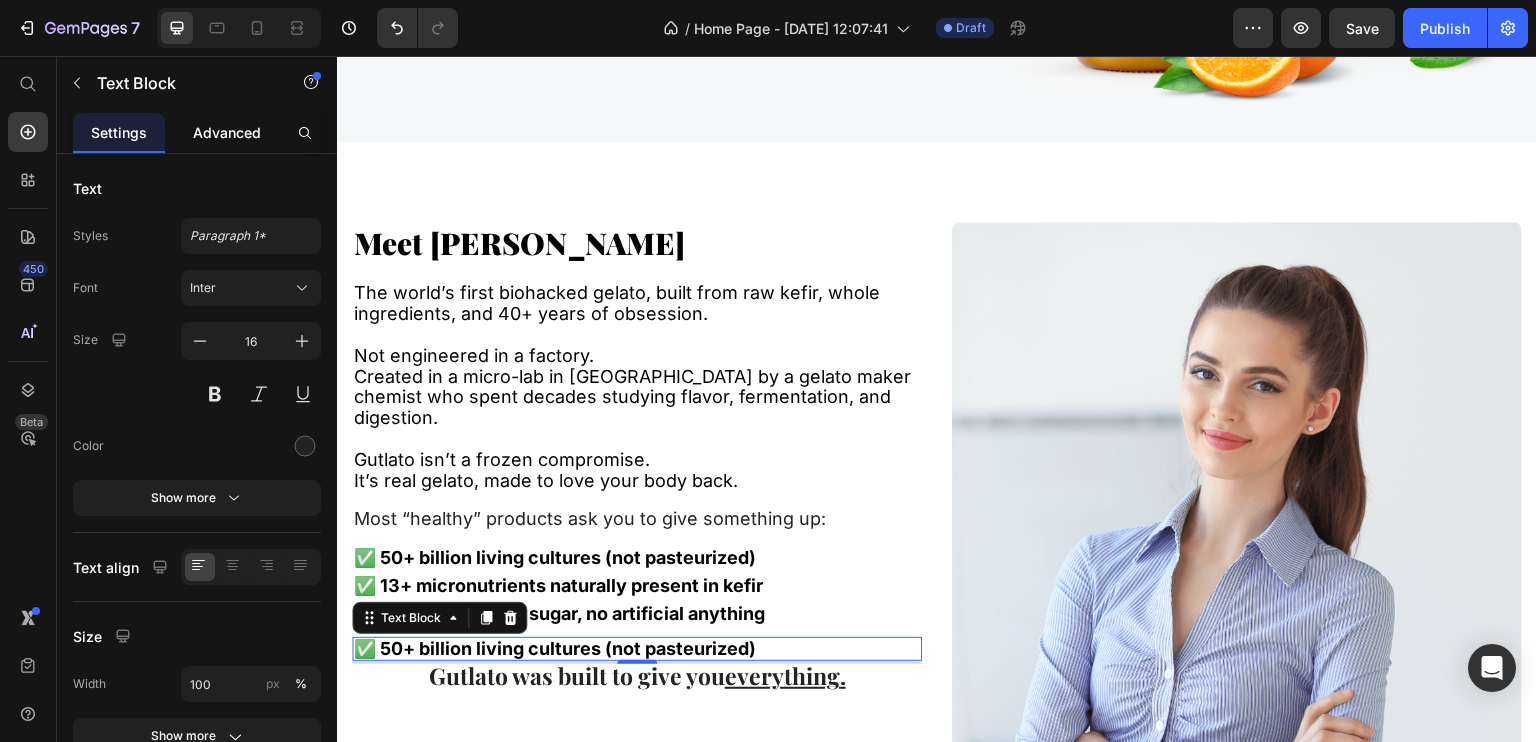 click on "Advanced" 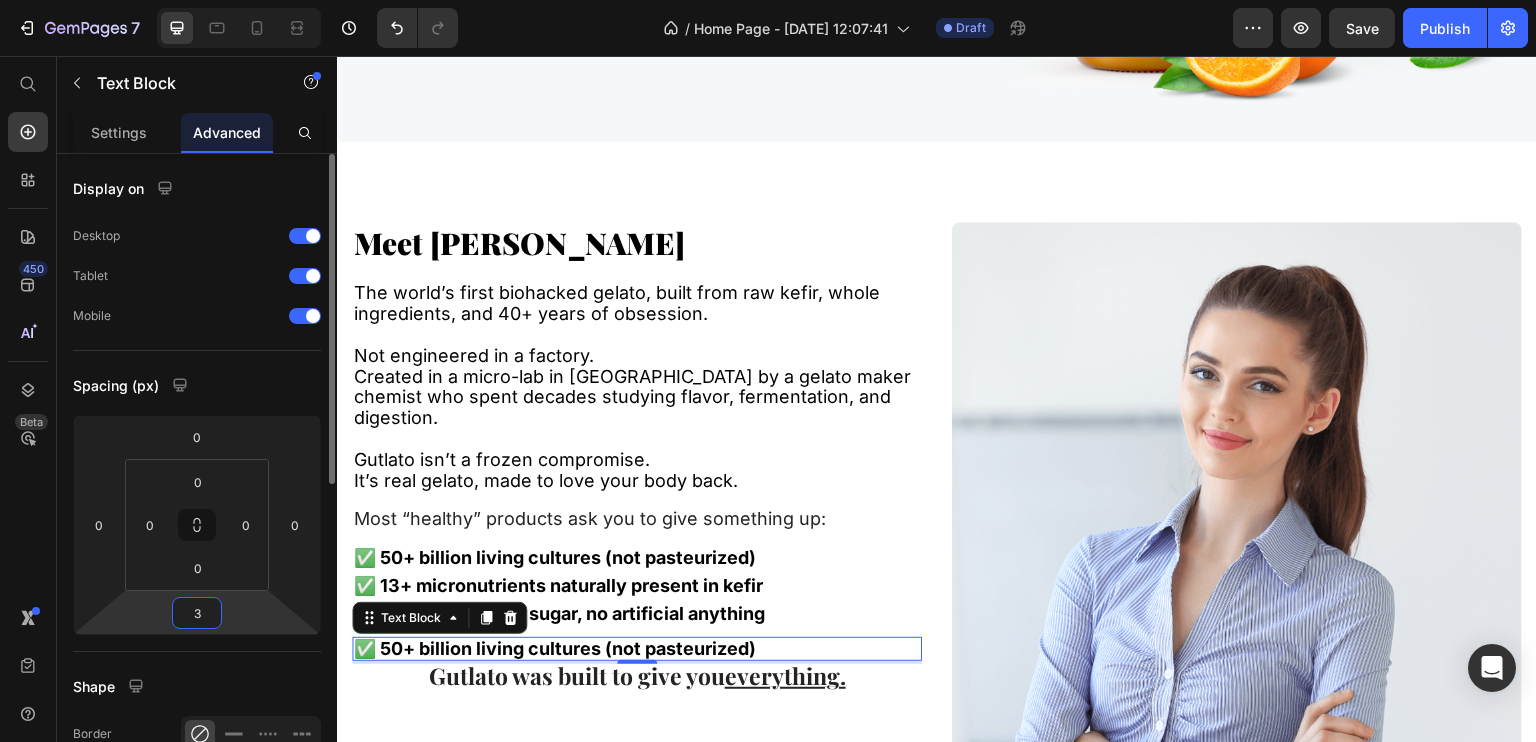click on "3" at bounding box center [197, 613] 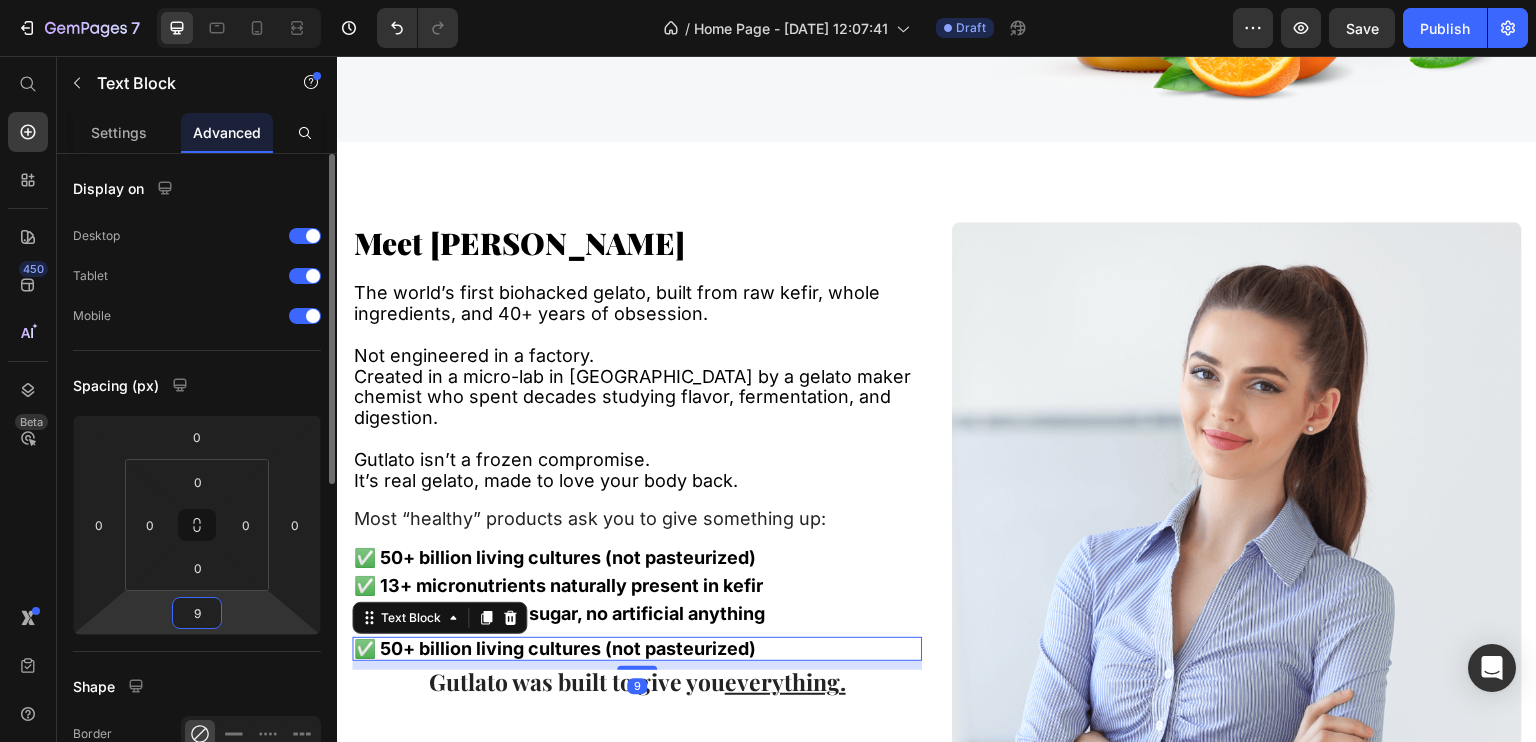 type on "10" 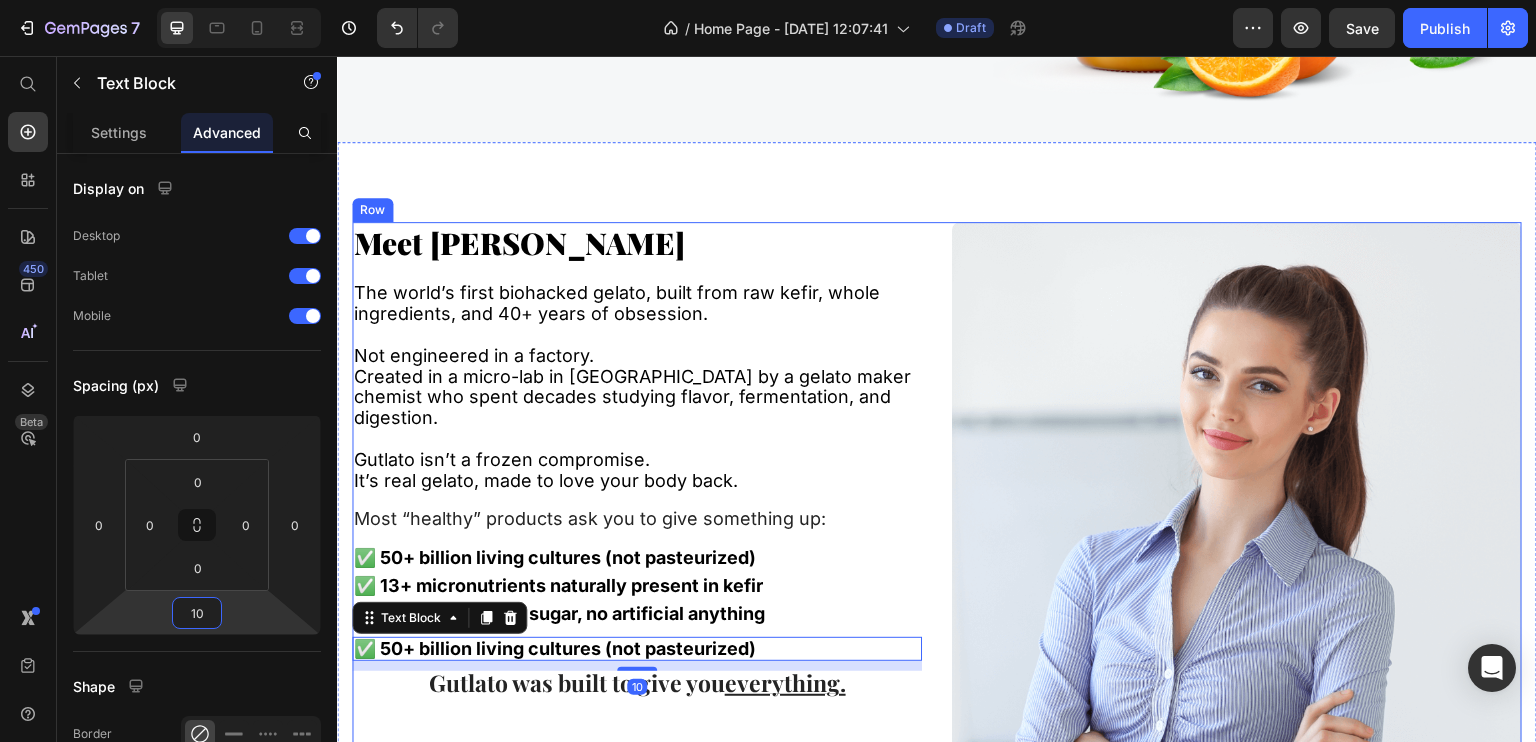 click on "⁠⁠⁠⁠⁠⁠⁠ Meet Gutlato Heading The world’s first biohacked gelato, built from raw kefir, whole ingredients, and 40+ years of obsession. Not engineered in a factory. Created in a micro-lab in [GEOGRAPHIC_DATA] by a gelato maker chemist who spent decades studying flavor, fermentation, and digestion. Gutlato isn’t a frozen compromise. It’s real gelato, made to love your body back. Text Block Most “healthy” products ask you to give something up: Text Block ✅ 50+ billion living cultures (not pasteurized) Text Block ✅ 13+ micronutrients naturally present in kefir Text Block ✅ Clean dairy, zero sugar, no artificial anything Text Block ✅ 50+ billion living cultures (not pasteurized) Text Block   10 Gutlato was built to give you  everything. Text Block" at bounding box center [637, 515] 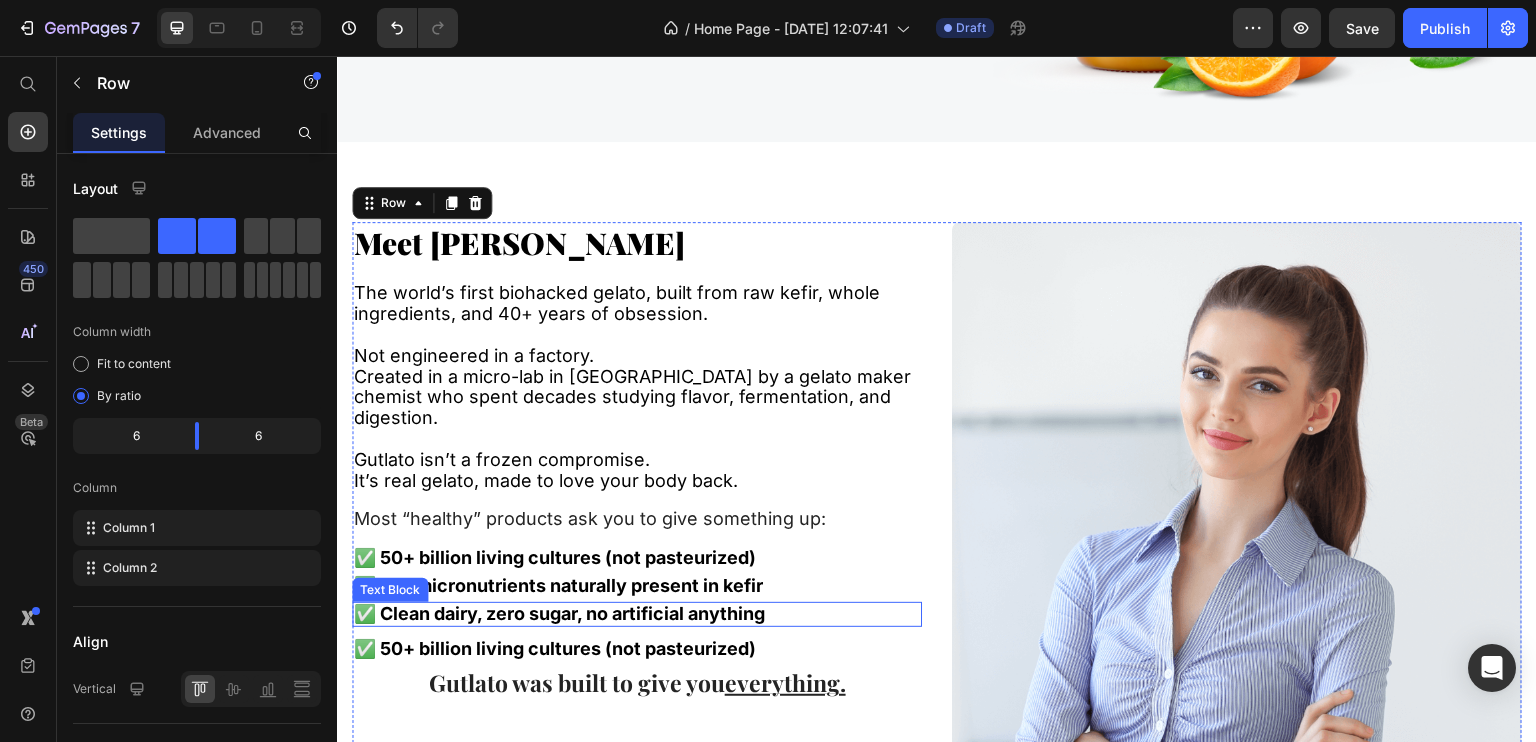 click on "✅ Clean dairy, zero sugar, no artificial anything" at bounding box center (559, 613) 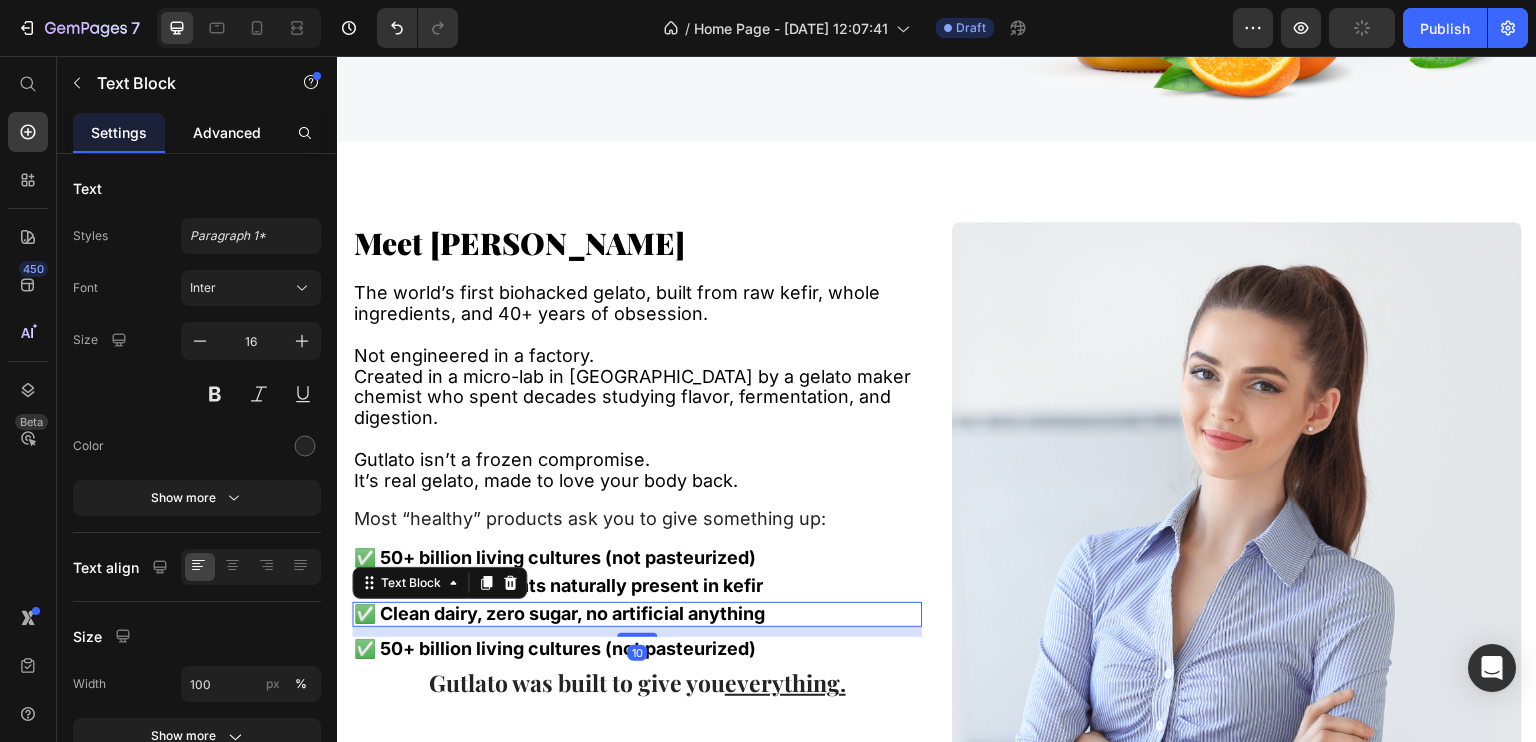 click on "Advanced" at bounding box center (227, 132) 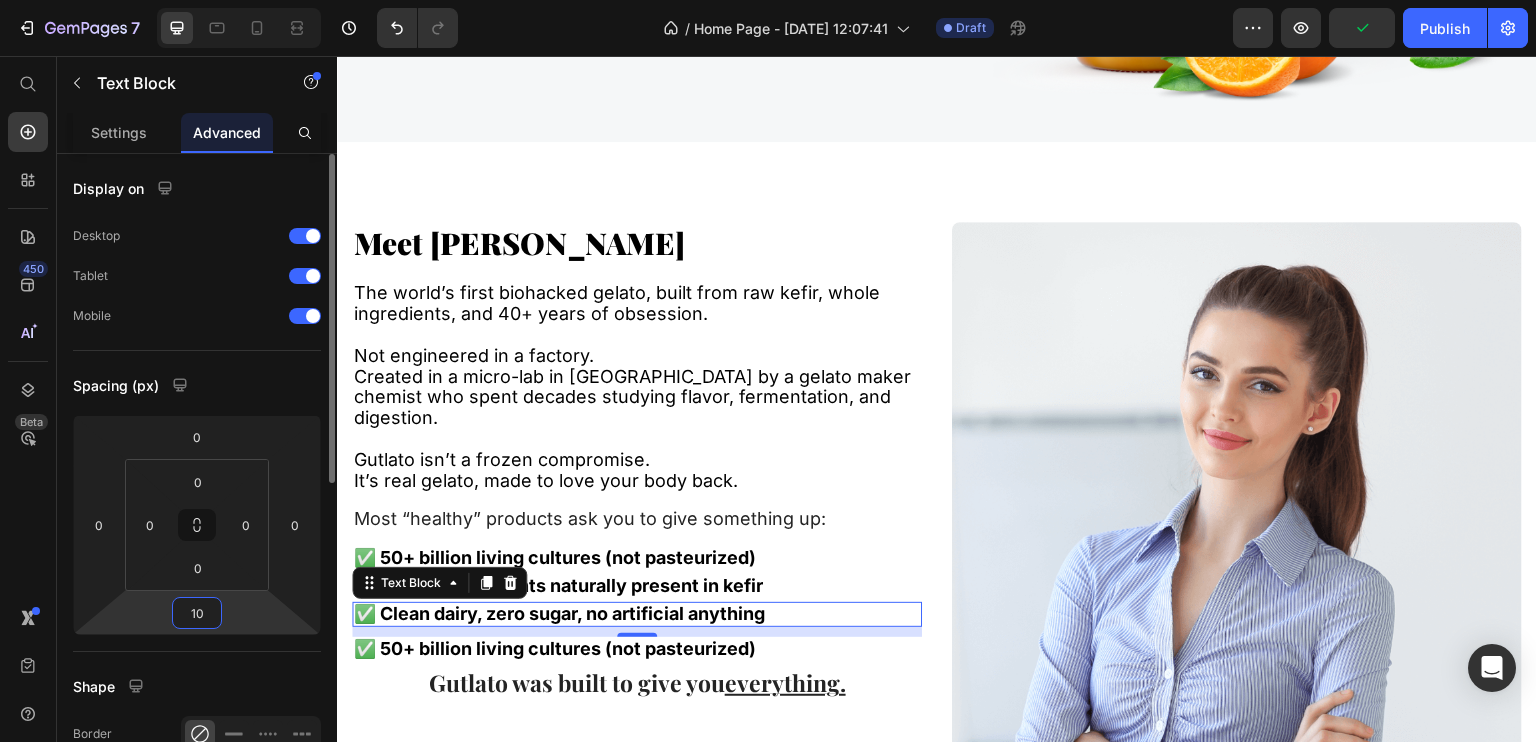 click on "10" at bounding box center [197, 613] 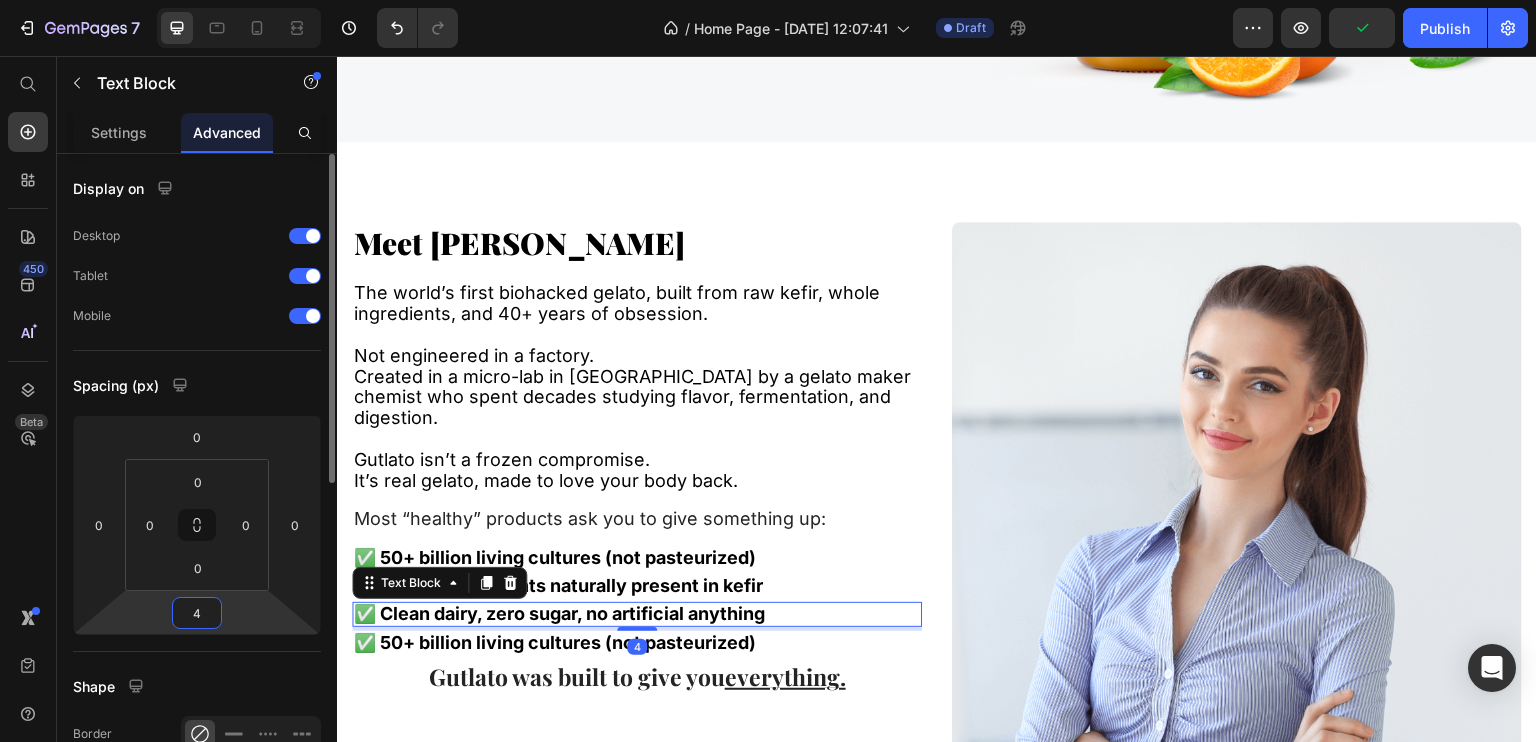 type on "3" 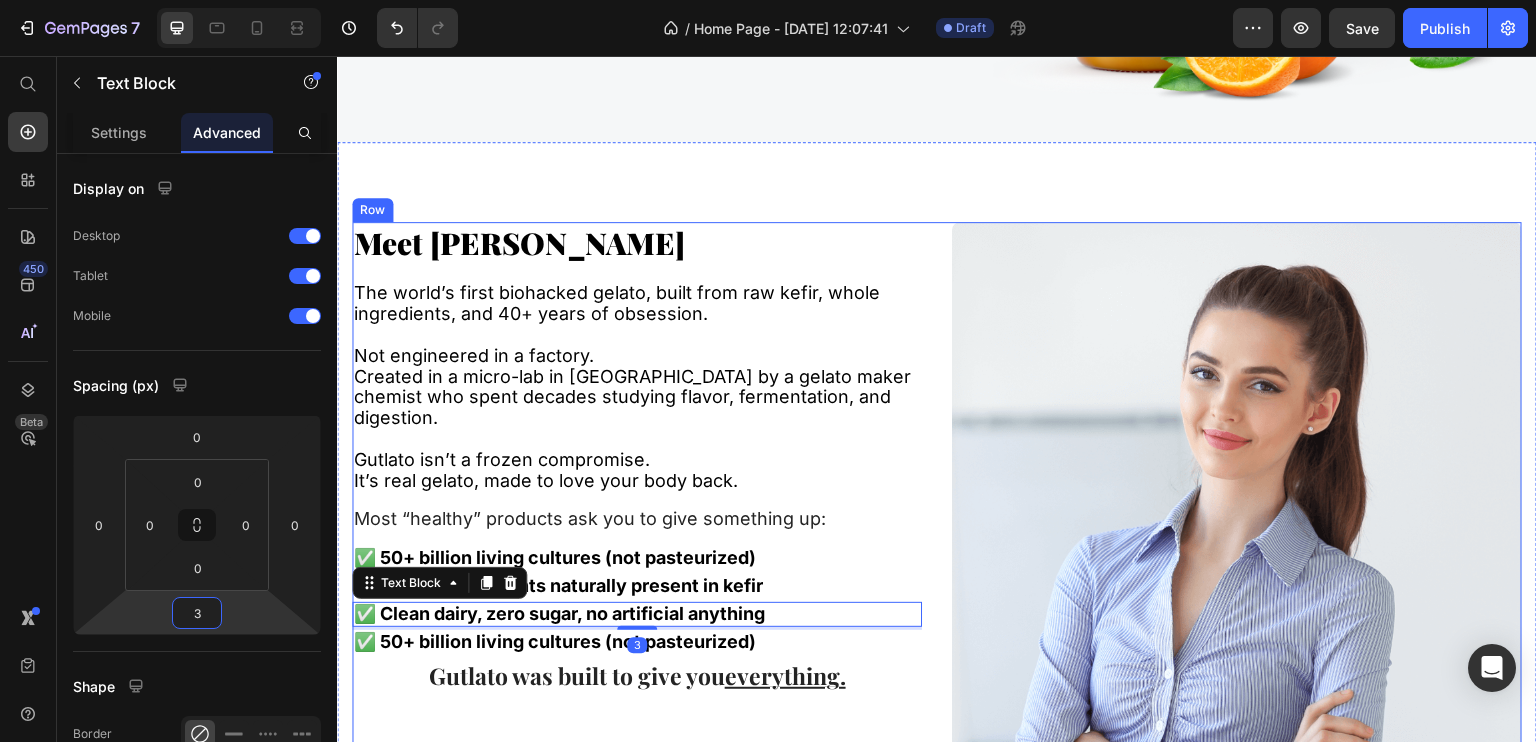 click on "⁠⁠⁠⁠⁠⁠⁠ Meet Gutlato Heading The world’s first biohacked gelato, built from raw kefir, whole ingredients, and 40+ years of obsession. Not engineered in a factory. Created in a micro-lab in [GEOGRAPHIC_DATA] by a gelato maker chemist who spent decades studying flavor, fermentation, and digestion. Gutlato isn’t a frozen compromise. It’s real gelato, made to love your body back. Text Block Most “healthy” products ask you to give something up: Text Block ✅ 50+ billion living cultures (not pasteurized) Text Block ✅ 13+ micronutrients naturally present in kefir Text Block ✅ Clean dairy, zero sugar, no artificial anything Text Block   3 ✅ 50+ billion living cultures (not pasteurized) Text Block Gutlato was built to give you  everything. Text Block" at bounding box center [637, 515] 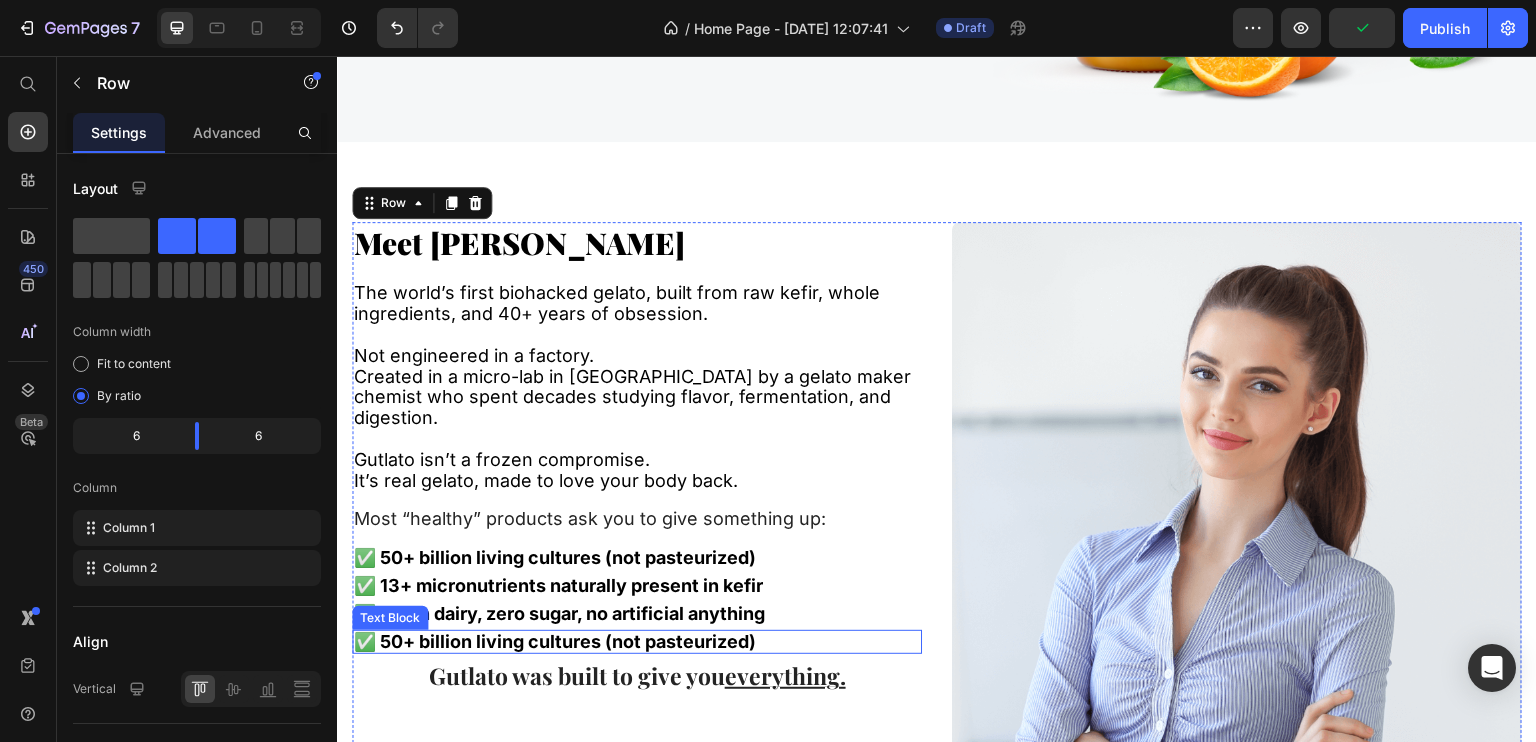 click on "✅ 50+ billion living cultures (not pasteurized)" at bounding box center [555, 641] 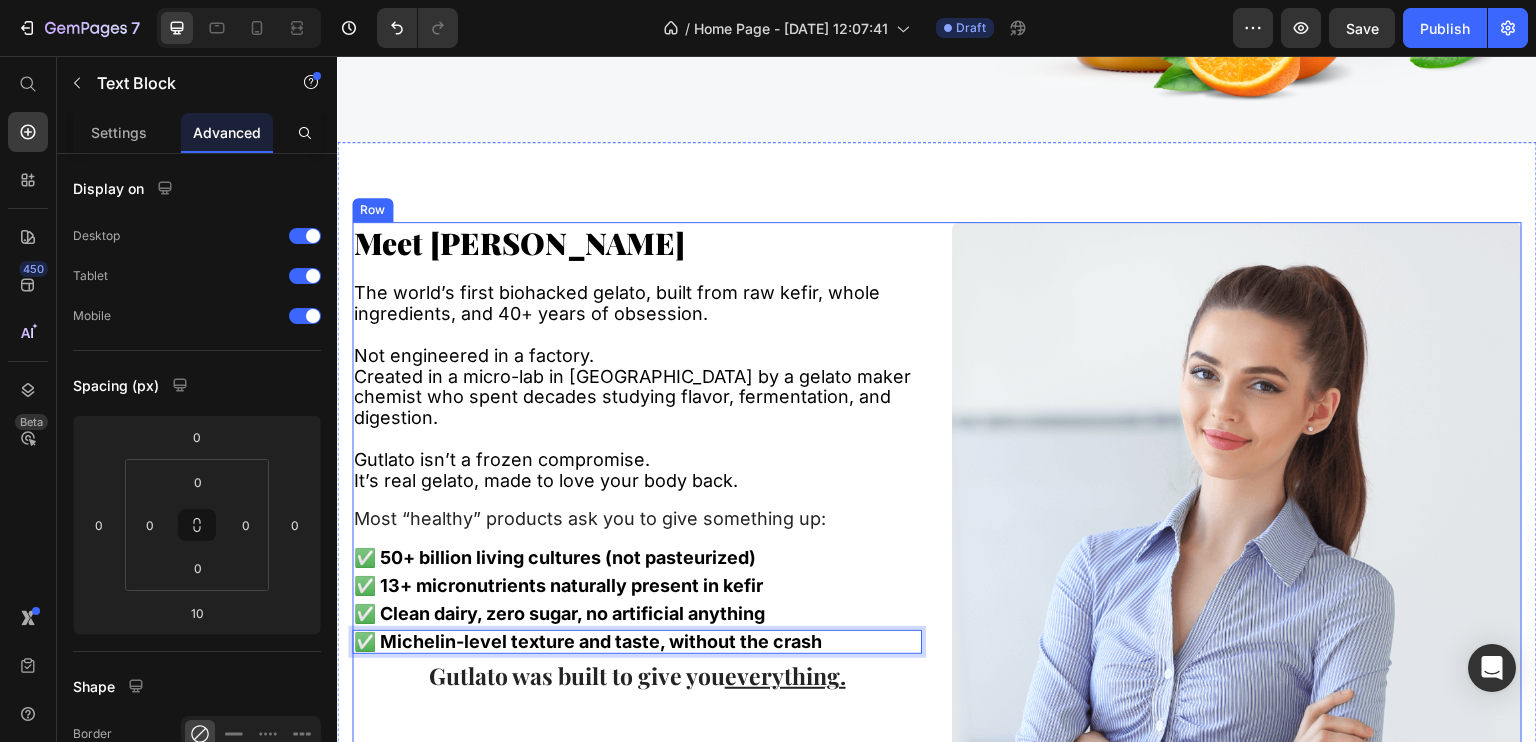 click on "⁠⁠⁠⁠⁠⁠⁠ Meet Gutlato Heading The world’s first biohacked gelato, built from raw kefir, whole ingredients, and 40+ years of obsession. Not engineered in a factory. Created in a micro-lab in [GEOGRAPHIC_DATA] by a gelato maker chemist who spent decades studying flavor, fermentation, and digestion. Gutlato isn’t a frozen compromise. It’s real gelato, made to love your body back. Text Block Most “healthy” products ask you to give something up: Text Block ✅ 50+ billion living cultures (not pasteurized) Text Block ✅ 13+ micronutrients naturally present in kefir Text Block ✅ Clean dairy, zero sugar, no artificial anything Text Block ✅ Michelin-level texture and taste, without the crash Text Block   10 Gutlato was built to give you  everything. Text Block" at bounding box center [637, 515] 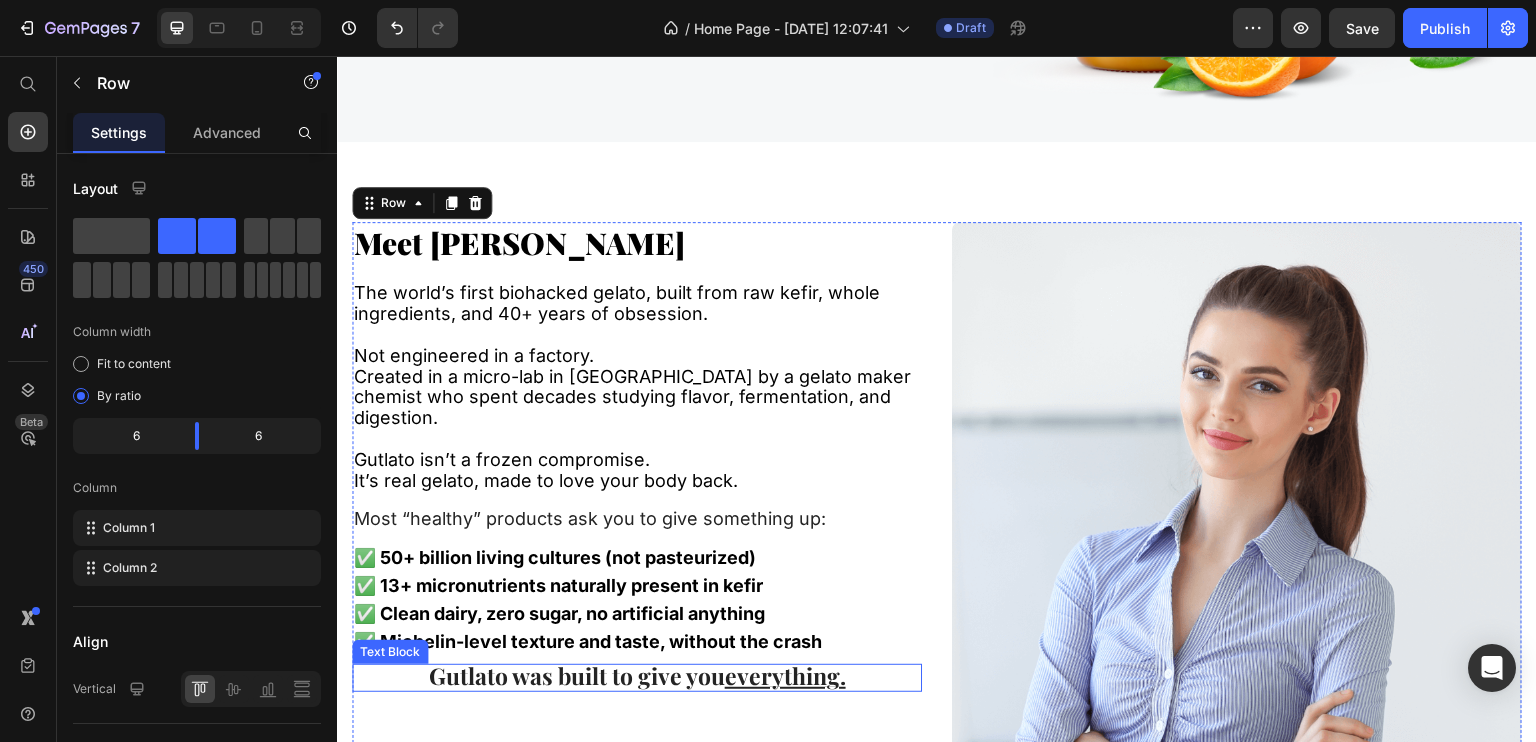 click on "Gutlato was built to give you  everything." at bounding box center (637, 675) 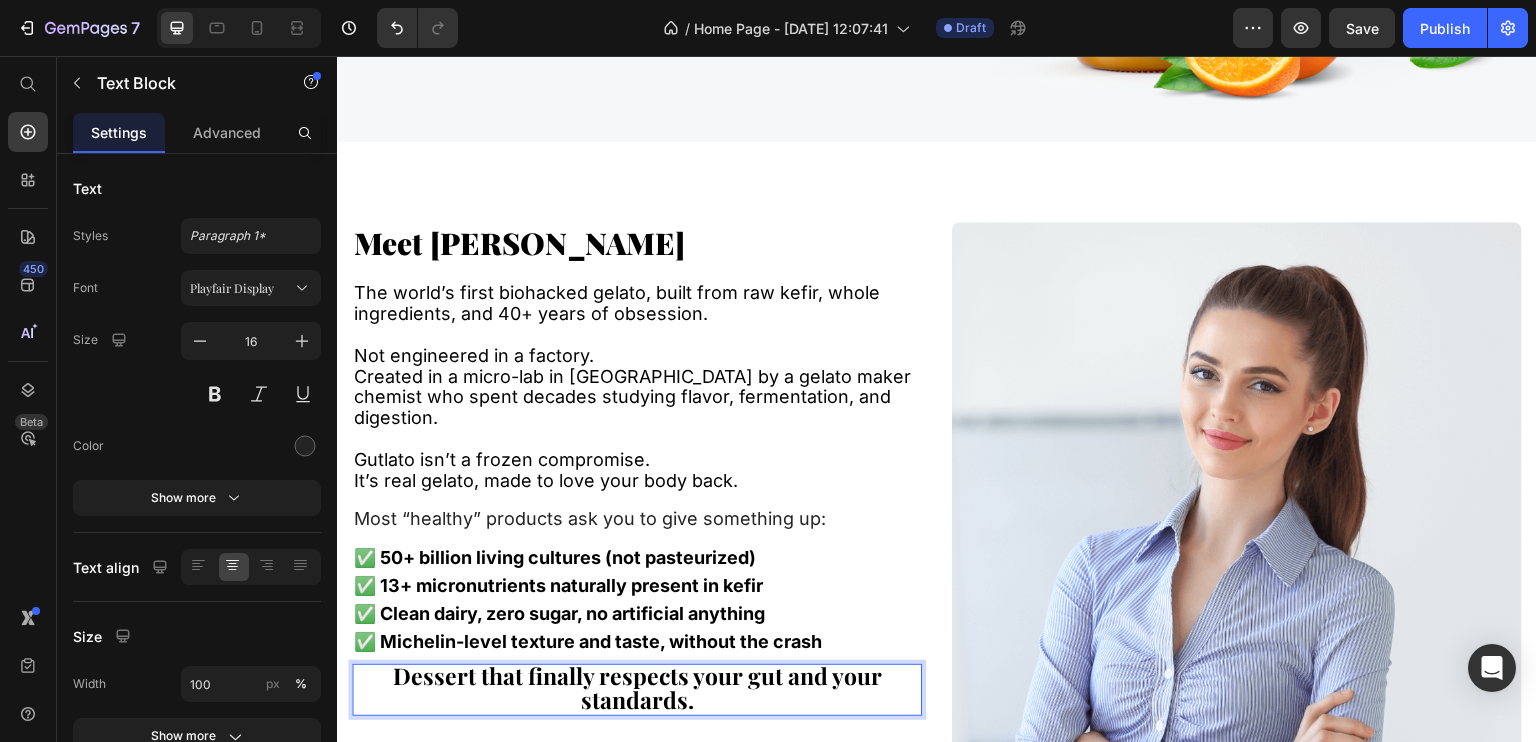 click on "Dessert that finally respects your gut and your standards." at bounding box center (637, 687) 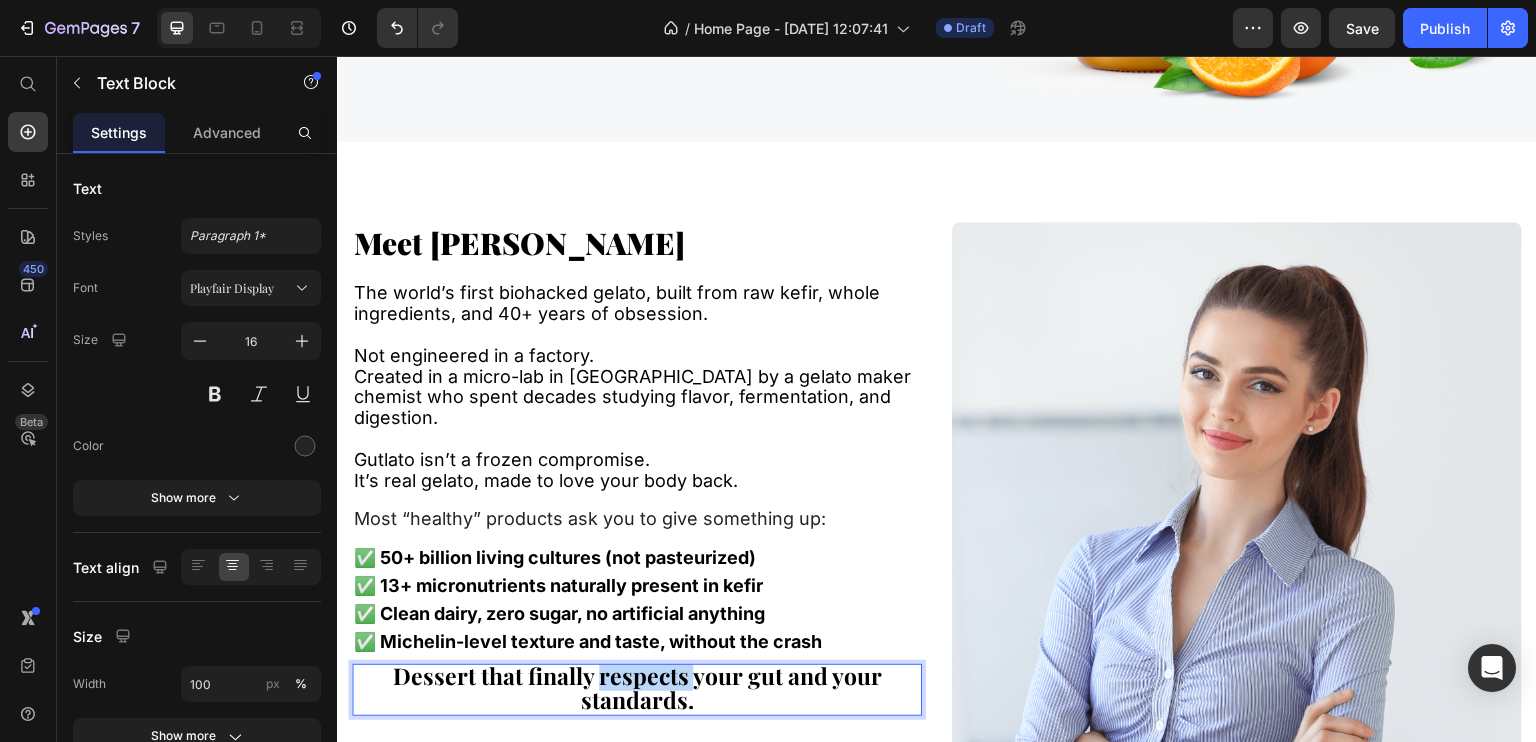click on "Dessert that finally respects your gut and your standards." at bounding box center (637, 687) 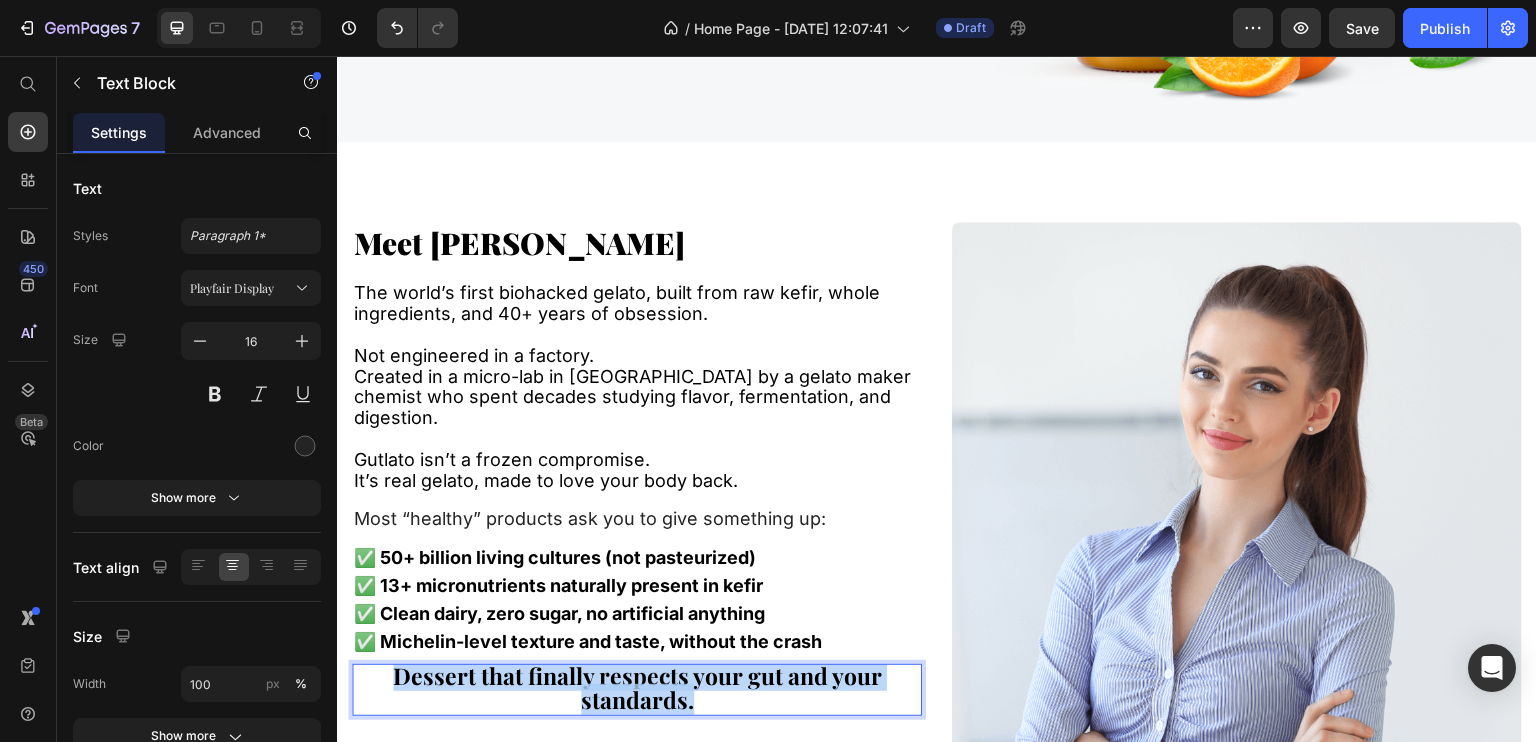 click on "Dessert that finally respects your gut and your standards." at bounding box center [637, 687] 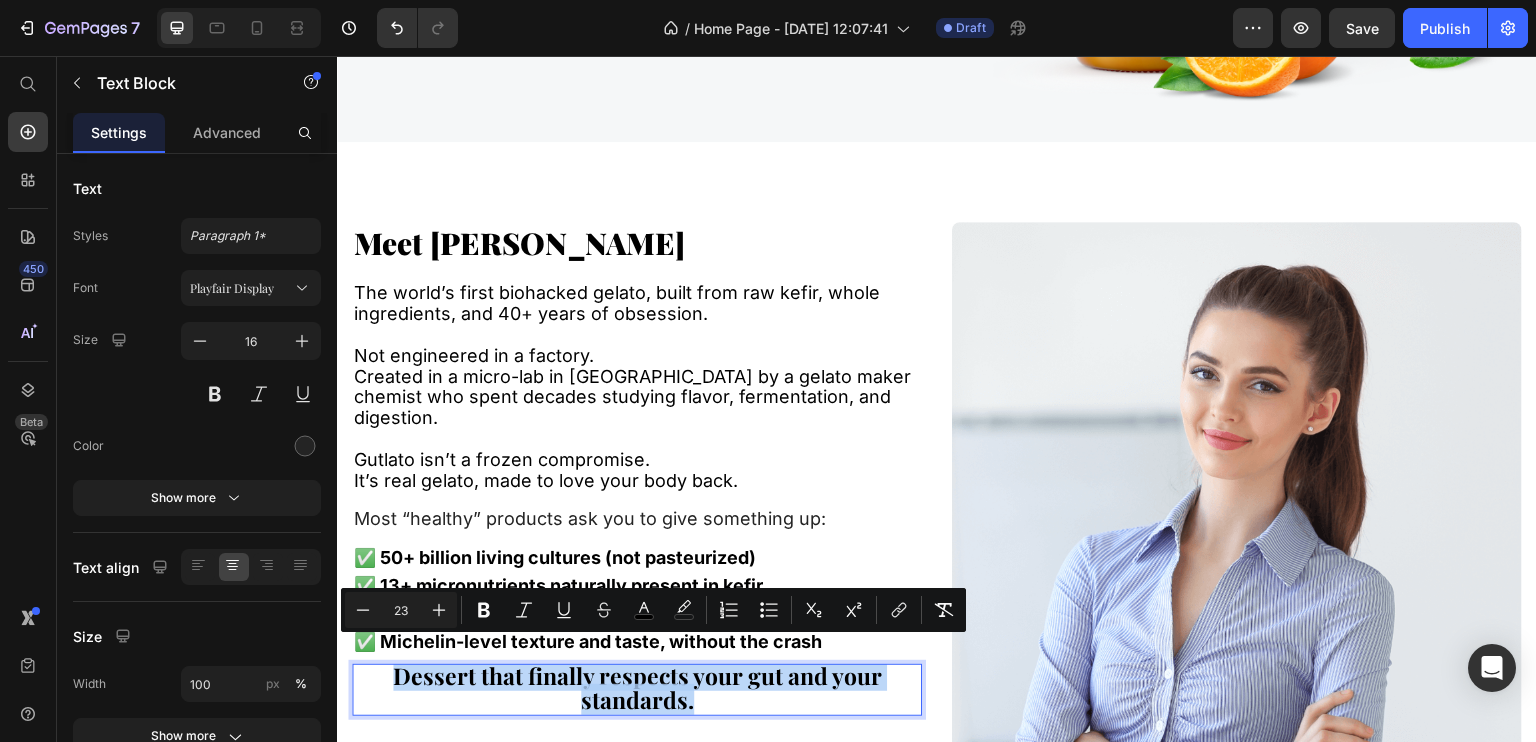 click on "Dessert that finally respects your gut and your standards." at bounding box center [637, 687] 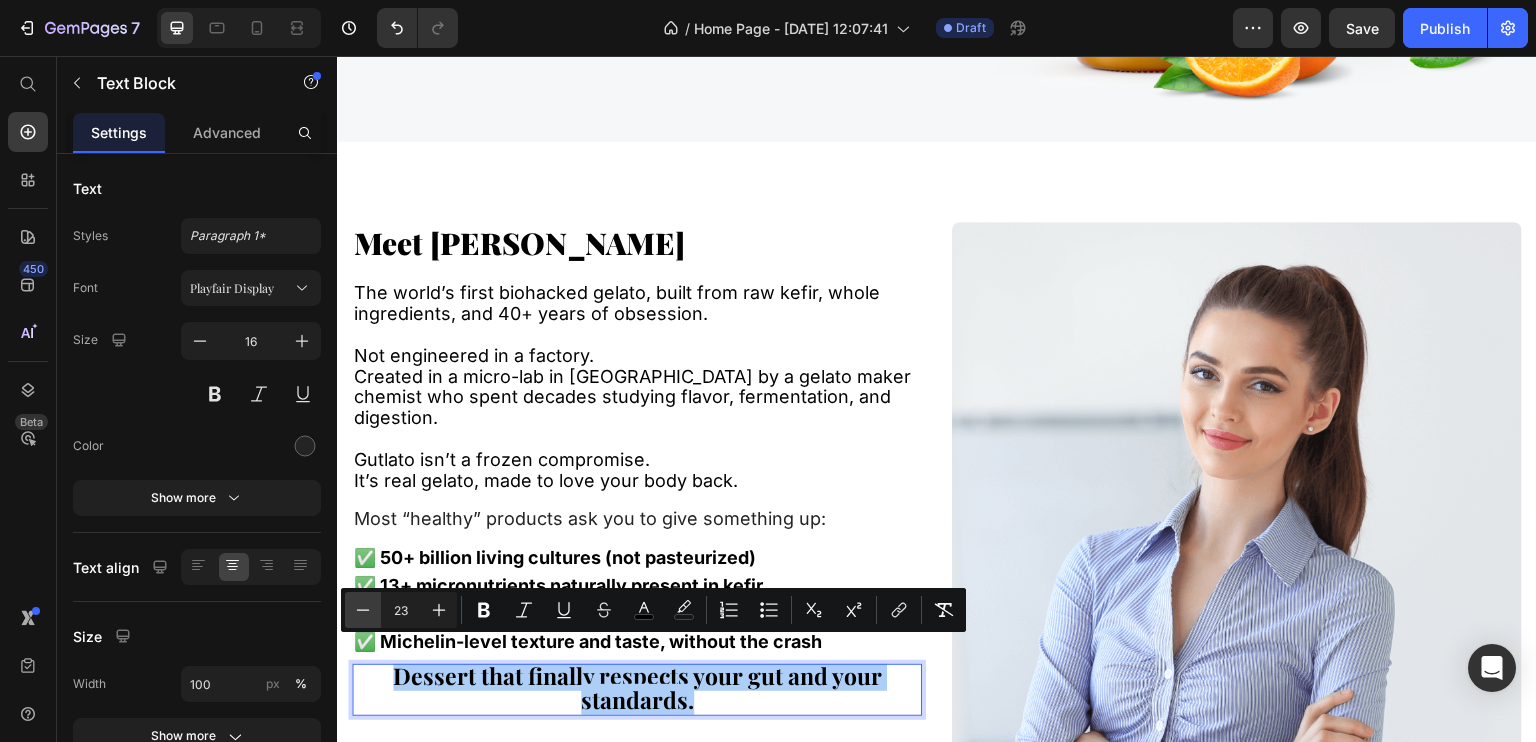 click 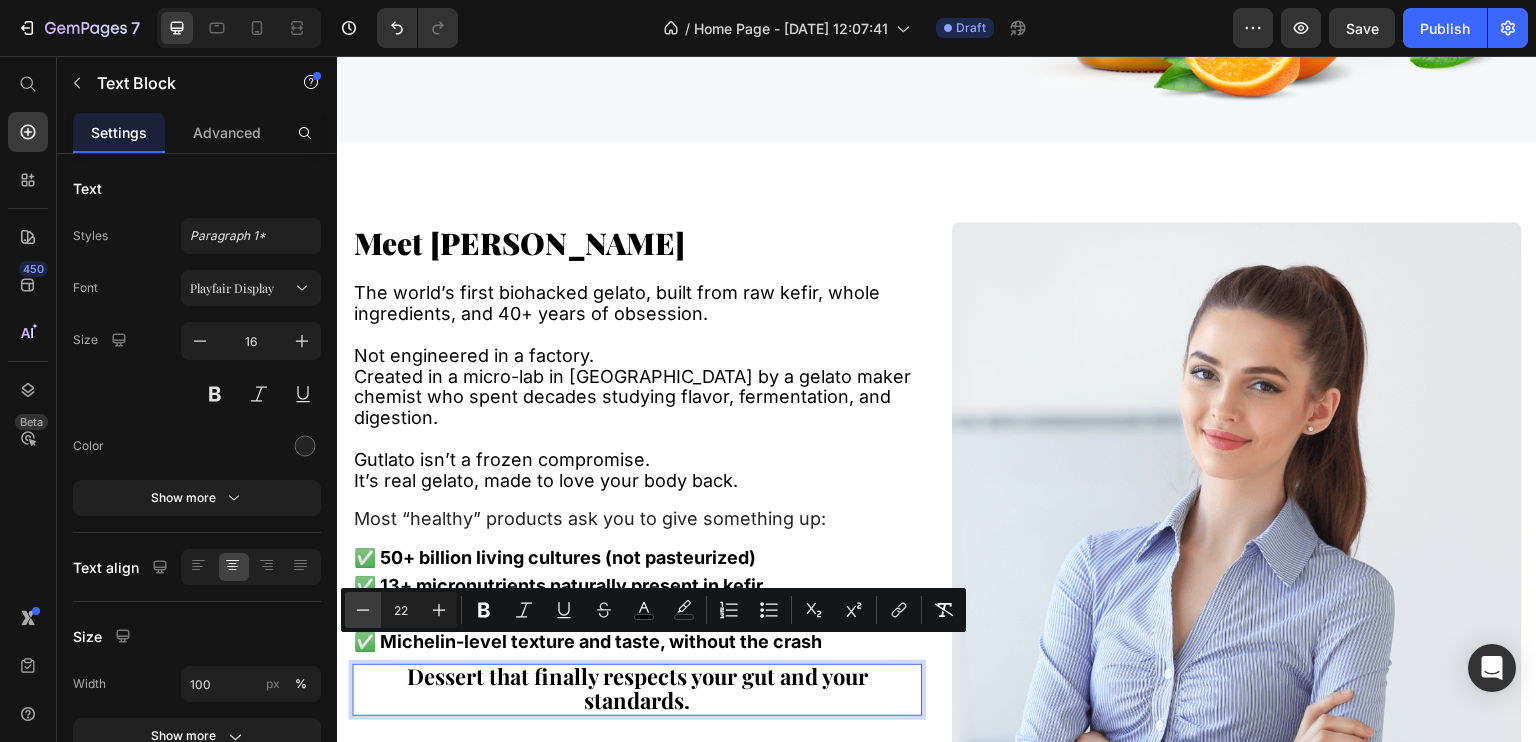 click 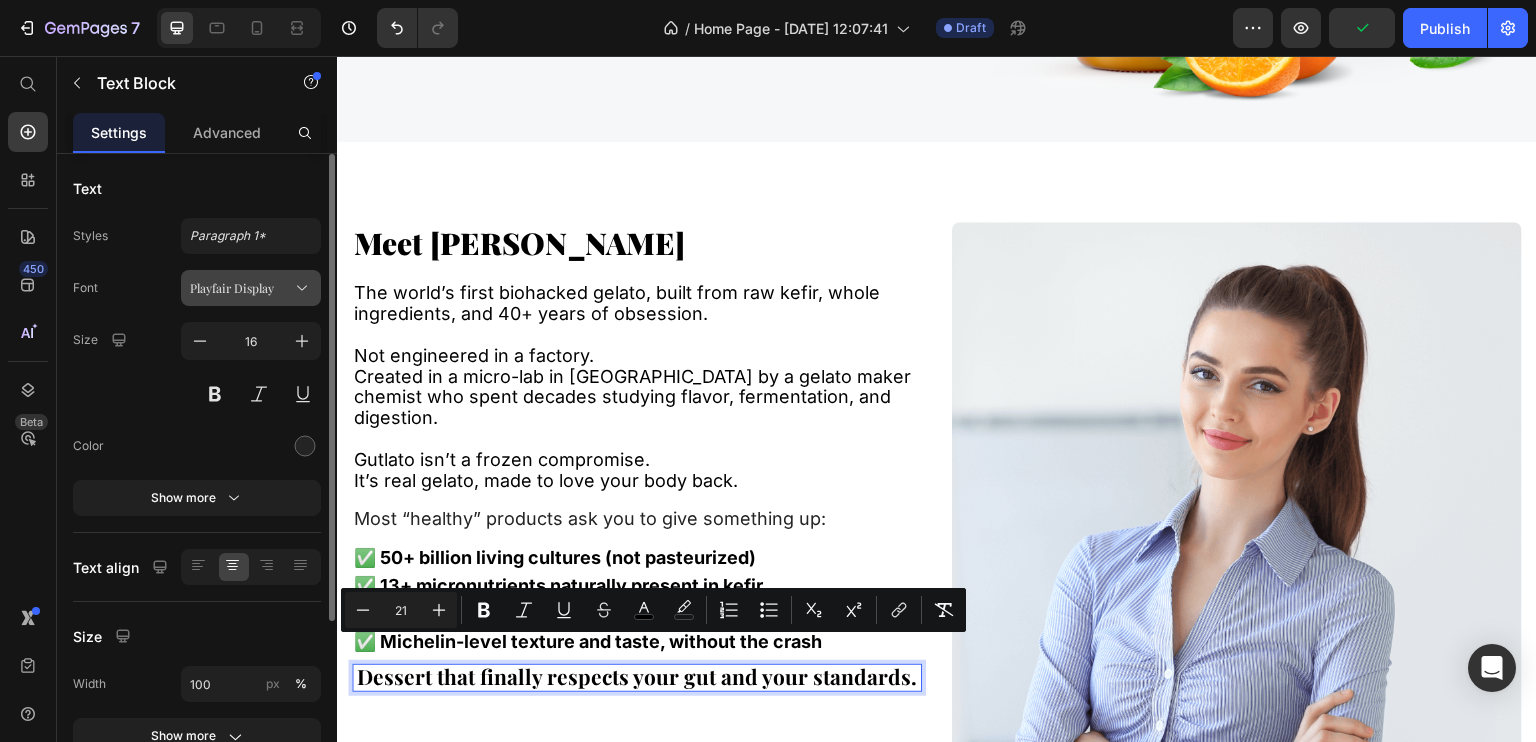 click on "Playfair Display" at bounding box center [241, 288] 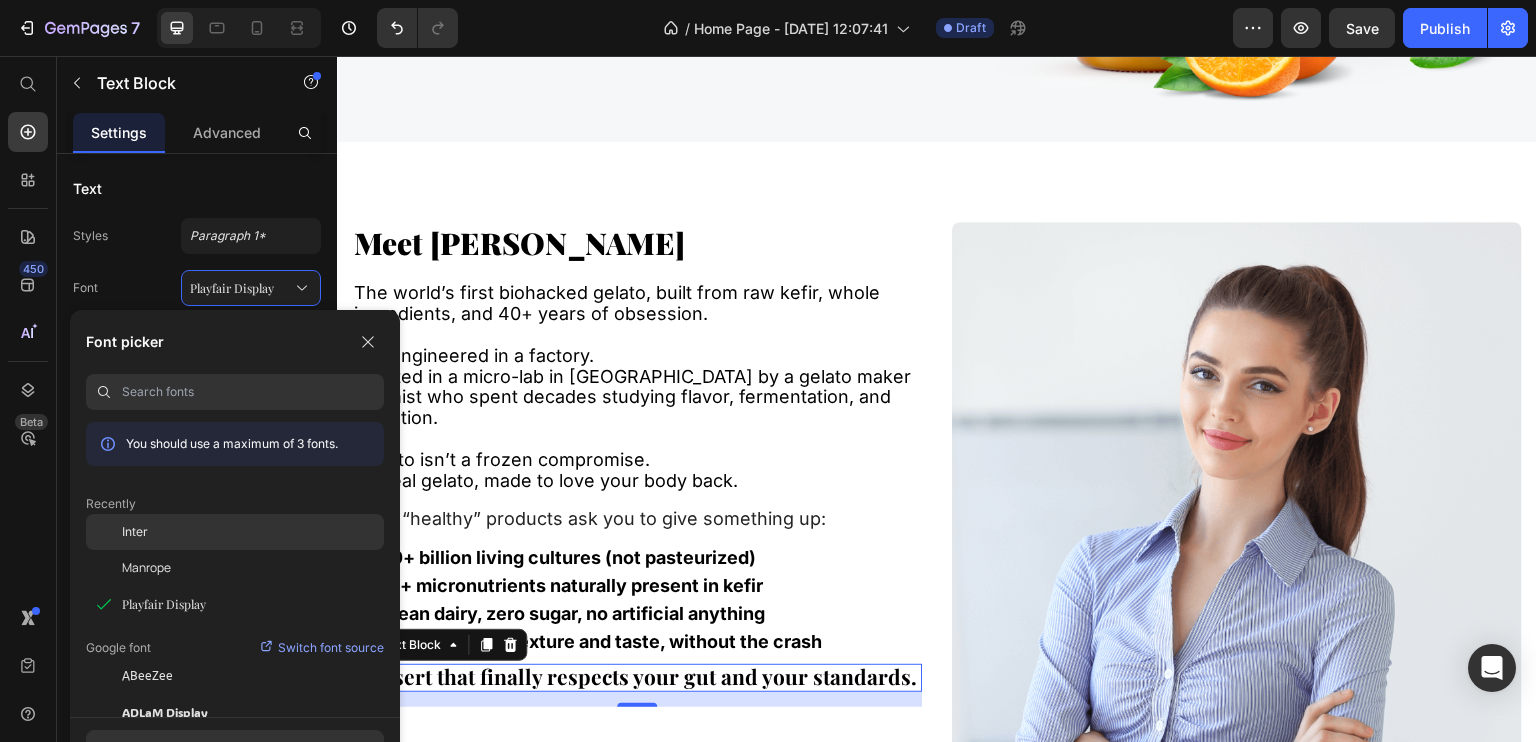 click on "Inter" 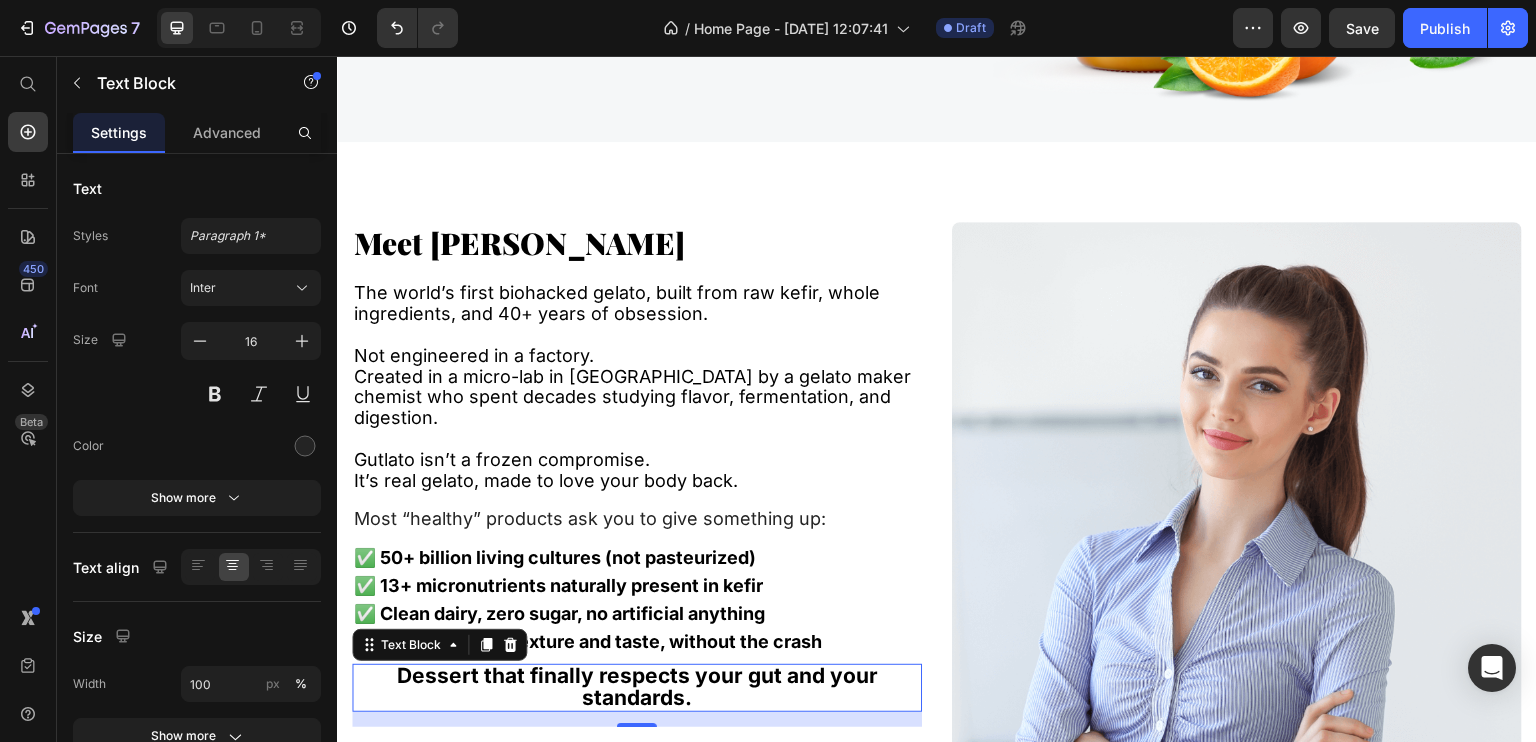 click on "Dessert that finally respects your gut and your standards." at bounding box center (637, 686) 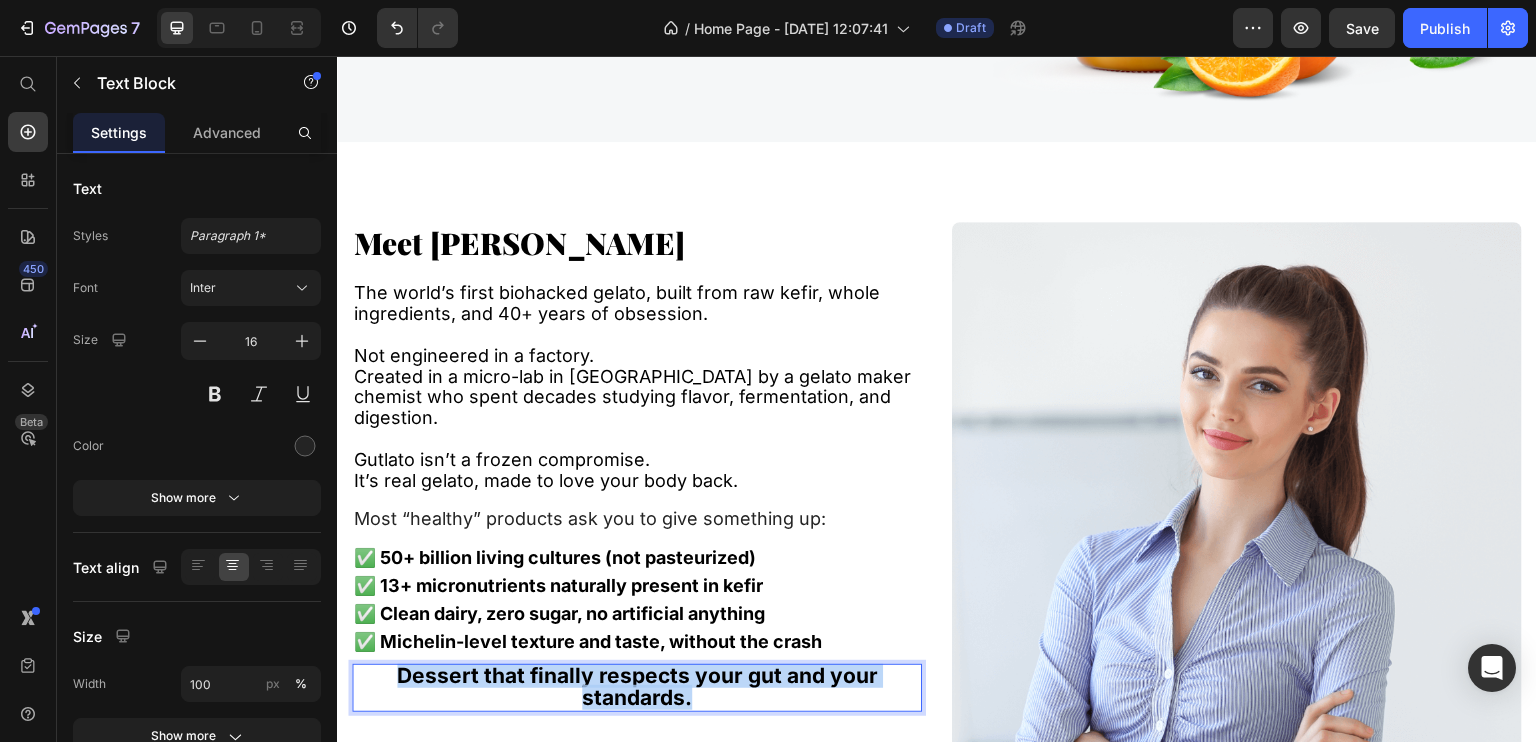 click on "Dessert that finally respects your gut and your standards." at bounding box center [637, 686] 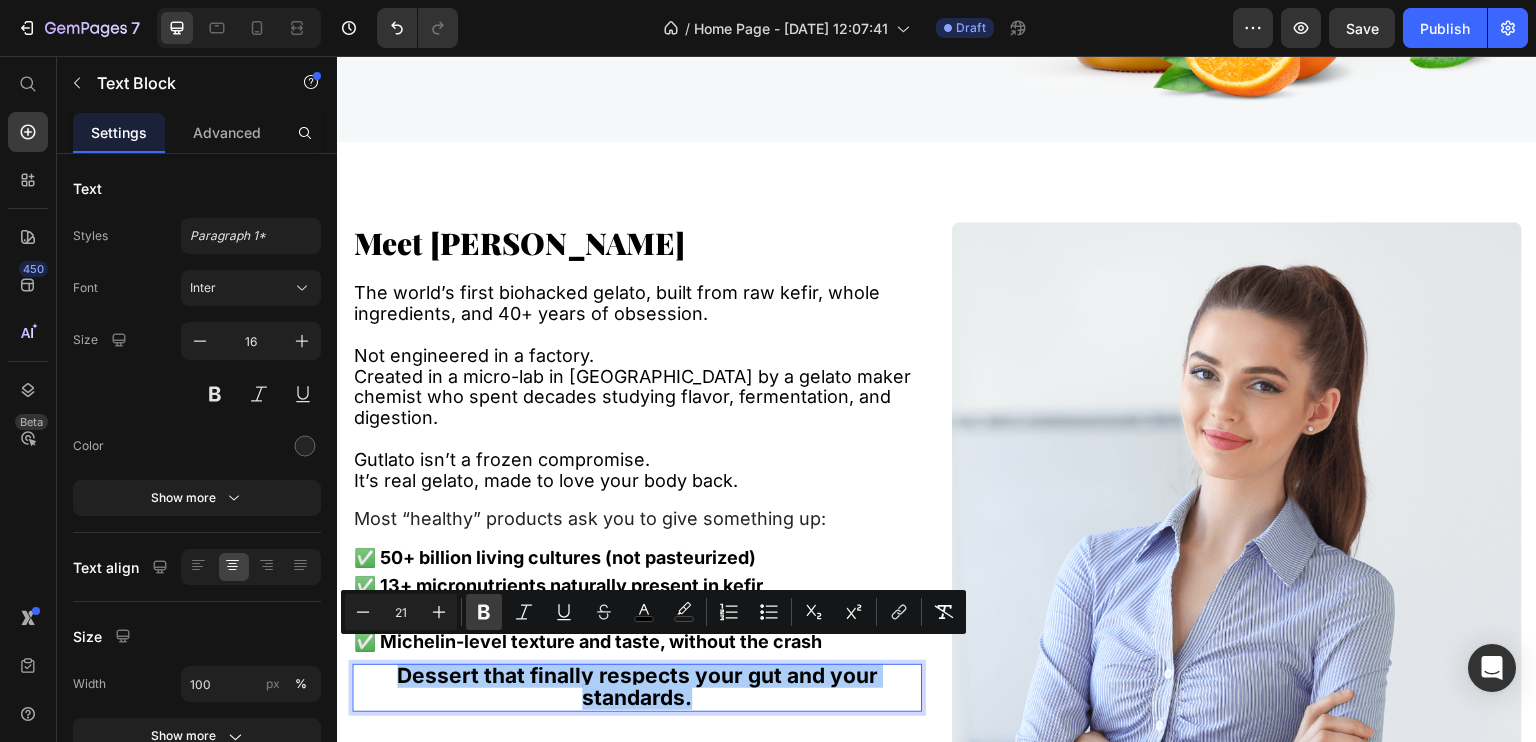 click 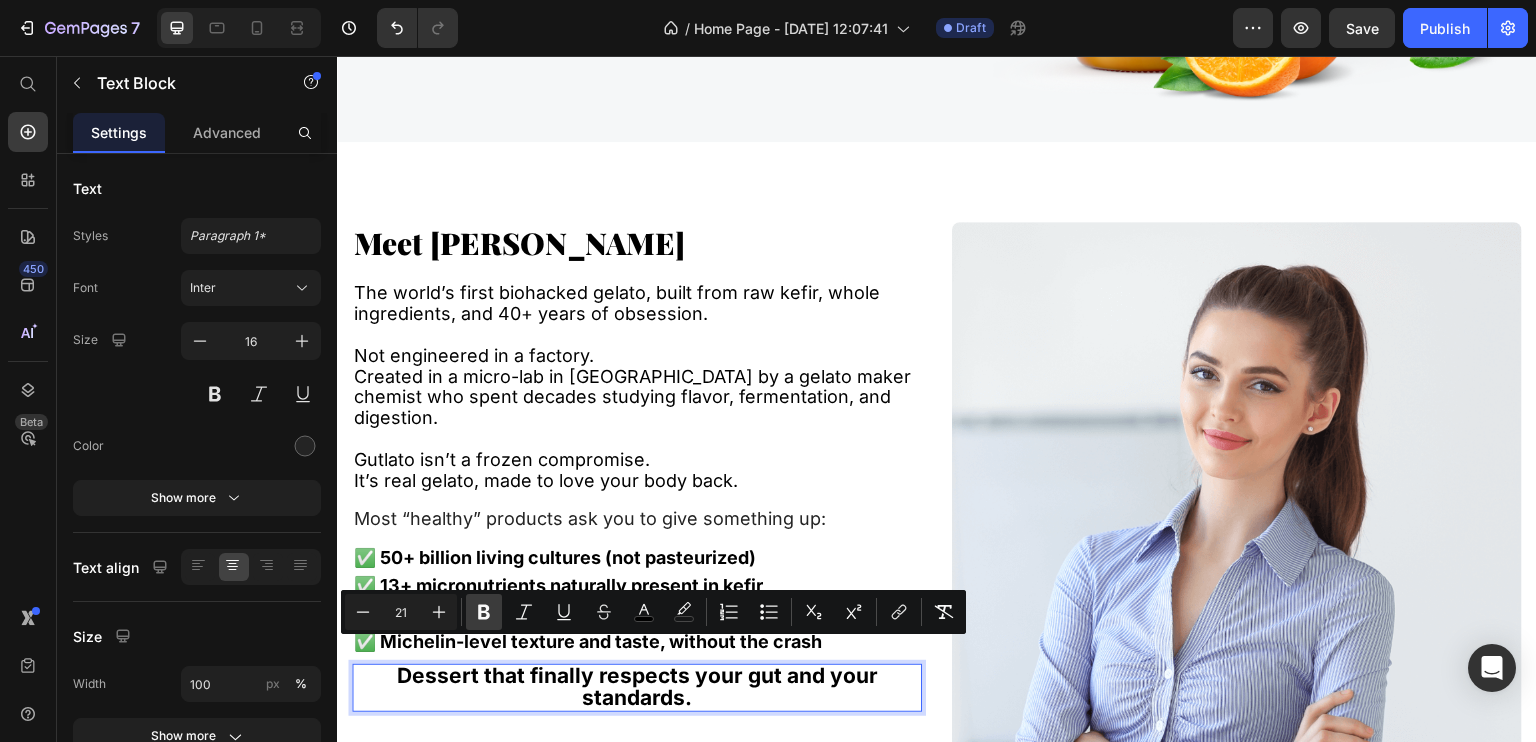 click 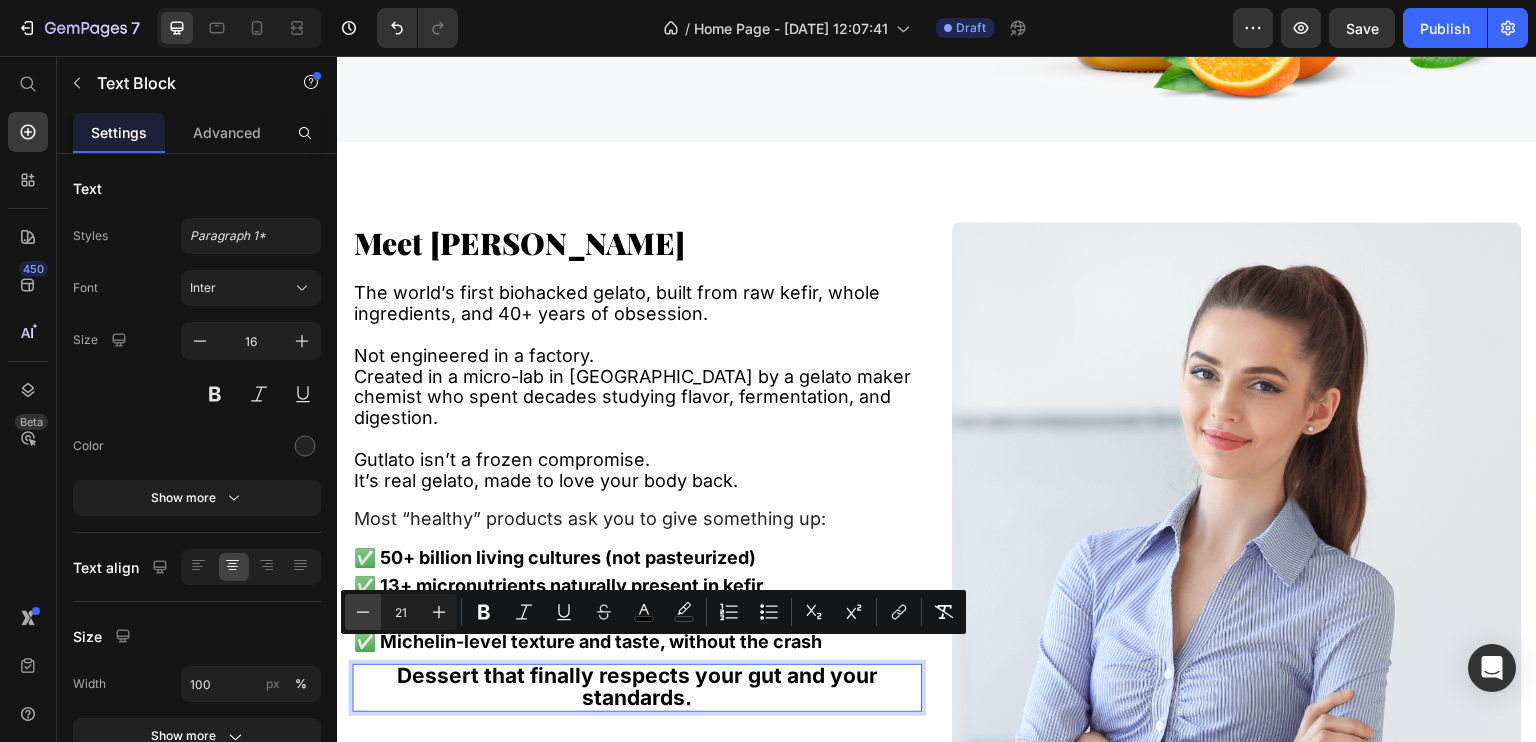 click on "Minus" at bounding box center [363, 612] 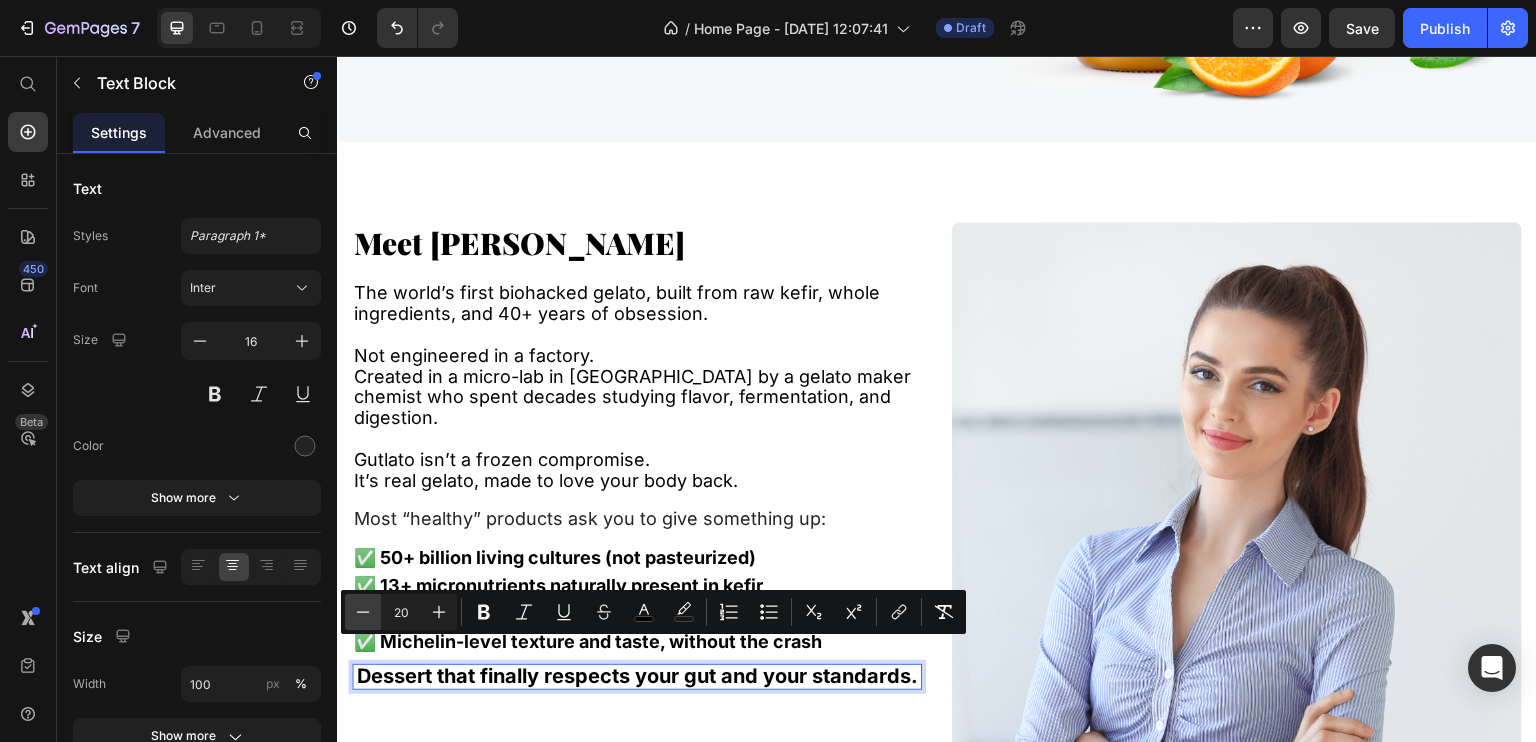click 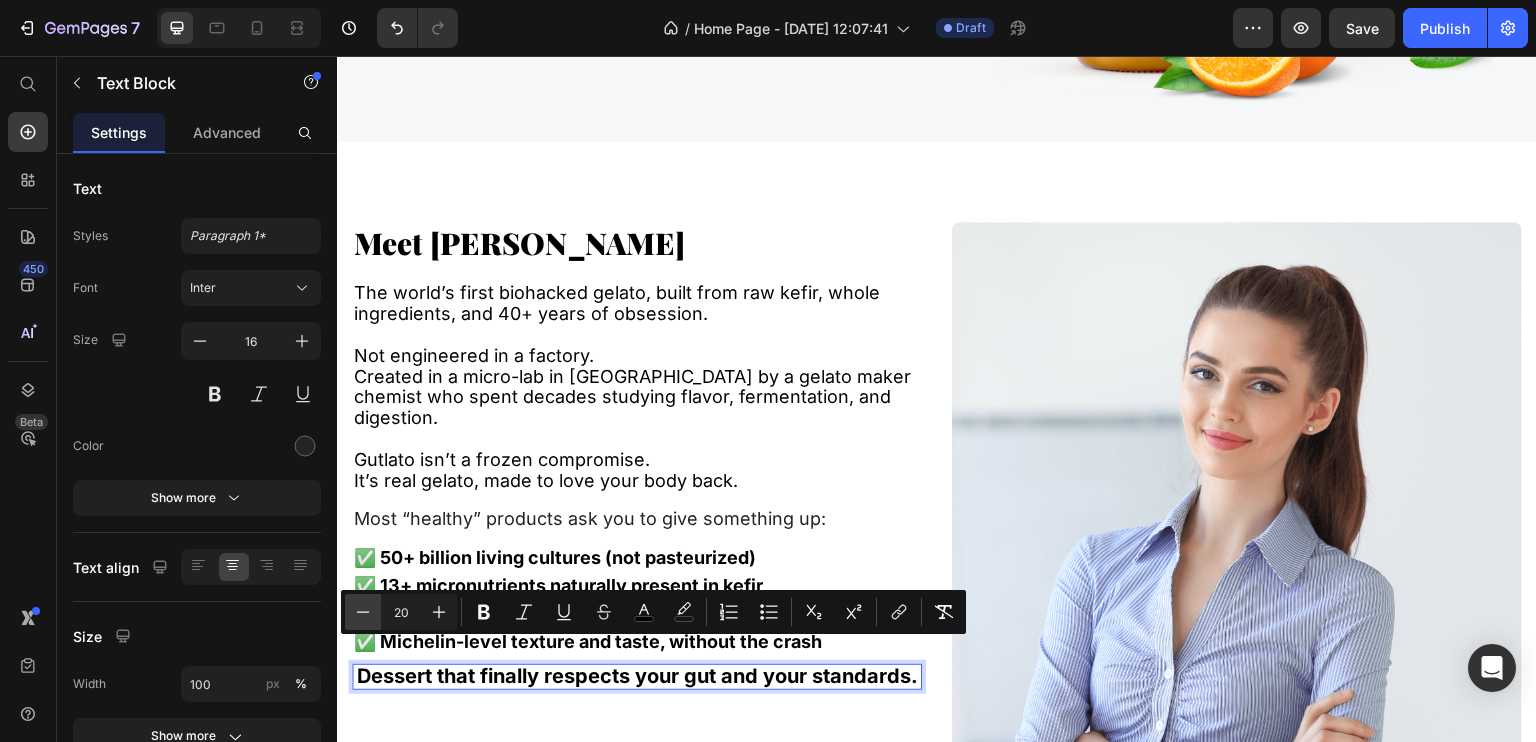 type on "19" 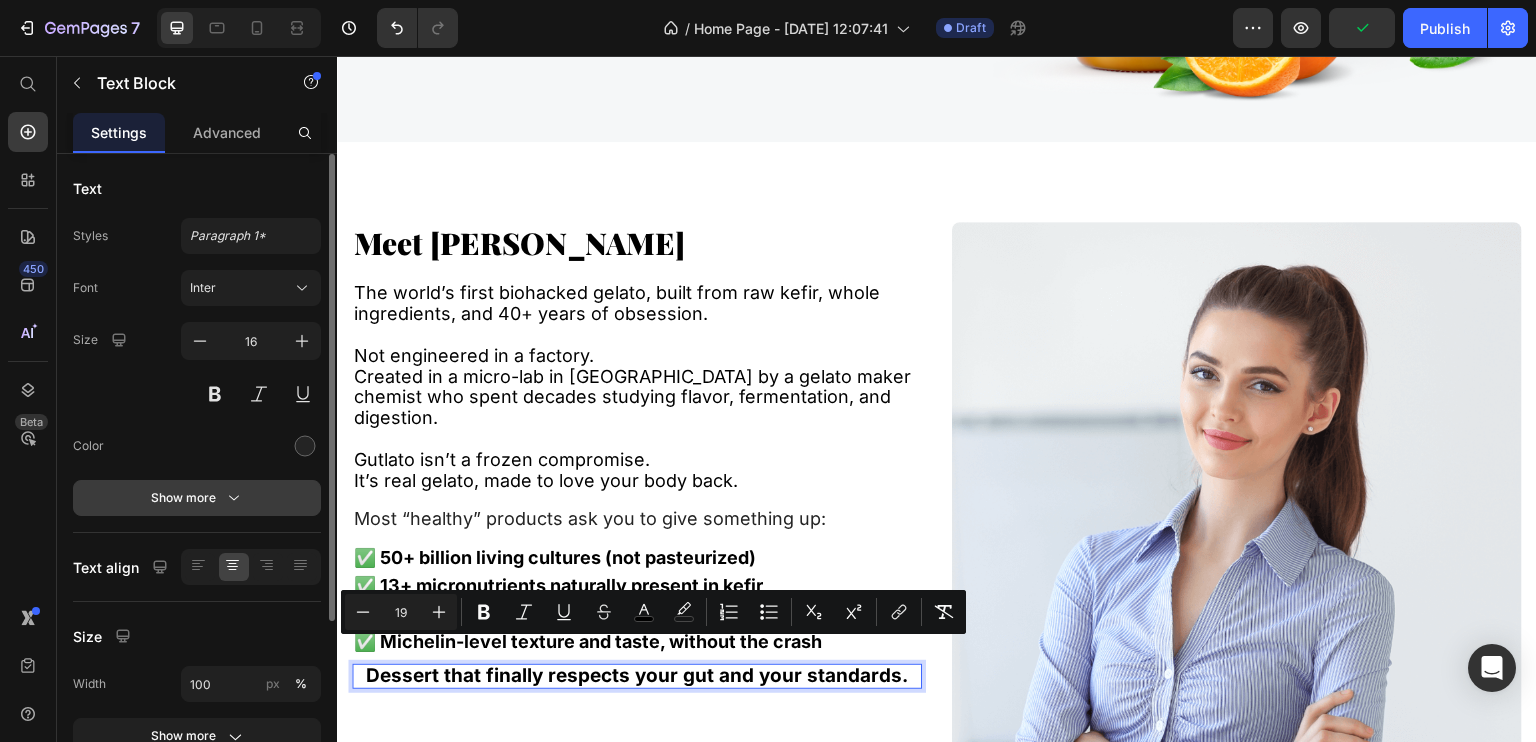 click on "Show more" at bounding box center (197, 498) 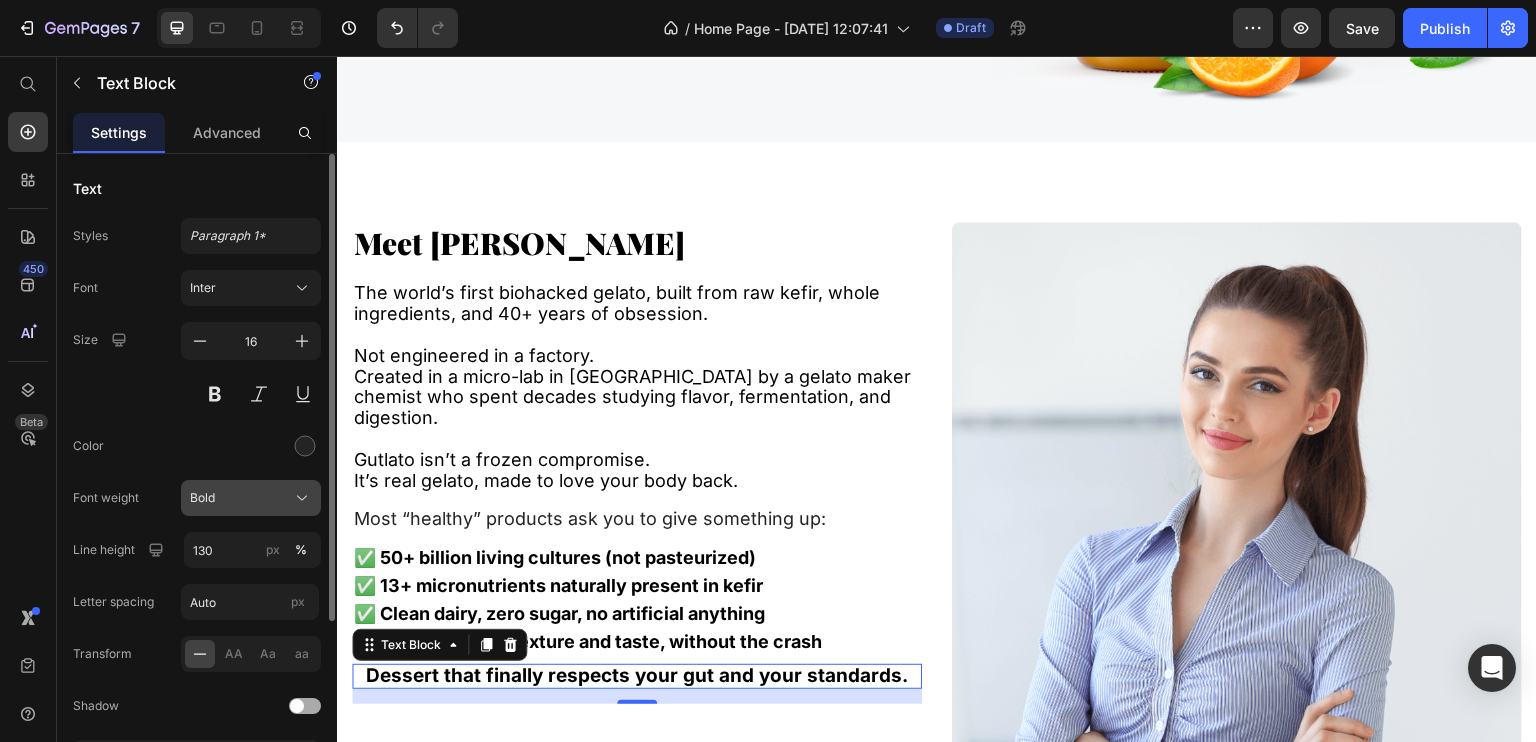 click on "Bold" 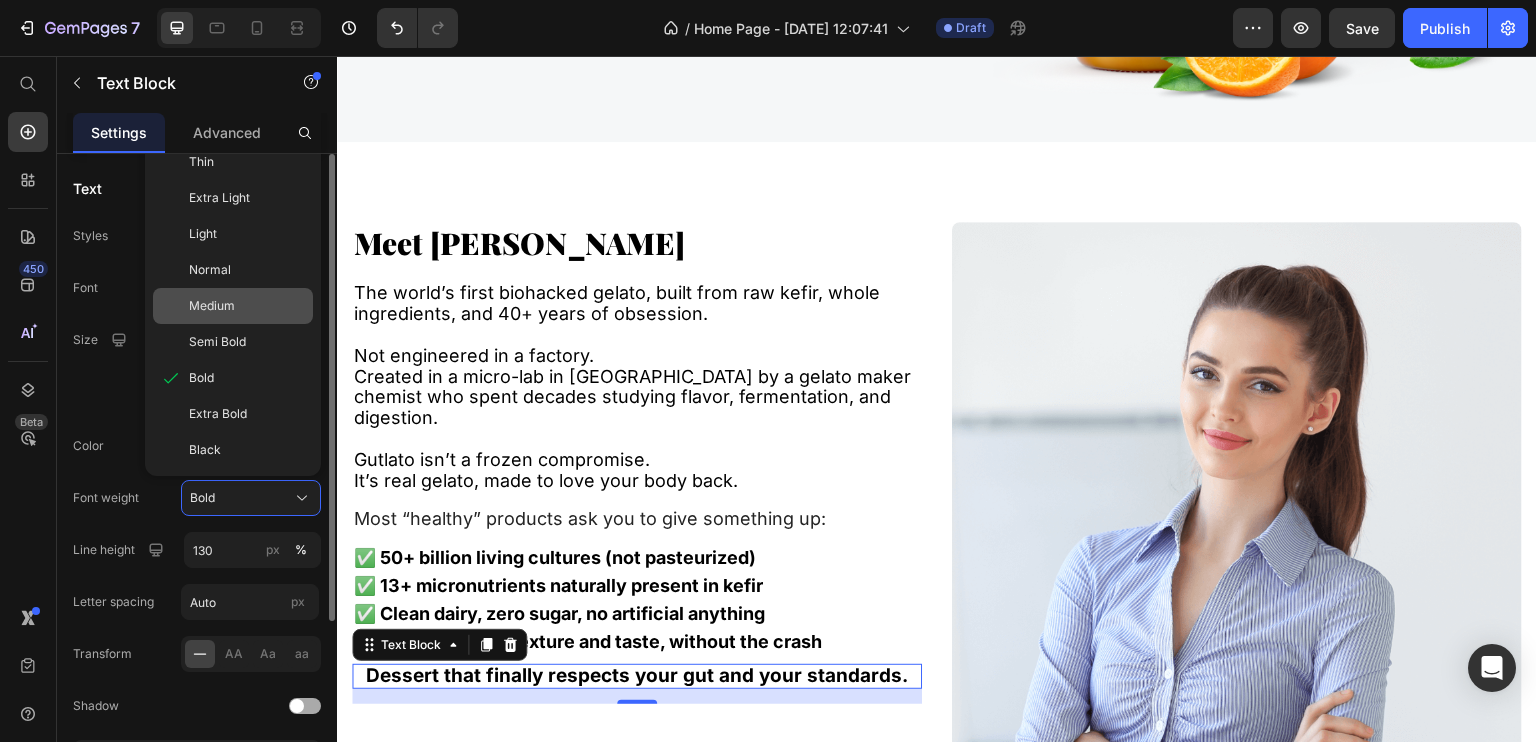 click on "Medium" at bounding box center [212, 306] 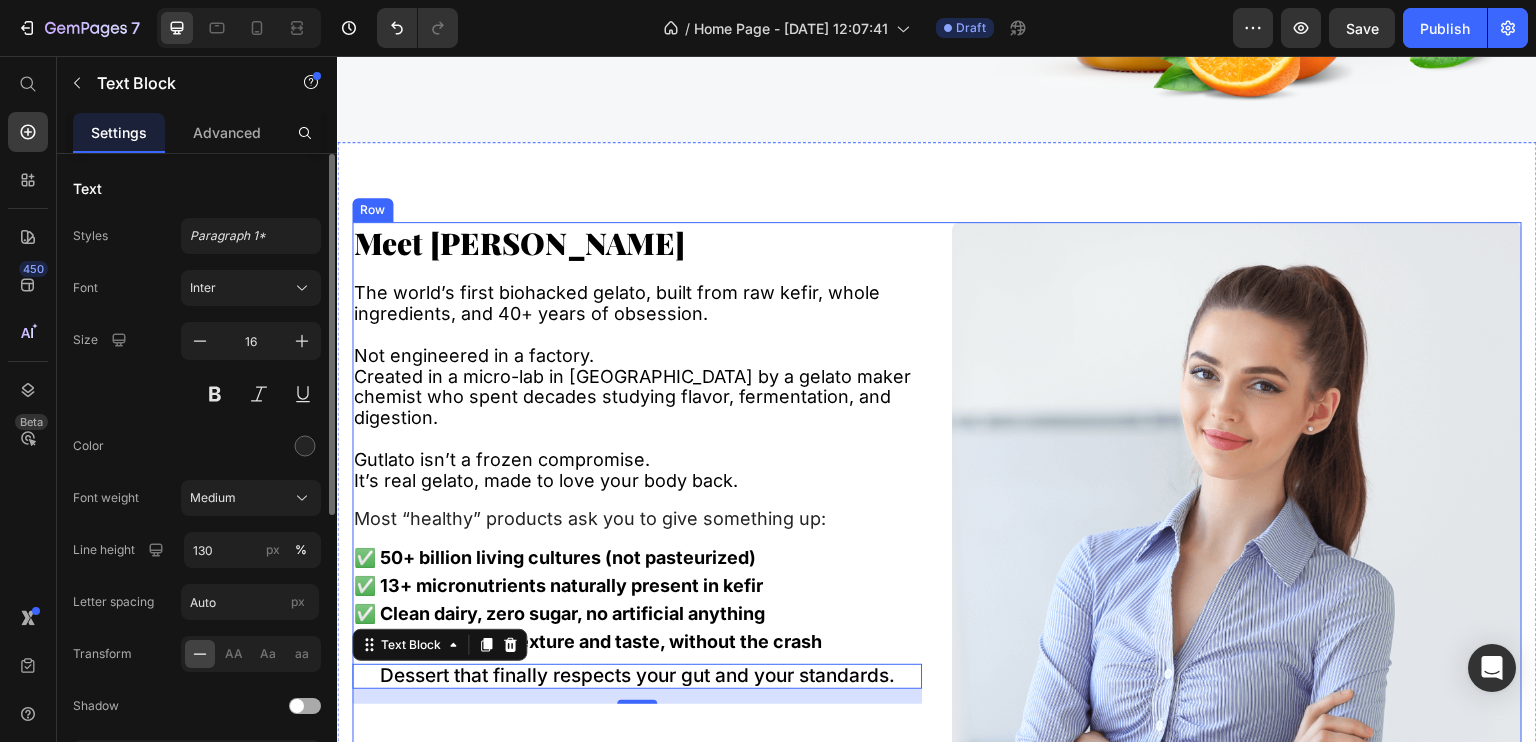 click on "⁠⁠⁠⁠⁠⁠⁠ Meet Gutlato Heading The world’s first biohacked gelato, built from raw kefir, whole ingredients, and 40+ years of obsession. Not engineered in a factory. Created in a micro-lab in [GEOGRAPHIC_DATA] by a gelato maker chemist who spent decades studying flavor, fermentation, and digestion. Gutlato isn’t a frozen compromise. It’s real gelato, made to love your body back. Text Block Most “healthy” products ask you to give something up: Text Block ✅ 50+ billion living cultures (not pasteurized) Text Block ✅ 13+ micronutrients naturally present in kefir Text Block ✅ Clean dairy, zero sugar, no artificial anything Text Block ✅ Michelin-level texture and taste, without the crash Text Block Dessert that finally respects your gut and your standards. Text Block   15" at bounding box center [637, 515] 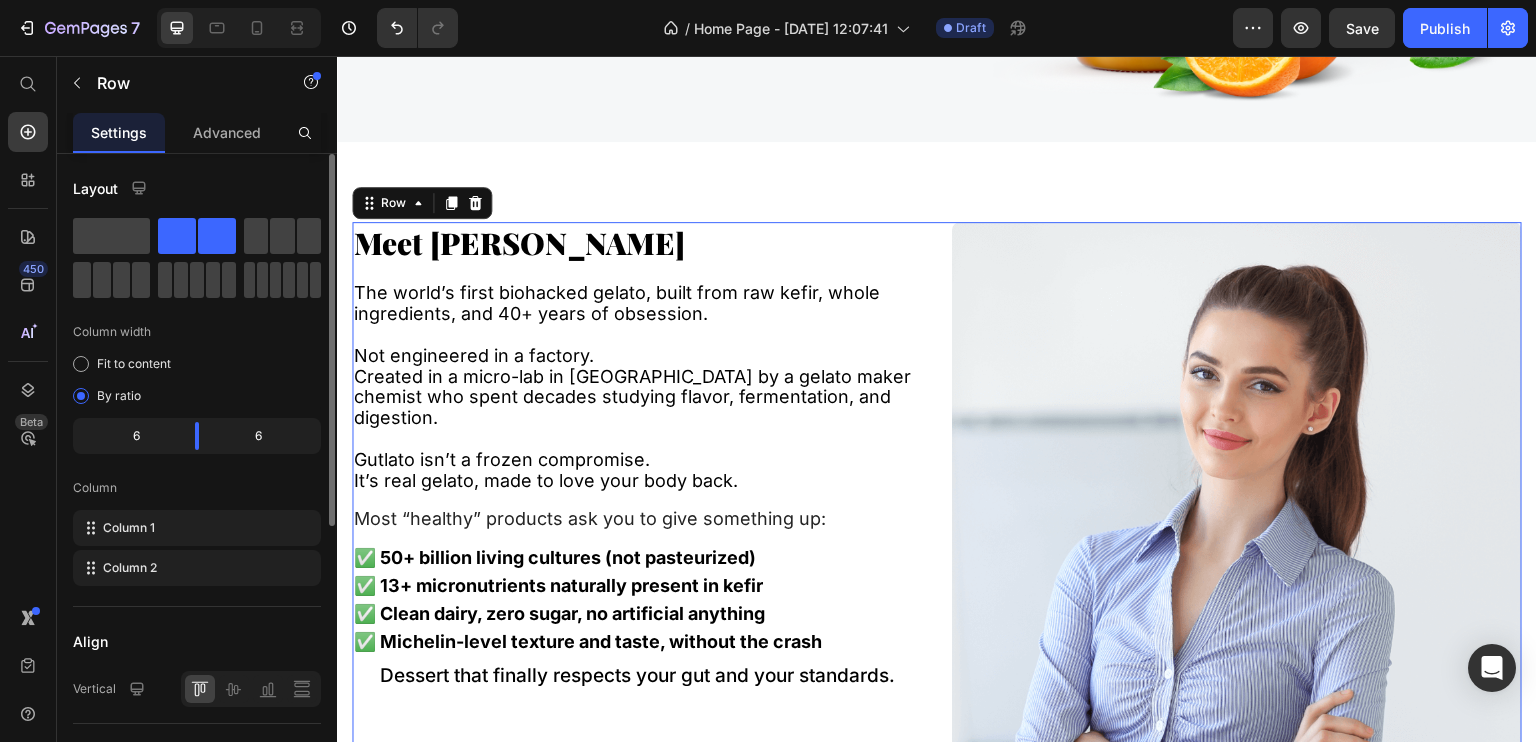 click on "Dessert that finally respects your gut and your standards." at bounding box center (637, 675) 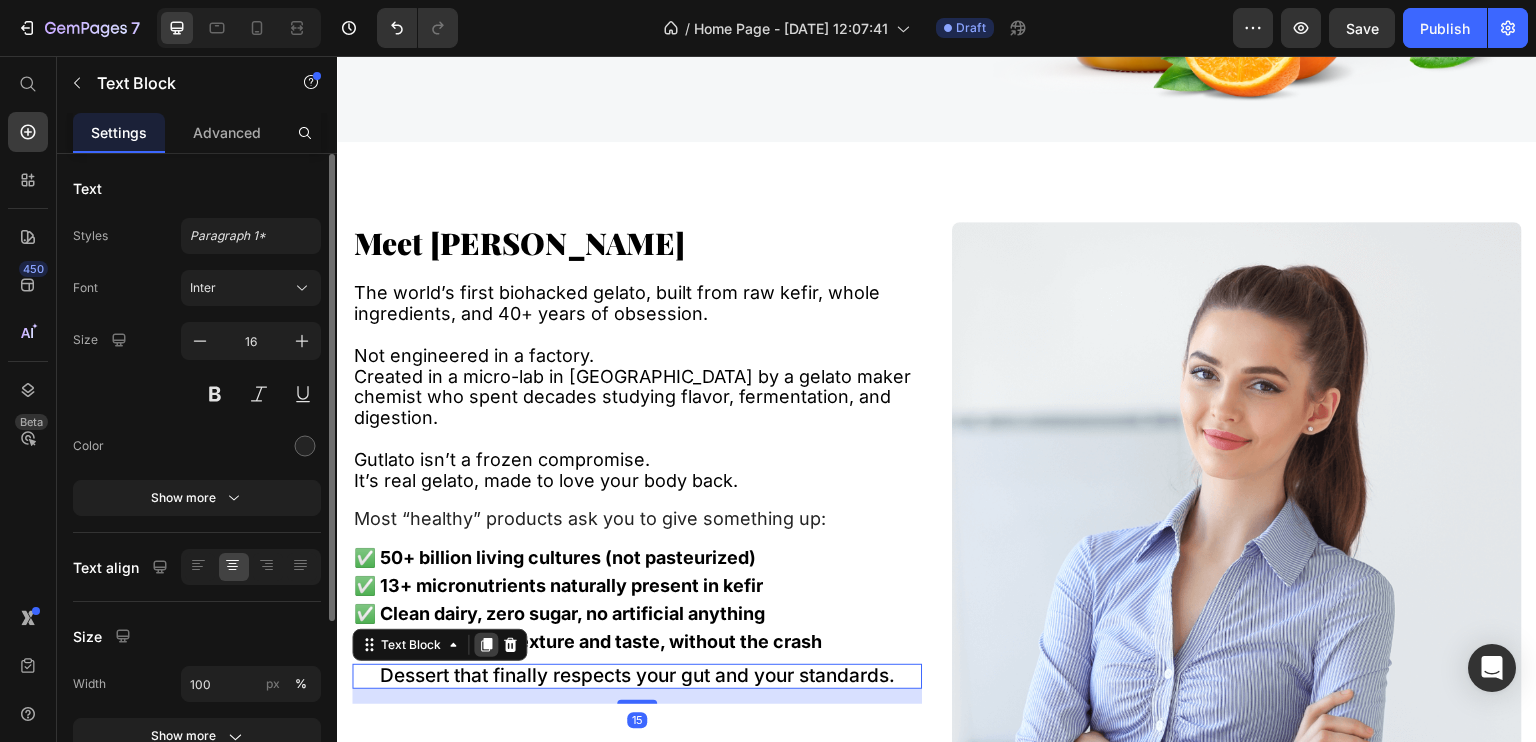 click 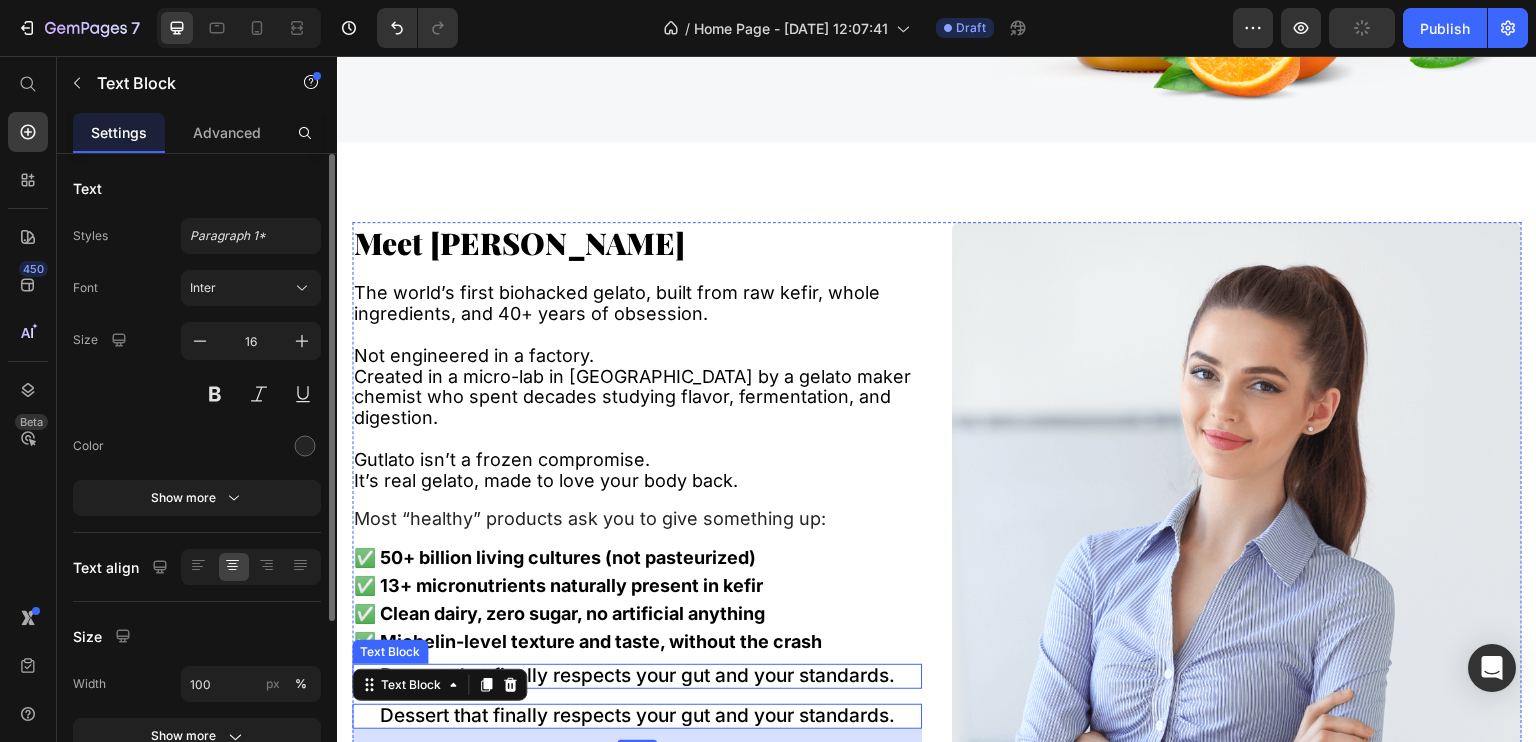 click on "Dessert that finally respects your gut and your standards." at bounding box center (637, 675) 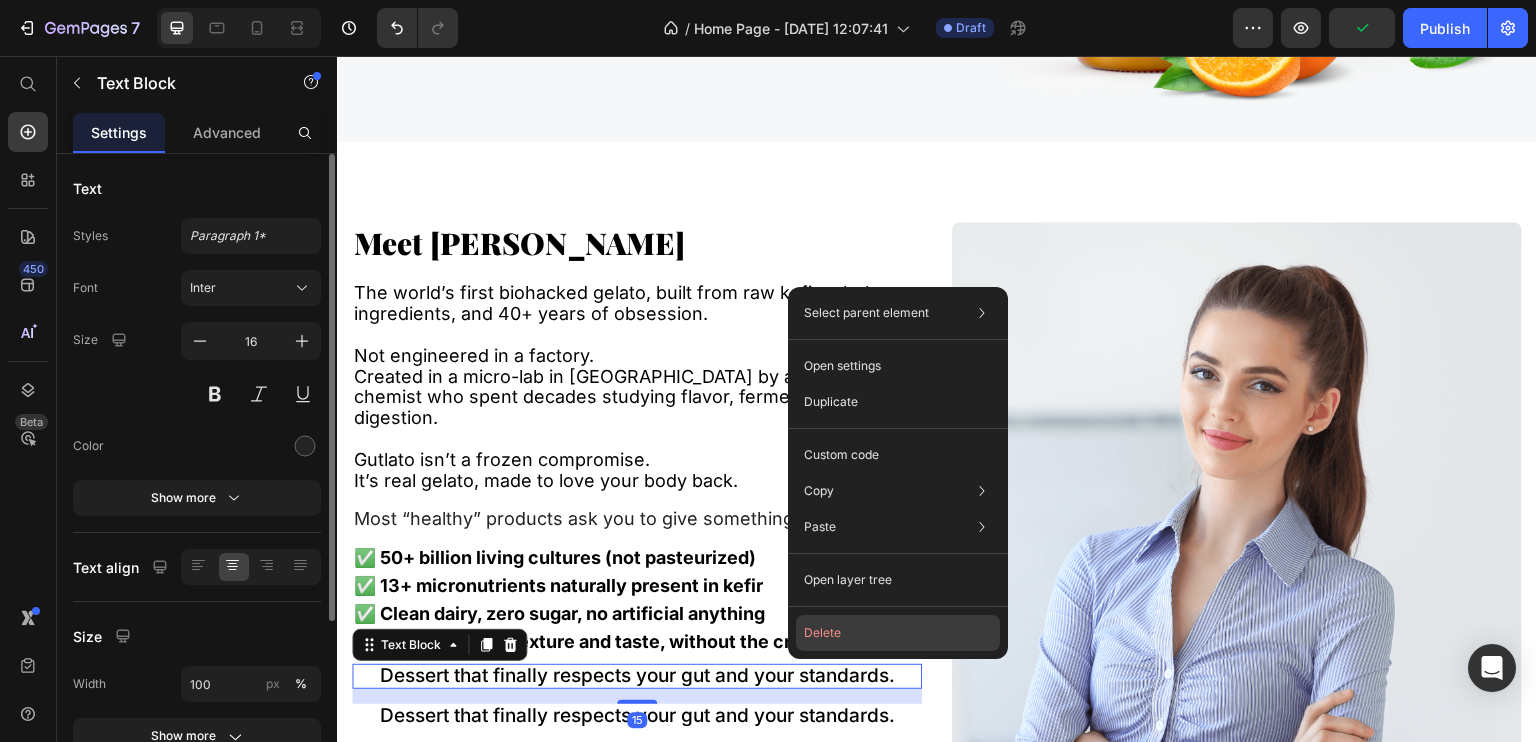 click on "Delete" 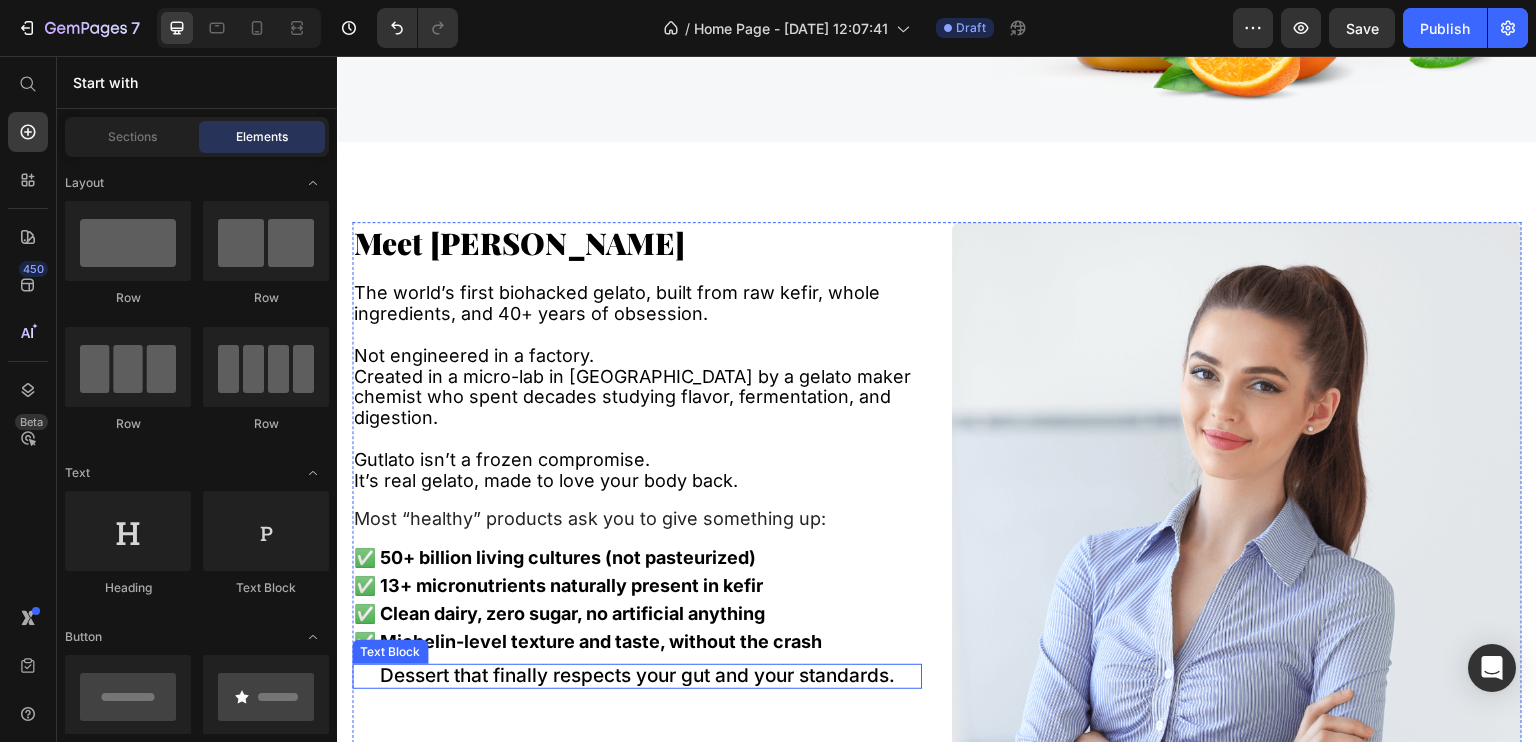 click on "Dessert that finally respects your gut and your standards." at bounding box center (637, 675) 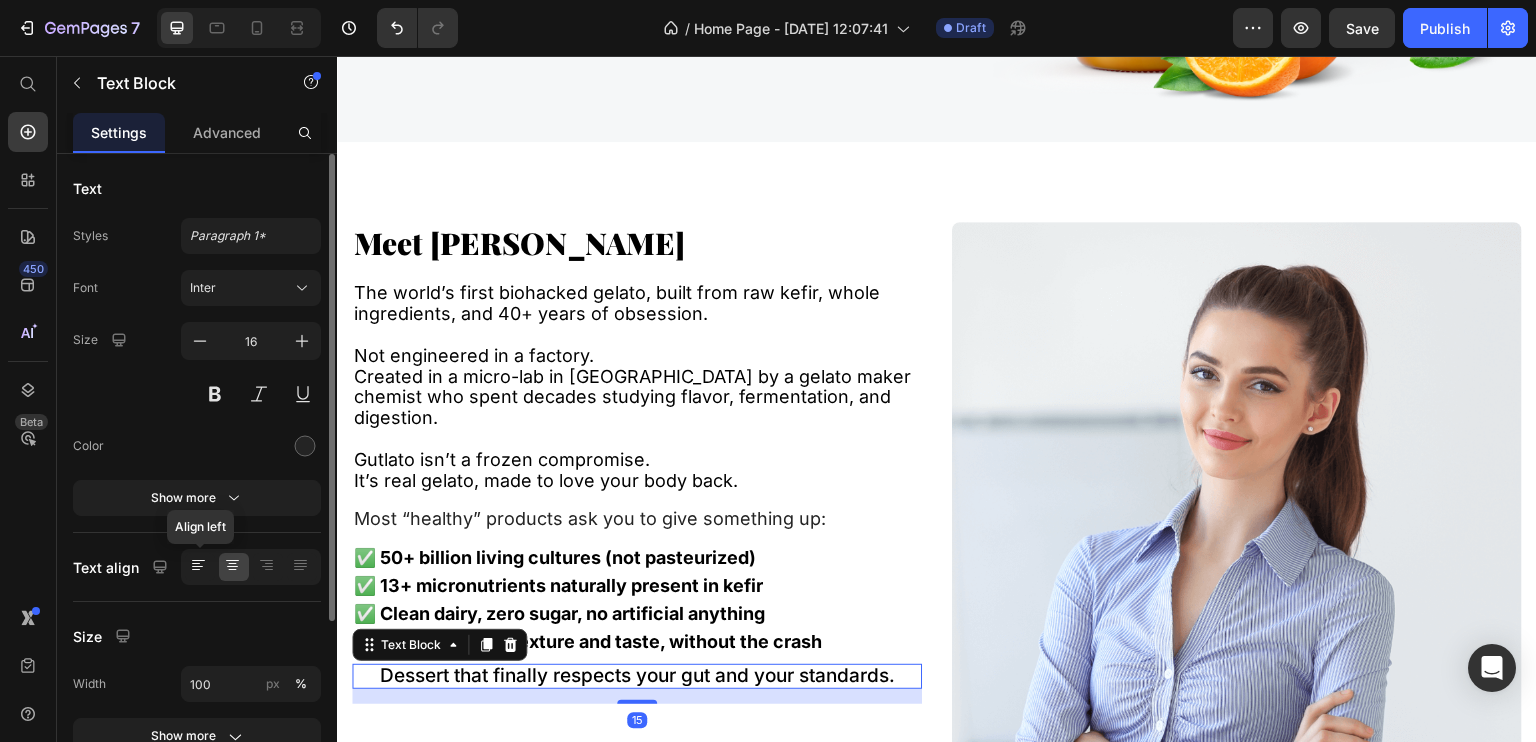 click 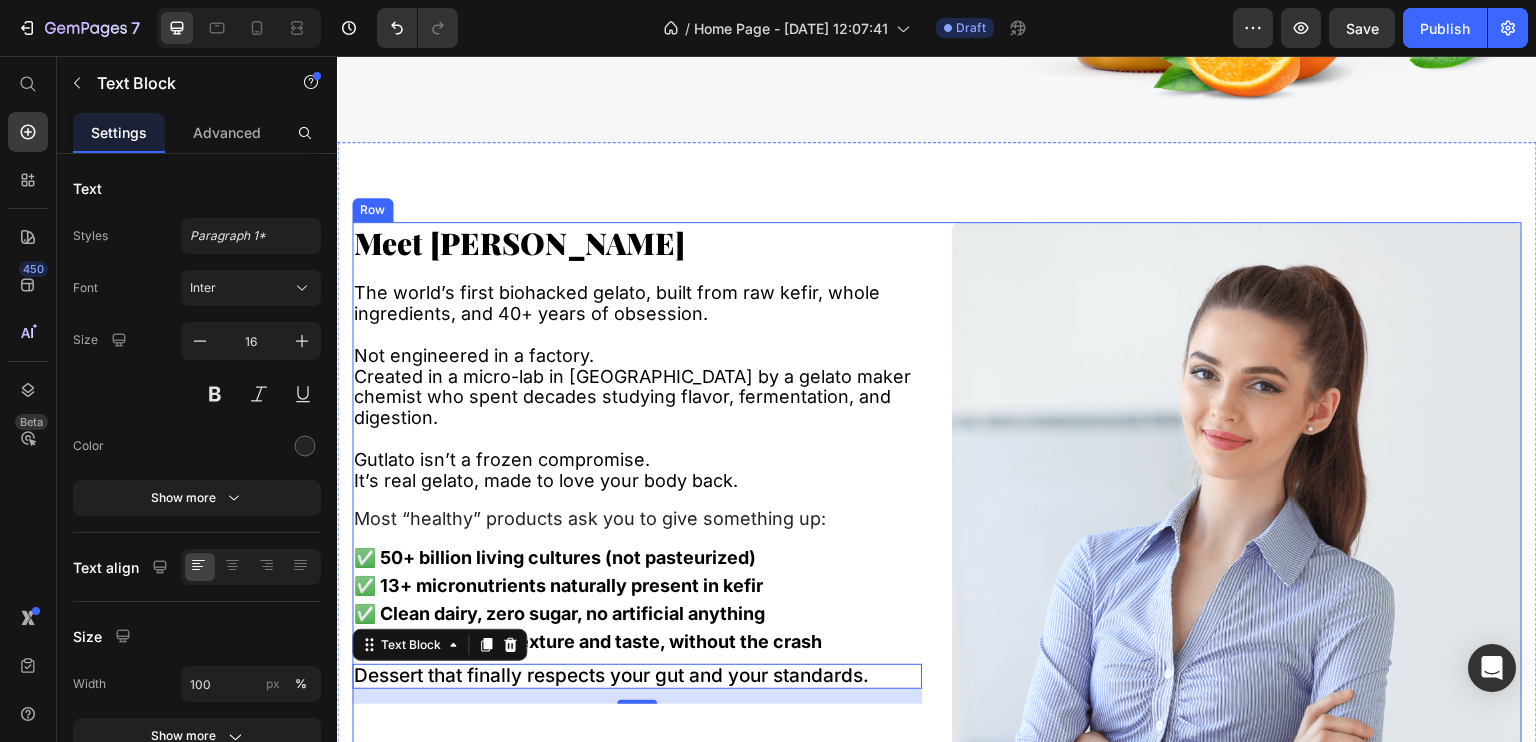 click on "⁠⁠⁠⁠⁠⁠⁠ Meet Gutlato Heading The world’s first biohacked gelato, built from raw kefir, whole ingredients, and 40+ years of obsession. Not engineered in a factory. Created in a micro-lab in [GEOGRAPHIC_DATA] by a gelato maker chemist who spent decades studying flavor, fermentation, and digestion. Gutlato isn’t a frozen compromise. It’s real gelato, made to love your body back. Text Block Most “healthy” products ask you to give something up: Text Block ✅ 50+ billion living cultures (not pasteurized) Text Block ✅ 13+ micronutrients naturally present in kefir Text Block ✅ Clean dairy, zero sugar, no artificial anything Text Block ✅ Michelin-level texture and taste, without the crash Text Block Dessert that finally respects your gut and your standards. Text Block   15 Image Row" at bounding box center [937, 515] 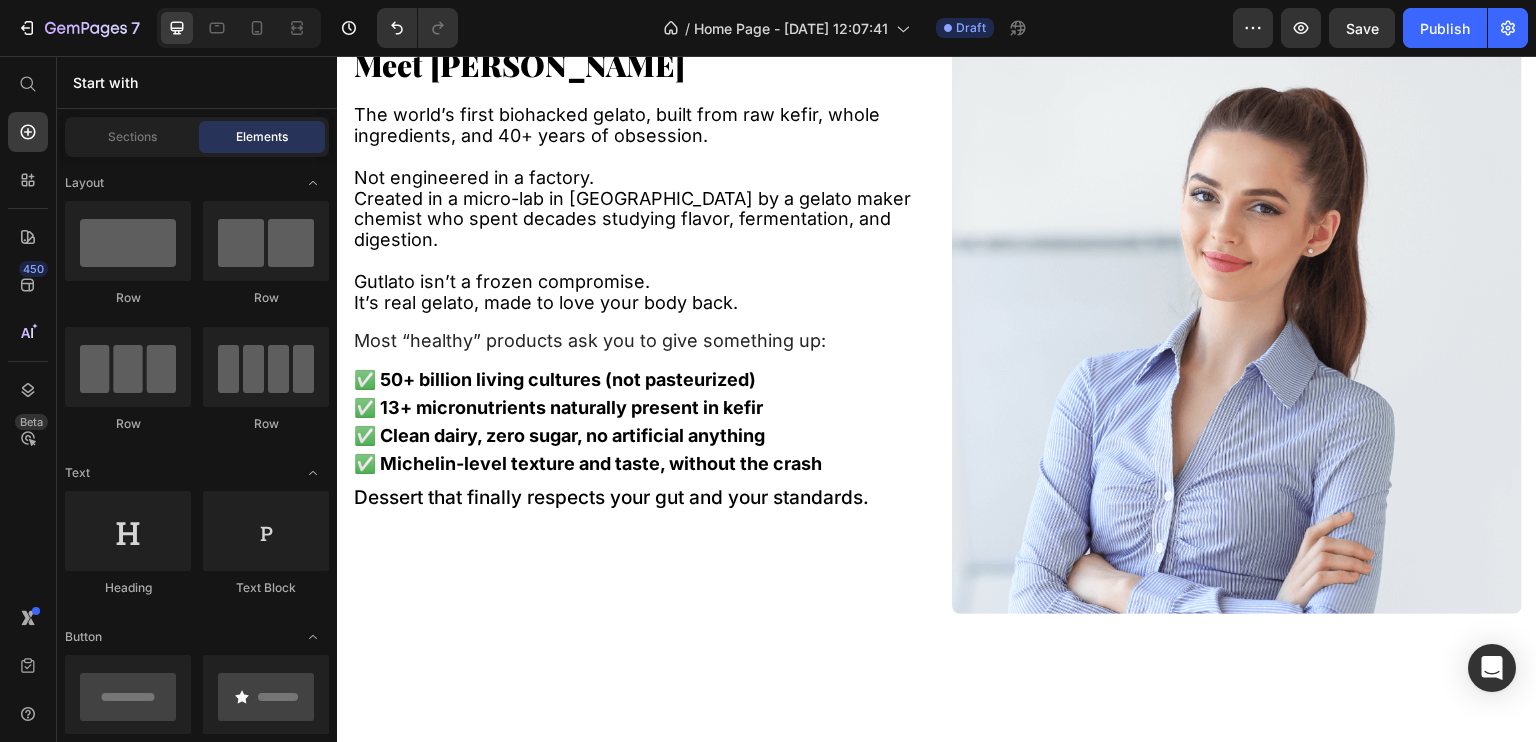 scroll, scrollTop: 936, scrollLeft: 0, axis: vertical 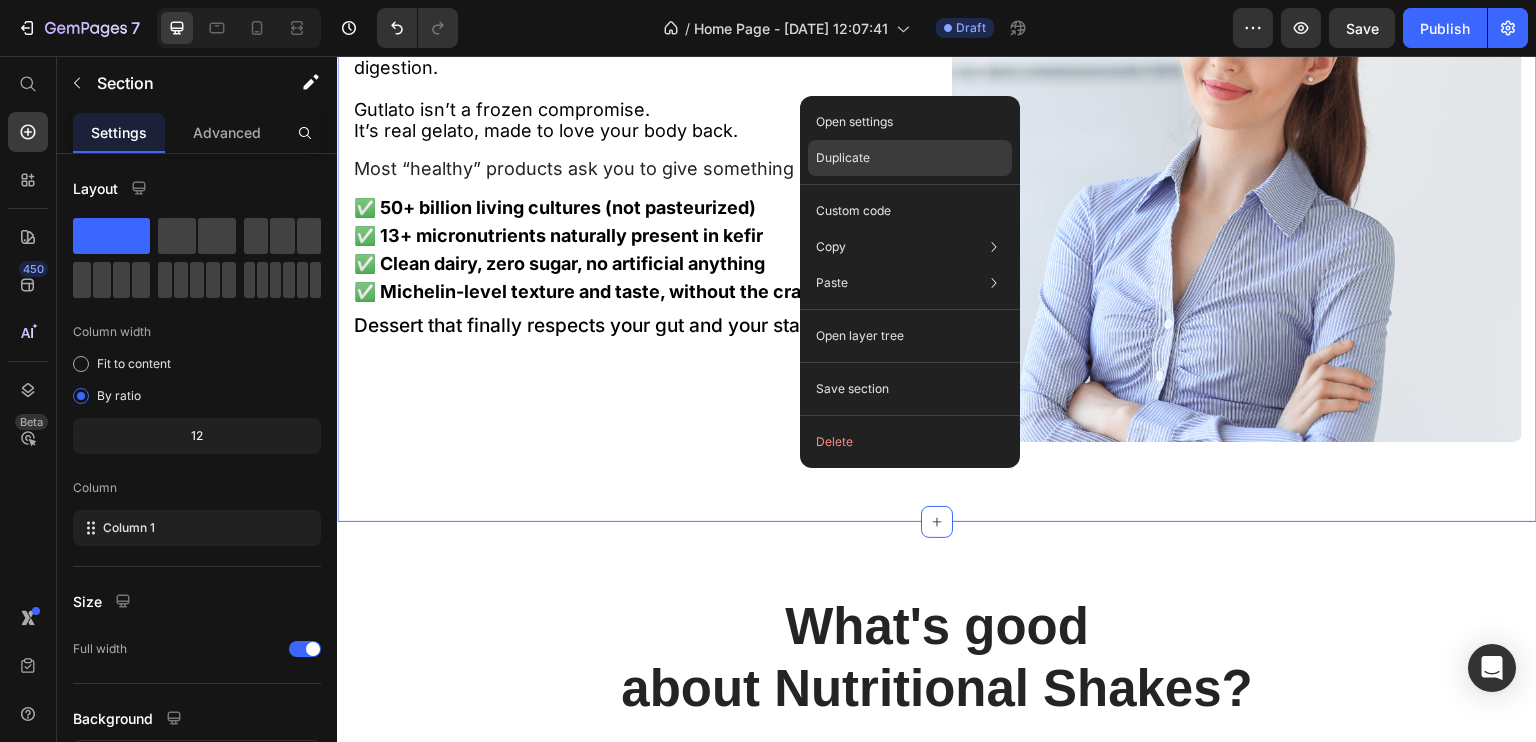 click on "Duplicate" at bounding box center [843, 158] 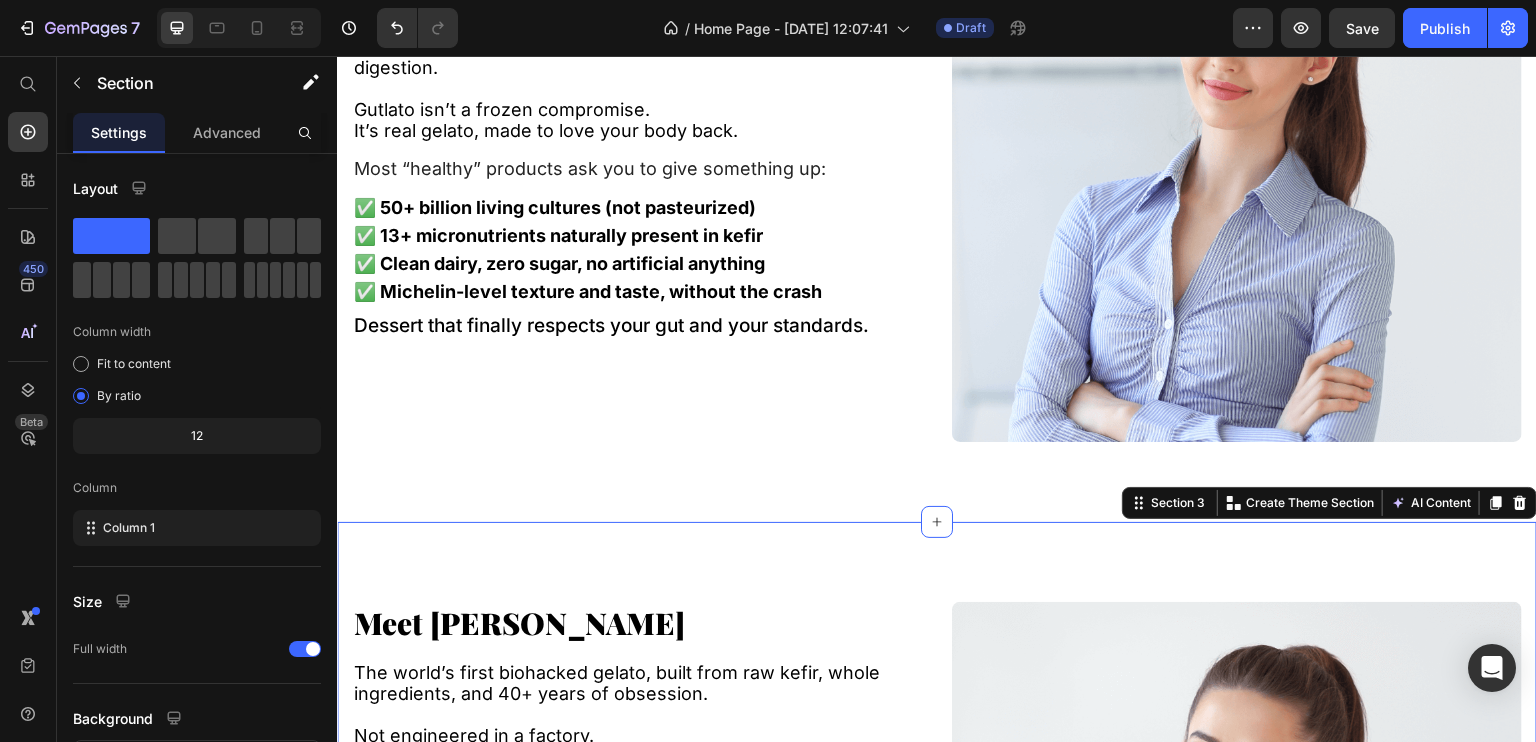 scroll, scrollTop: 1316, scrollLeft: 0, axis: vertical 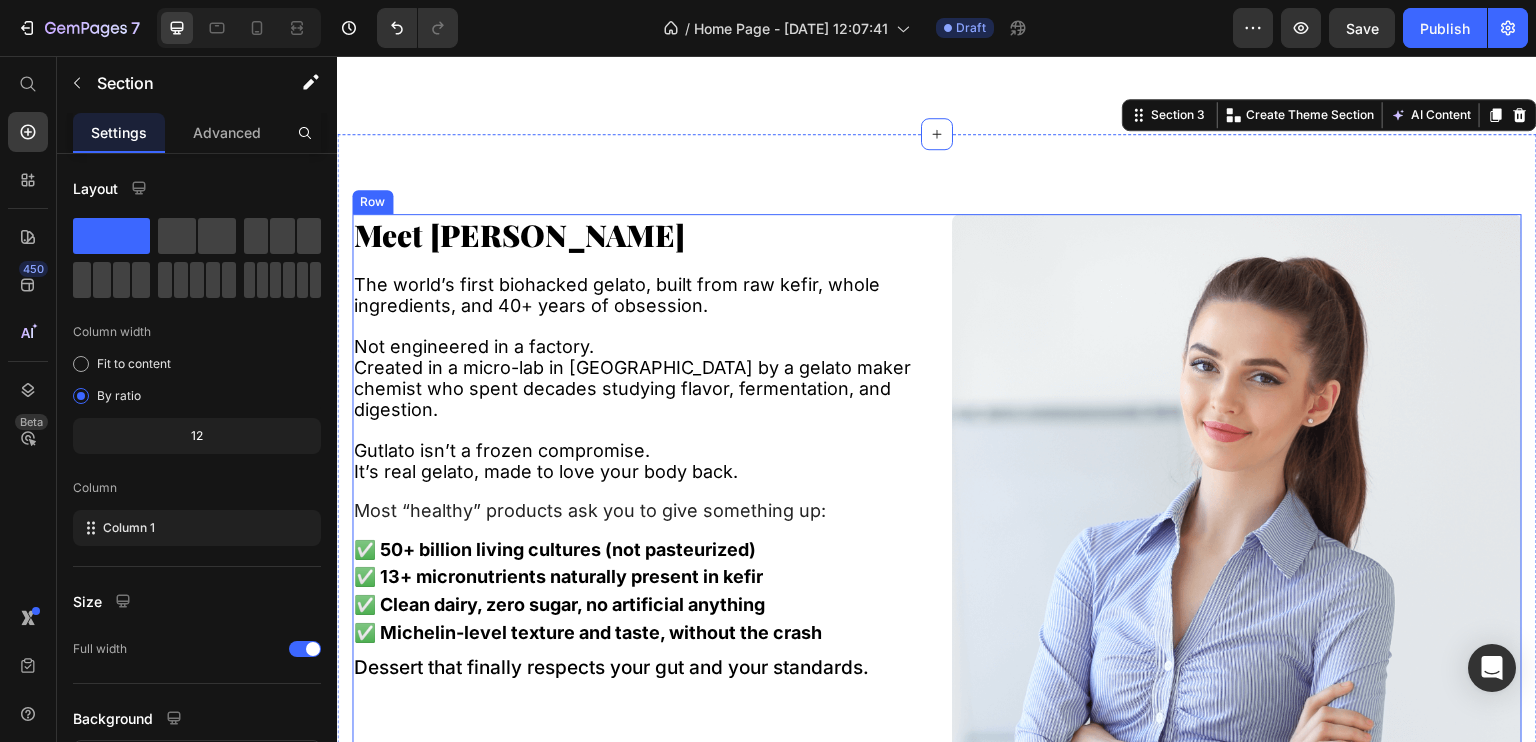 click on "Meet [PERSON_NAME] Heading The world’s first biohacked gelato, built from raw kefir, whole ingredients, and 40+ years of obsession.   Not engineered in a factory. Created in a micro-lab in [GEOGRAPHIC_DATA] by a gelato maker chemist who spent decades studying flavor, fermentation, and digestion.   Gutlato isn’t a frozen compromise. It’s real gelato, made to love your body back. Text Block Most “healthy” products ask you to give something up: Text Block ✅ 50+ billion living cultures (not pasteurized) Text Block ✅ 13+ micronutrients naturally present in kefir Text Block ✅ Clean dairy, zero sugar, no artificial anything Text Block ✅ Michelin-level texture and taste, without the crash Text Block Dessert that finally respects your gut and your standards. Text Block" at bounding box center [637, 507] 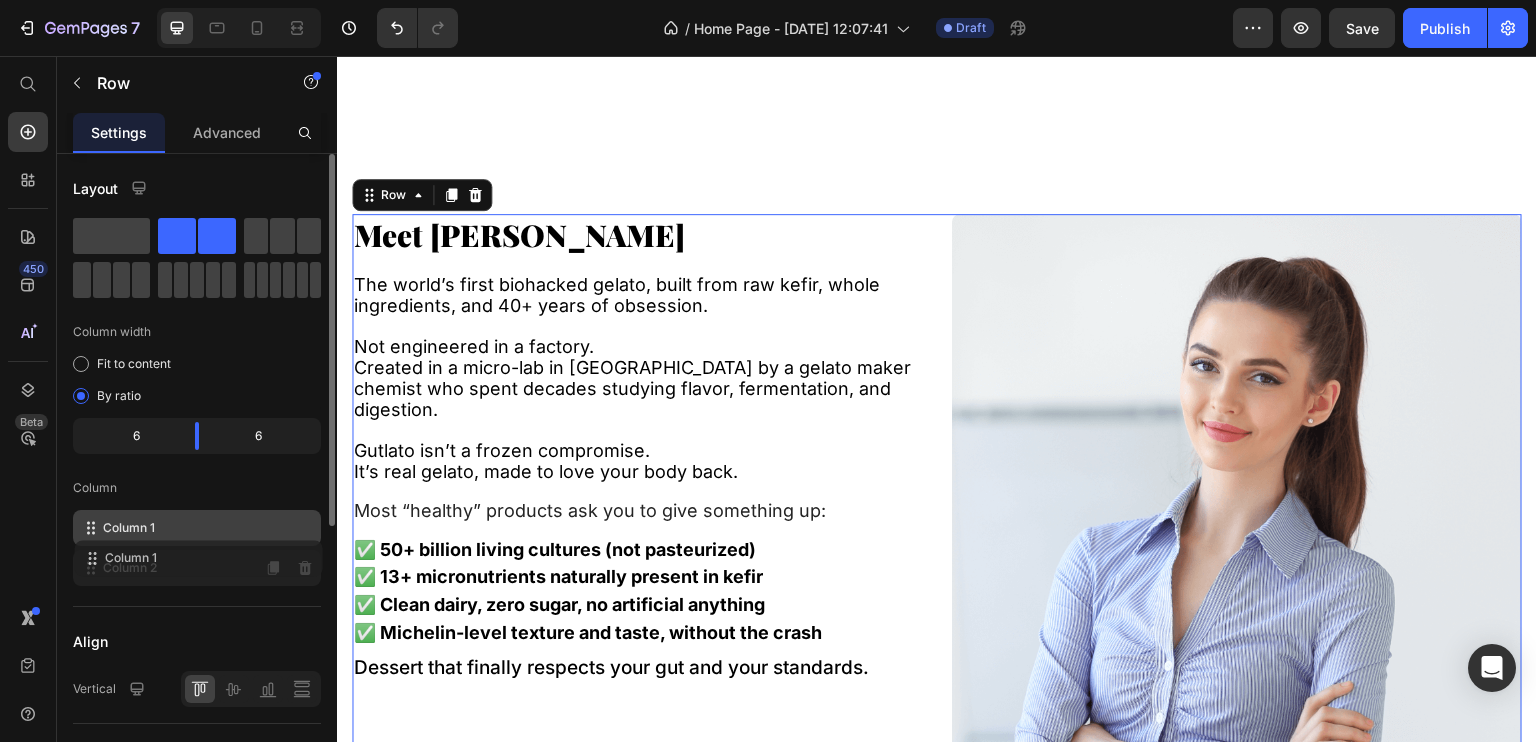 type 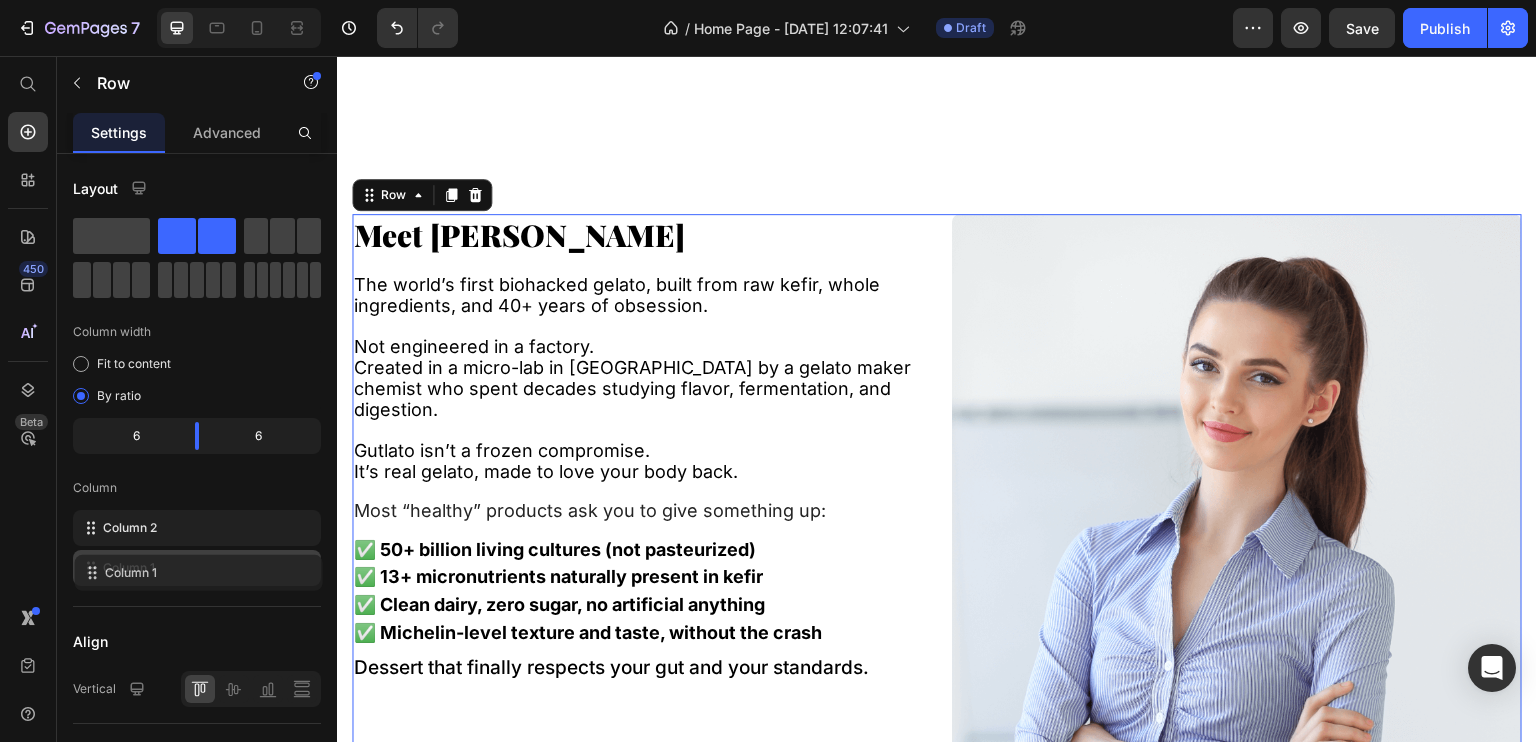 drag, startPoint x: 135, startPoint y: 525, endPoint x: 136, endPoint y: 566, distance: 41.01219 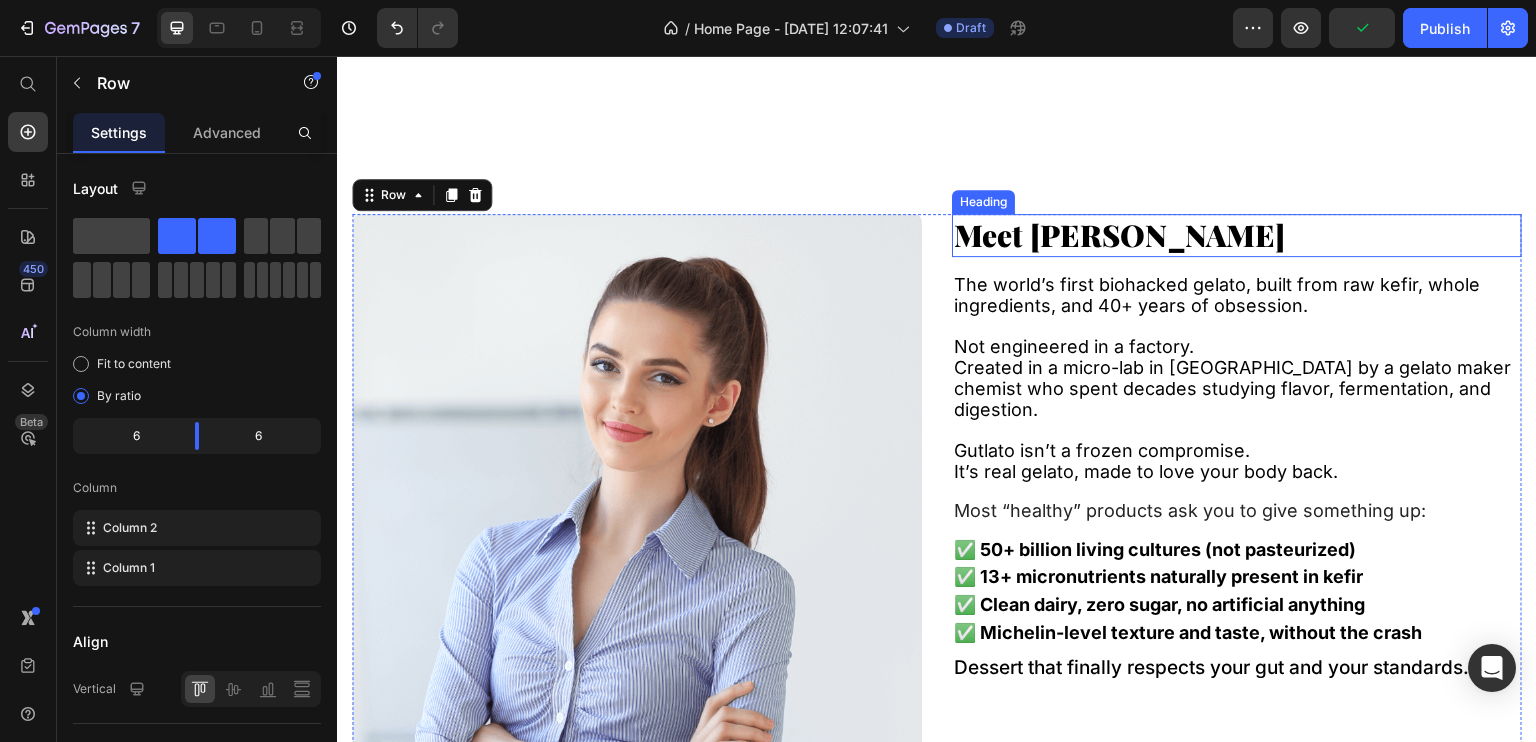 click on "Meet [PERSON_NAME]" at bounding box center (1119, 235) 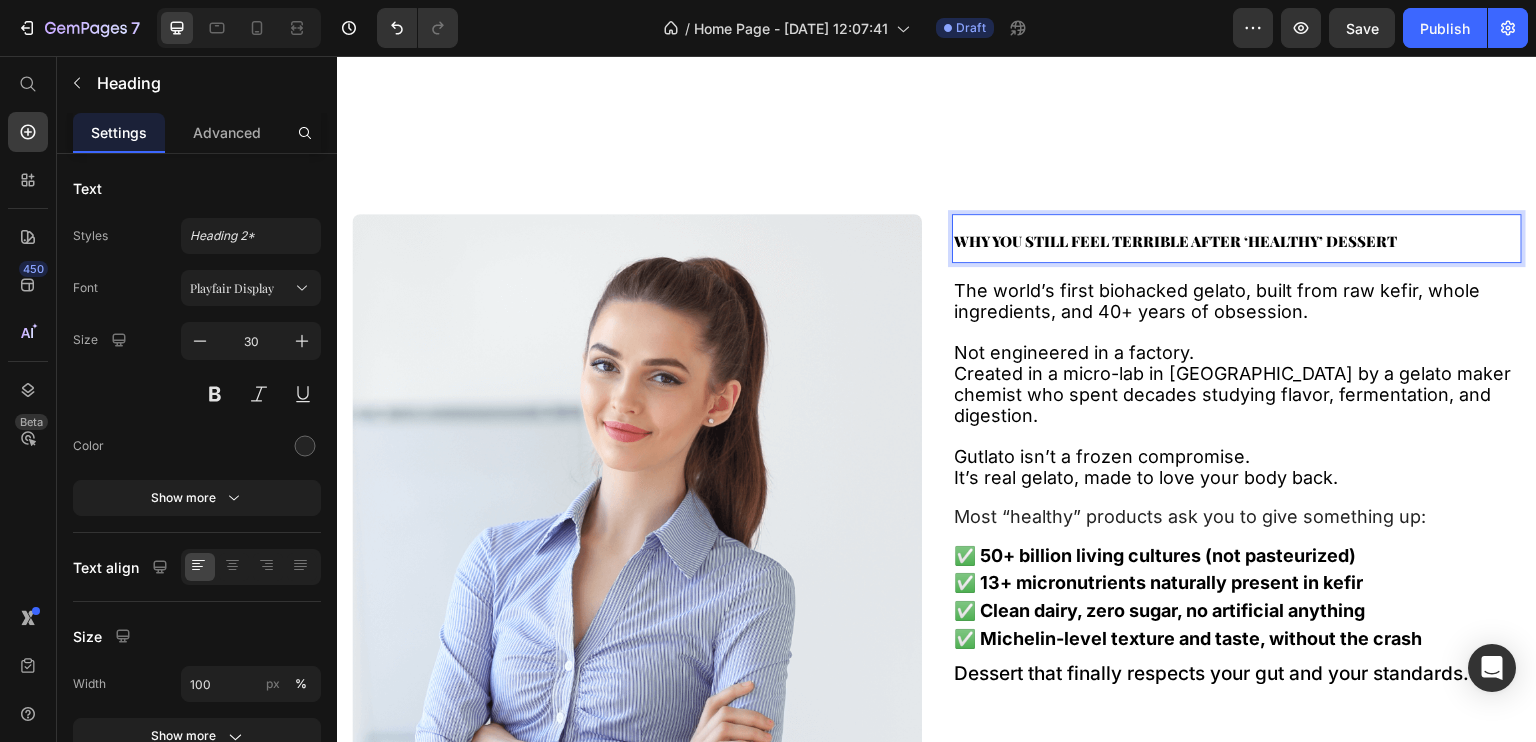 click on "WHY YOU STILL FEEL TERRIBLE AFTER ‘HEALTHY’ DESSERT" at bounding box center (1175, 241) 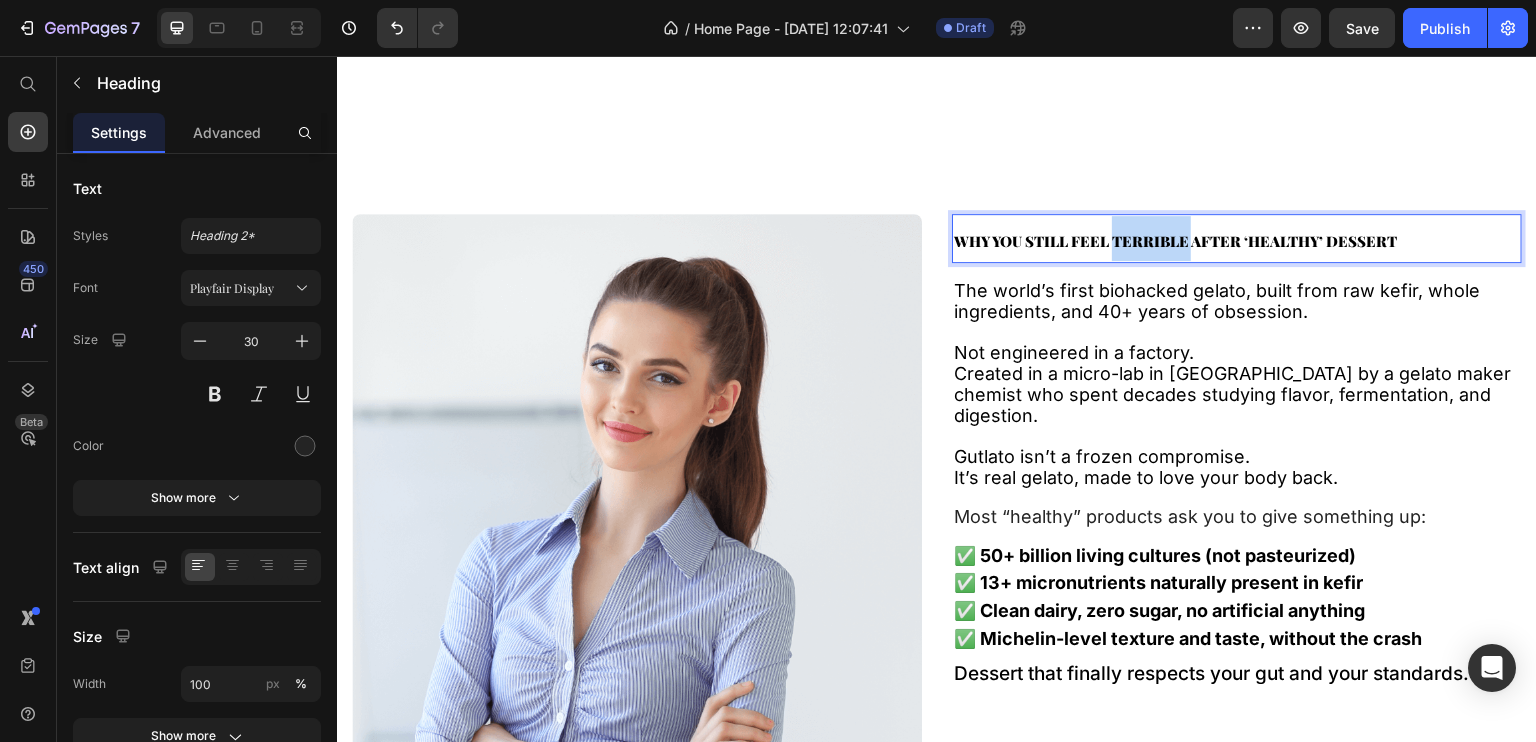 click on "WHY YOU STILL FEEL TERRIBLE AFTER ‘HEALTHY’ DESSERT" at bounding box center (1175, 241) 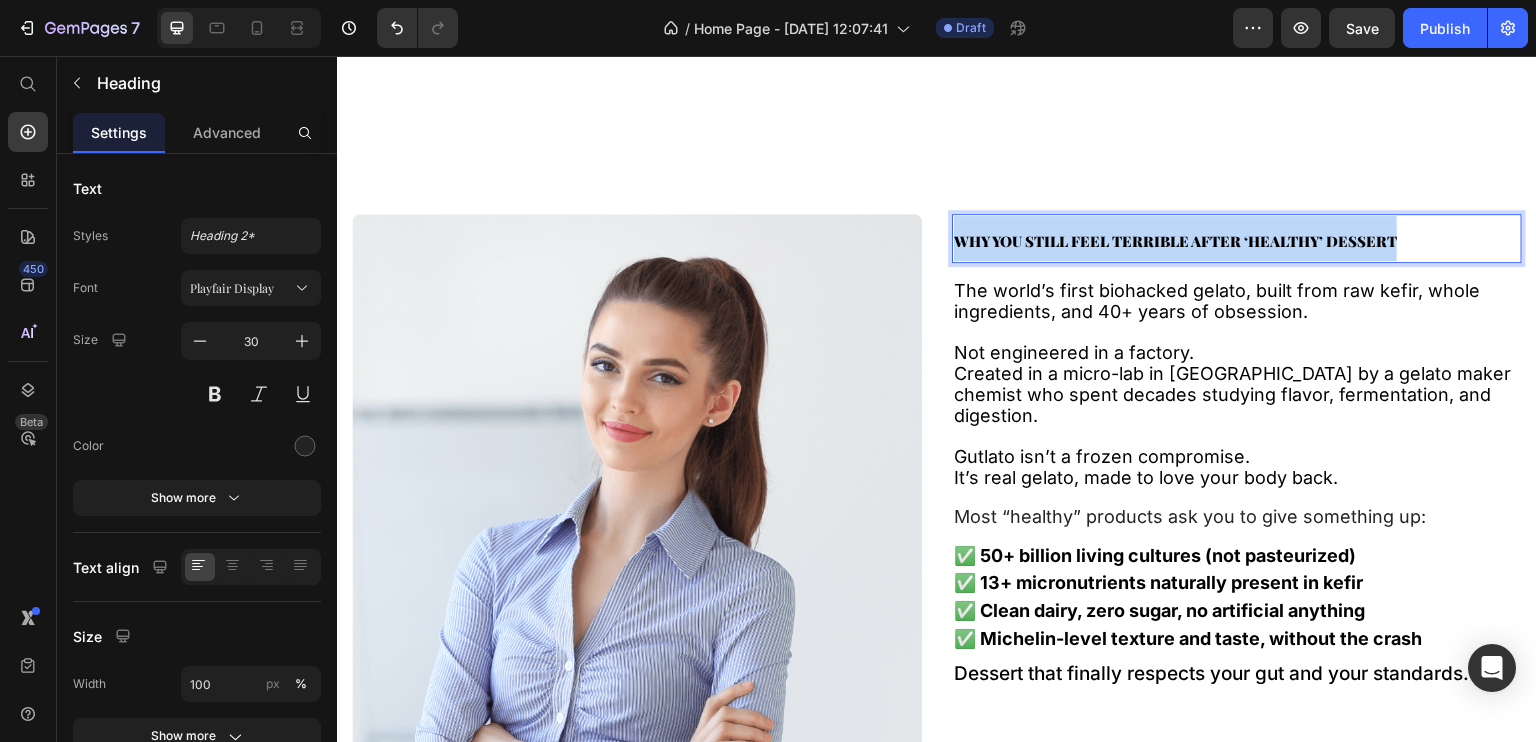 click on "WHY YOU STILL FEEL TERRIBLE AFTER ‘HEALTHY’ DESSERT" at bounding box center [1175, 241] 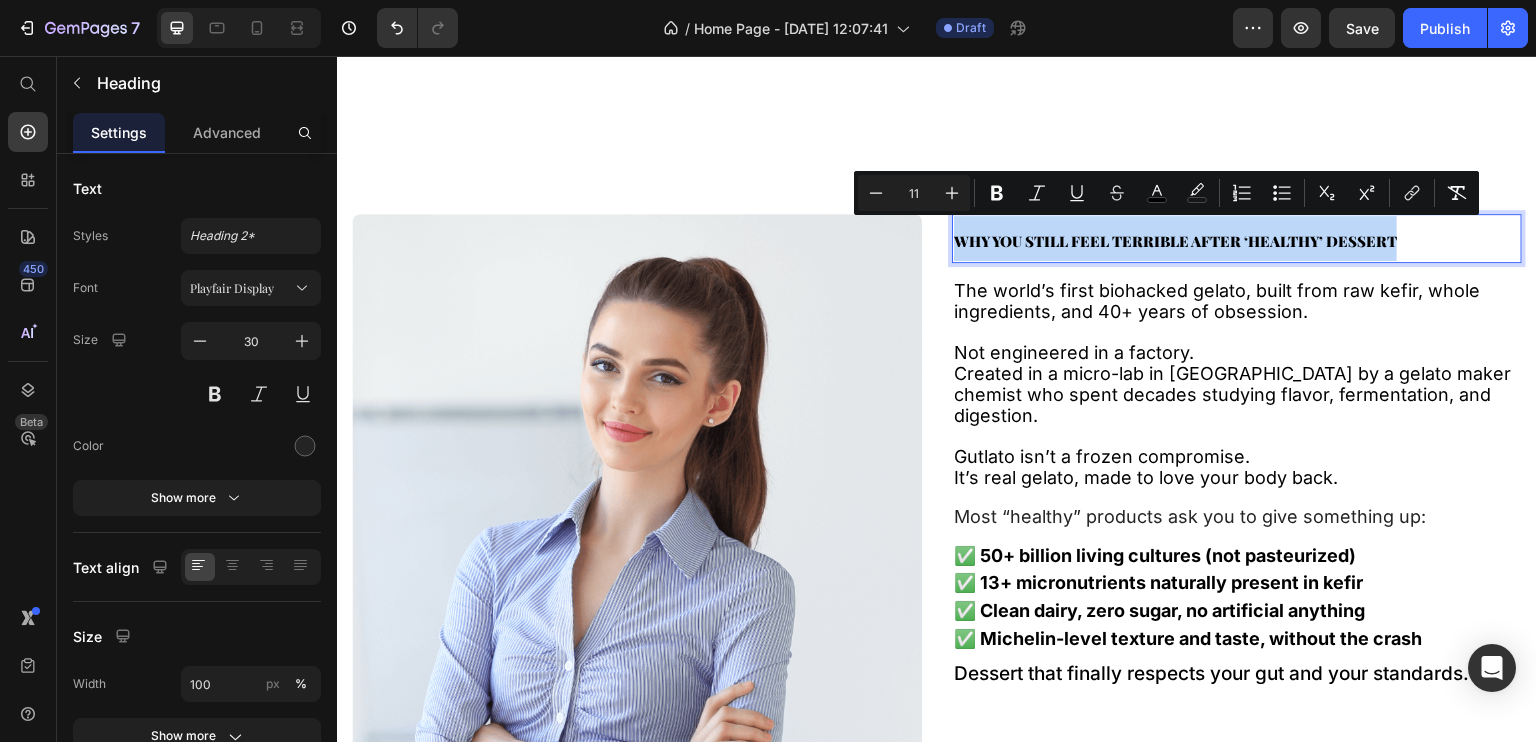 click on "WHY YOU STILL FEEL TERRIBLE AFTER ‘HEALTHY’ DESSERT" at bounding box center [1175, 241] 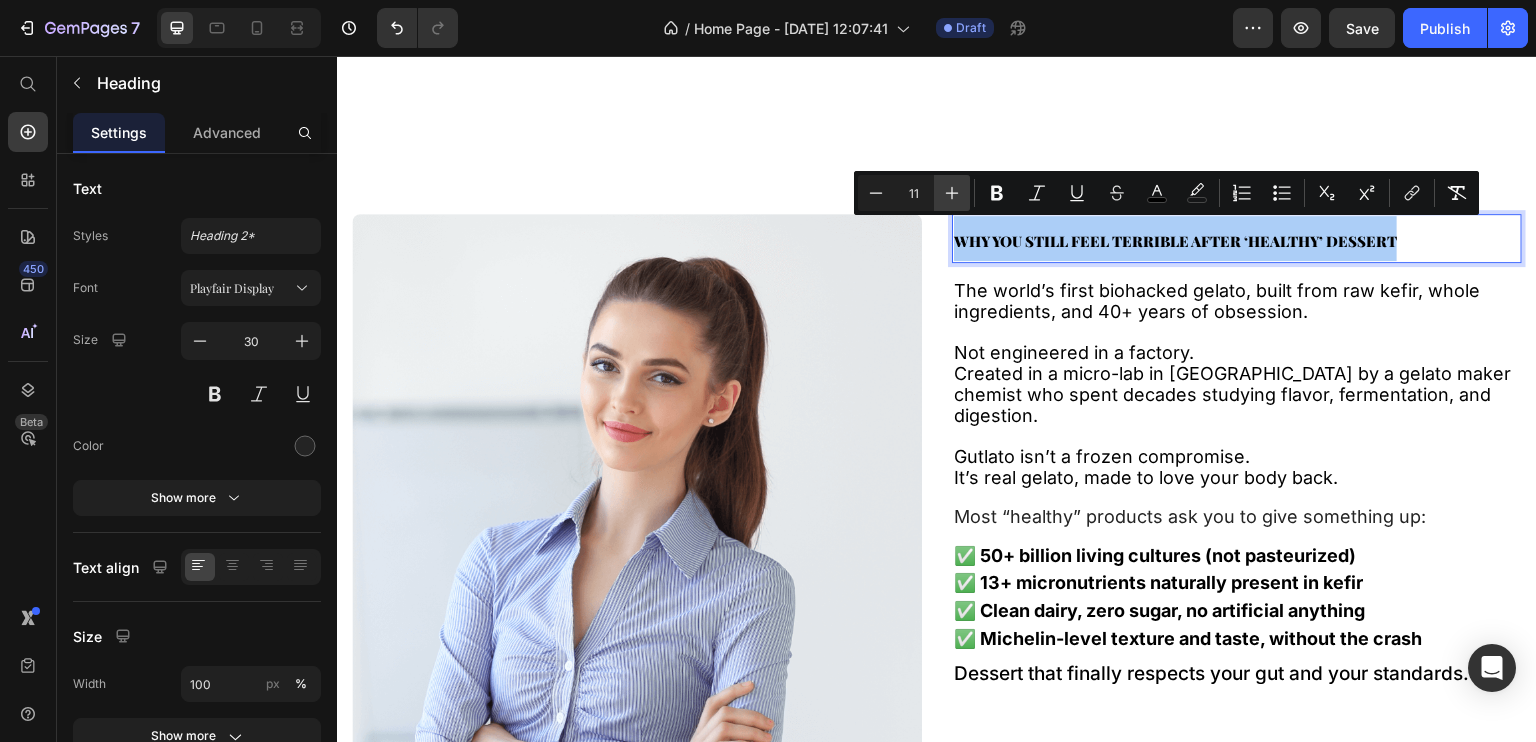 click 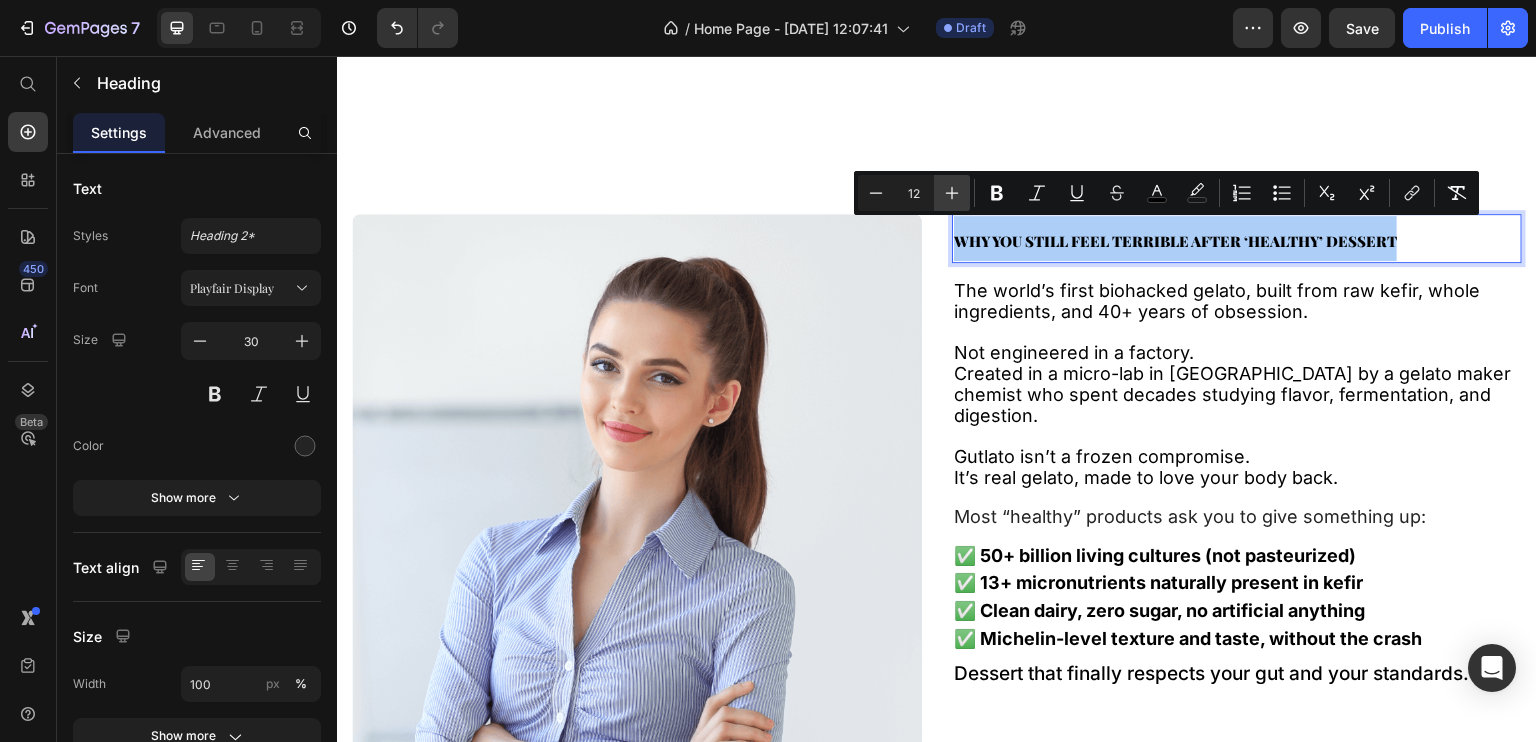 click 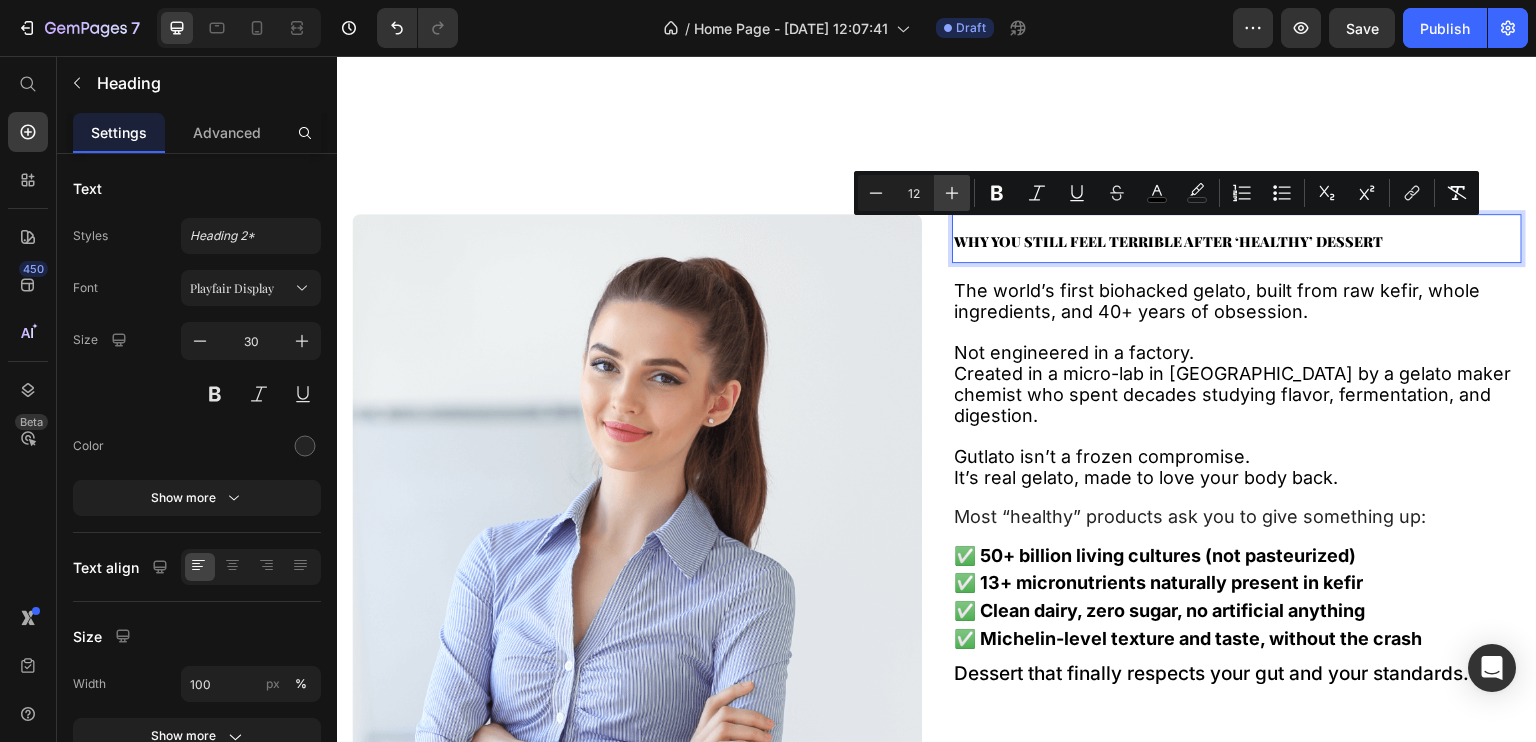 click 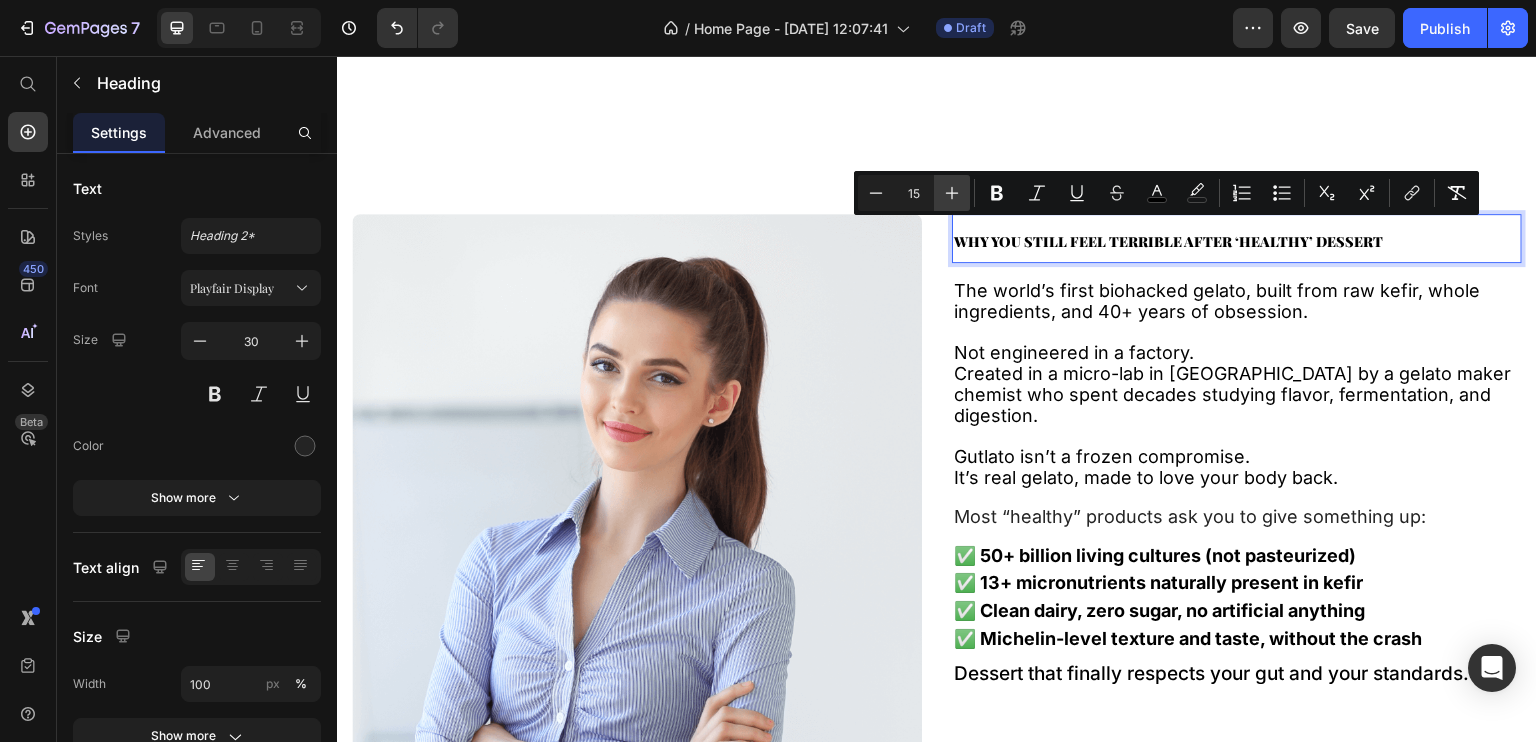 click 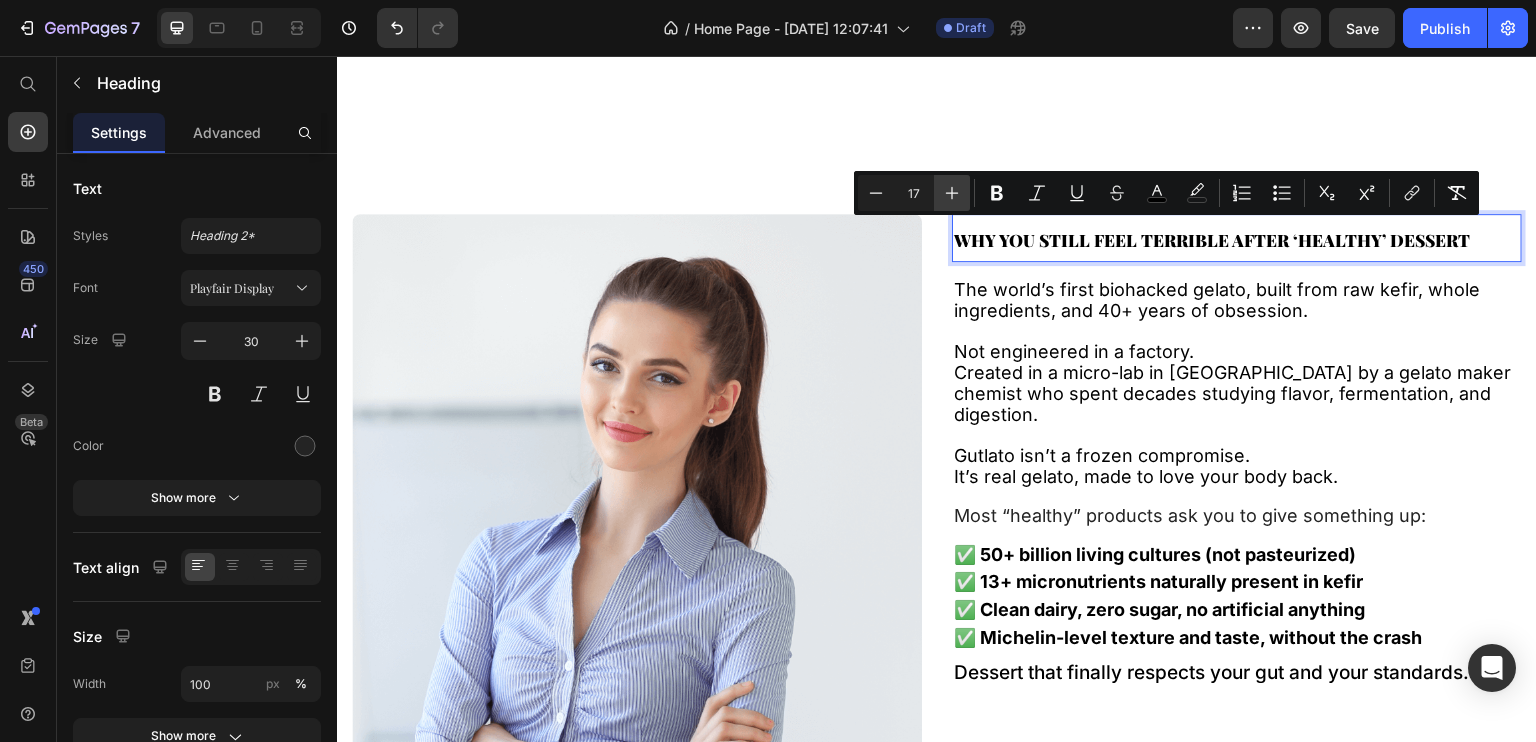 click 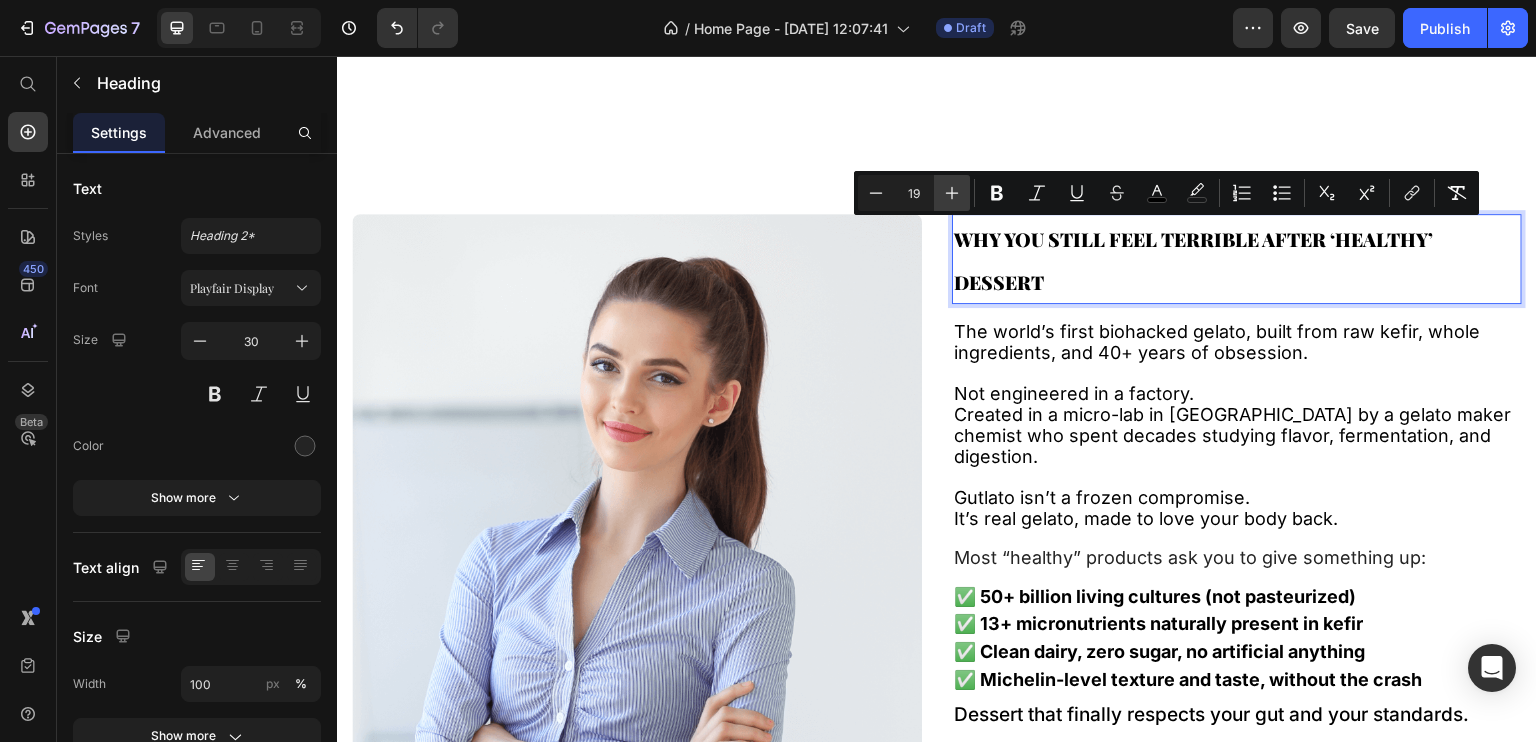 click 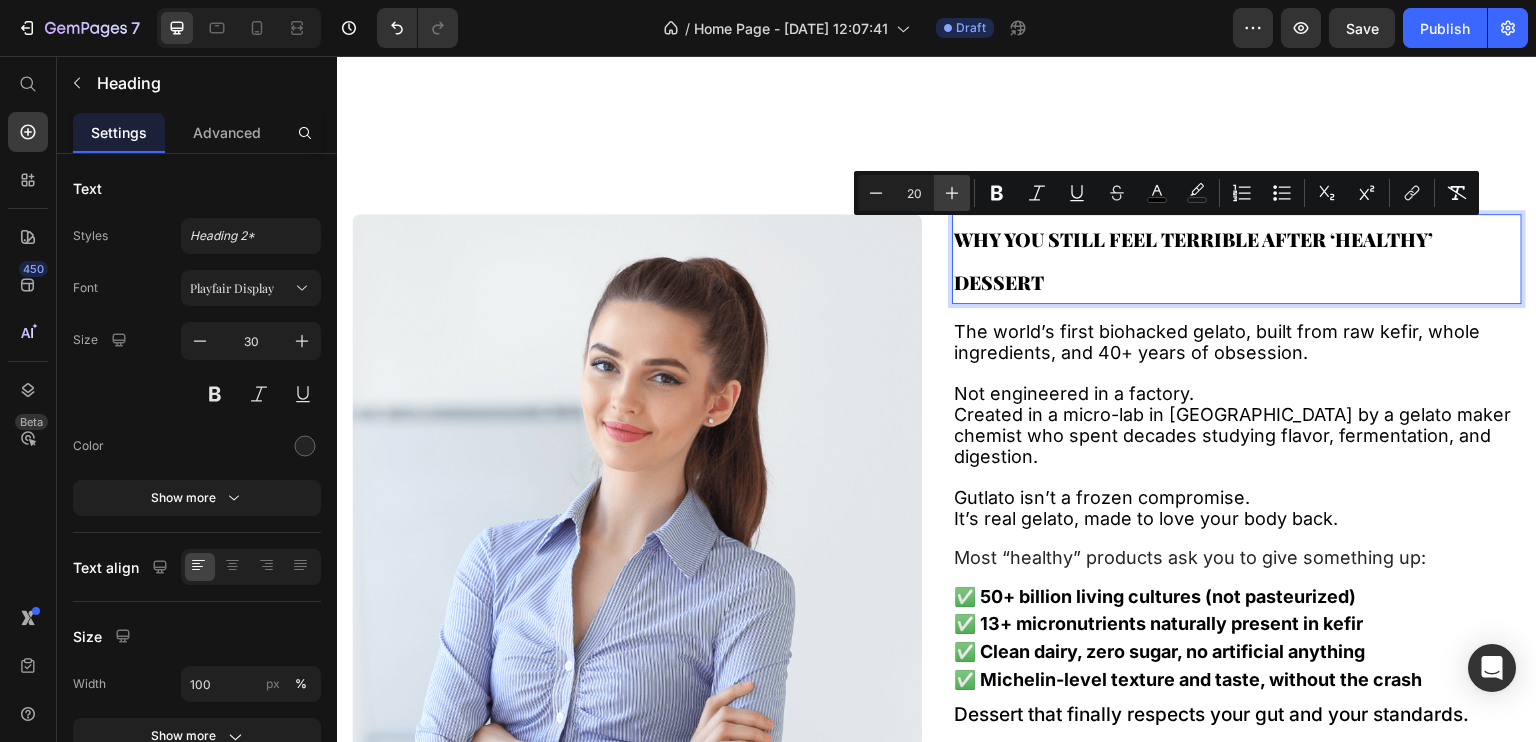 click 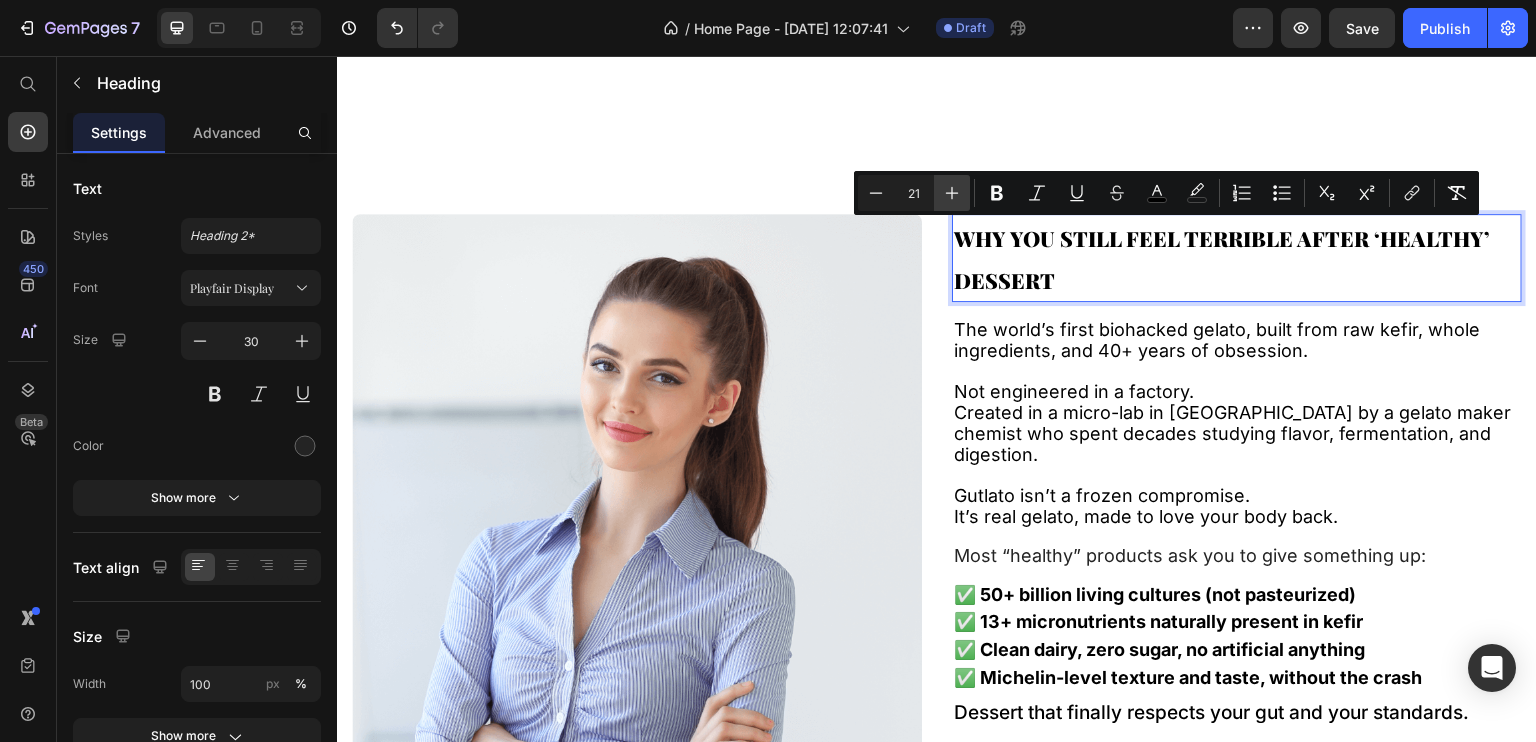 click 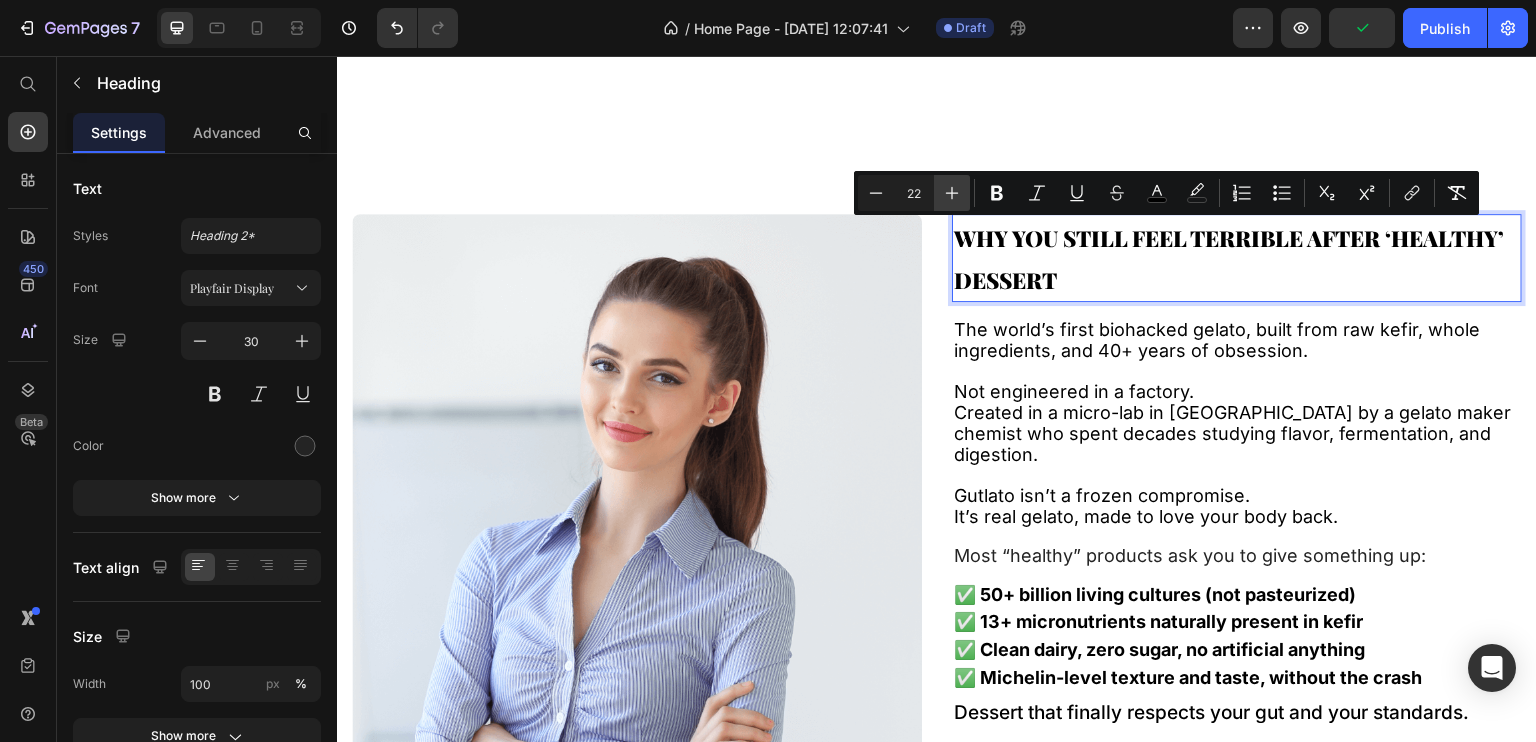 click 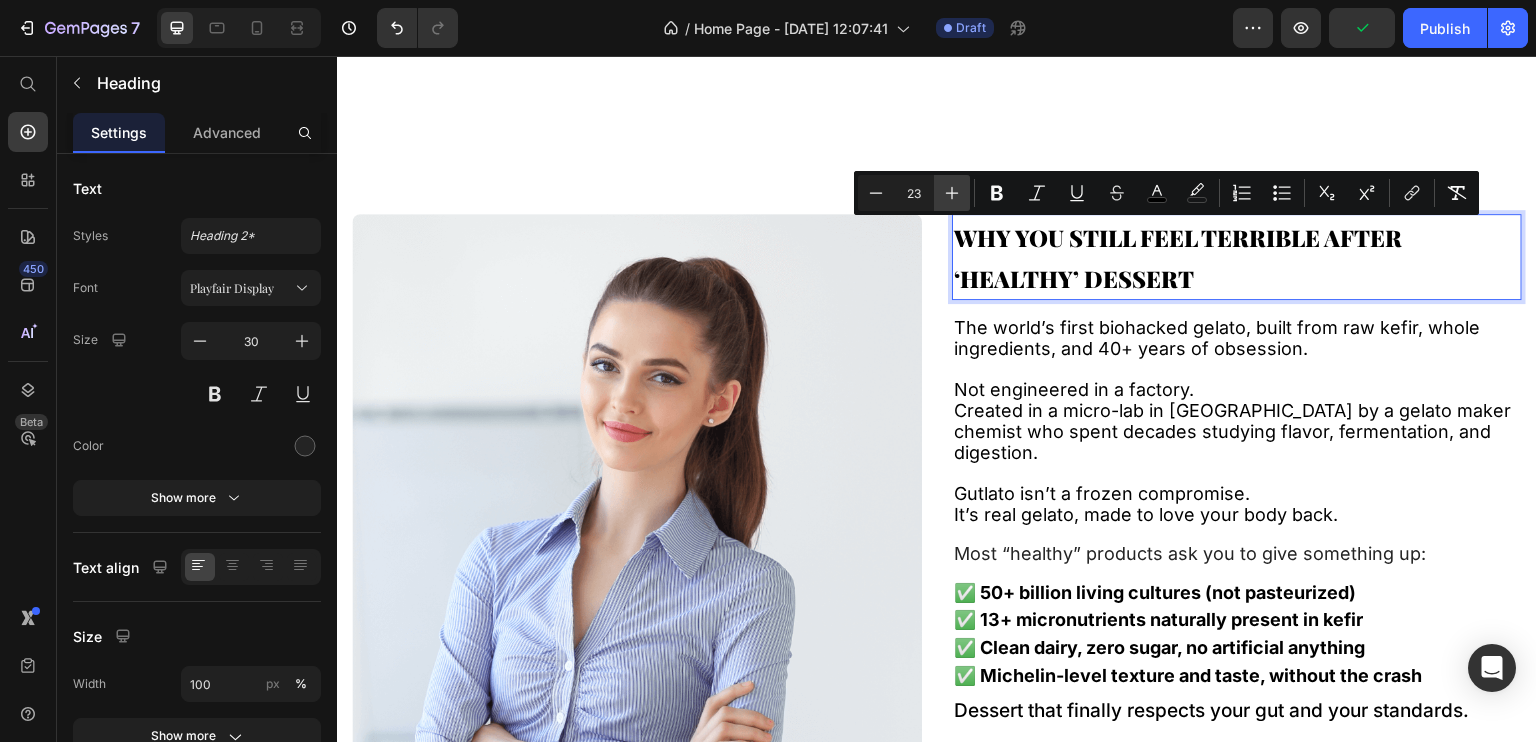 click 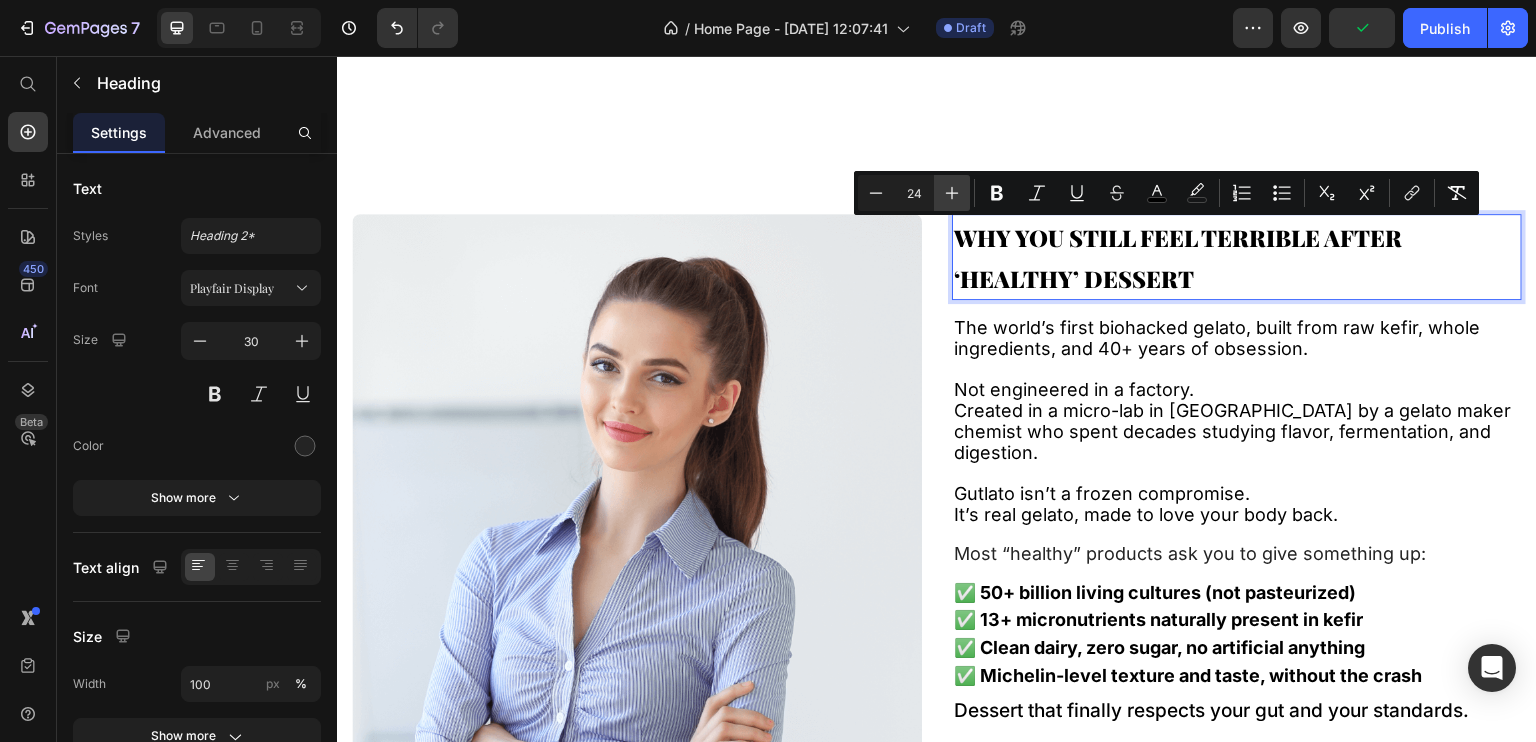 click 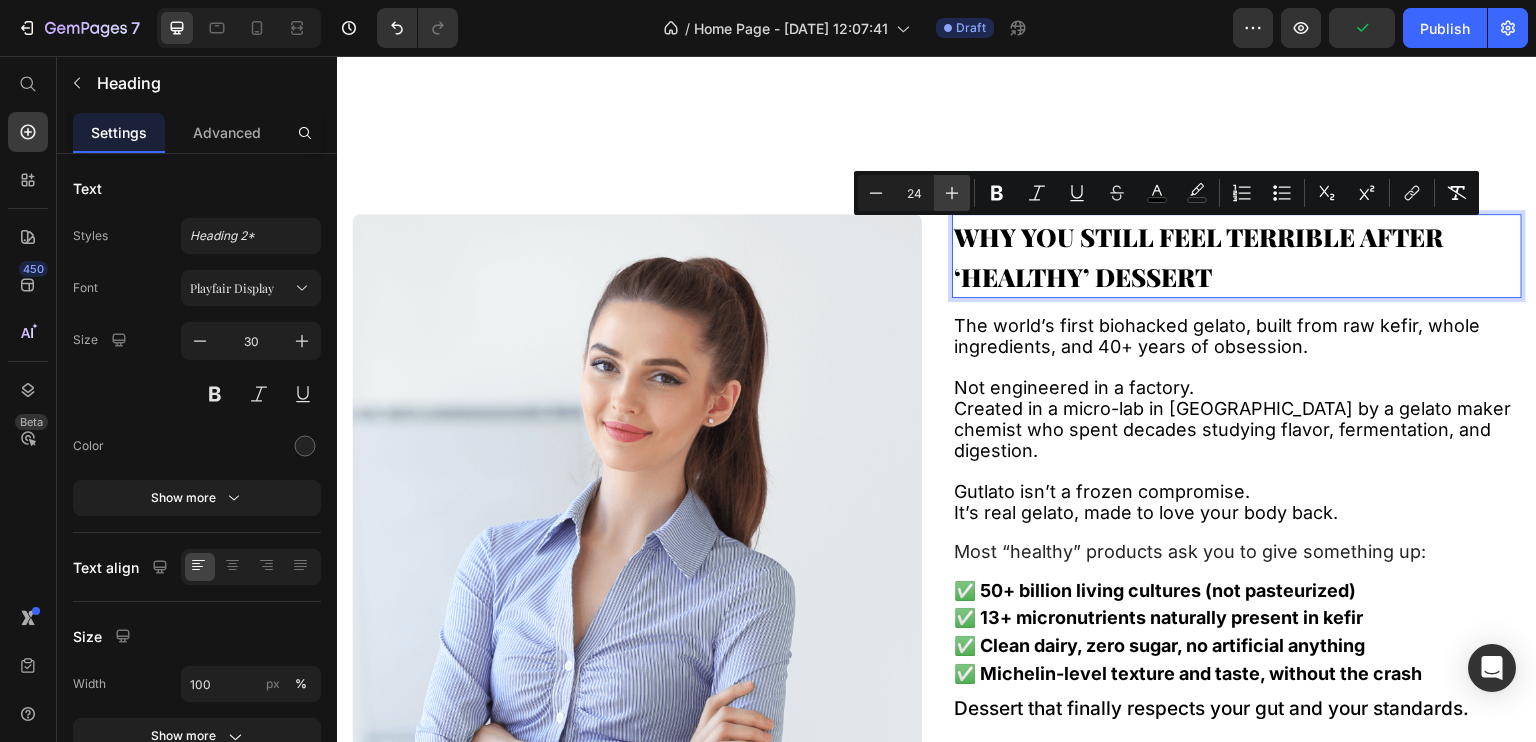 type on "25" 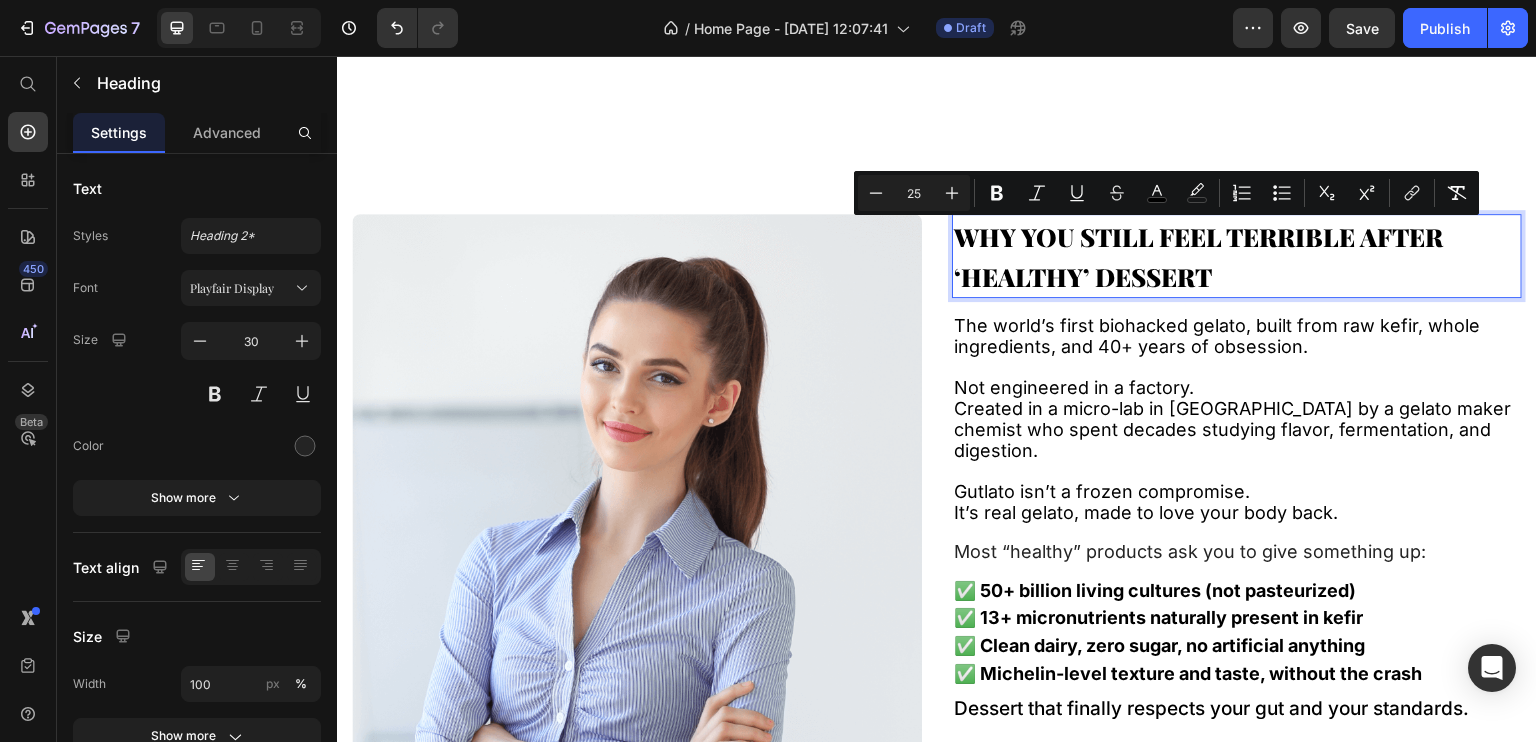 click on "WHY YOU STILL FEEL TERRIBLE AFTER ‘HEALTHY’ DESSERT" at bounding box center [1198, 256] 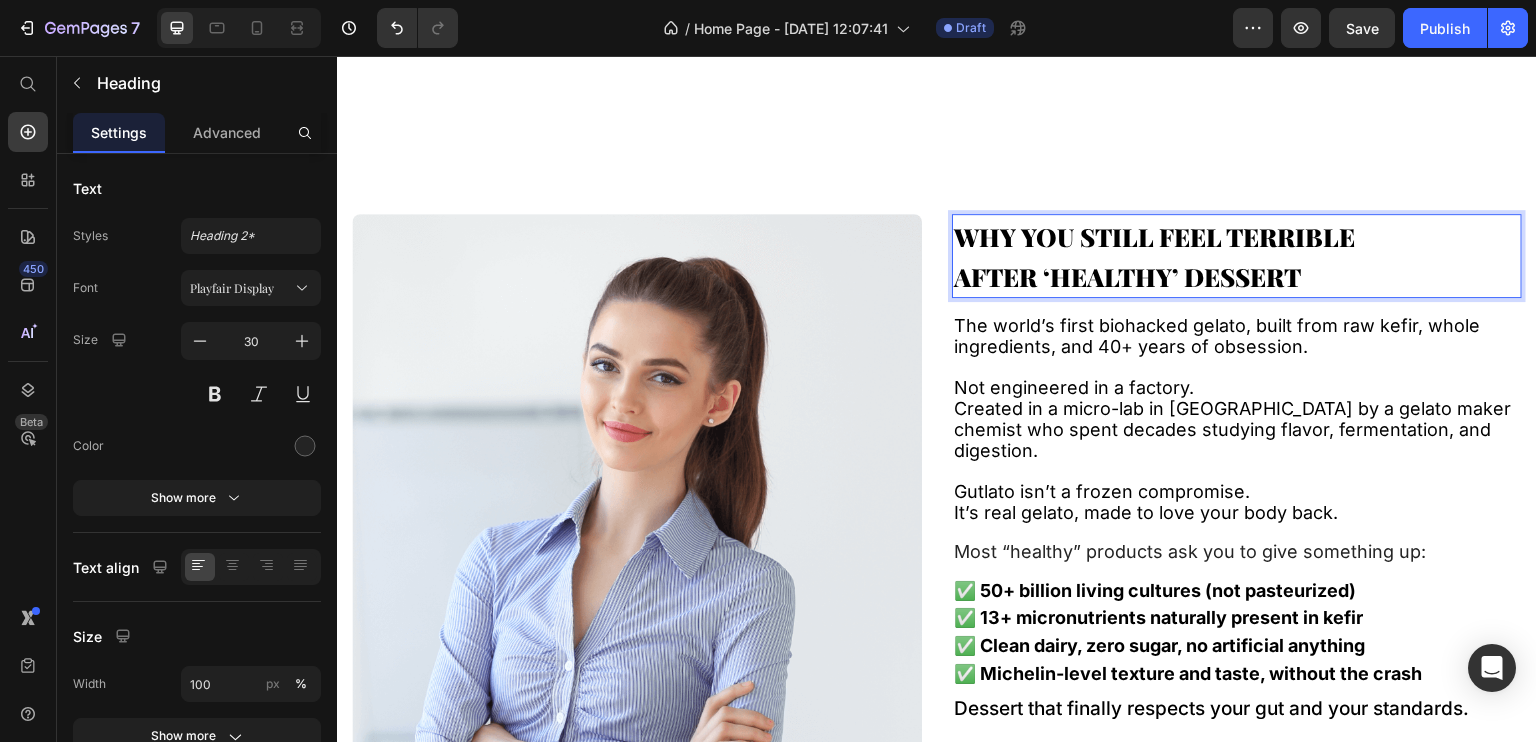 click on "WHY YOU STILL FEEL TERRIBLE  AFTER ‘HEALTHY’ DESSERT" at bounding box center (1237, 256) 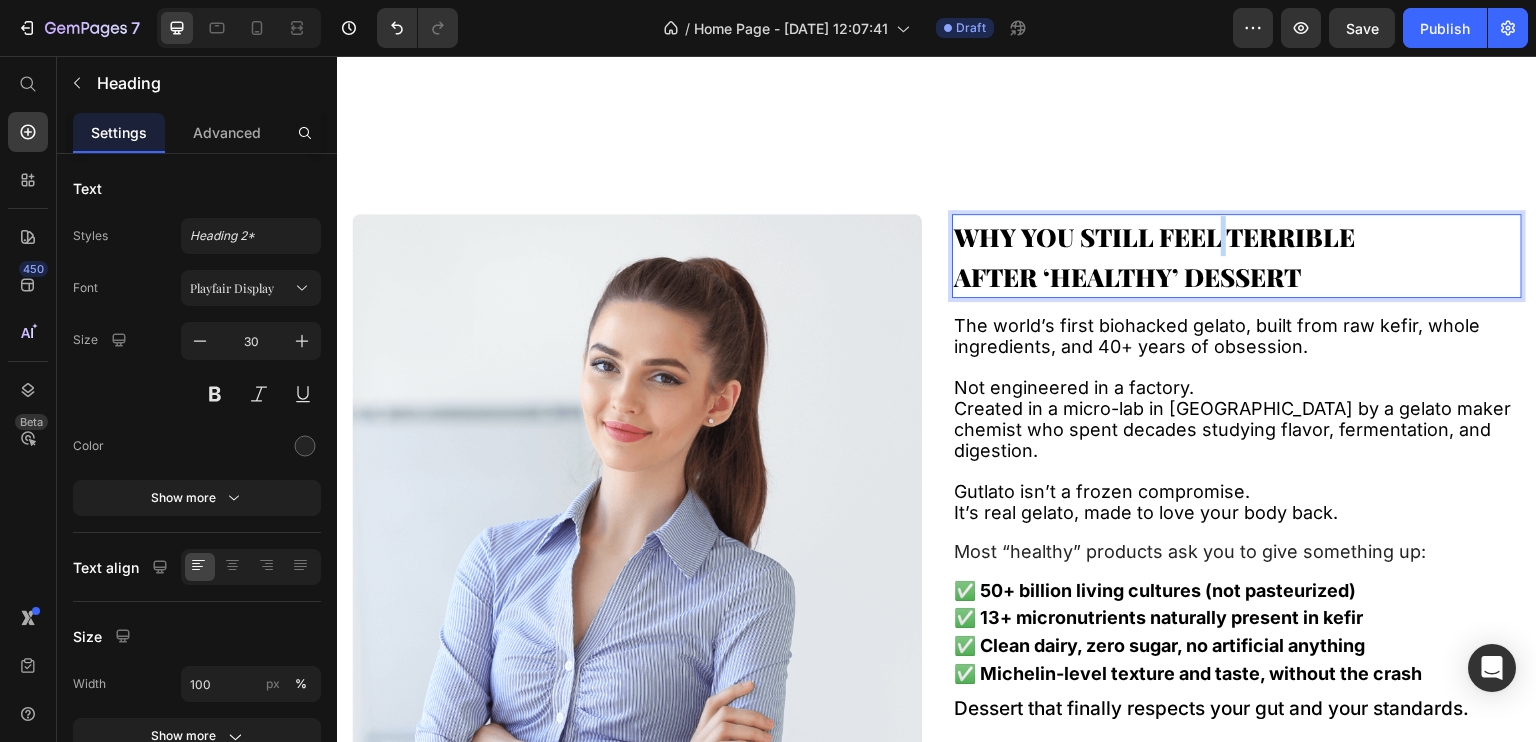 click on "WHY YOU STILL FEEL TERRIBLE  AFTER ‘HEALTHY’ DESSERT" at bounding box center [1237, 256] 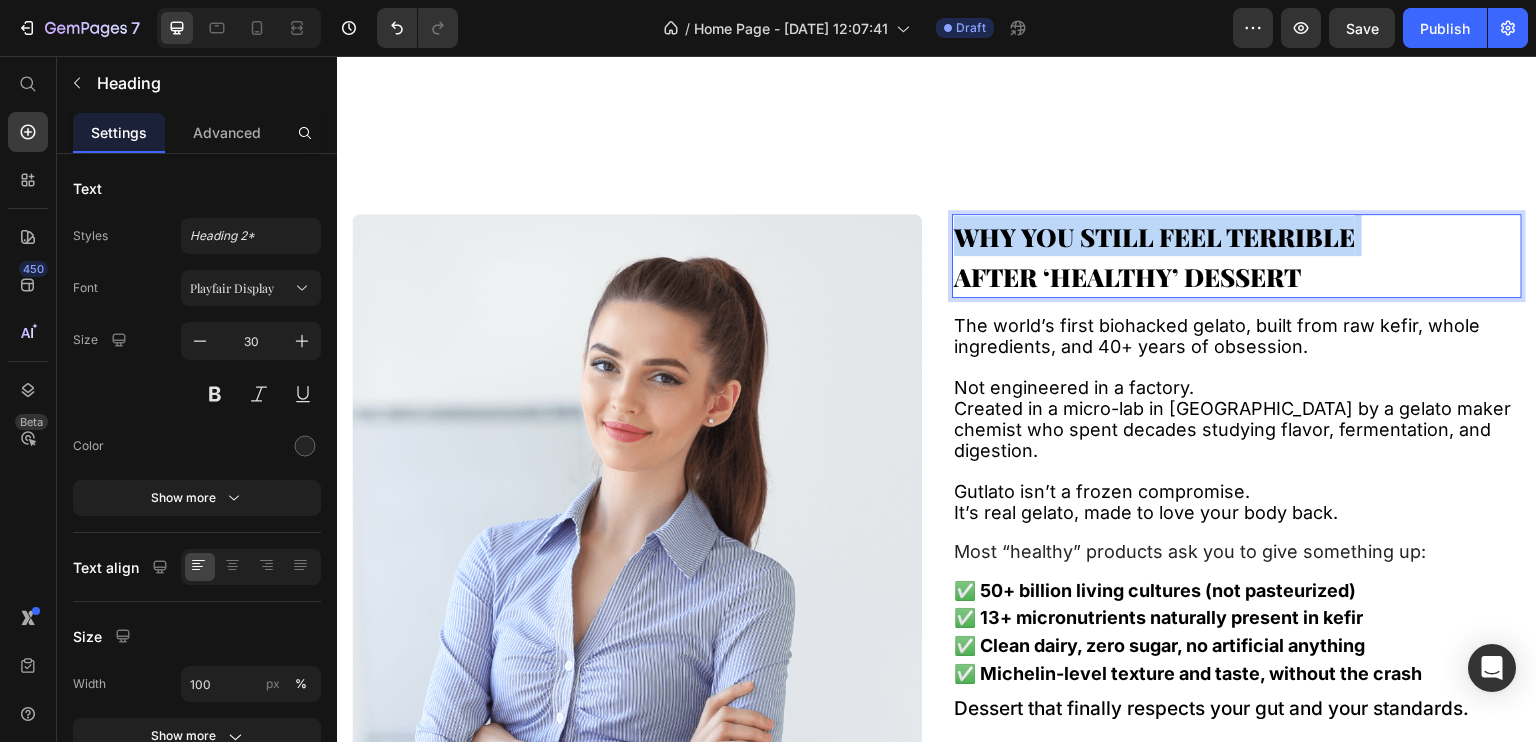 click on "WHY YOU STILL FEEL TERRIBLE  AFTER ‘HEALTHY’ DESSERT" at bounding box center (1237, 256) 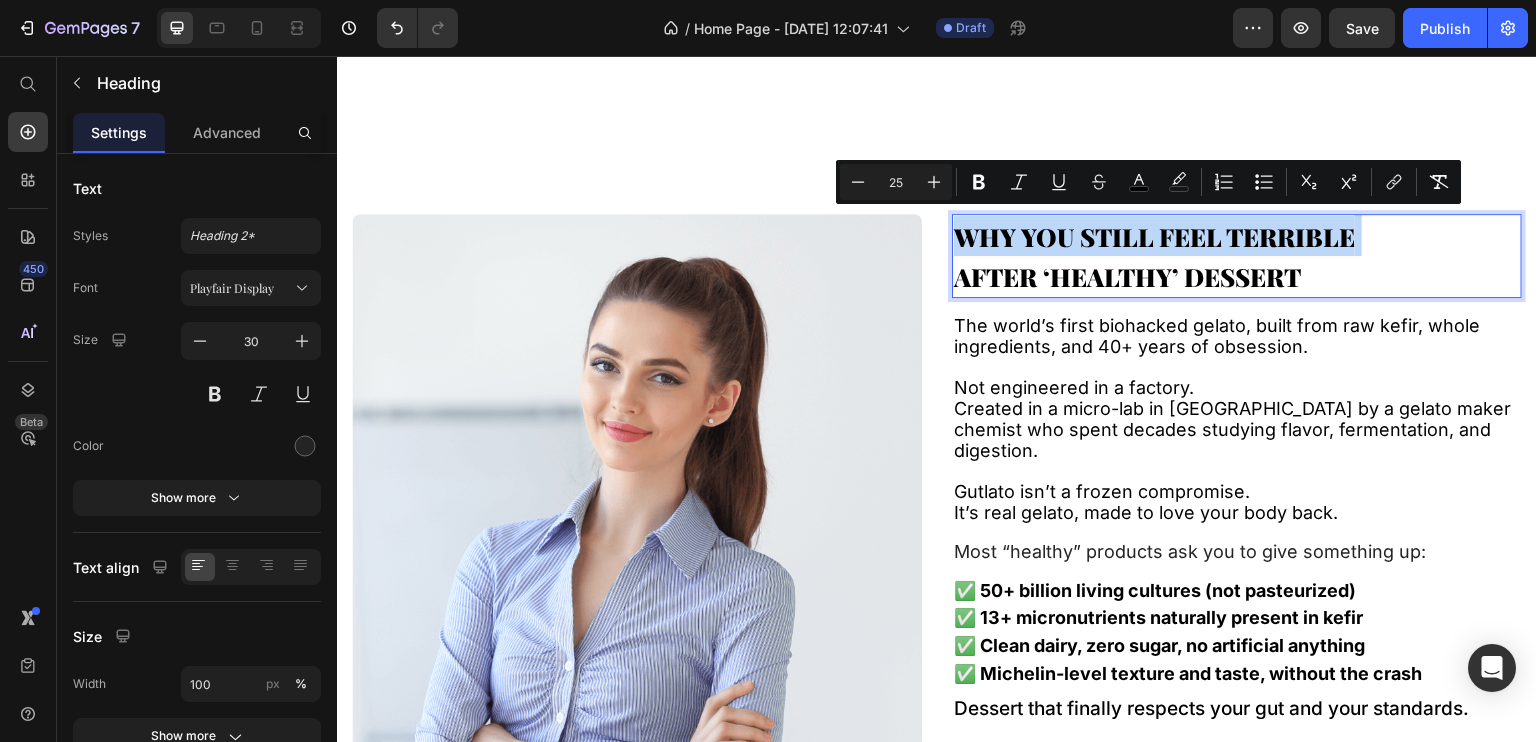 click on "WHY YOU STILL FEEL TERRIBLE  AFTER ‘HEALTHY’ DESSERT" at bounding box center (1237, 256) 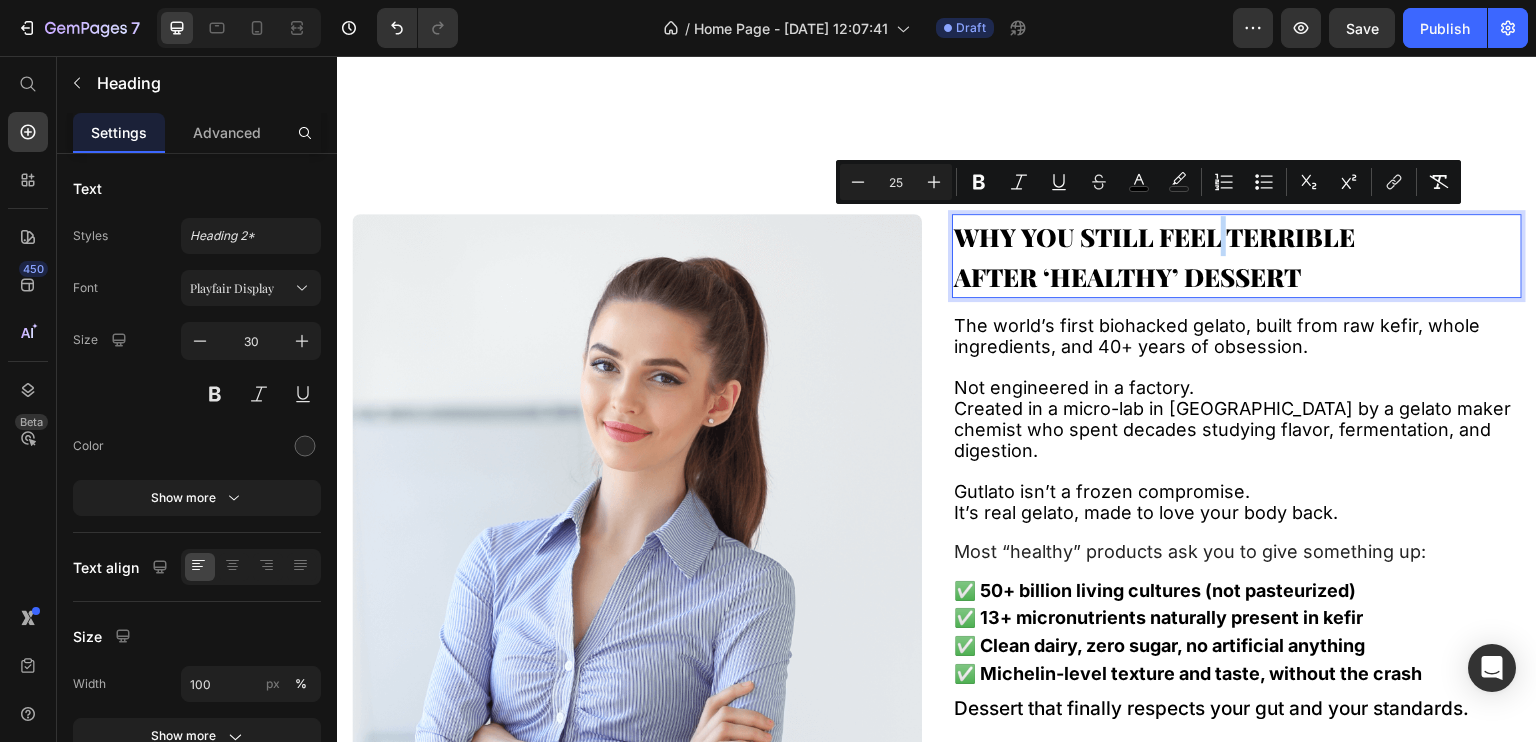 click on "WHY YOU STILL FEEL TERRIBLE  AFTER ‘HEALTHY’ DESSERT" at bounding box center [1237, 256] 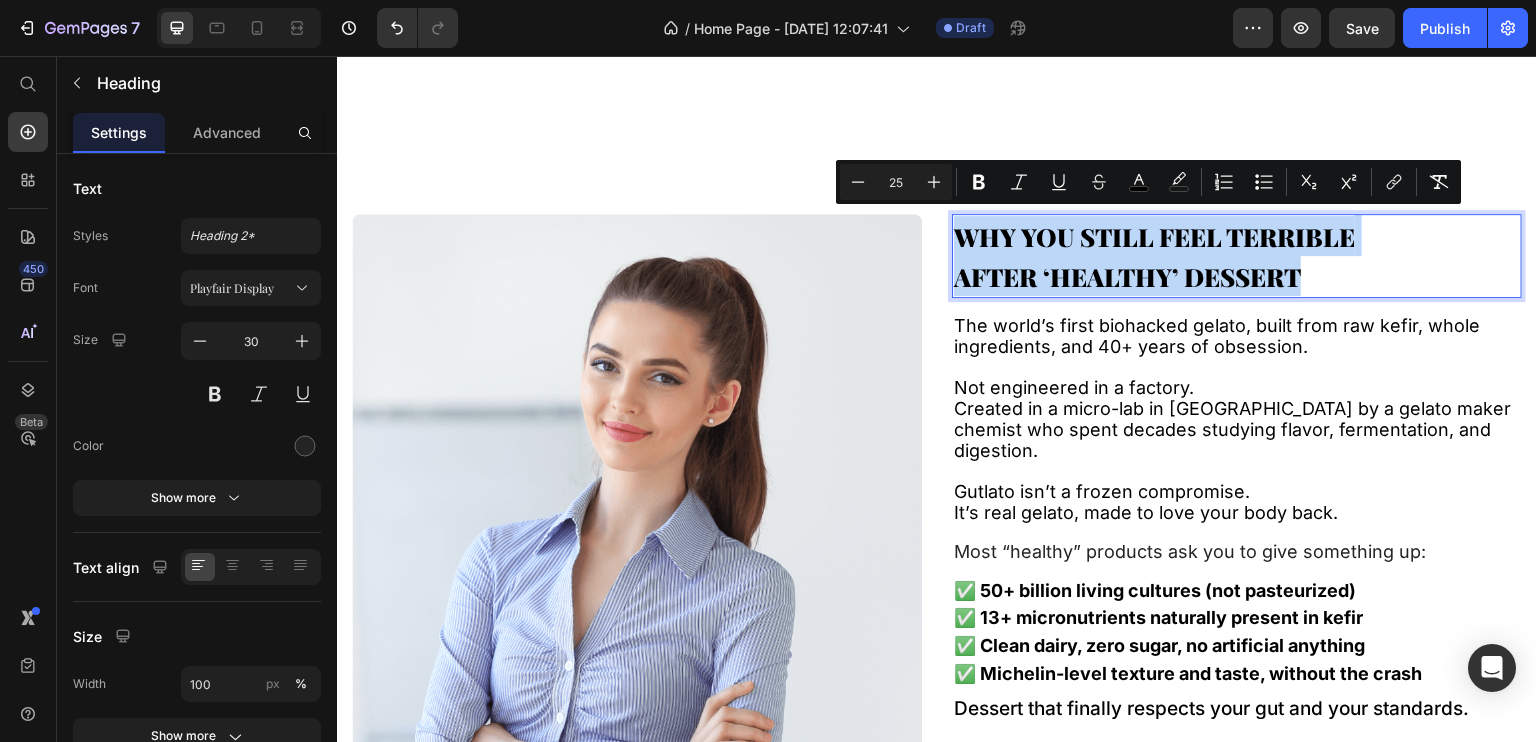 drag, startPoint x: 1210, startPoint y: 247, endPoint x: 1271, endPoint y: 286, distance: 72.40166 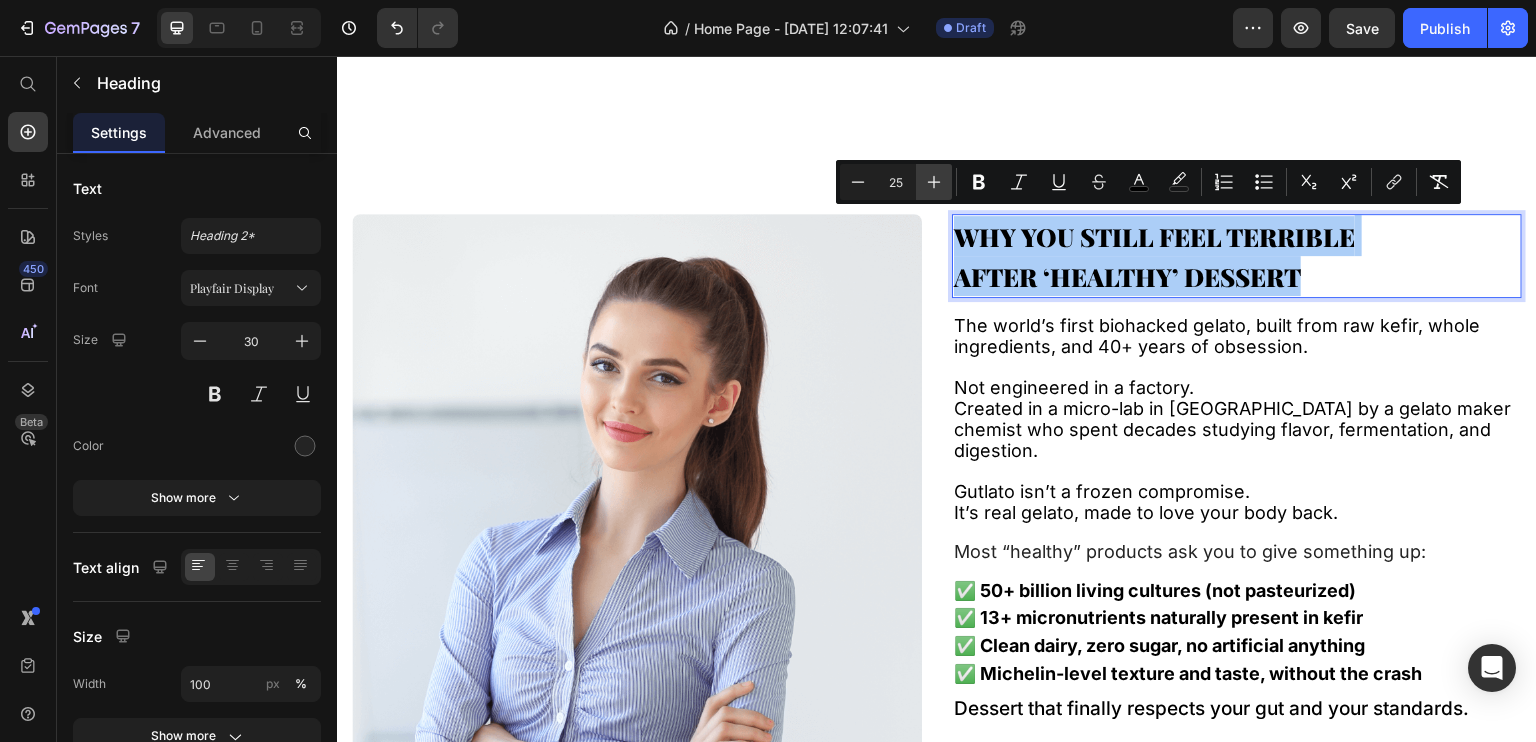 click 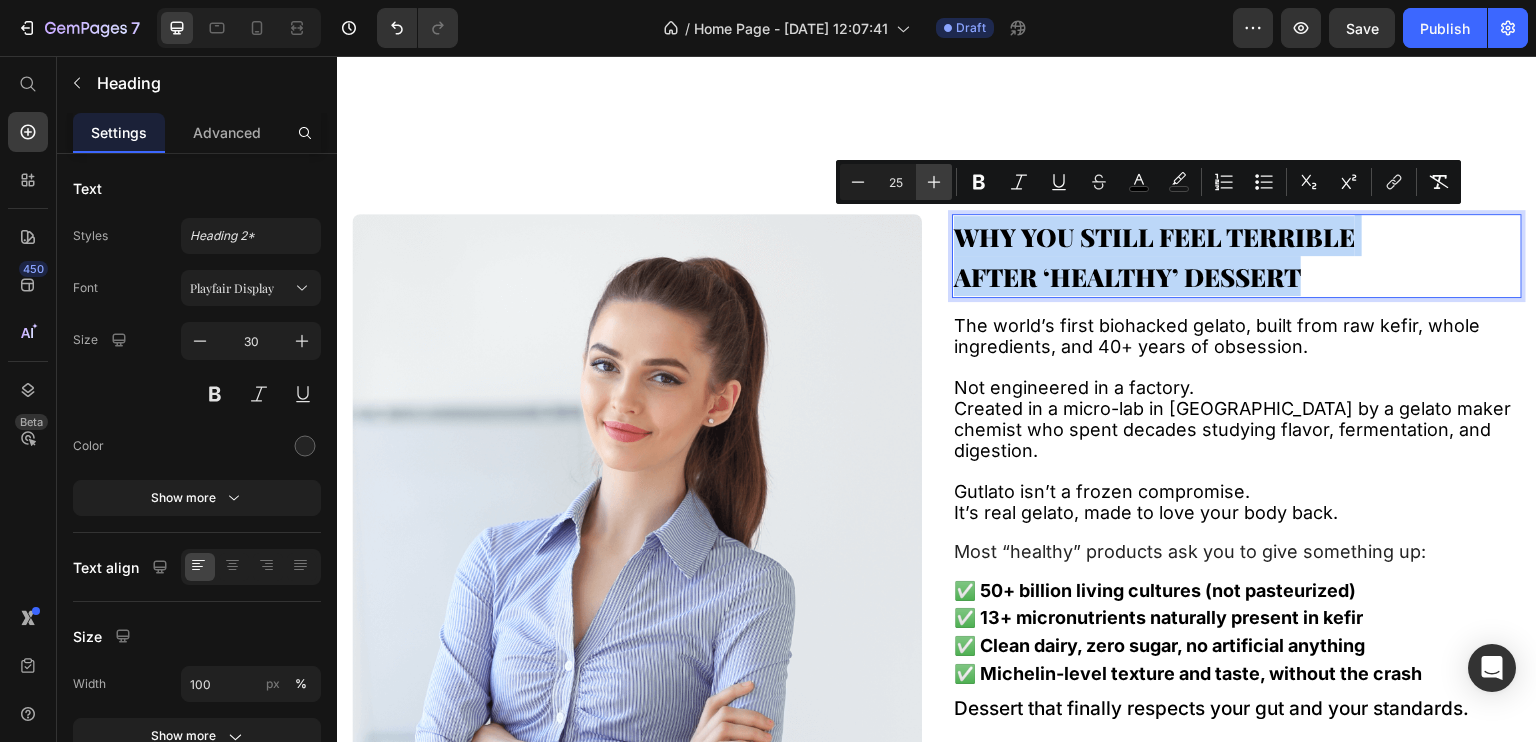 type on "26" 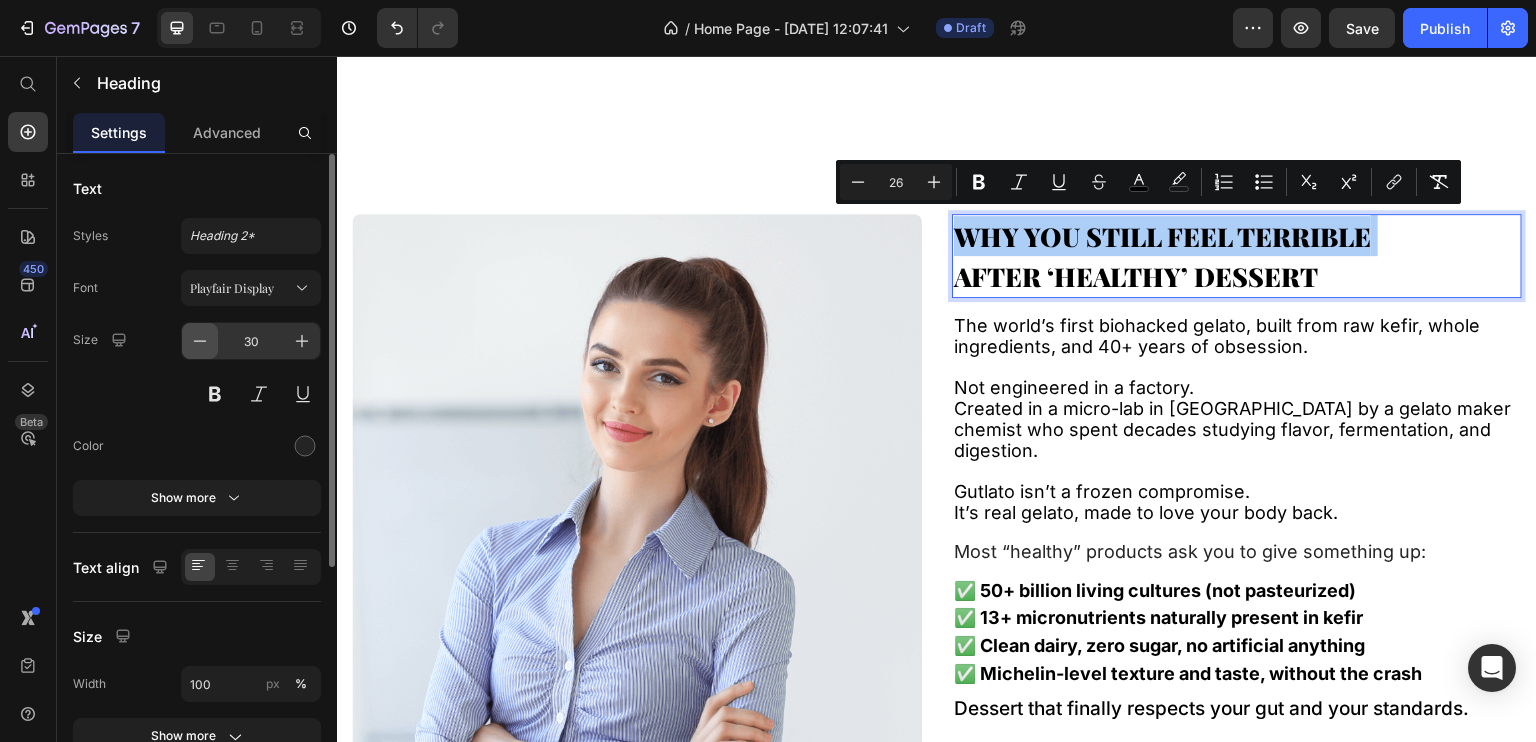 click at bounding box center [200, 341] 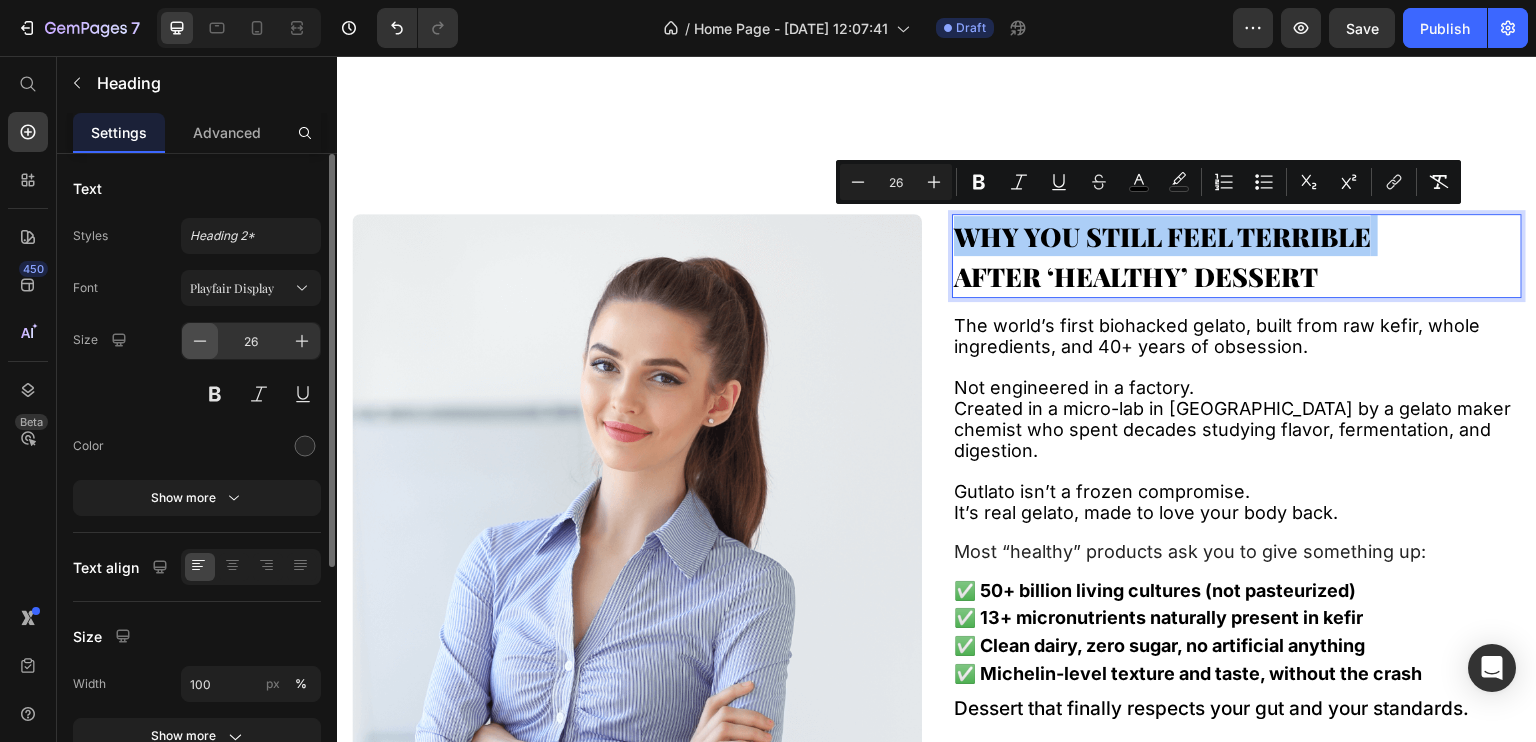 click at bounding box center (200, 341) 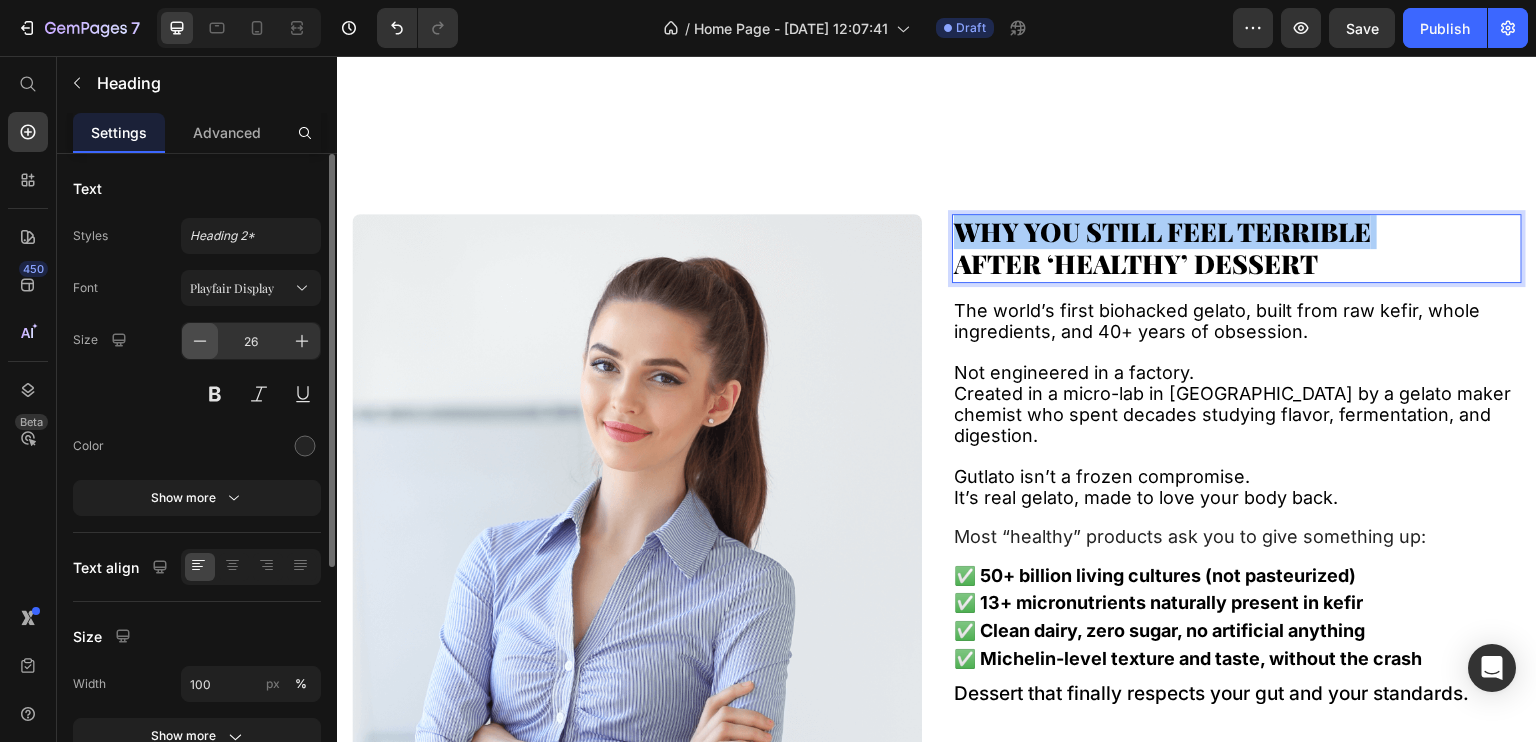 type on "25" 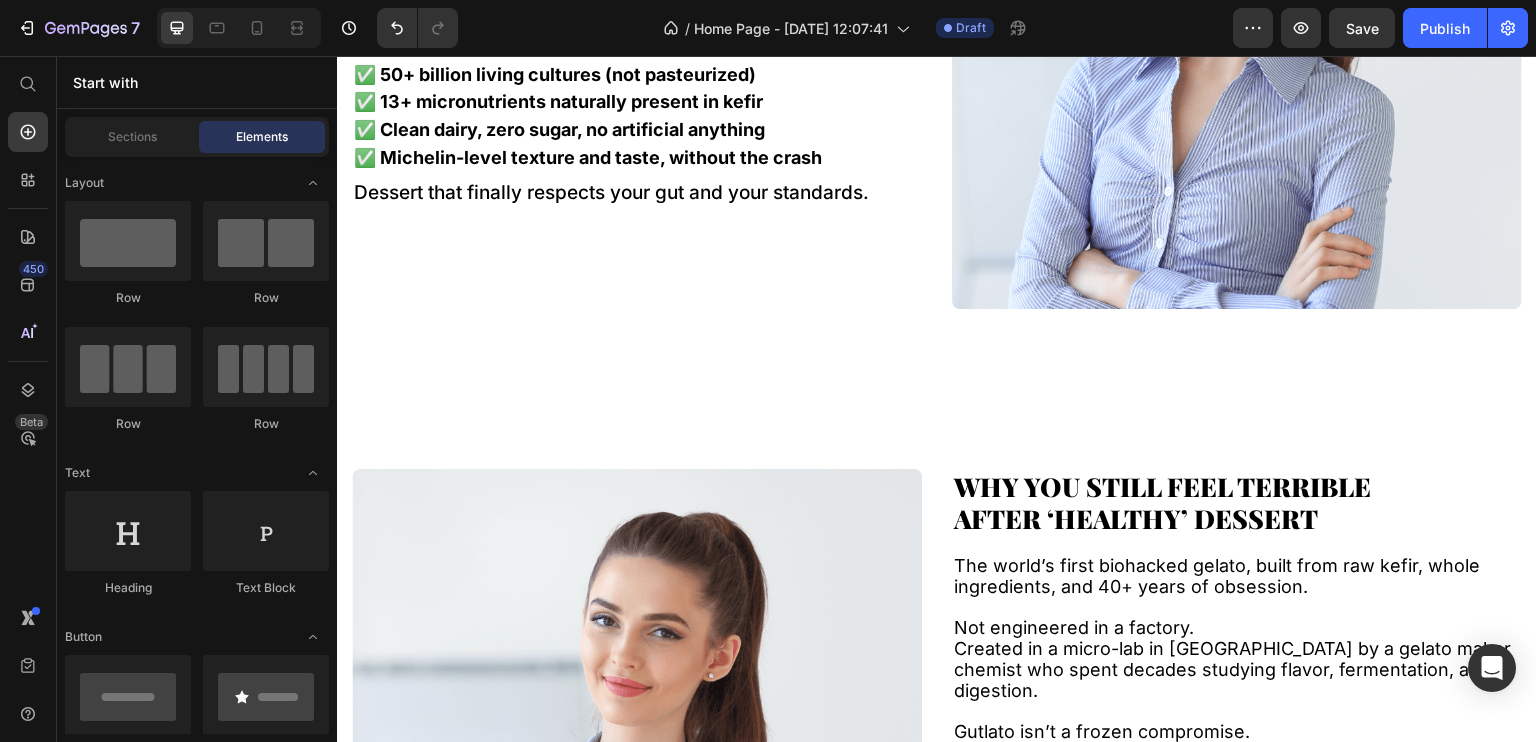 scroll, scrollTop: 1265, scrollLeft: 0, axis: vertical 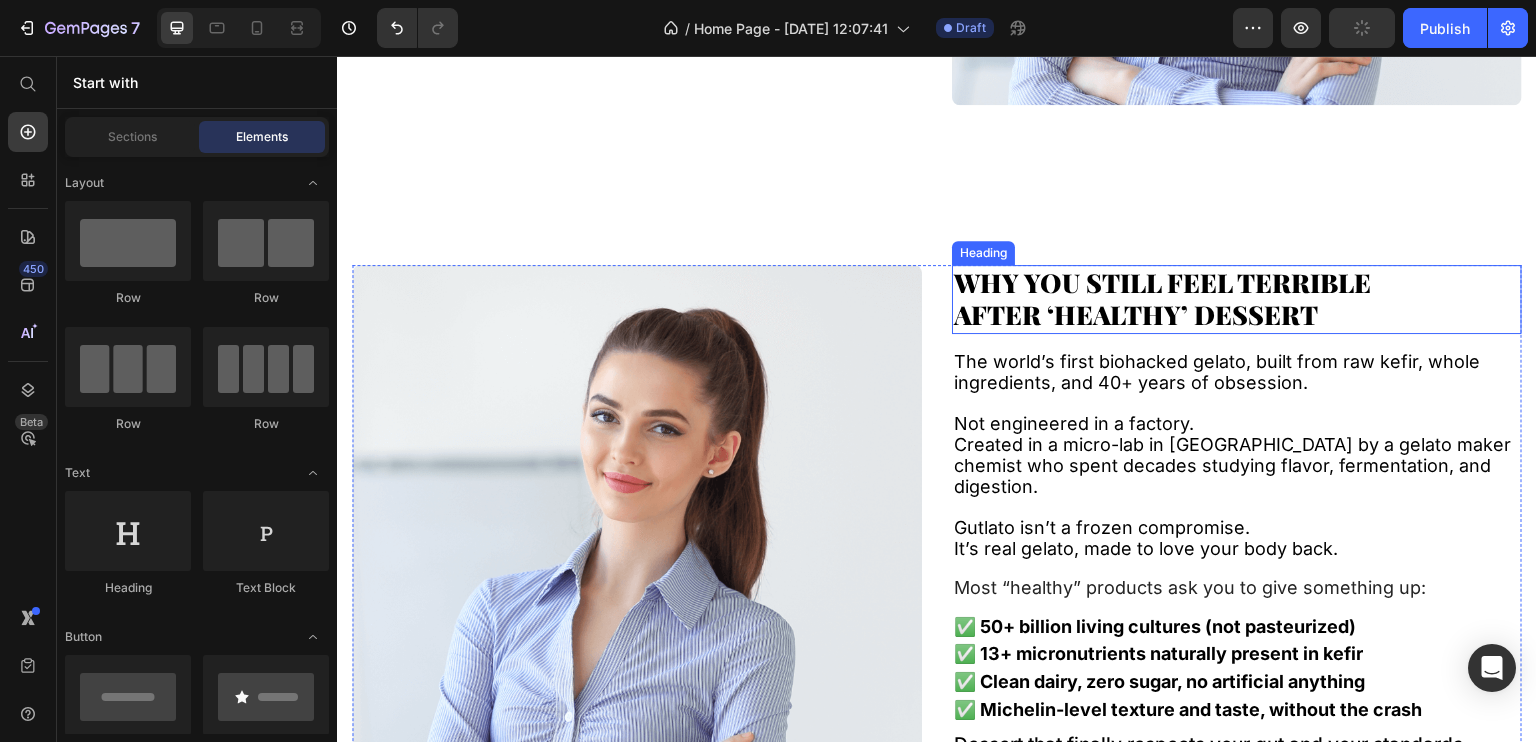 click on "AFTER ‘HEALTHY’ DESSERT" at bounding box center [1136, 314] 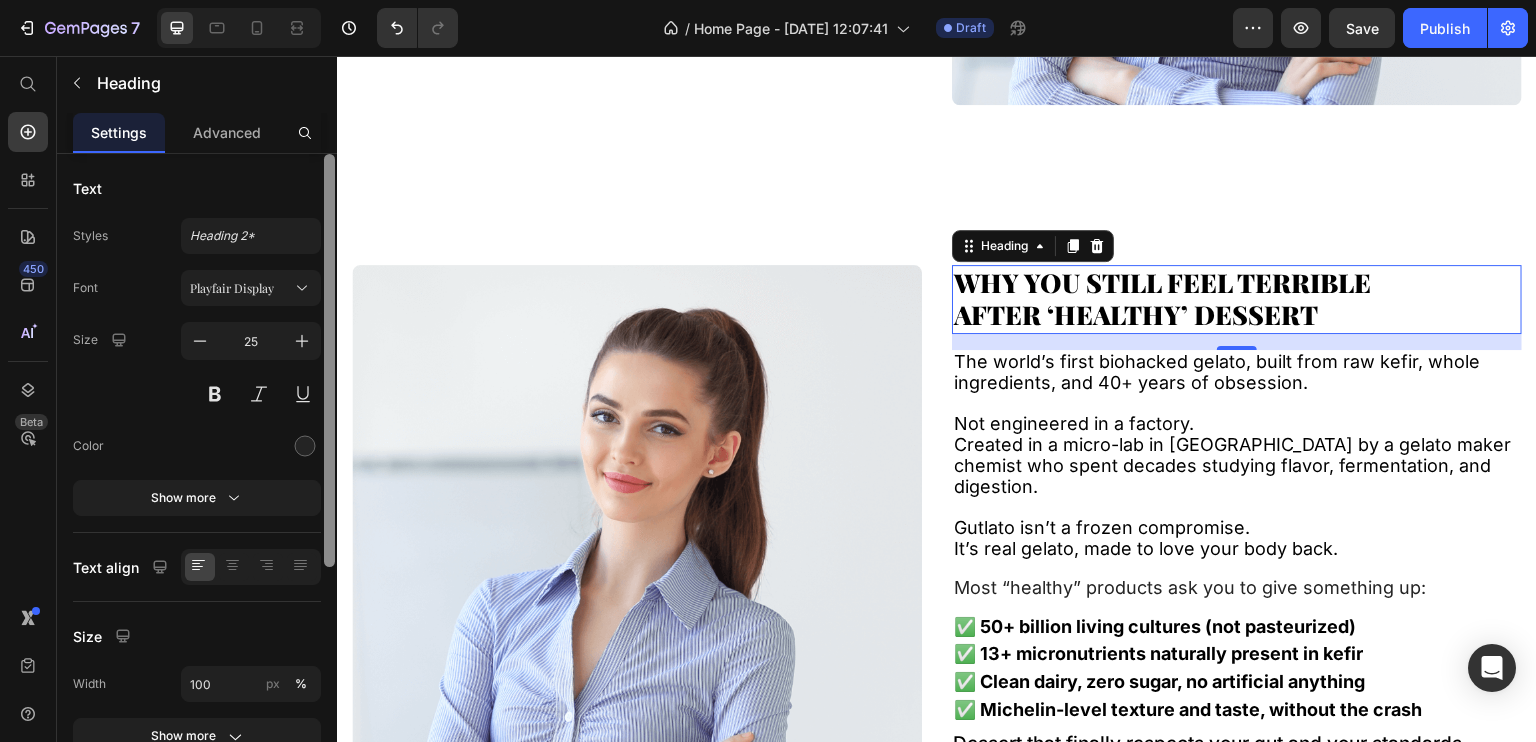 drag, startPoint x: 326, startPoint y: 476, endPoint x: 328, endPoint y: 542, distance: 66.0303 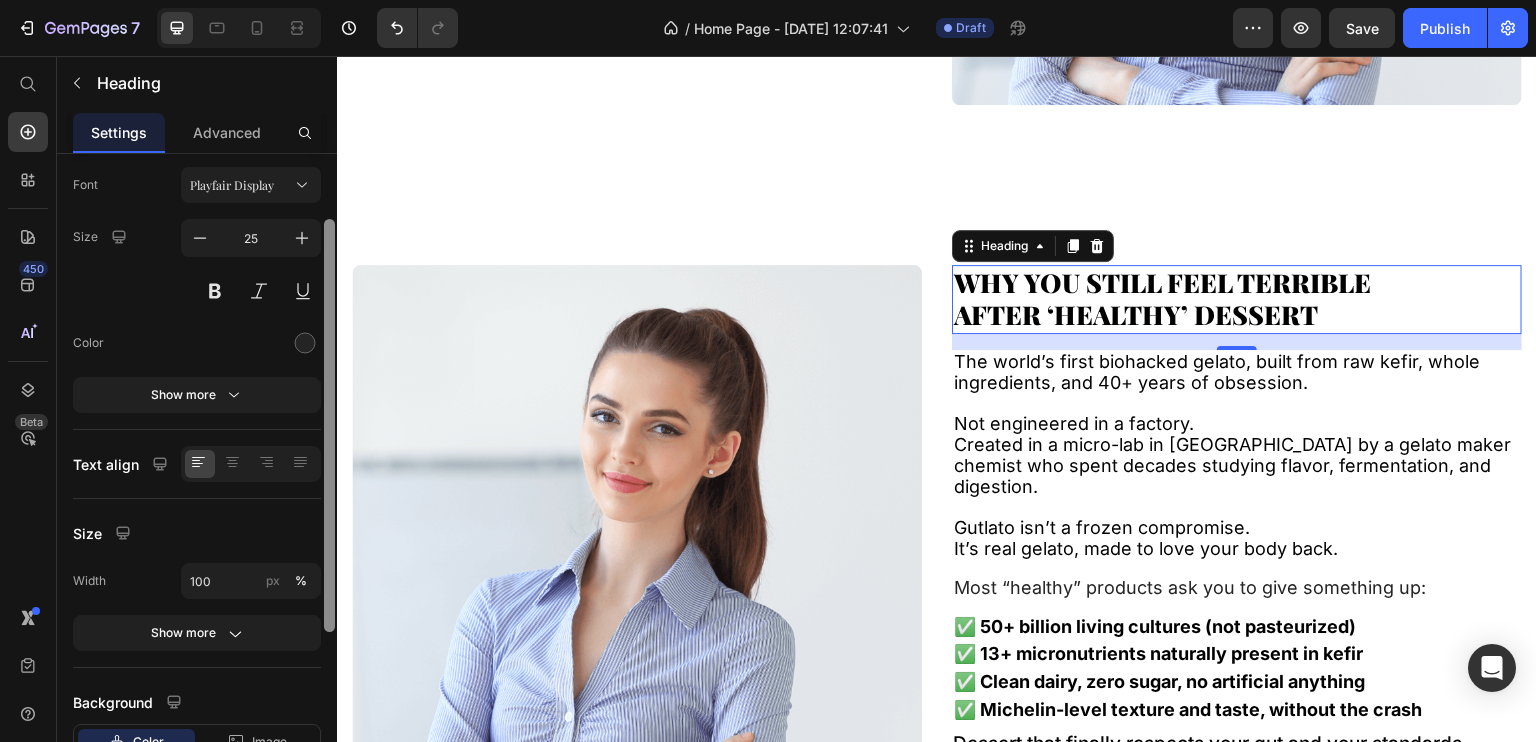 drag, startPoint x: 328, startPoint y: 542, endPoint x: 330, endPoint y: 590, distance: 48.04165 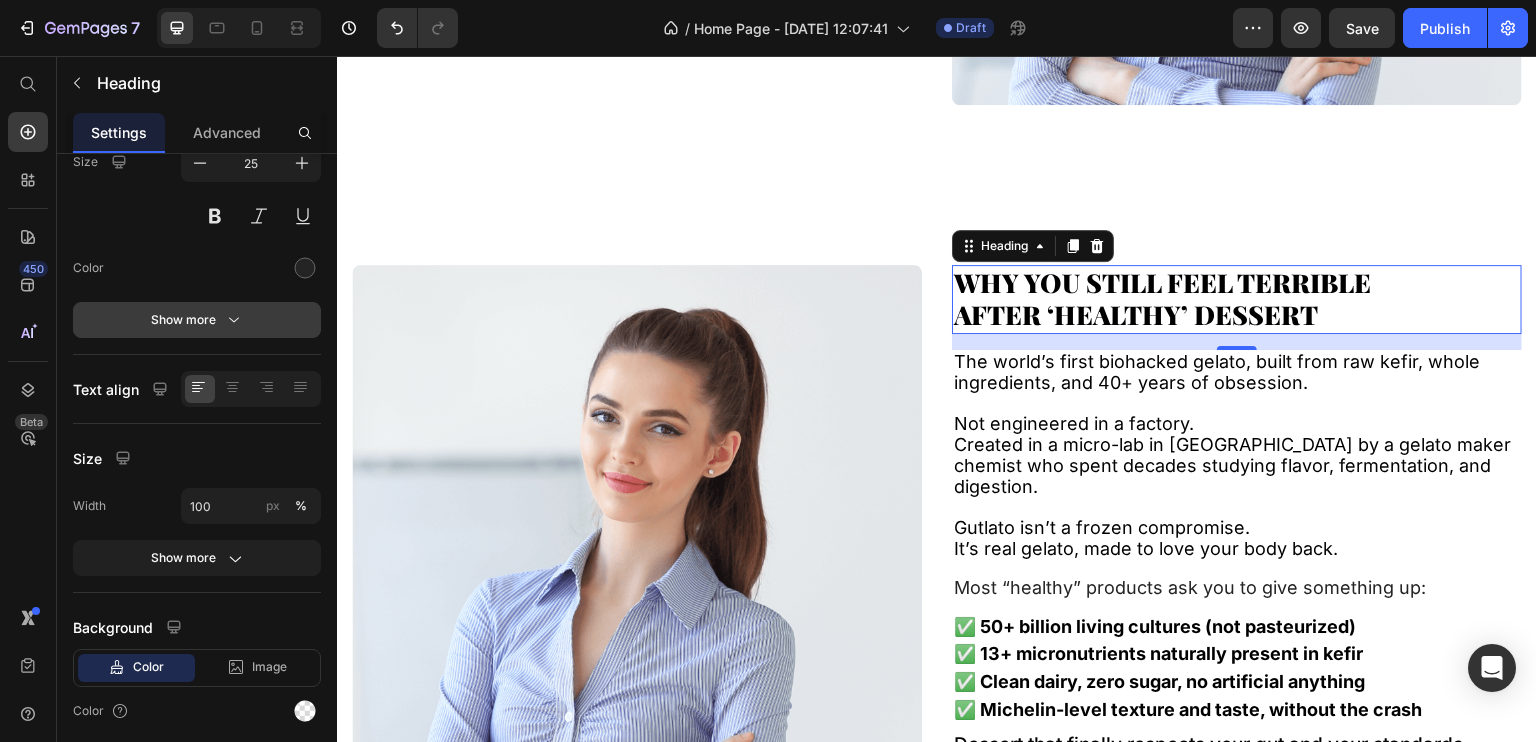 click 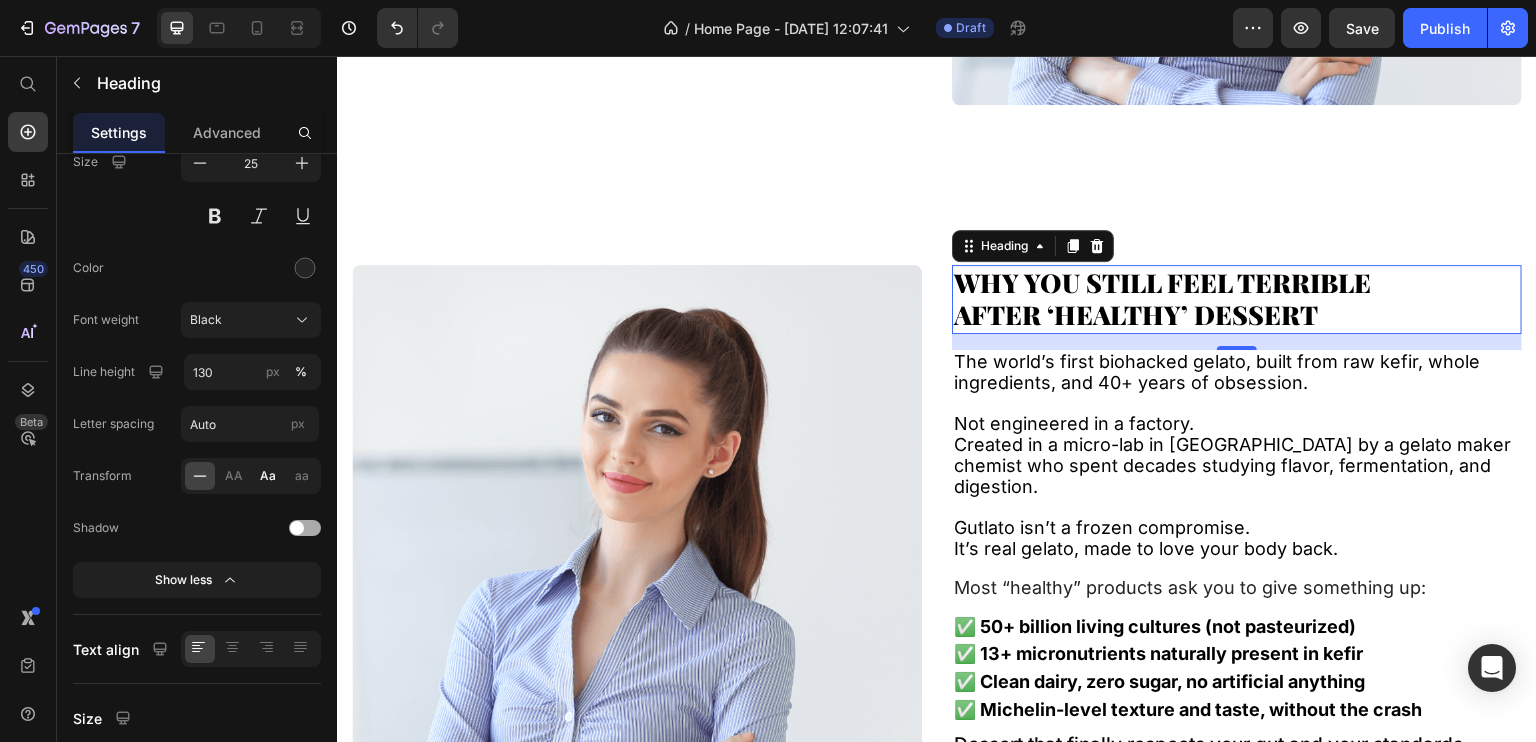 click on "Aa" 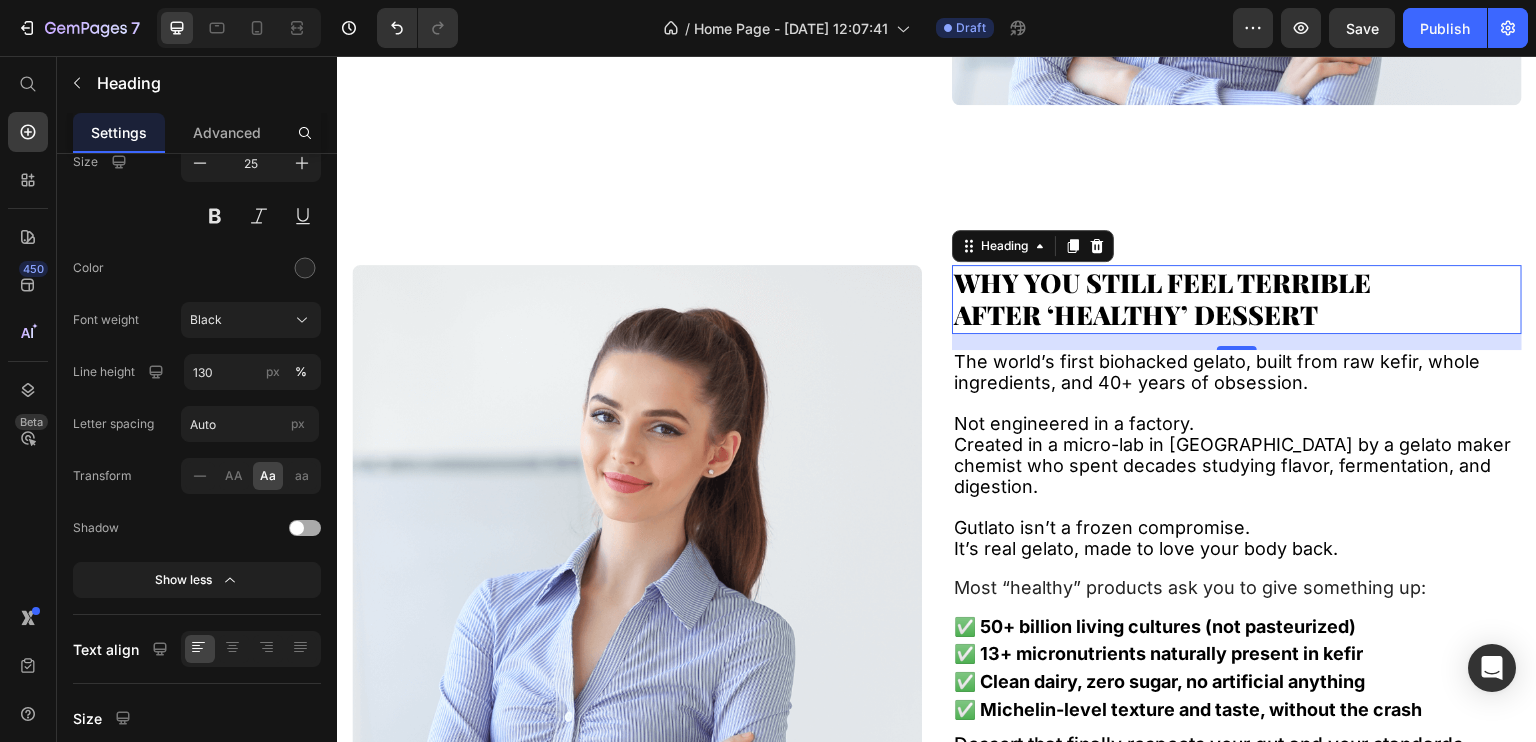 click on "AA Aa aa" 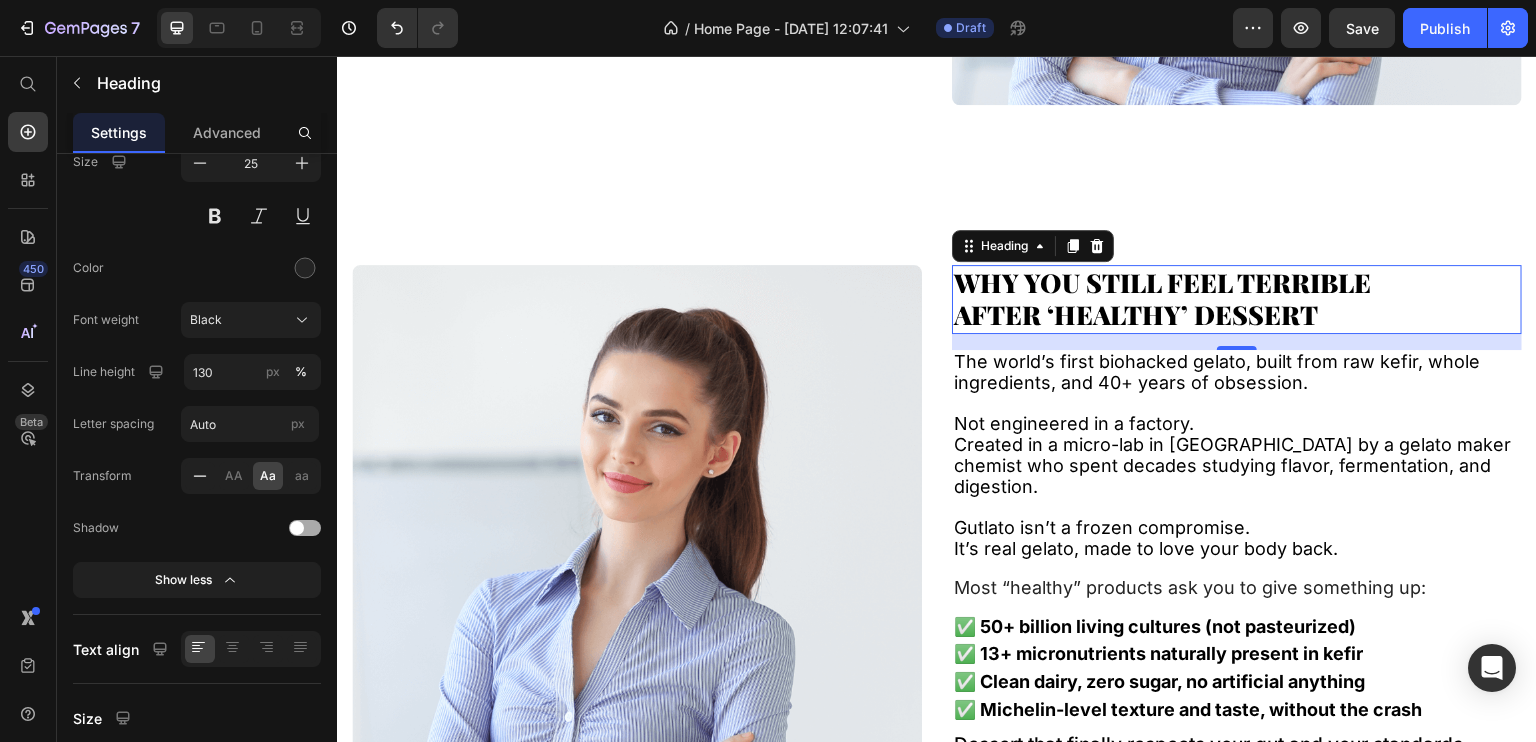 click 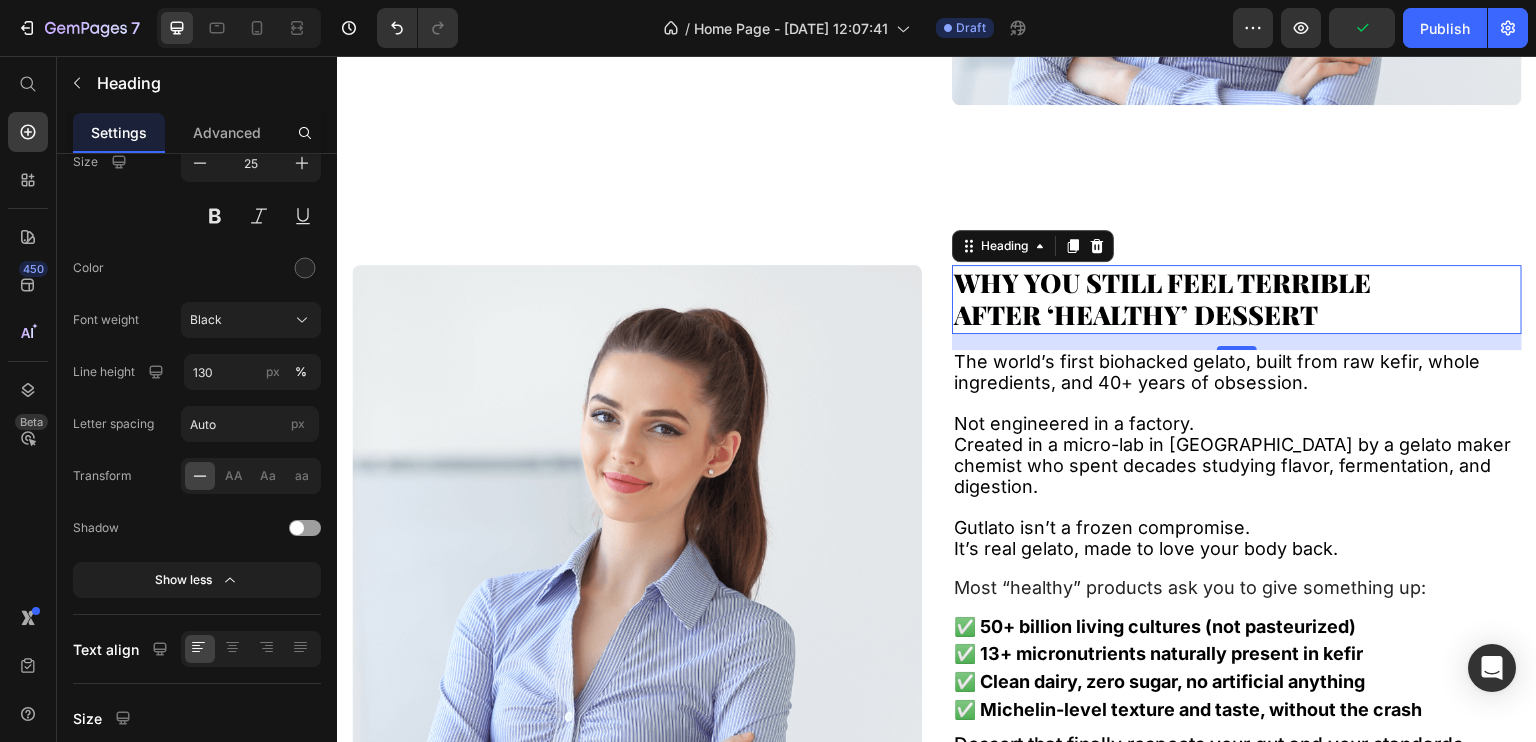 click on "AFTER ‘HEALTHY’ DESSERT" at bounding box center (1136, 314) 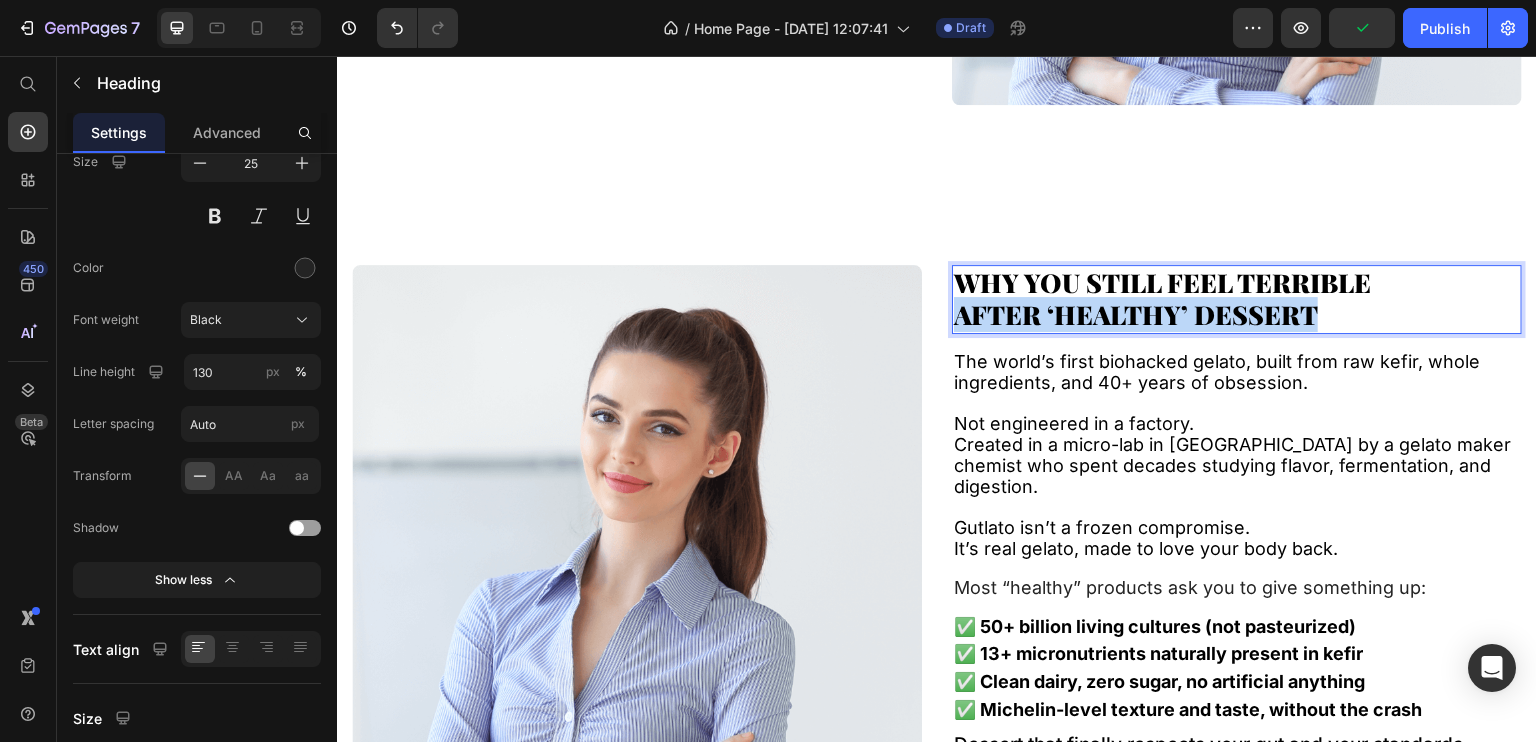 click on "AFTER ‘HEALTHY’ DESSERT" at bounding box center [1136, 314] 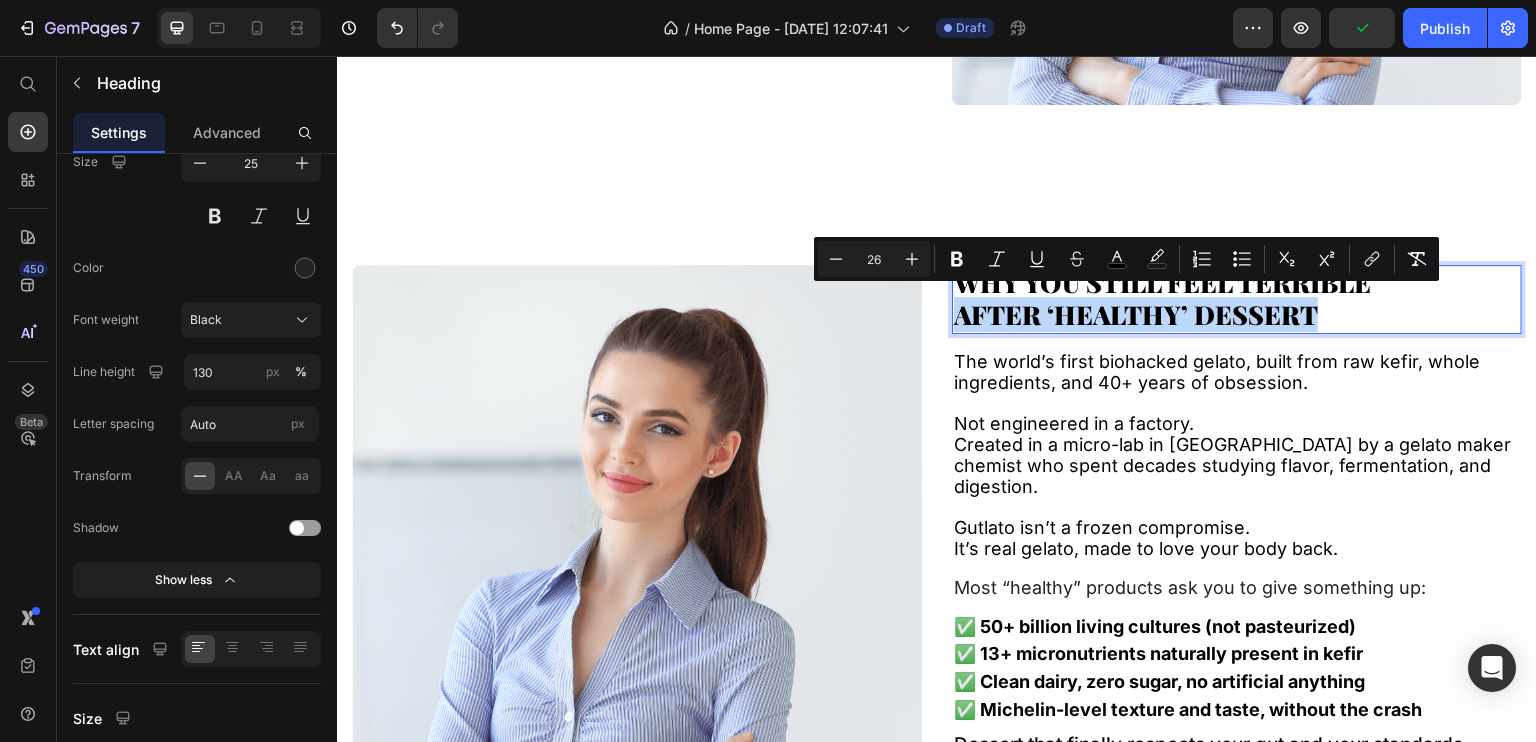 click on "AFTER ‘HEALTHY’ DESSERT" at bounding box center (1136, 314) 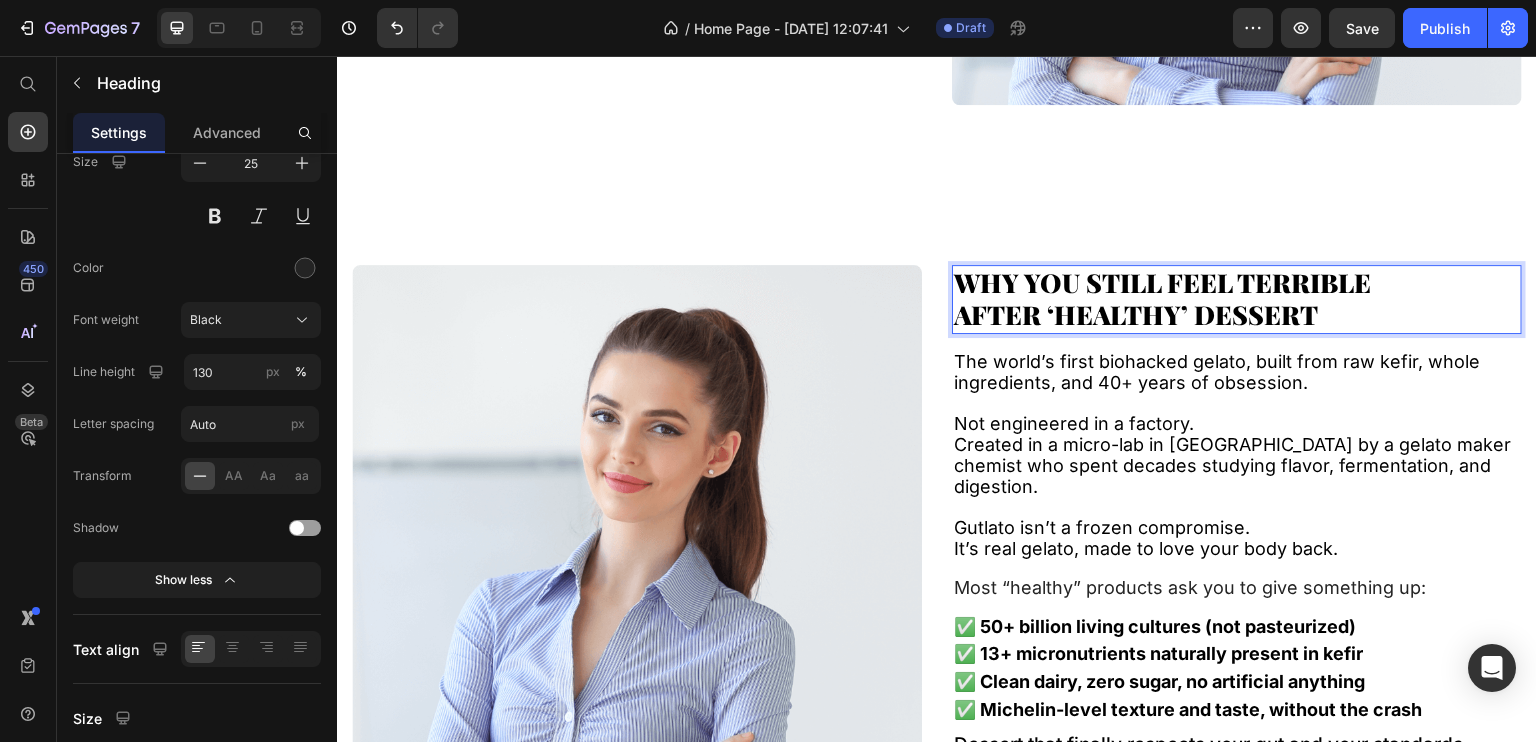 click on "WHY YOU STILL FEEL TERRIBLE" at bounding box center [1162, 282] 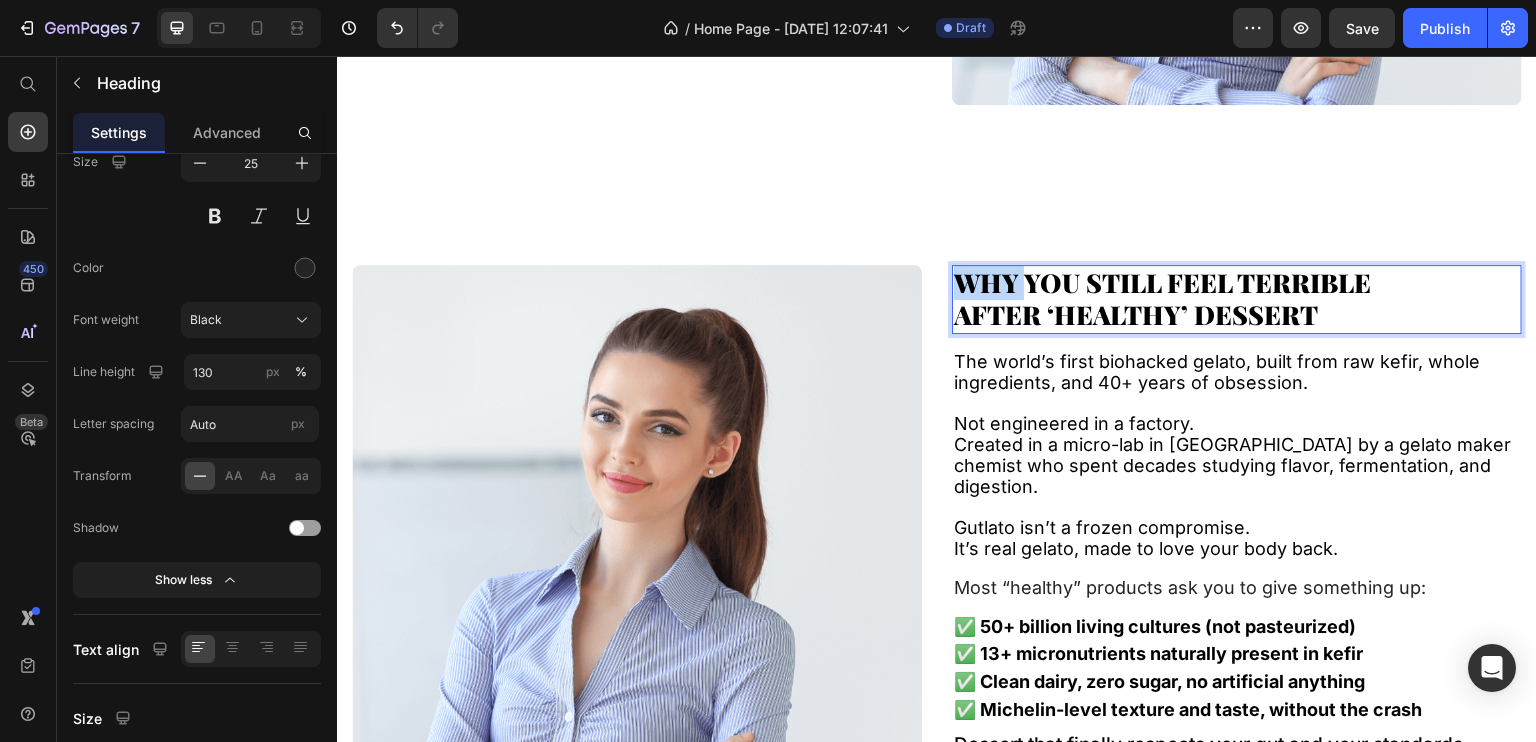 click on "WHY YOU STILL FEEL TERRIBLE" at bounding box center (1162, 282) 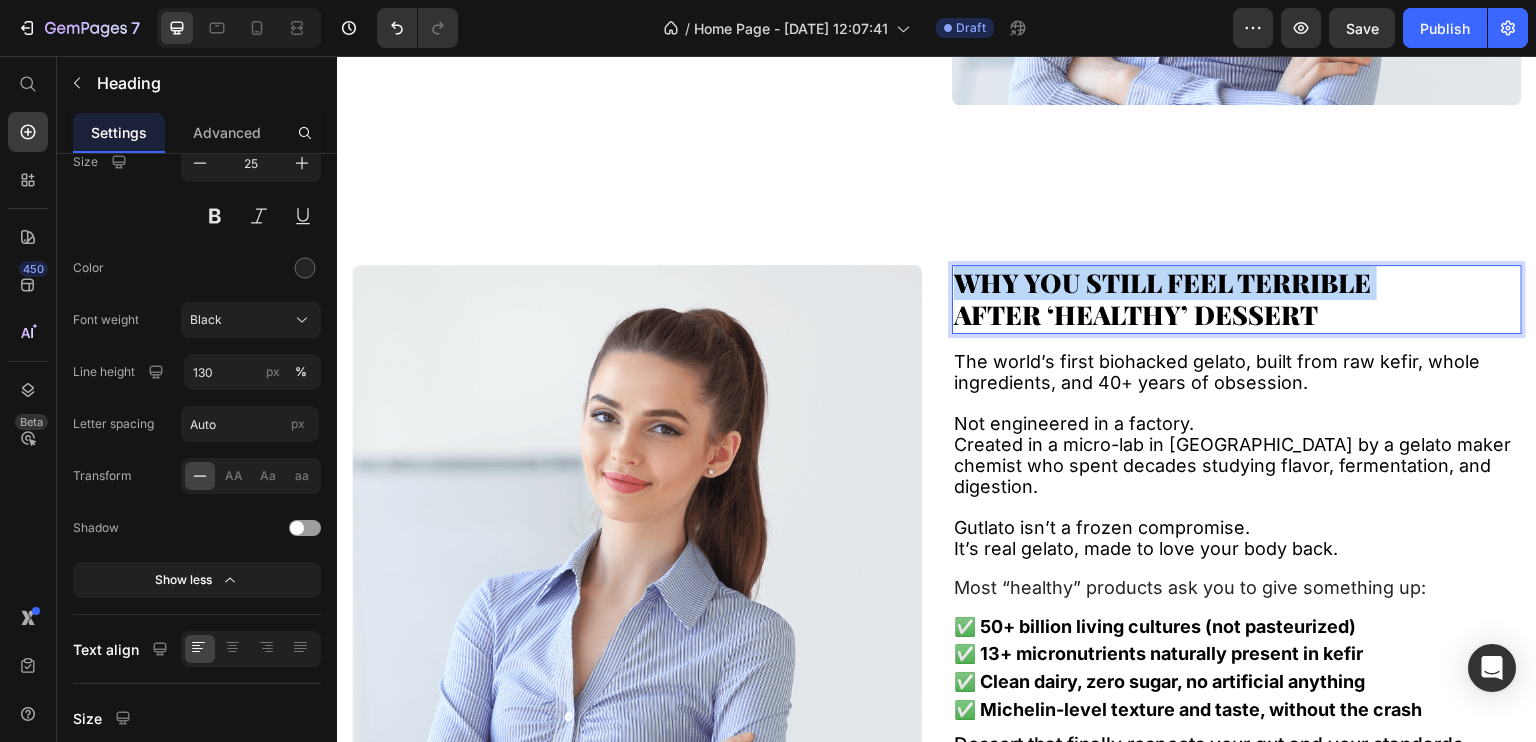 click on "WHY YOU STILL FEEL TERRIBLE" at bounding box center [1162, 282] 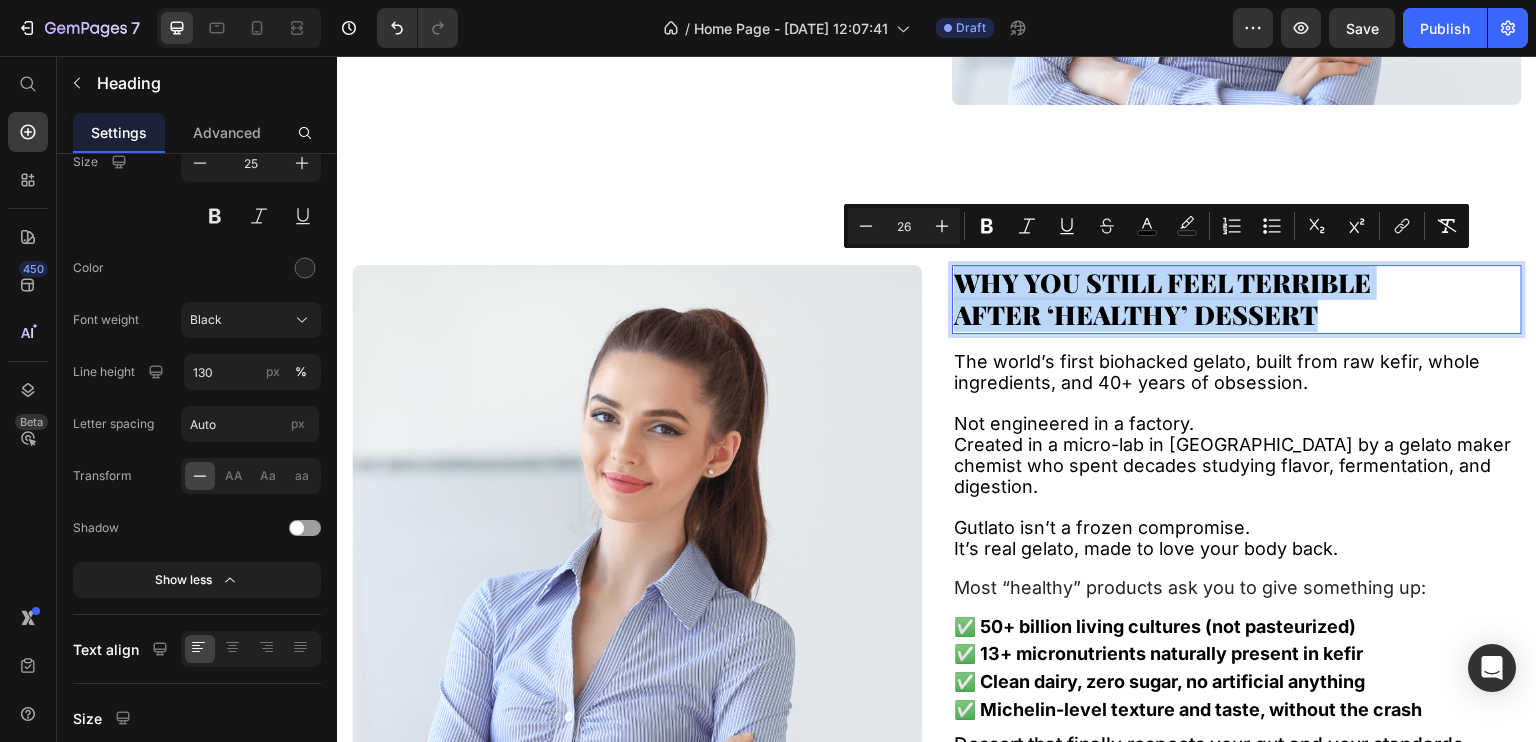 drag, startPoint x: 986, startPoint y: 267, endPoint x: 1013, endPoint y: 289, distance: 34.828148 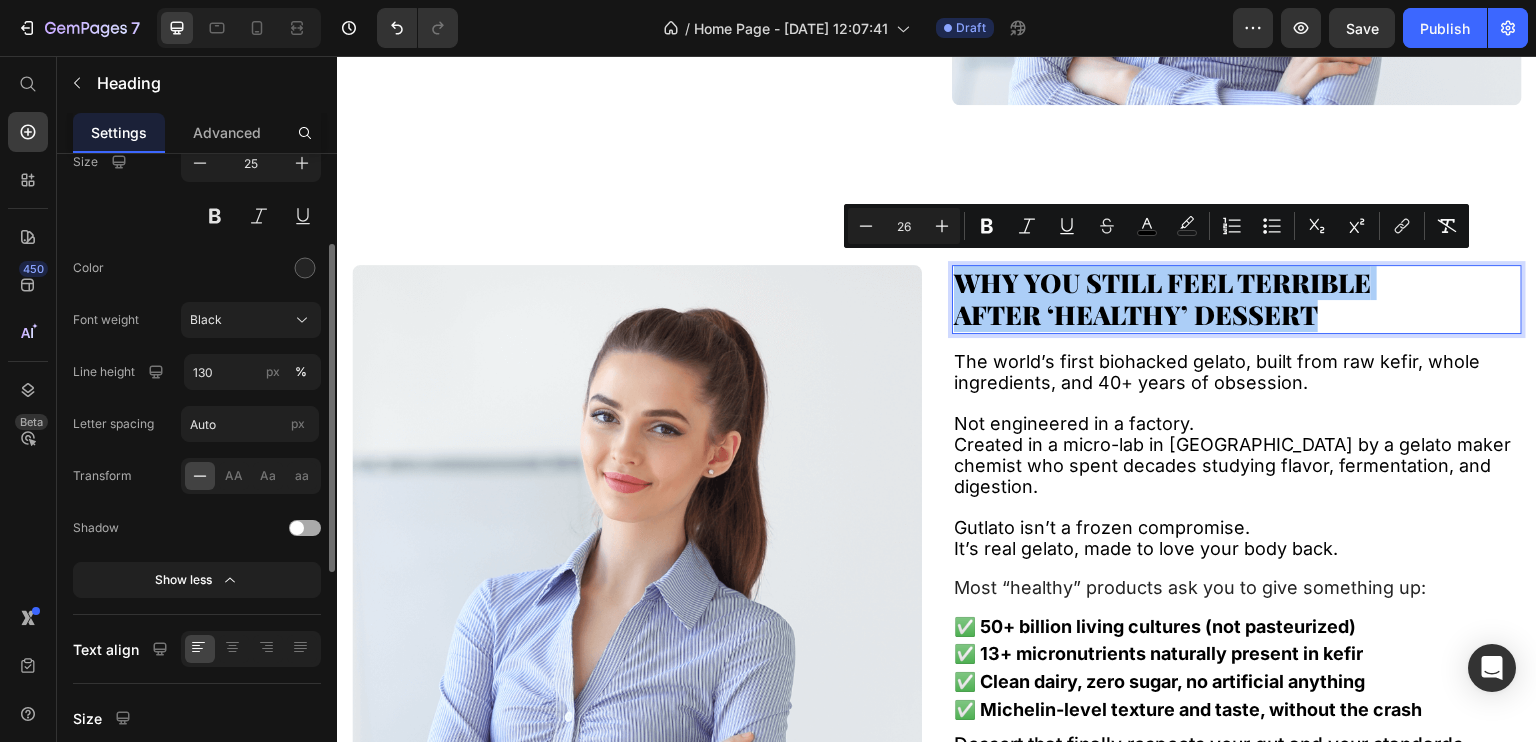 click 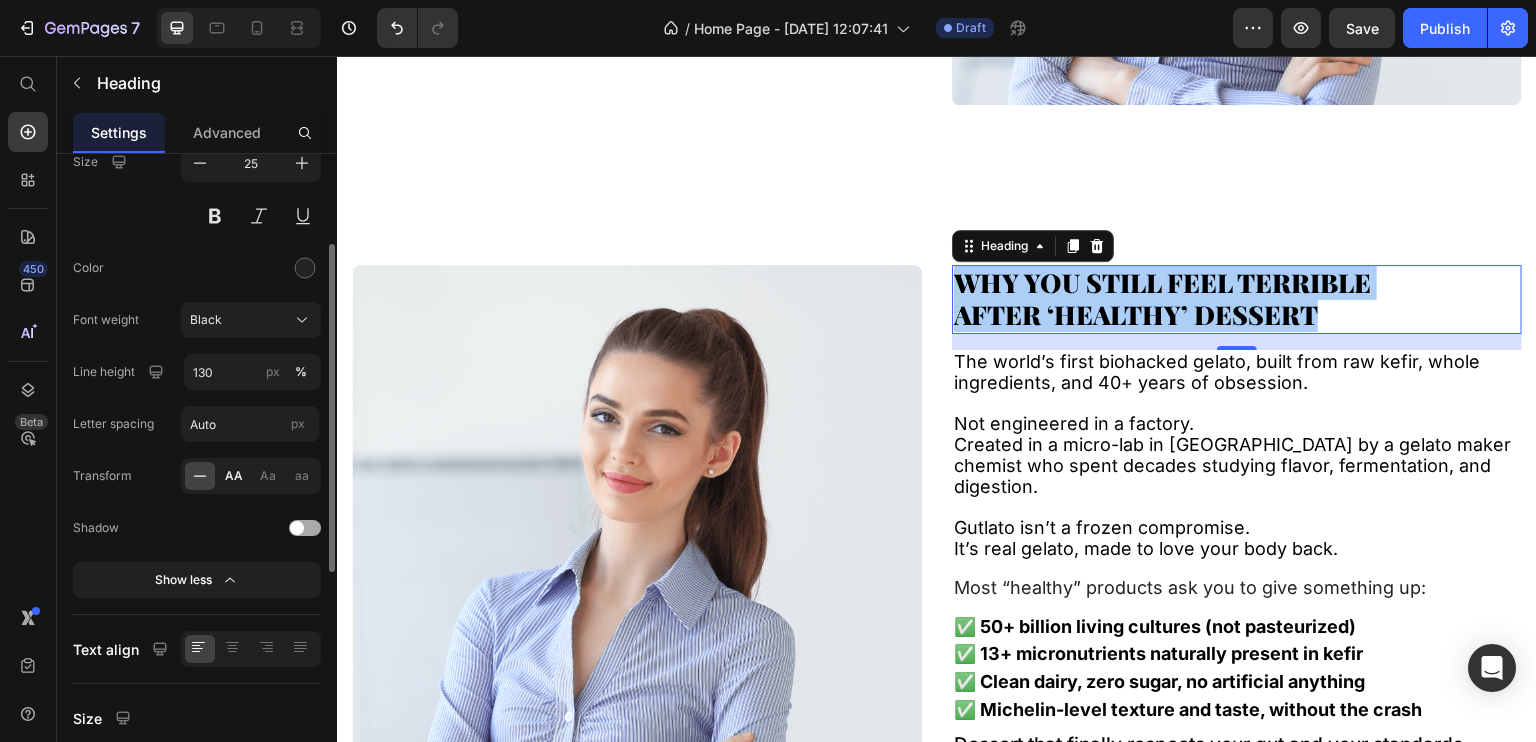click on "AA" 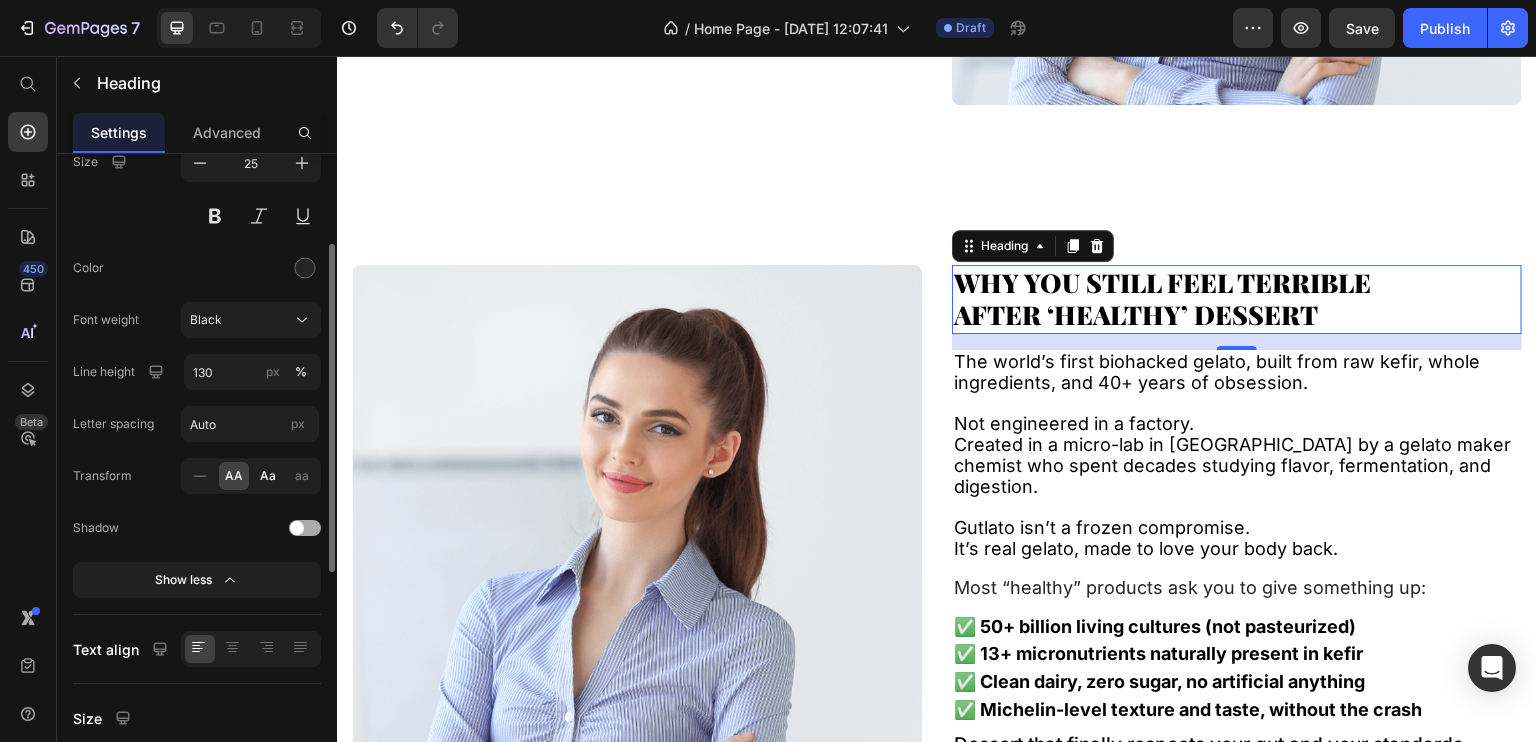 click on "Aa" 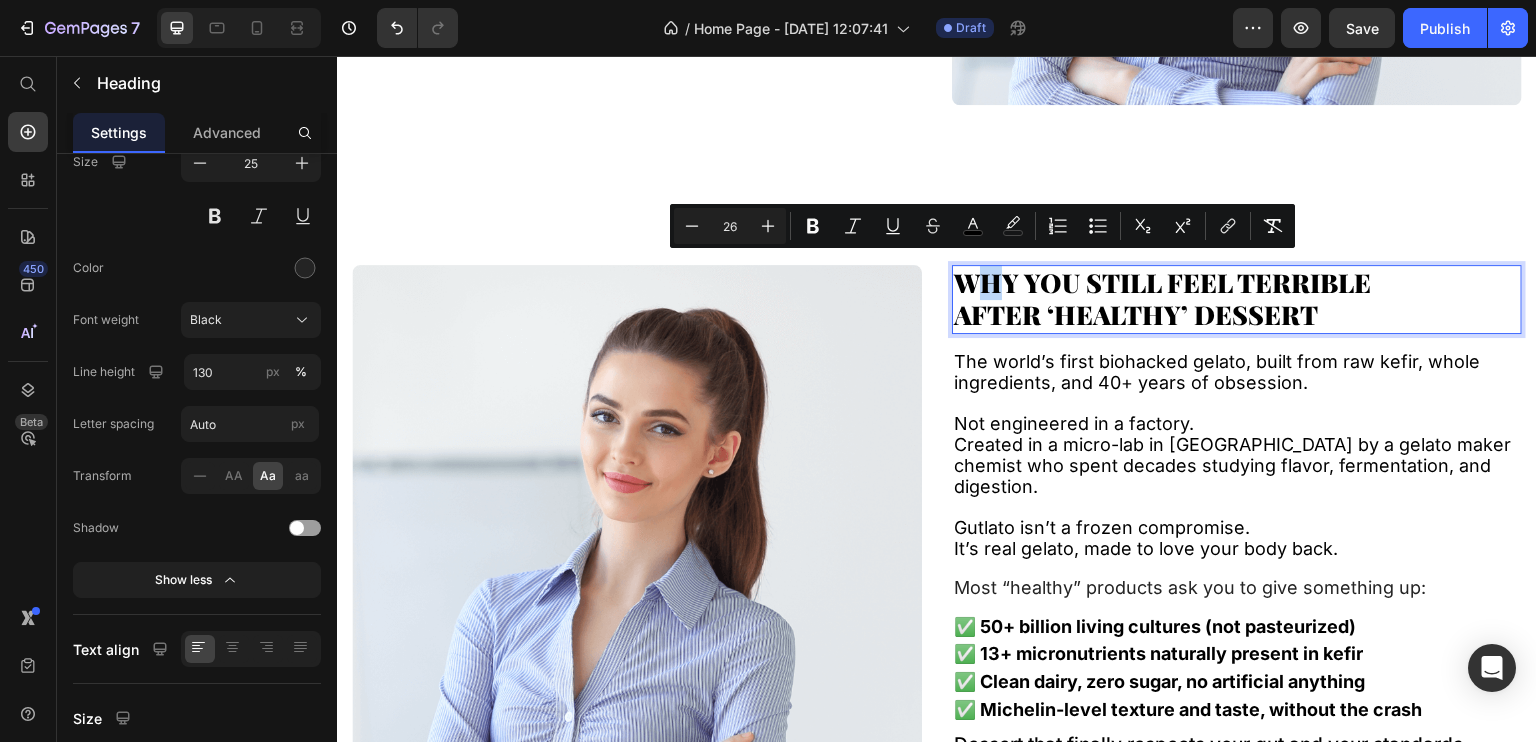 drag, startPoint x: 968, startPoint y: 270, endPoint x: 1001, endPoint y: 275, distance: 33.37664 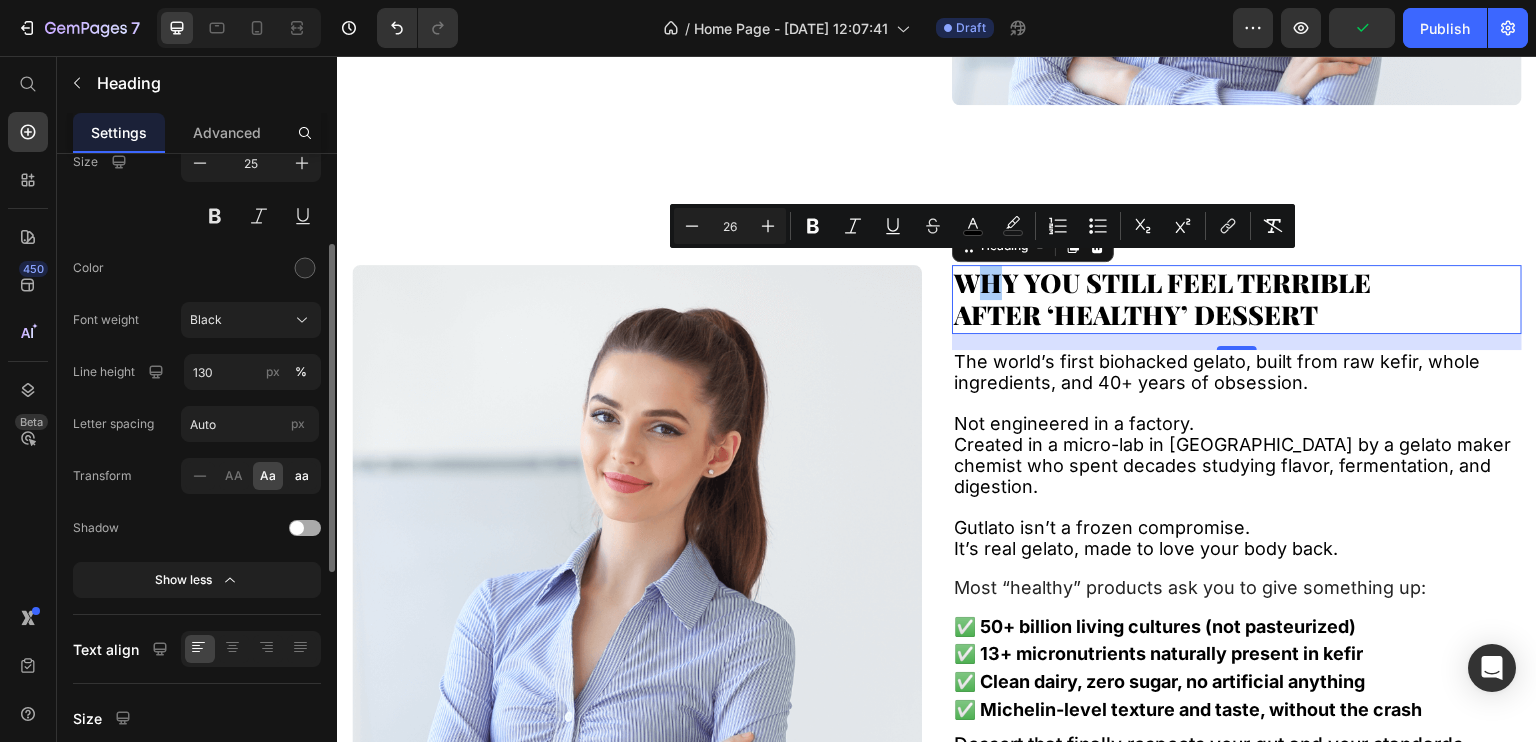 click on "aa" 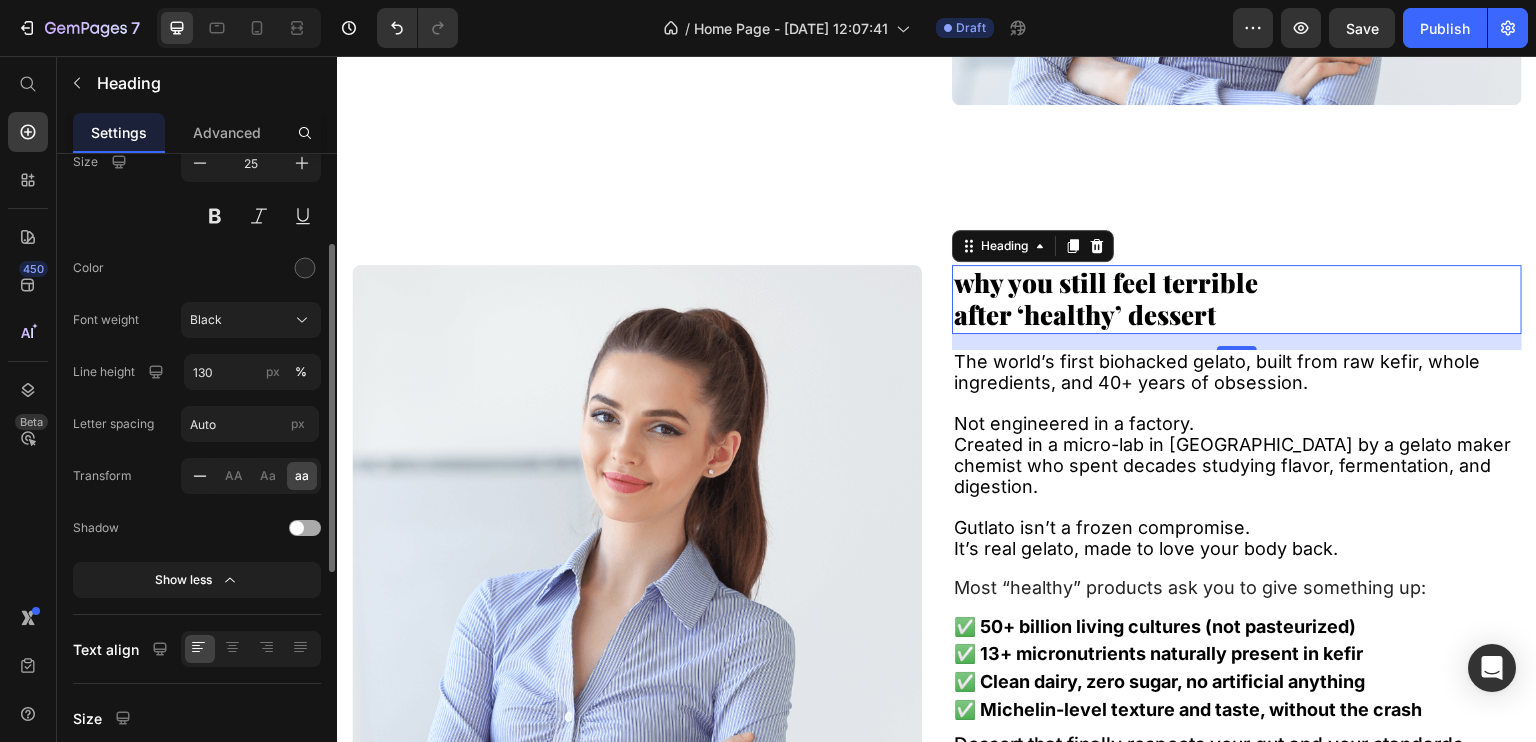 click 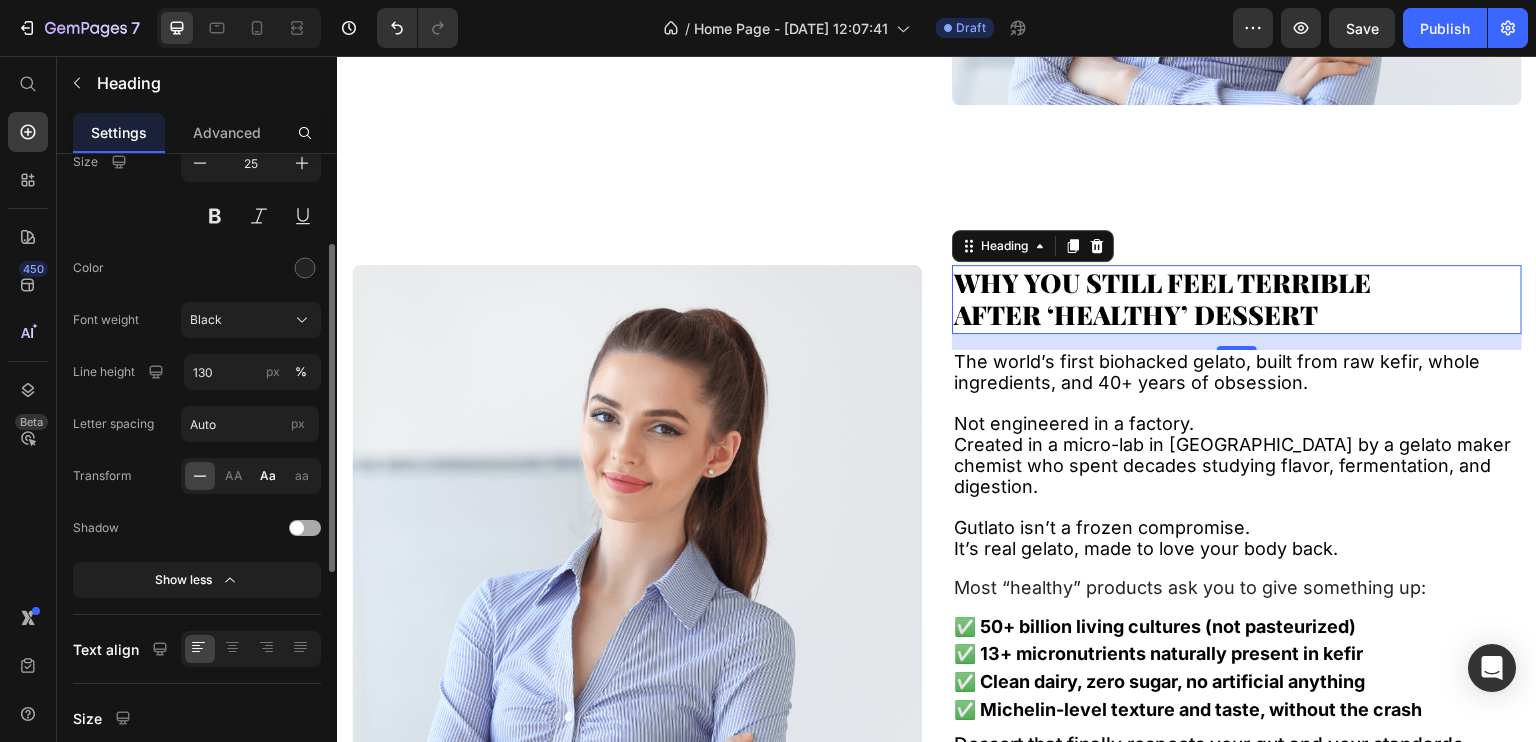click on "Aa" 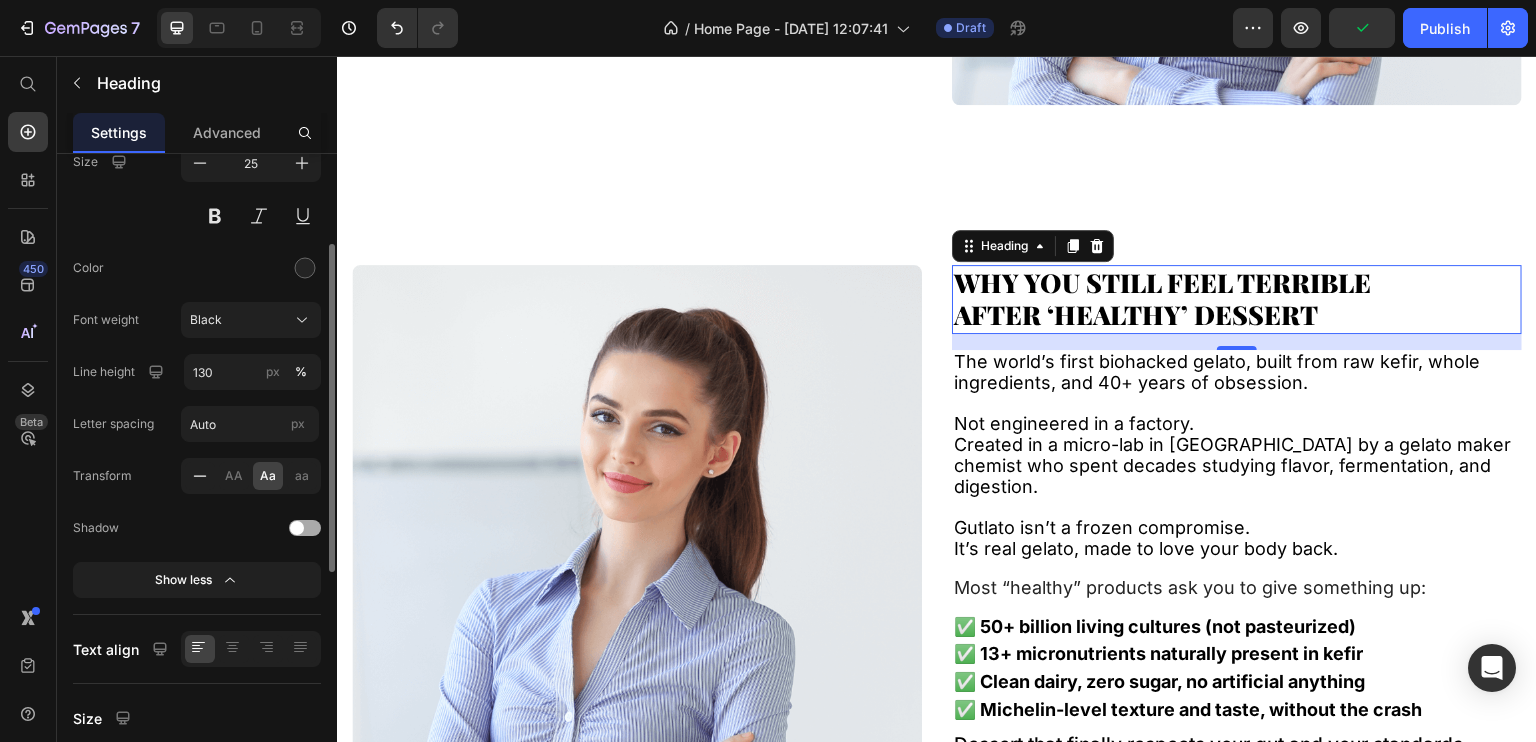 click 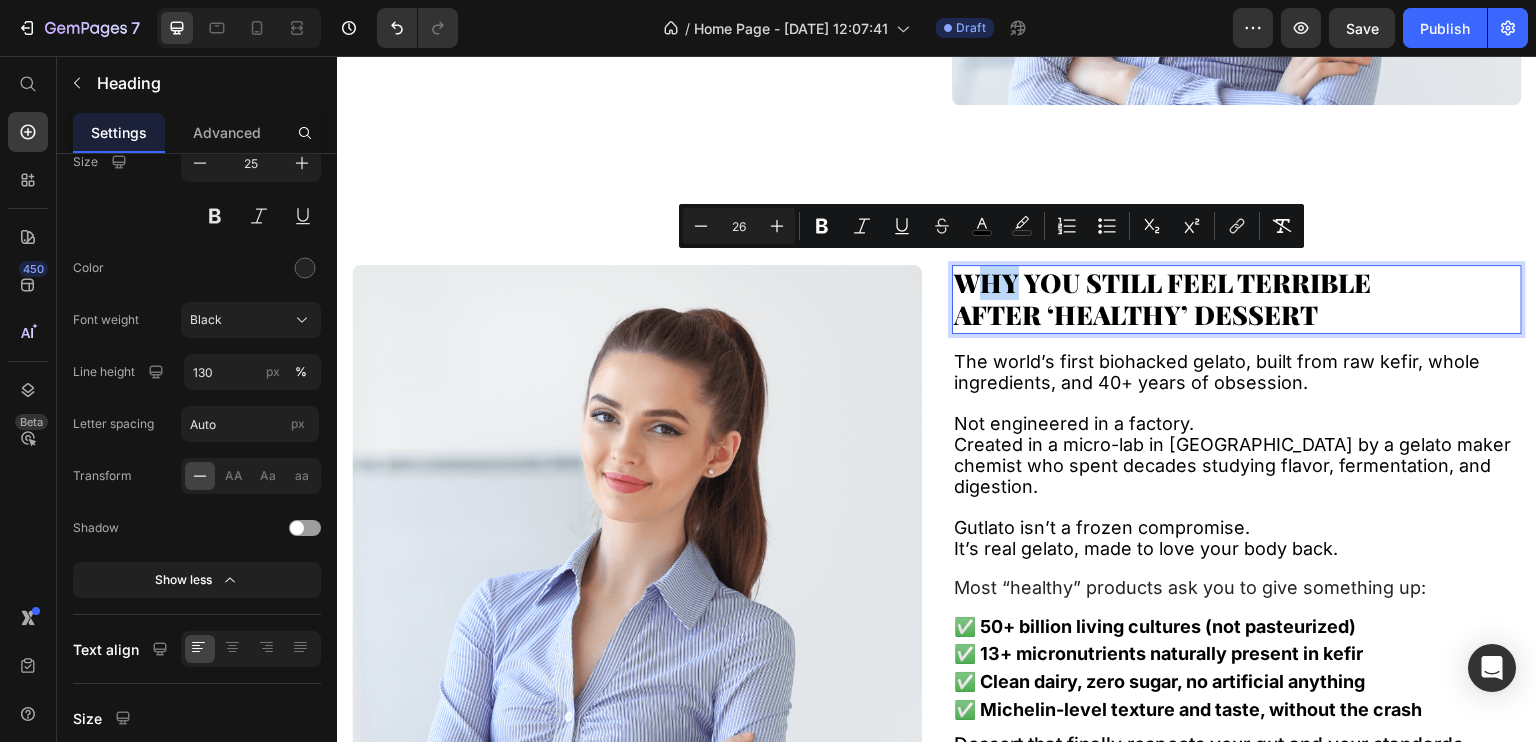 drag, startPoint x: 981, startPoint y: 278, endPoint x: 1004, endPoint y: 277, distance: 23.021729 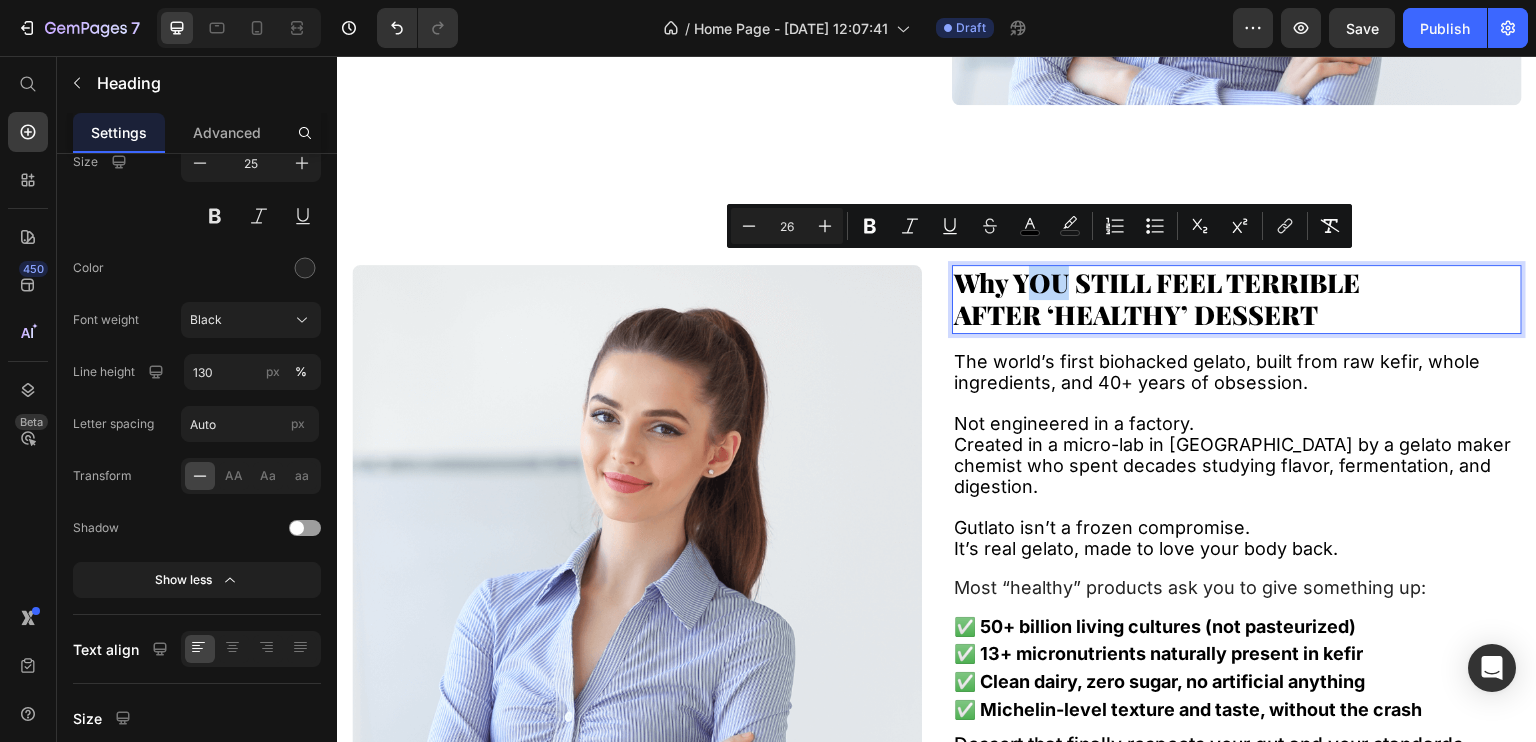 drag, startPoint x: 1022, startPoint y: 277, endPoint x: 1060, endPoint y: 282, distance: 38.327538 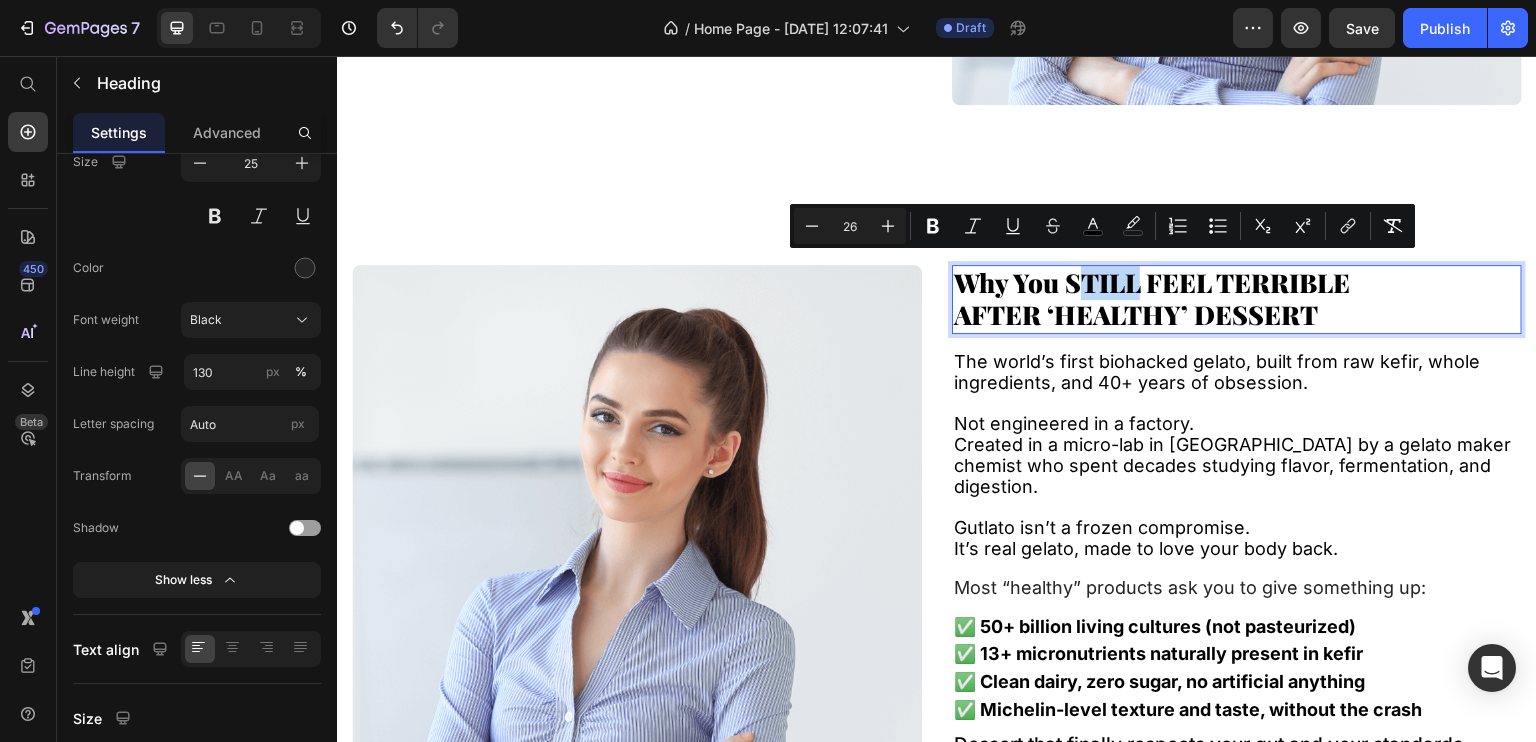 drag, startPoint x: 1073, startPoint y: 273, endPoint x: 1131, endPoint y: 278, distance: 58.21512 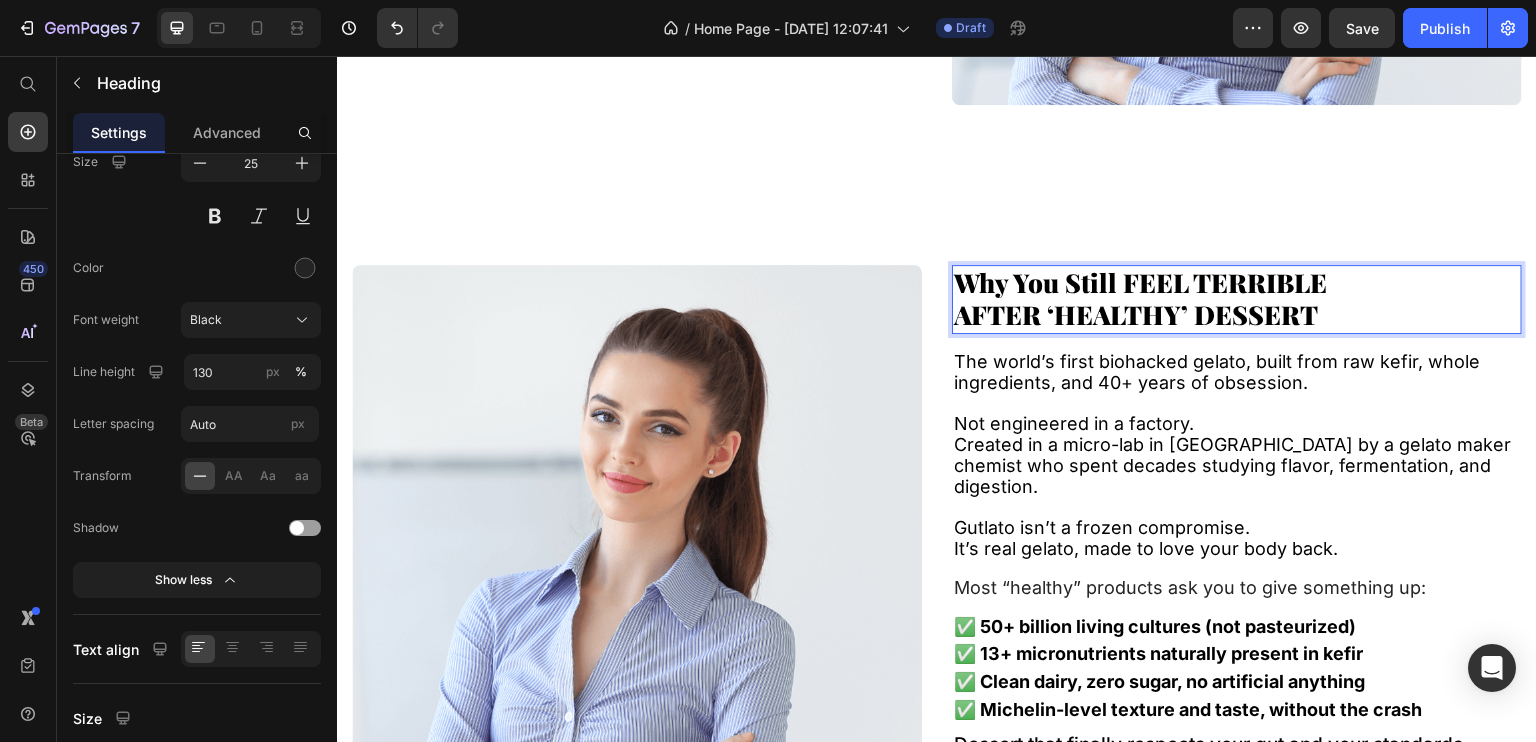 click on "Why You Still FEEL TERRIBLE" at bounding box center [1140, 282] 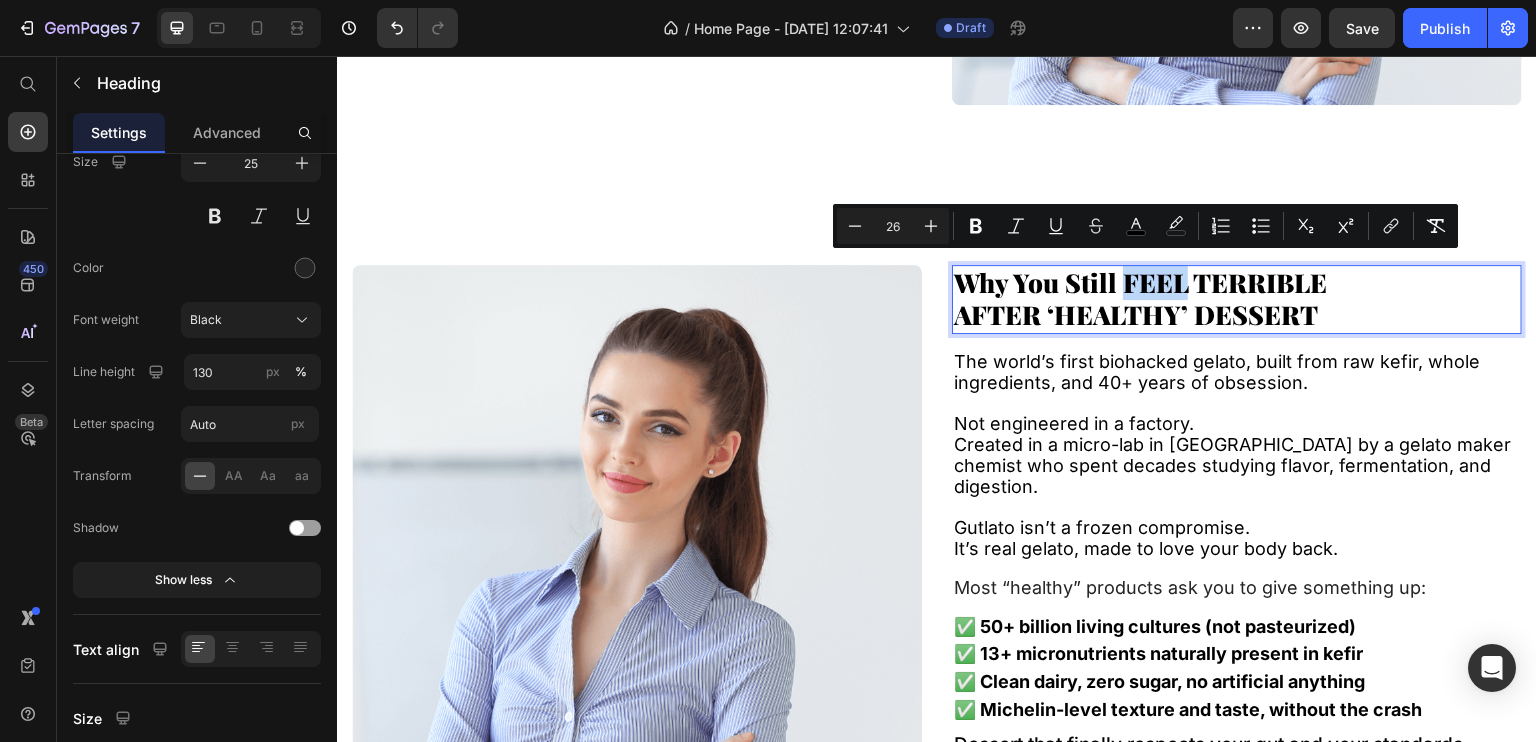 drag, startPoint x: 1131, startPoint y: 269, endPoint x: 1168, endPoint y: 273, distance: 37.215588 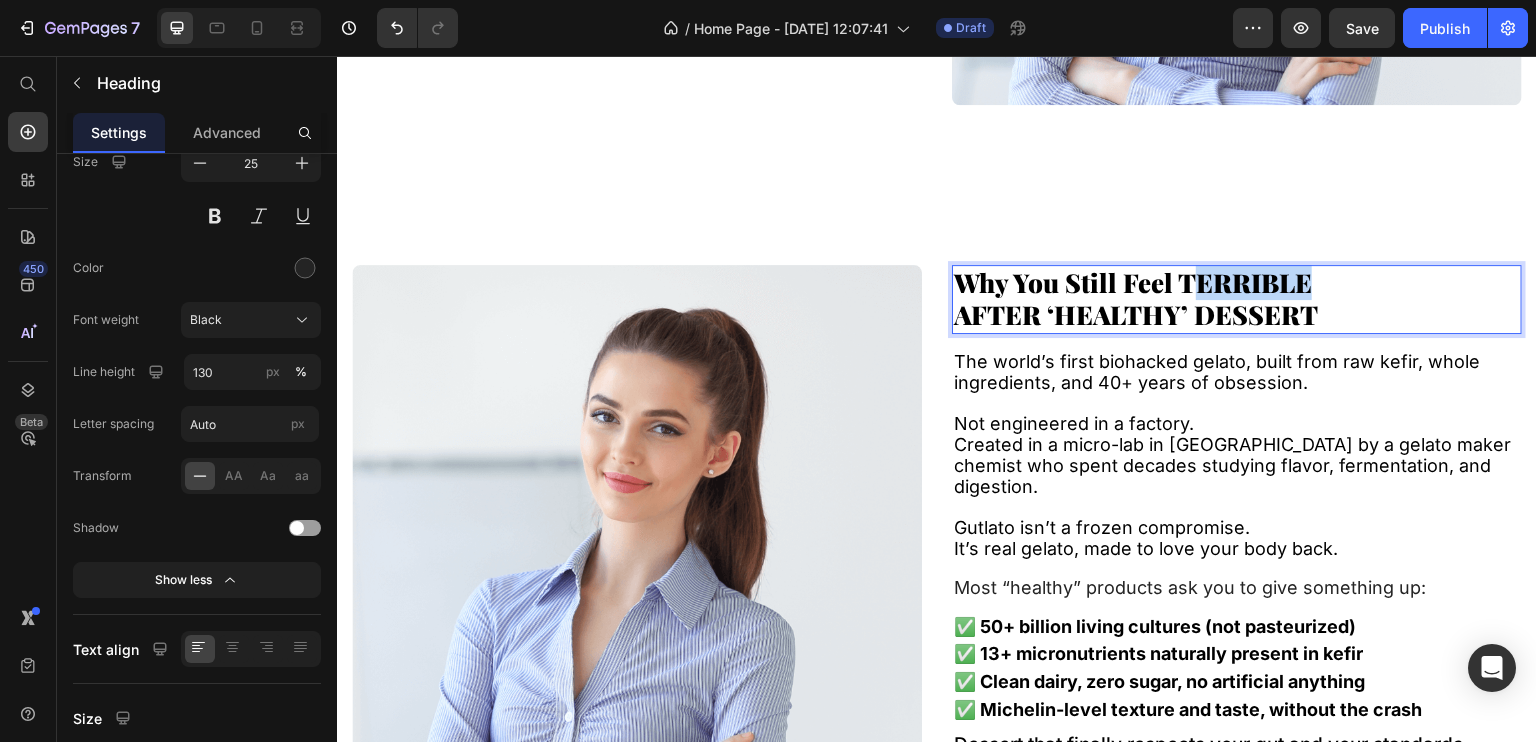 drag, startPoint x: 1191, startPoint y: 274, endPoint x: 1304, endPoint y: 275, distance: 113.004425 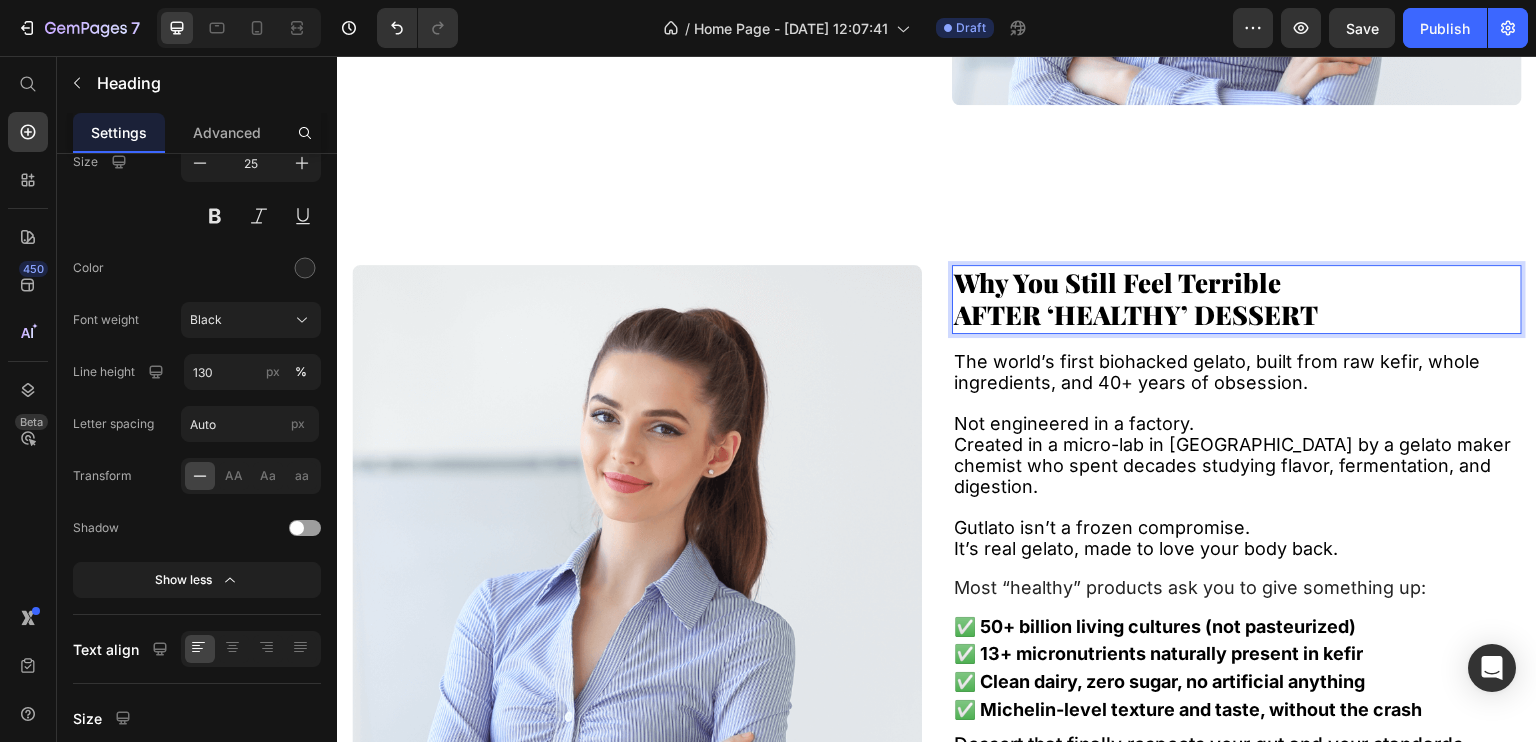 click on "AFTER ‘HEALTHY’ DESSERT" at bounding box center (1136, 314) 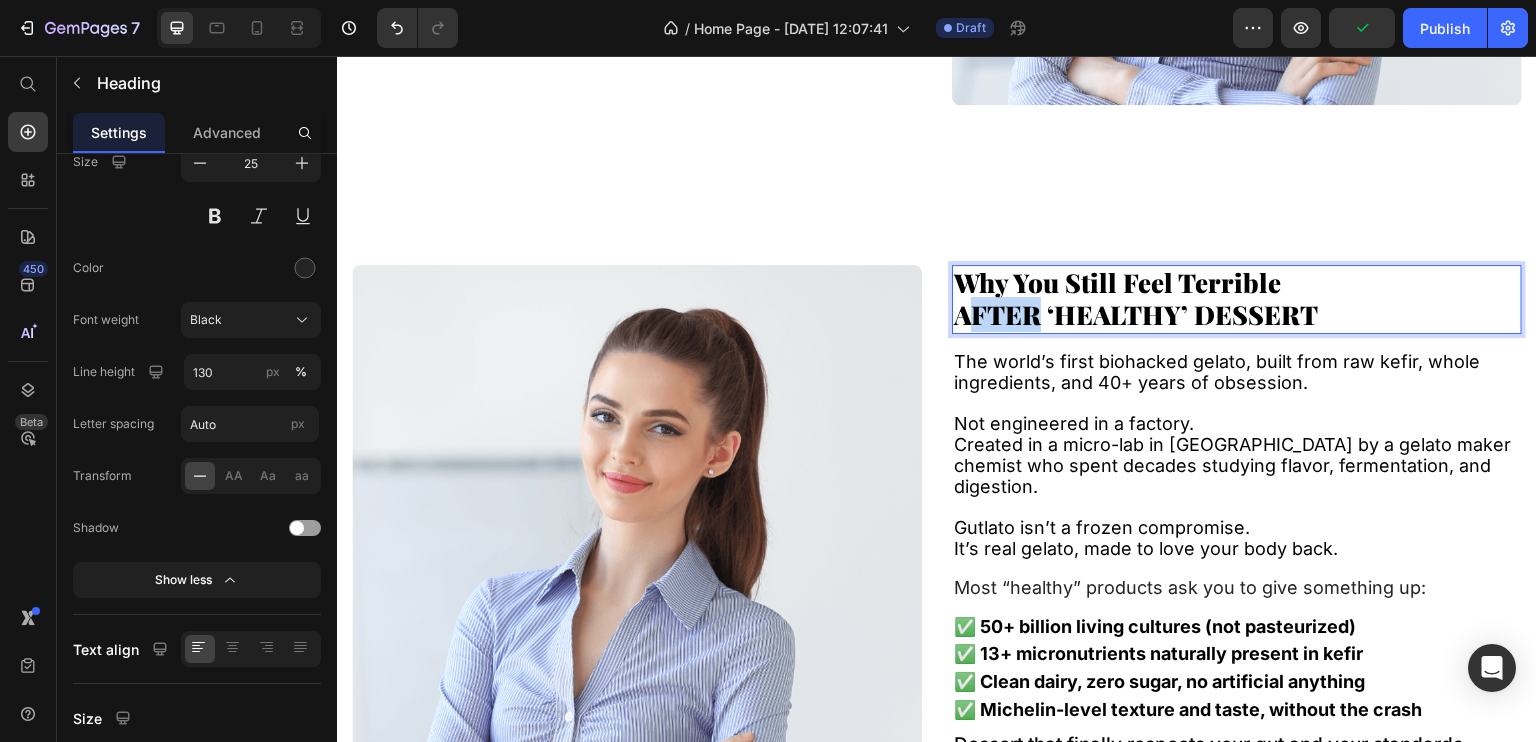 drag, startPoint x: 961, startPoint y: 299, endPoint x: 1028, endPoint y: 306, distance: 67.36468 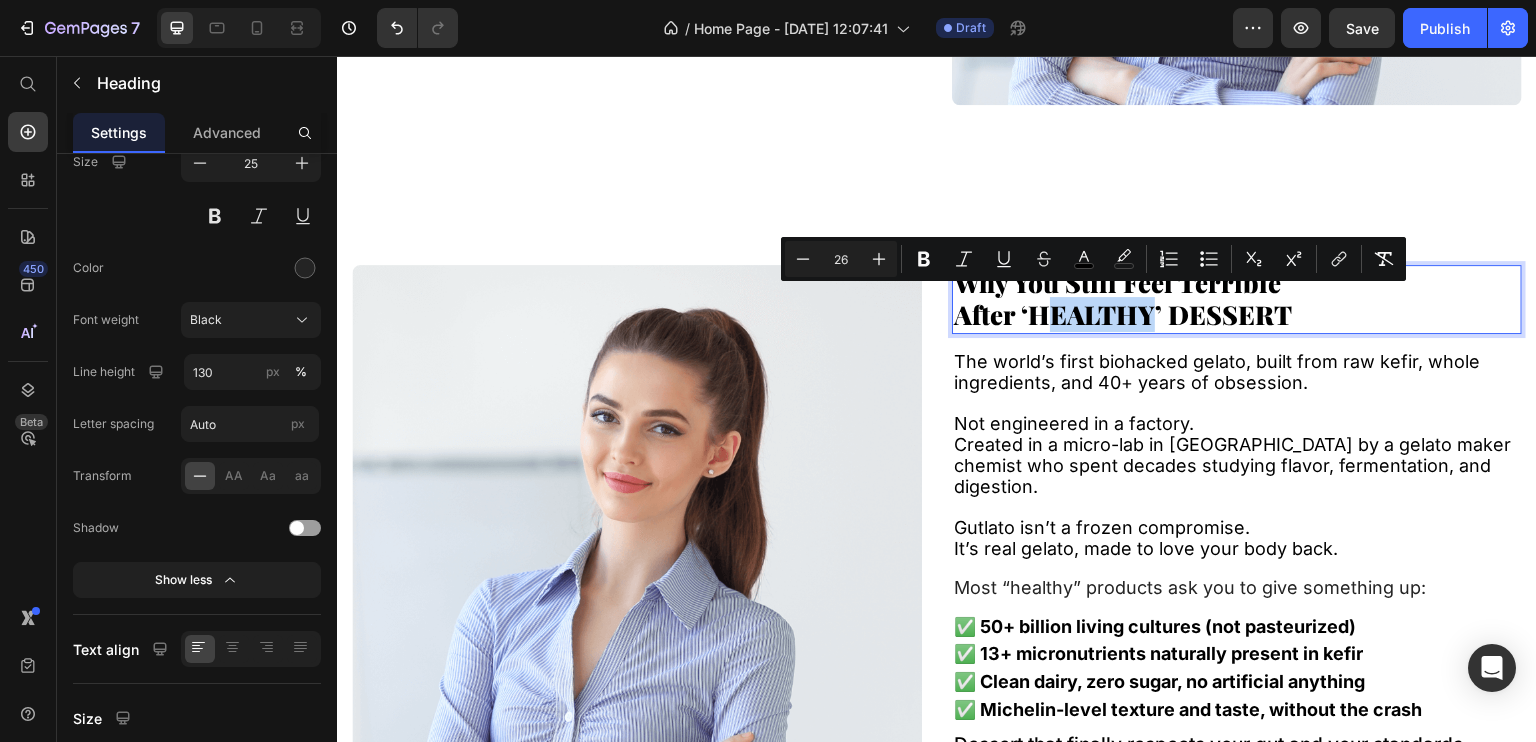 drag, startPoint x: 1041, startPoint y: 314, endPoint x: 1147, endPoint y: 300, distance: 106.92053 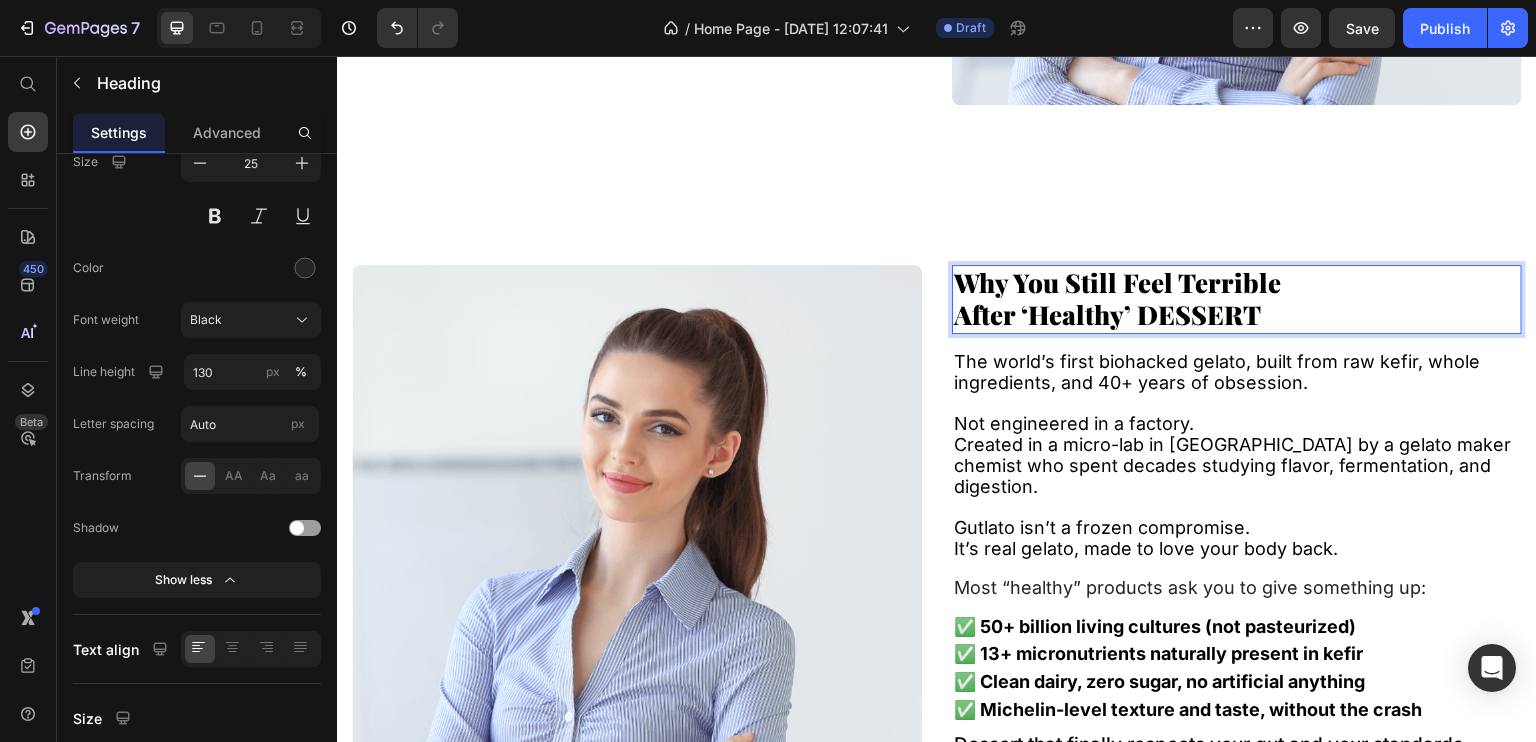 drag, startPoint x: 1149, startPoint y: 302, endPoint x: 1263, endPoint y: 291, distance: 114.52947 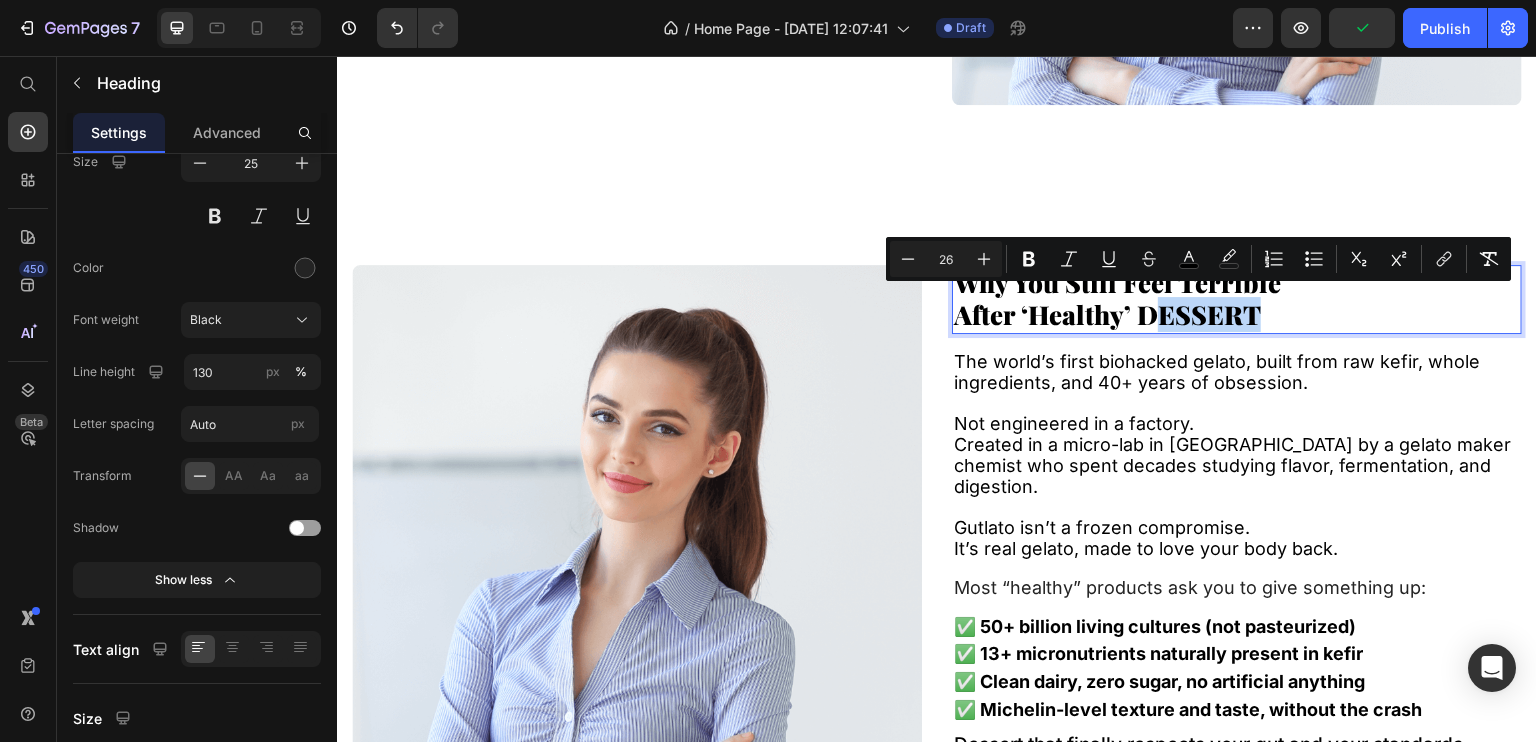 drag, startPoint x: 1252, startPoint y: 299, endPoint x: 1151, endPoint y: 308, distance: 101.4002 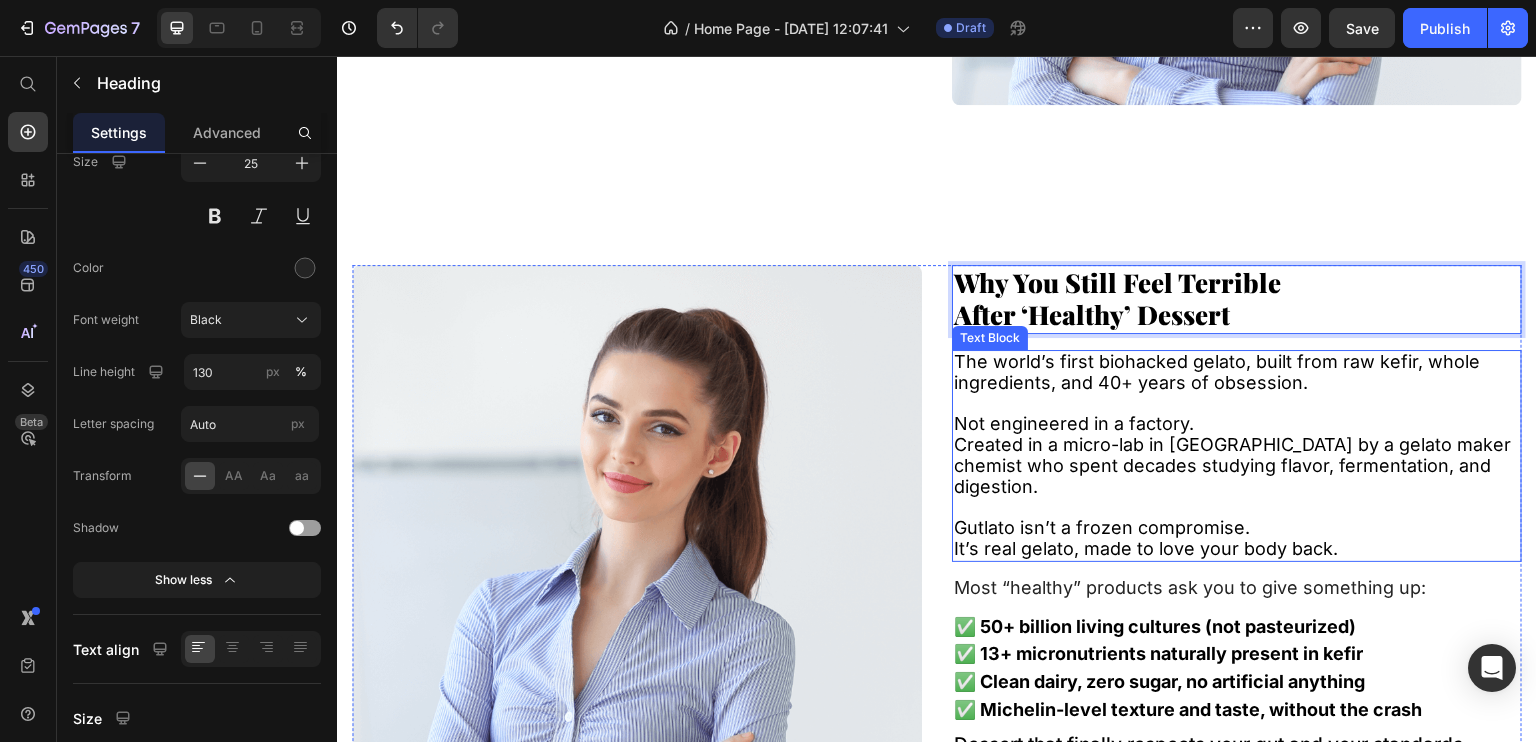 click on "The world’s first biohacked gelato, built from raw kefir, whole ingredients, and 40+ years of obsession." at bounding box center [1217, 372] 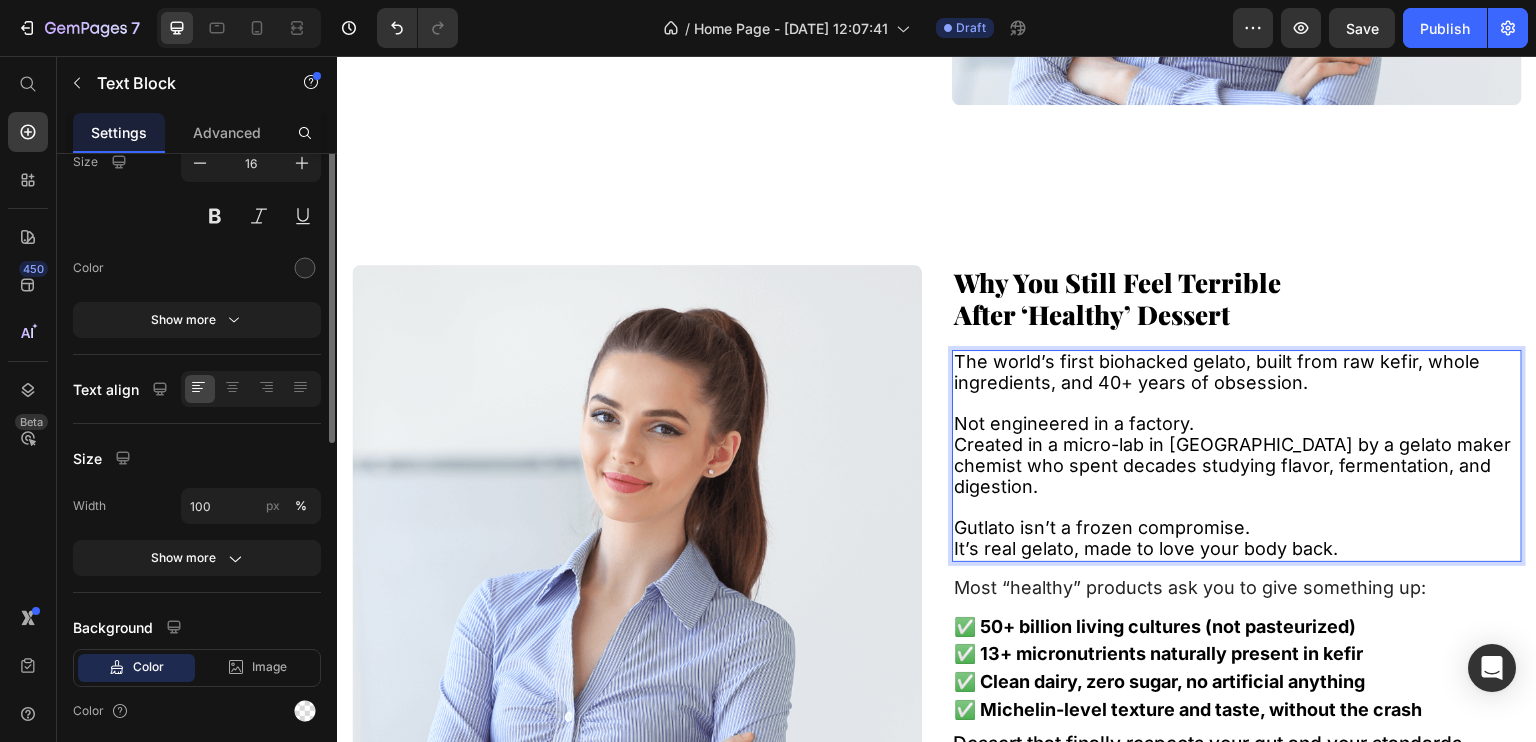 scroll, scrollTop: 0, scrollLeft: 0, axis: both 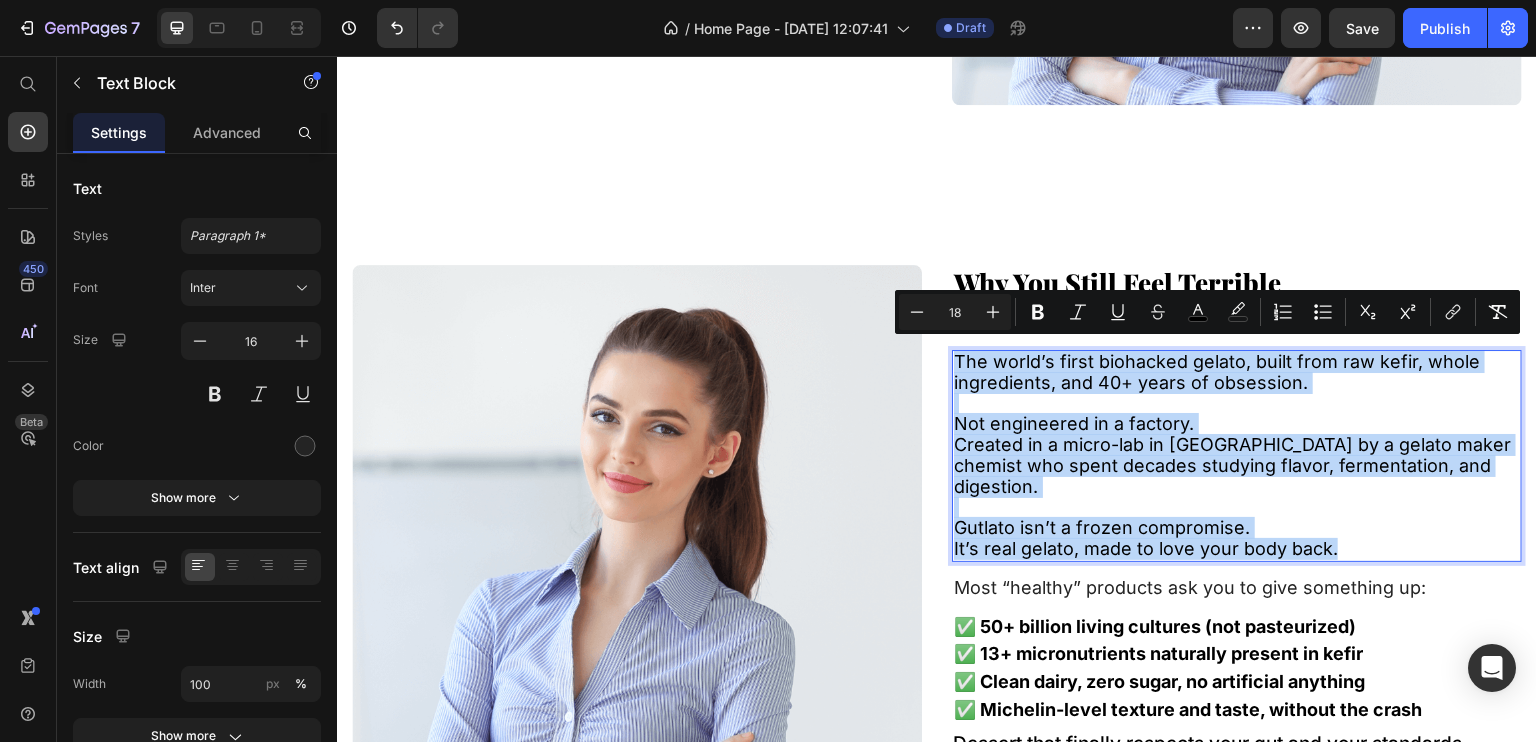 type on "11" 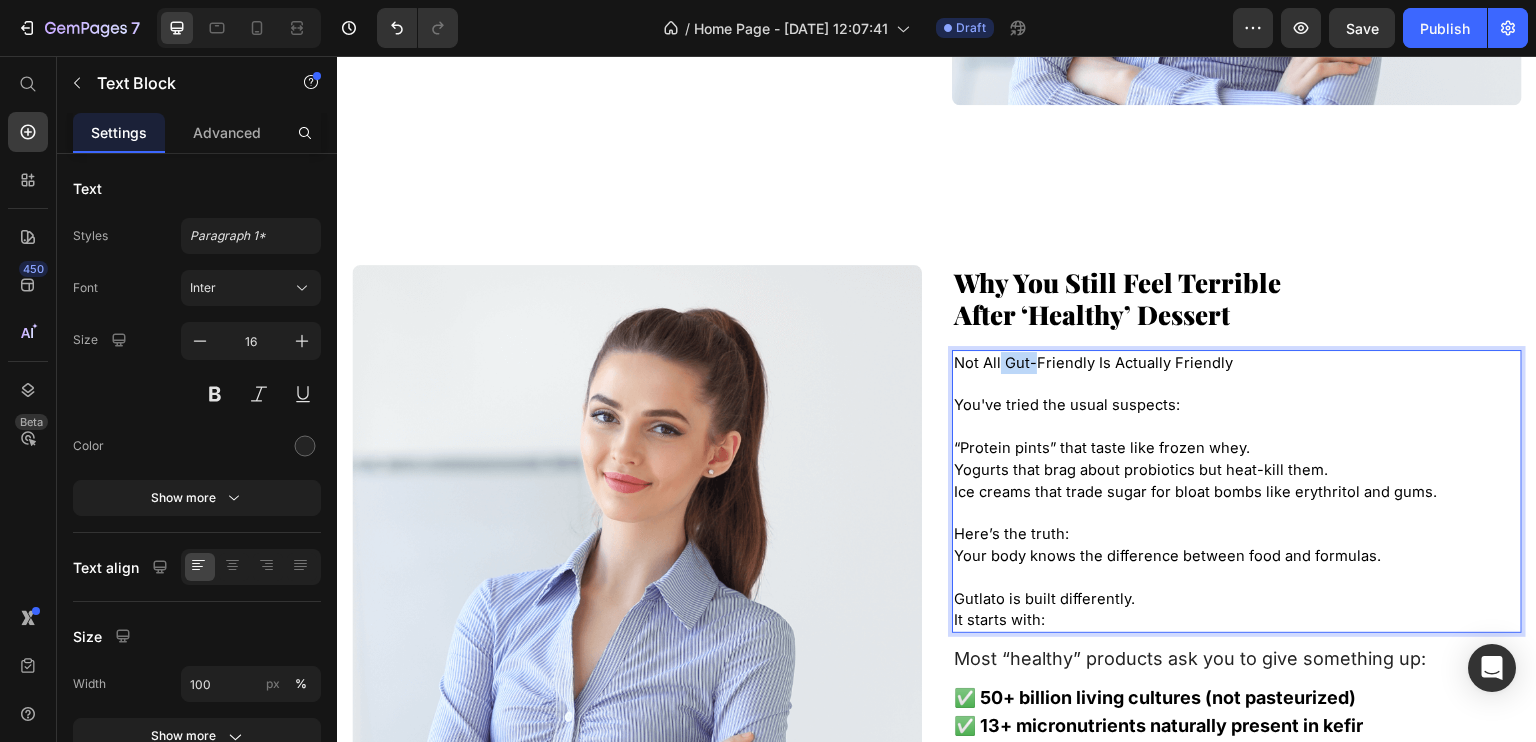 drag, startPoint x: 1024, startPoint y: 360, endPoint x: 987, endPoint y: 360, distance: 37 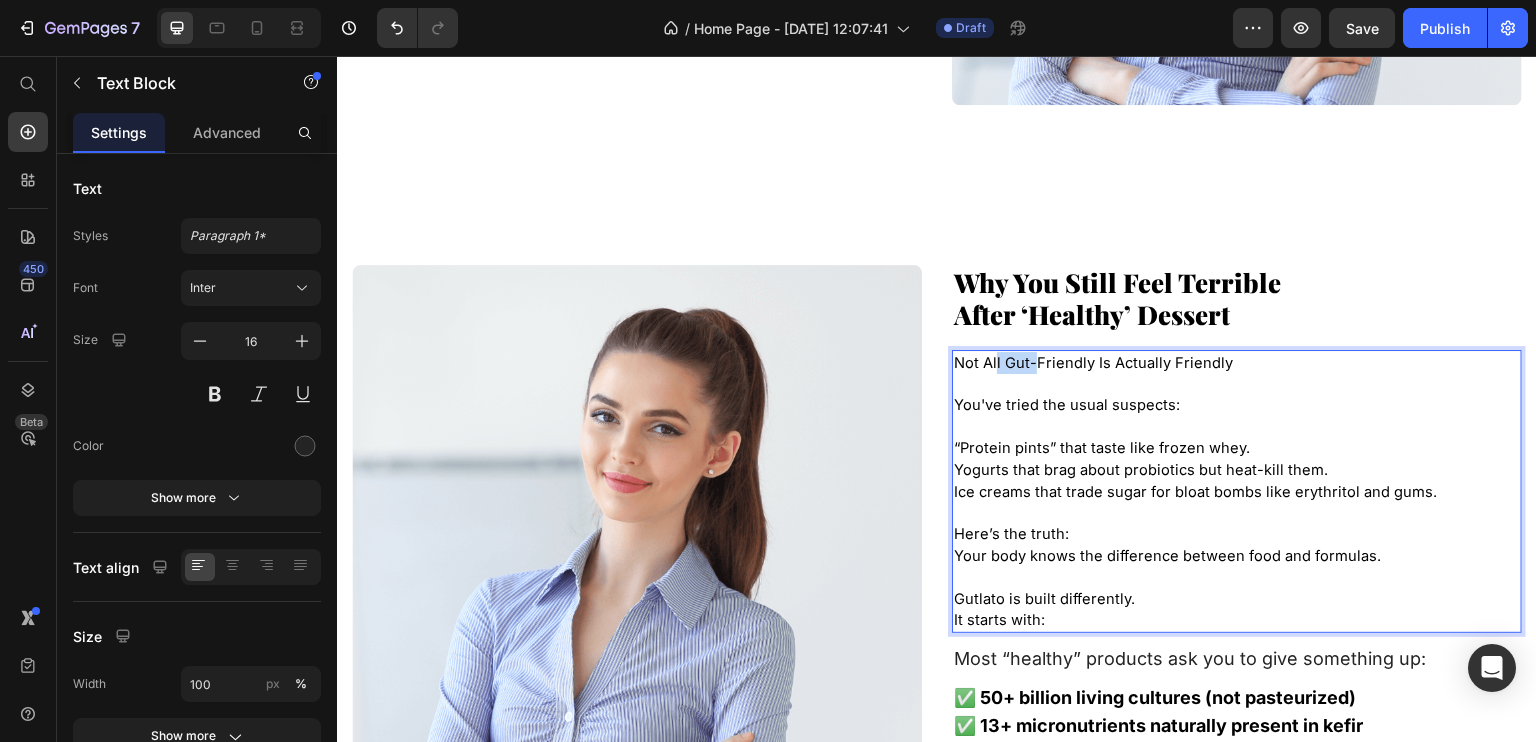 click on "Not All Gut-Friendly Is Actually Friendly" at bounding box center [1093, 363] 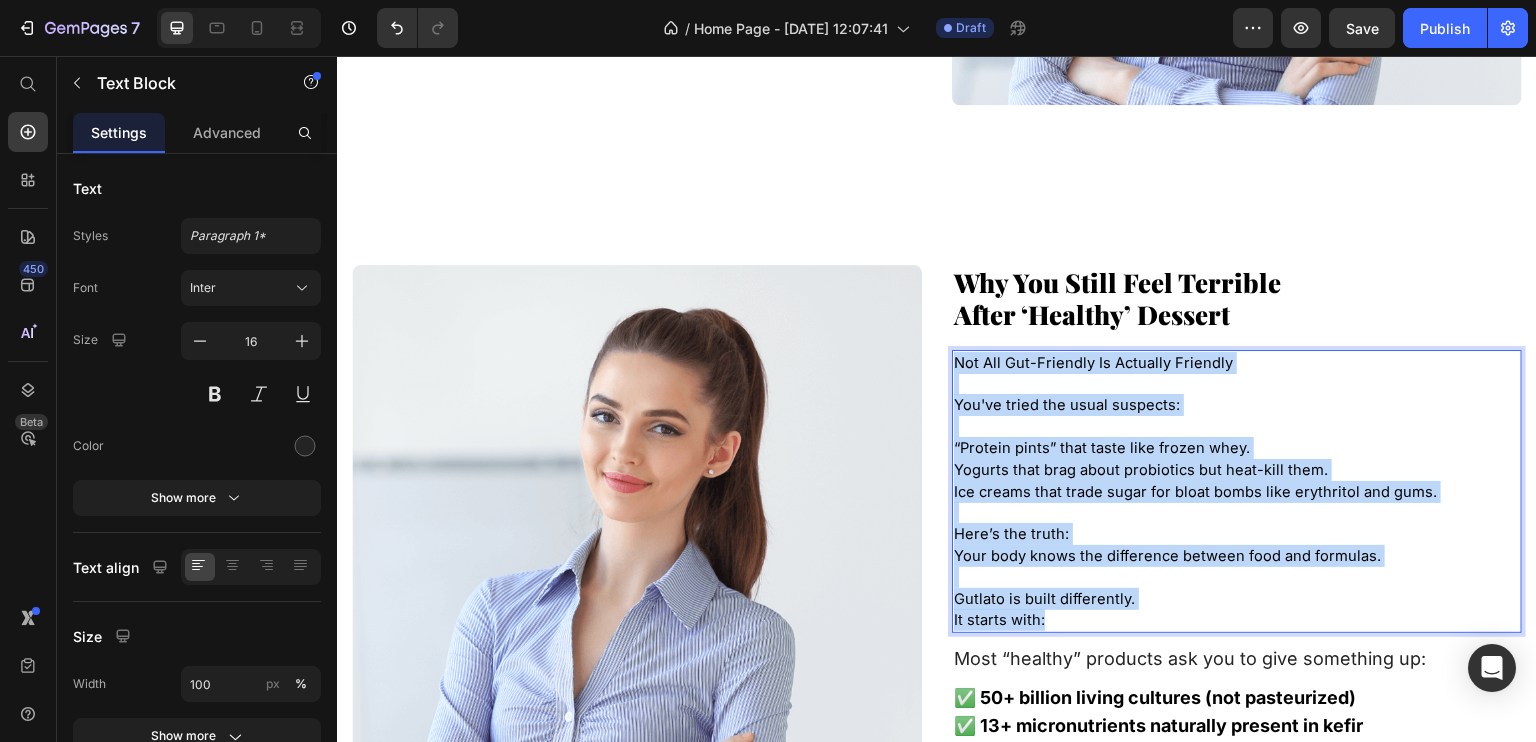 drag, startPoint x: 987, startPoint y: 360, endPoint x: 1083, endPoint y: 616, distance: 273.4081 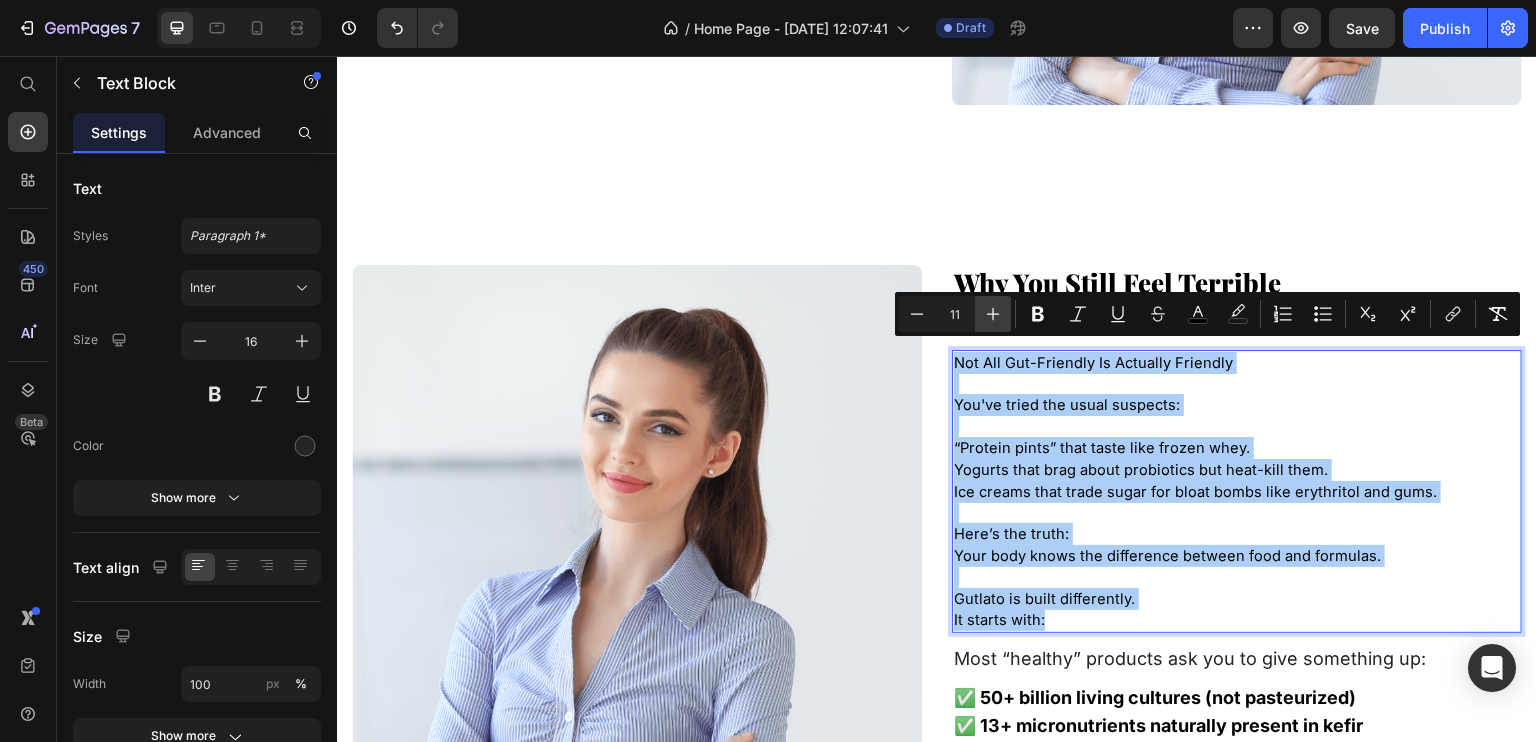 click 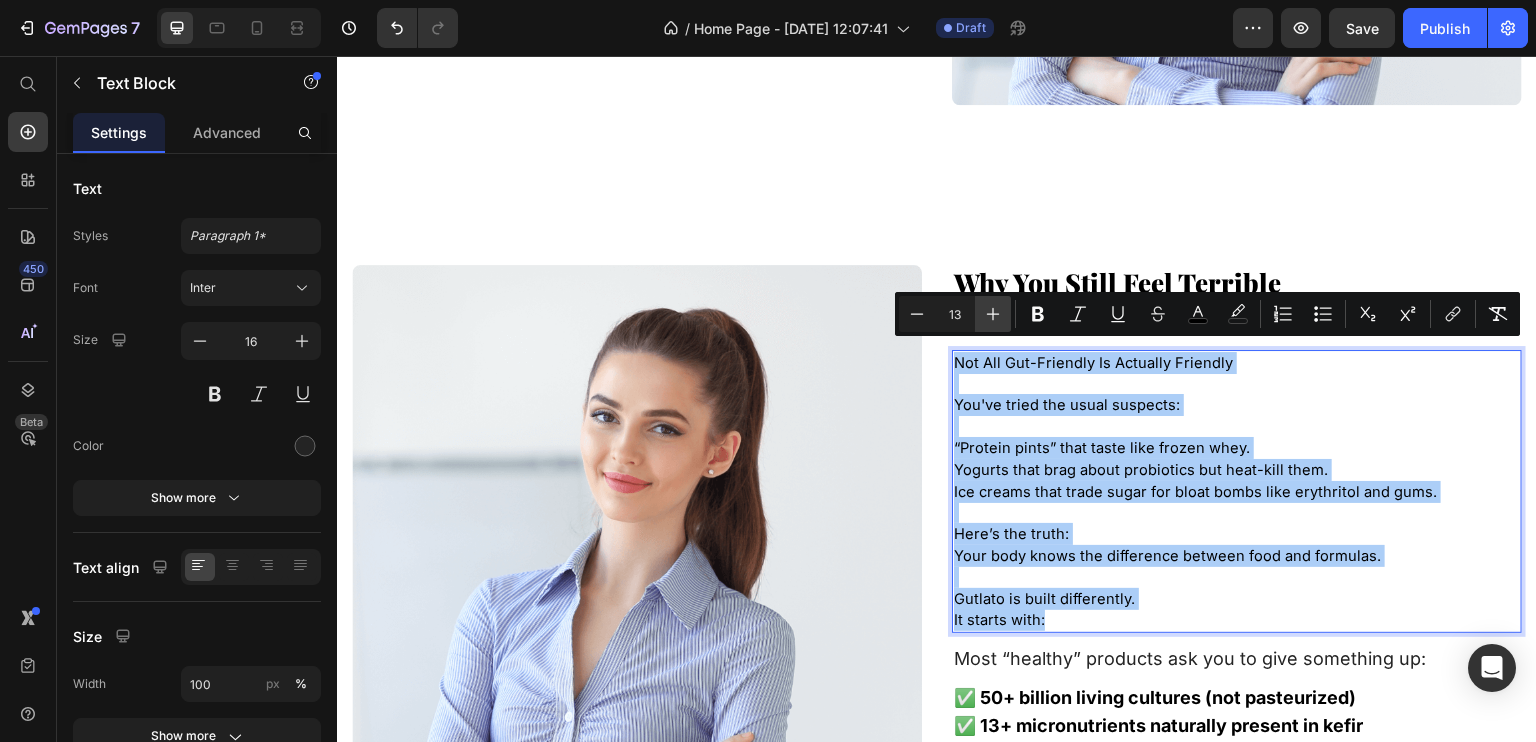 click 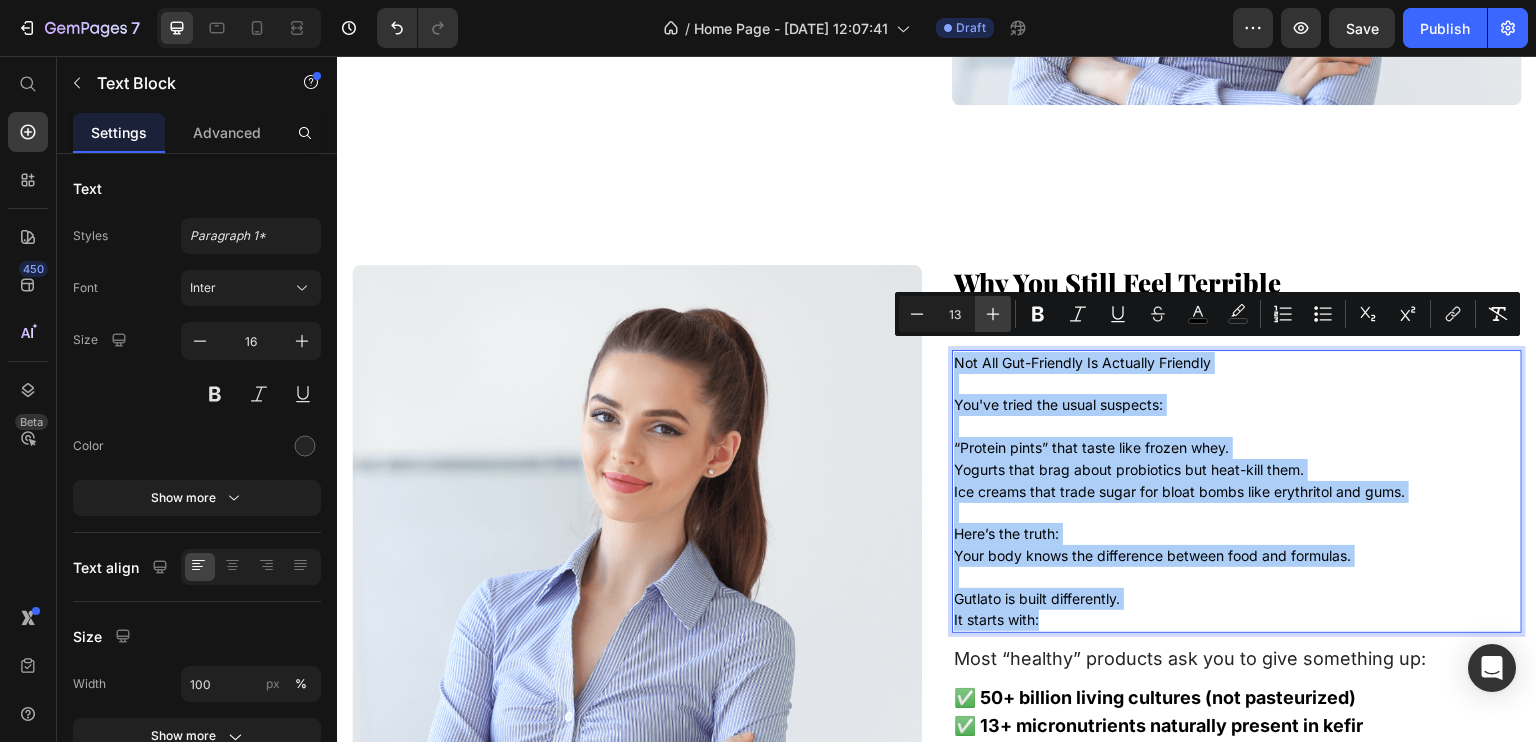 click 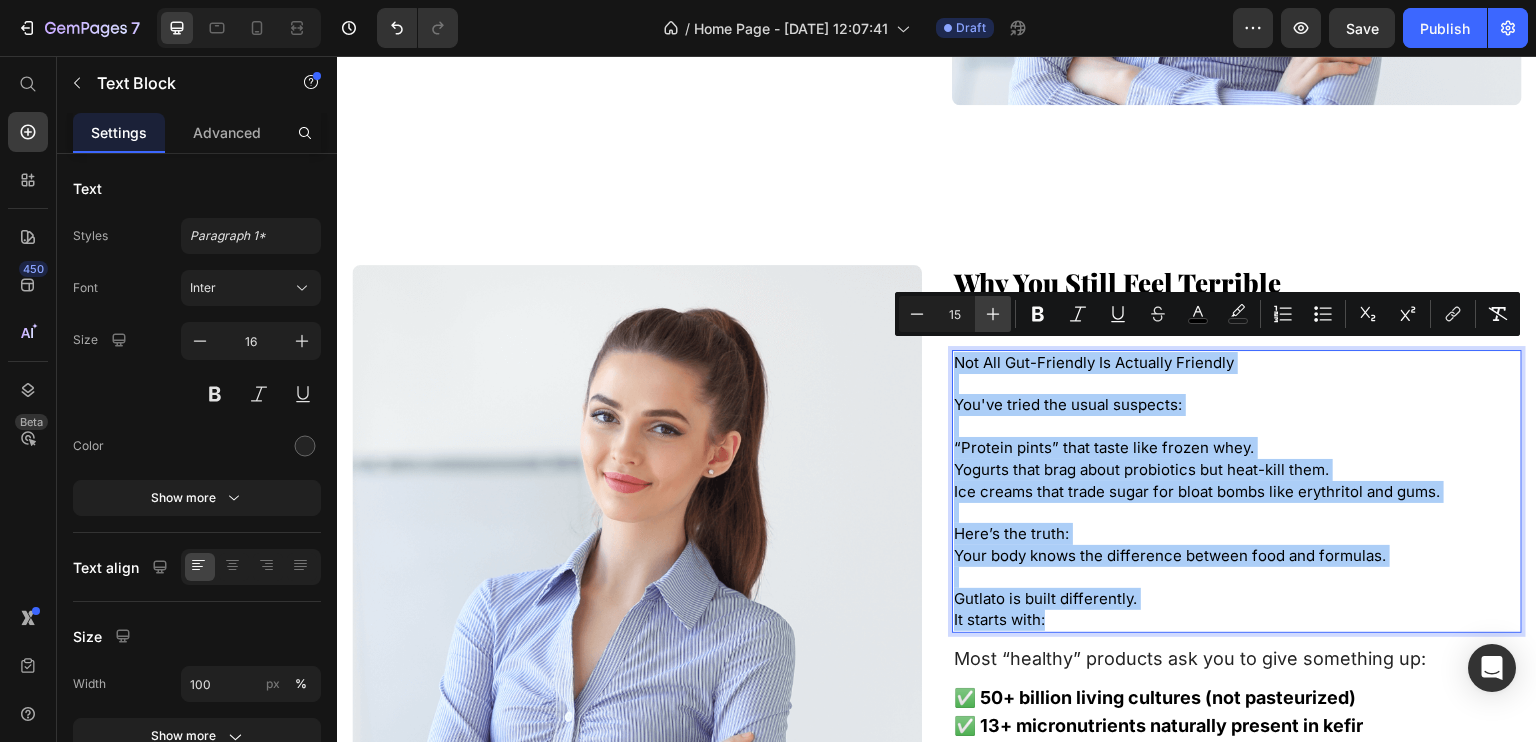 click 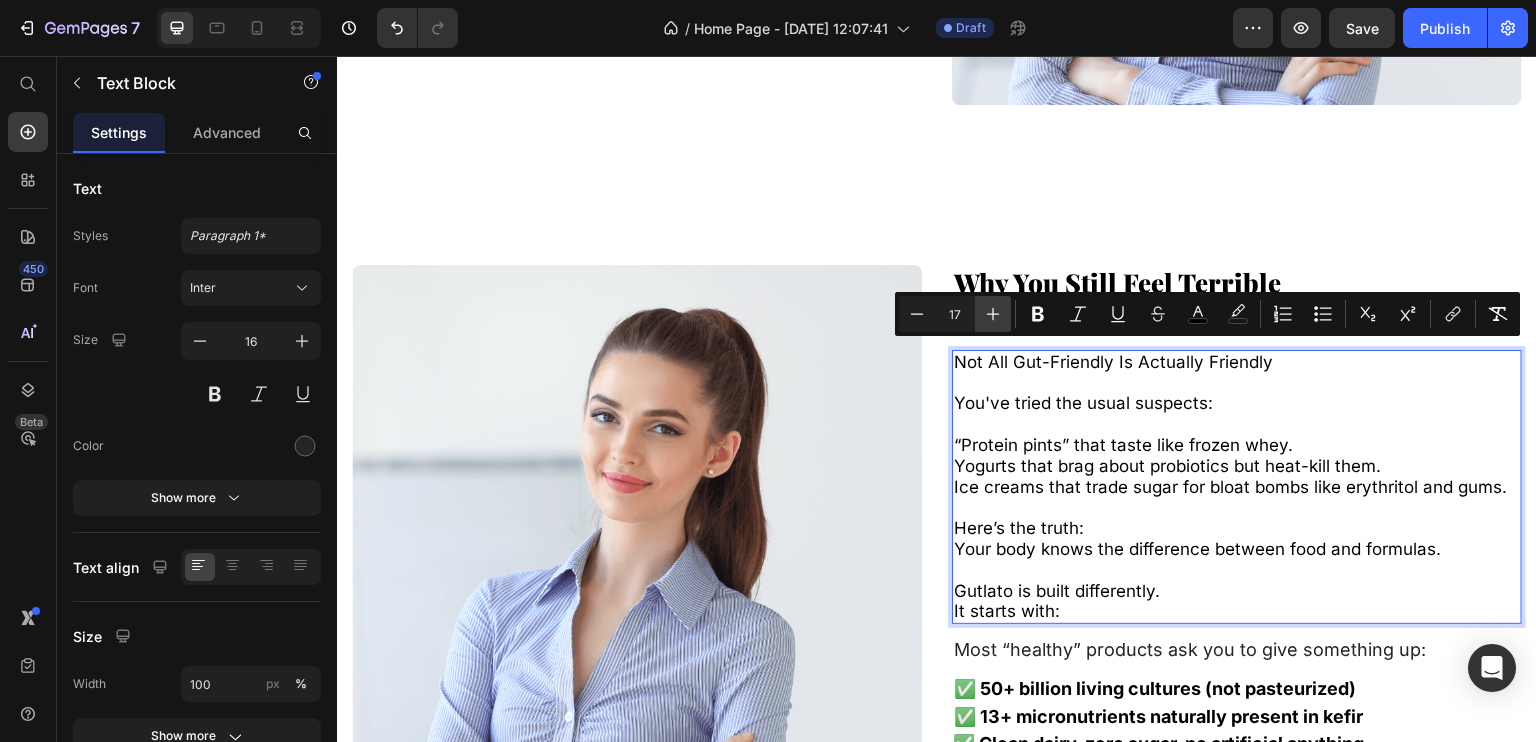 click 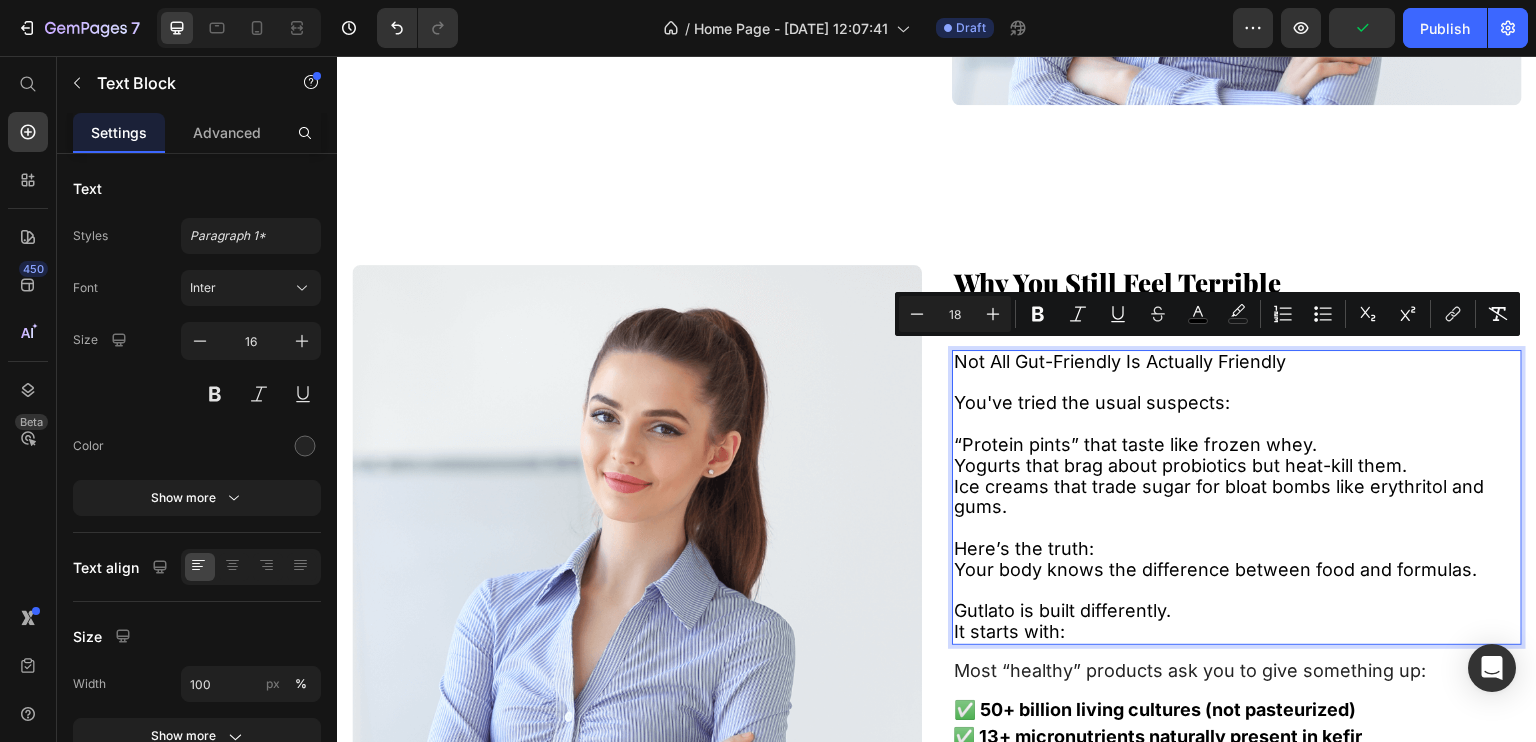 click at bounding box center (1237, 424) 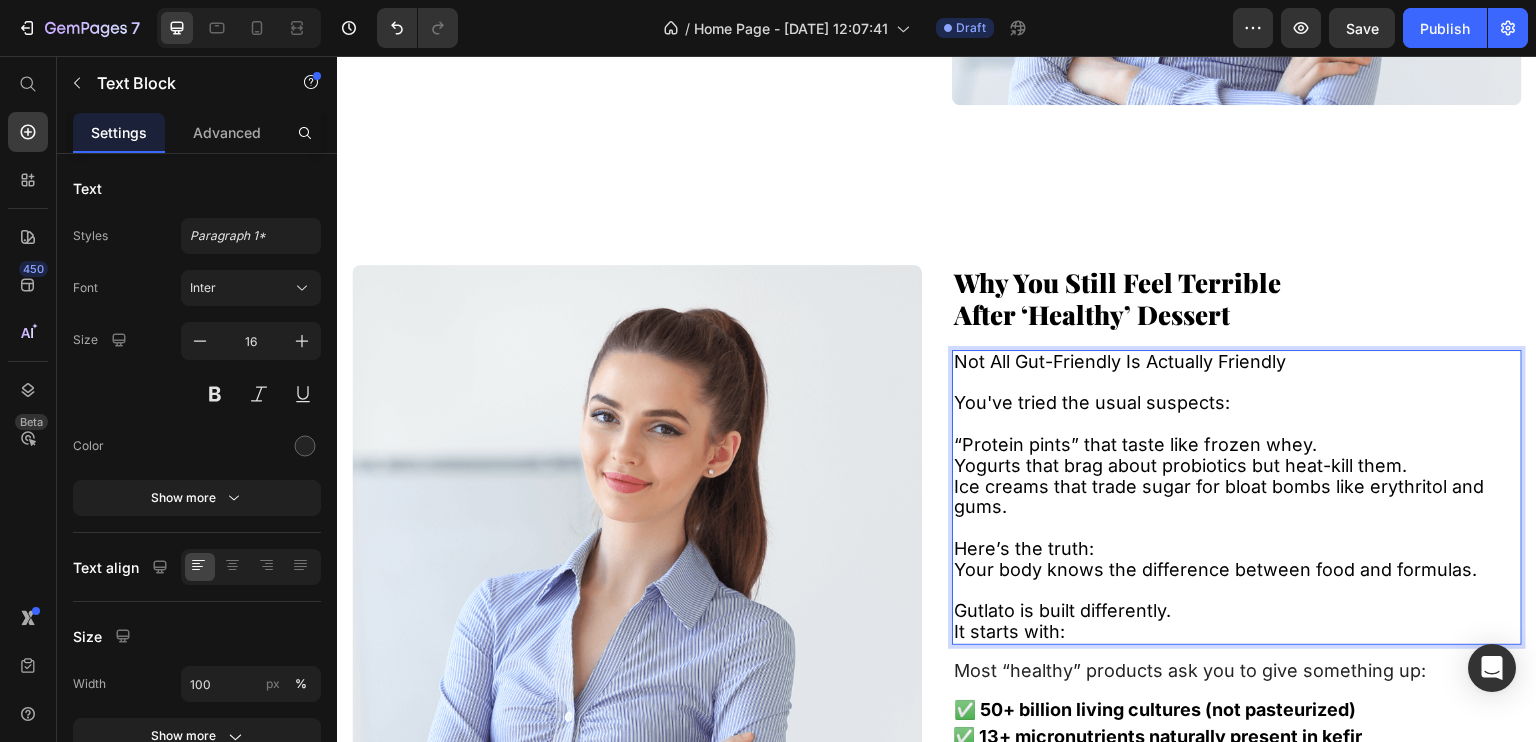 click on "Not All Gut-Friendly Is Actually Friendly" at bounding box center [1120, 361] 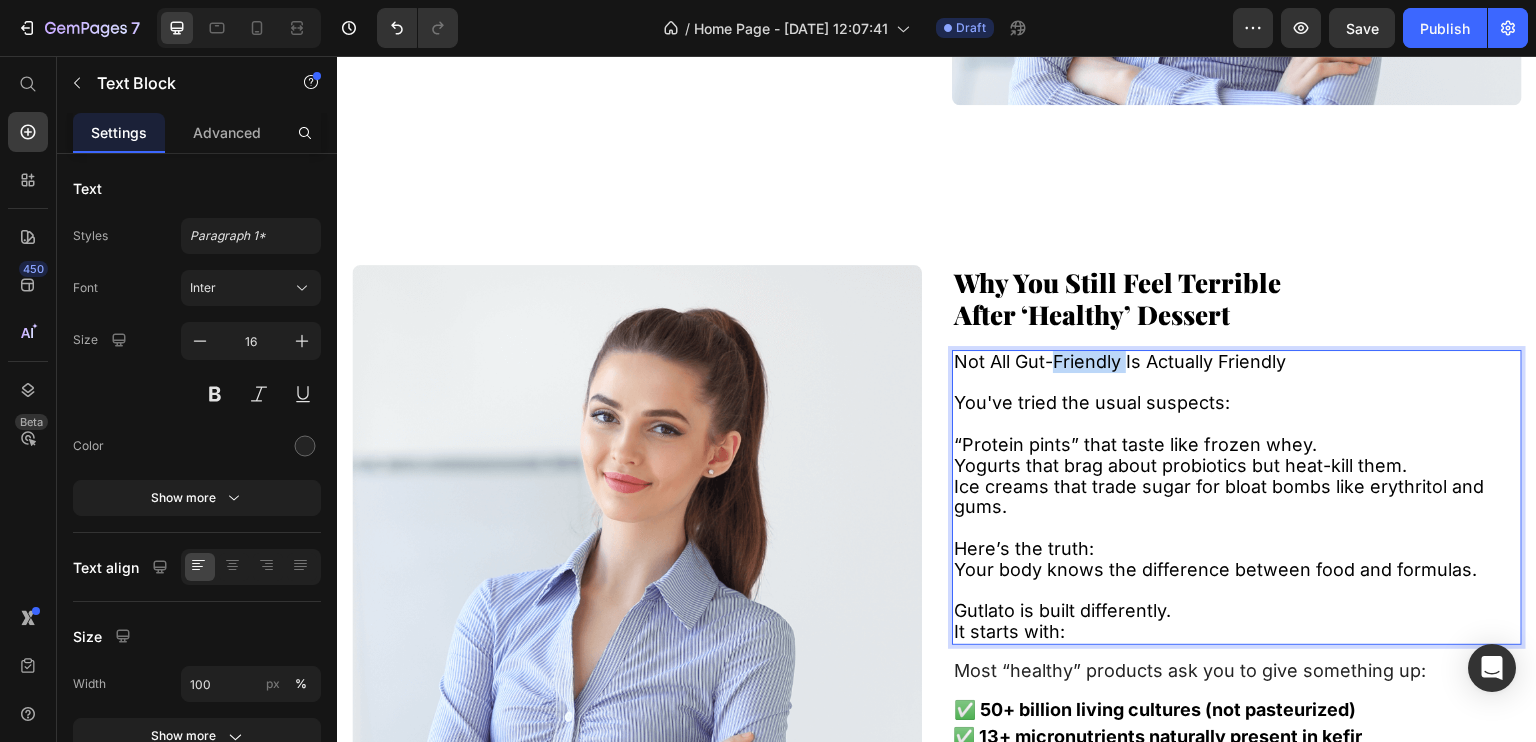 click on "Not All Gut-Friendly Is Actually Friendly" at bounding box center [1120, 361] 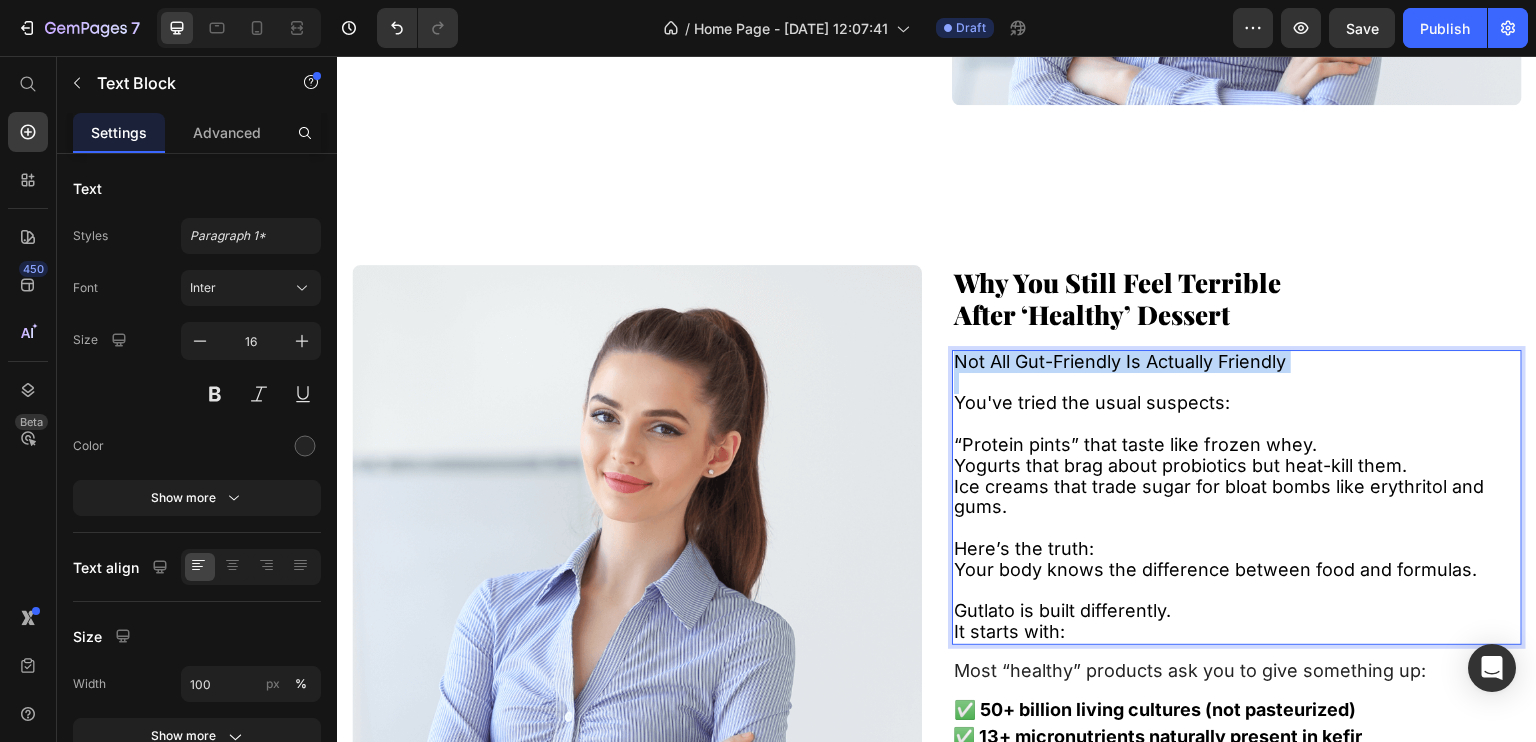 click on "Not All Gut-Friendly Is Actually Friendly" at bounding box center (1120, 361) 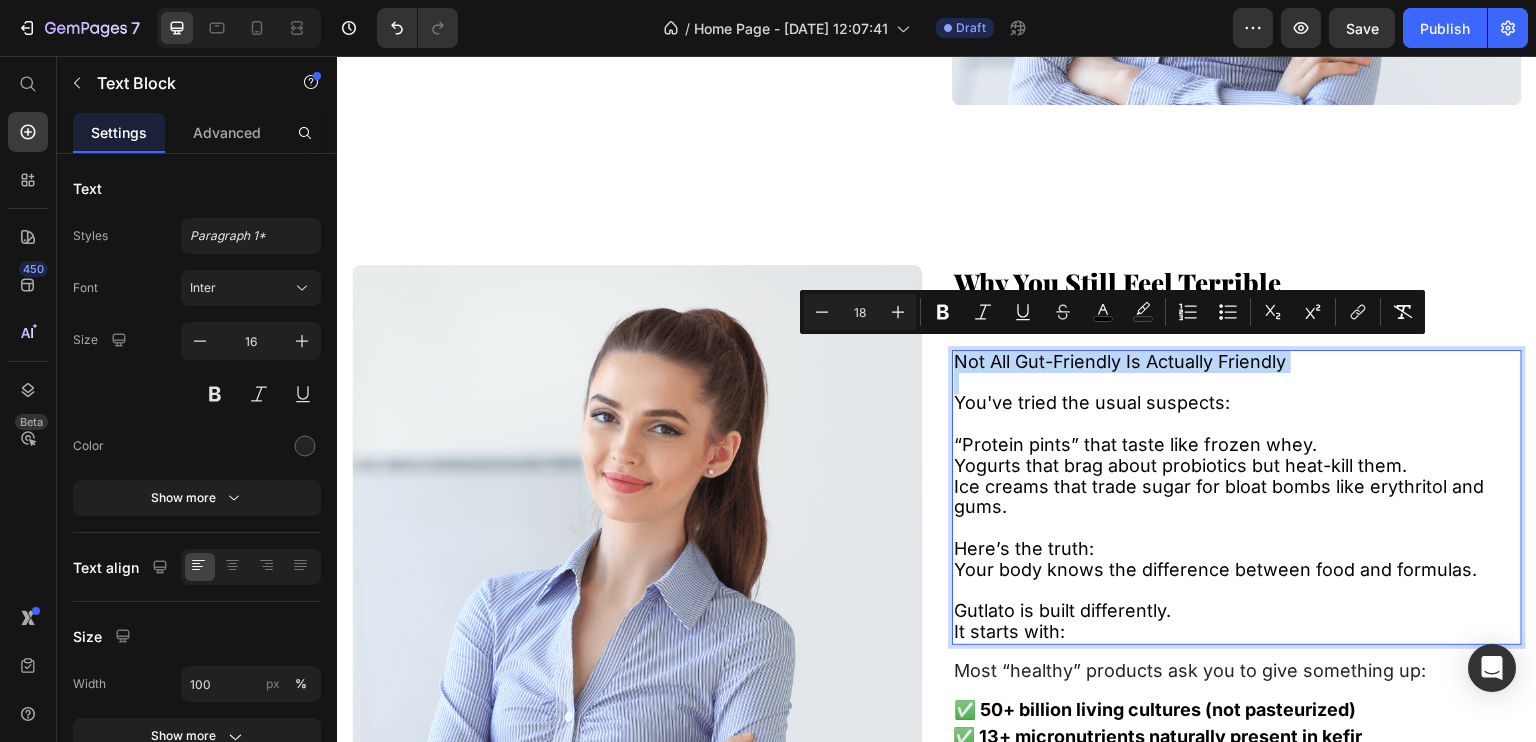 copy on "Not All Gut-Friendly Is Actually Friendly" 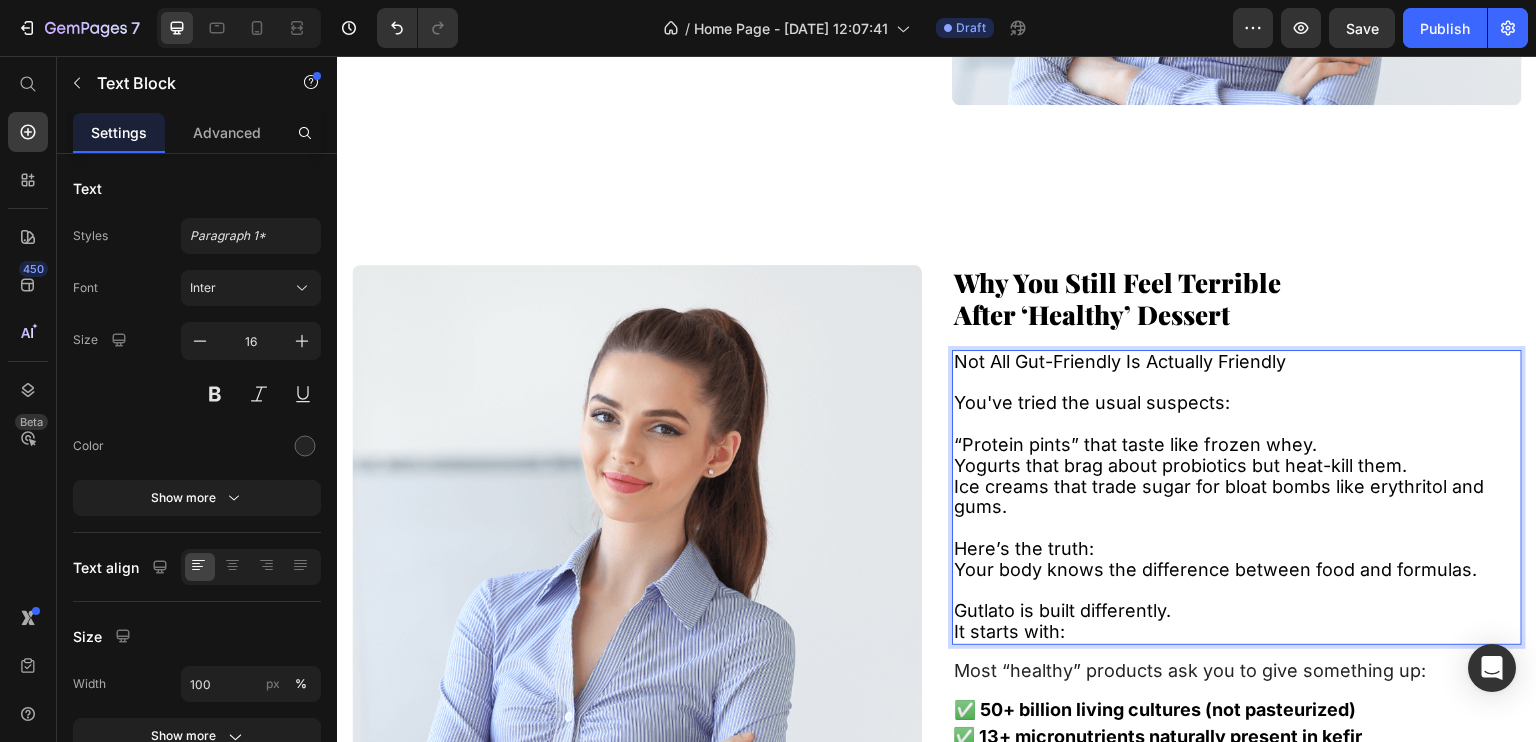 click on "Here’s the truth:" at bounding box center (1024, 548) 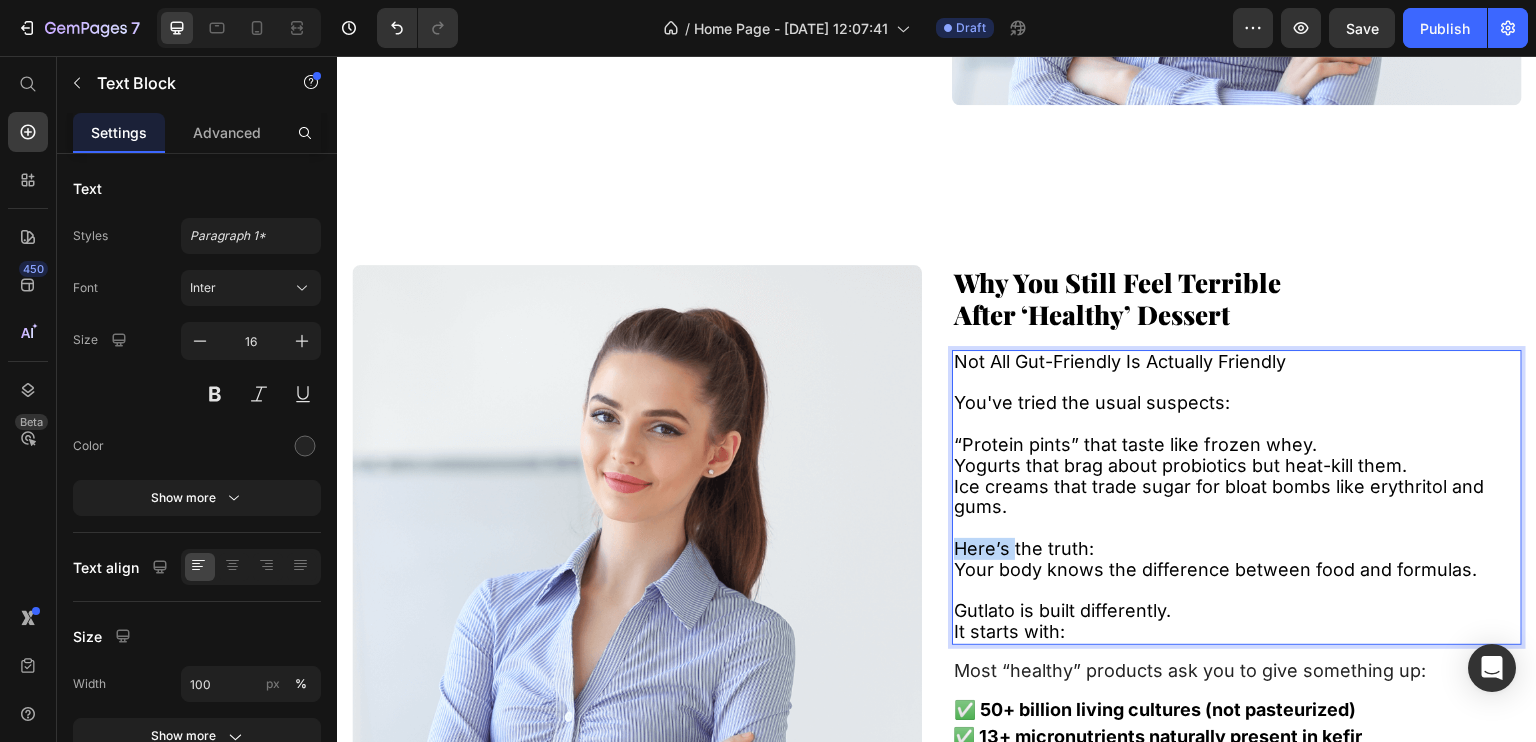 click on "Here’s the truth:" at bounding box center (1024, 548) 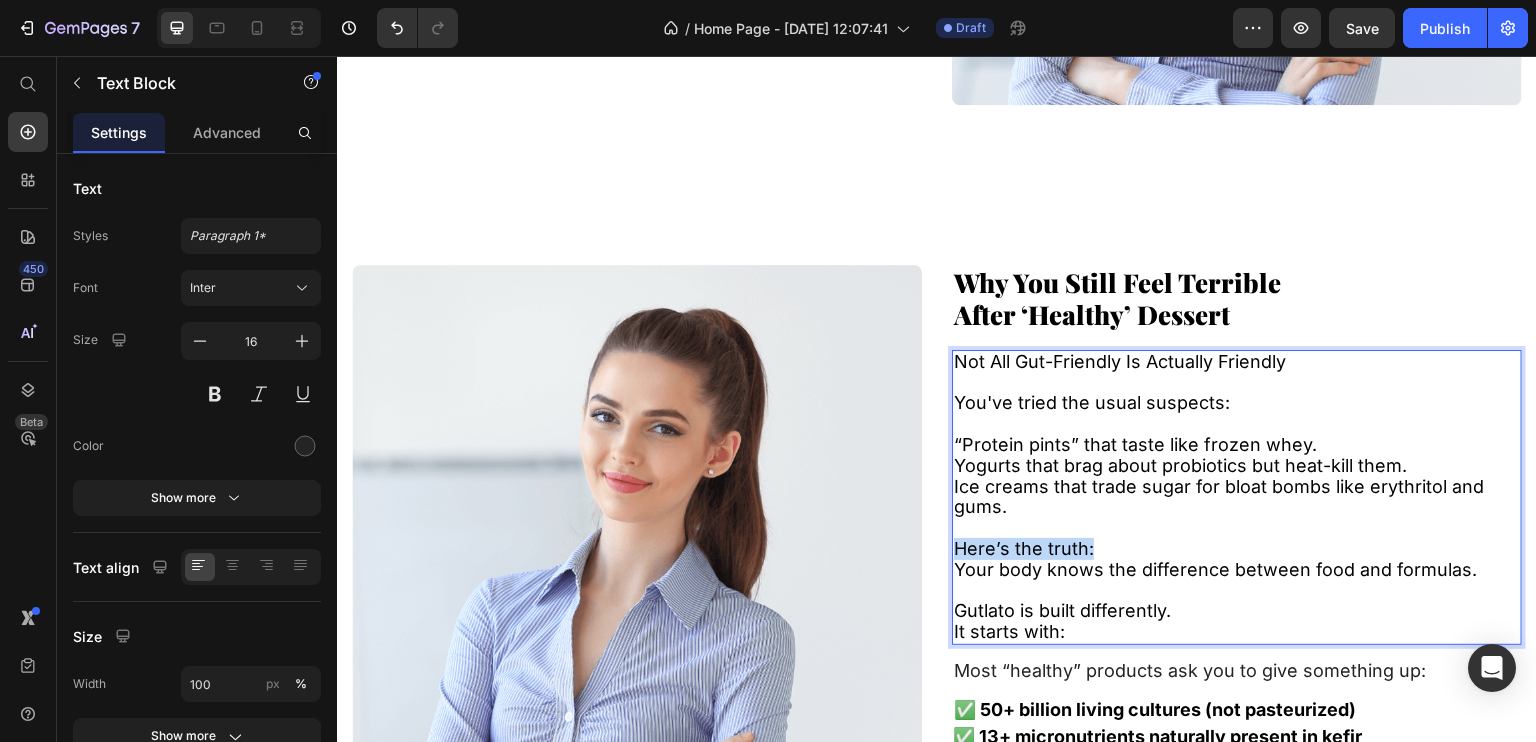 click on "Here’s the truth:" at bounding box center (1024, 548) 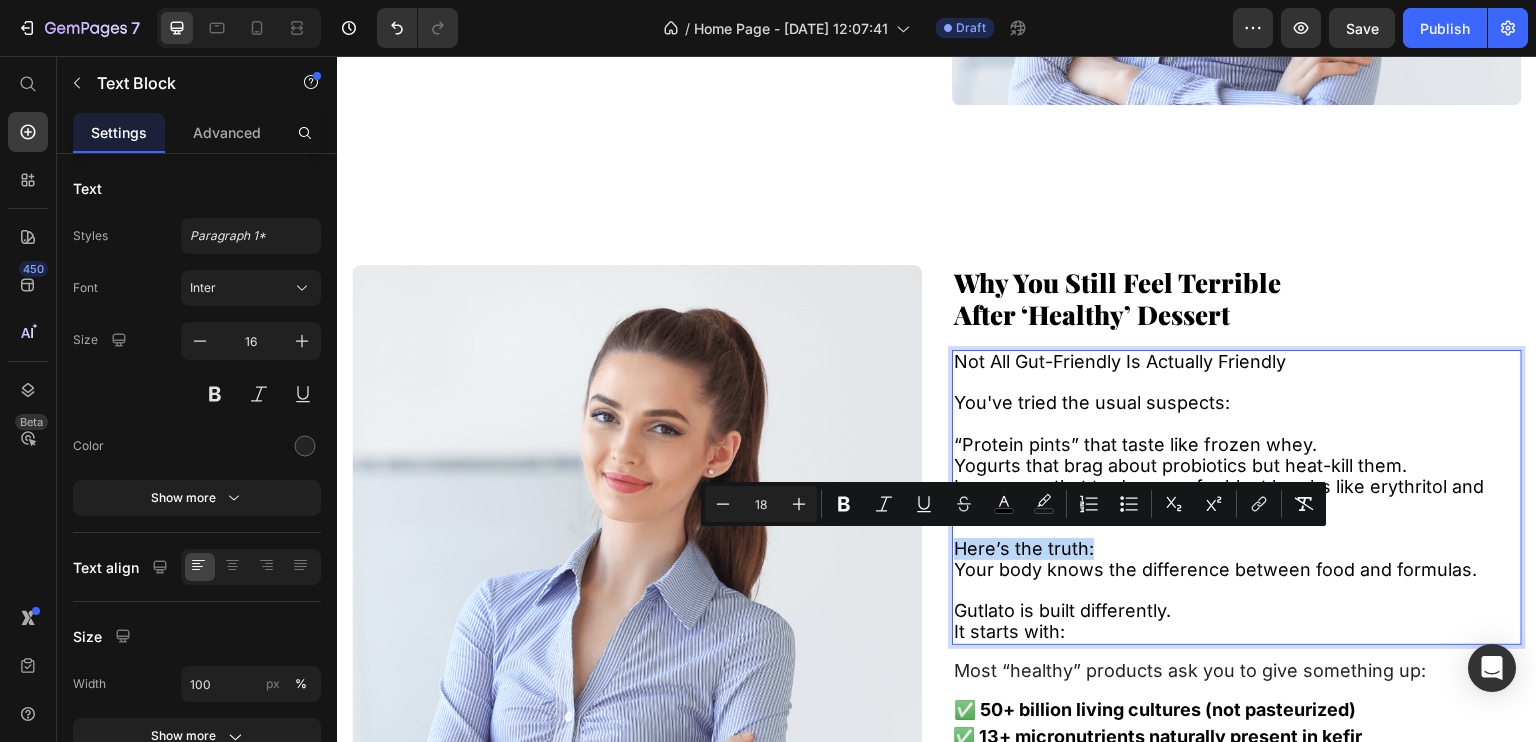 copy on "Here’s the truth:" 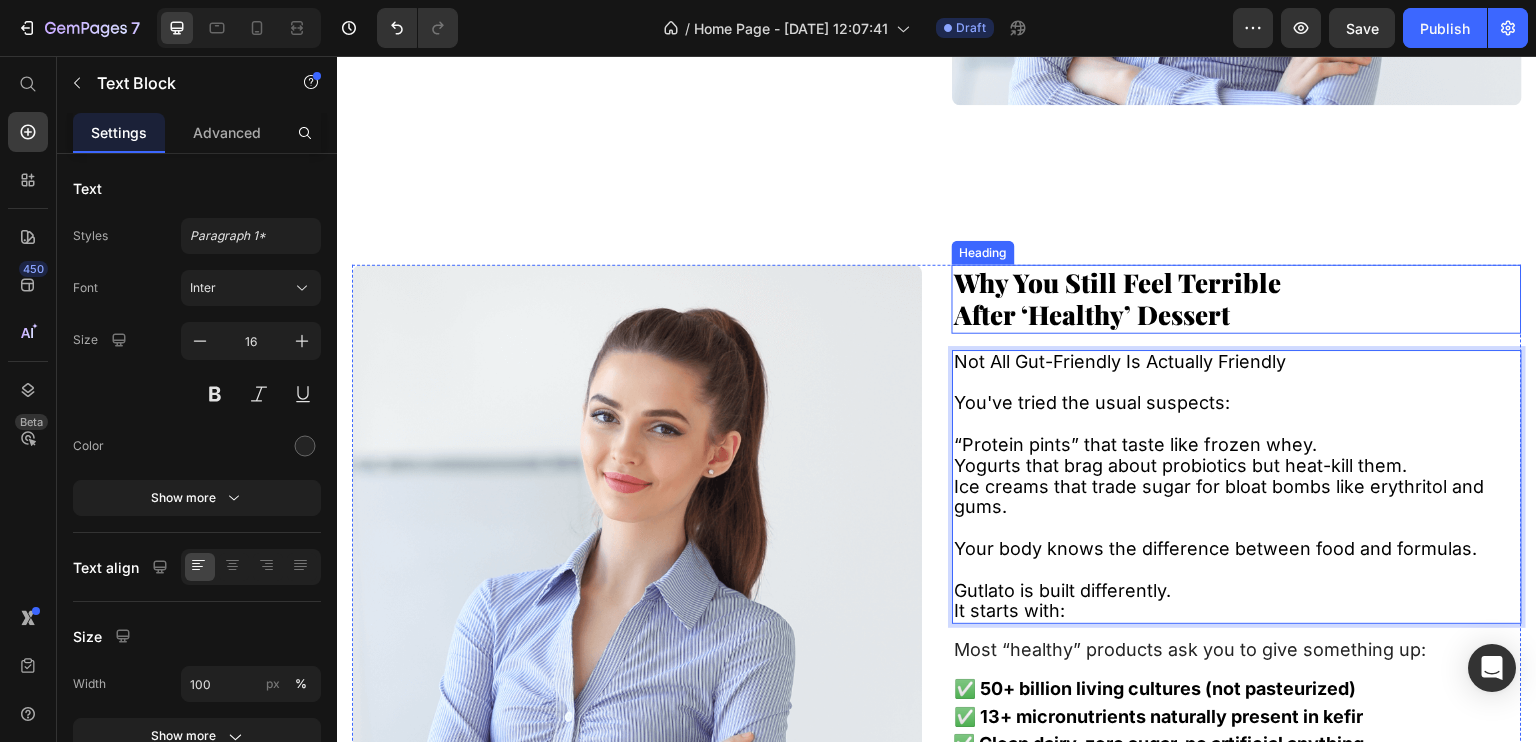 click on "⁠⁠⁠⁠⁠⁠⁠ Why You Still Feel Terrible  After ‘Healthy’ Dessert" at bounding box center (1237, 299) 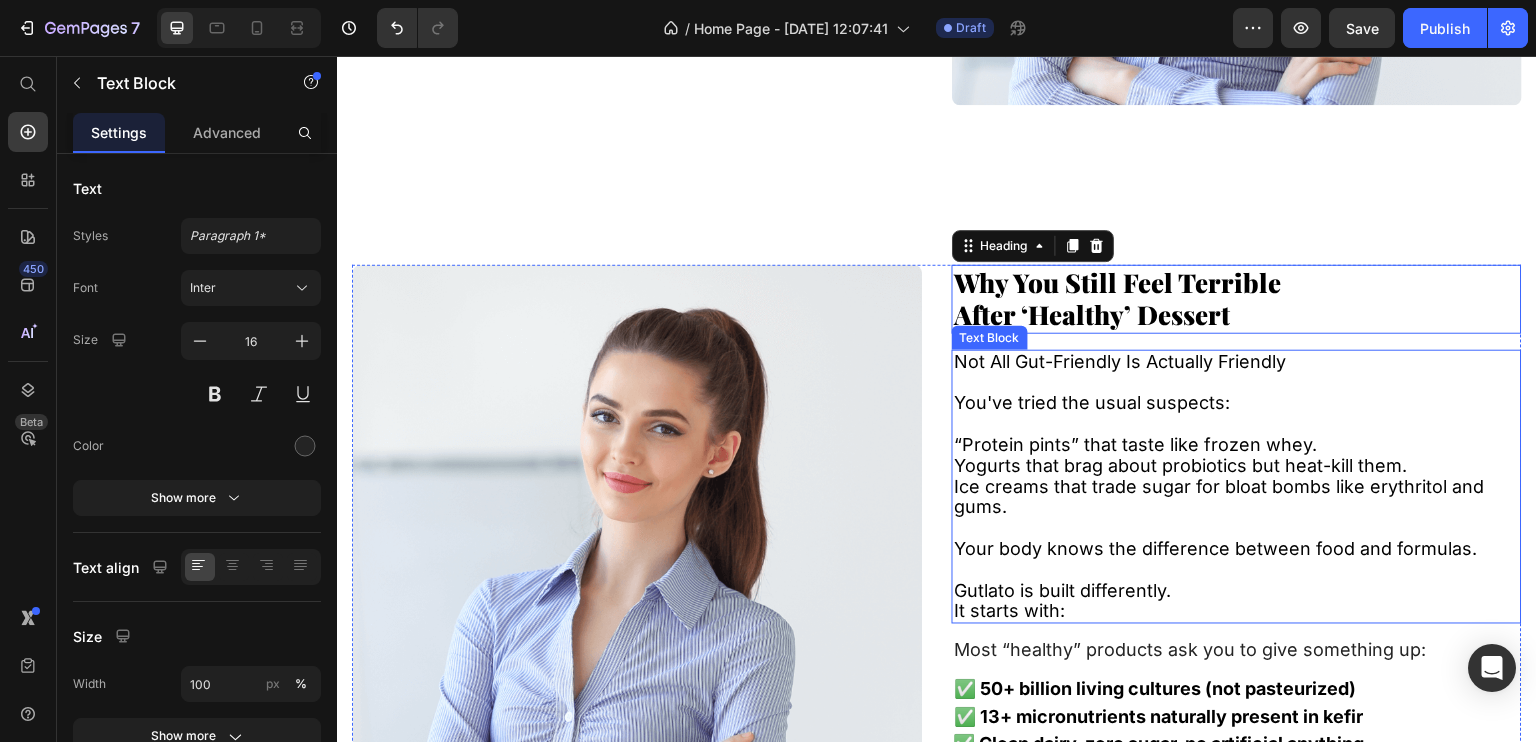 click on "Ice creams that trade sugar for bloat bombs like erythritol and gums." at bounding box center (1219, 497) 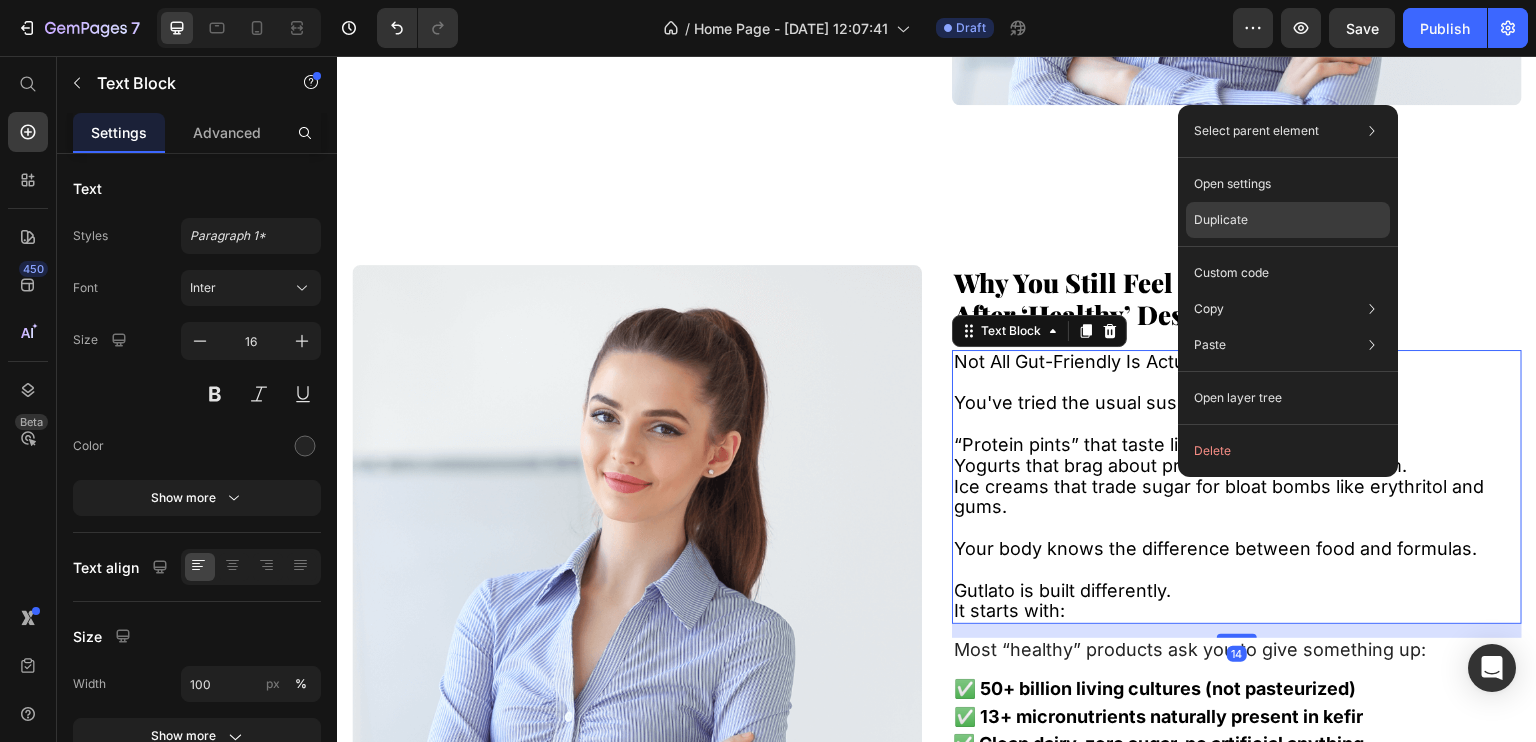 drag, startPoint x: 1220, startPoint y: 225, endPoint x: 845, endPoint y: 252, distance: 375.97073 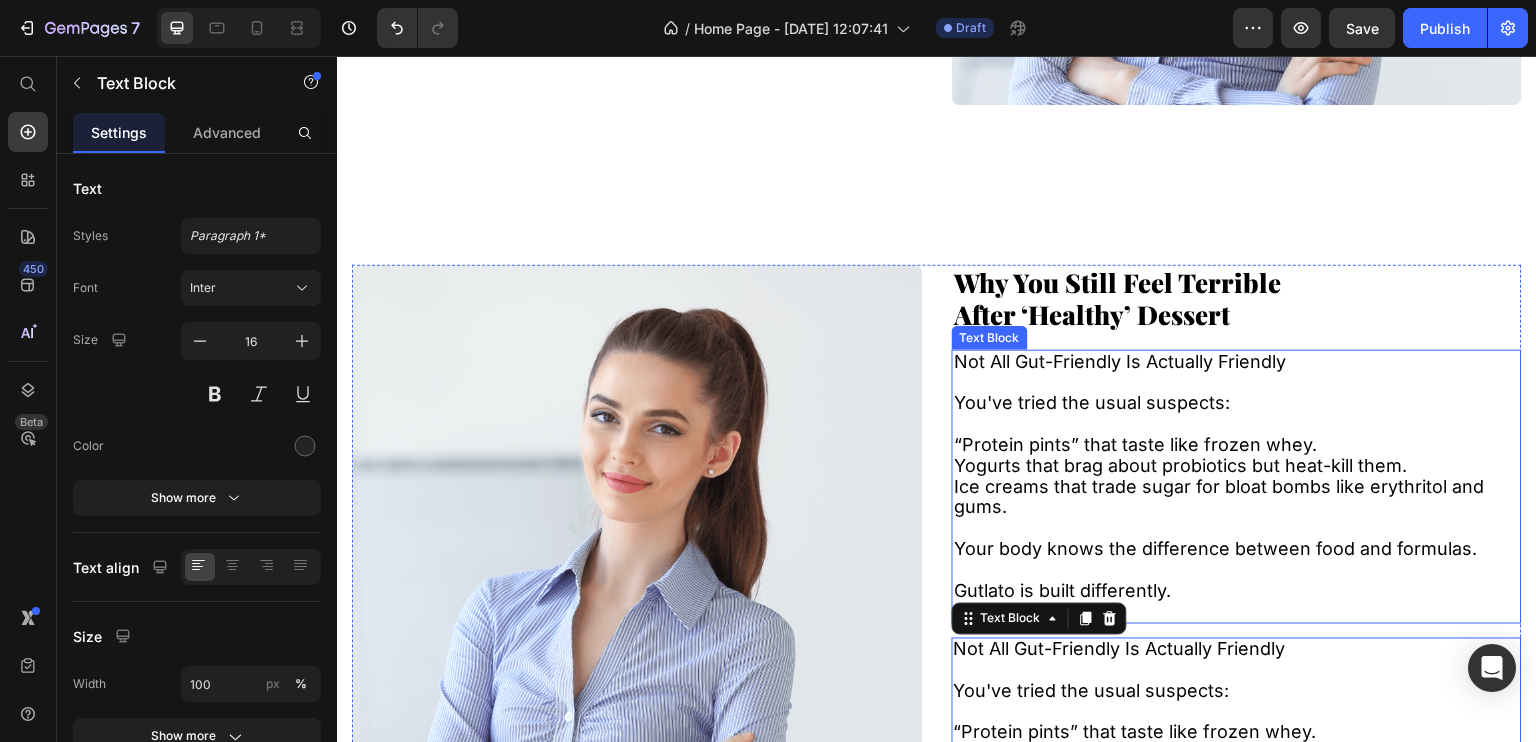 scroll, scrollTop: 1776, scrollLeft: 0, axis: vertical 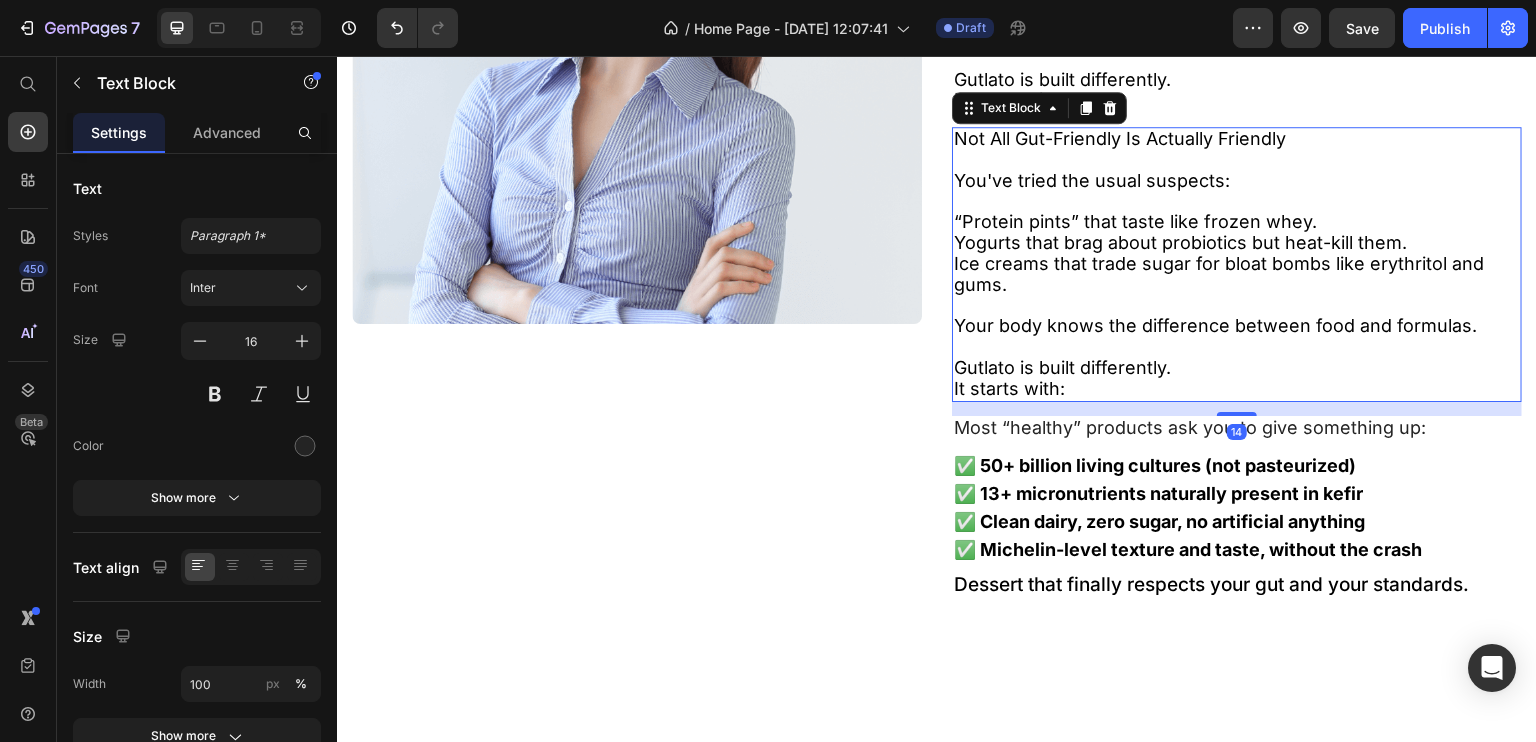 click on "Not All Gut-Friendly Is Actually Friendly" at bounding box center (1120, 138) 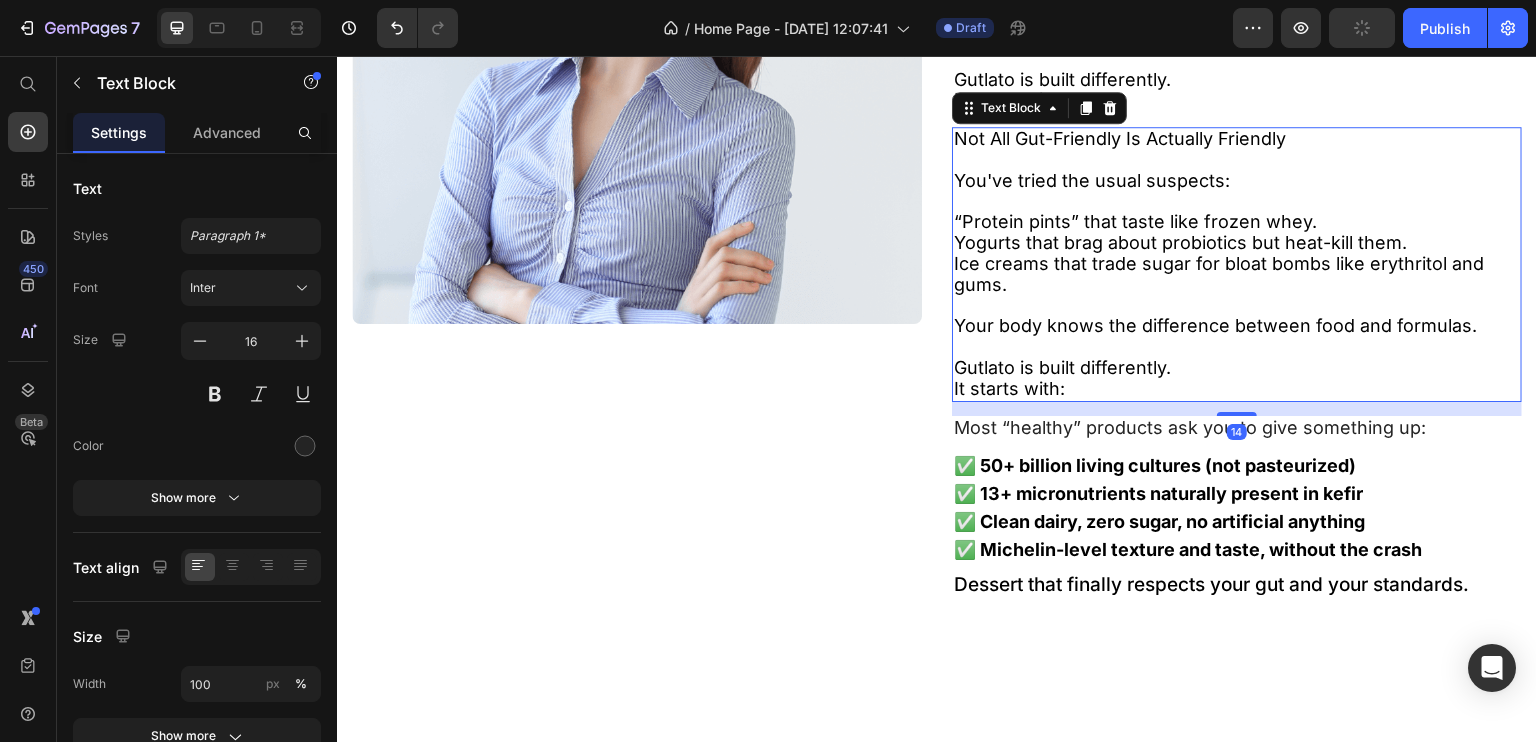 drag, startPoint x: 1130, startPoint y: 136, endPoint x: 1197, endPoint y: 368, distance: 241.48085 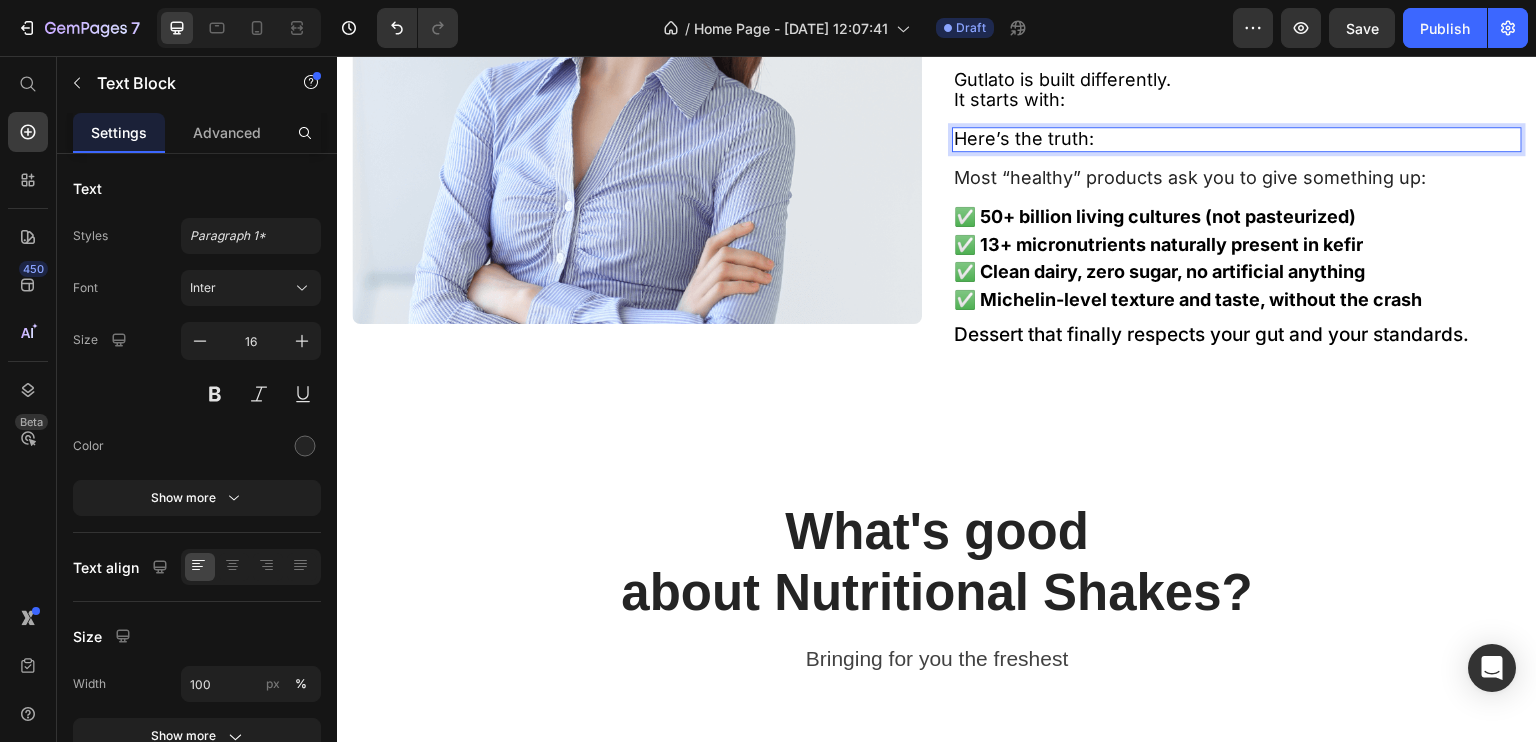 click on "Here’s the truth:" at bounding box center [1024, 138] 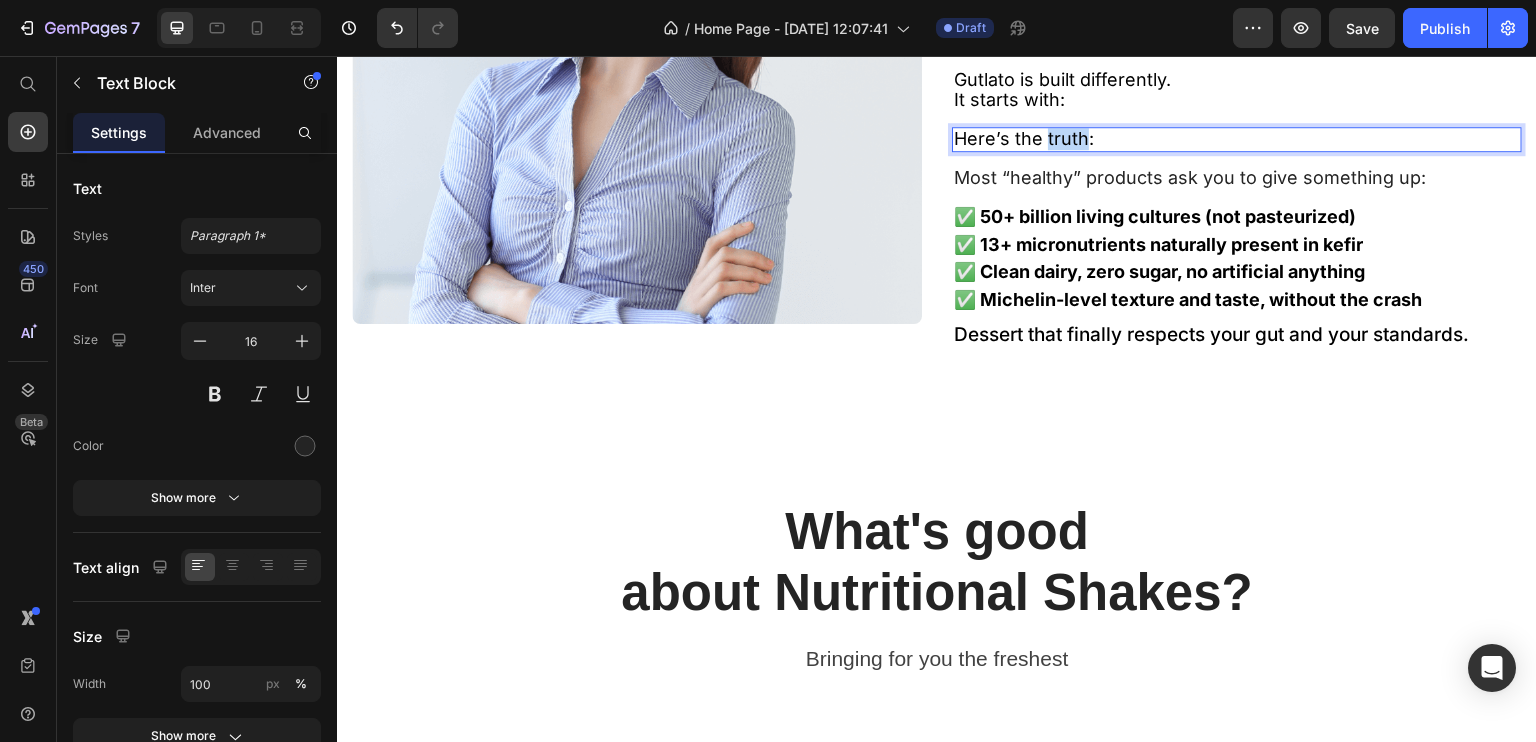 click on "Here’s the truth:" at bounding box center (1024, 138) 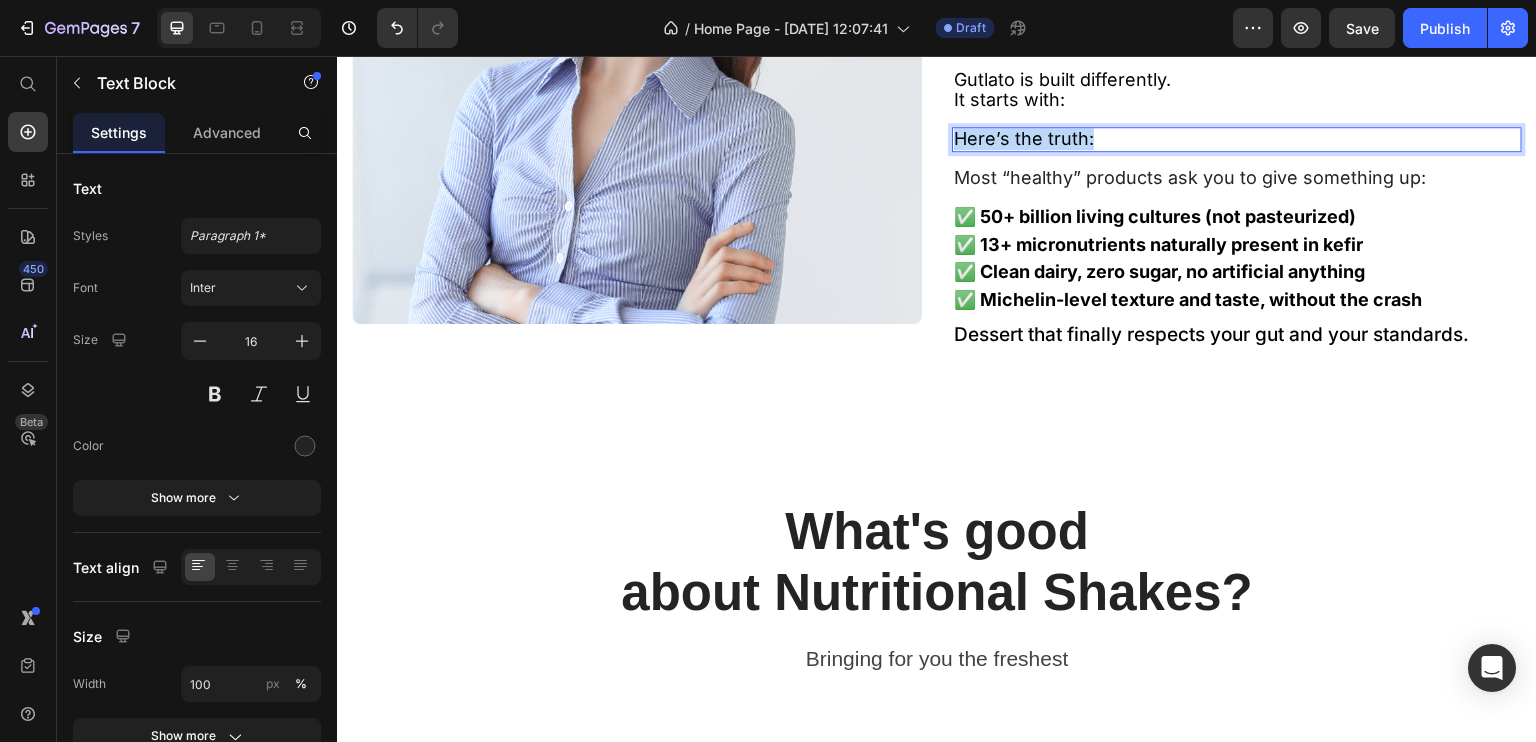 click on "Here’s the truth:" at bounding box center (1024, 138) 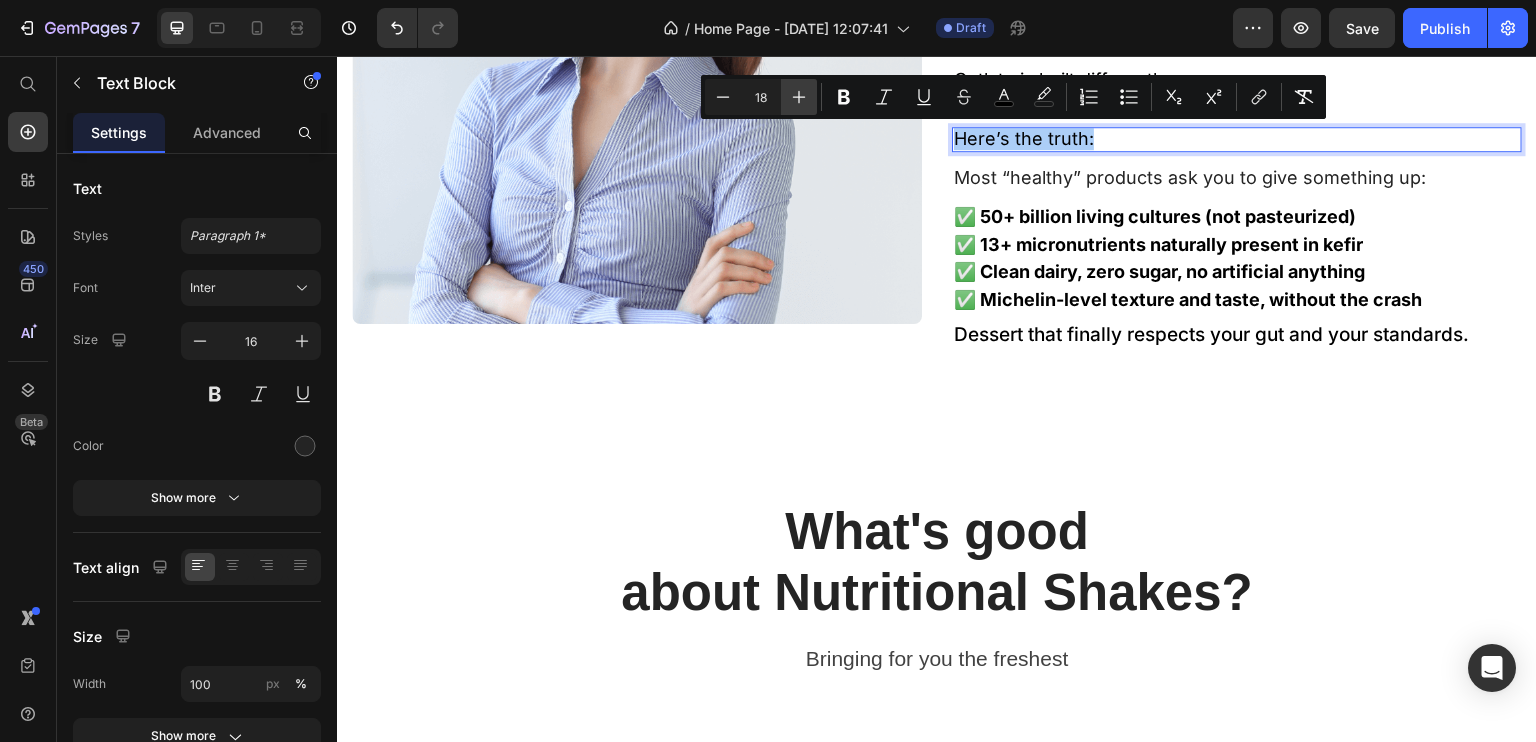 click 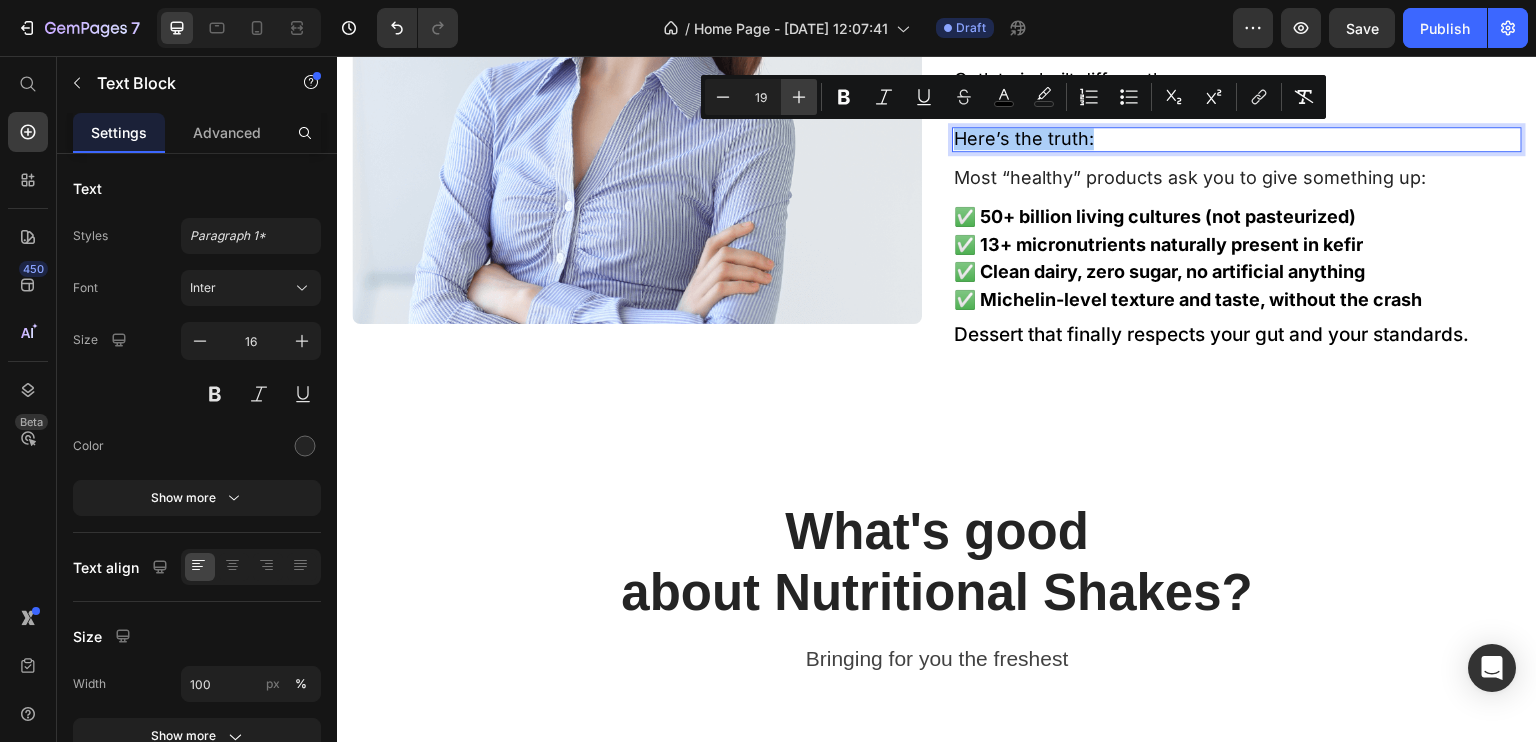 click 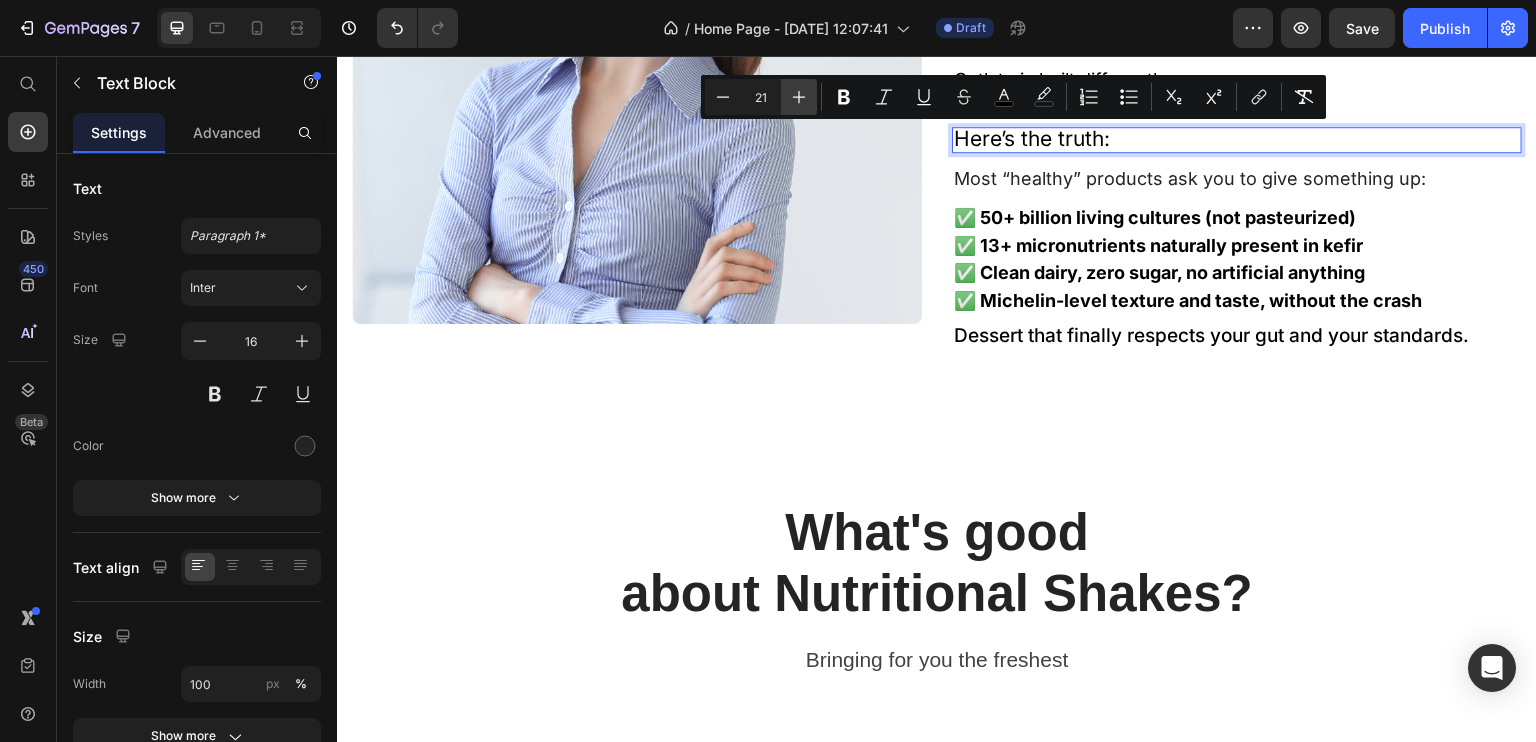 click 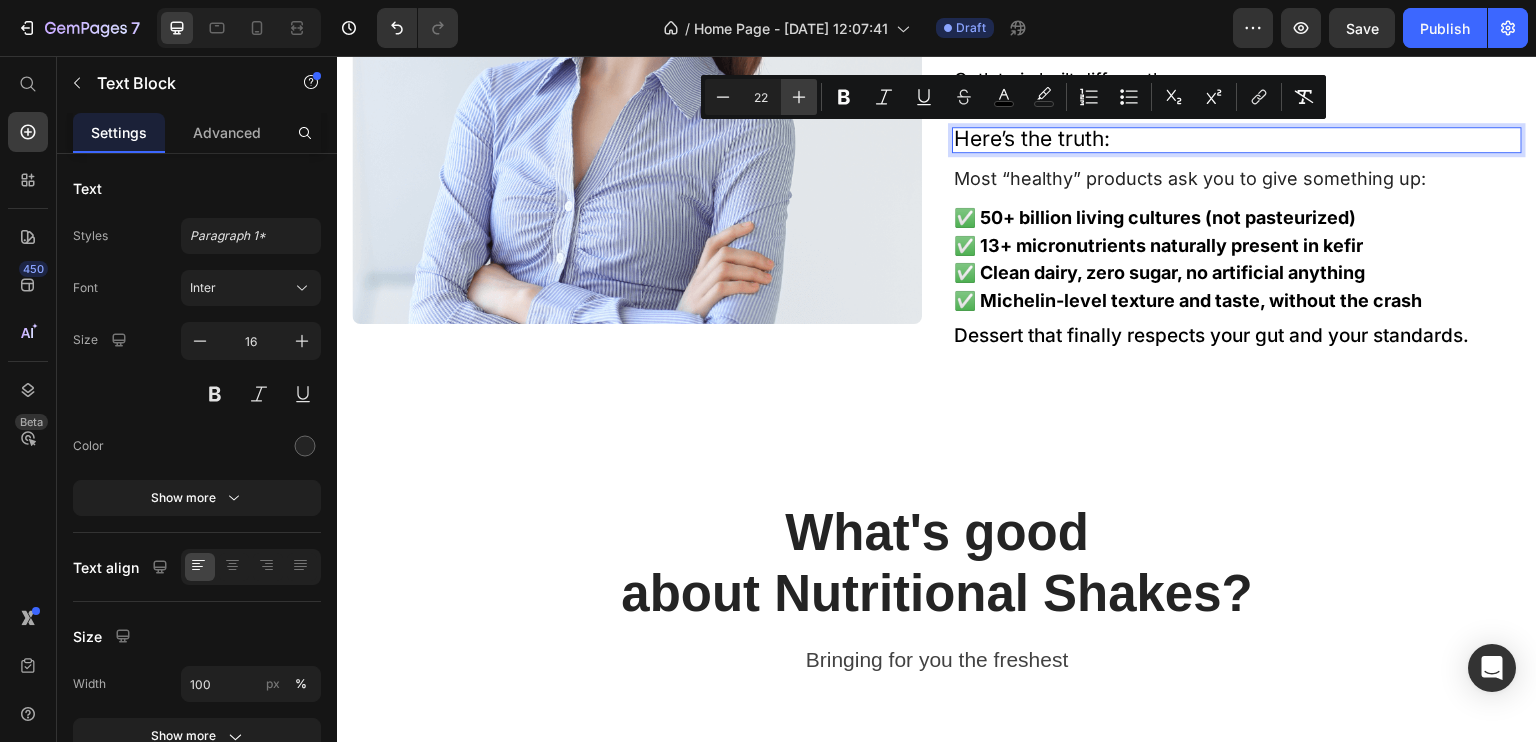 click 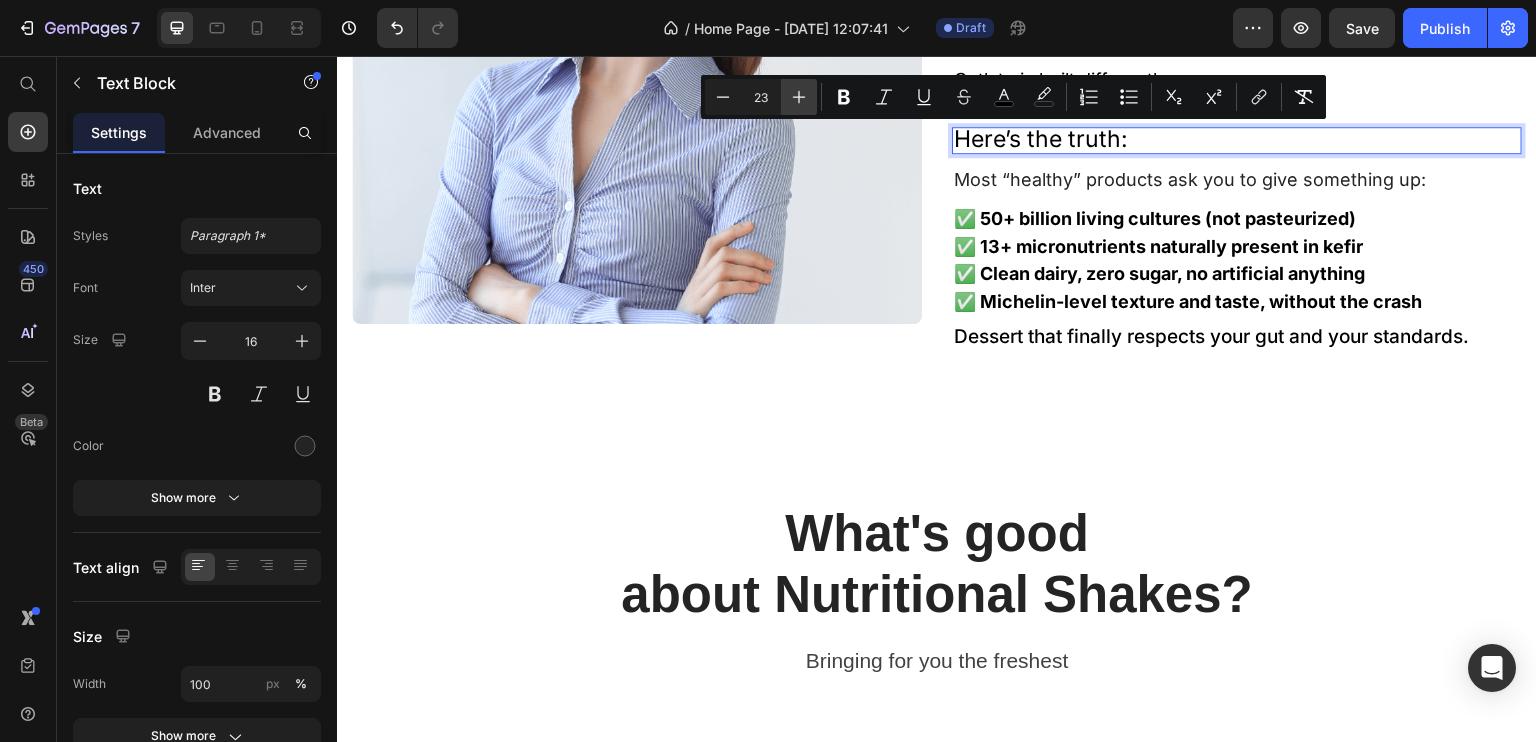click 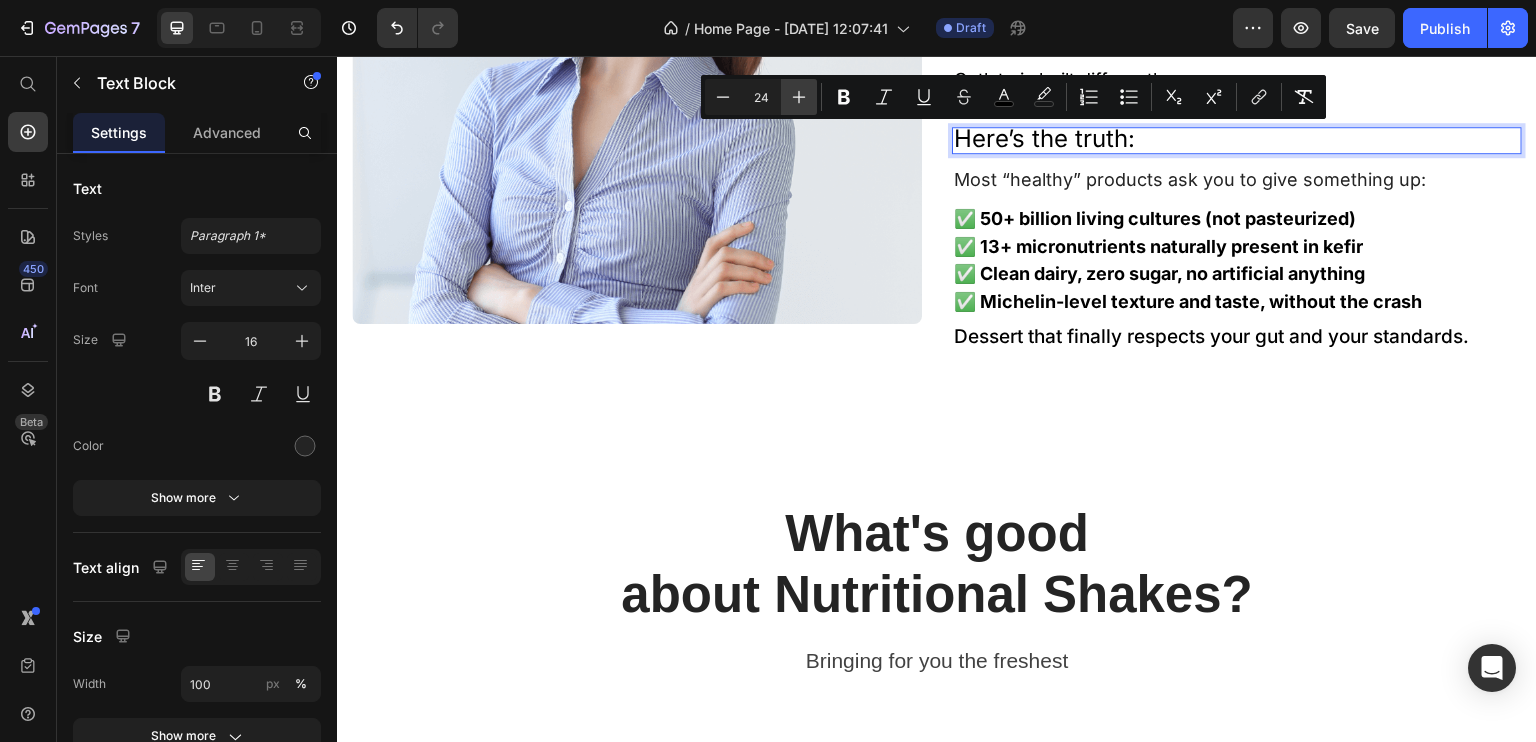 click 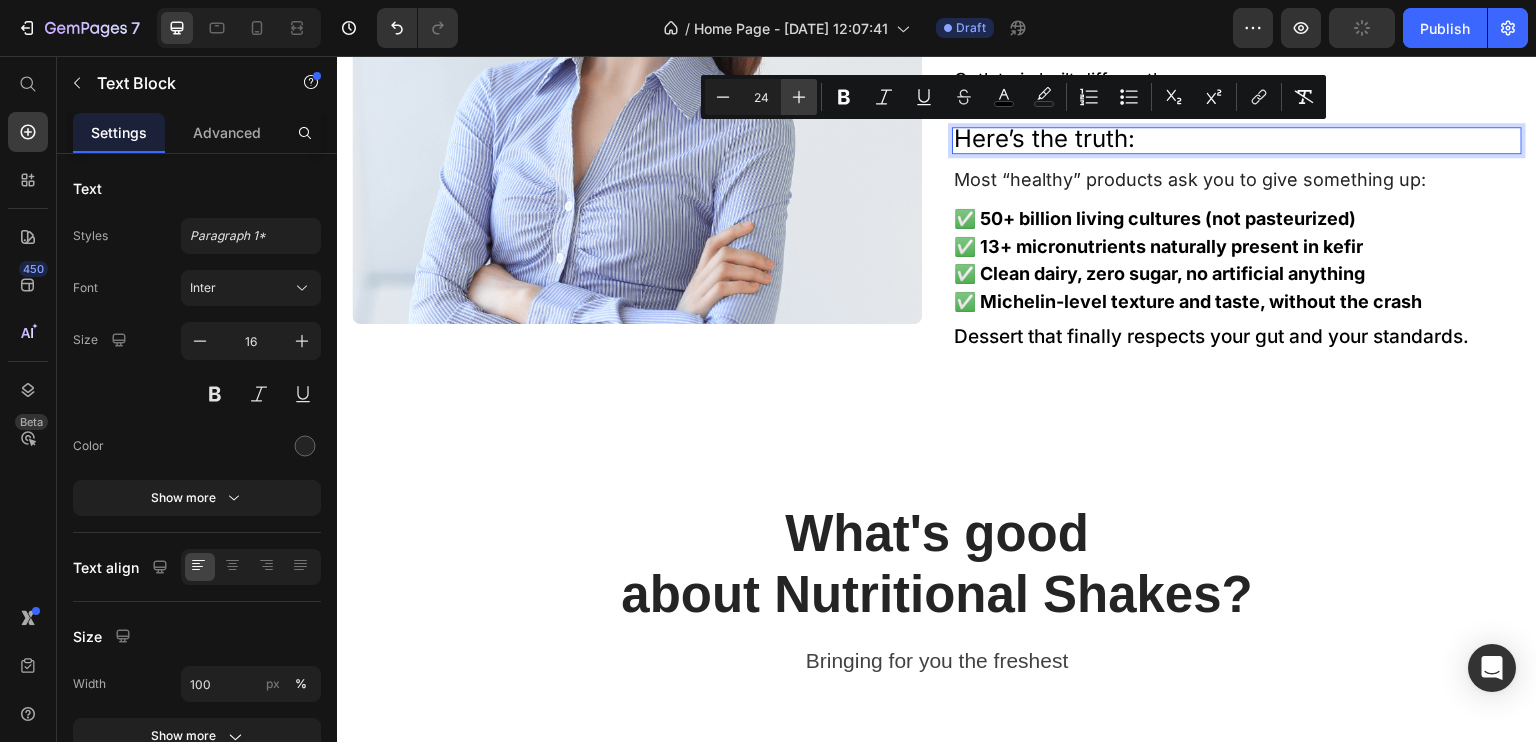 type on "25" 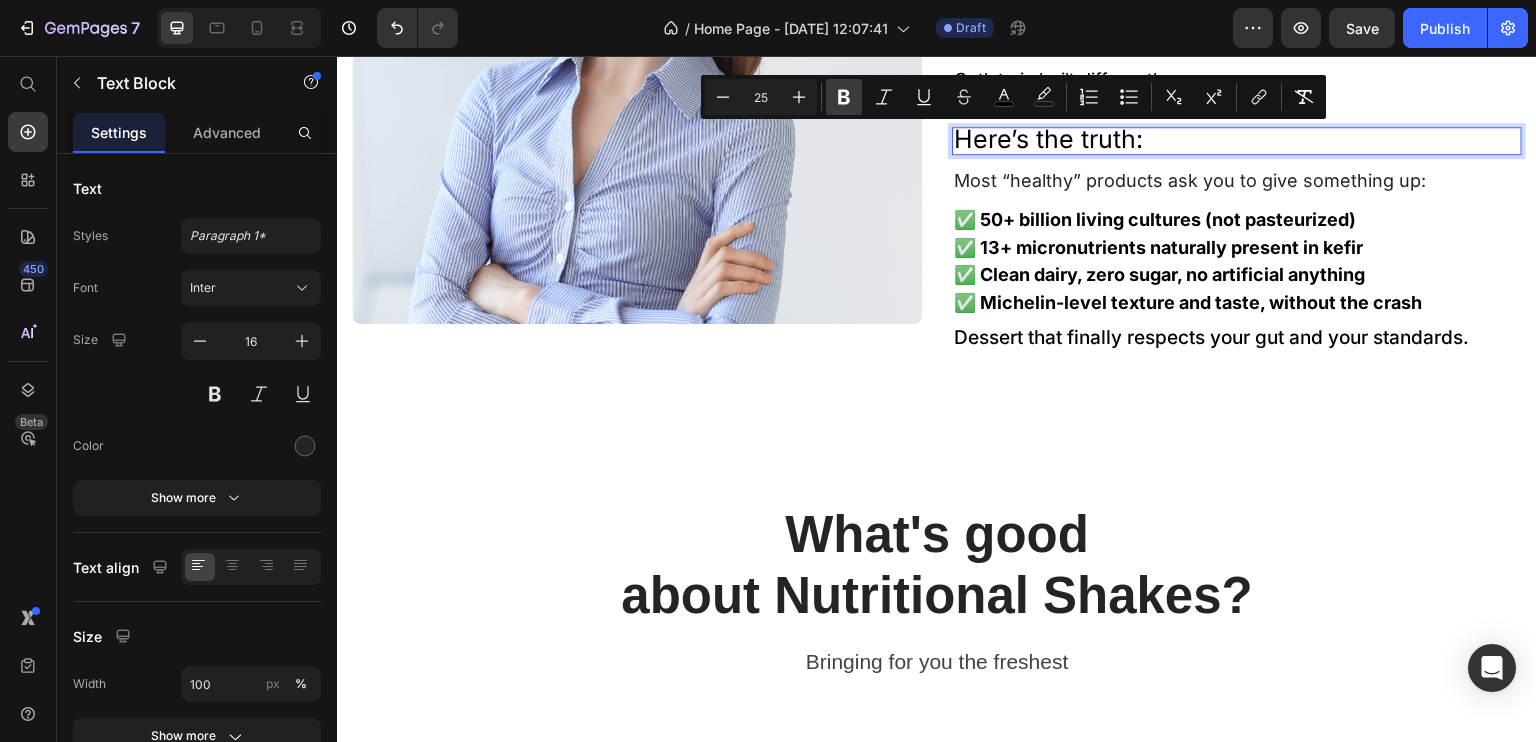 click 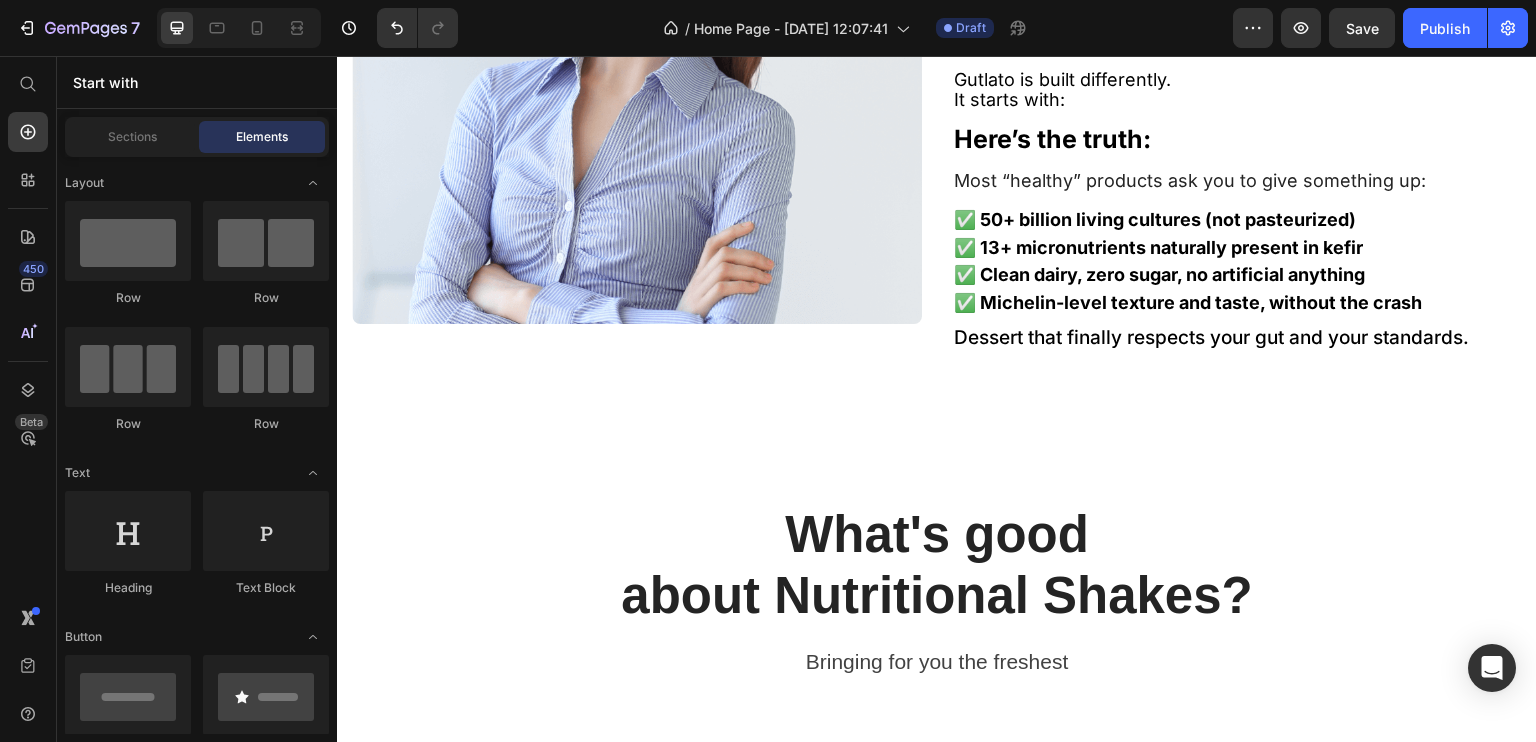scroll, scrollTop: 1448, scrollLeft: 0, axis: vertical 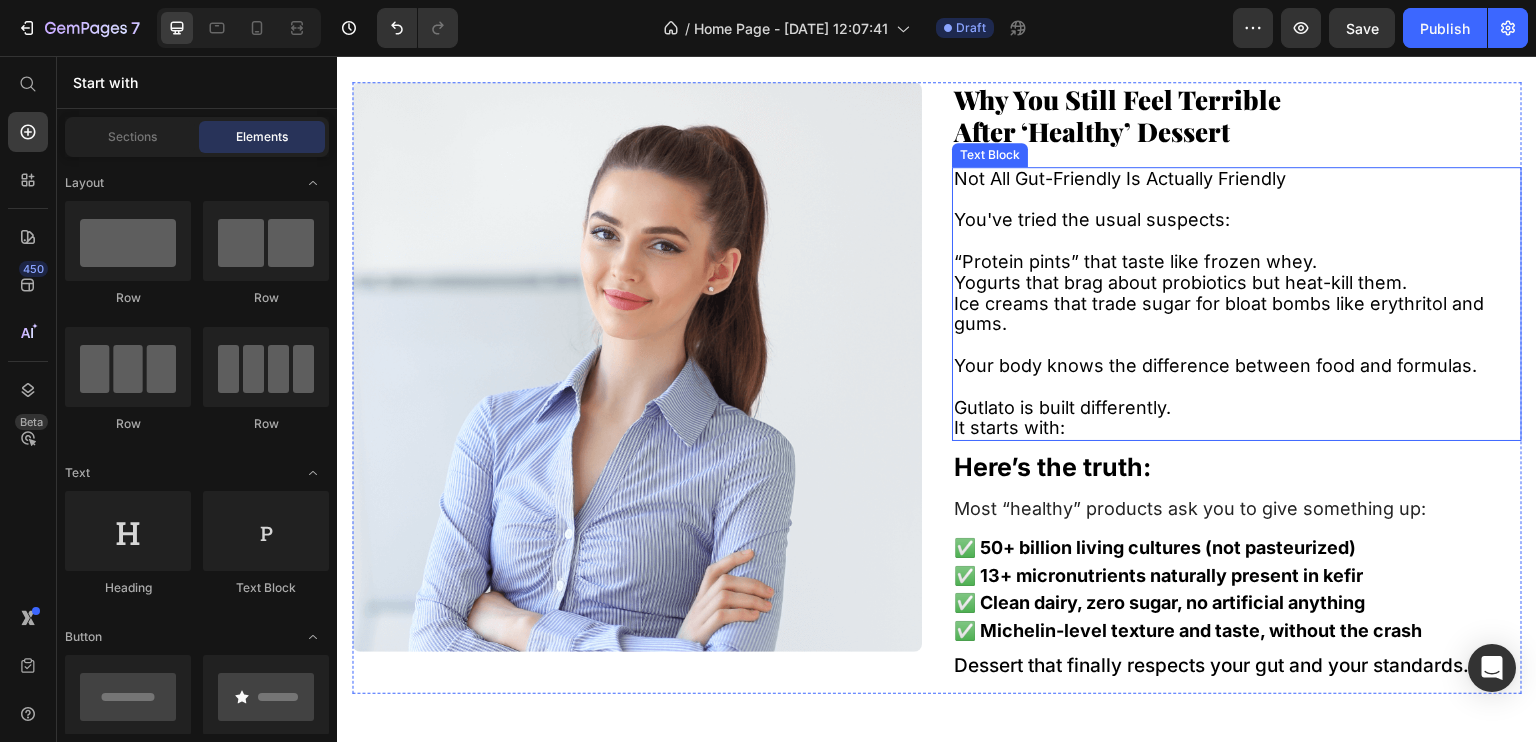click on "Your body knows the difference between food and formulas." at bounding box center (1215, 365) 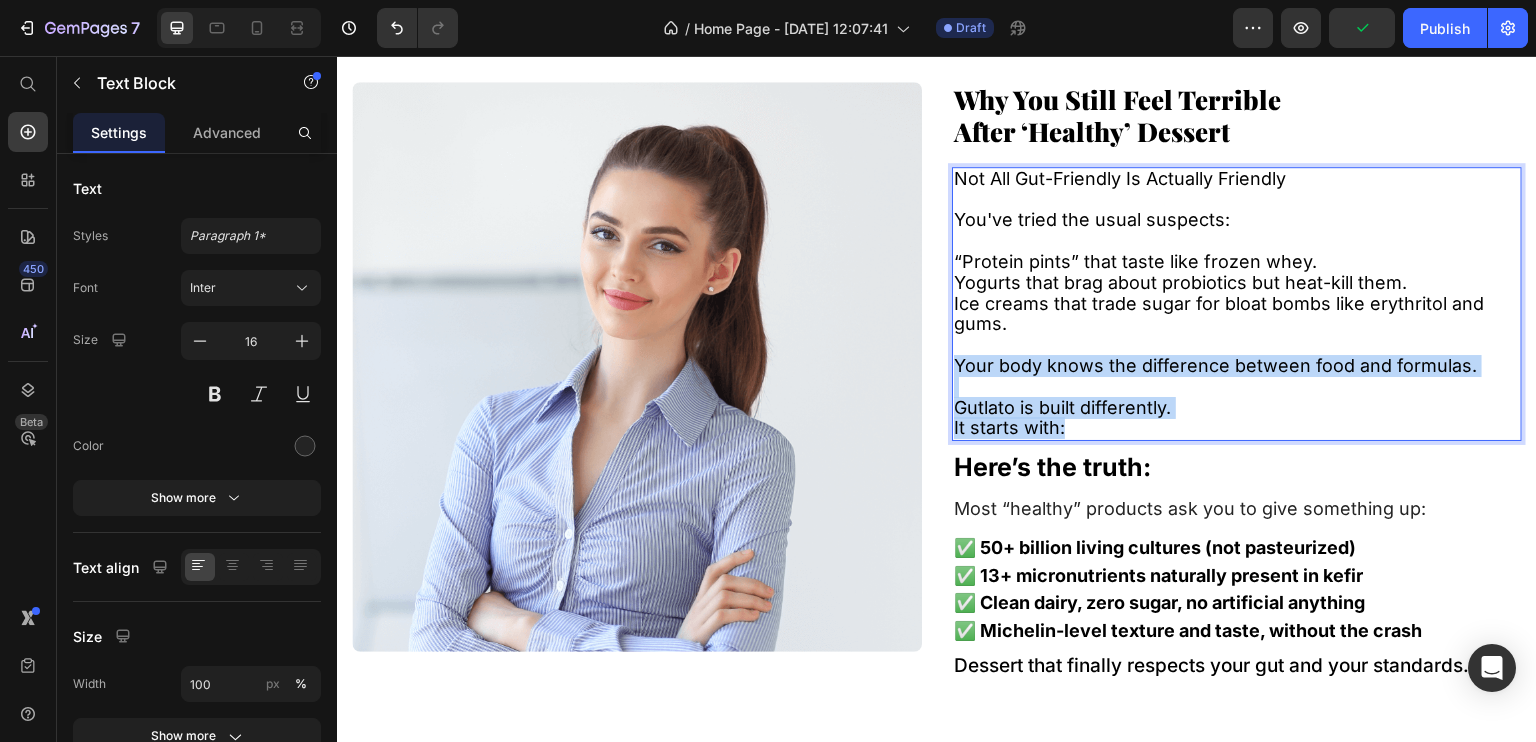 drag, startPoint x: 958, startPoint y: 363, endPoint x: 1125, endPoint y: 440, distance: 183.89671 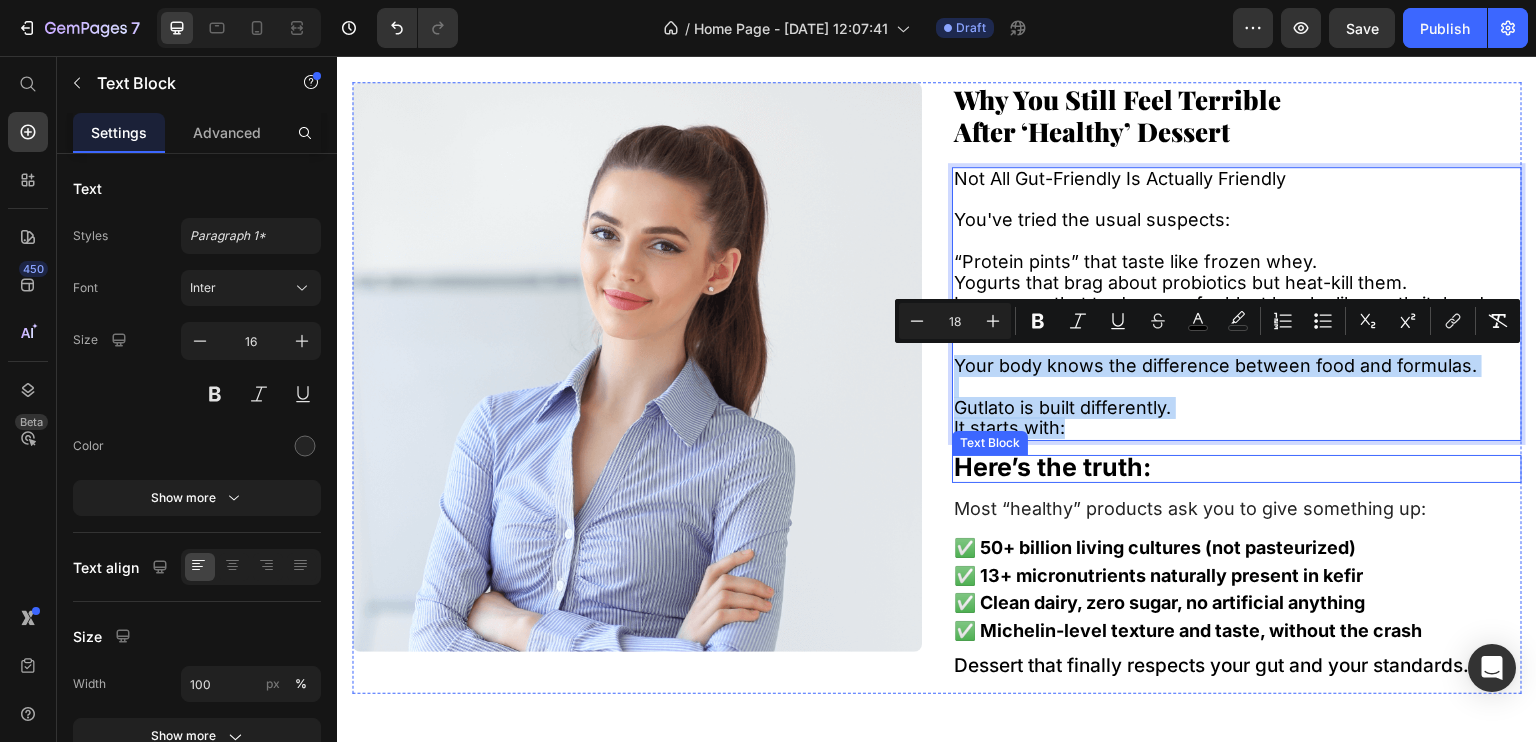 click on "Here’s the truth:" at bounding box center [1237, 469] 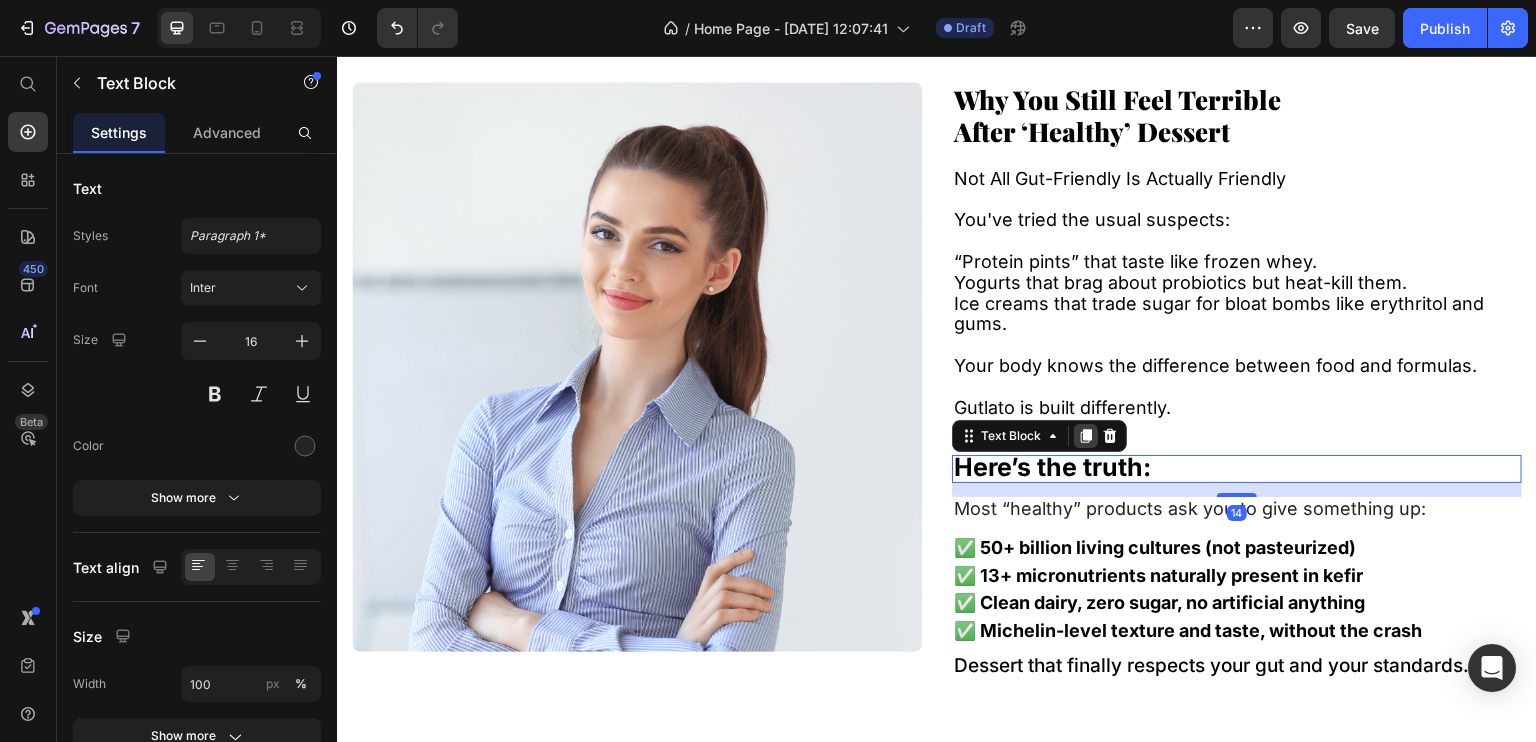 click 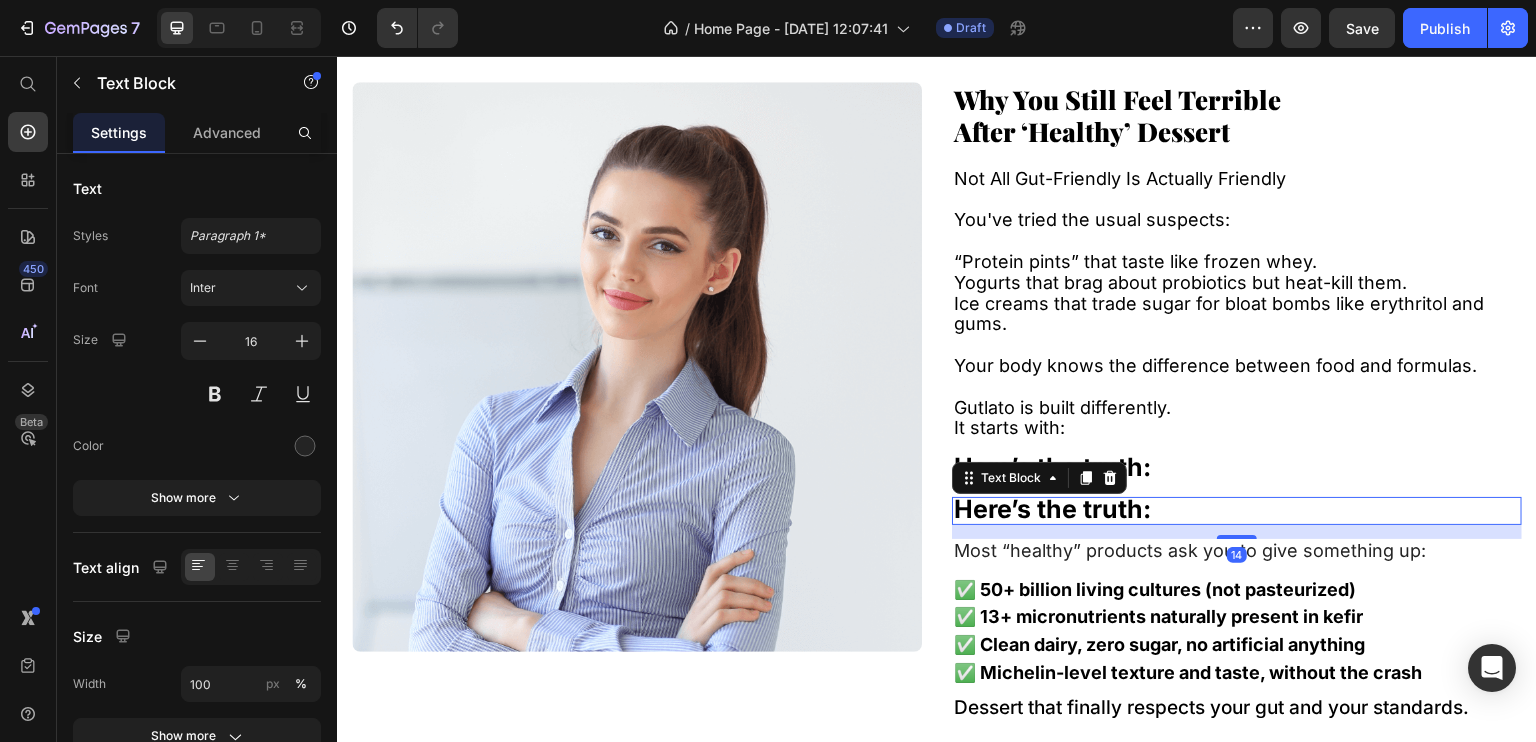 click on "Here’s the truth:" at bounding box center [1052, 509] 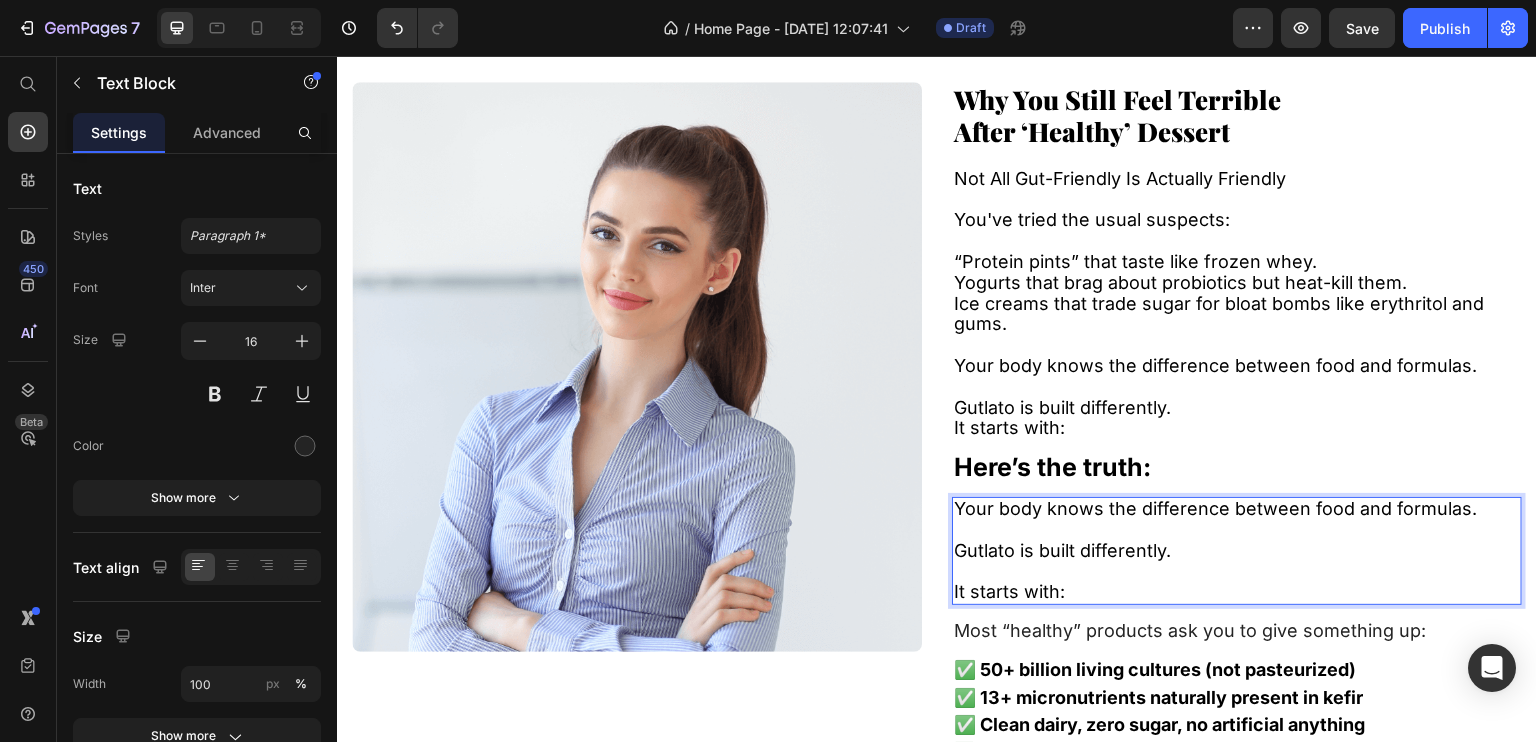 click on "Your body knows the difference between food and formulas." at bounding box center (1215, 508) 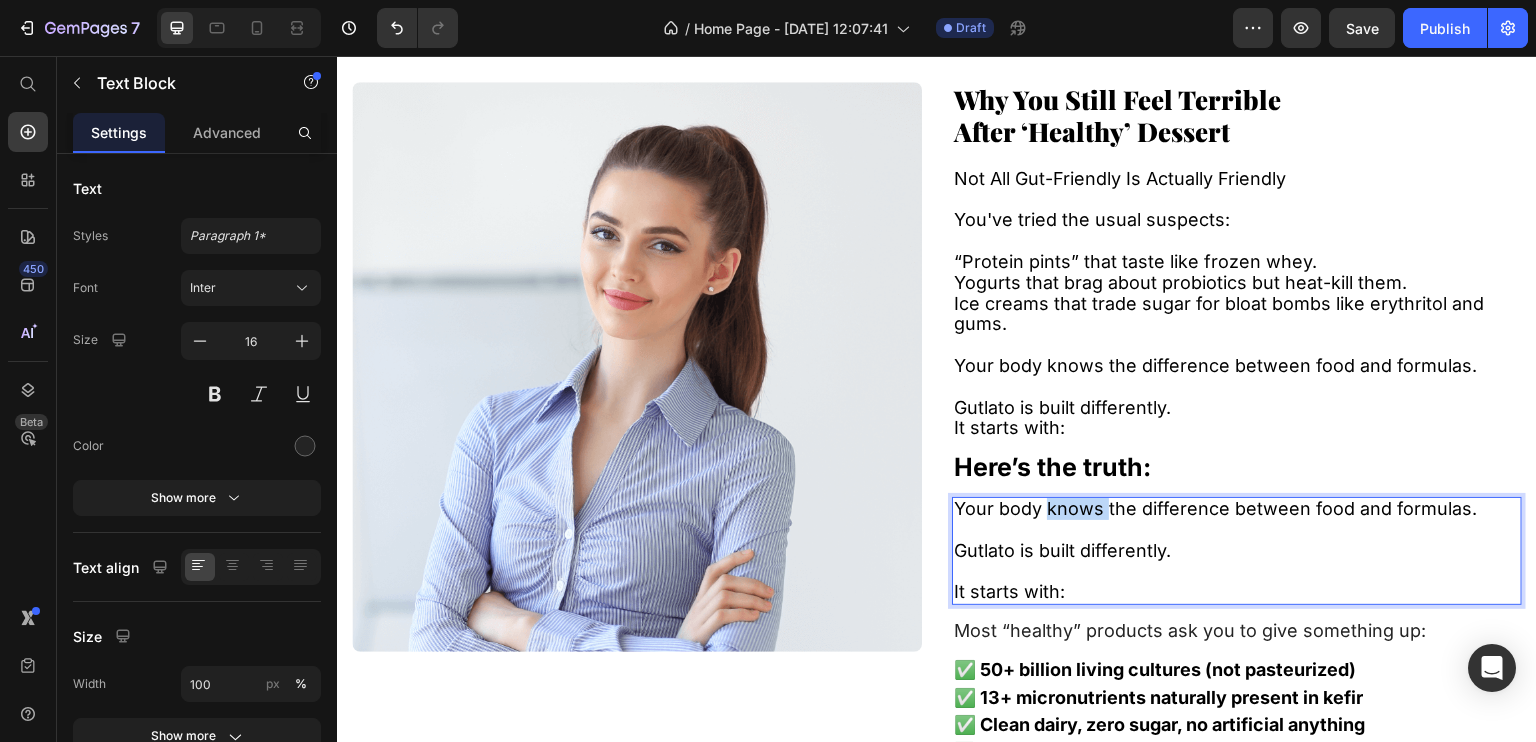 click on "Your body knows the difference between food and formulas." at bounding box center (1215, 508) 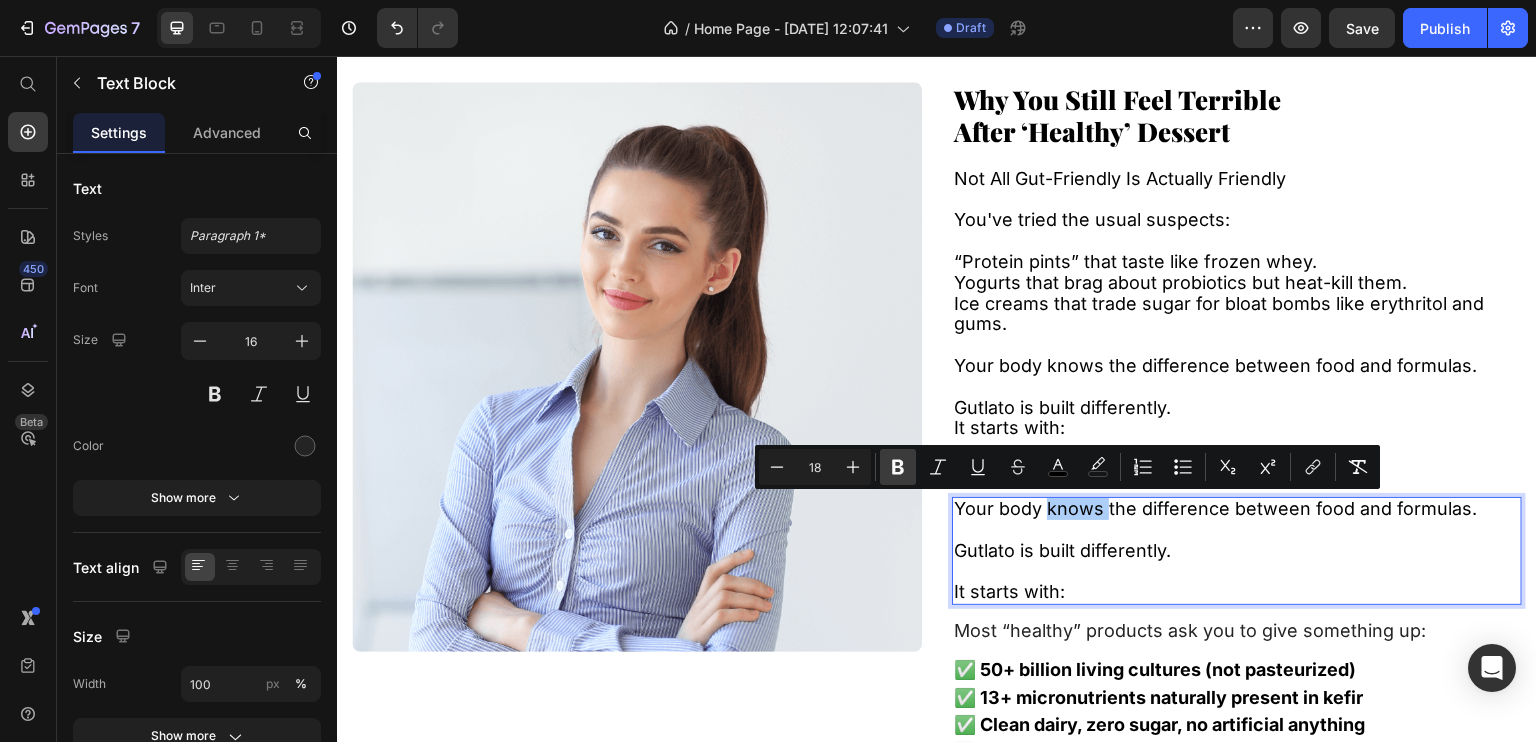 click on "Bold" at bounding box center [898, 467] 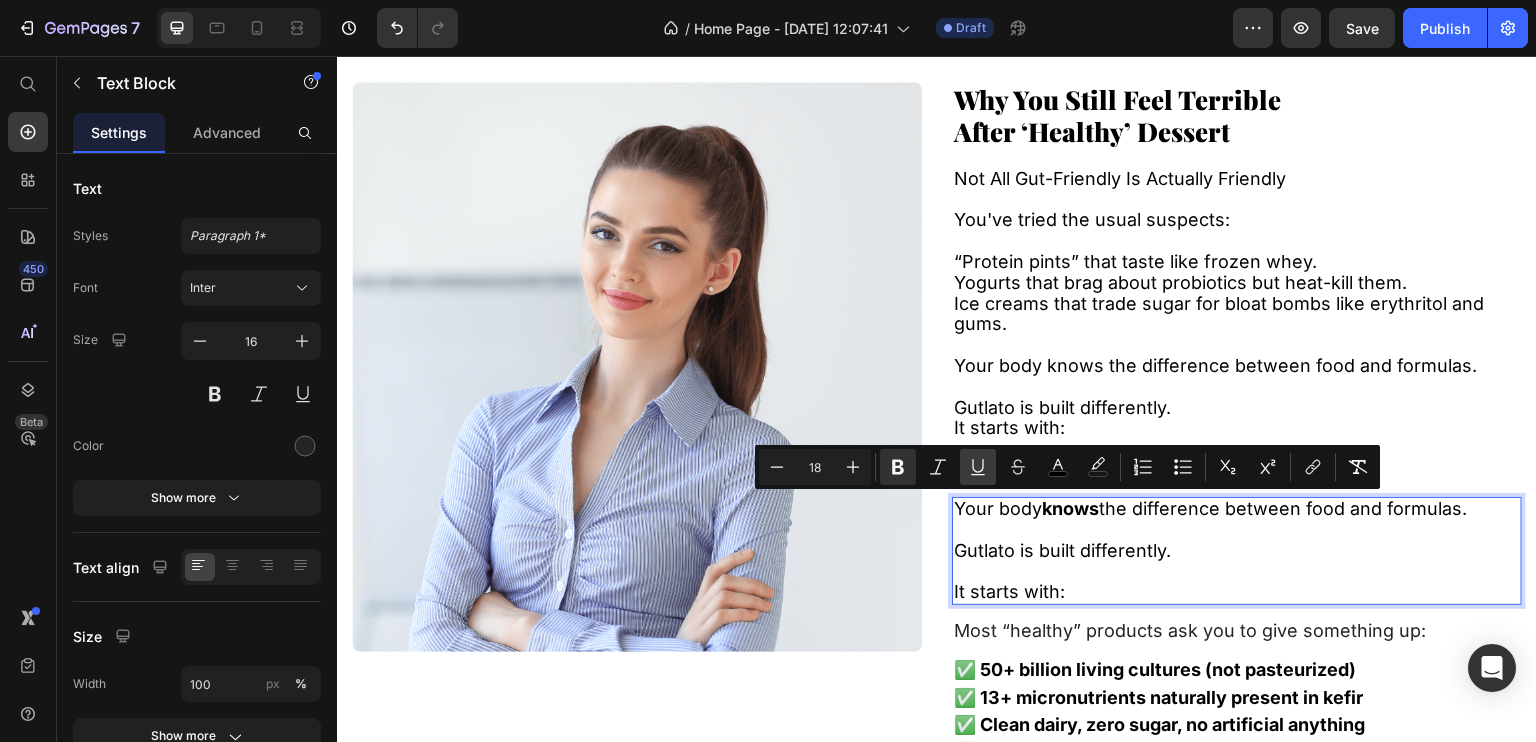 click on "Underline" at bounding box center [978, 467] 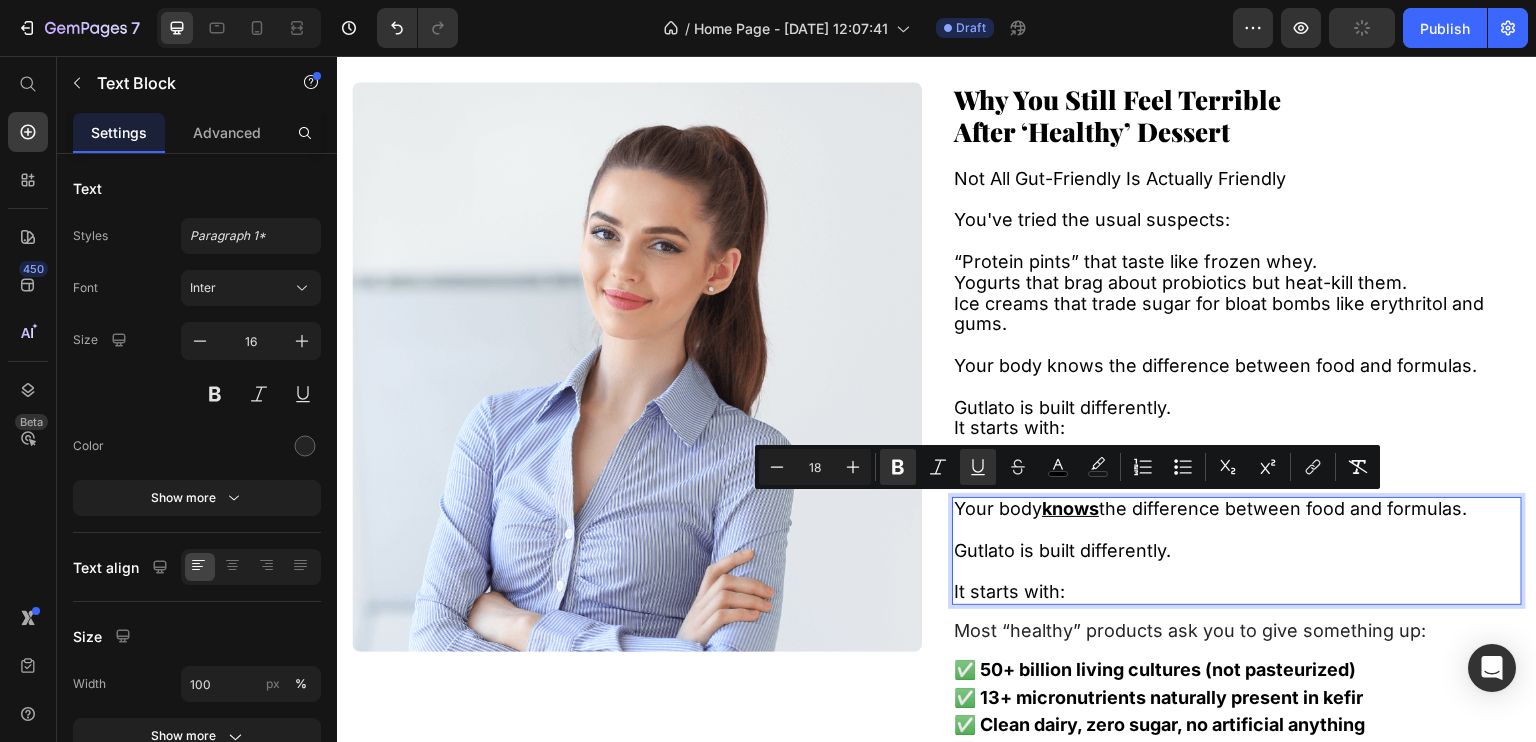 click on "Gutlato is built differently." at bounding box center [1237, 551] 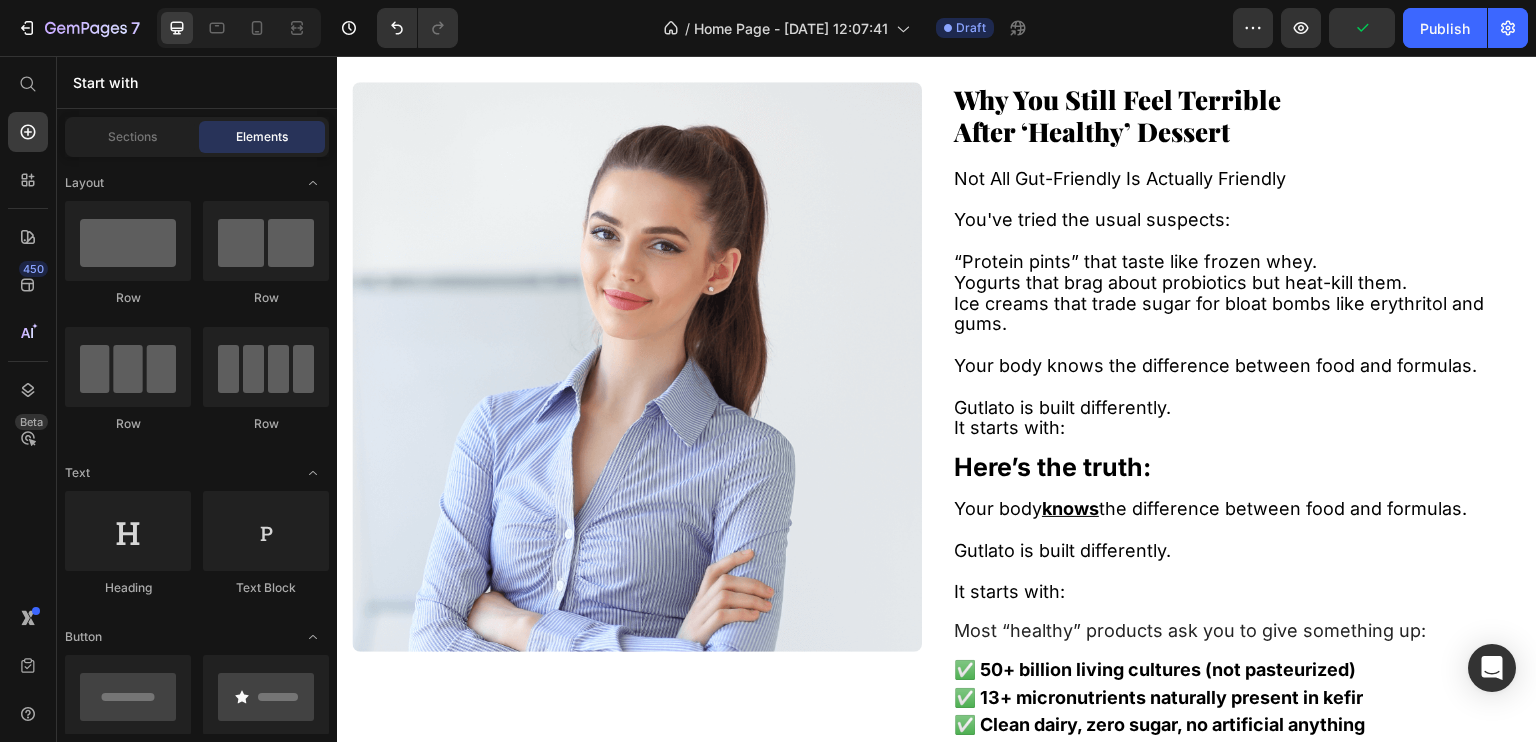 scroll, scrollTop: 1586, scrollLeft: 0, axis: vertical 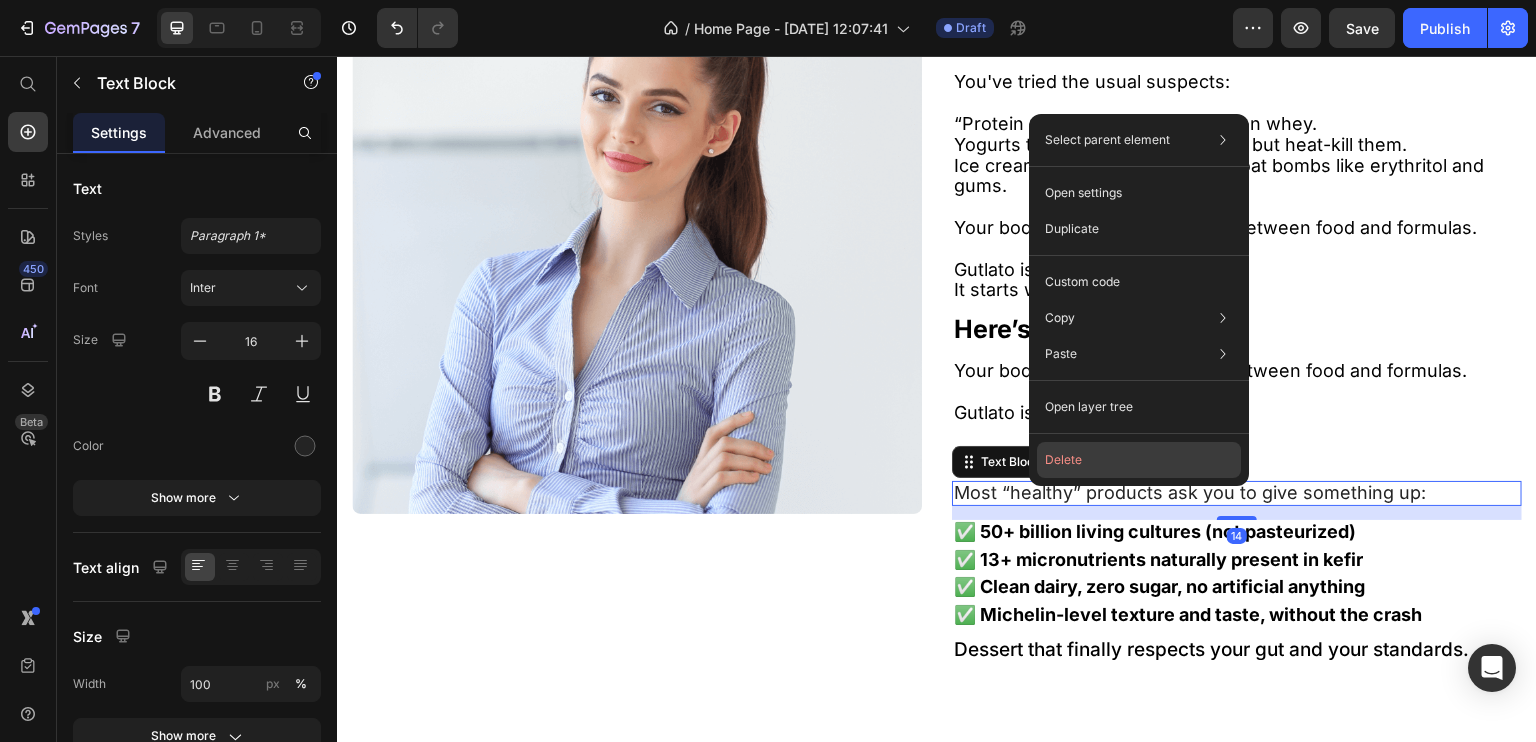 click on "Delete" 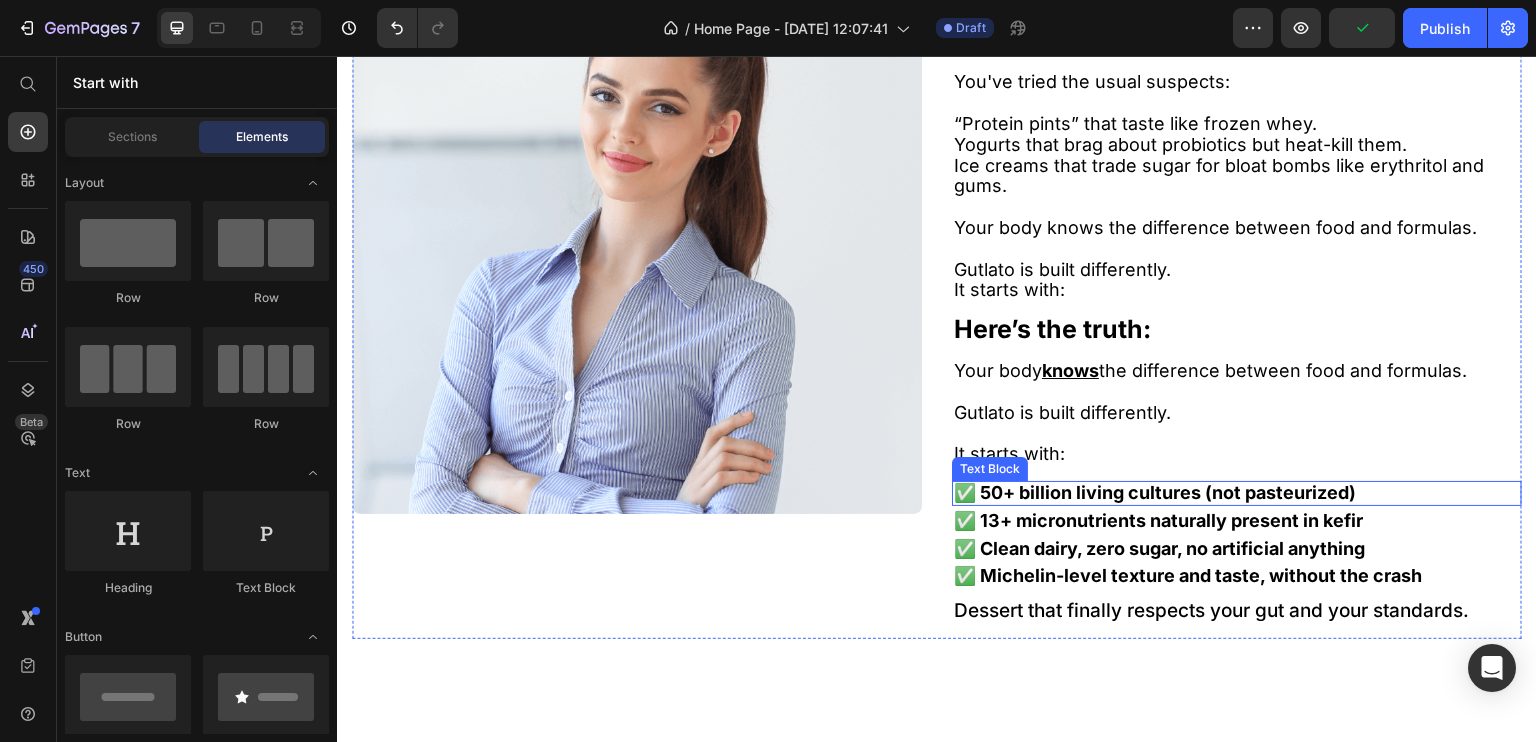 click on "✅ 50+ billion living cultures (not pasteurized)" at bounding box center (1155, 492) 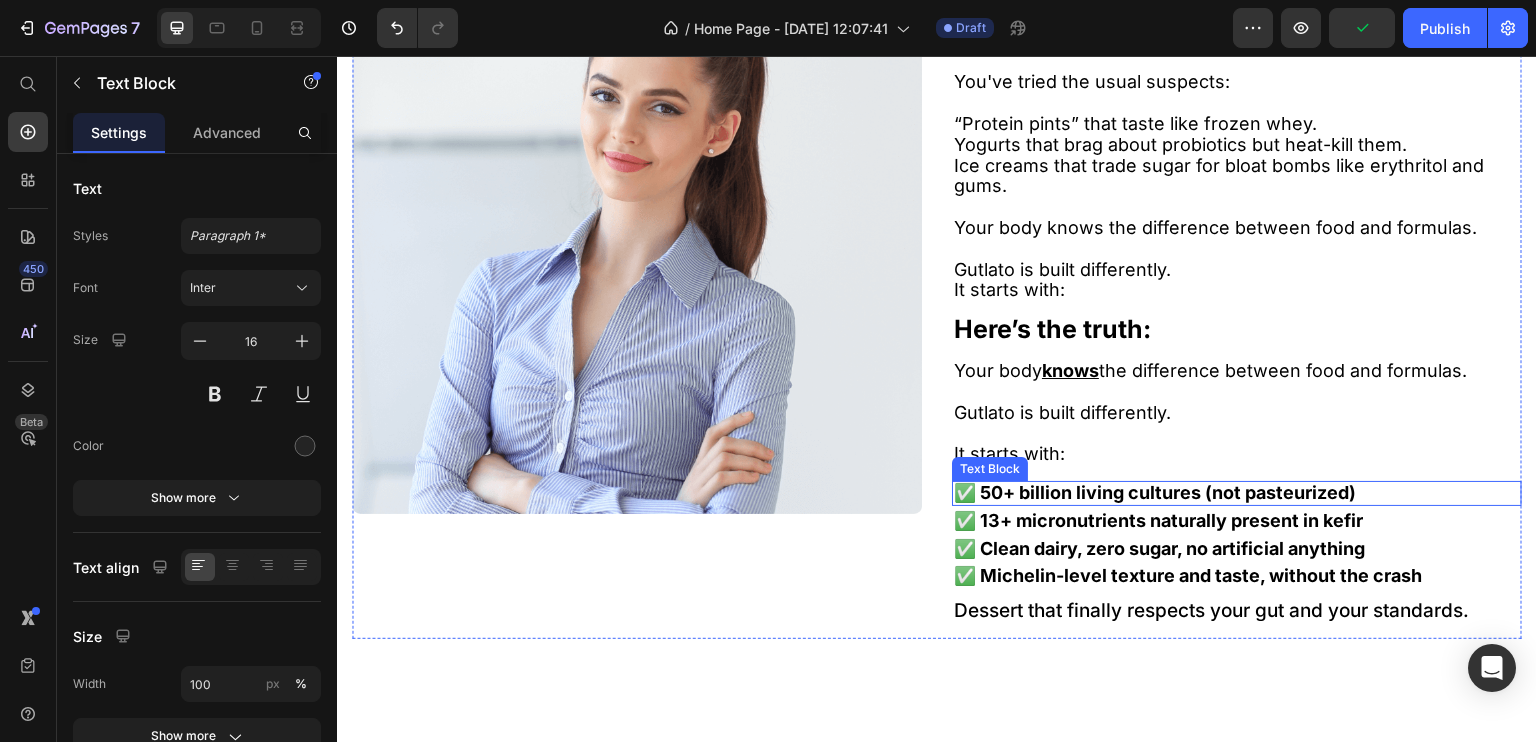 click on "✅ 50+ billion living cultures (not pasteurized)" at bounding box center [1155, 492] 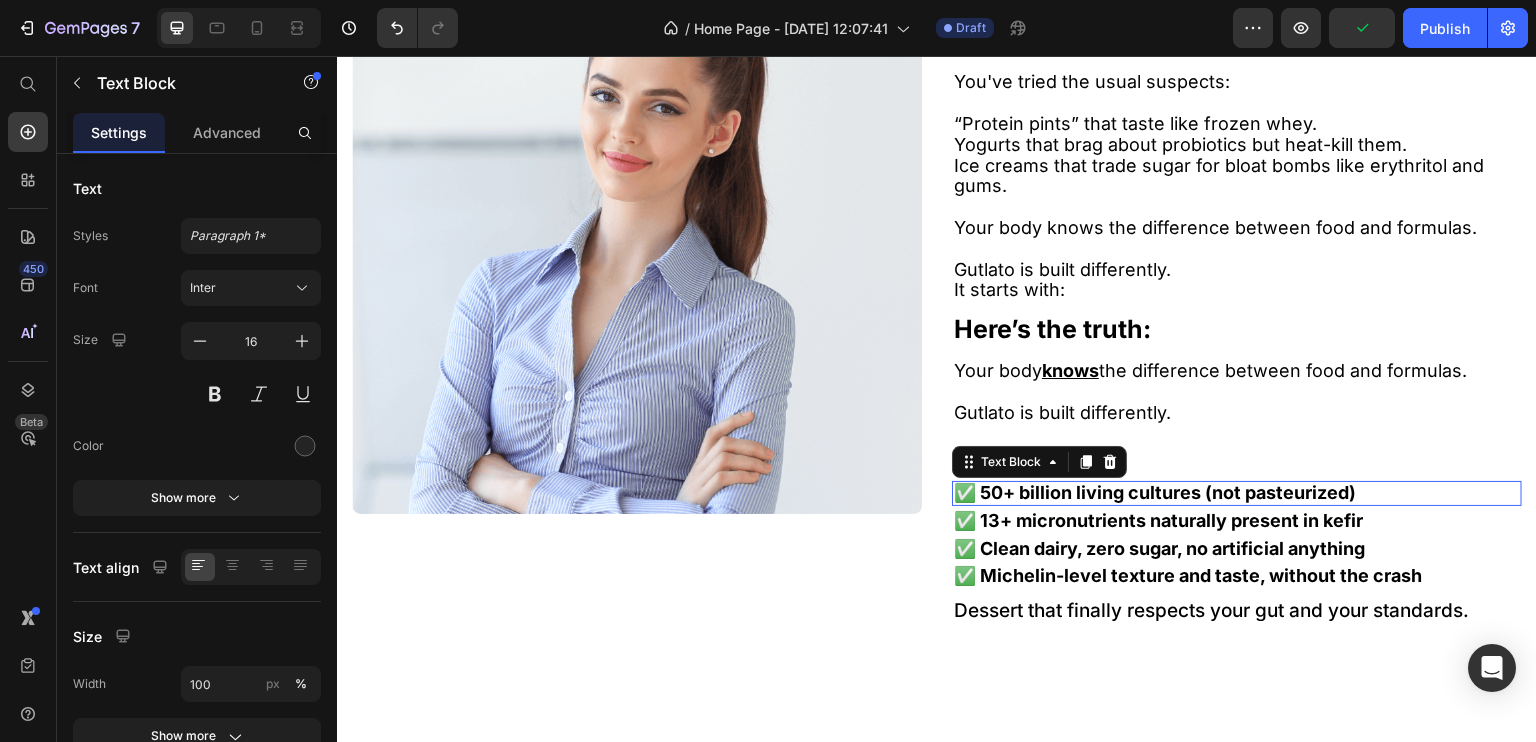 drag, startPoint x: 1063, startPoint y: 487, endPoint x: 965, endPoint y: 491, distance: 98.0816 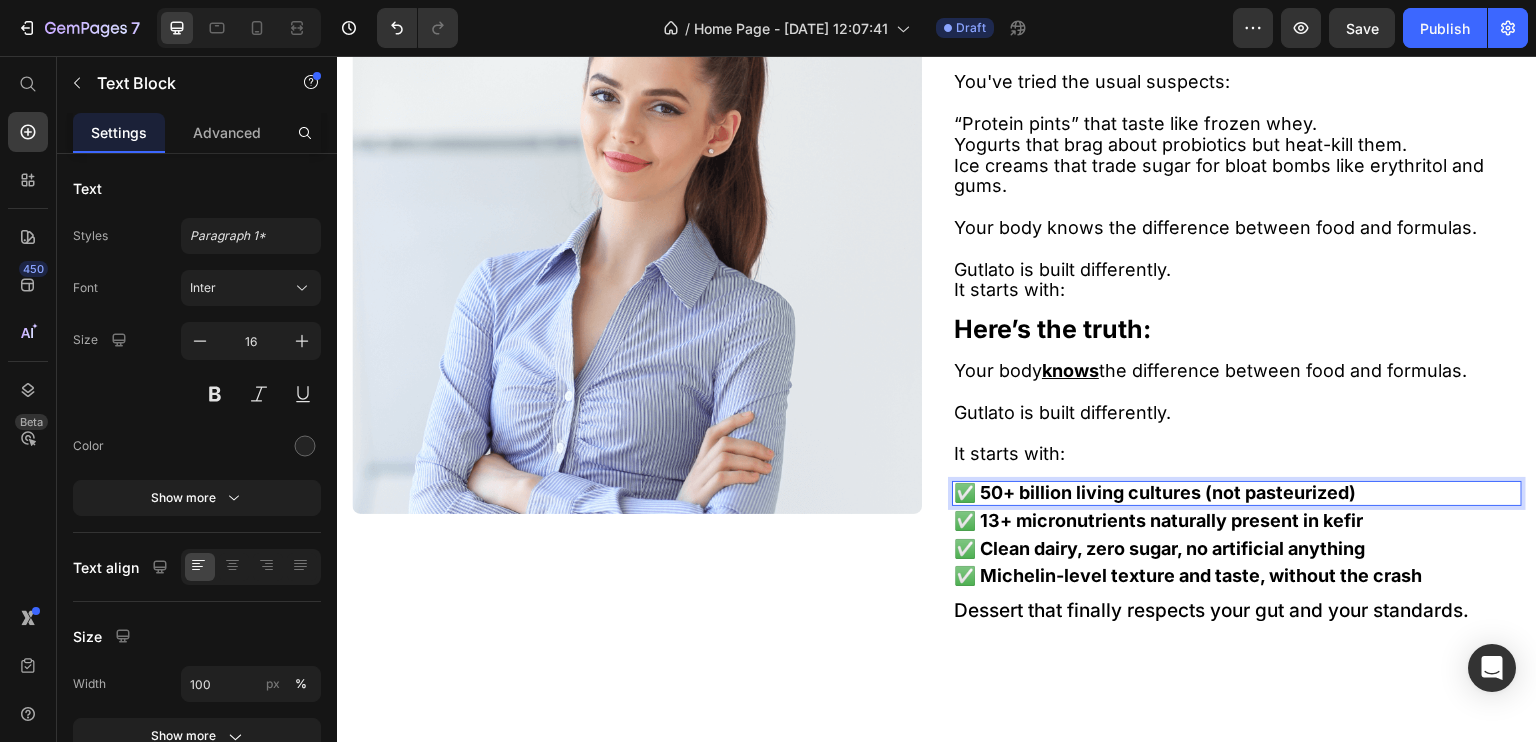 drag, startPoint x: 974, startPoint y: 495, endPoint x: 1328, endPoint y: 500, distance: 354.0353 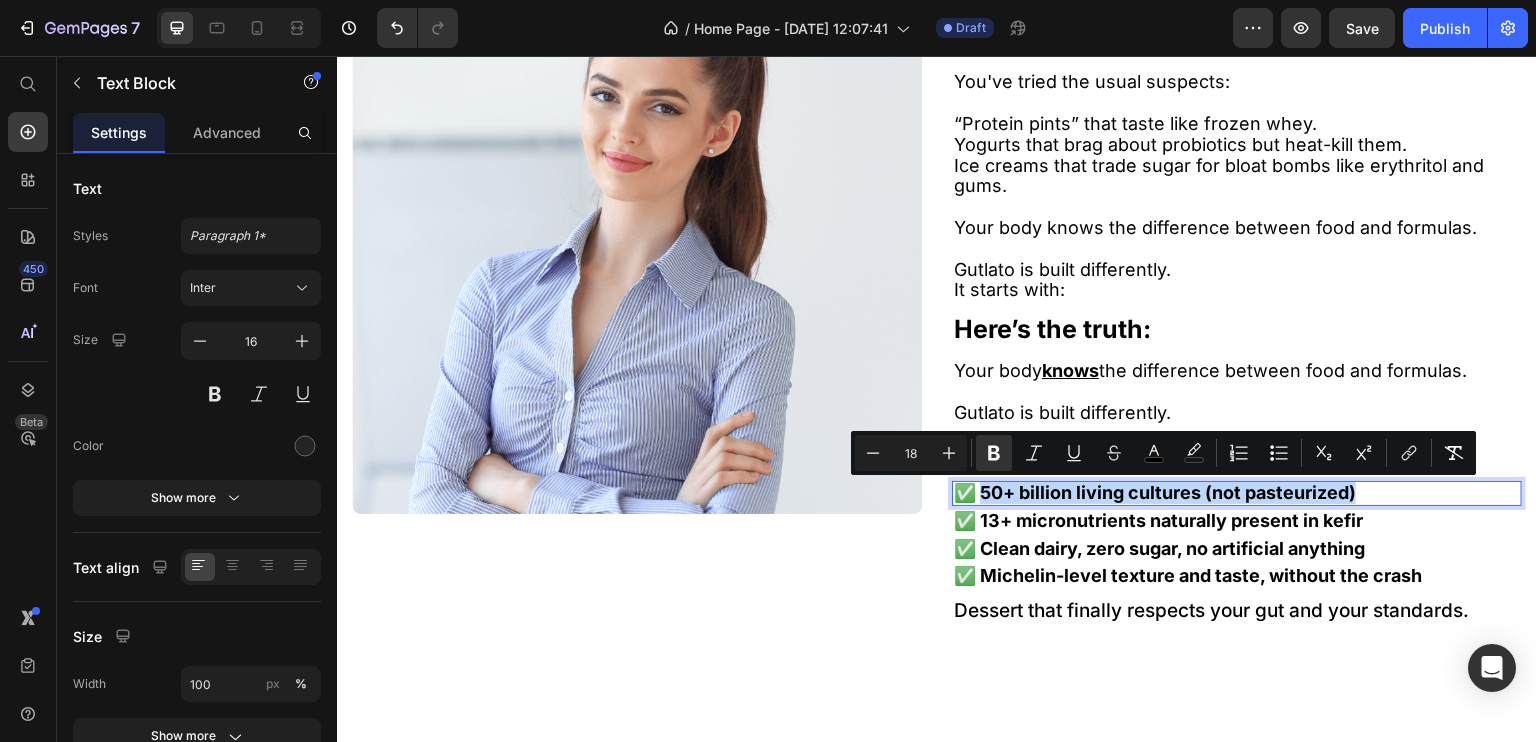 drag, startPoint x: 1372, startPoint y: 492, endPoint x: 978, endPoint y: 490, distance: 394.00507 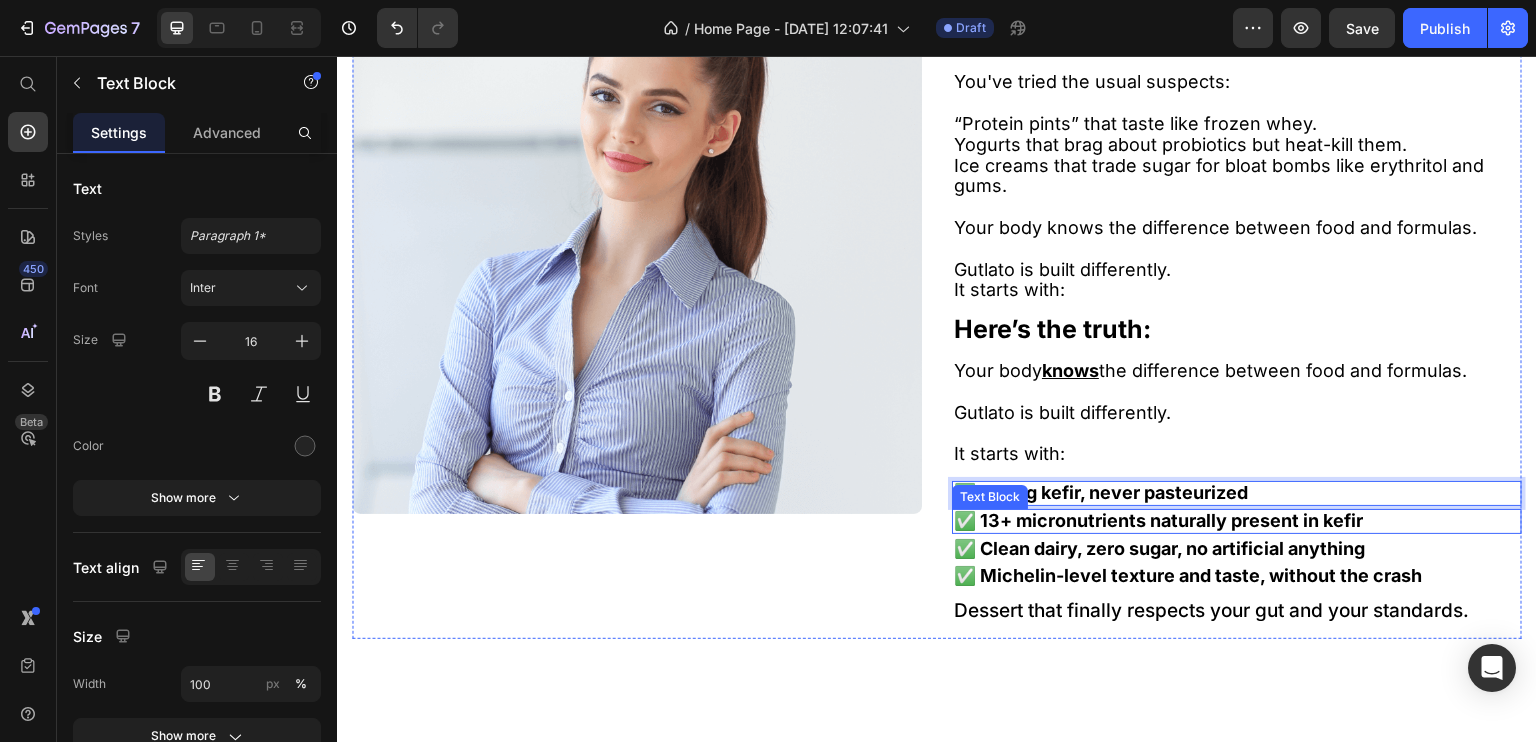 click on "✅ 13+ micronutrients naturally present in kefir" at bounding box center [1158, 520] 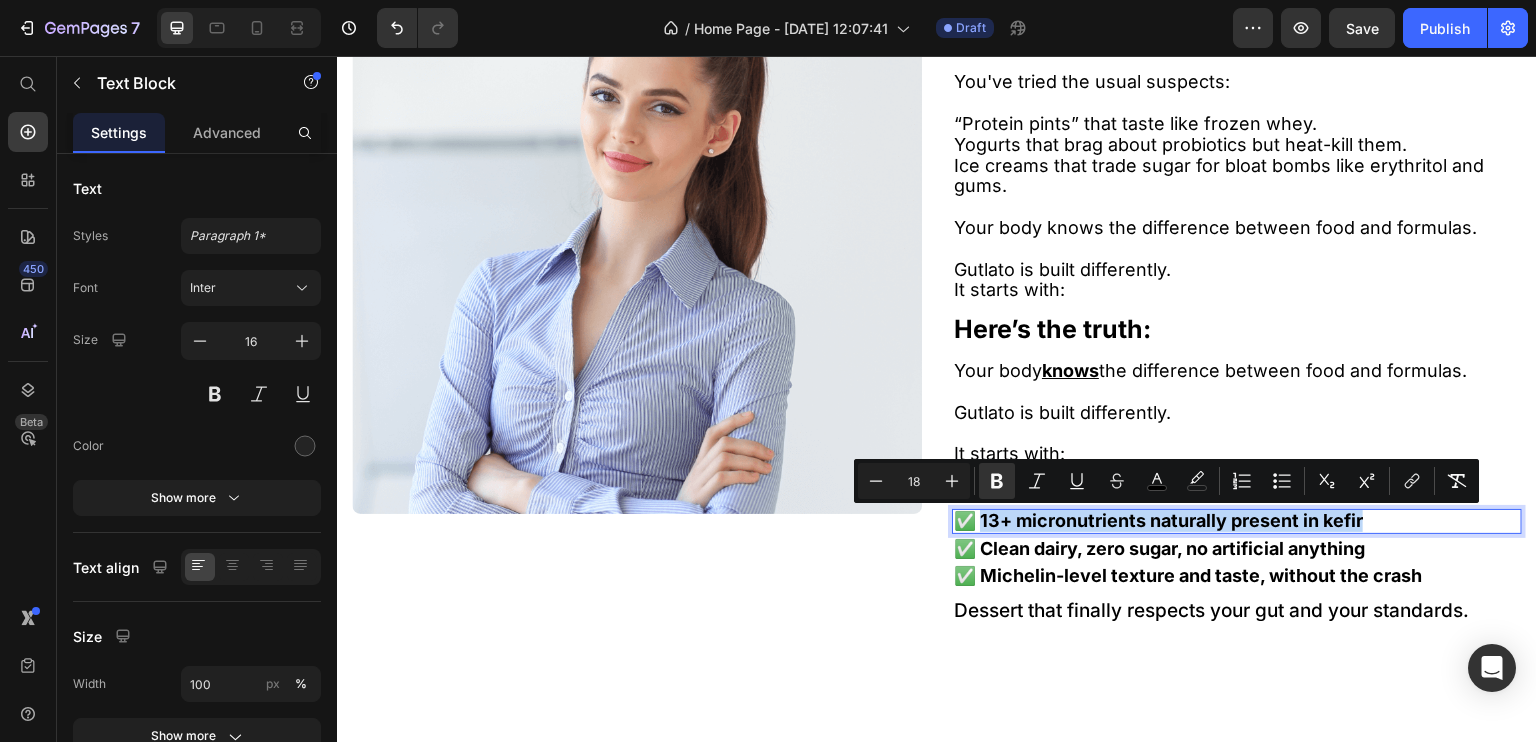 drag, startPoint x: 1367, startPoint y: 520, endPoint x: 977, endPoint y: 520, distance: 390 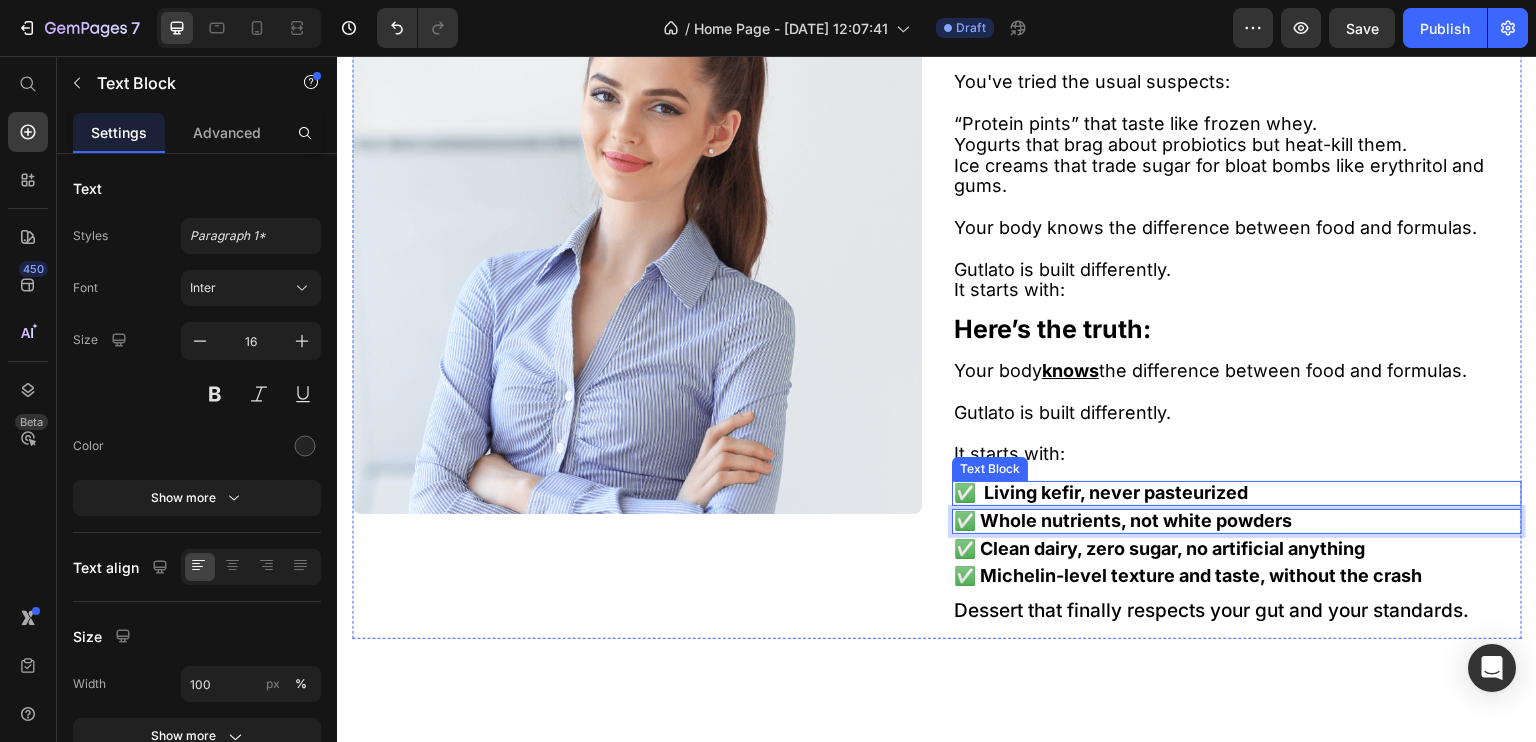 click on "✅  Living kefir, never pasteurized" at bounding box center (1101, 492) 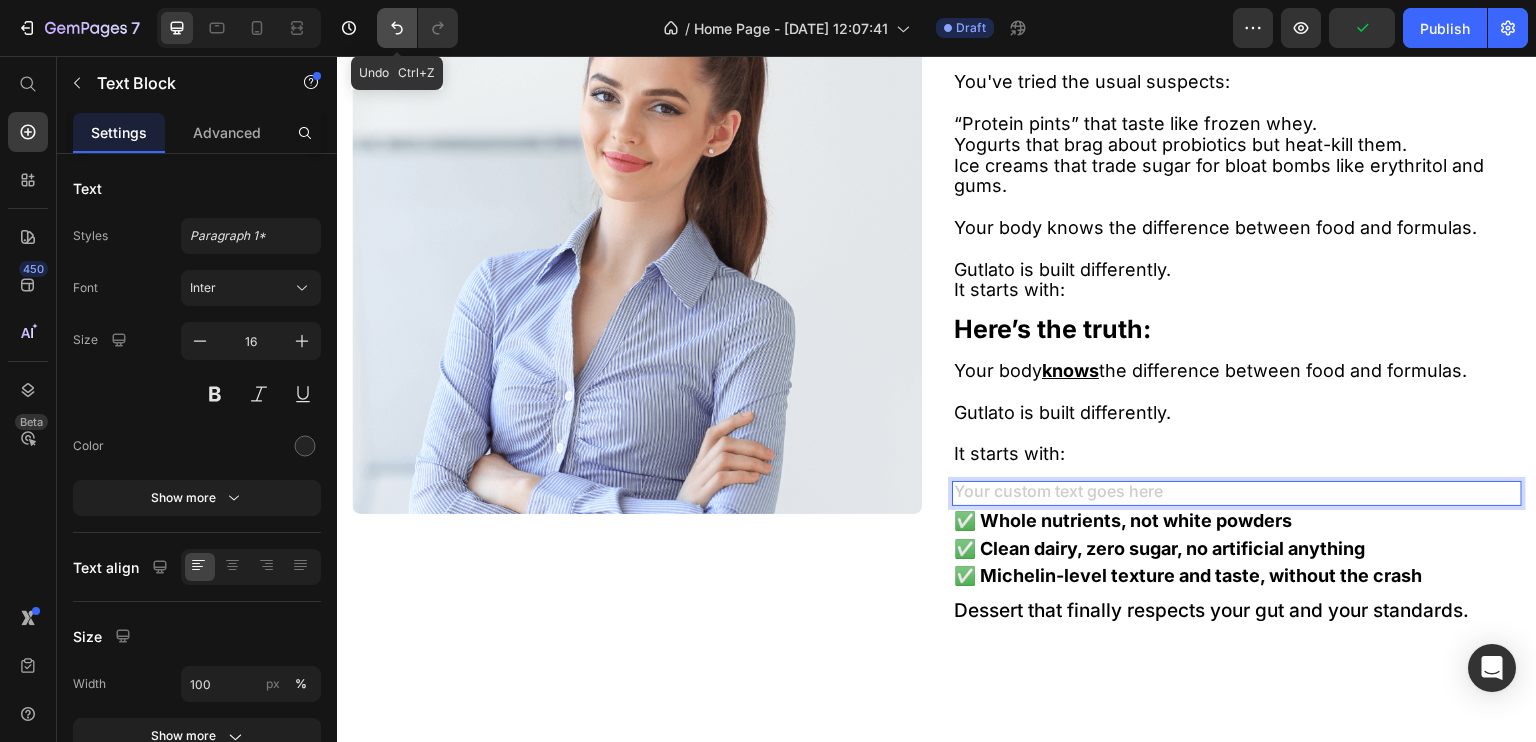 click 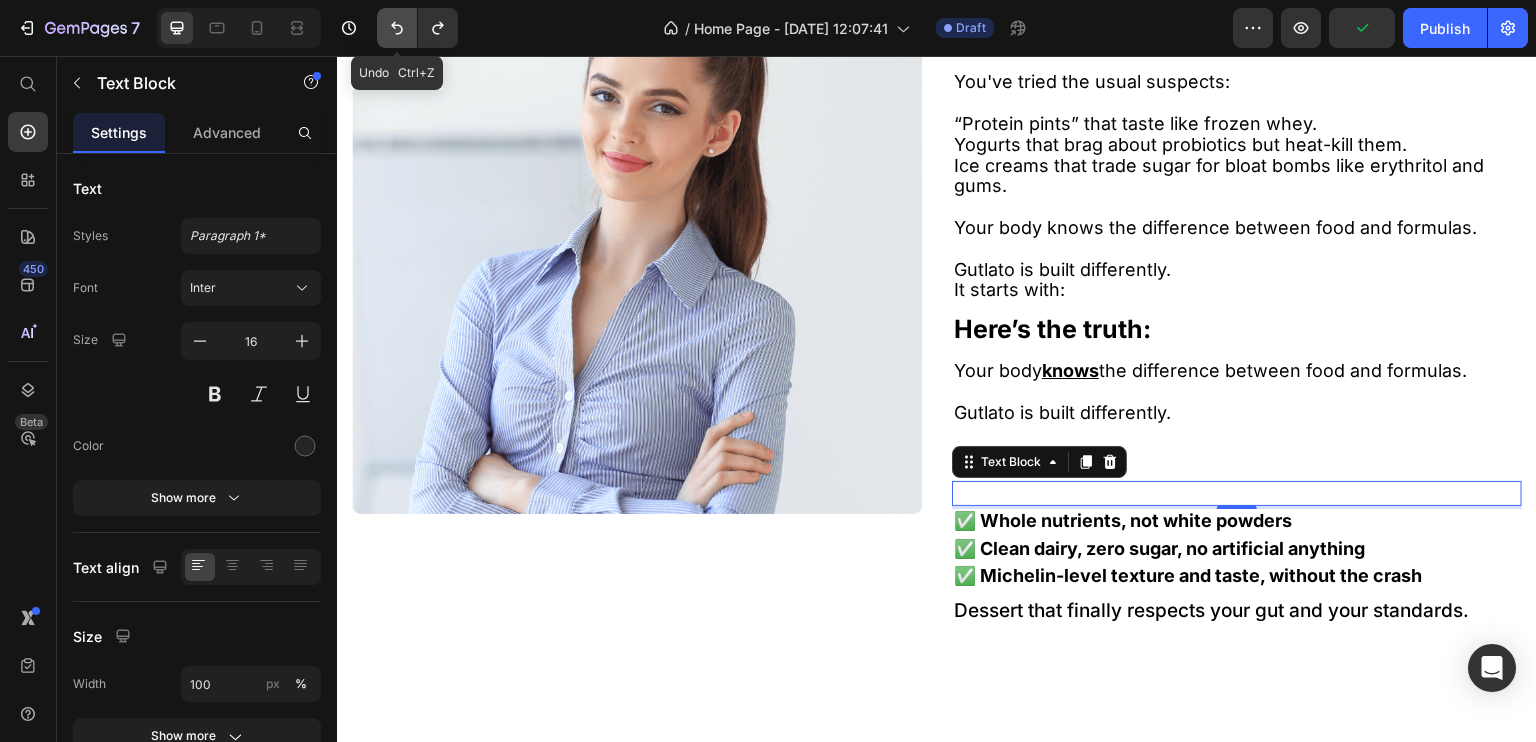 click 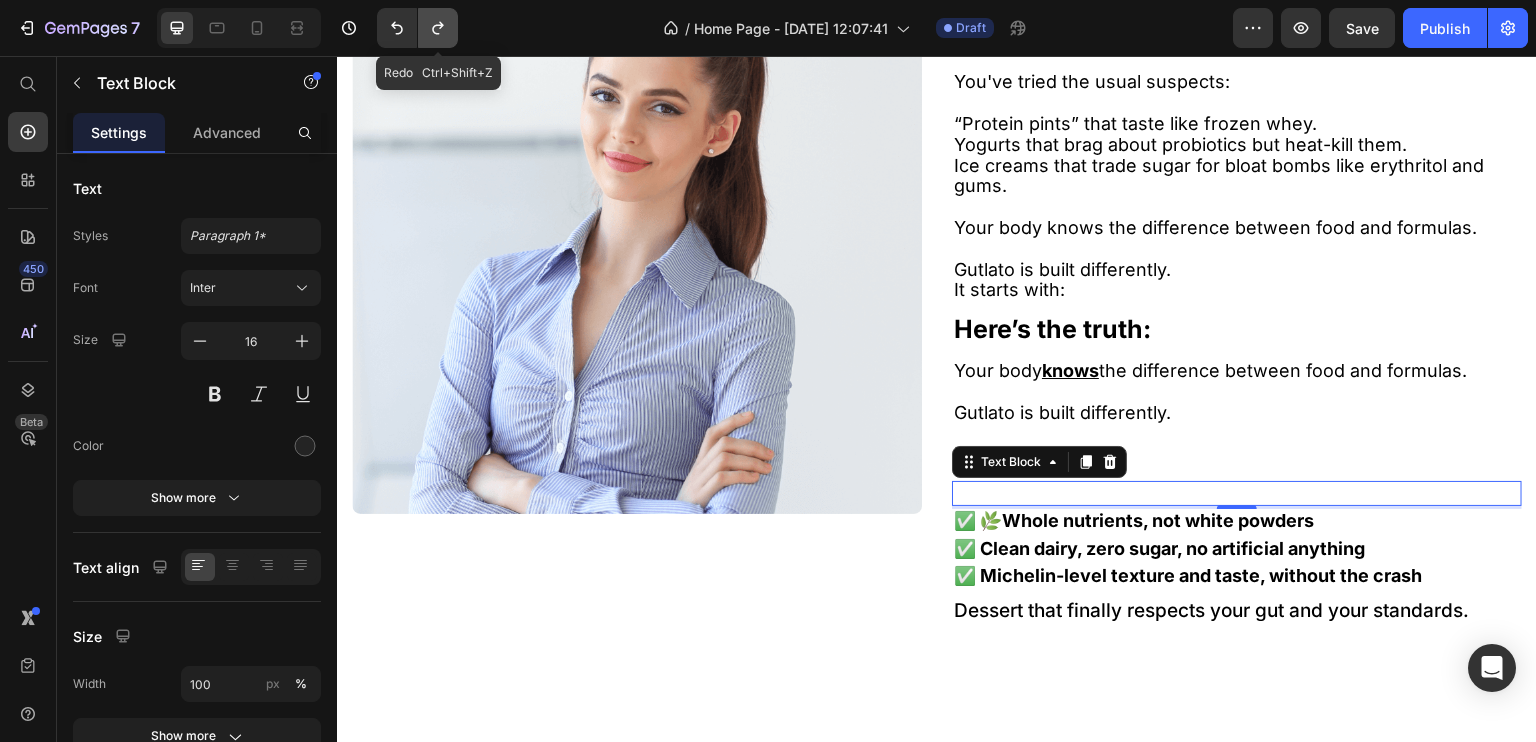 click 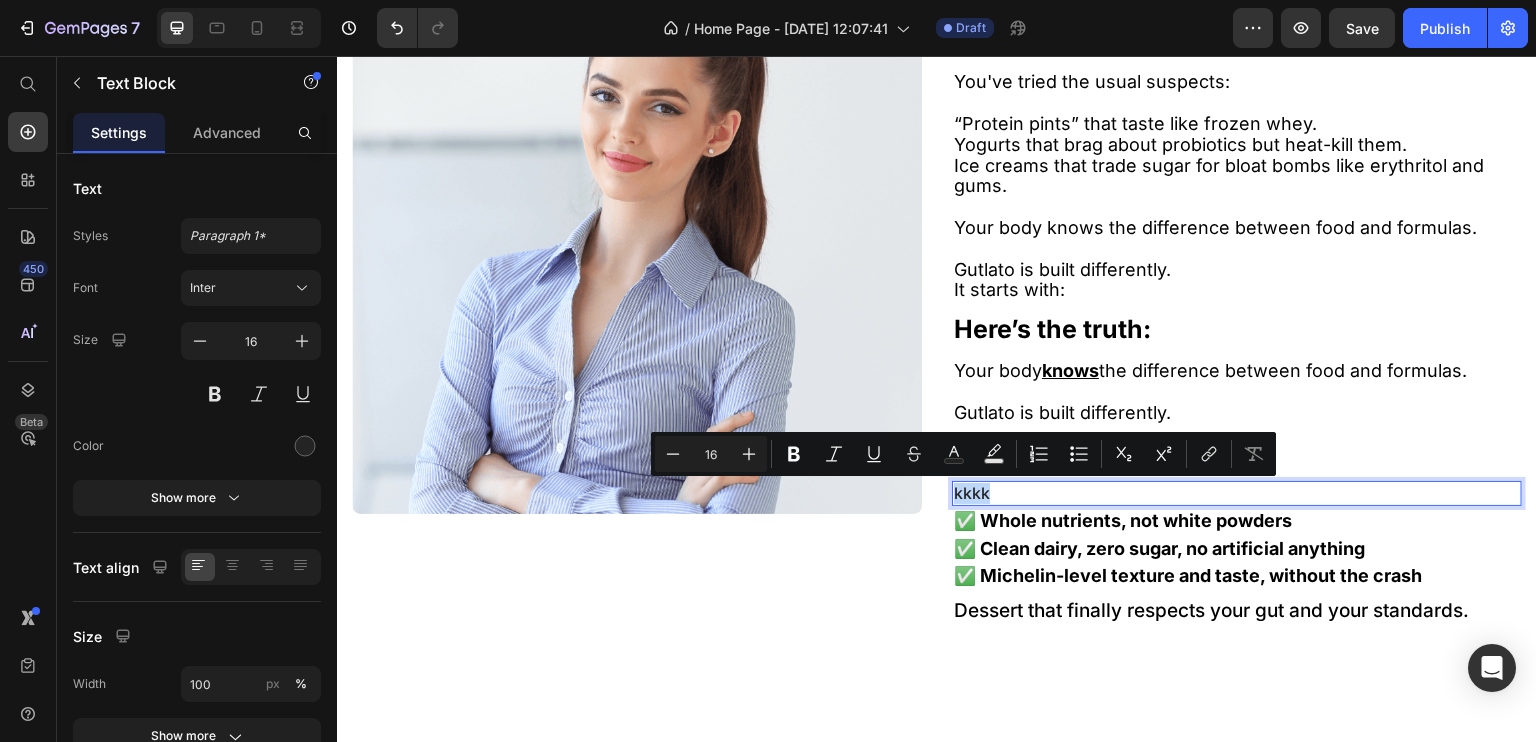 type on "11" 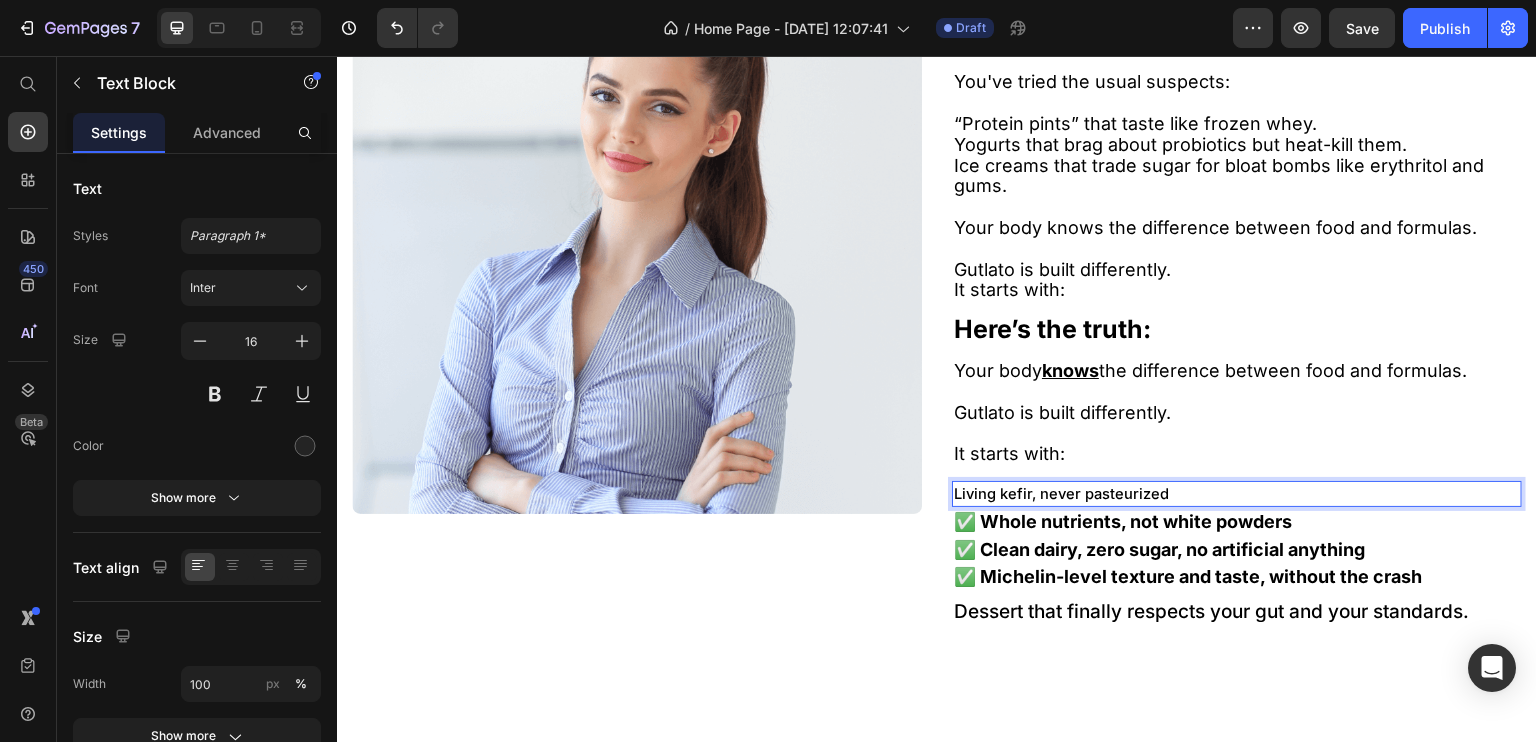 click on "Living kefir, never pasteurized" at bounding box center (1061, 494) 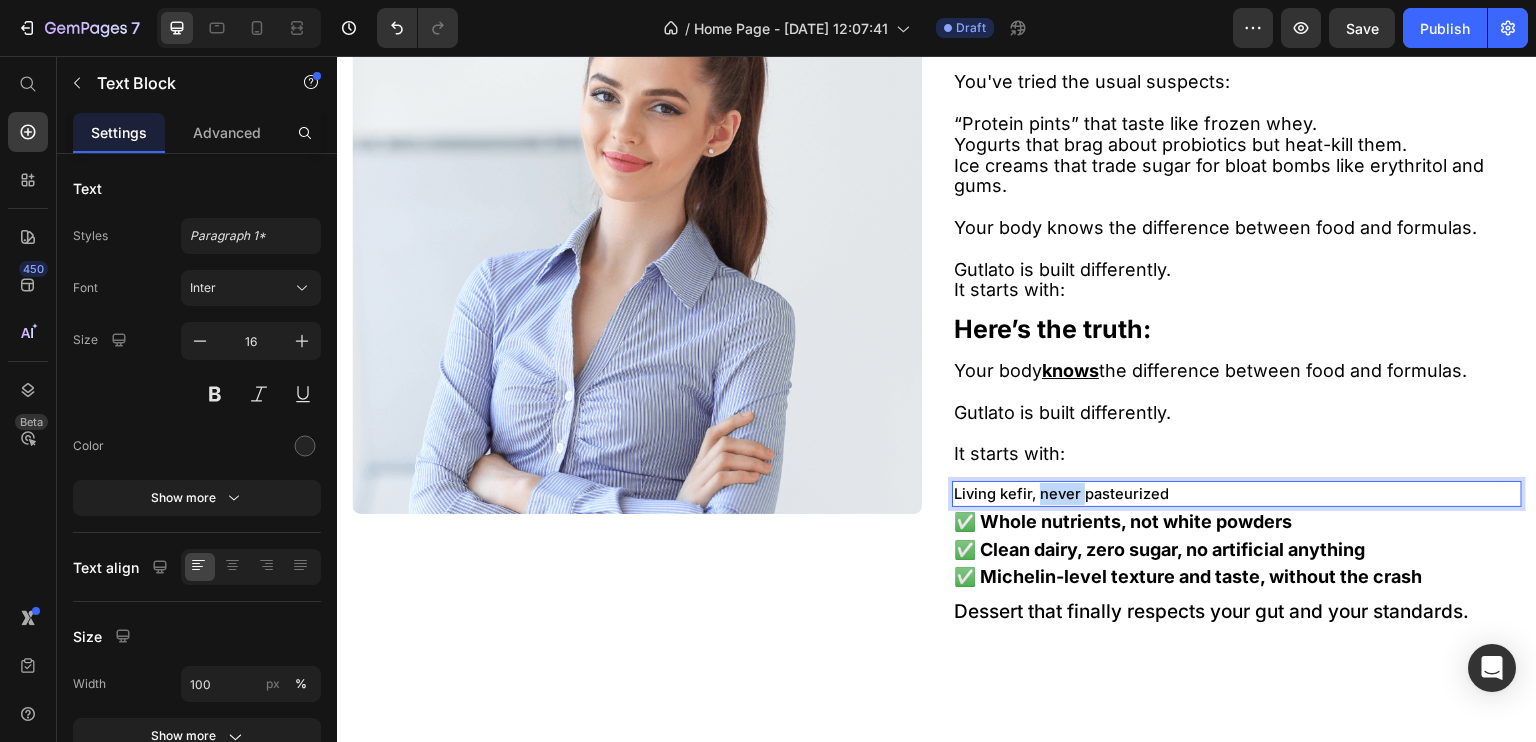 click on "Living kefir, never pasteurized" at bounding box center [1061, 494] 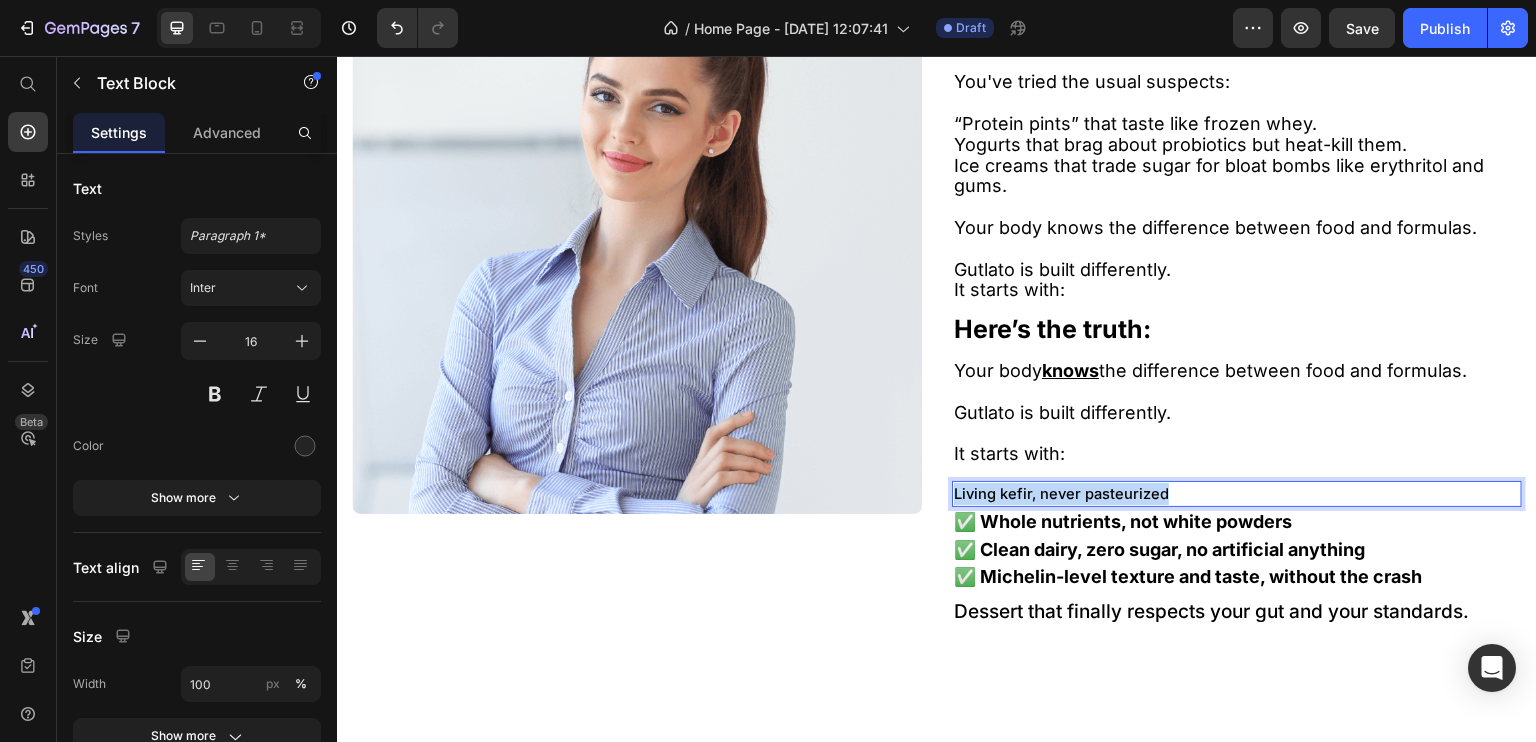 click on "Living kefir, never pasteurized" at bounding box center (1061, 494) 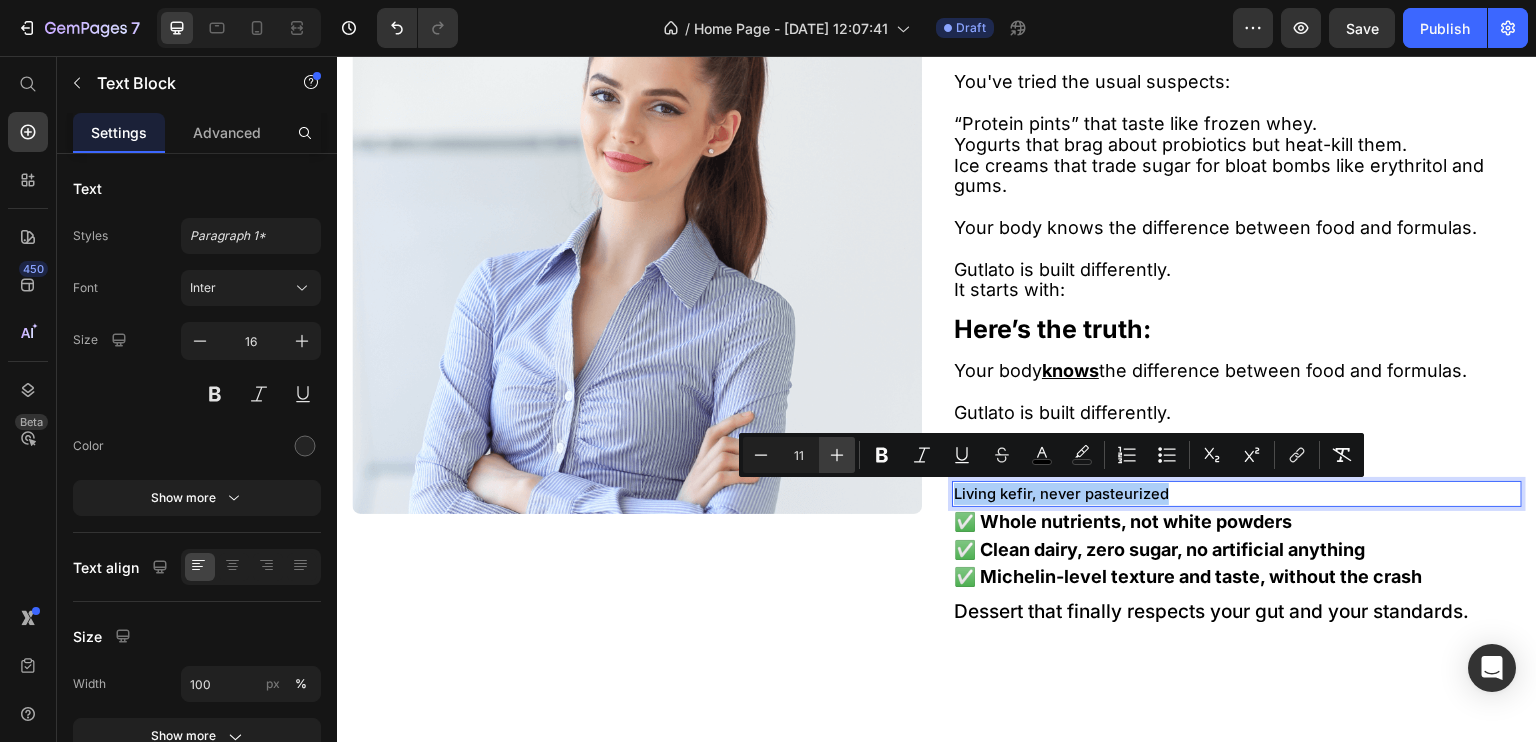 click 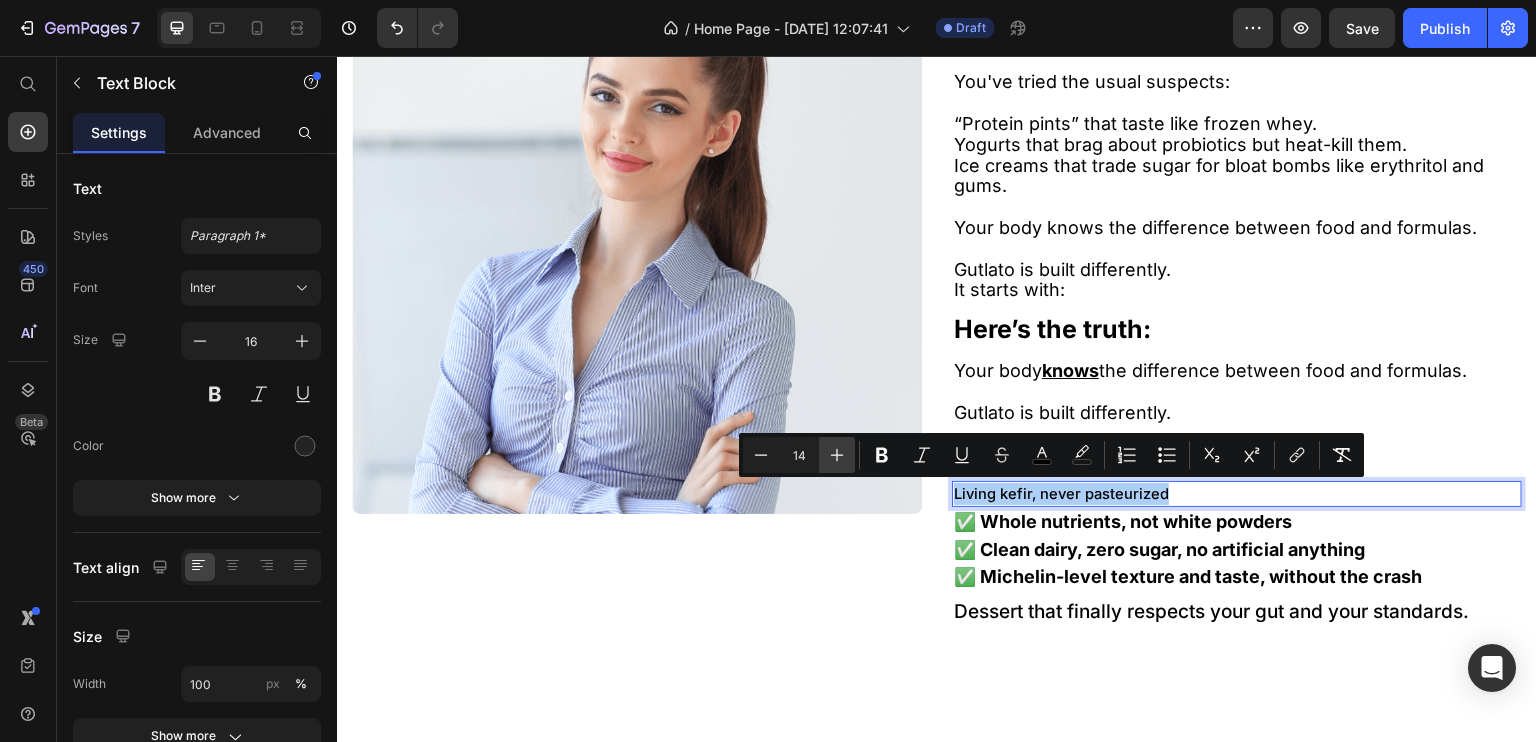 click 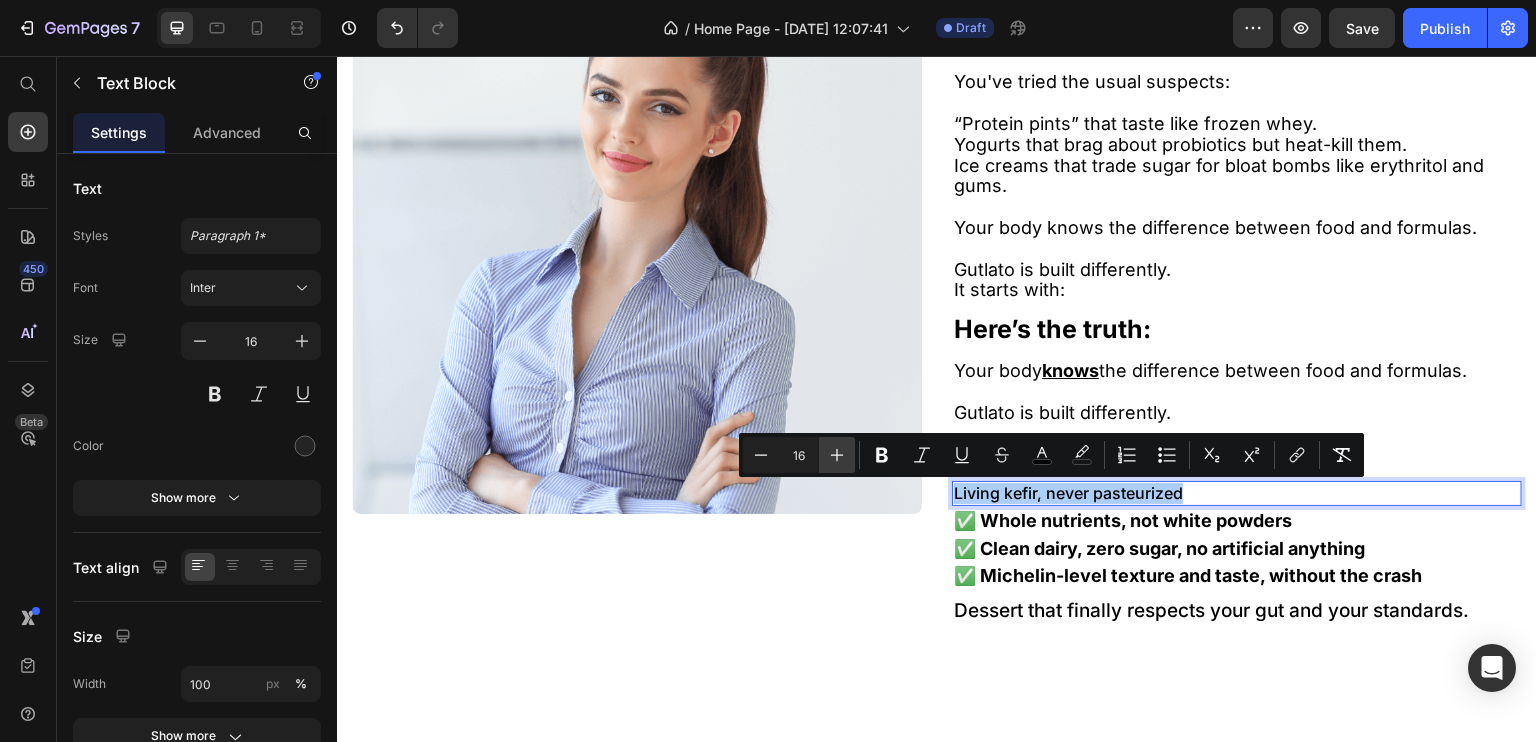 click 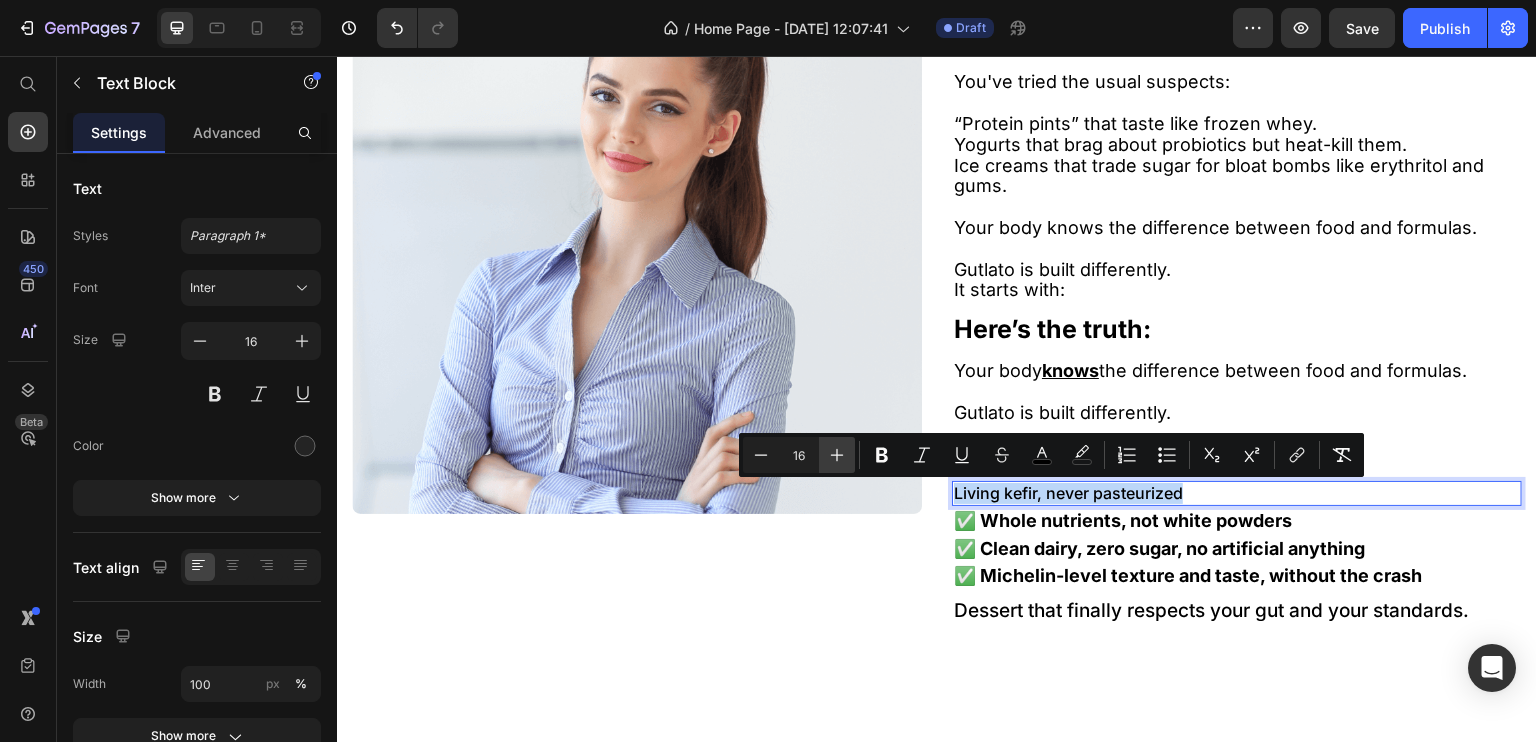 type on "18" 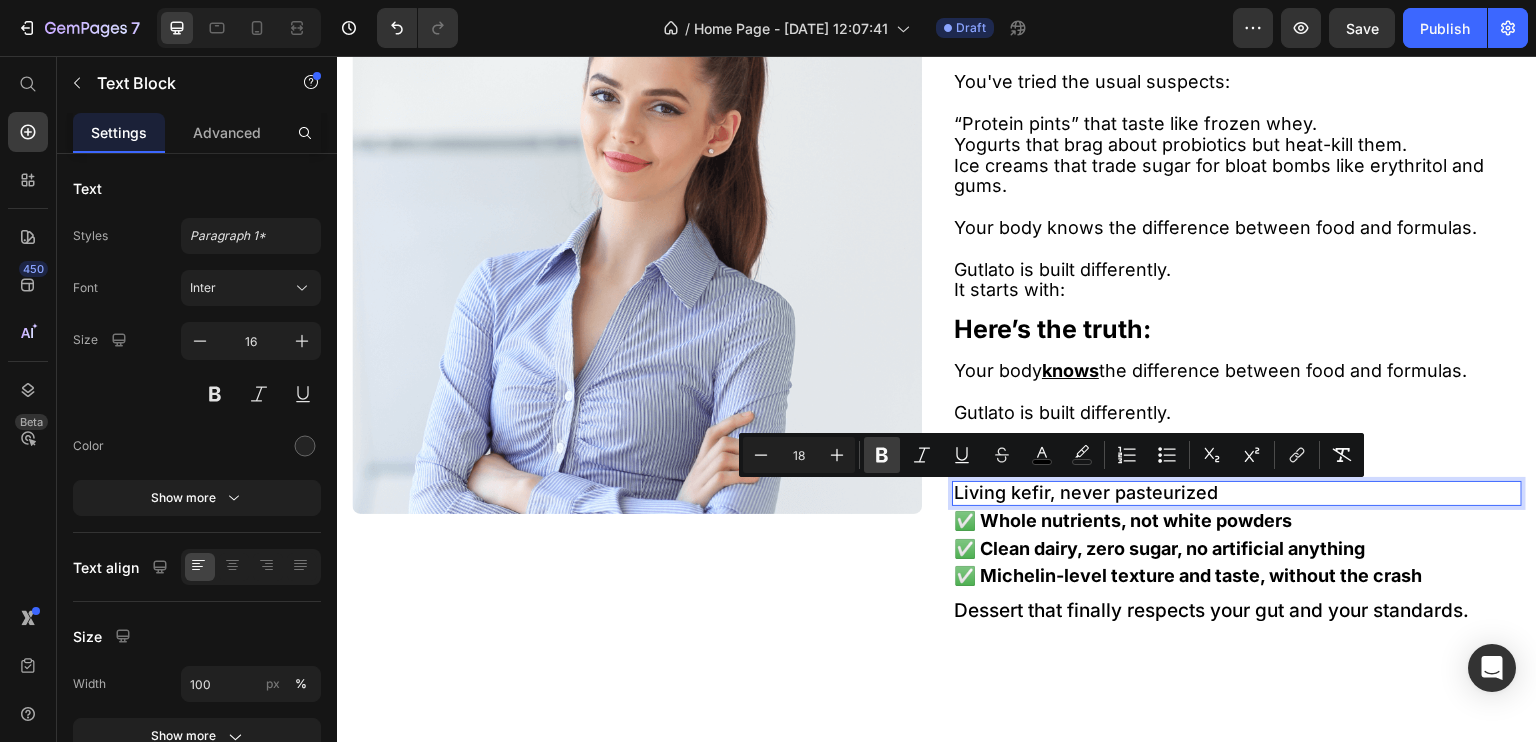 click on "Bold" at bounding box center [882, 455] 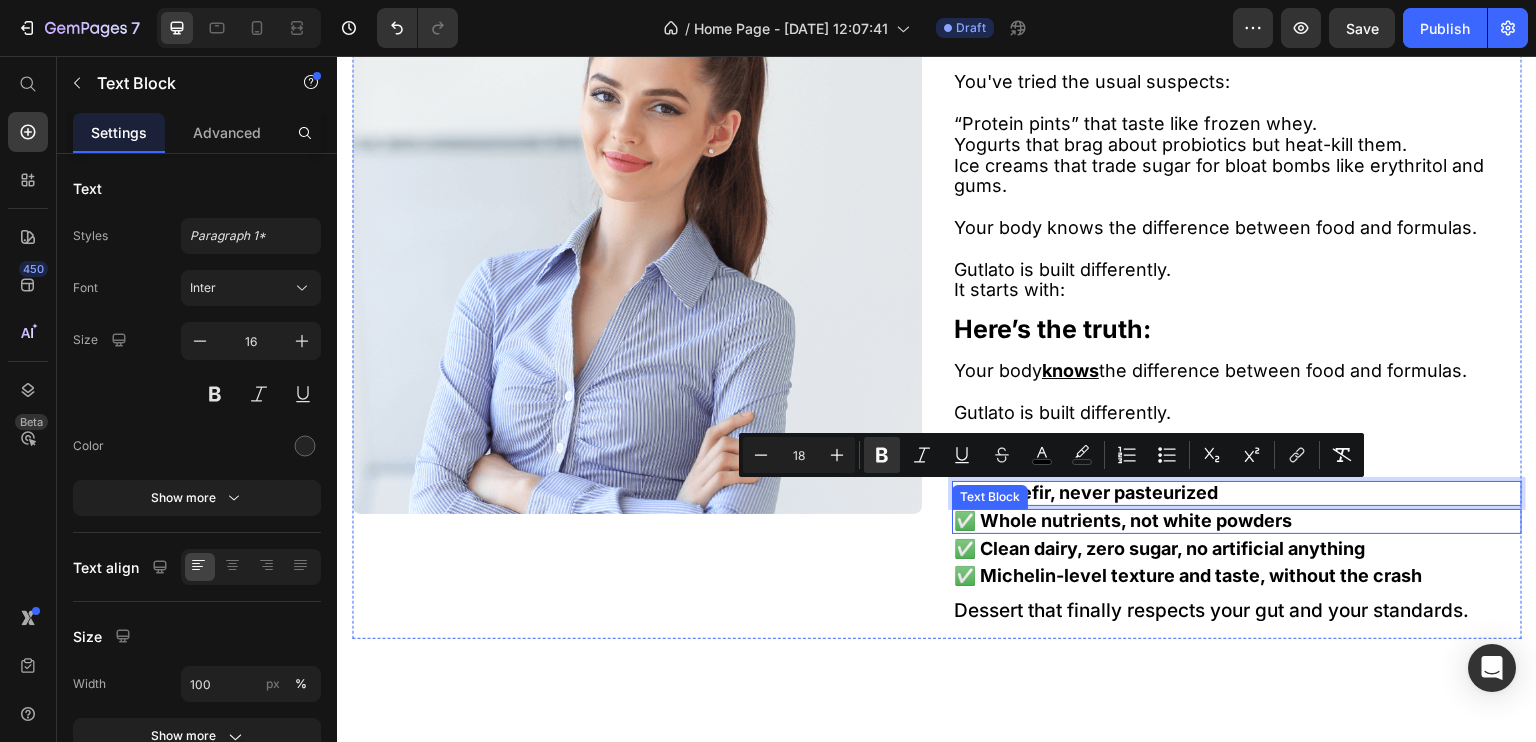 click on "✅ Whole nutrients, not white powders" at bounding box center (1123, 520) 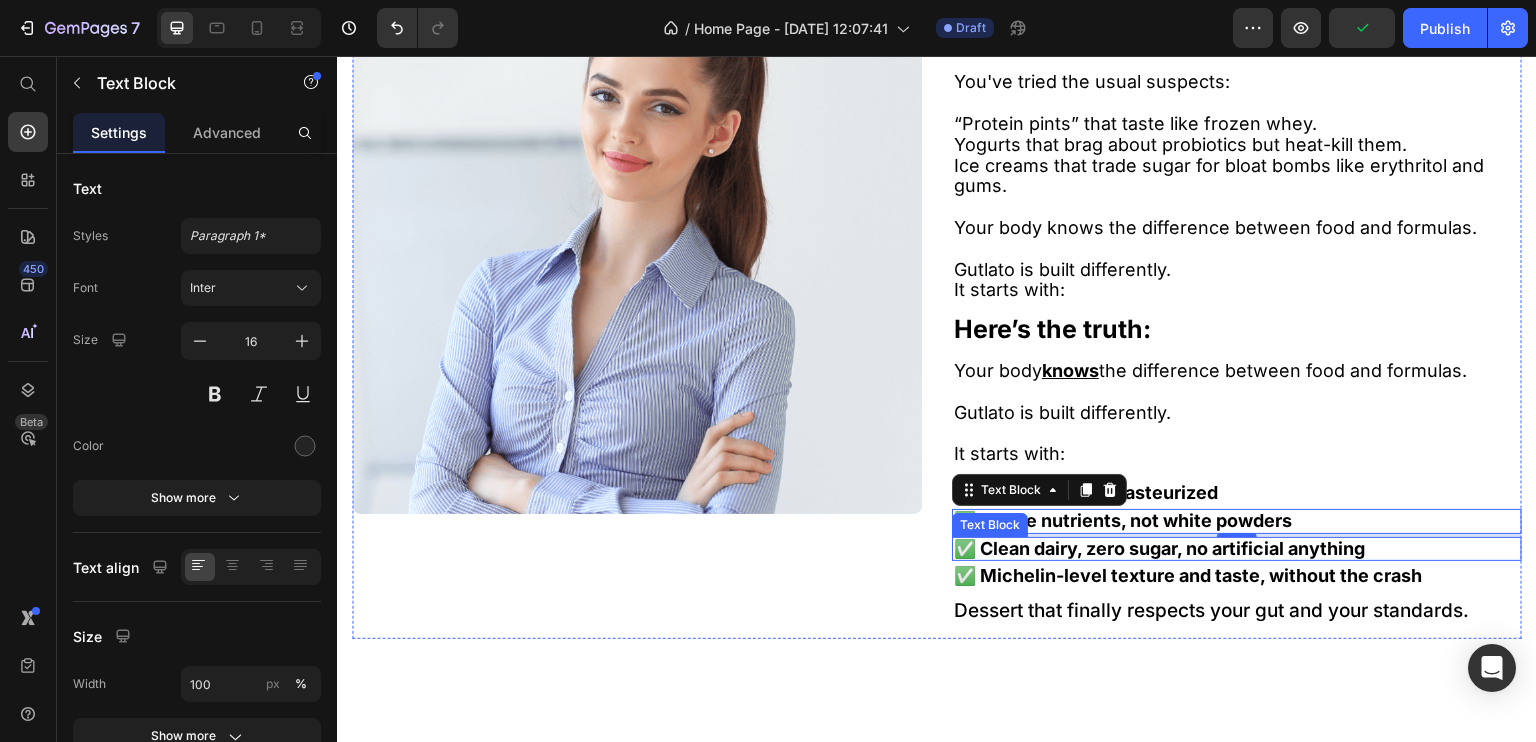 click on "✅ Clean dairy, zero sugar, no artificial anything" at bounding box center (1159, 548) 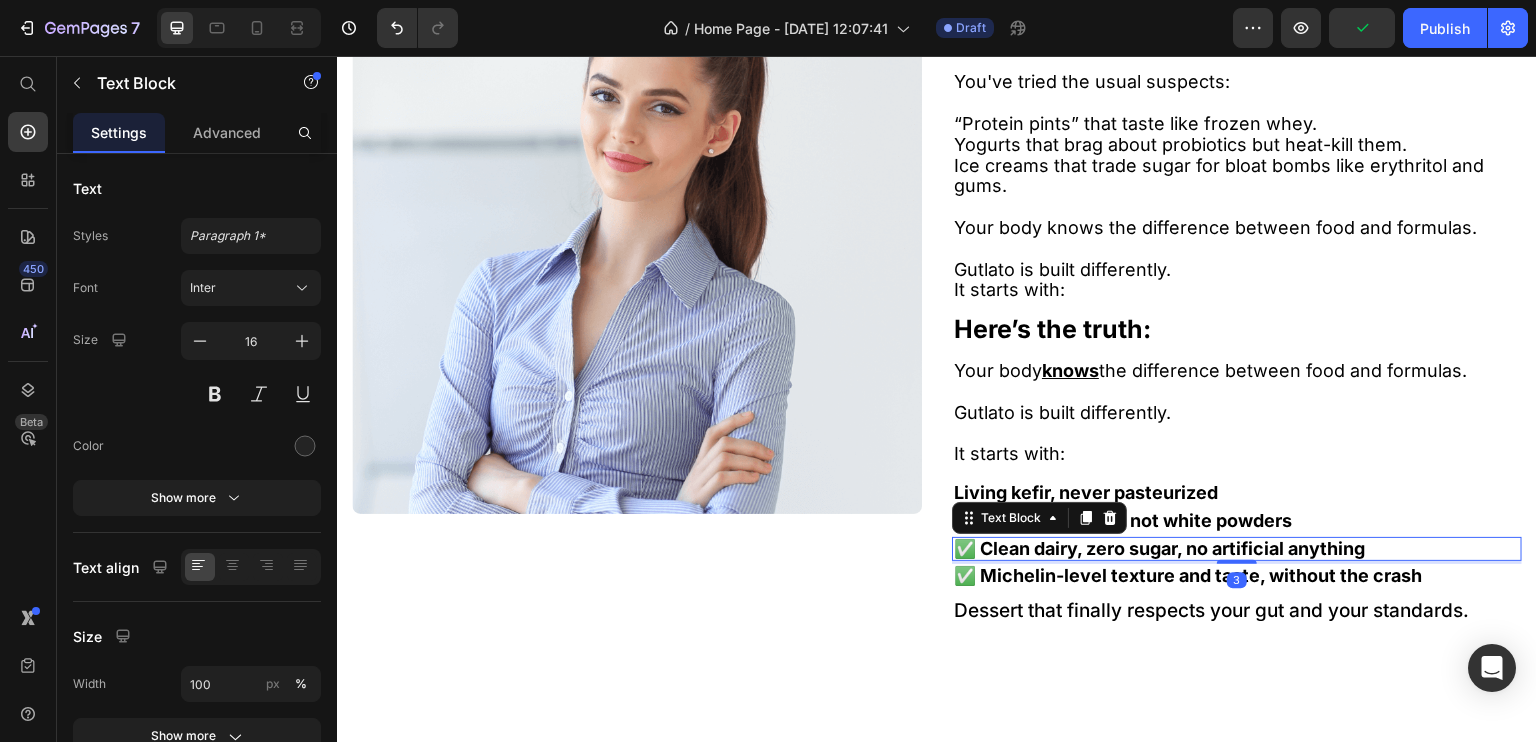 click on "✅ Clean dairy, zero sugar, no artificial anything" at bounding box center [1159, 548] 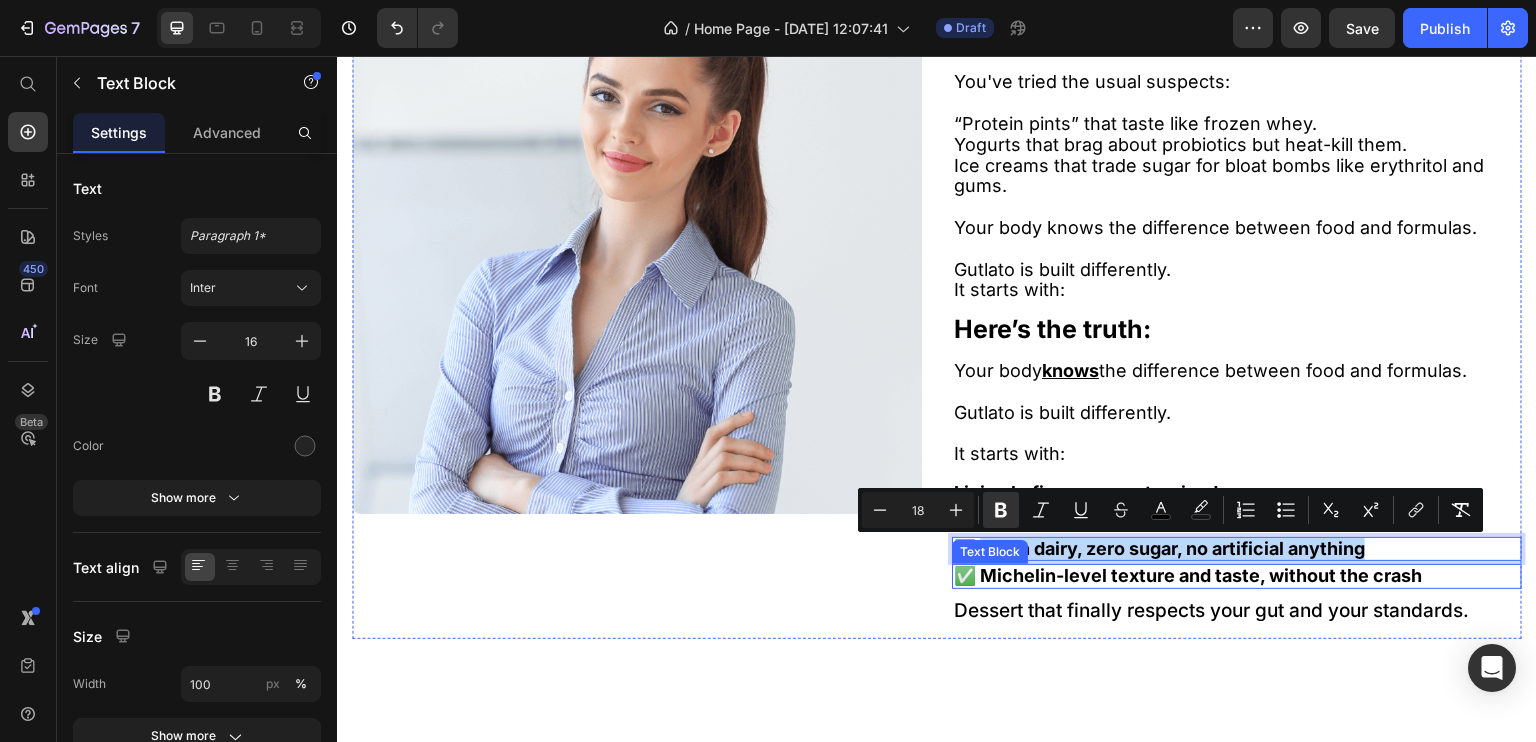 drag, startPoint x: 977, startPoint y: 552, endPoint x: 1491, endPoint y: 570, distance: 514.31506 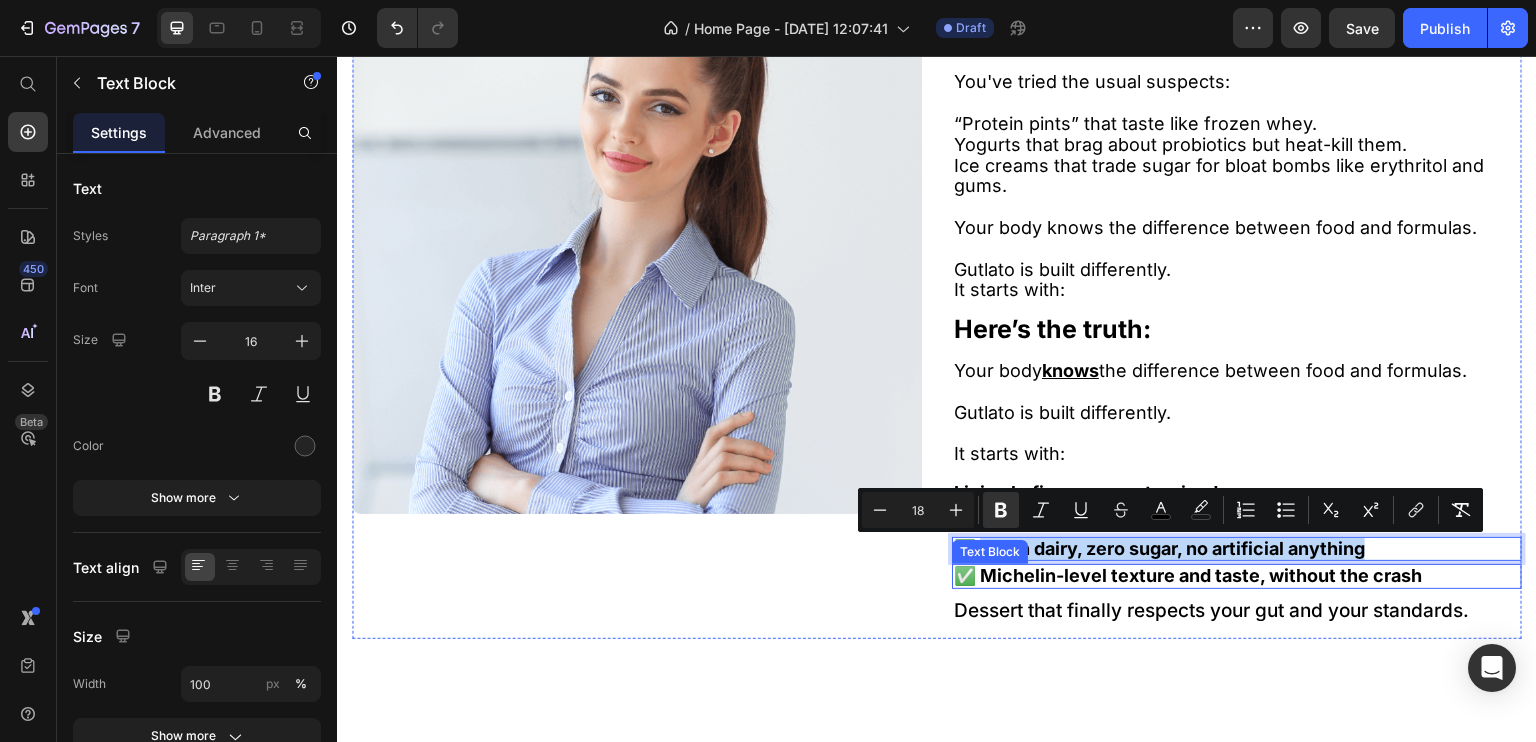 click on "⁠⁠⁠⁠⁠⁠⁠ Why You Still Feel Terrible  After ‘Healthy’ Dessert Heading Not All Gut-Friendly Is Actually Friendly You've tried the usual suspects: “Protein pints” that taste like frozen whey. Yogurts that brag about probiotics but heat-kill them. Ice creams that trade sugar for bloat bombs like erythritol and gums. Your body knows the difference between food and formulas. Gutlato is built differently. It starts with: Text Block Here’s the truth: Text Block Your body  knows  the difference between food and formulas. Gutlato is built differently. It starts with: Text Block Living kefir, never pasteurized Text Block ✅ Whole nutrients, not white powders Text Block ✅ Clean dairy, zero sugar, no artificial anything Text Block   3 ✅ Michelin-level texture and taste, without the crash Text Block Dessert that finally respects your gut and your standards. Text Block" at bounding box center (1237, 291) 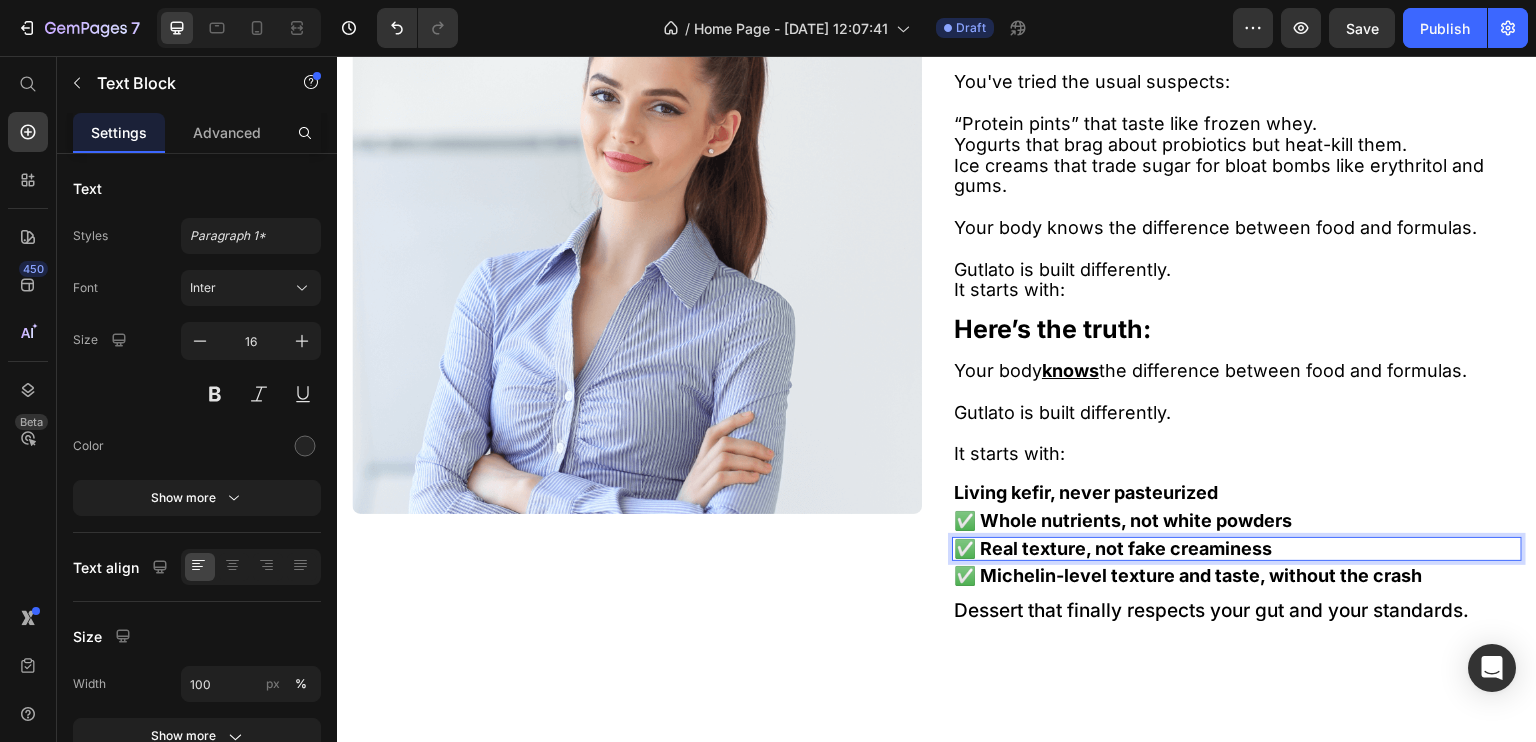 click on "✅ Real texture, not fake creaminess" at bounding box center (1113, 548) 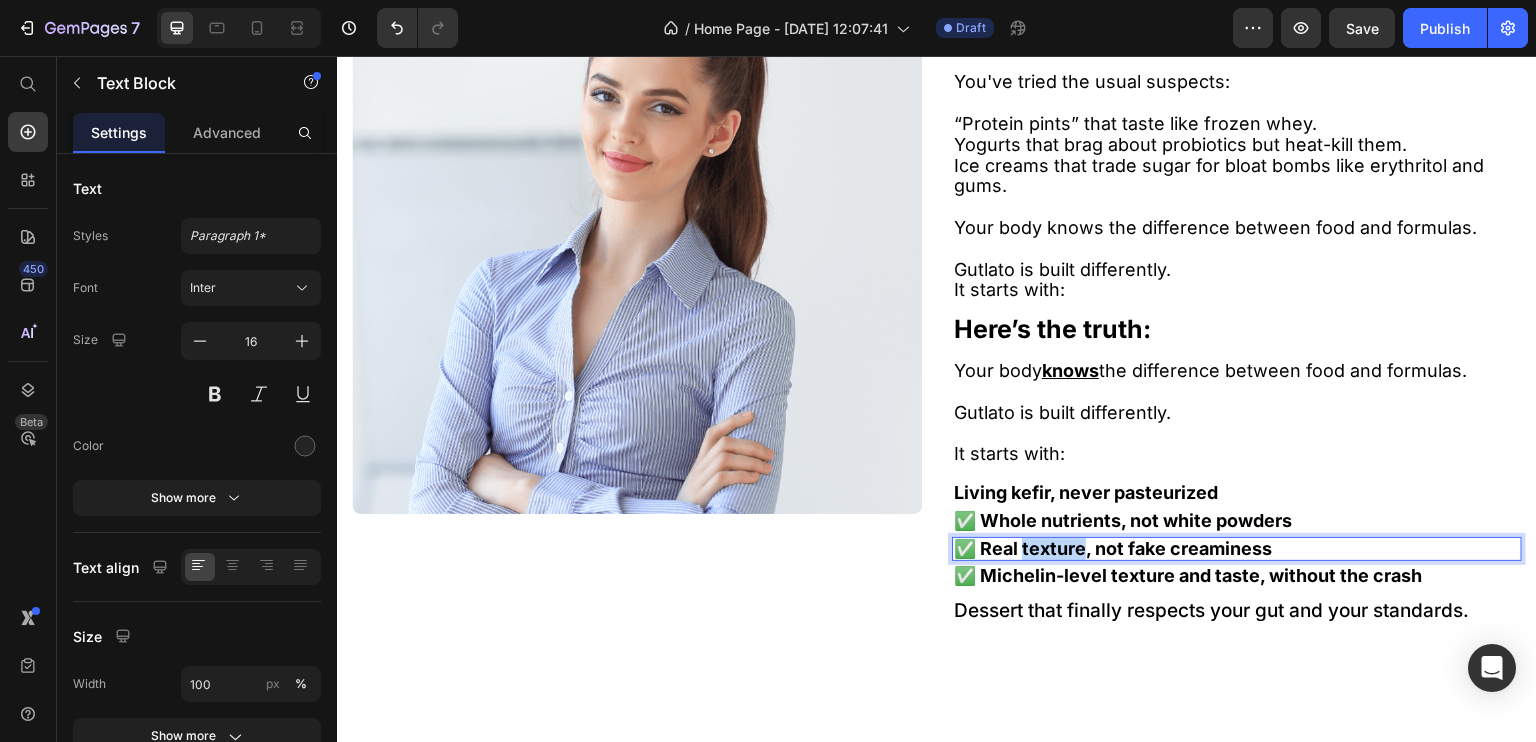 click on "✅ Real texture, not fake creaminess" at bounding box center (1113, 548) 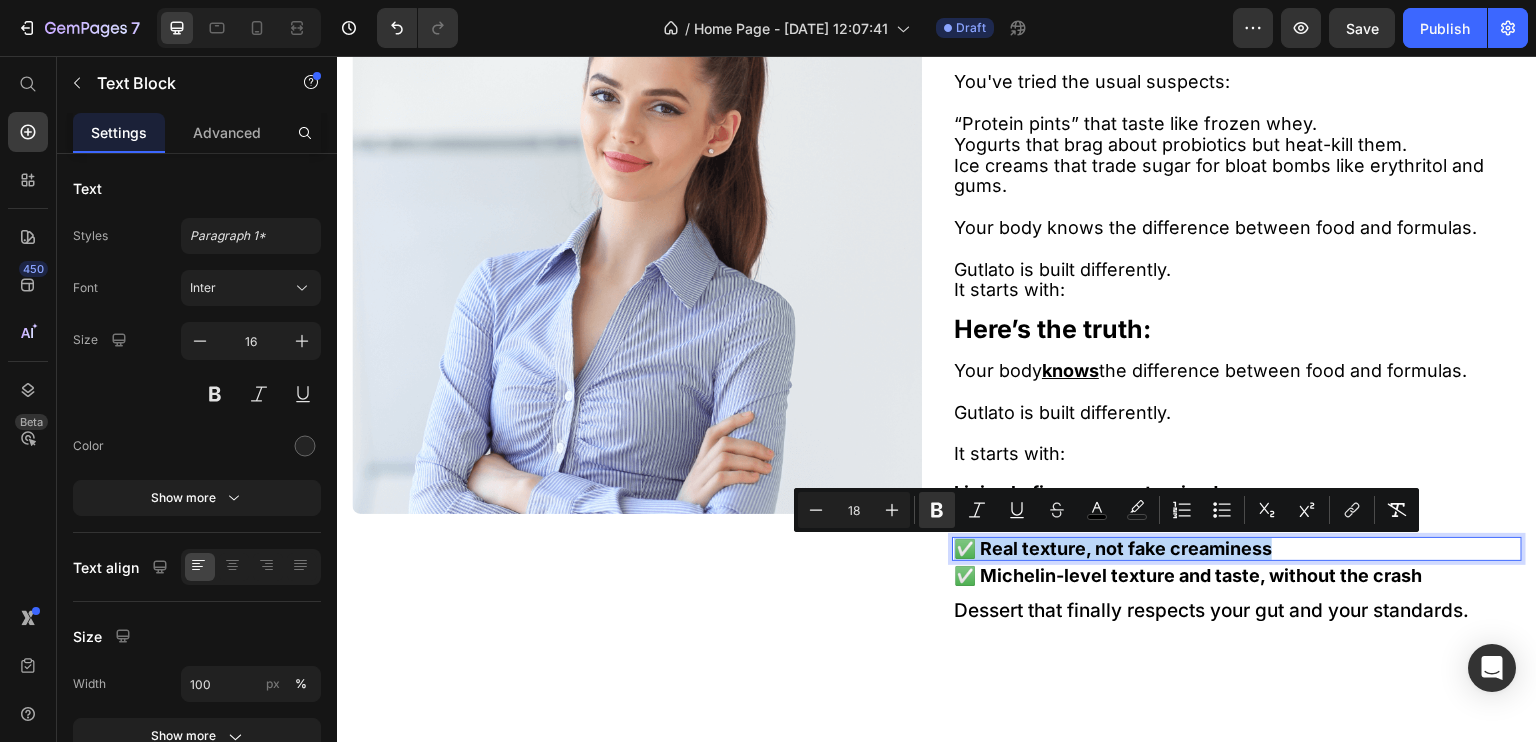 click on "✅ Real texture, not fake creaminess" at bounding box center [1113, 548] 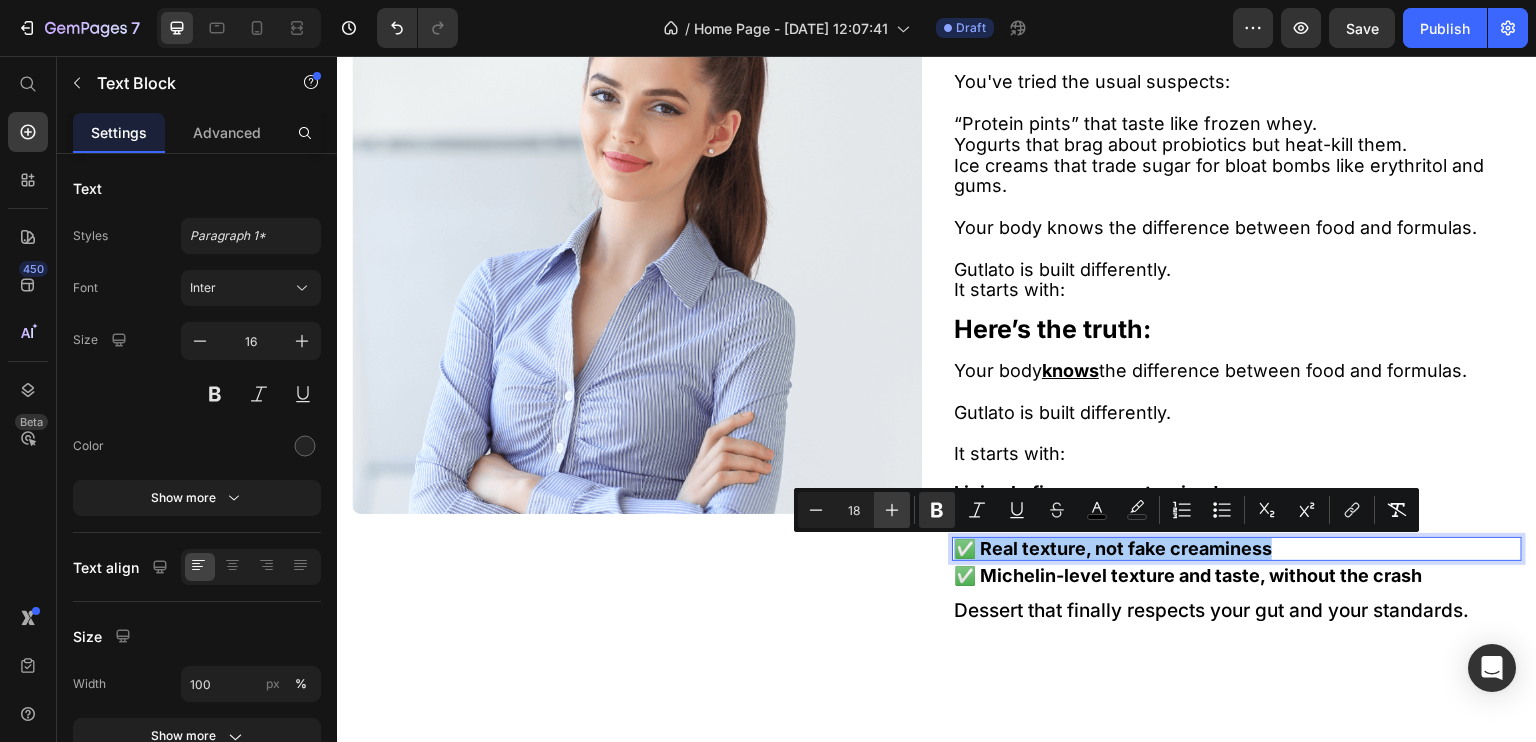 click 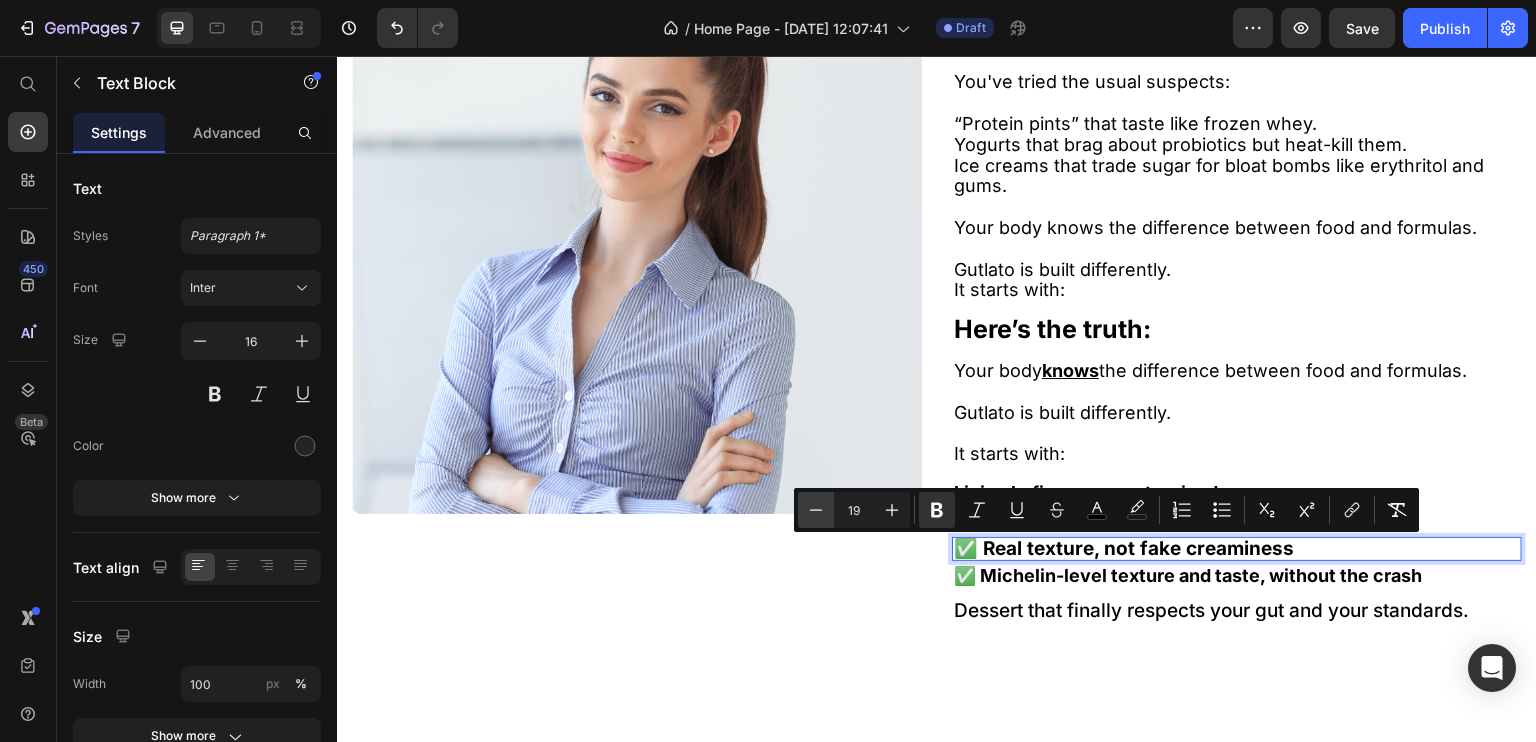 click 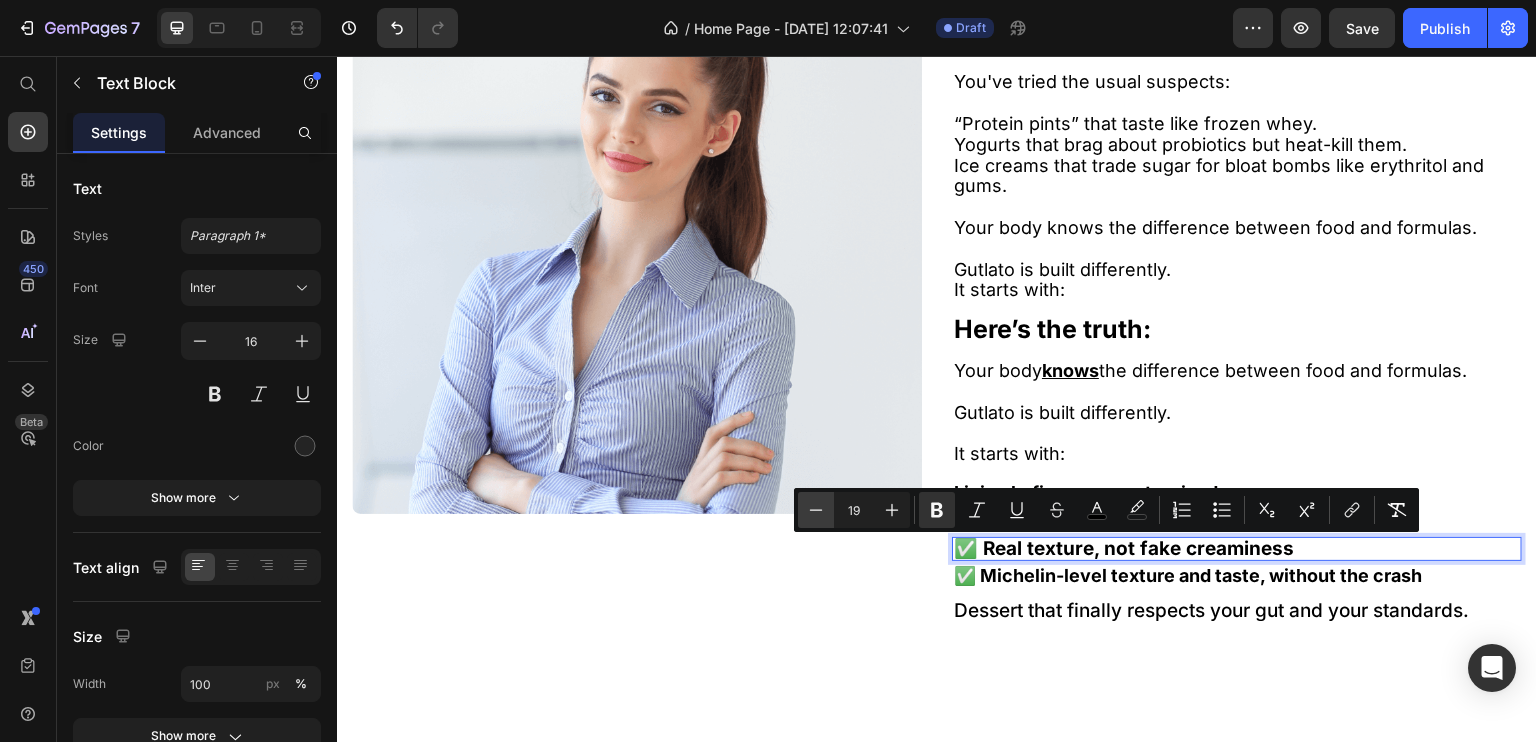 type on "18" 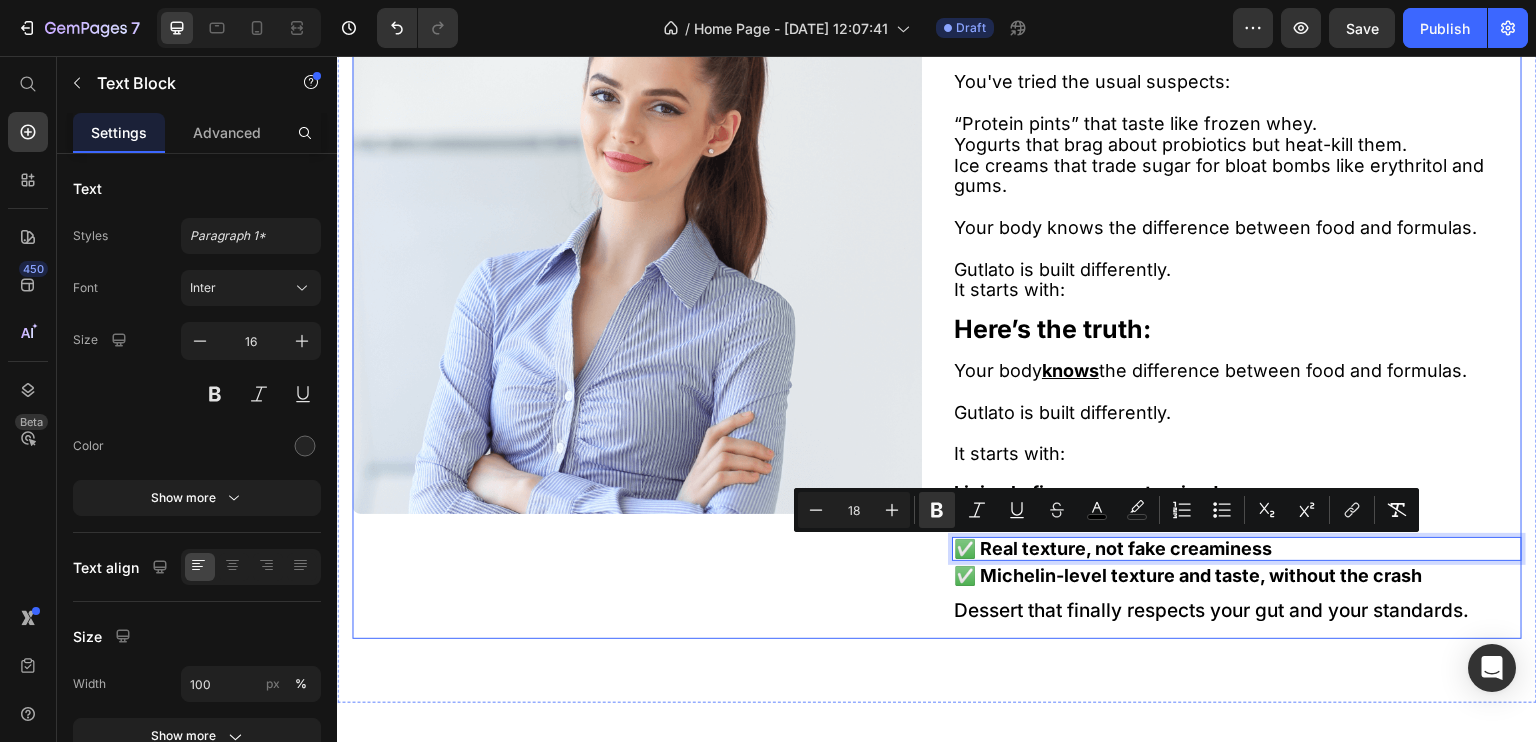 click on "Image" at bounding box center (637, 291) 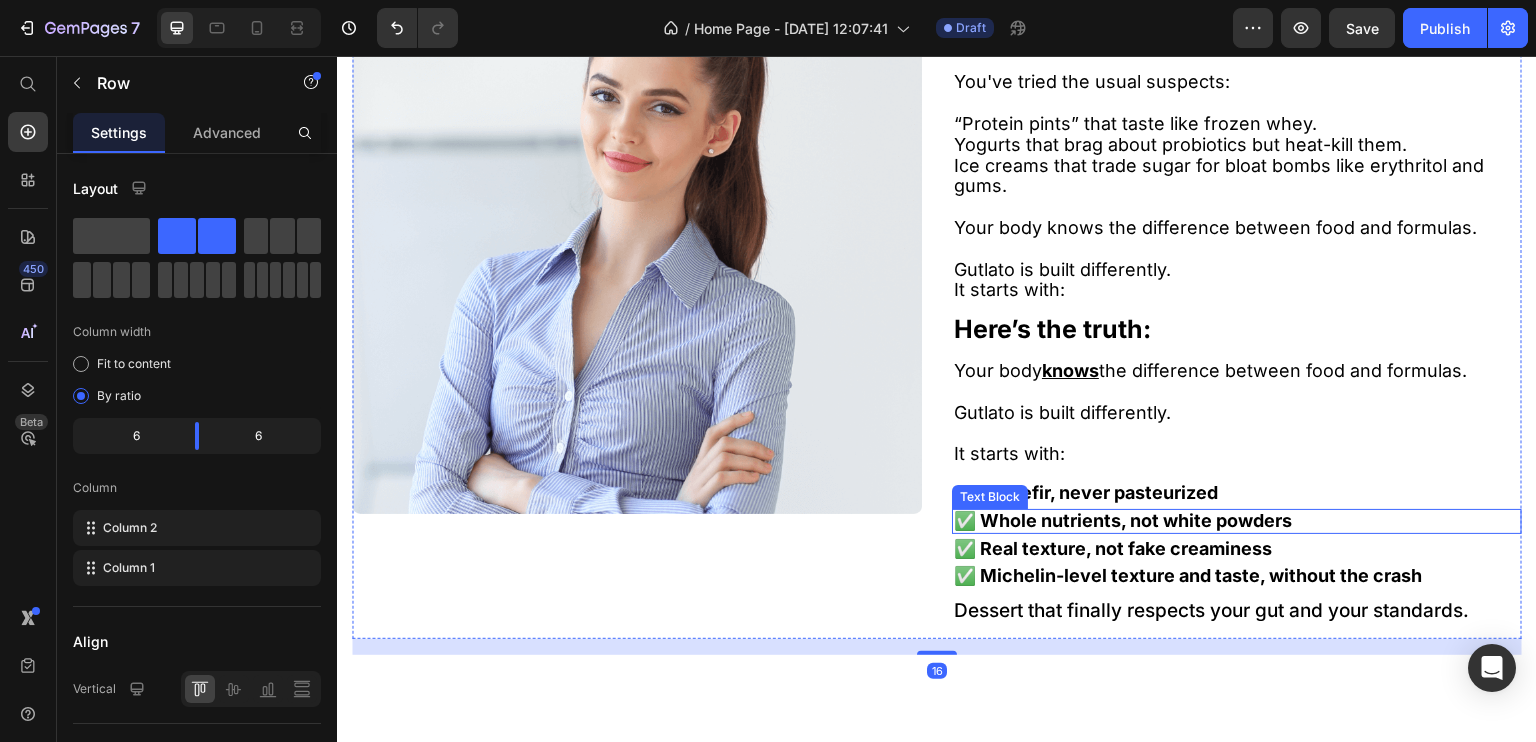 click on "✅ Whole nutrients, not white powders" at bounding box center (1123, 520) 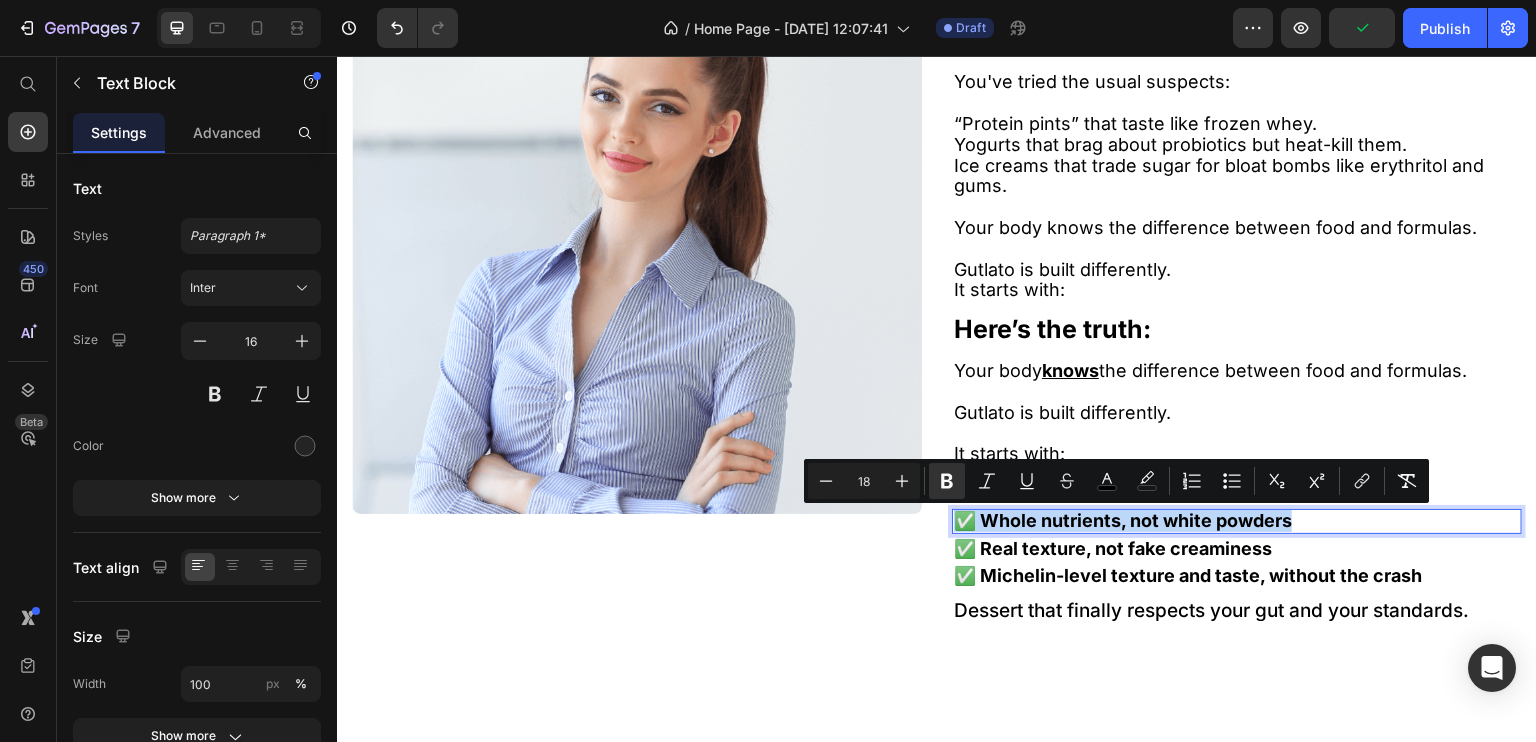 click on "✅ Whole nutrients, not white powders" at bounding box center [1123, 520] 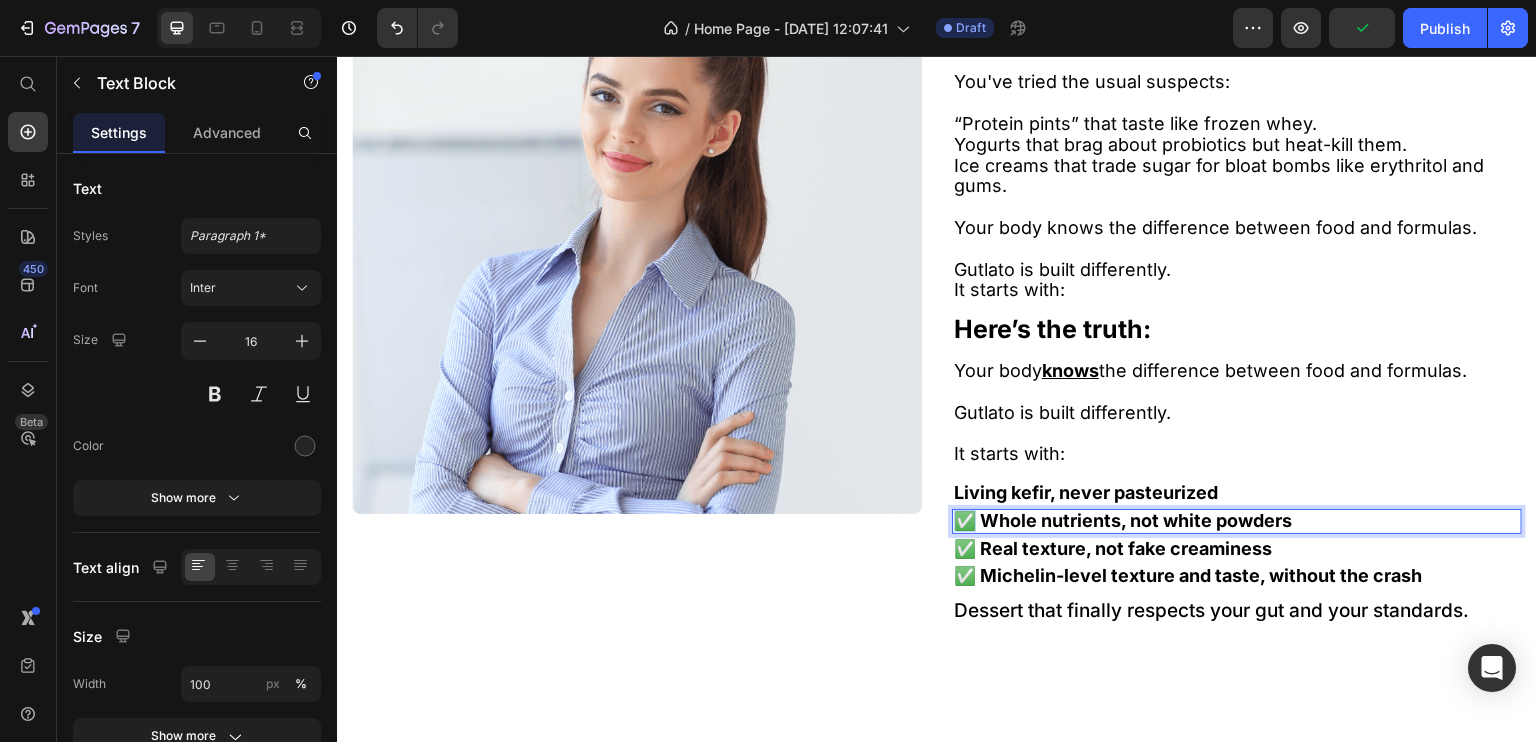 drag, startPoint x: 966, startPoint y: 520, endPoint x: 946, endPoint y: 522, distance: 20.09975 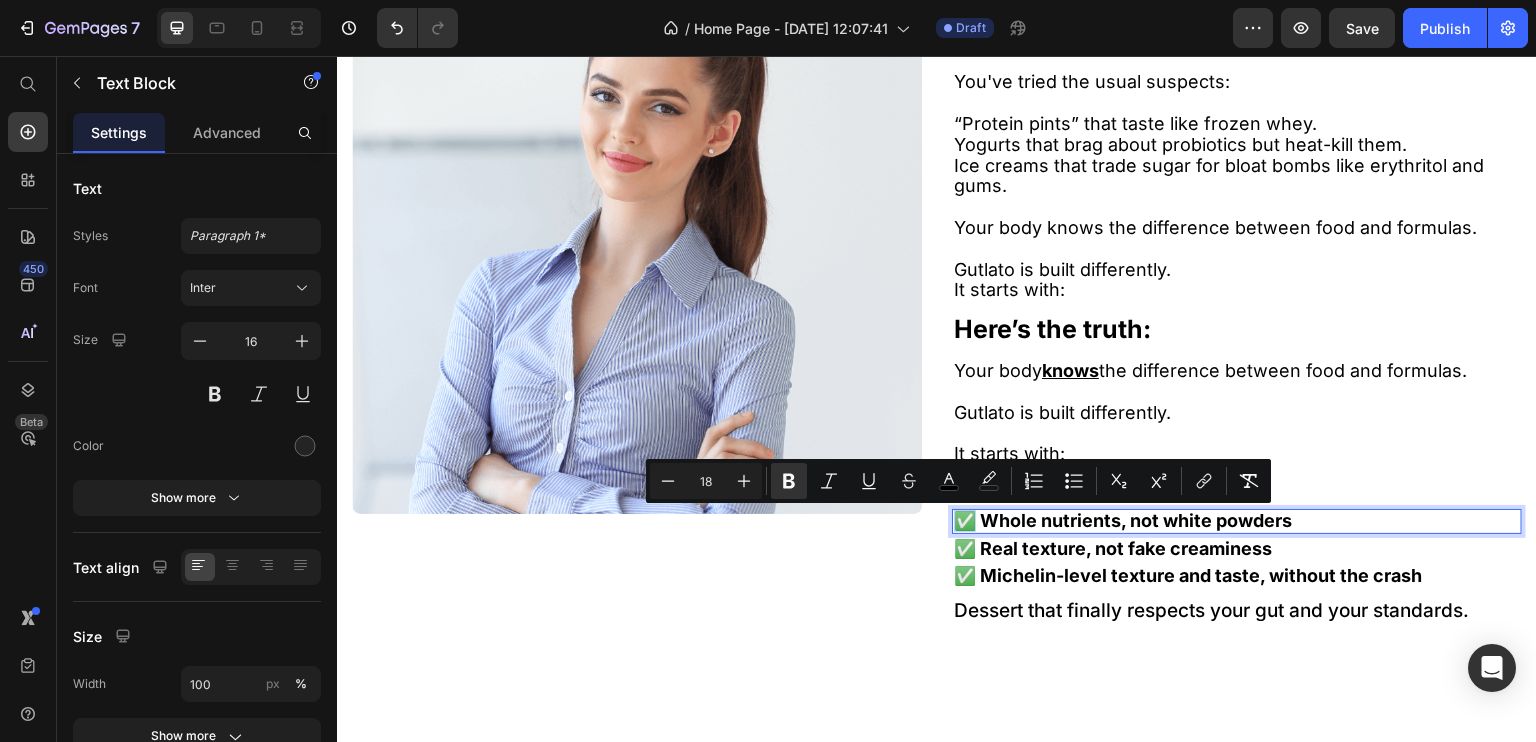 copy on "✅" 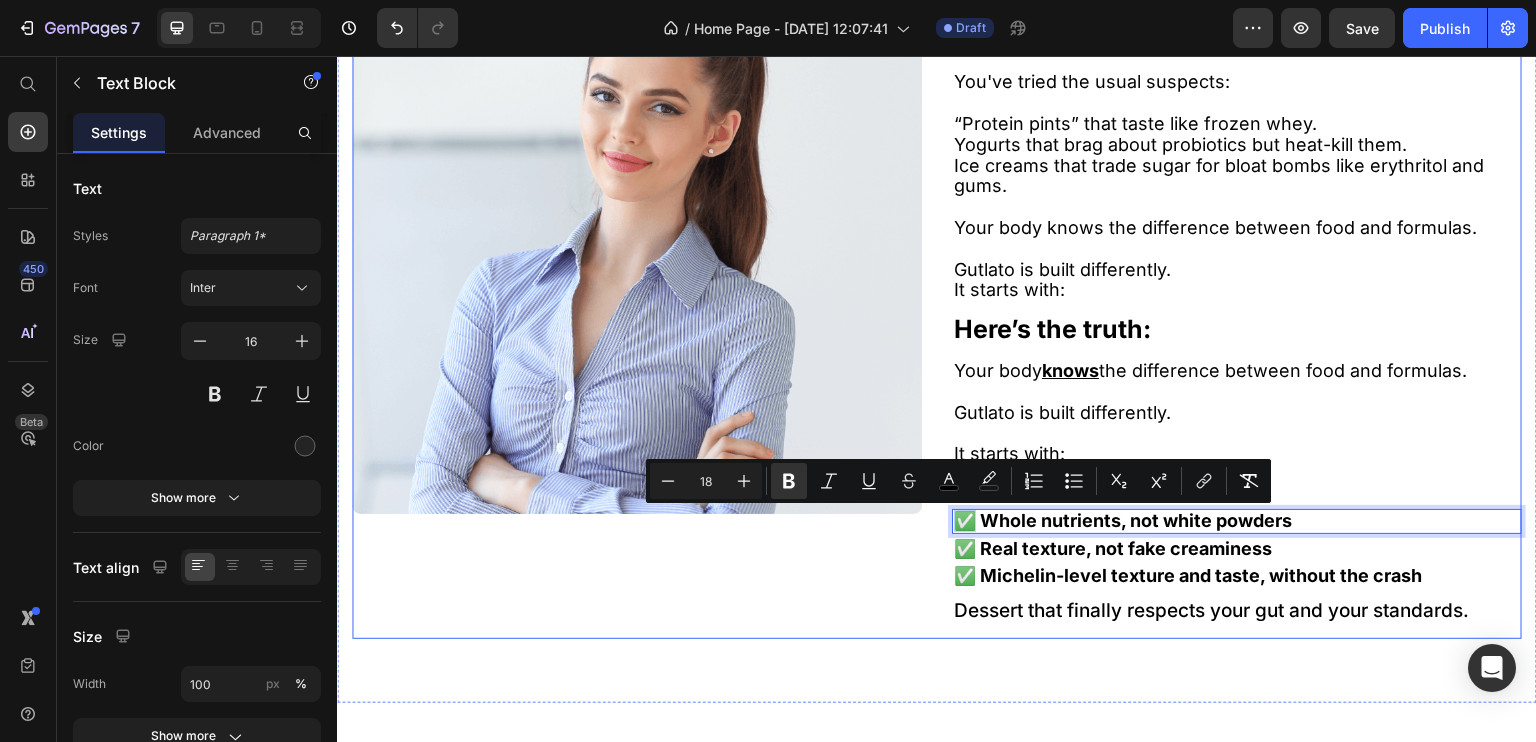 click on "Image" at bounding box center [637, 291] 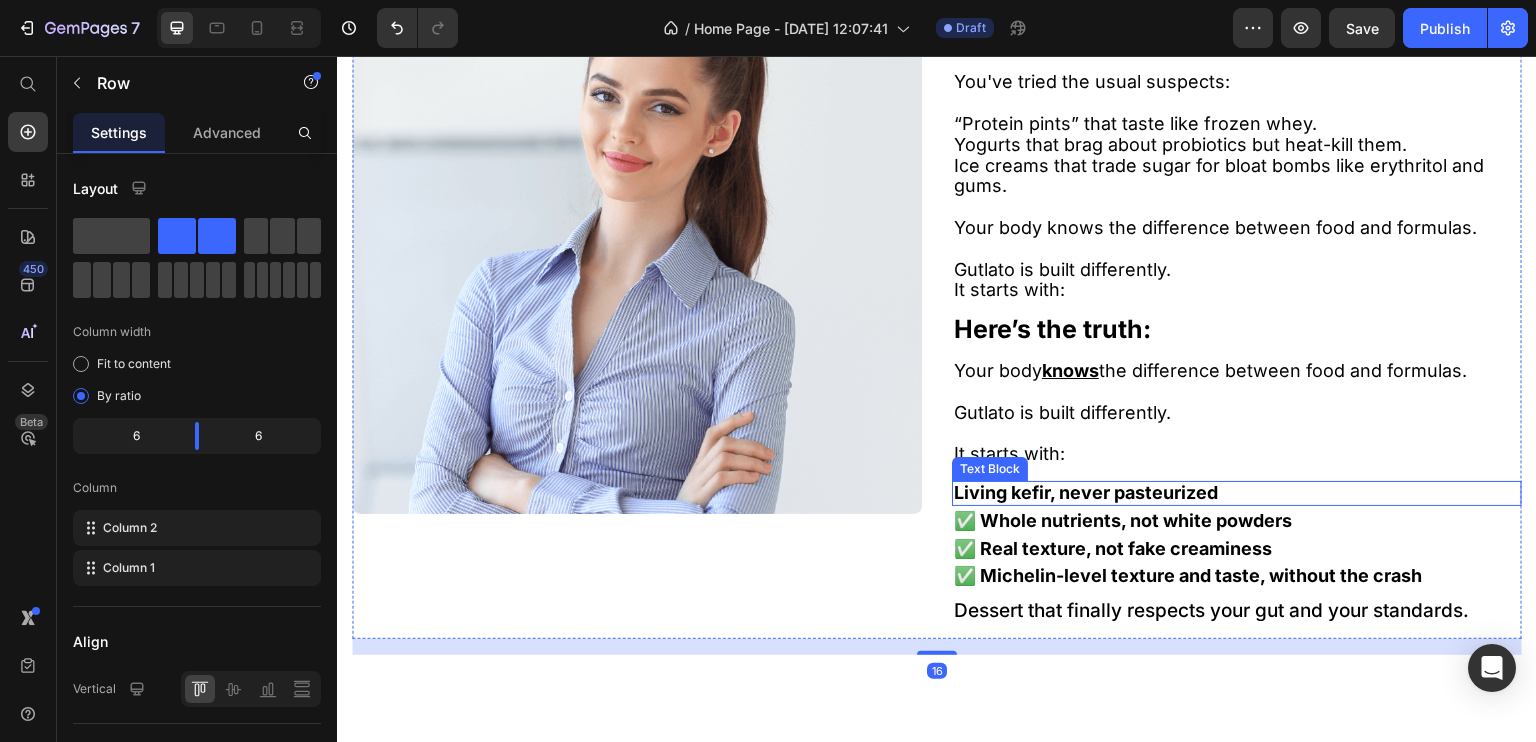 click on "Living kefir, never pasteurized" at bounding box center (1086, 492) 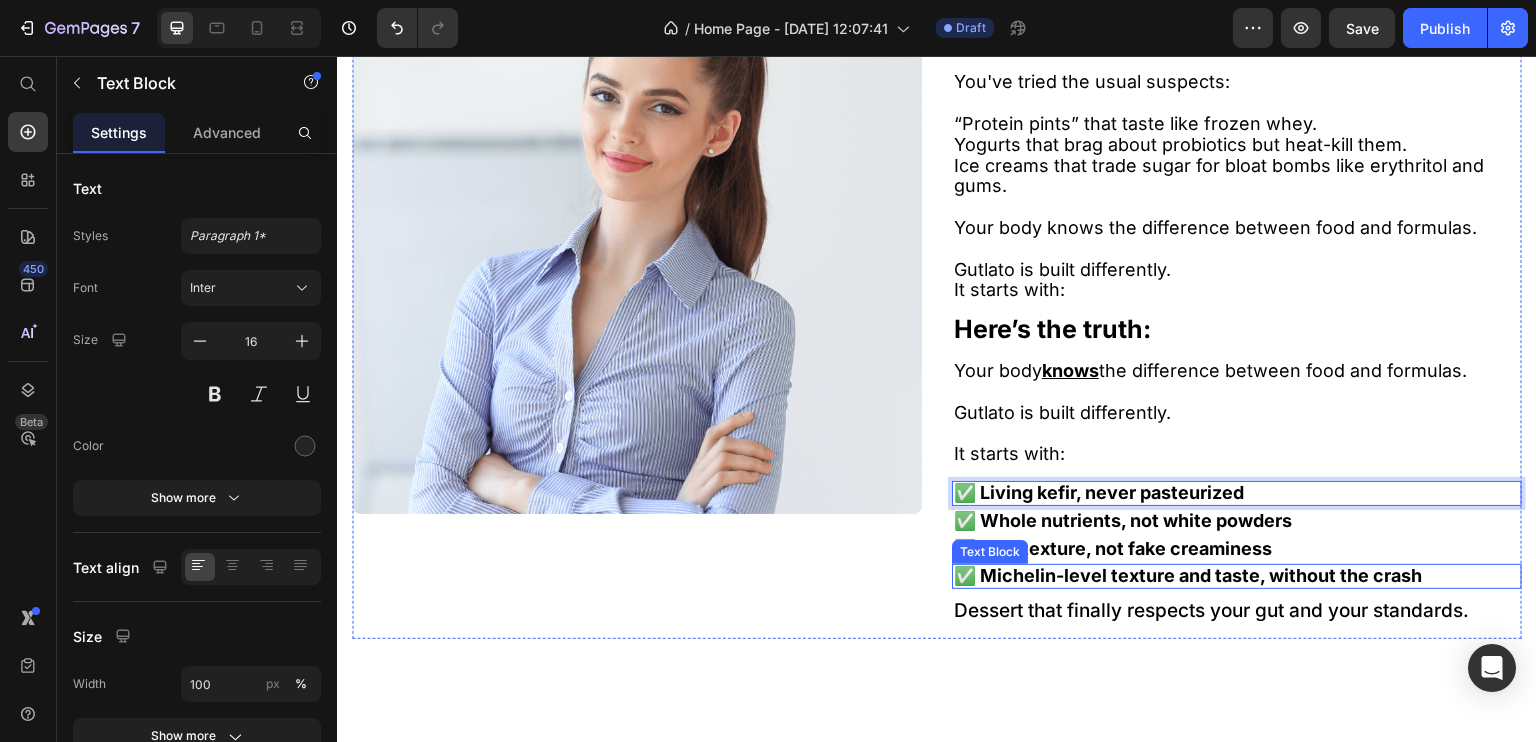 click on "✅ Michelin-level texture and taste, without the crash" at bounding box center (1188, 575) 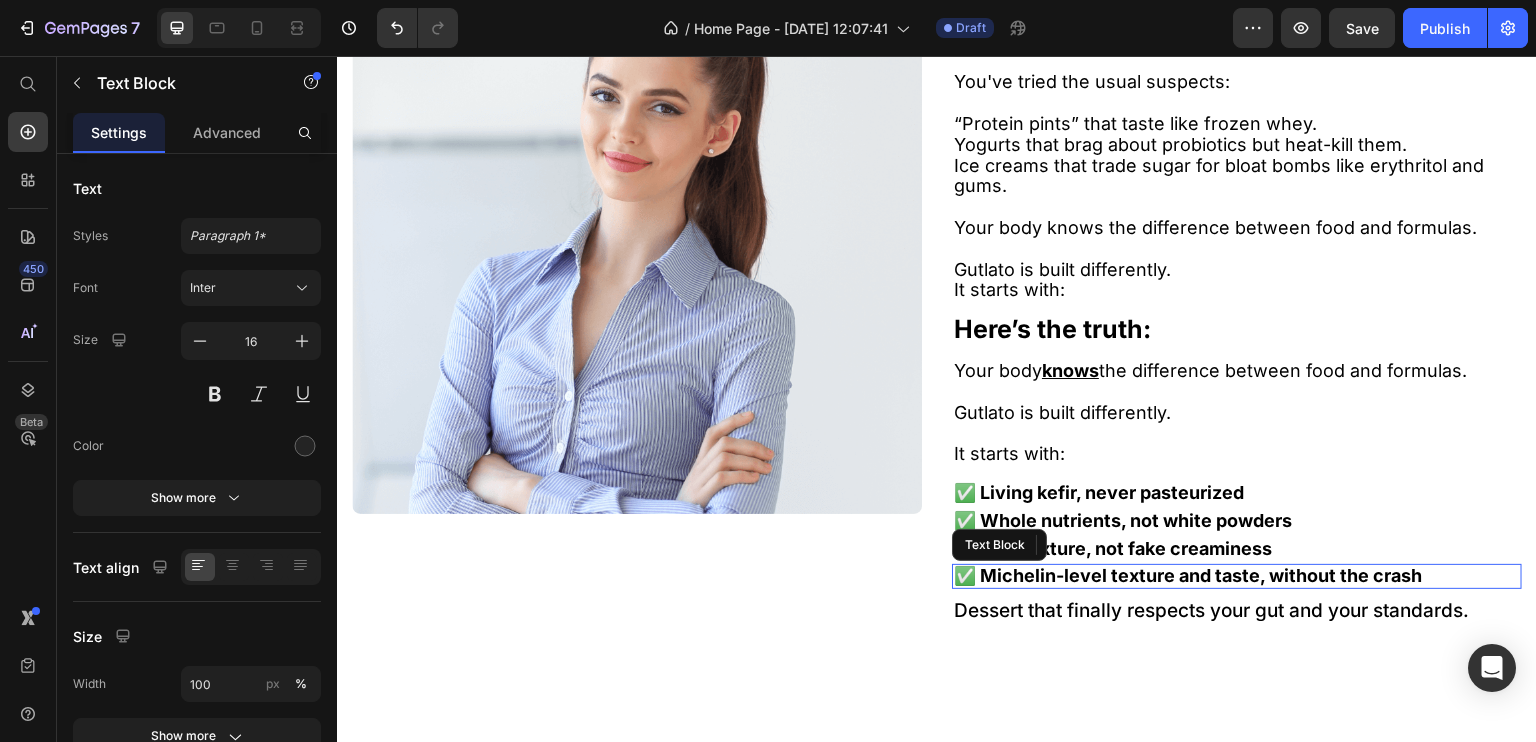 click on "✅ Michelin-level texture and taste, without the crash" at bounding box center (1188, 575) 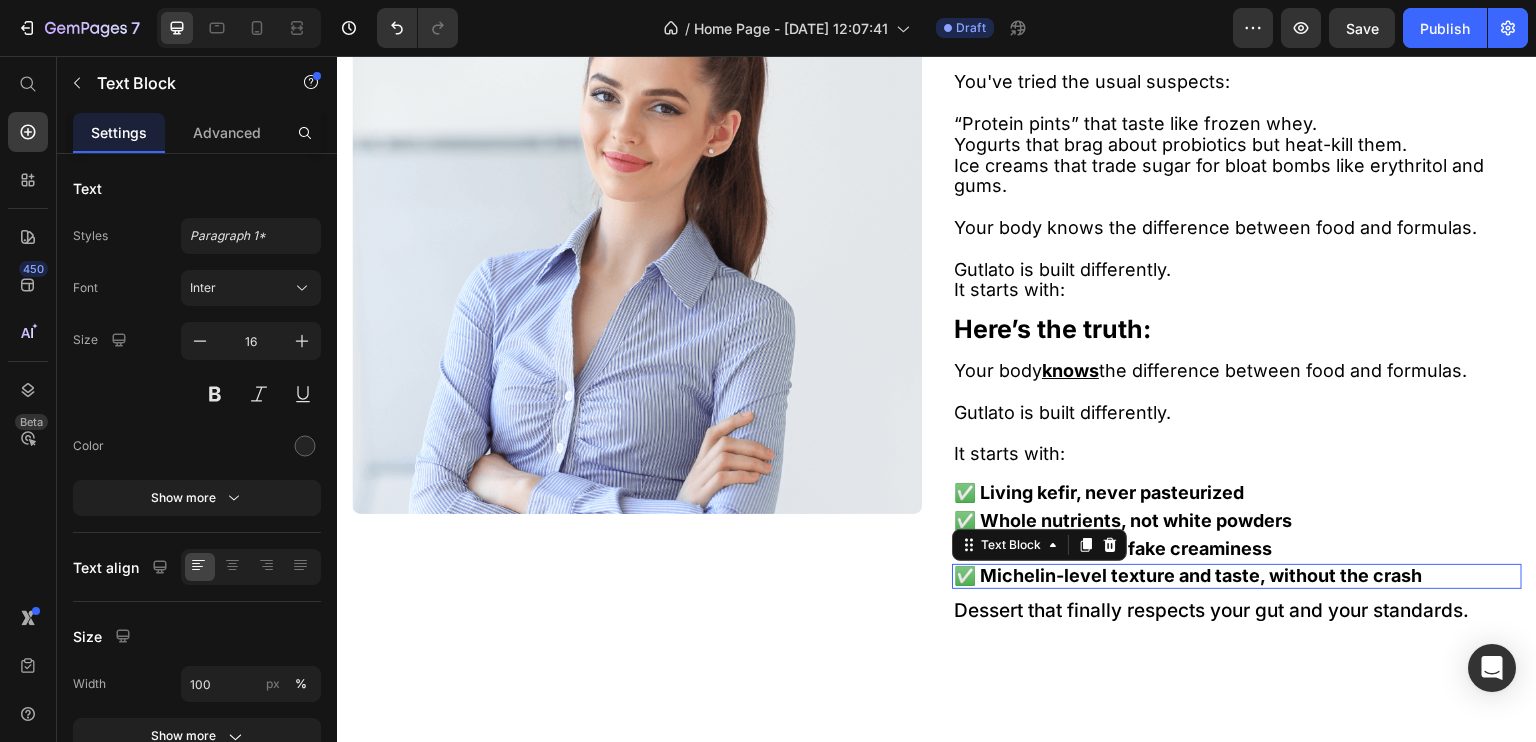 click on "✅ Michelin-level texture and taste, without the crash" at bounding box center [1188, 575] 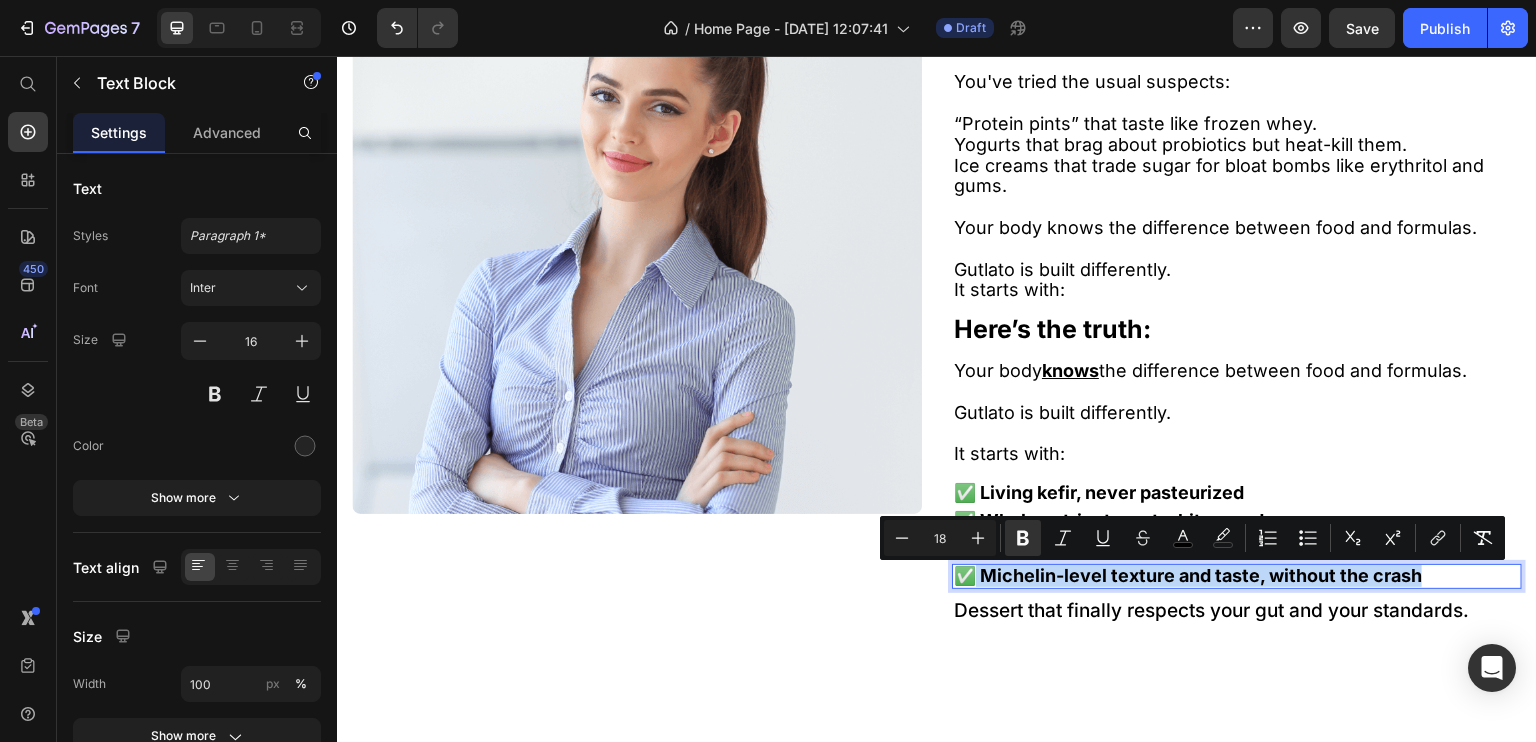 drag, startPoint x: 1447, startPoint y: 581, endPoint x: 974, endPoint y: 593, distance: 473.1522 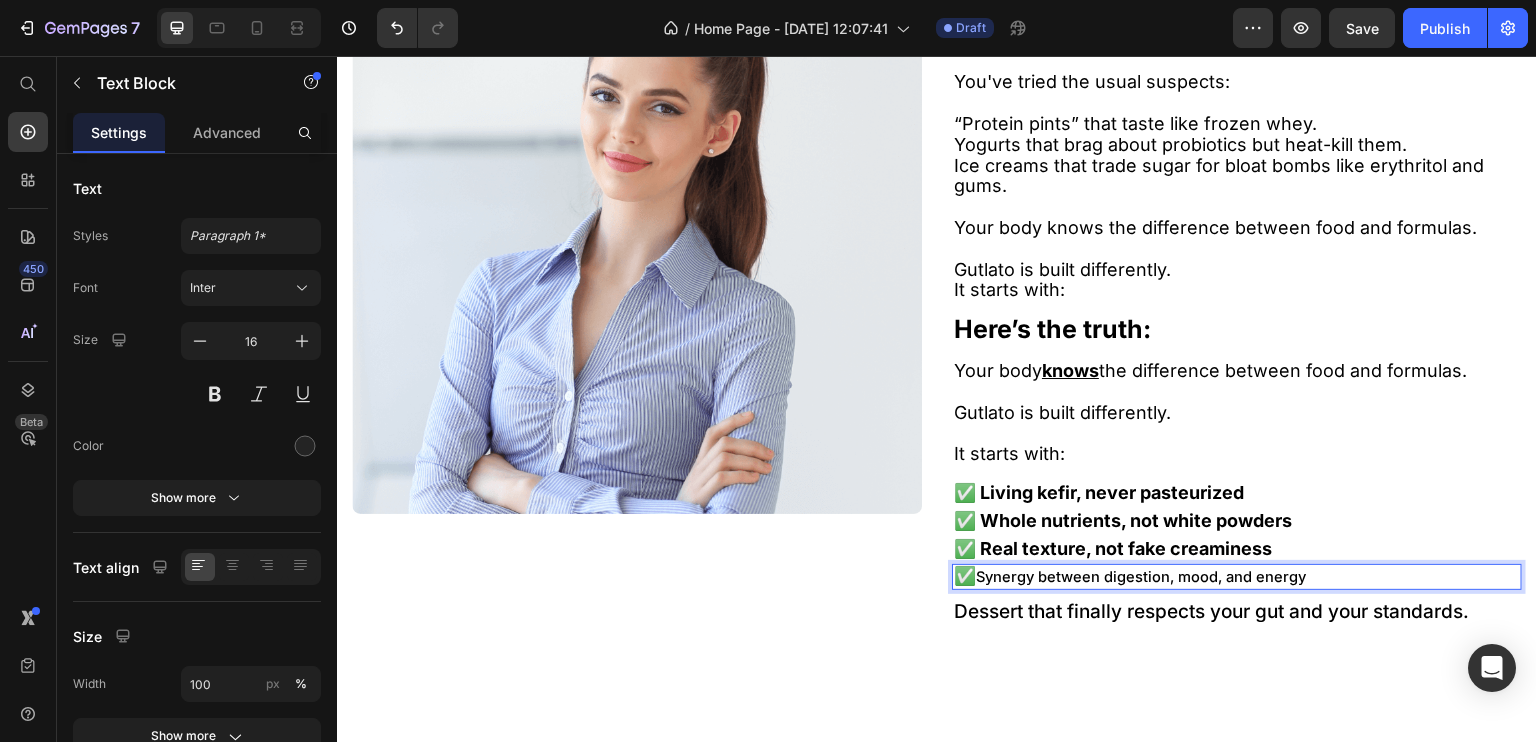 click on "Synergy between digestion, mood, and energy" at bounding box center (1141, 577) 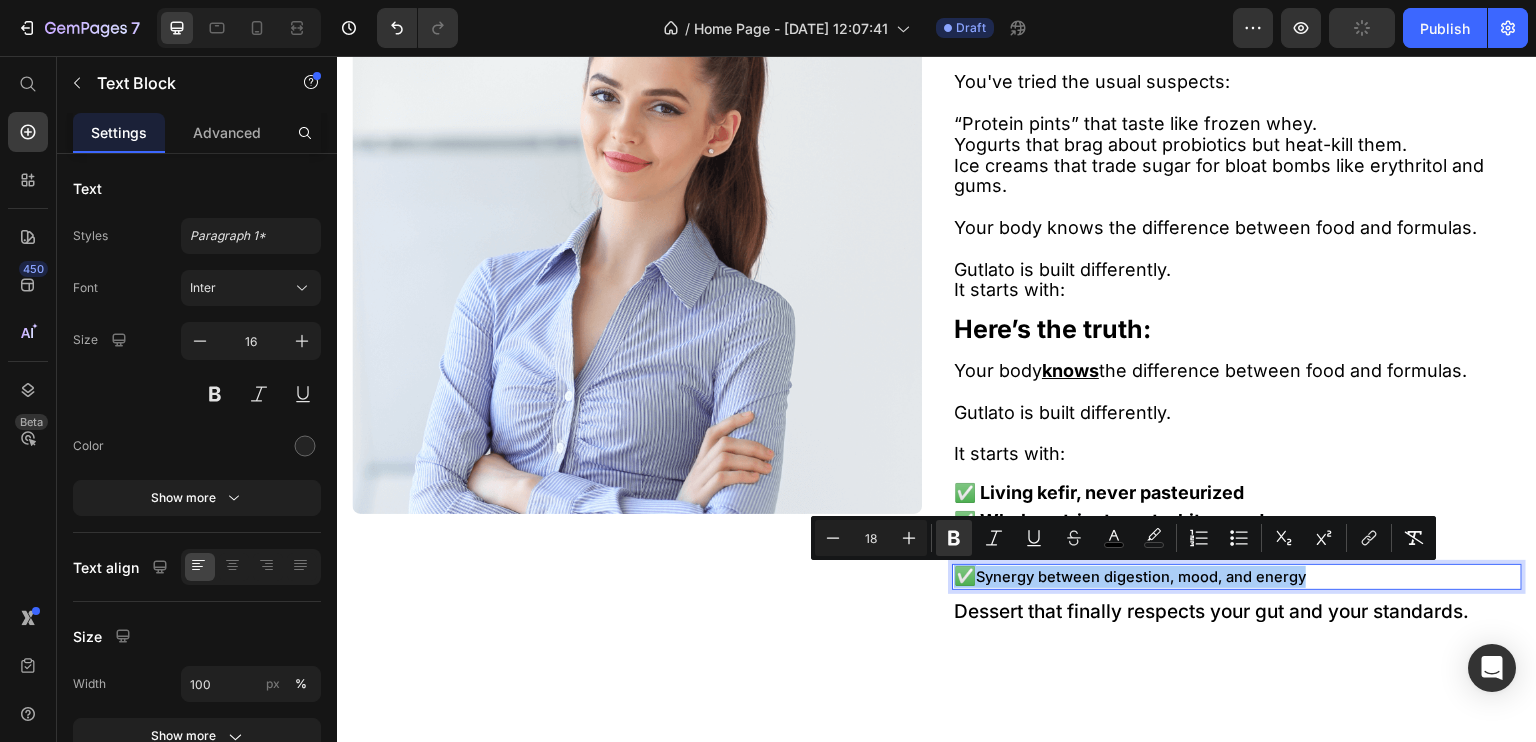 click 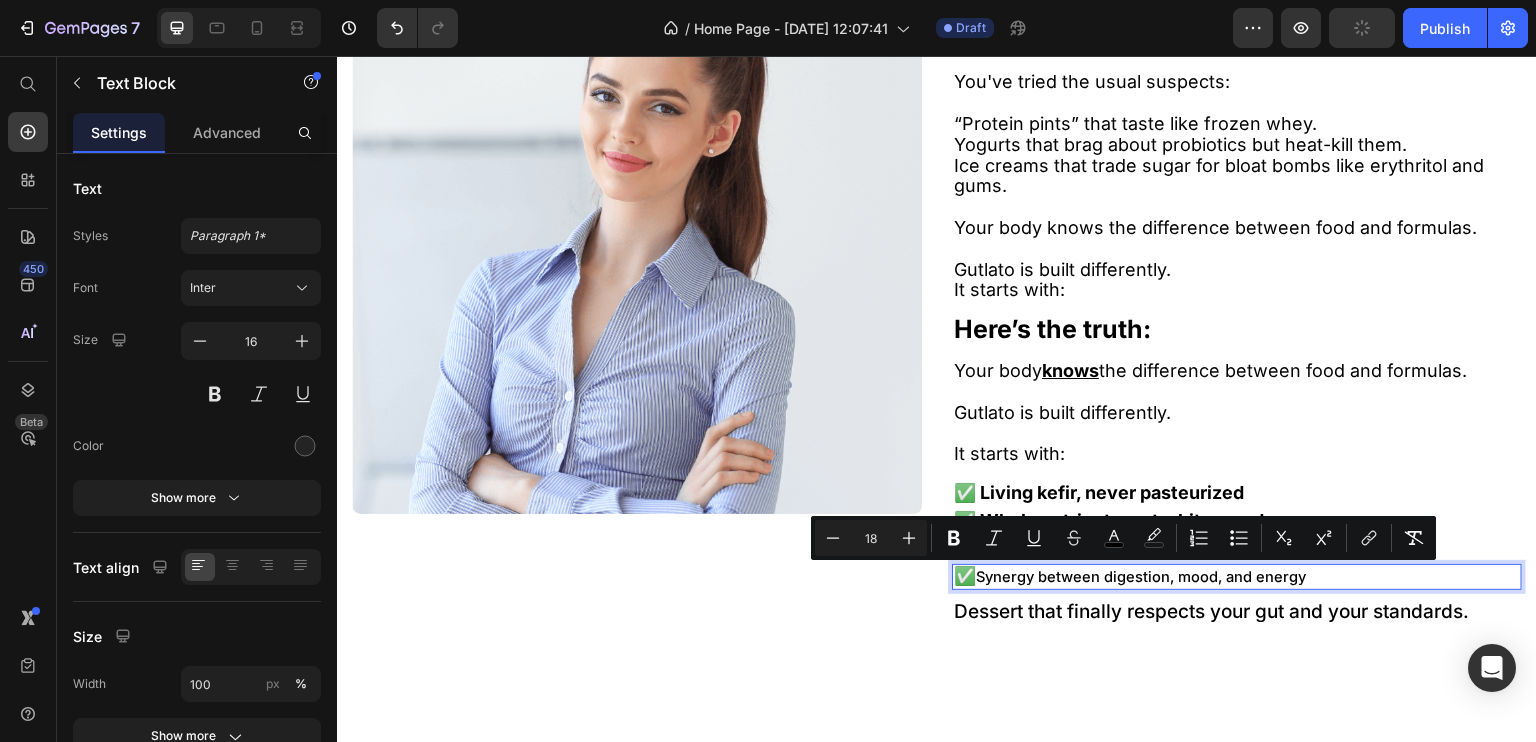 click 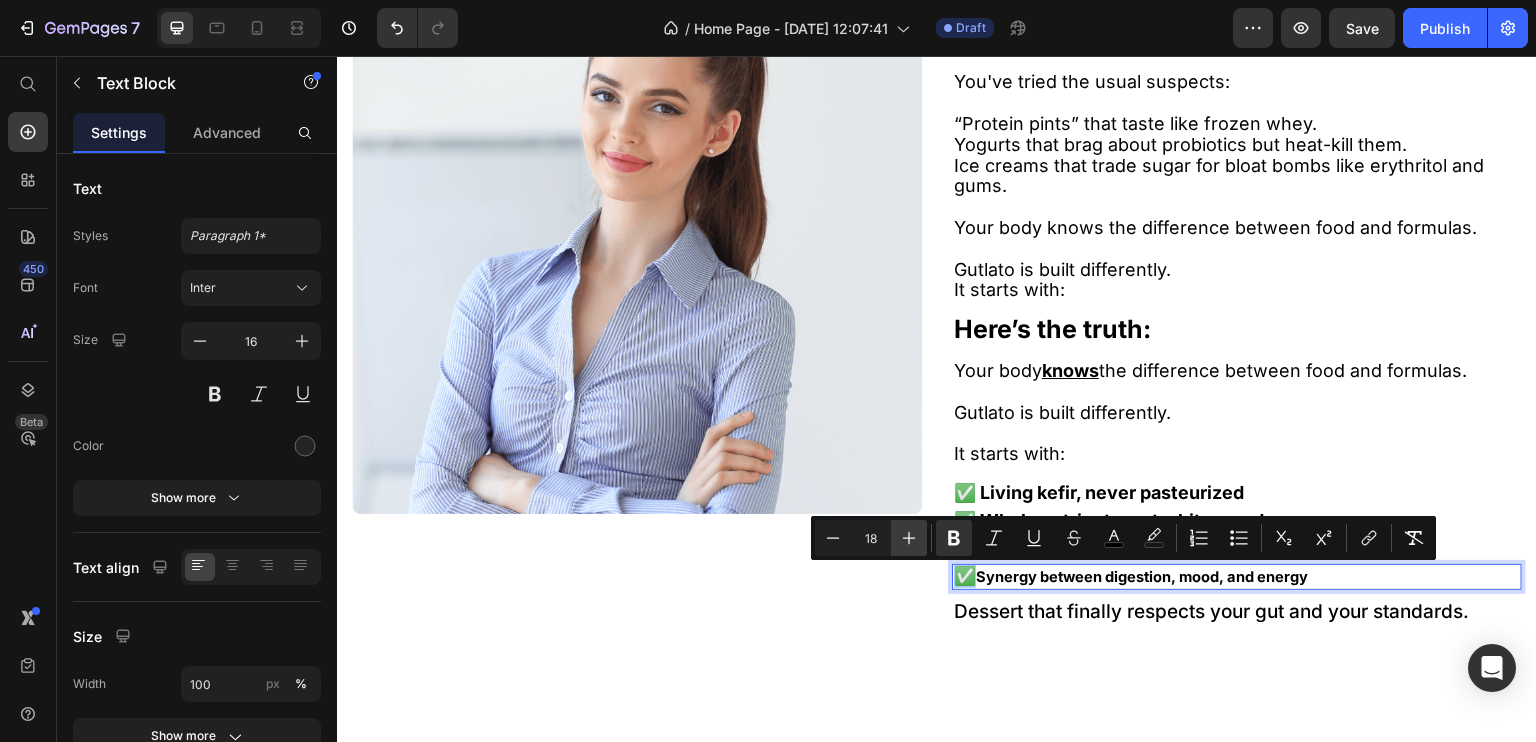 click 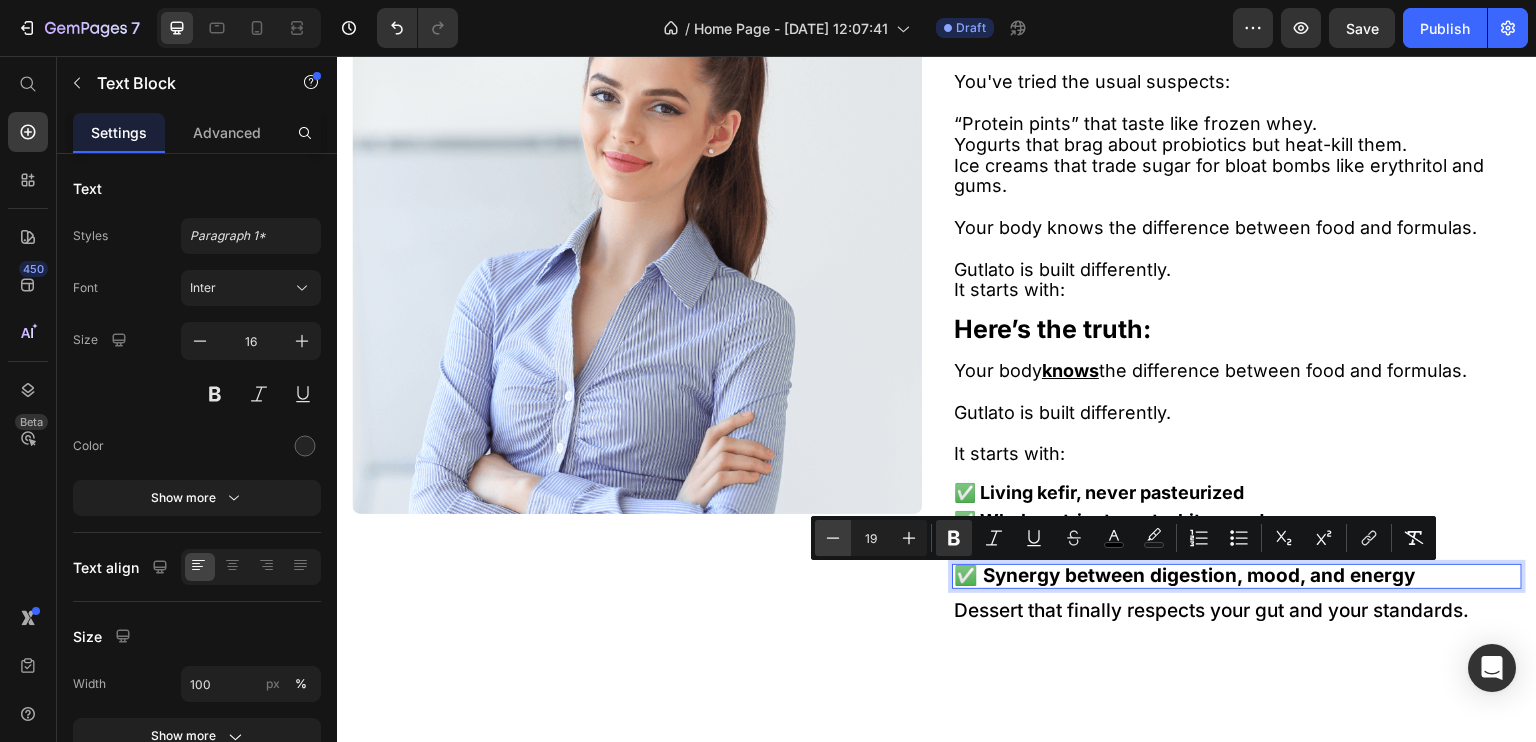 click 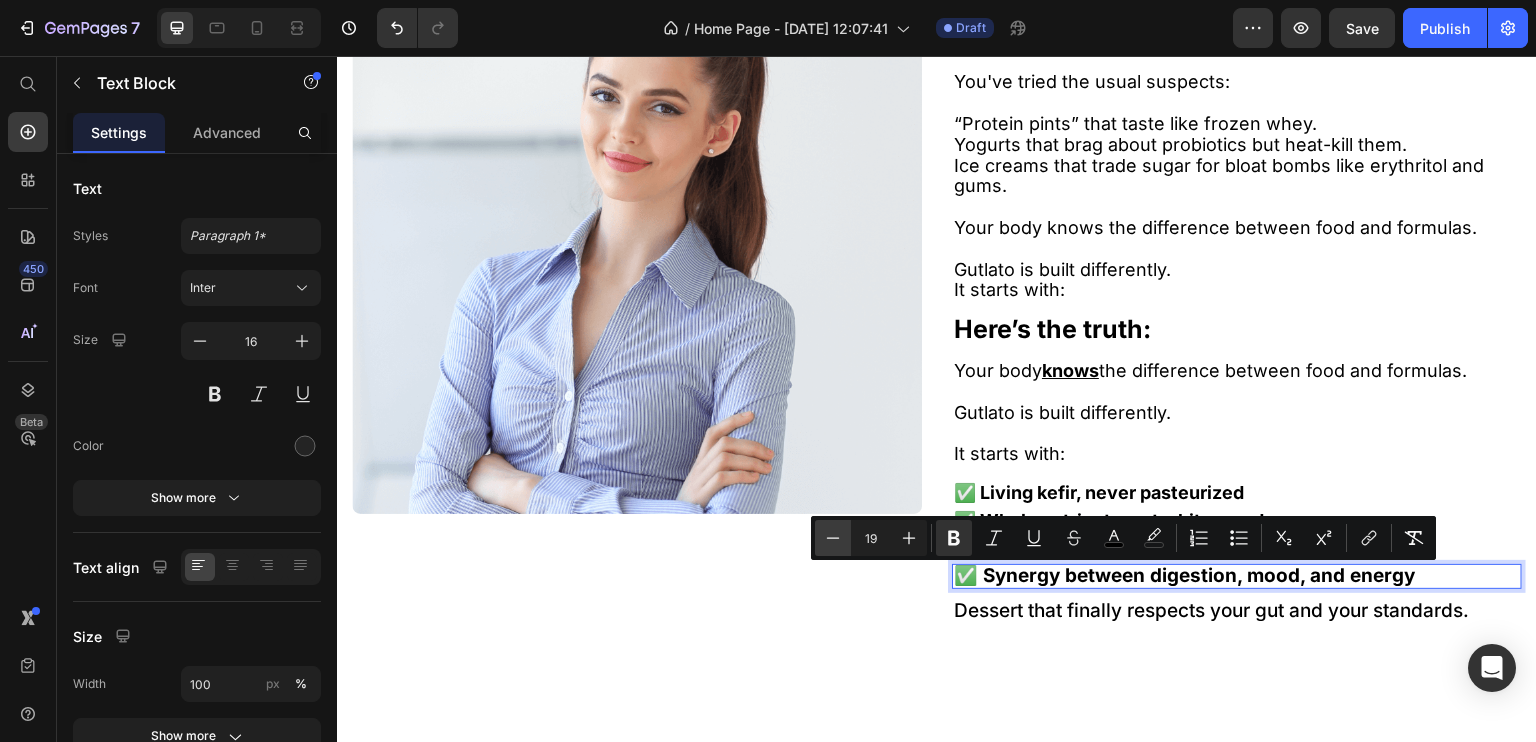 type on "18" 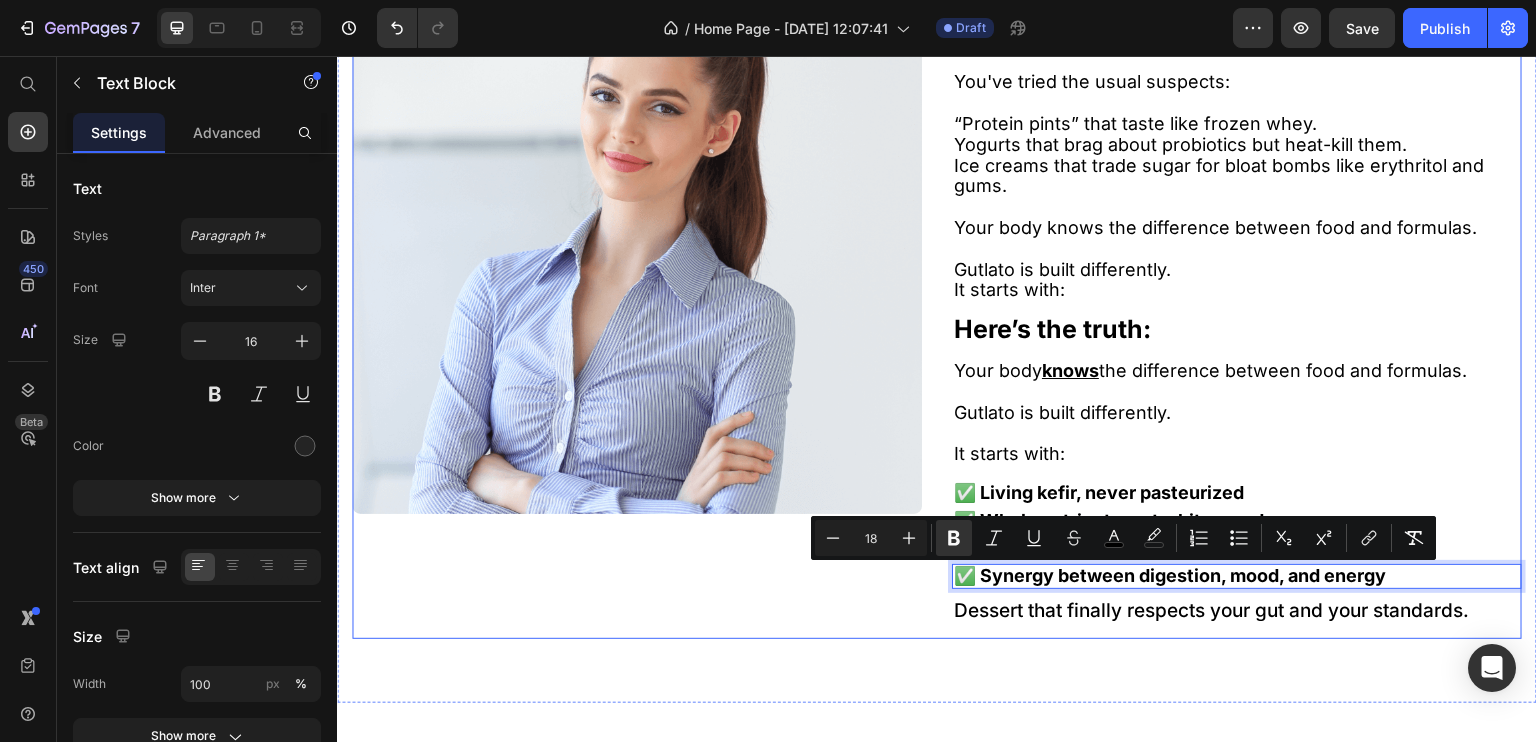 click on "Image" at bounding box center [637, 291] 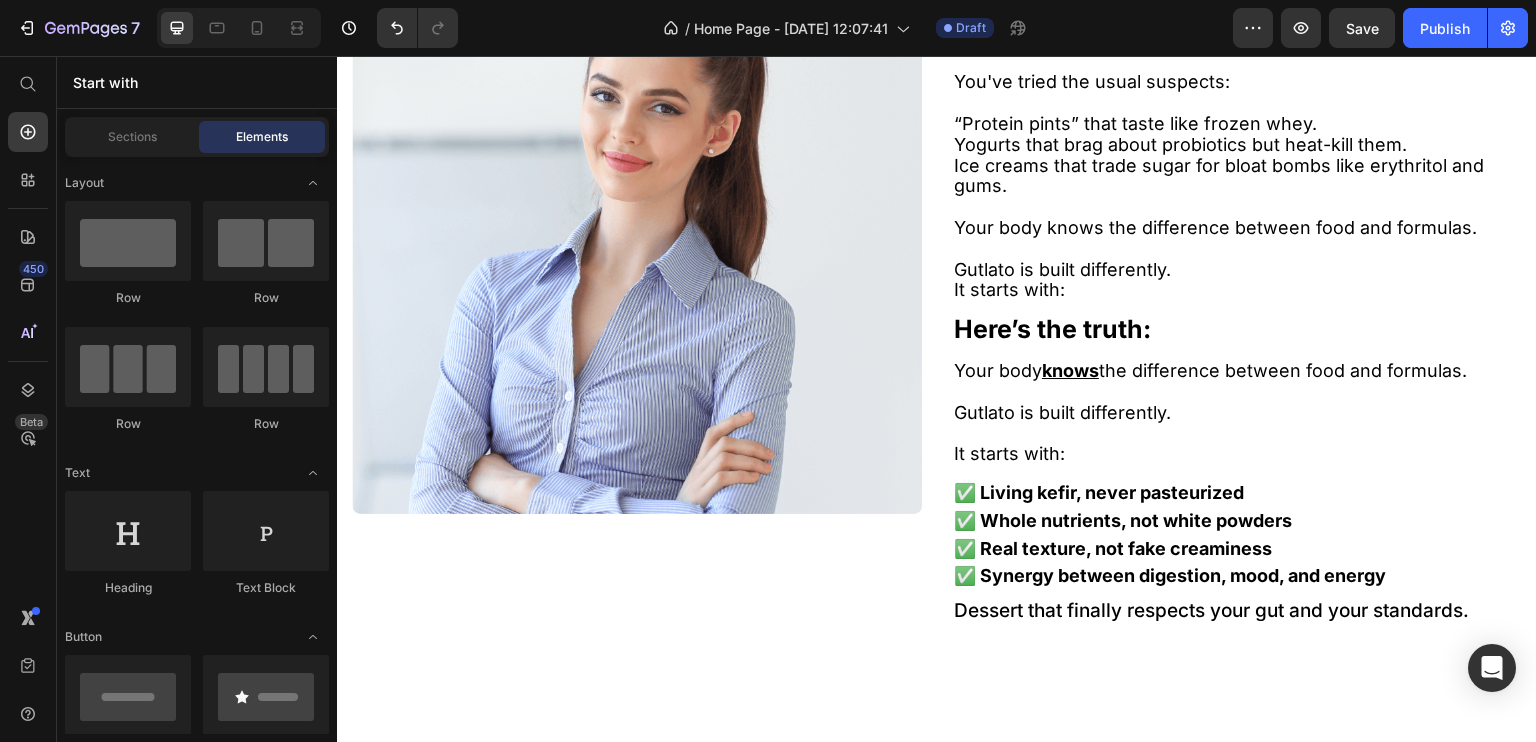 scroll, scrollTop: 1616, scrollLeft: 0, axis: vertical 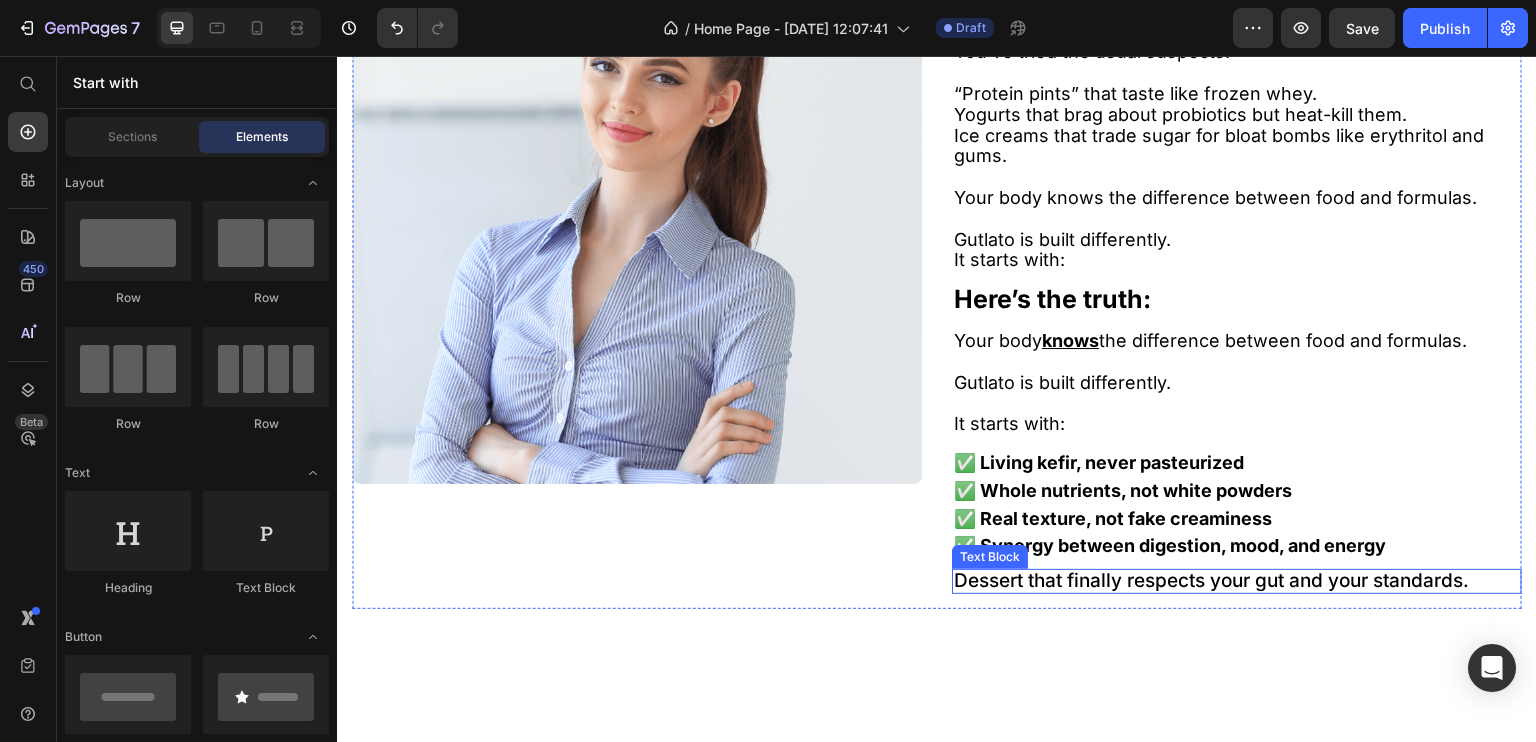 click on "Dessert that finally respects your gut and your standards." at bounding box center [1211, 580] 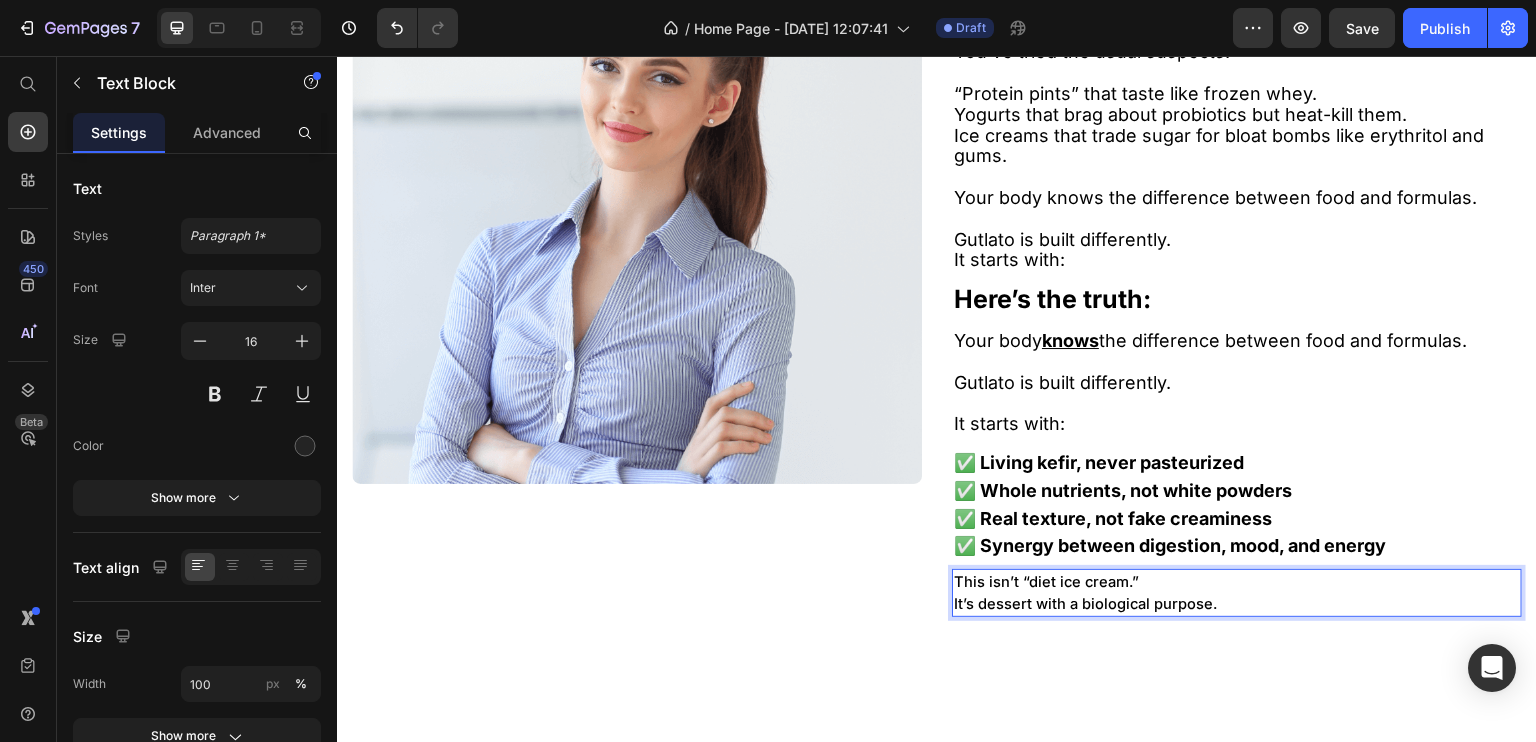 click on "This isn’t “diet ice cream.”" at bounding box center [1046, 582] 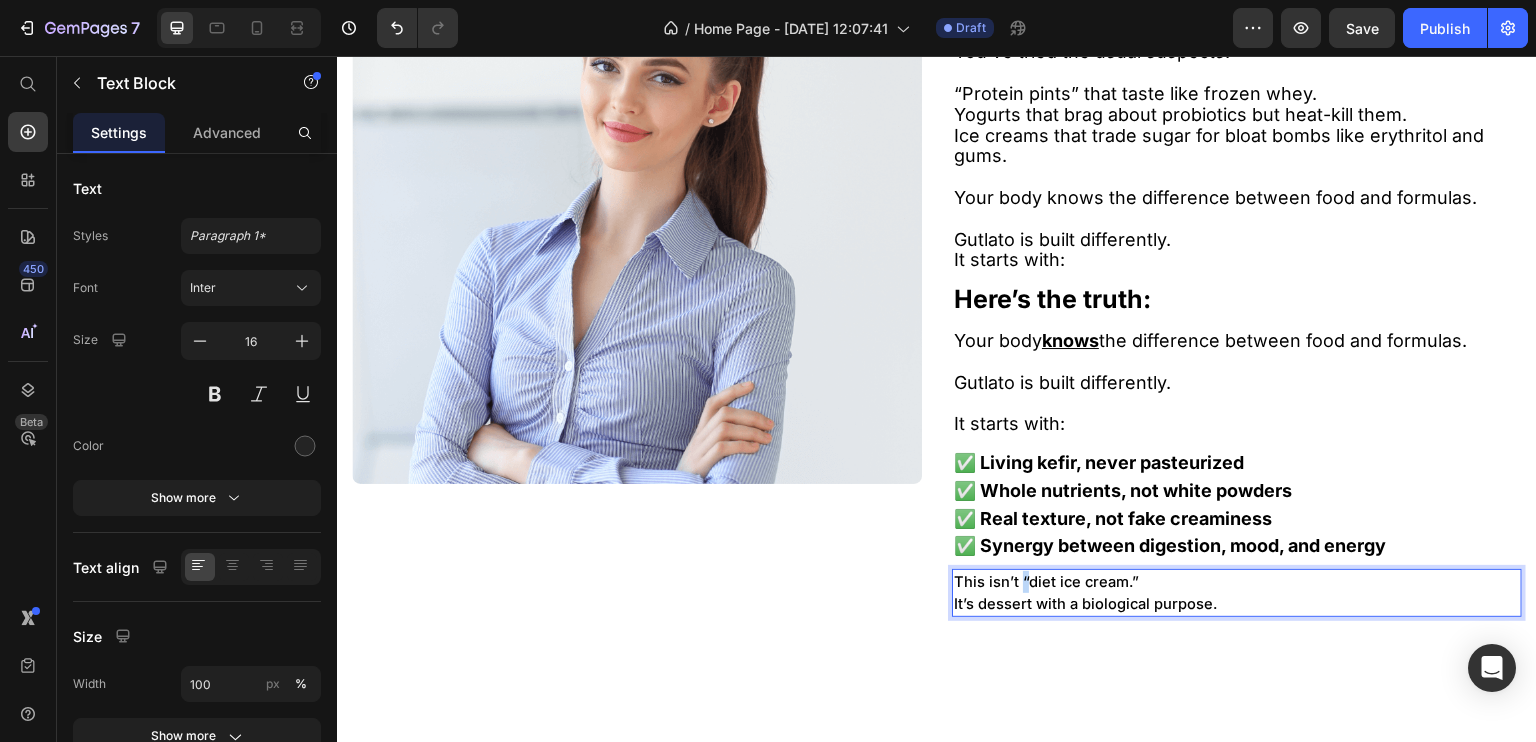 click on "This isn’t “diet ice cream.”" at bounding box center [1046, 582] 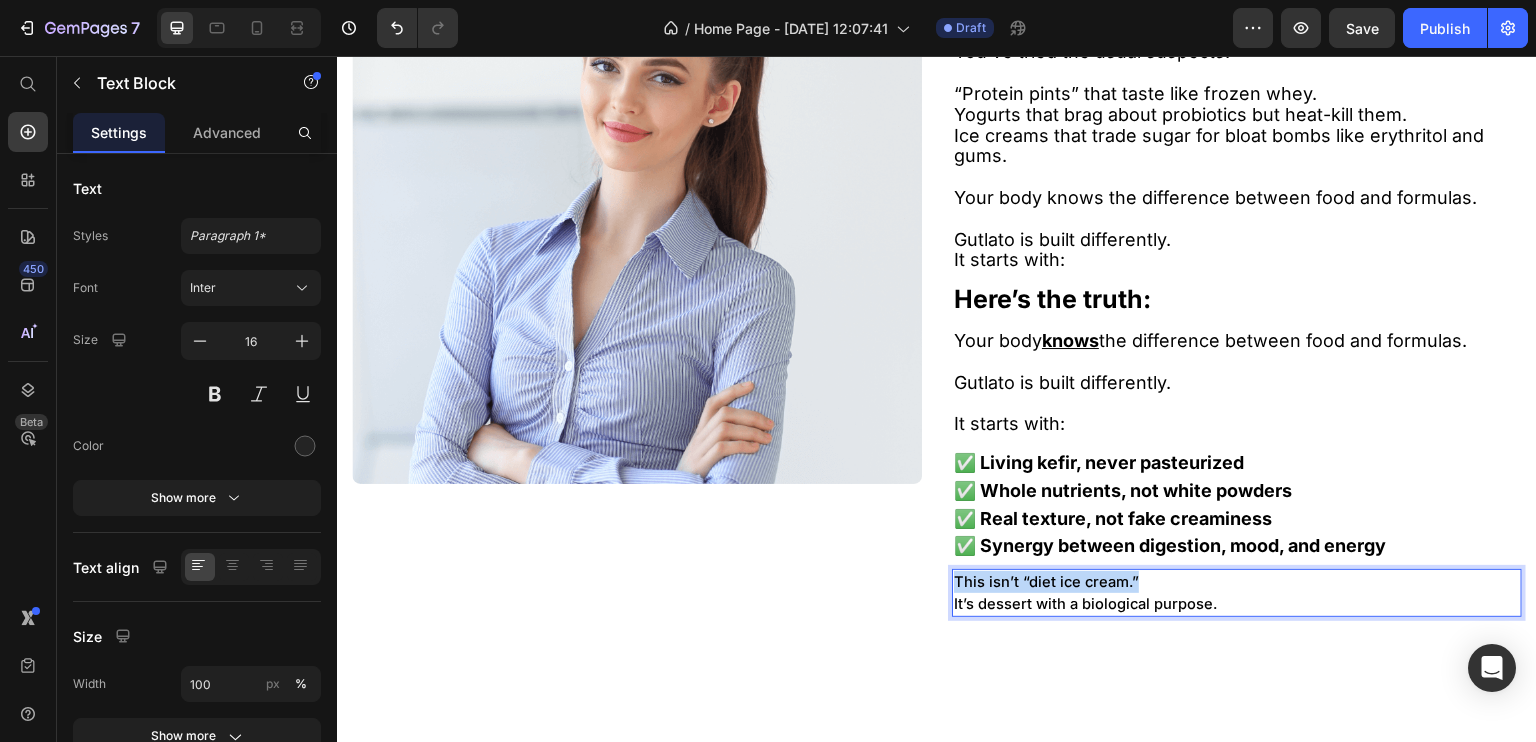click on "This isn’t “diet ice cream.”" at bounding box center (1046, 582) 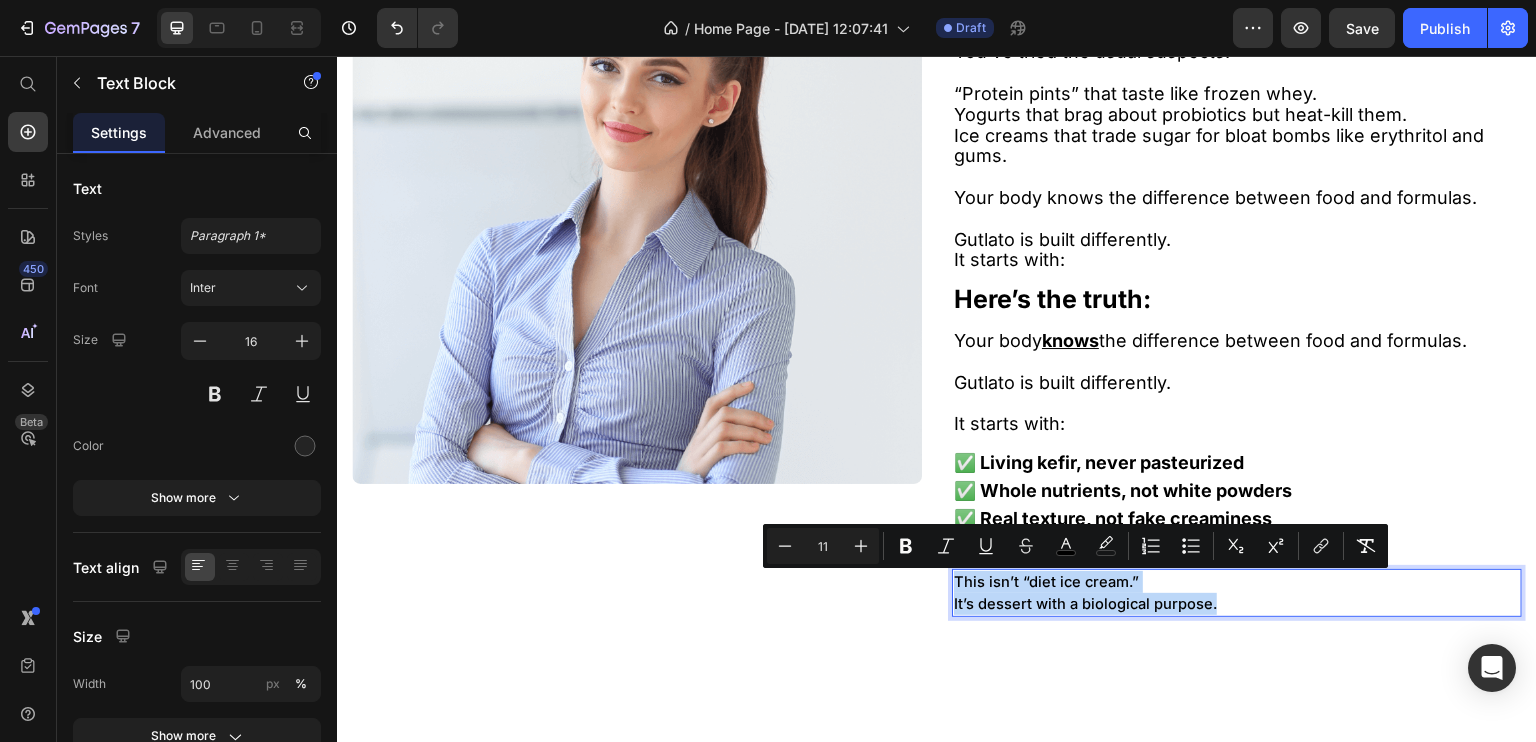 drag, startPoint x: 1012, startPoint y: 586, endPoint x: 1143, endPoint y: 611, distance: 133.36417 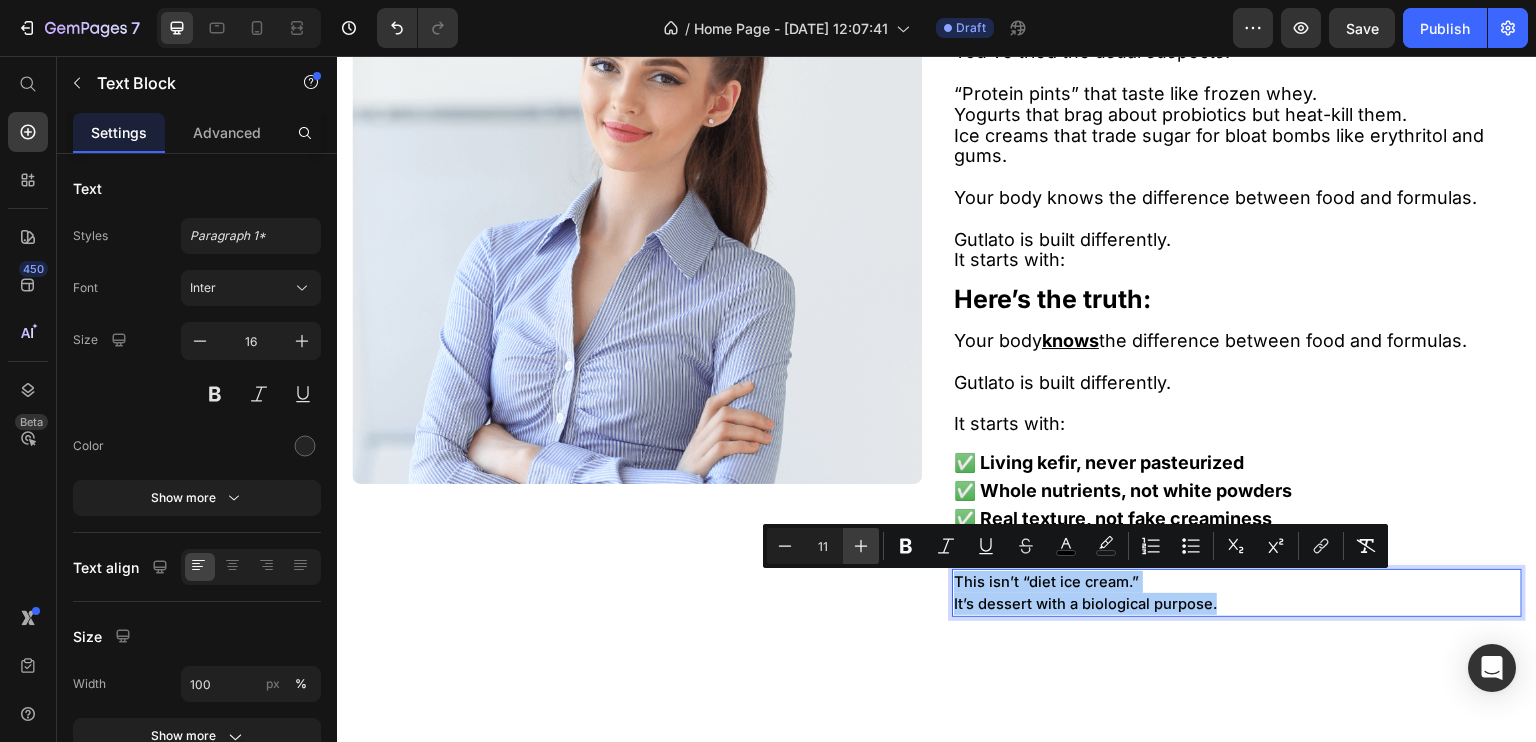 click 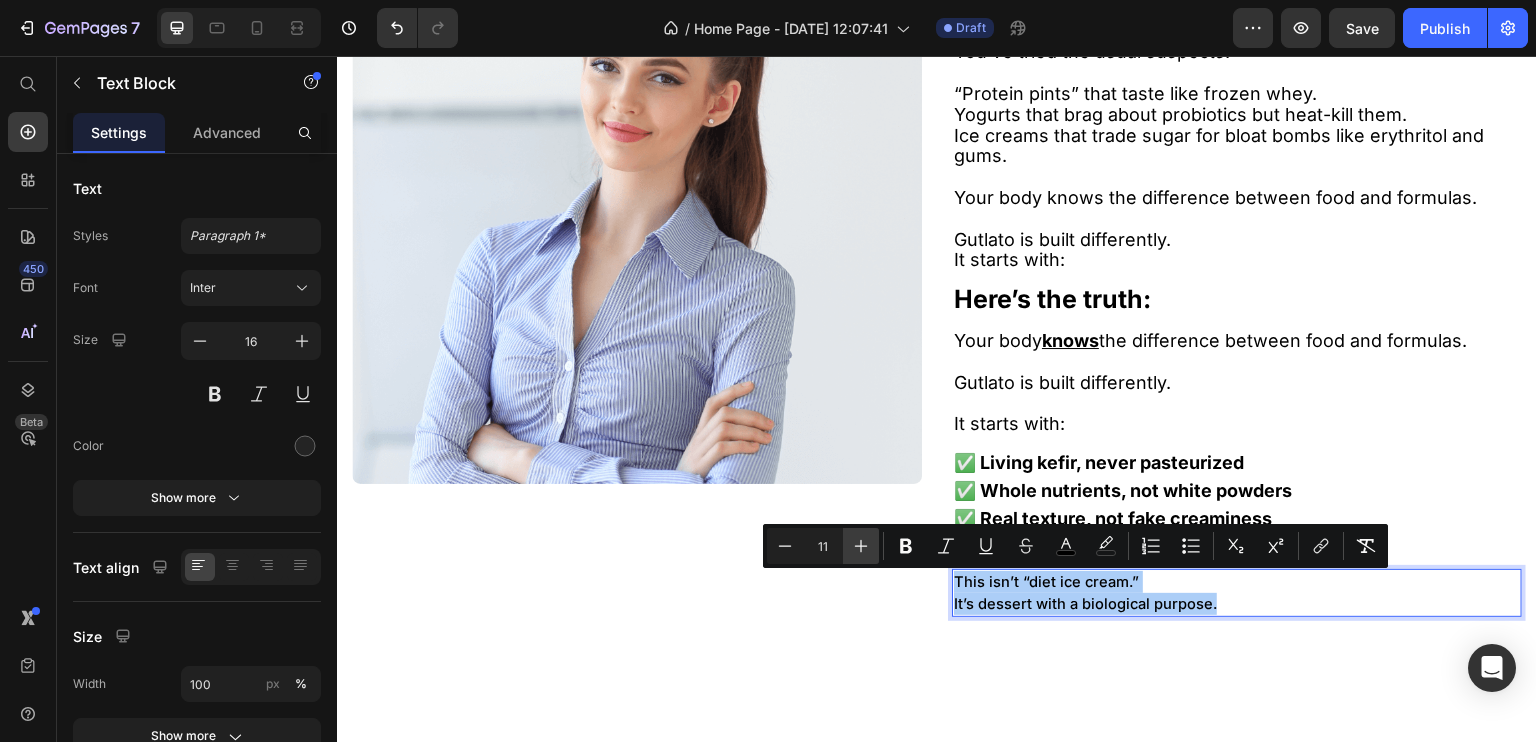 click 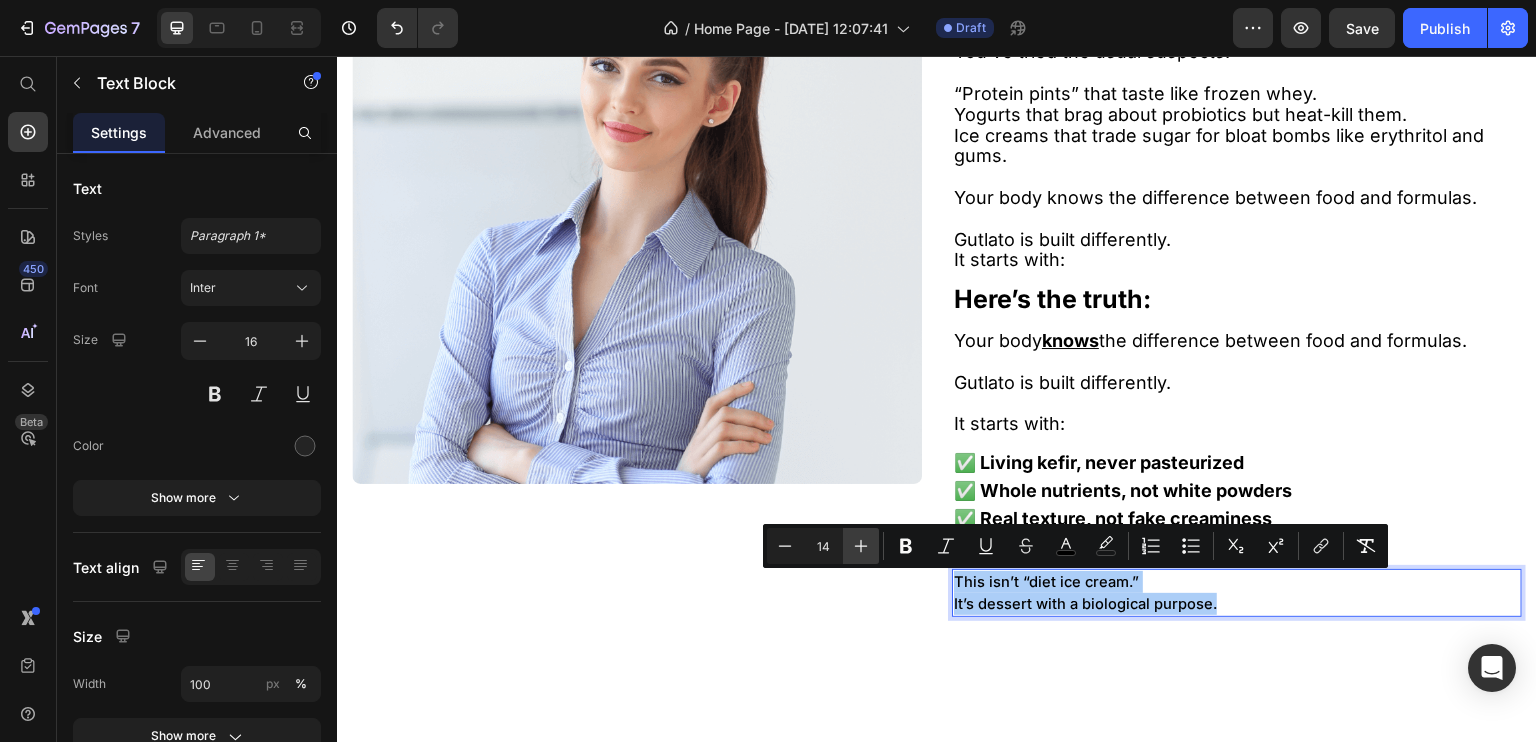 click 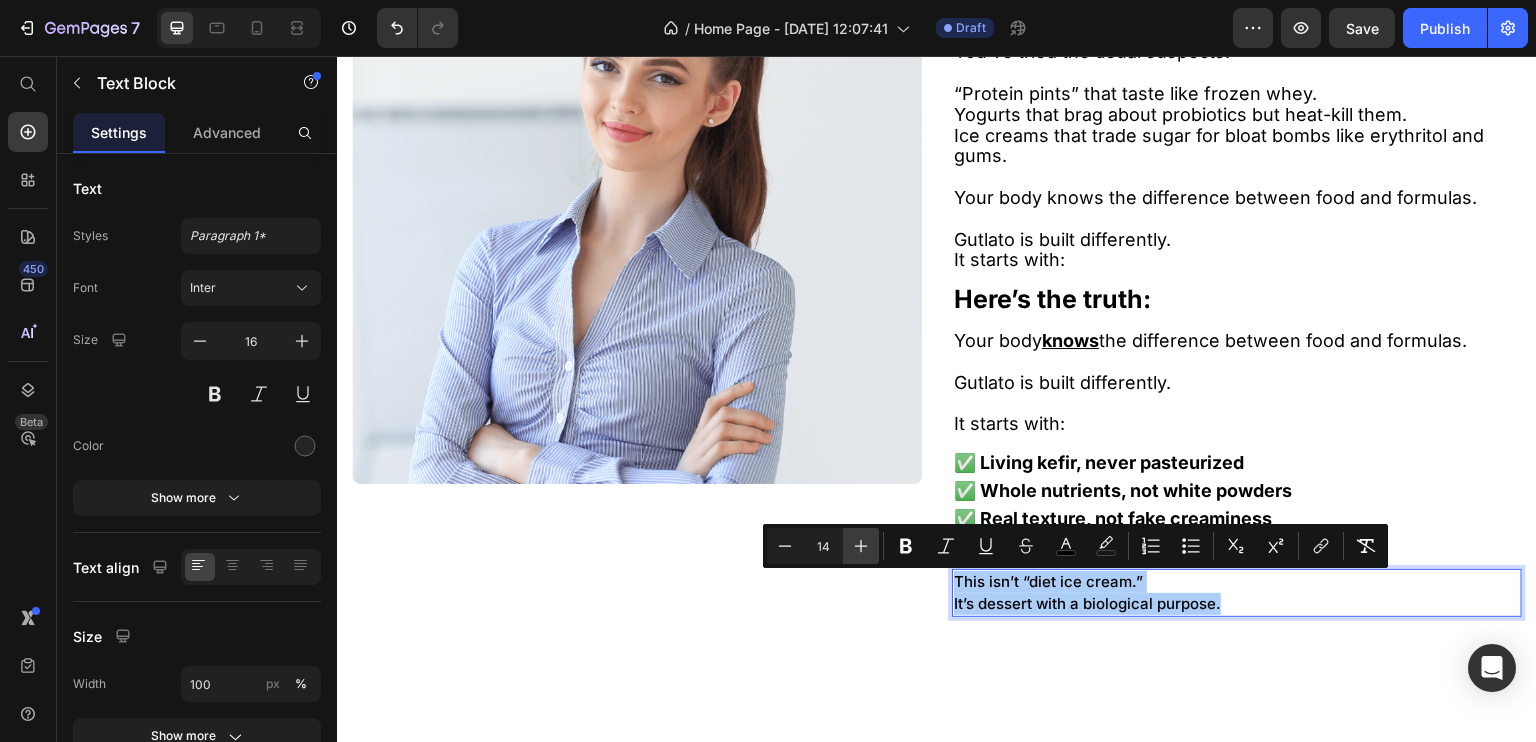 click 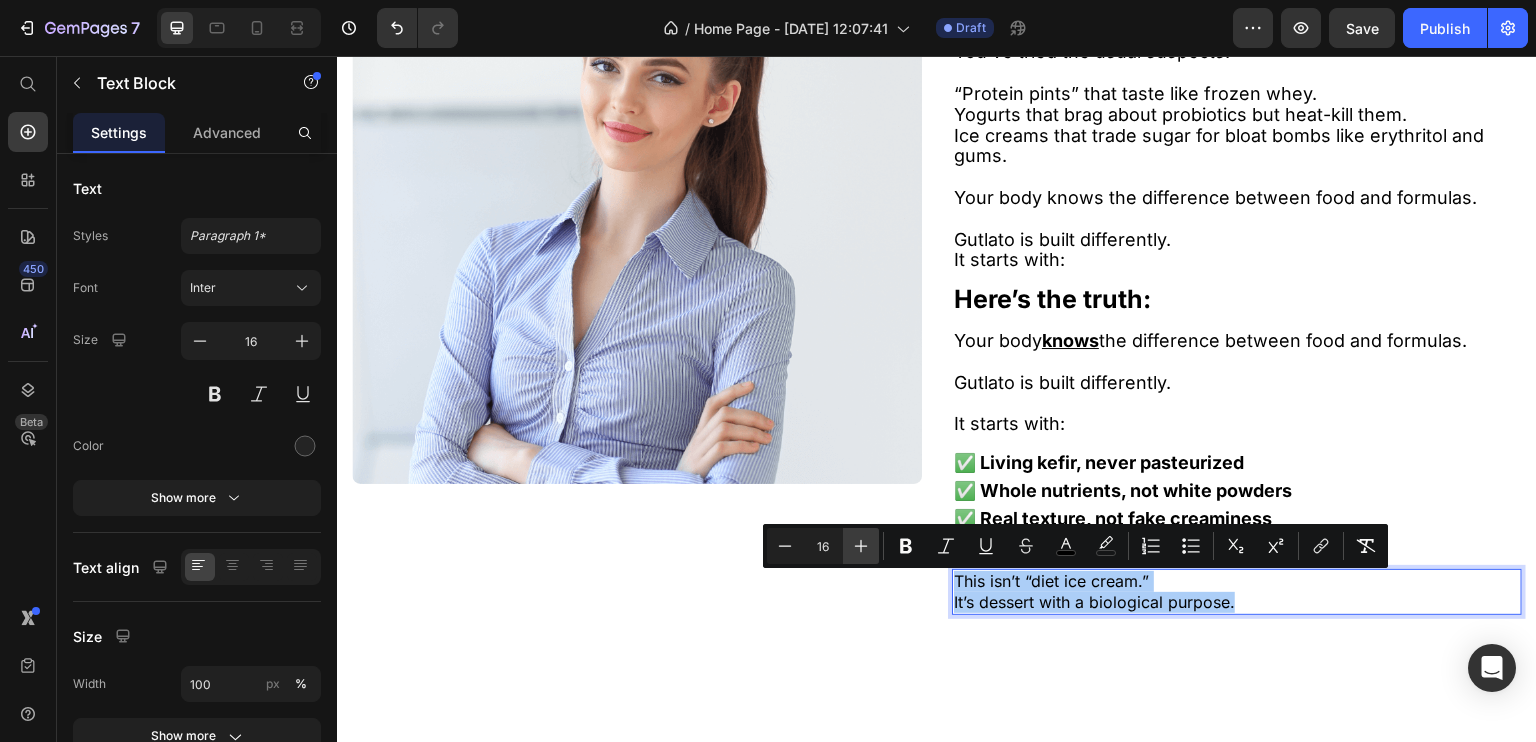click 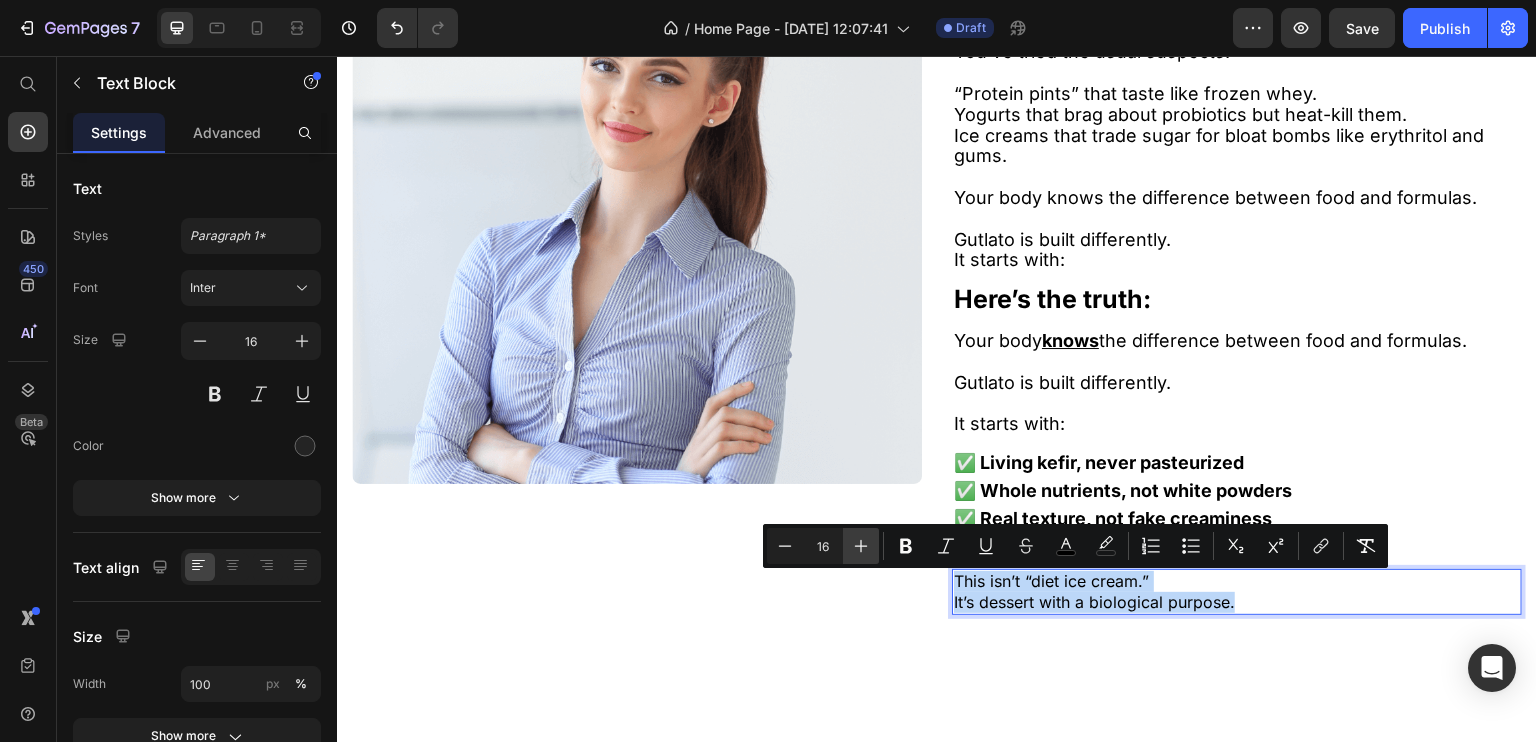 type on "18" 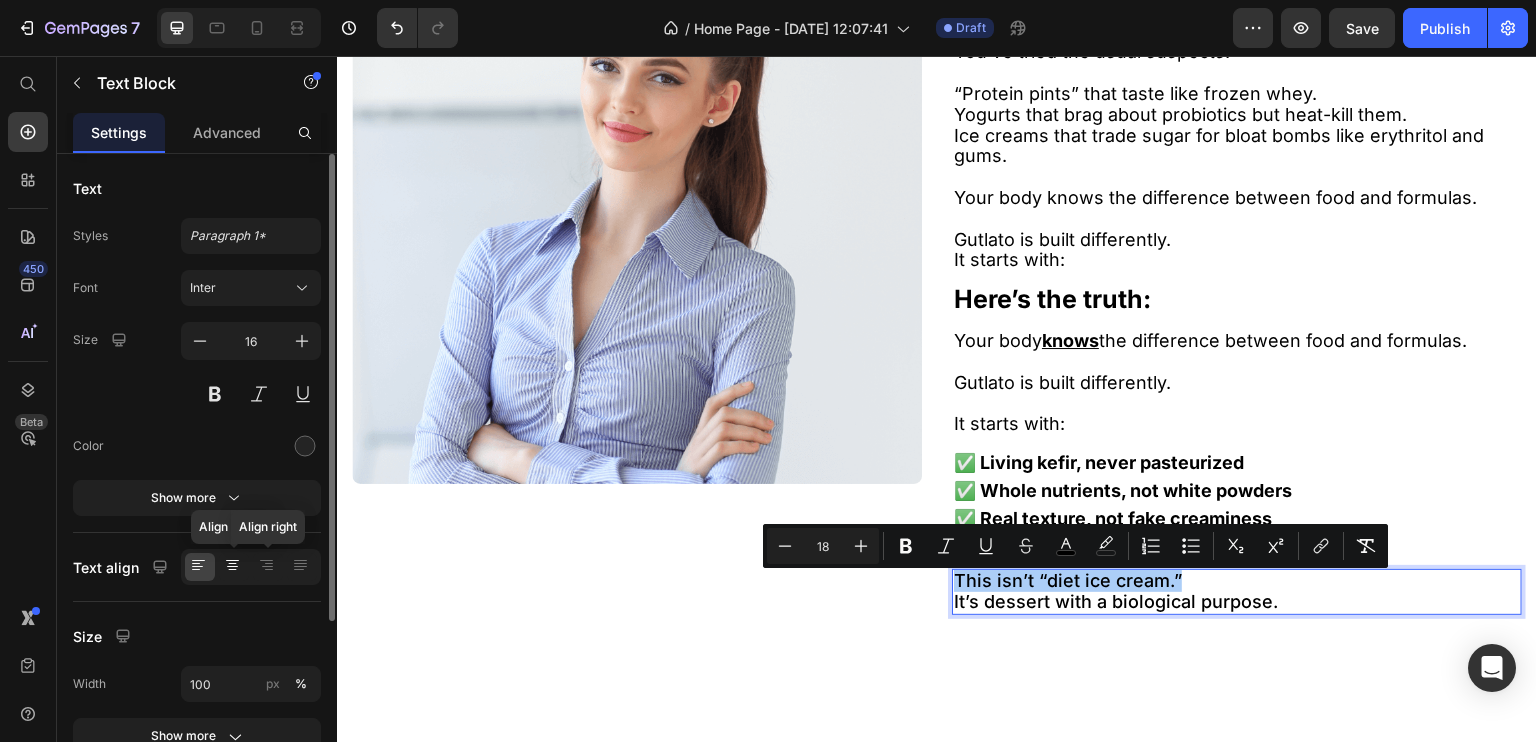 click 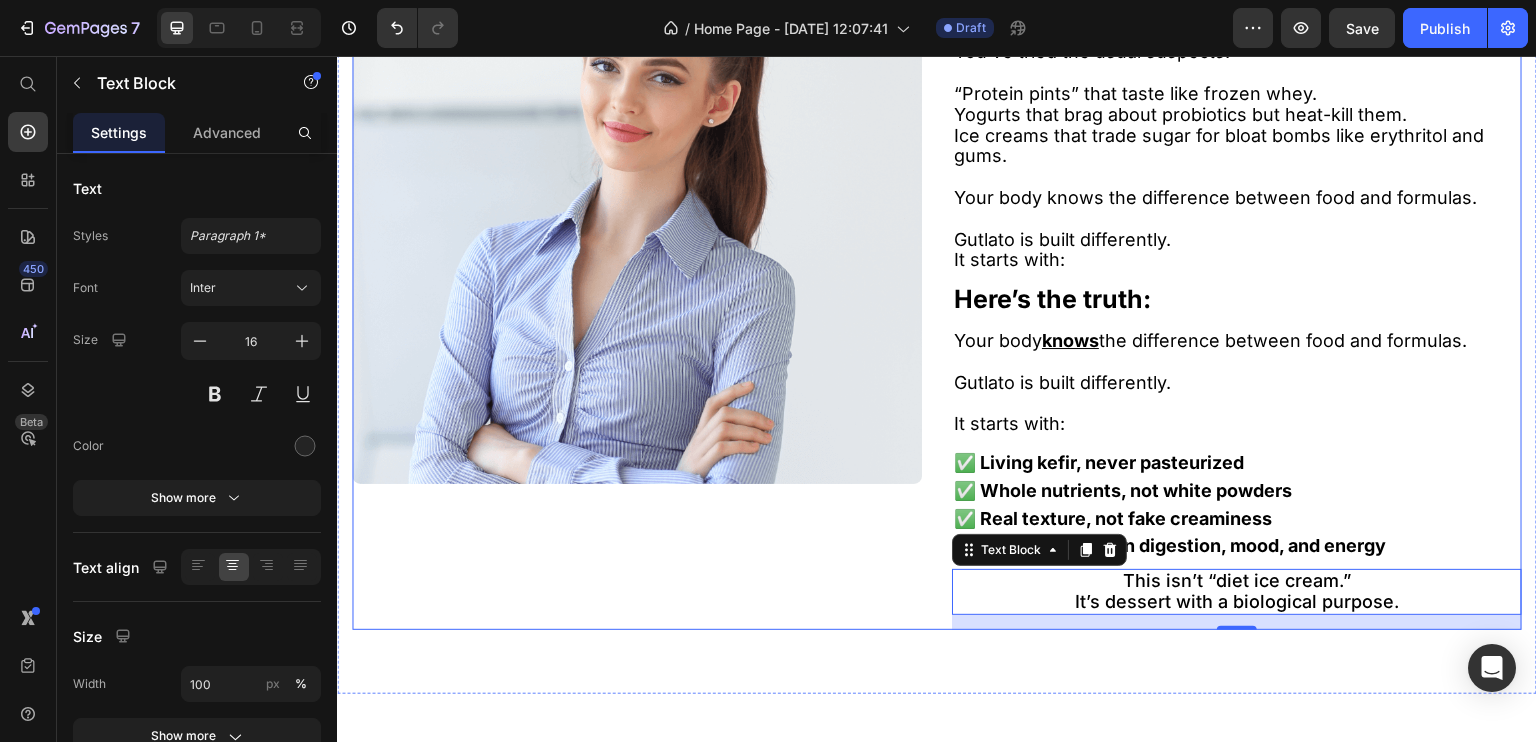 click on "Image" at bounding box center [637, 272] 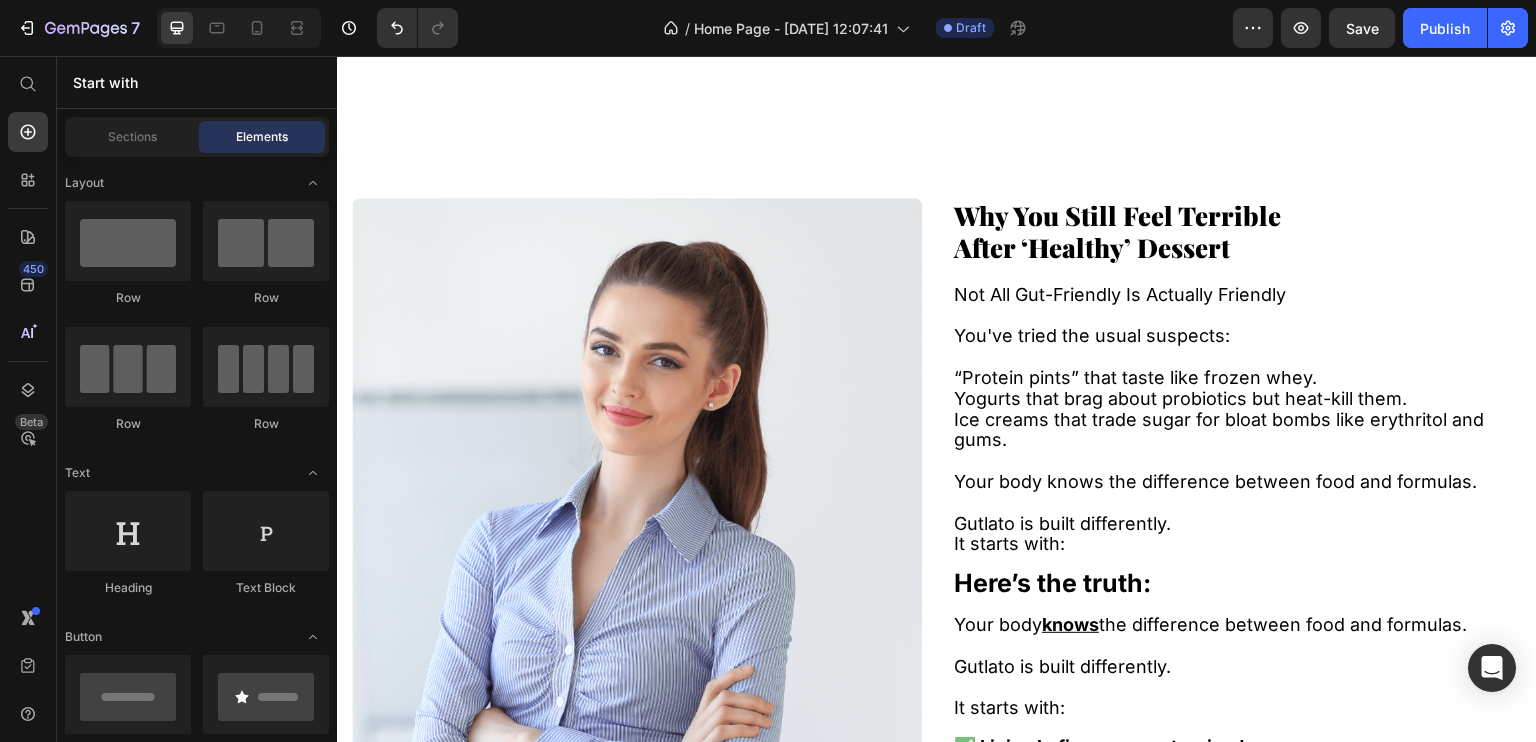 scroll, scrollTop: 1424, scrollLeft: 0, axis: vertical 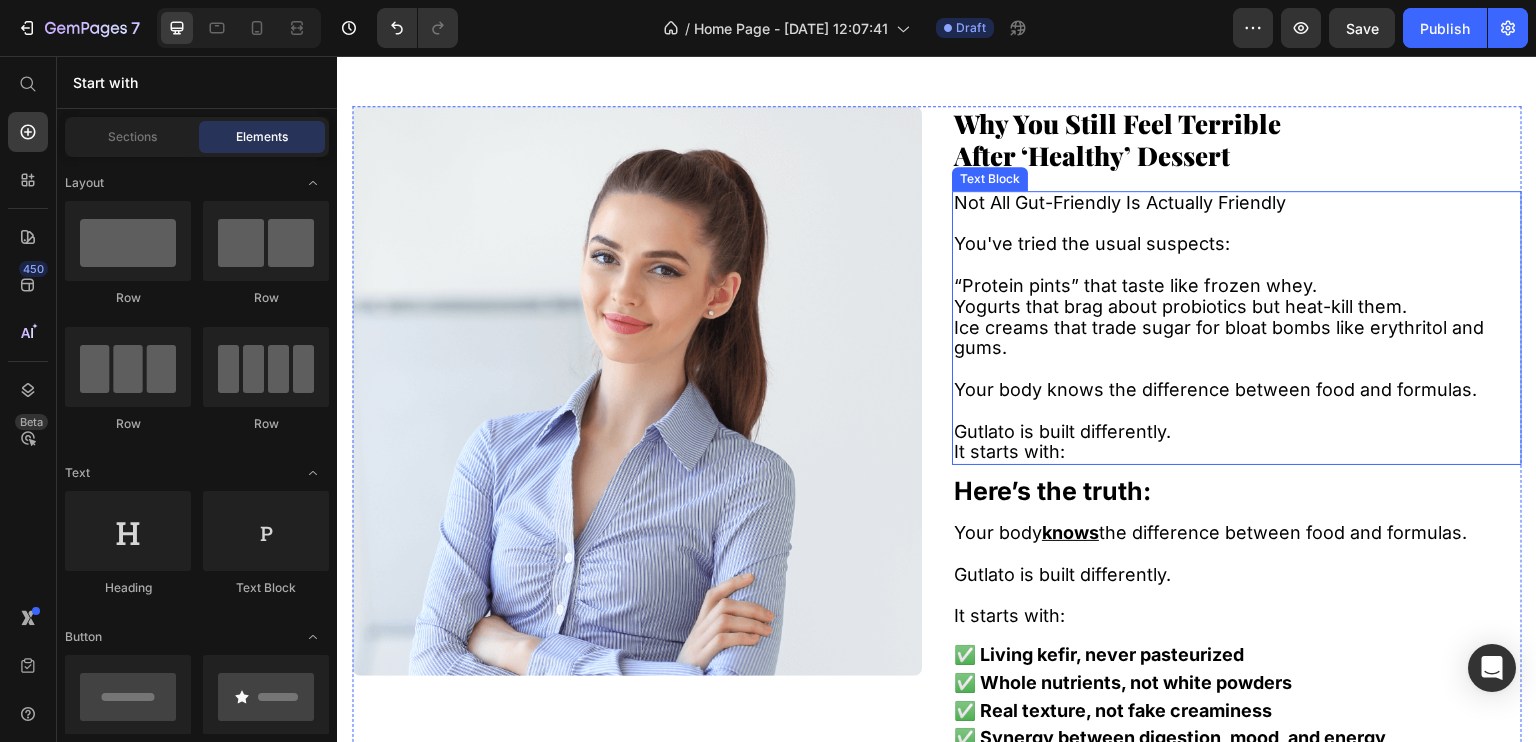 click on "It starts with:" at bounding box center (1237, 452) 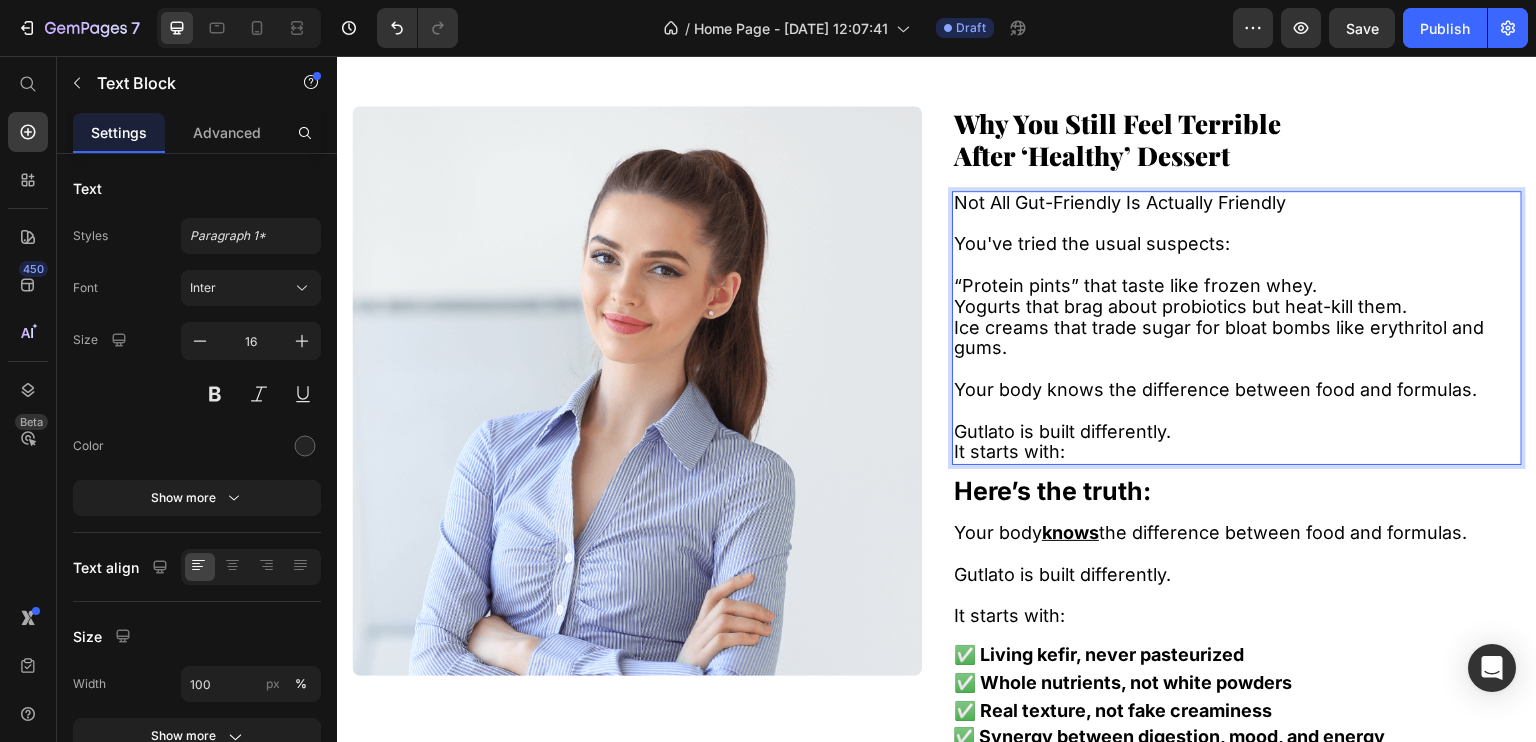 click on "Your body knows the difference between food and formulas." at bounding box center (1215, 389) 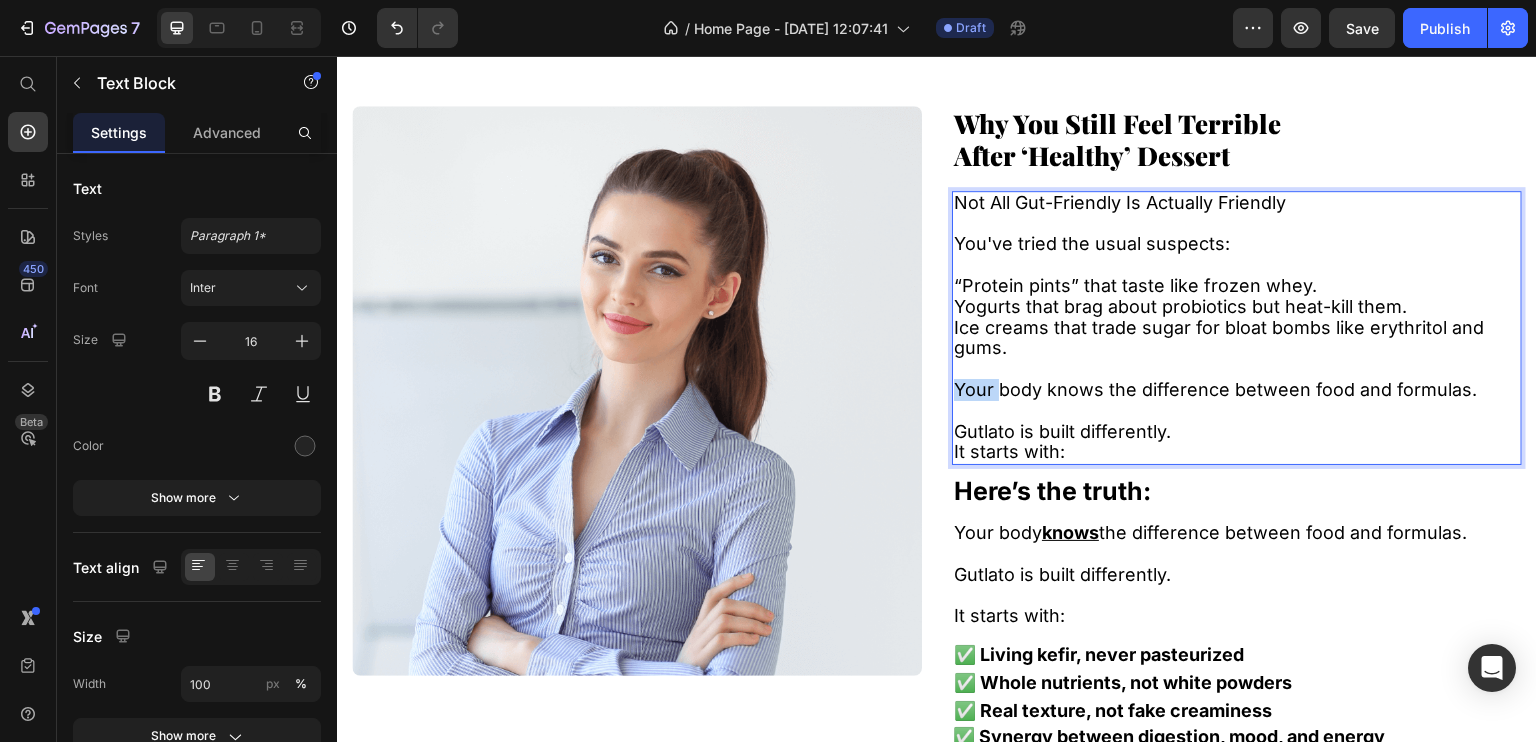 click on "Your body knows the difference between food and formulas." at bounding box center [1215, 389] 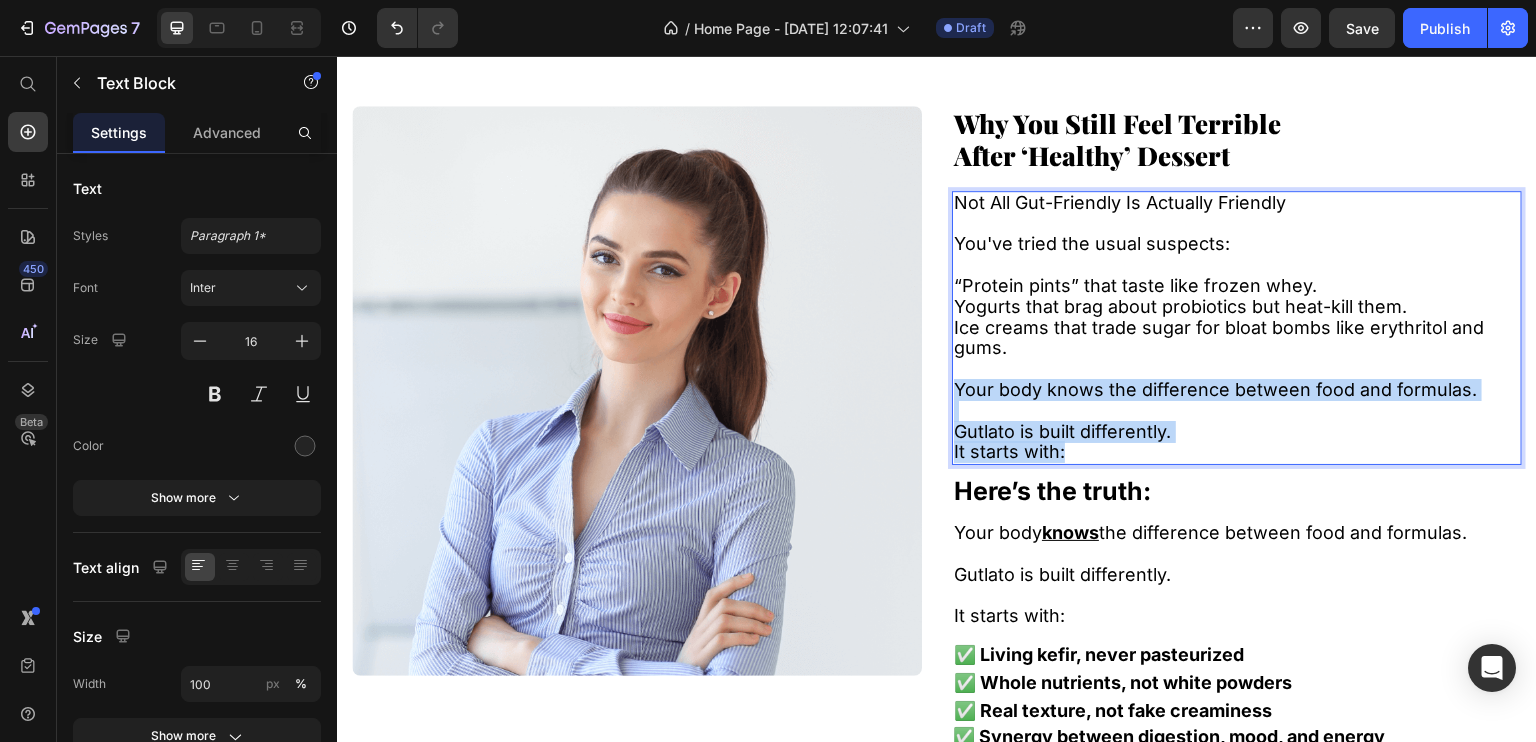 drag, startPoint x: 954, startPoint y: 385, endPoint x: 1082, endPoint y: 460, distance: 148.35431 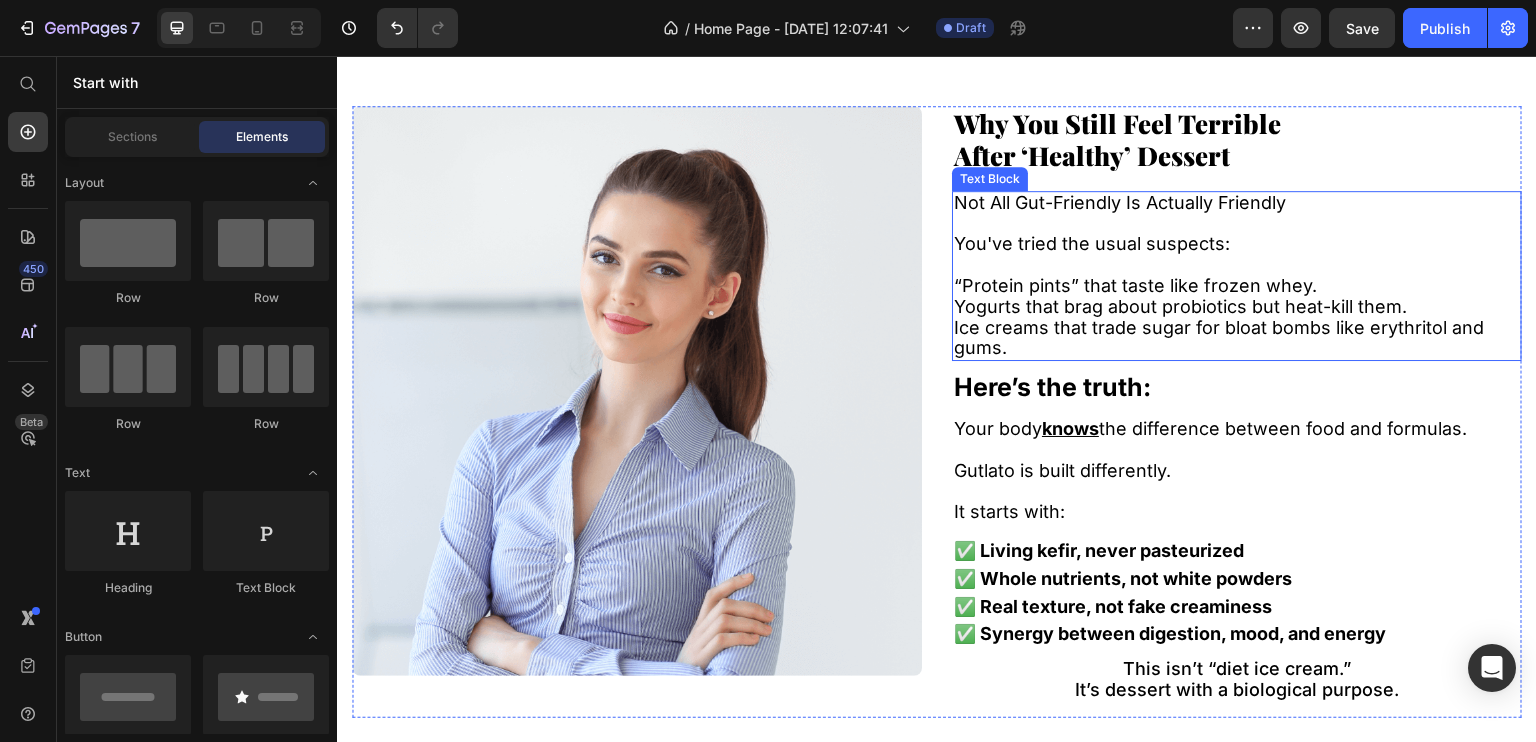 click at bounding box center (1237, 224) 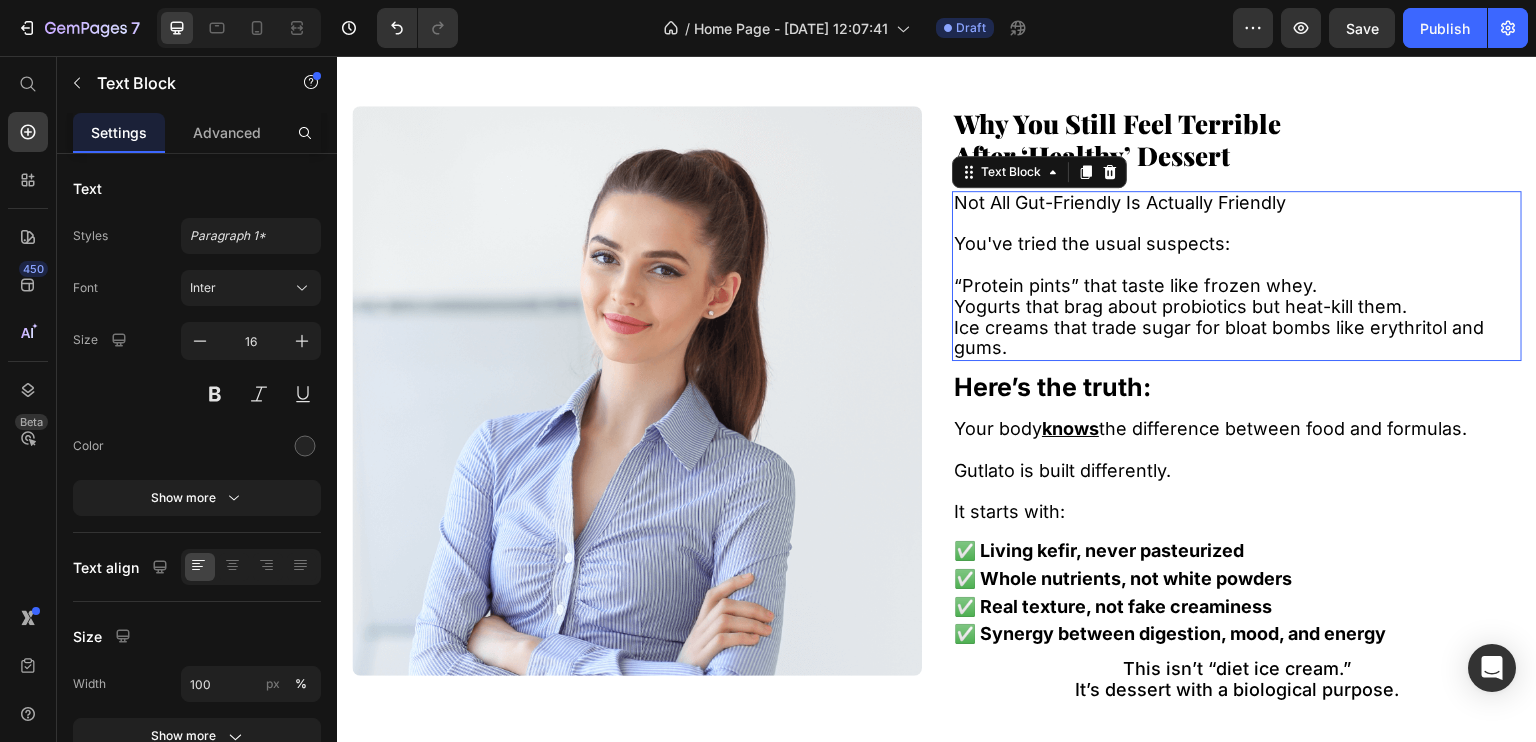 click on "You've tried the usual suspects:" at bounding box center (1092, 243) 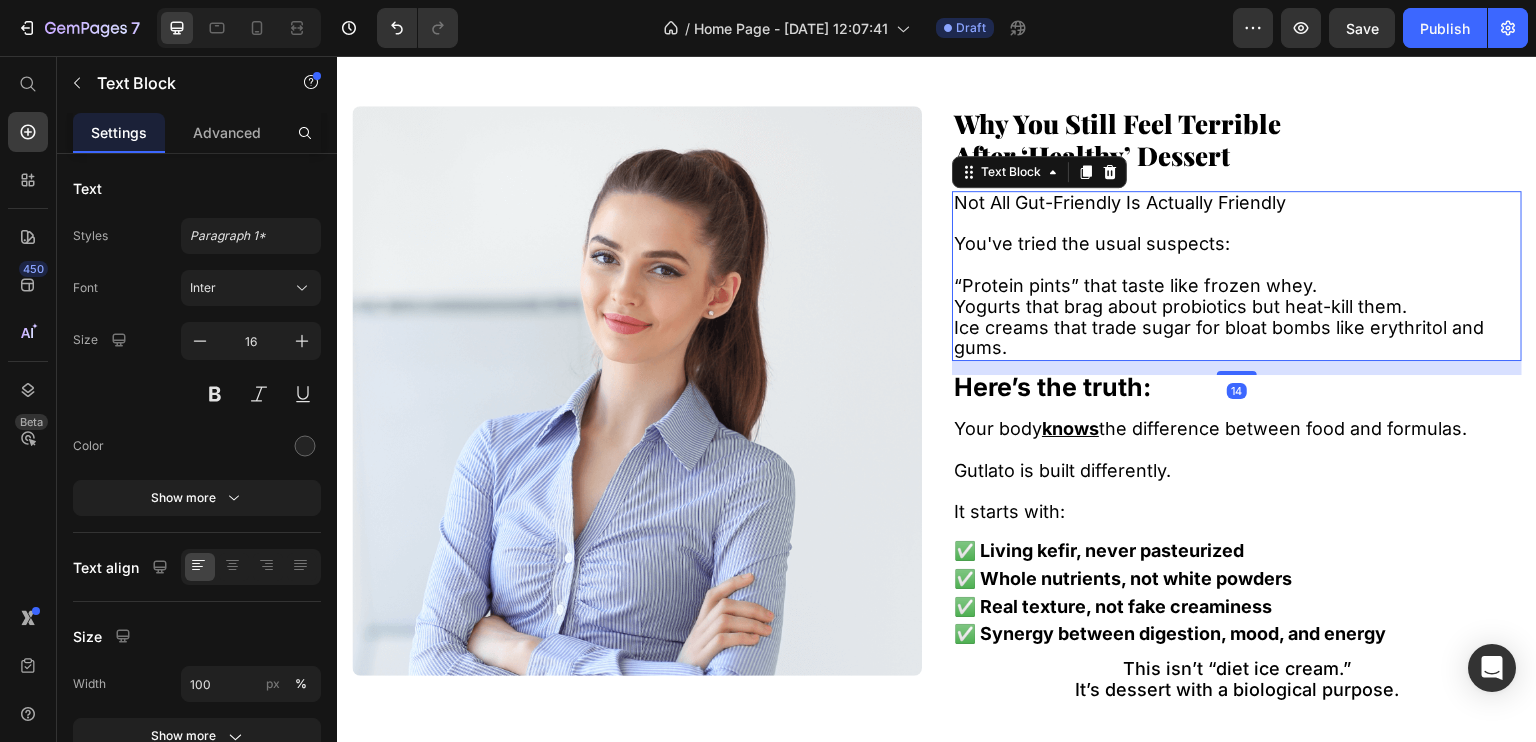 click on "You've tried the usual suspects:" at bounding box center (1092, 243) 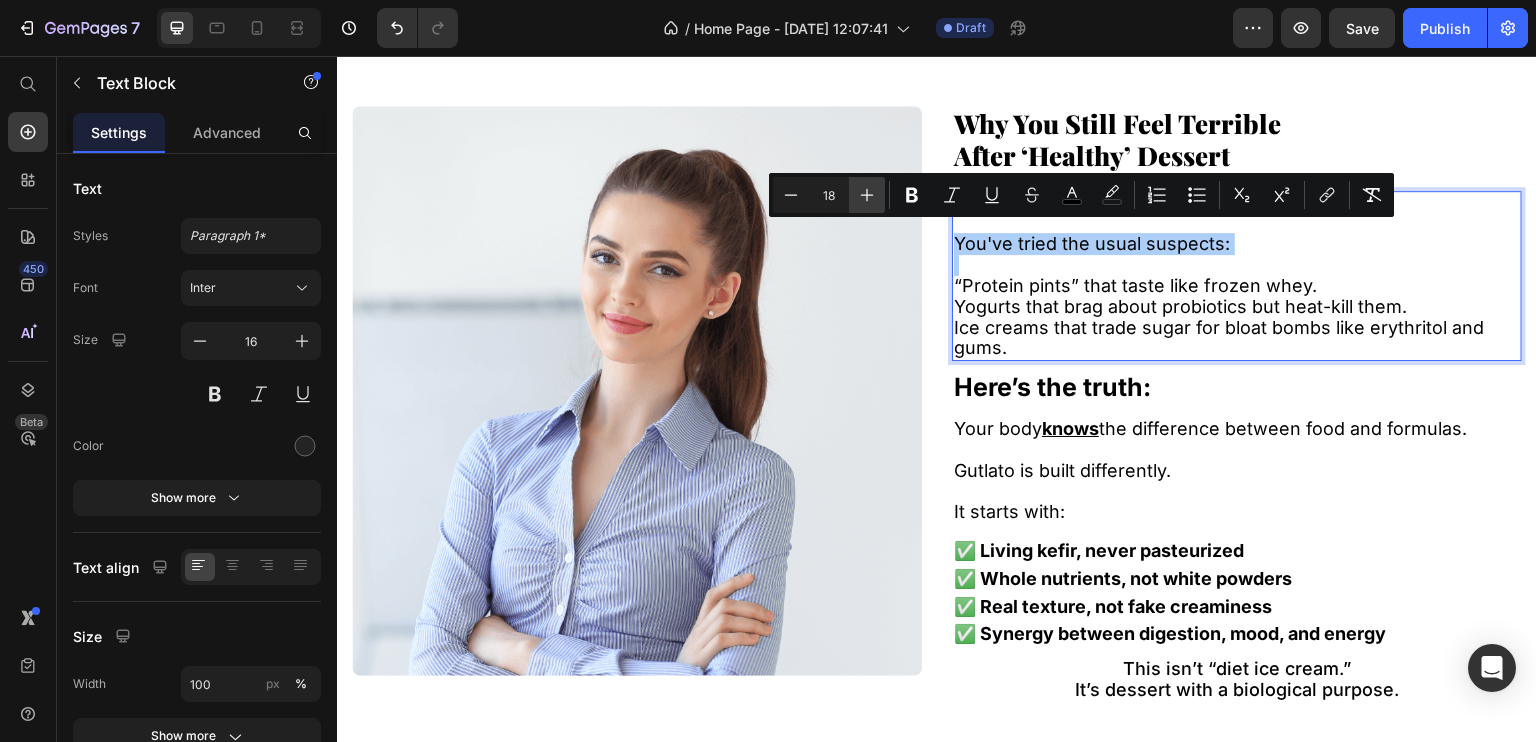 click 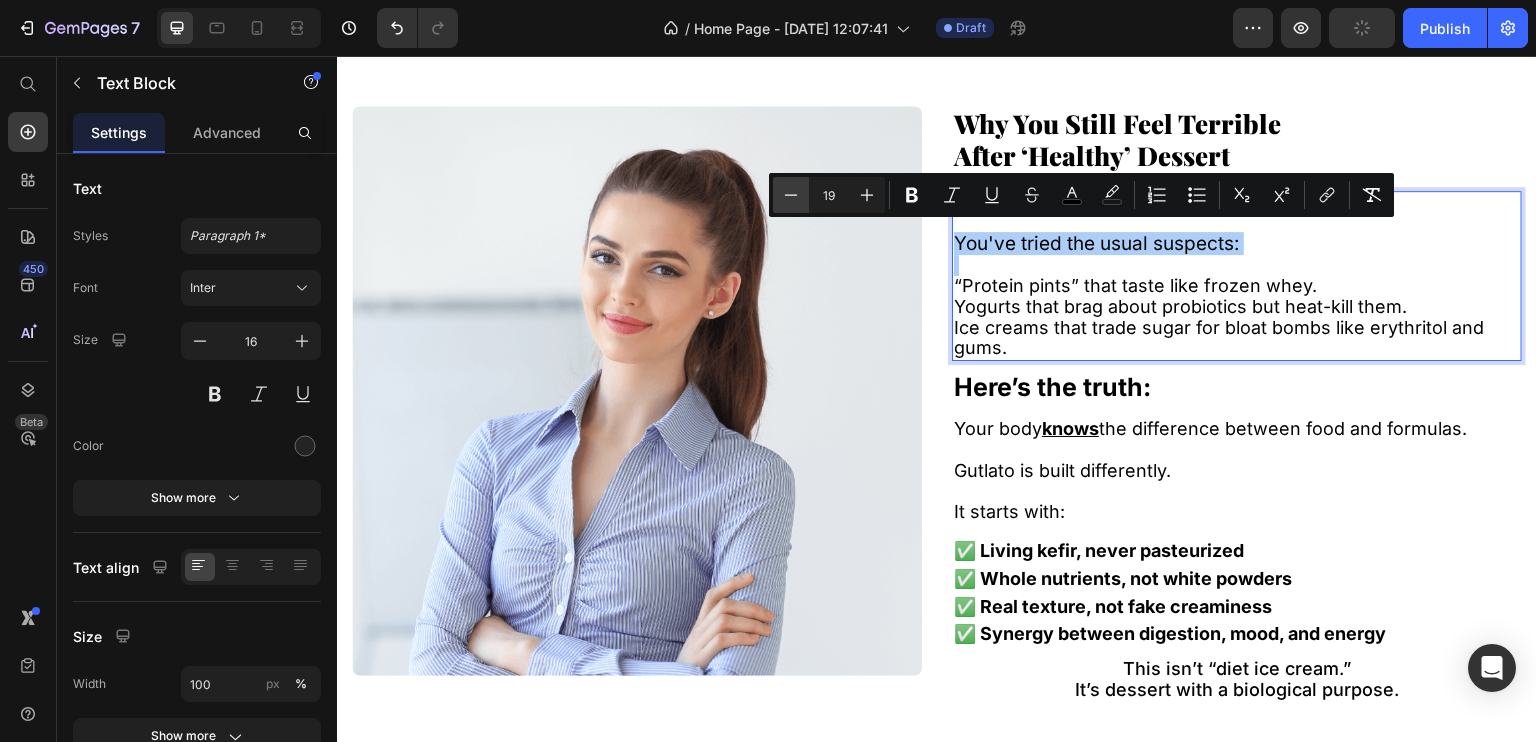 click 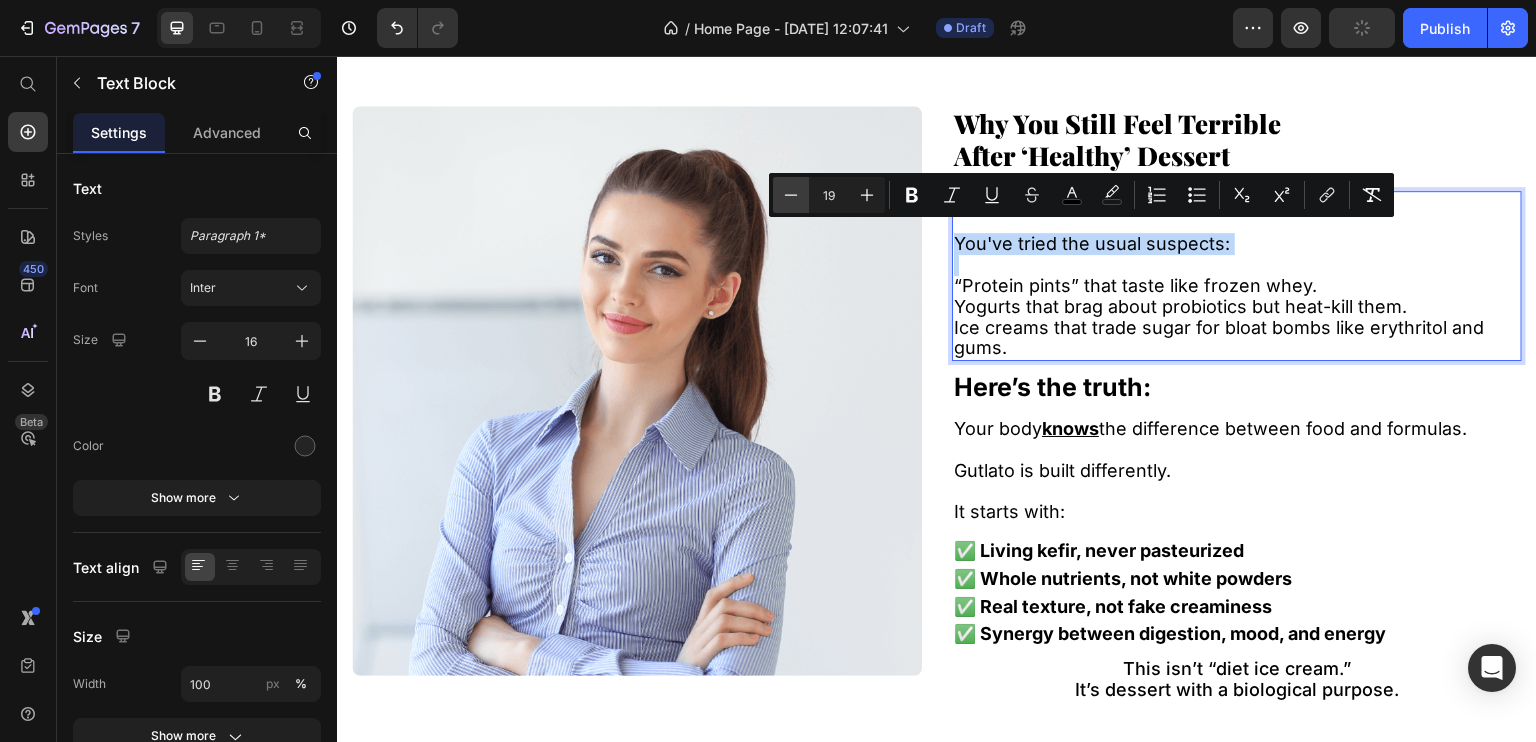 type on "18" 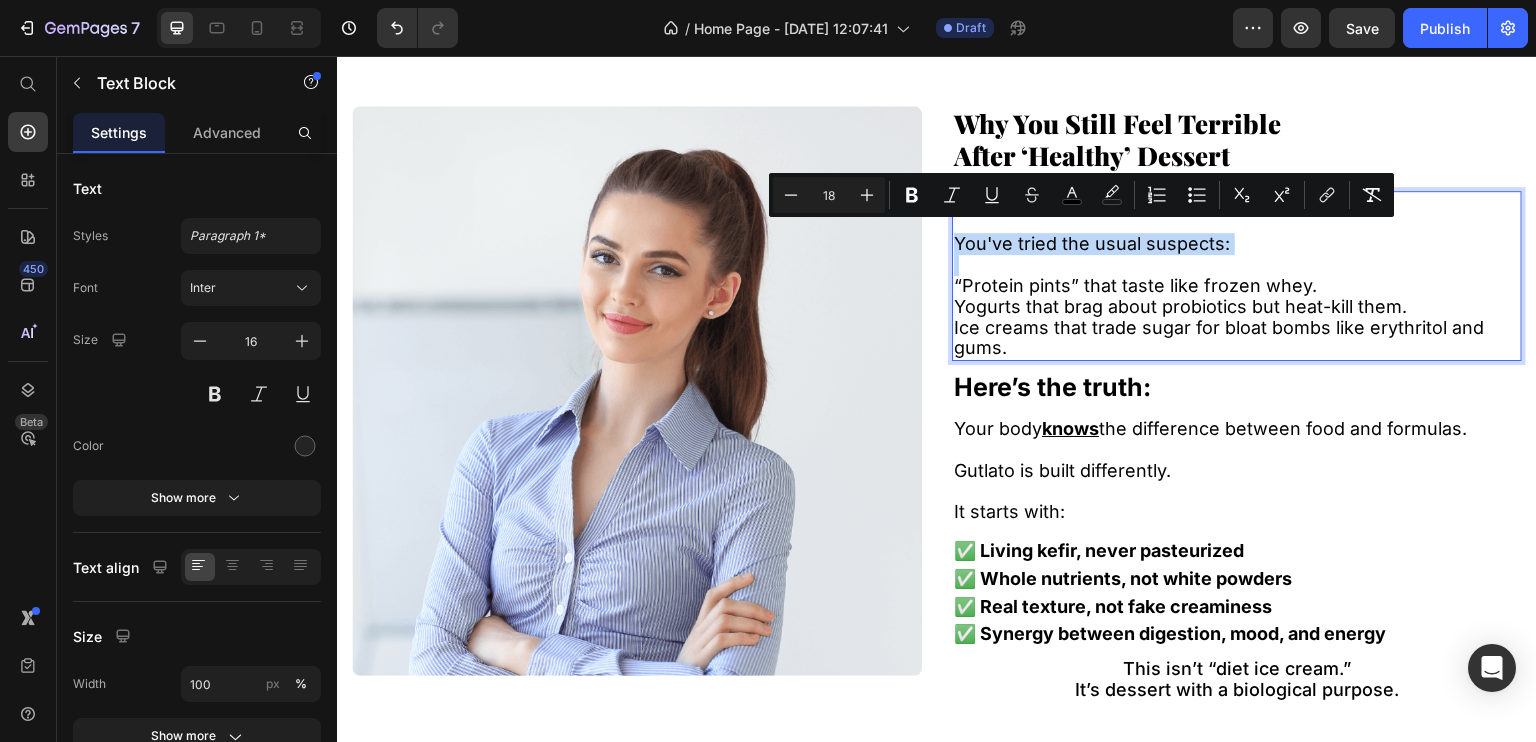 click at bounding box center [1237, 265] 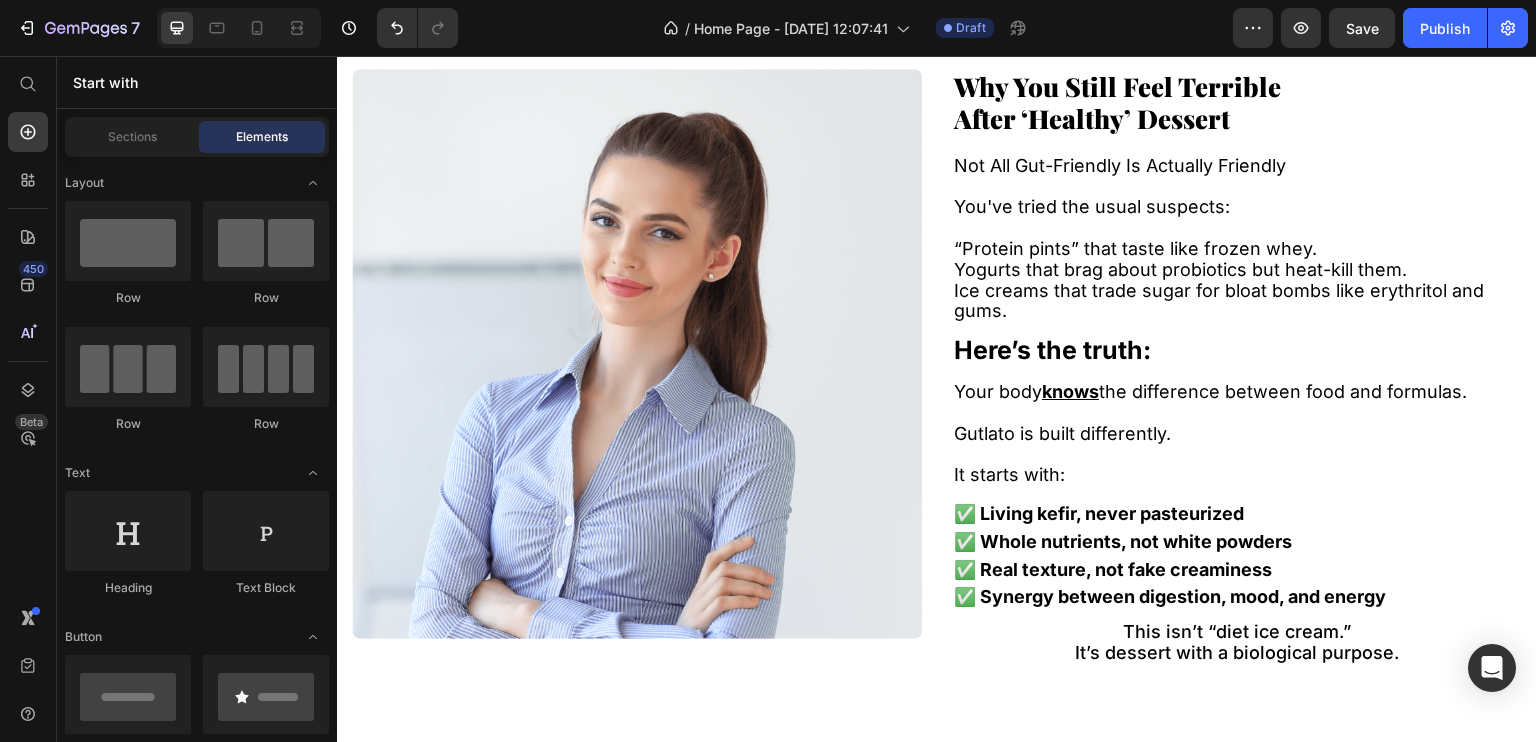 scroll, scrollTop: 1511, scrollLeft: 0, axis: vertical 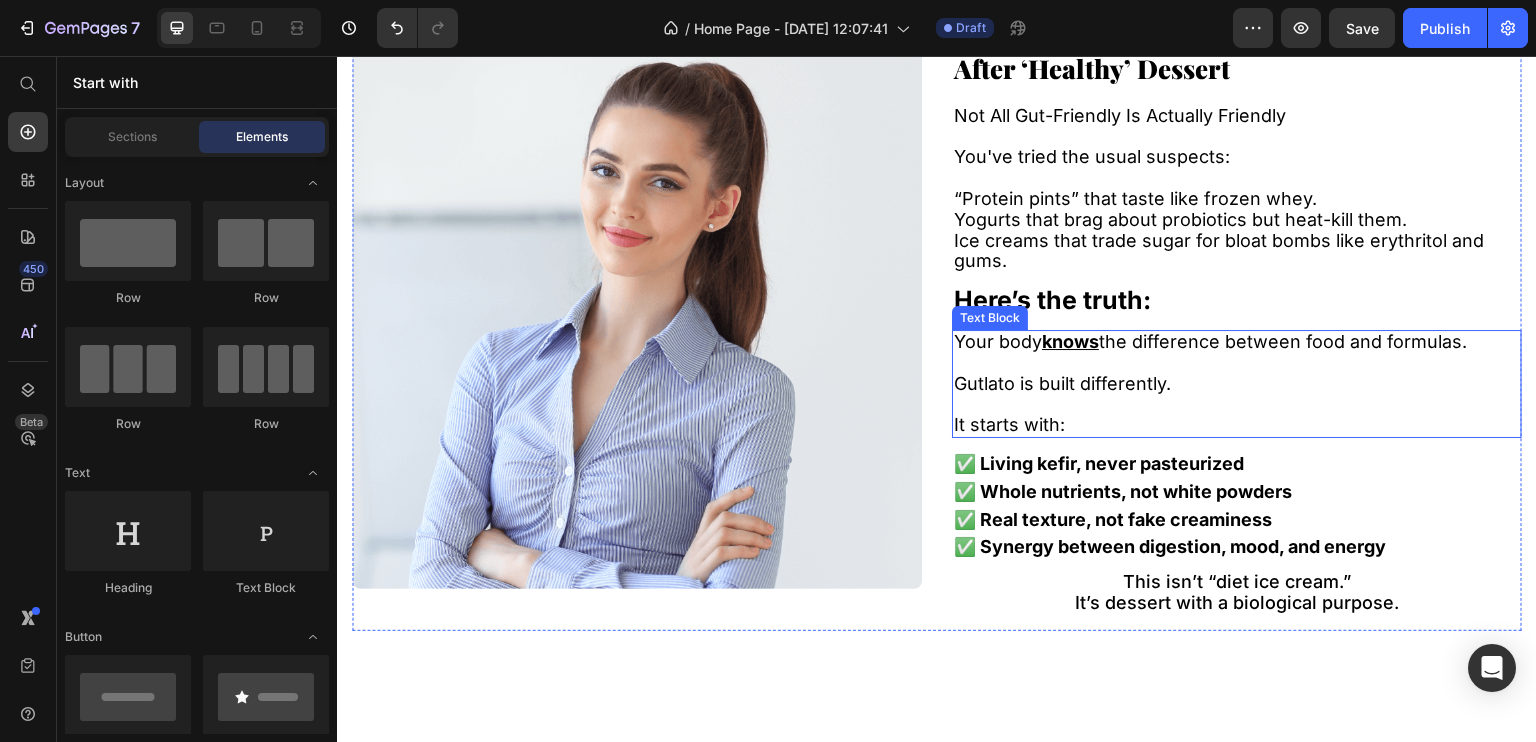 click on "It starts with:" at bounding box center [1009, 424] 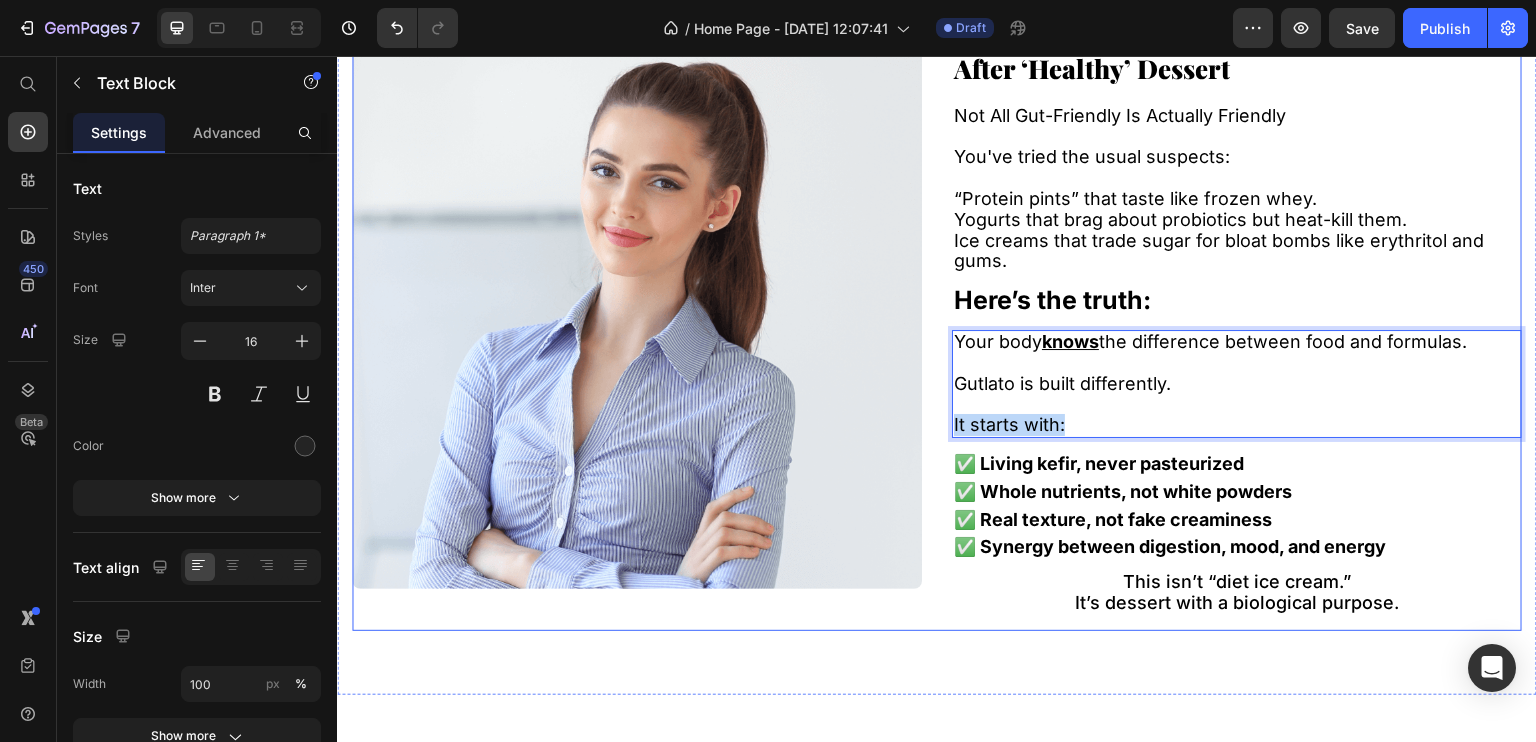 drag, startPoint x: 1066, startPoint y: 421, endPoint x: 930, endPoint y: 437, distance: 136.93794 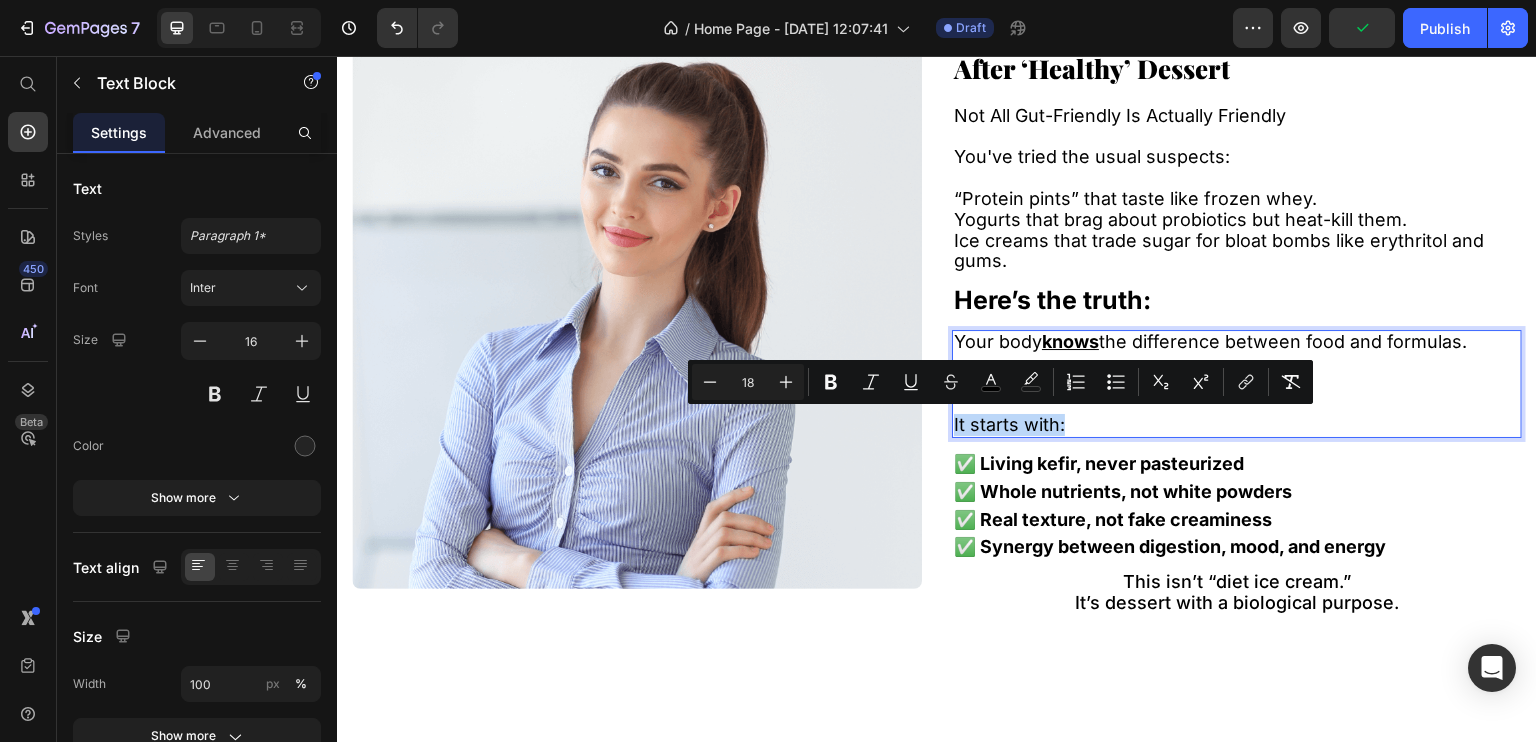 copy on "It starts with:" 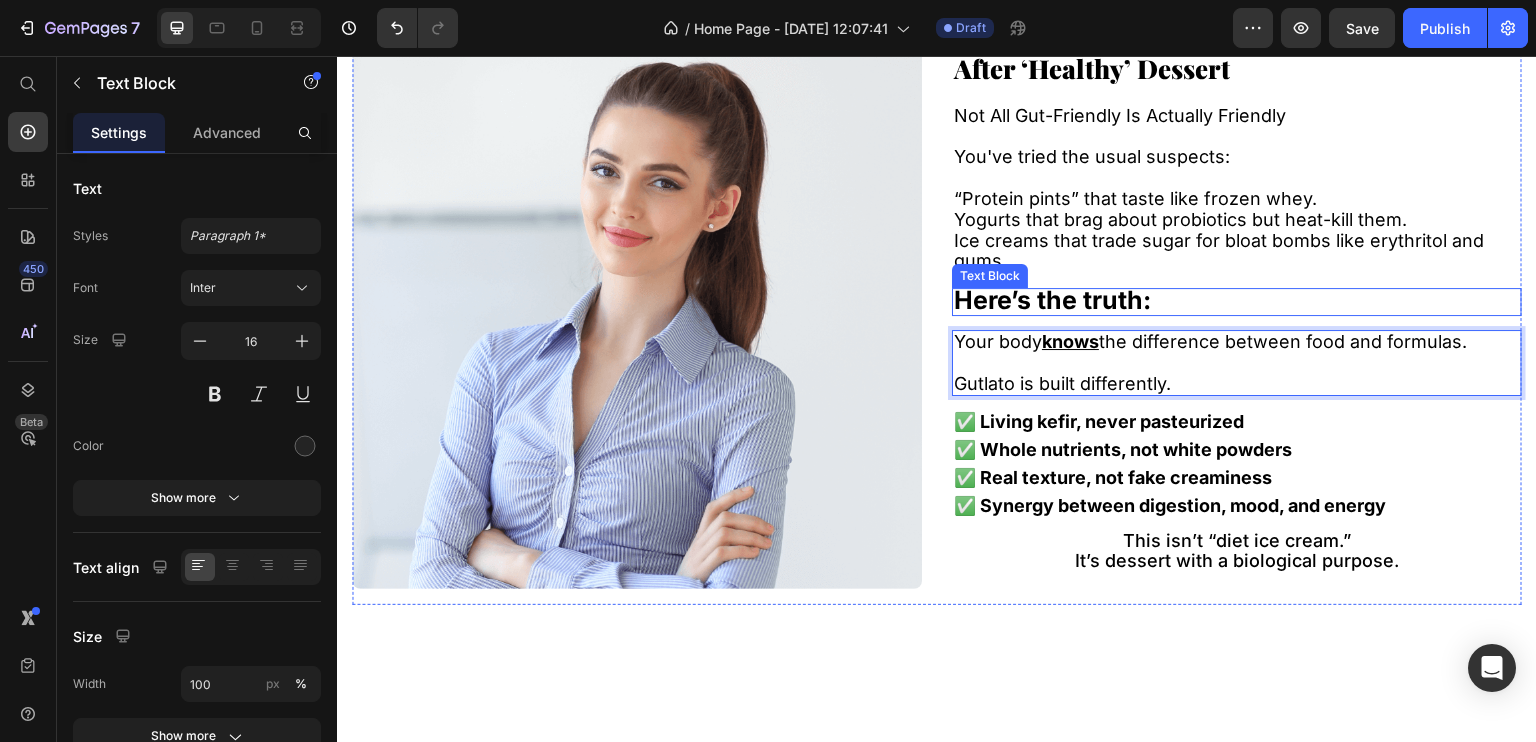 click on "Here’s the truth:" at bounding box center [1237, 302] 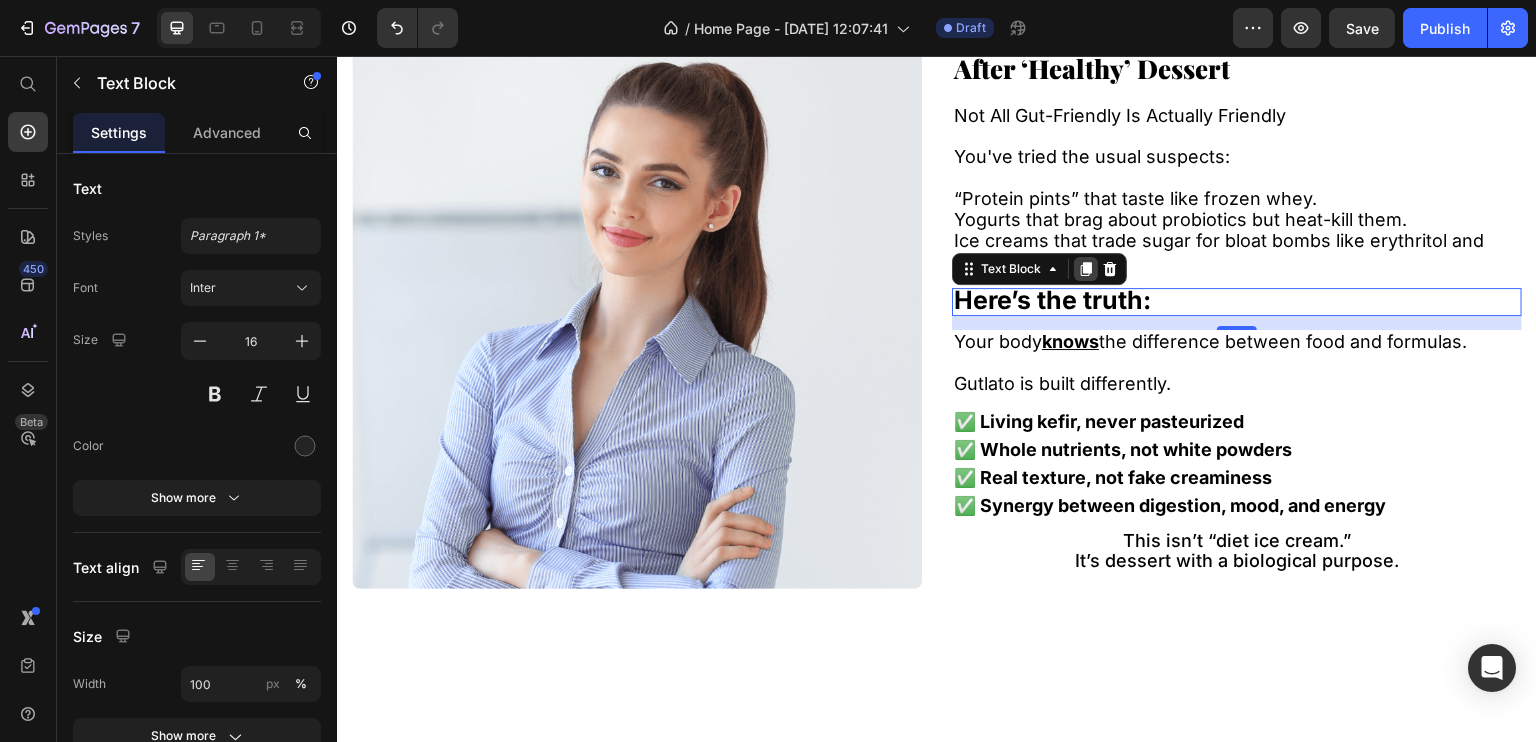 click 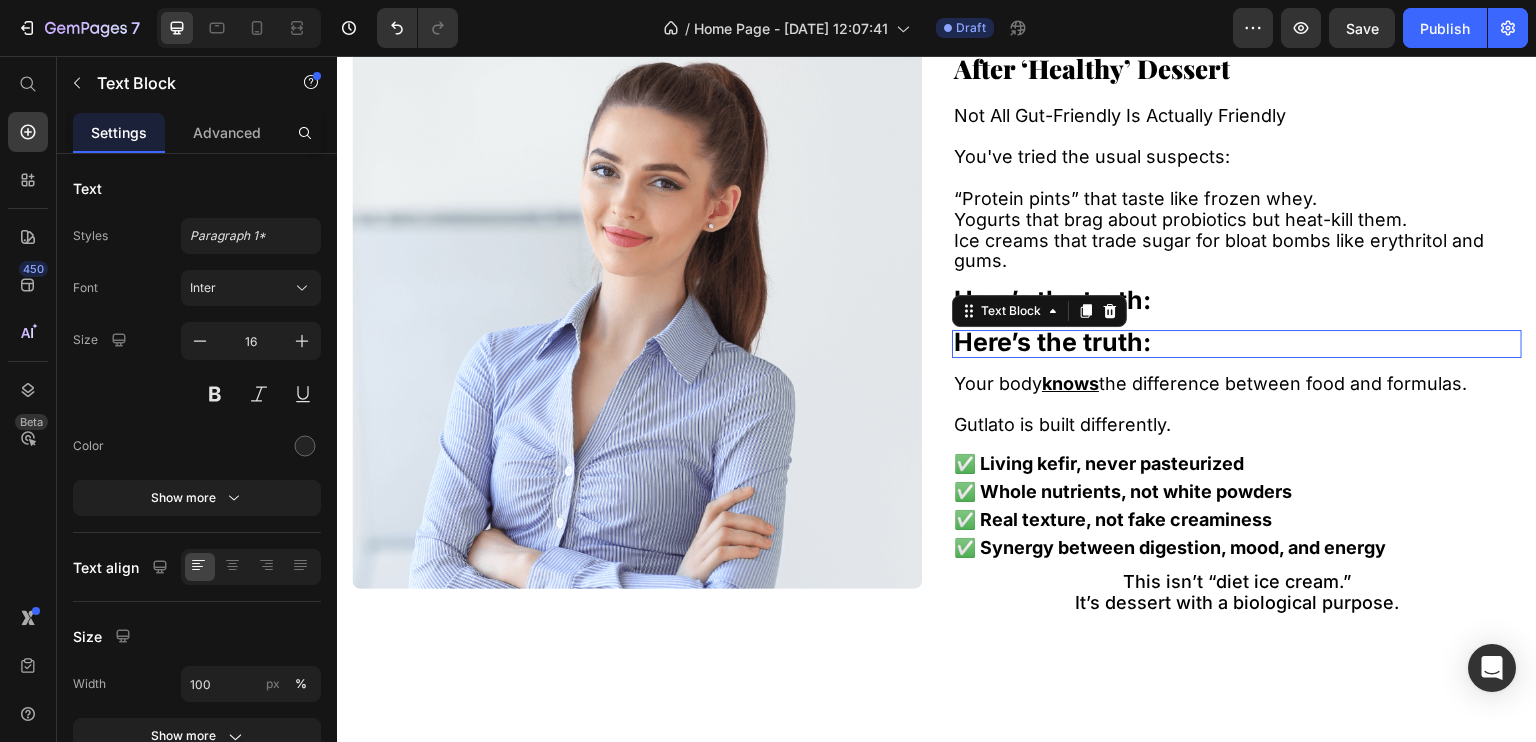 click on "Here’s the truth:" at bounding box center [1052, 342] 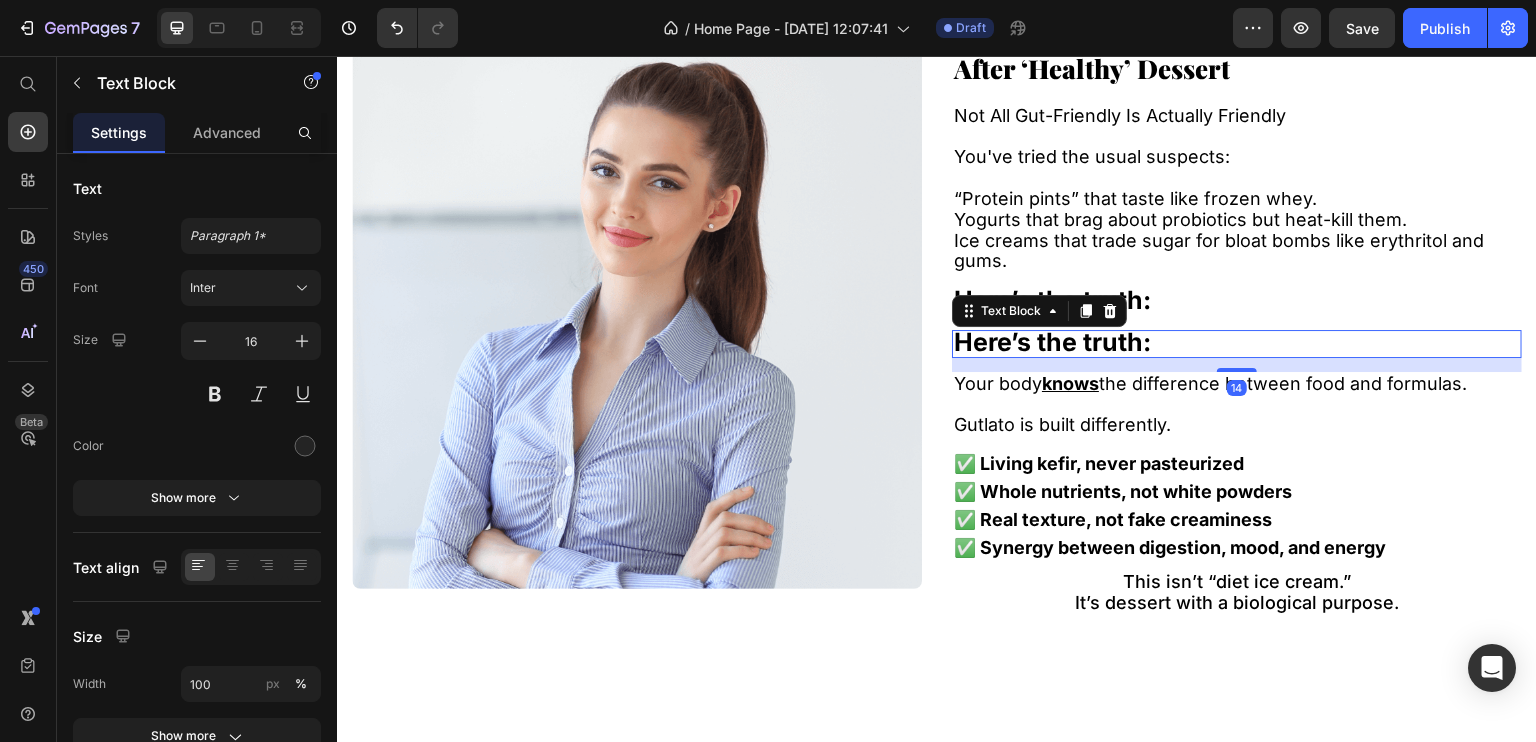 click on "Here’s the truth:" at bounding box center [1052, 342] 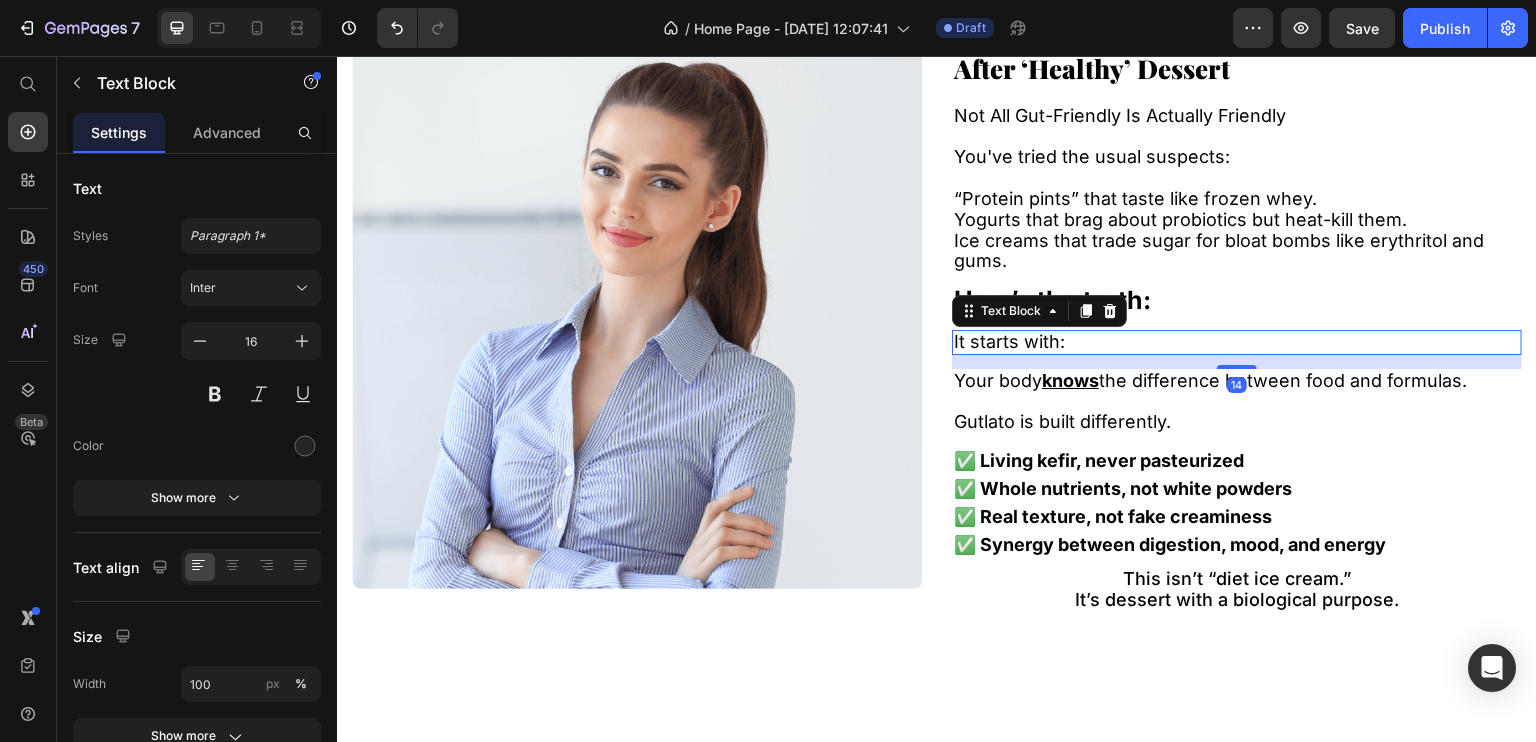 click on "It starts with:" at bounding box center (1009, 341) 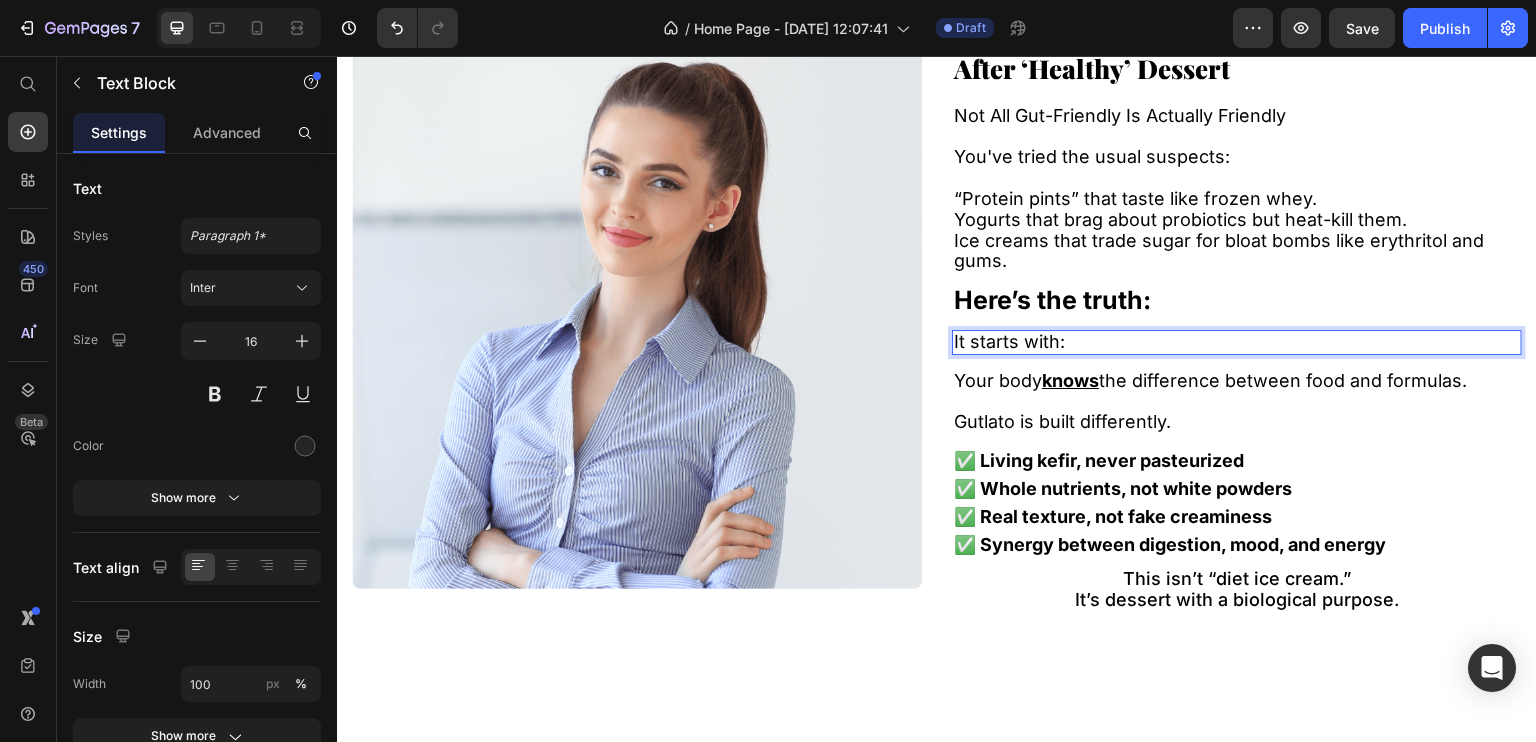 click on "It starts with:" at bounding box center (1009, 341) 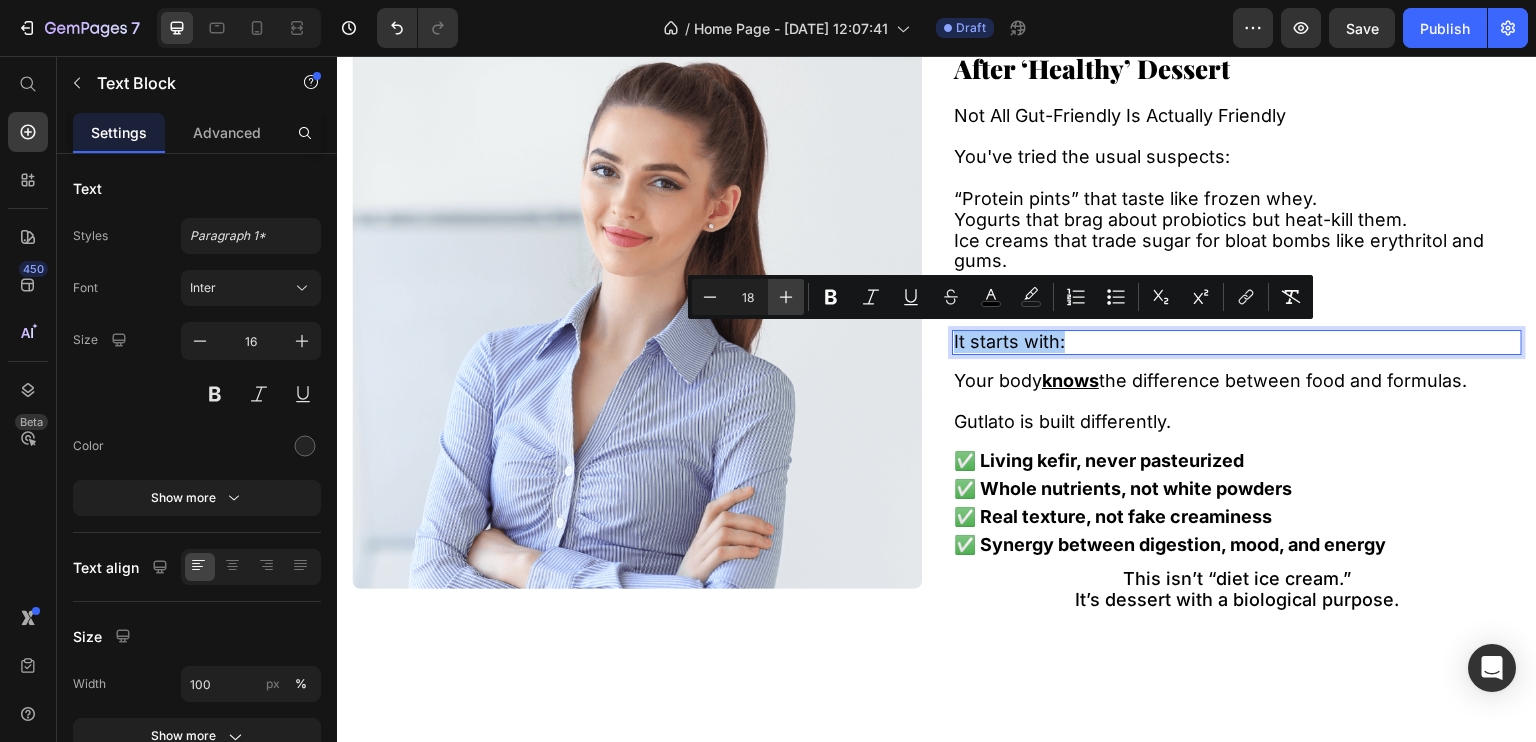 click 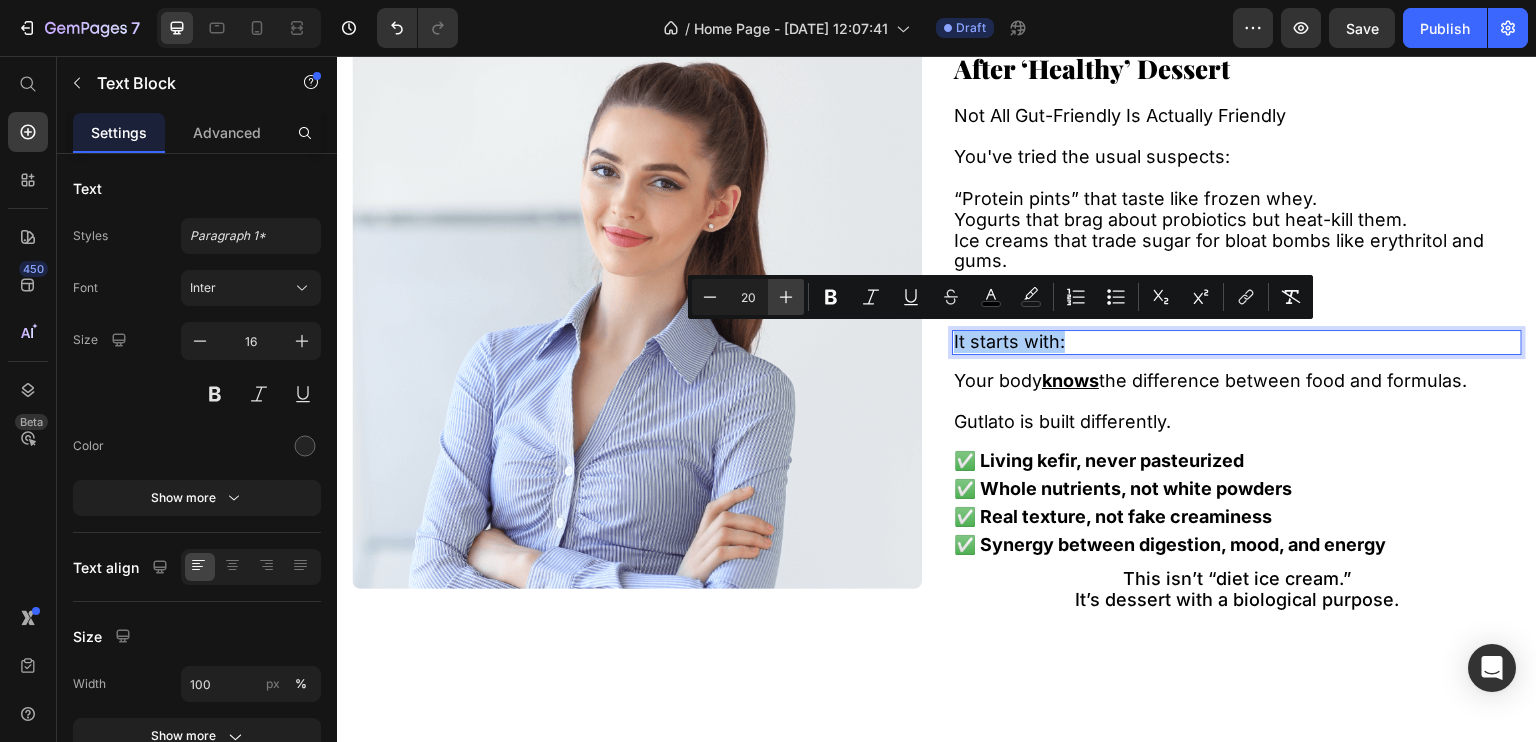 click 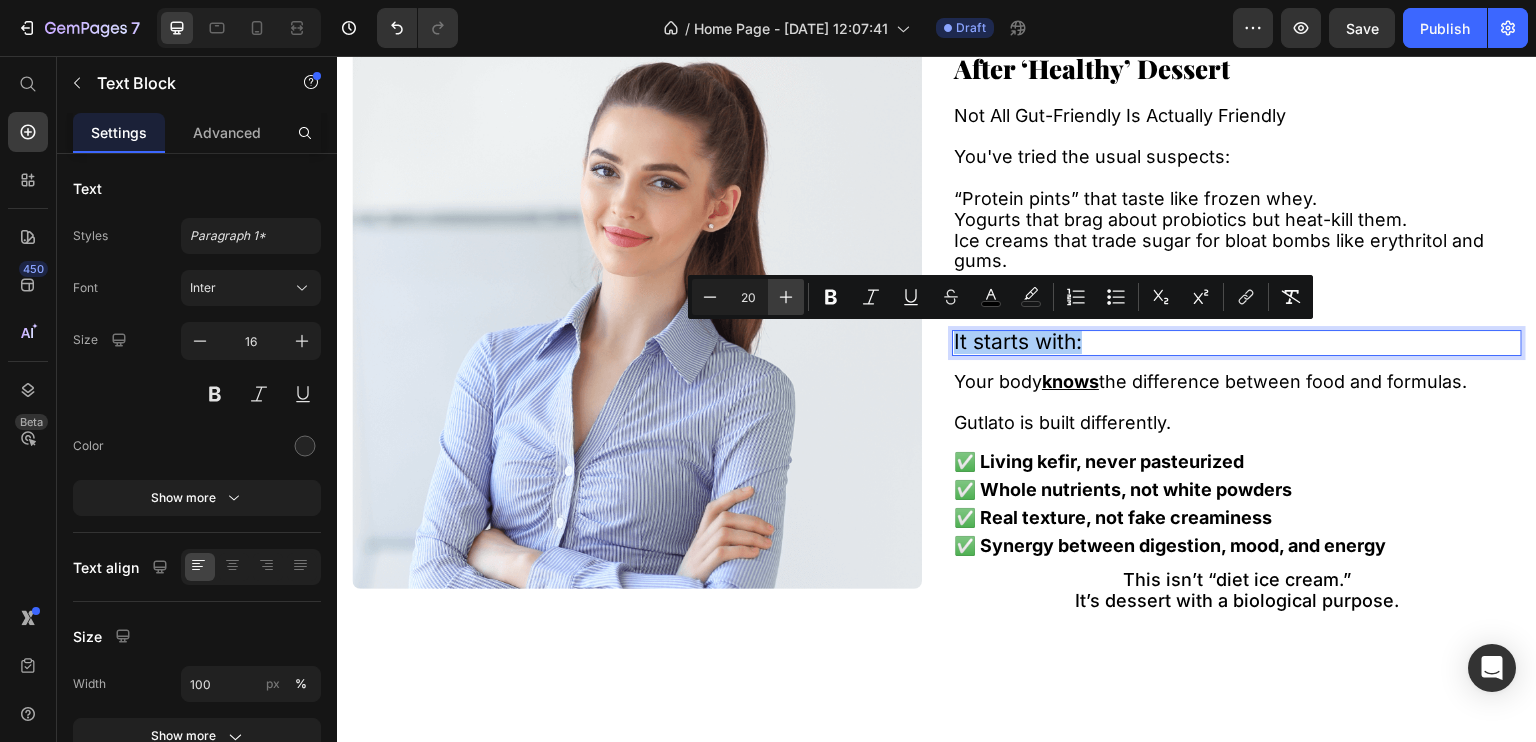 click 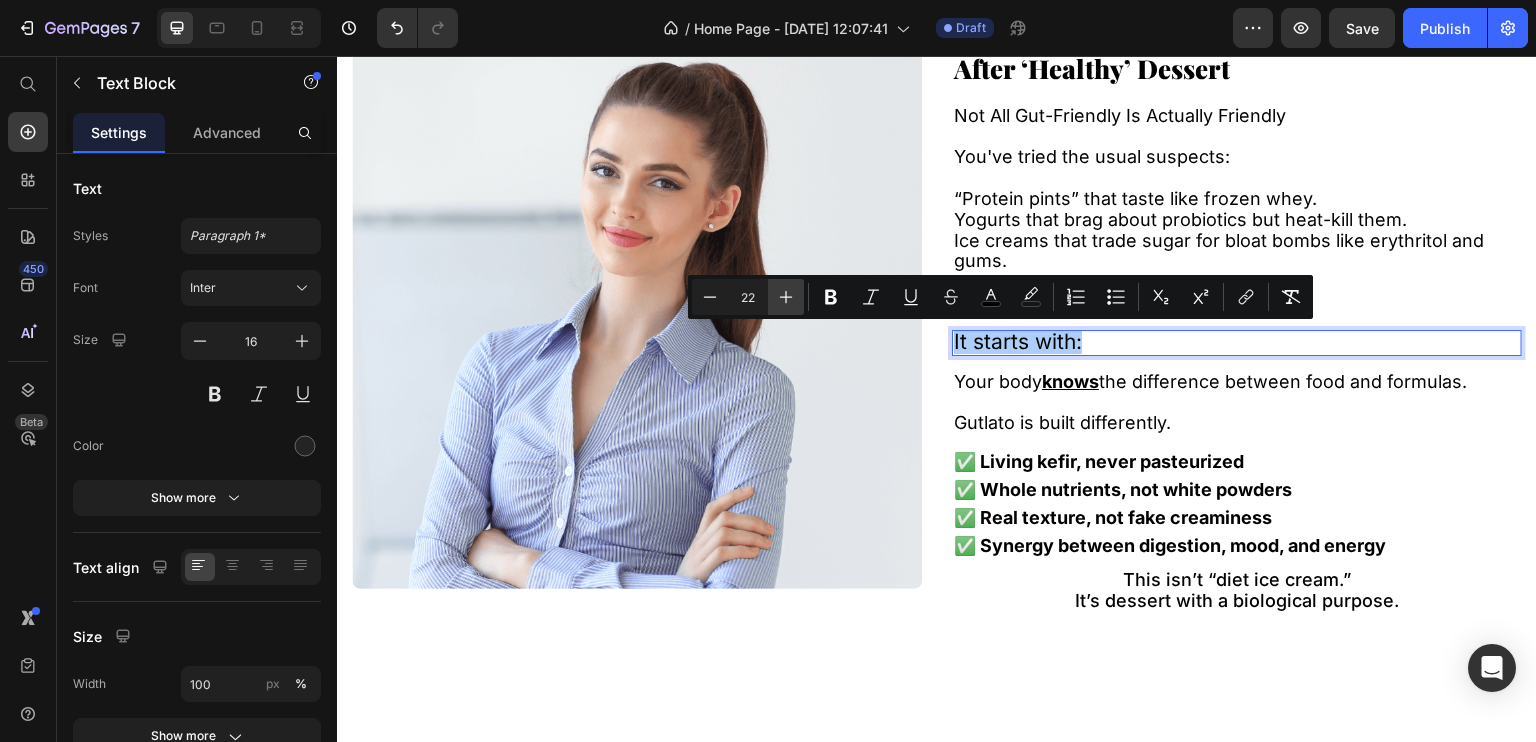 click 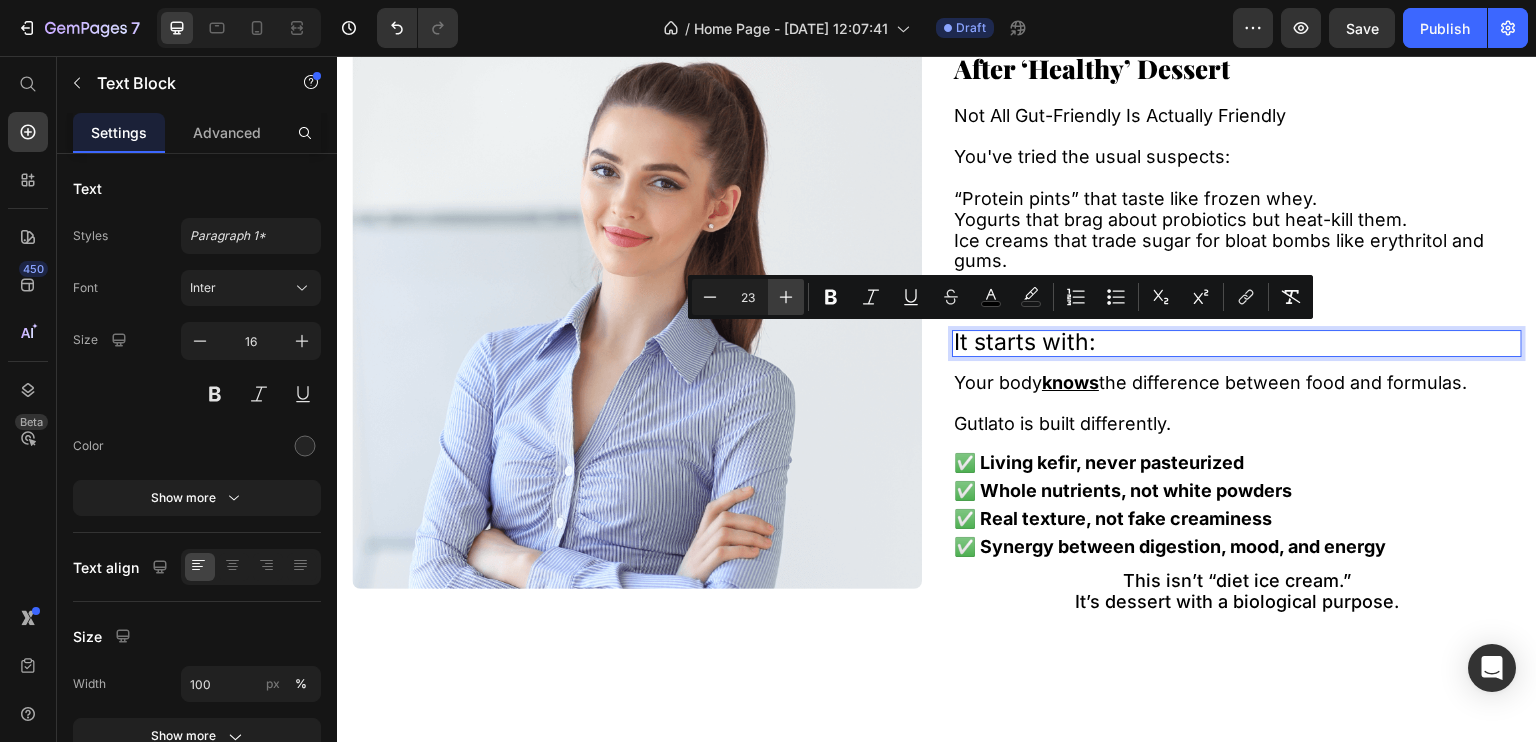 click 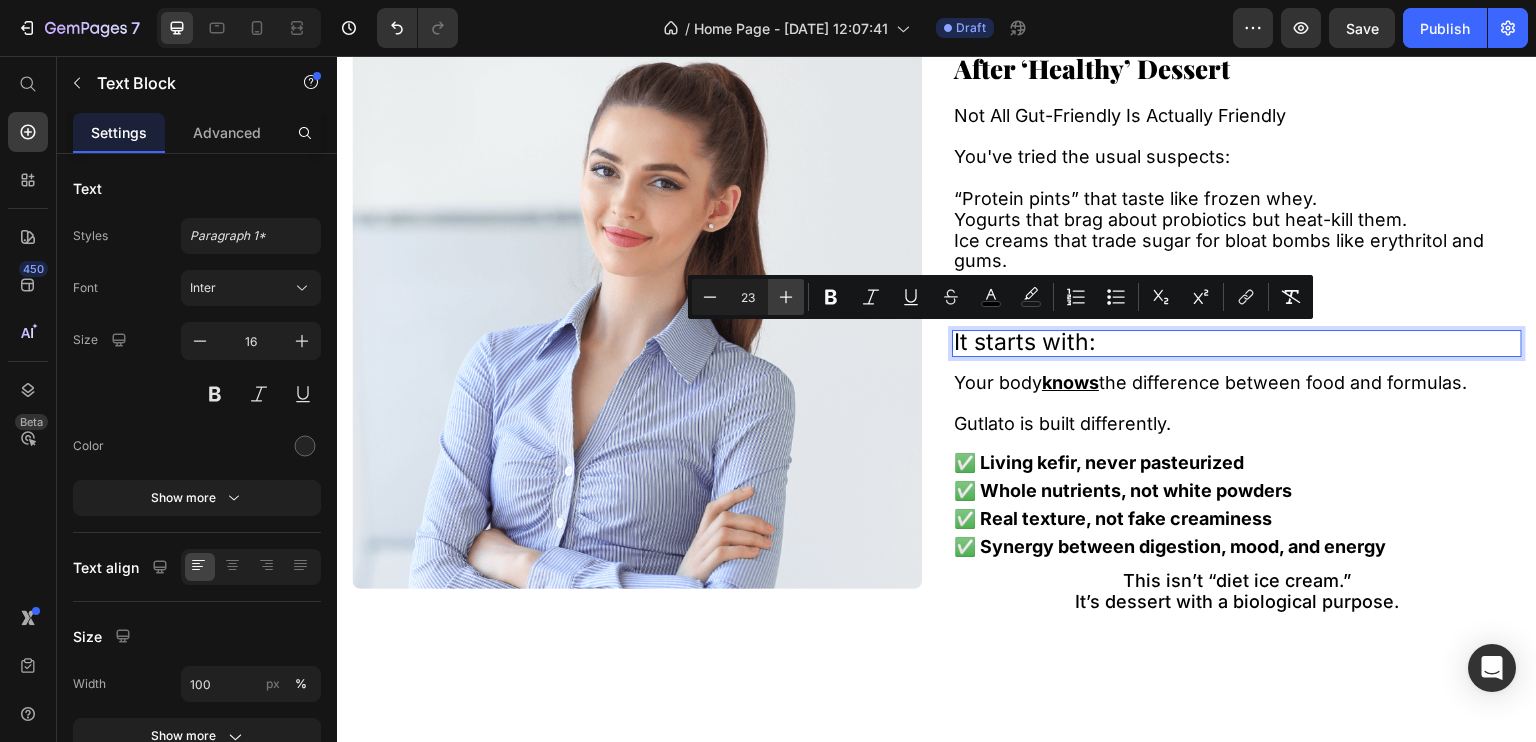 click 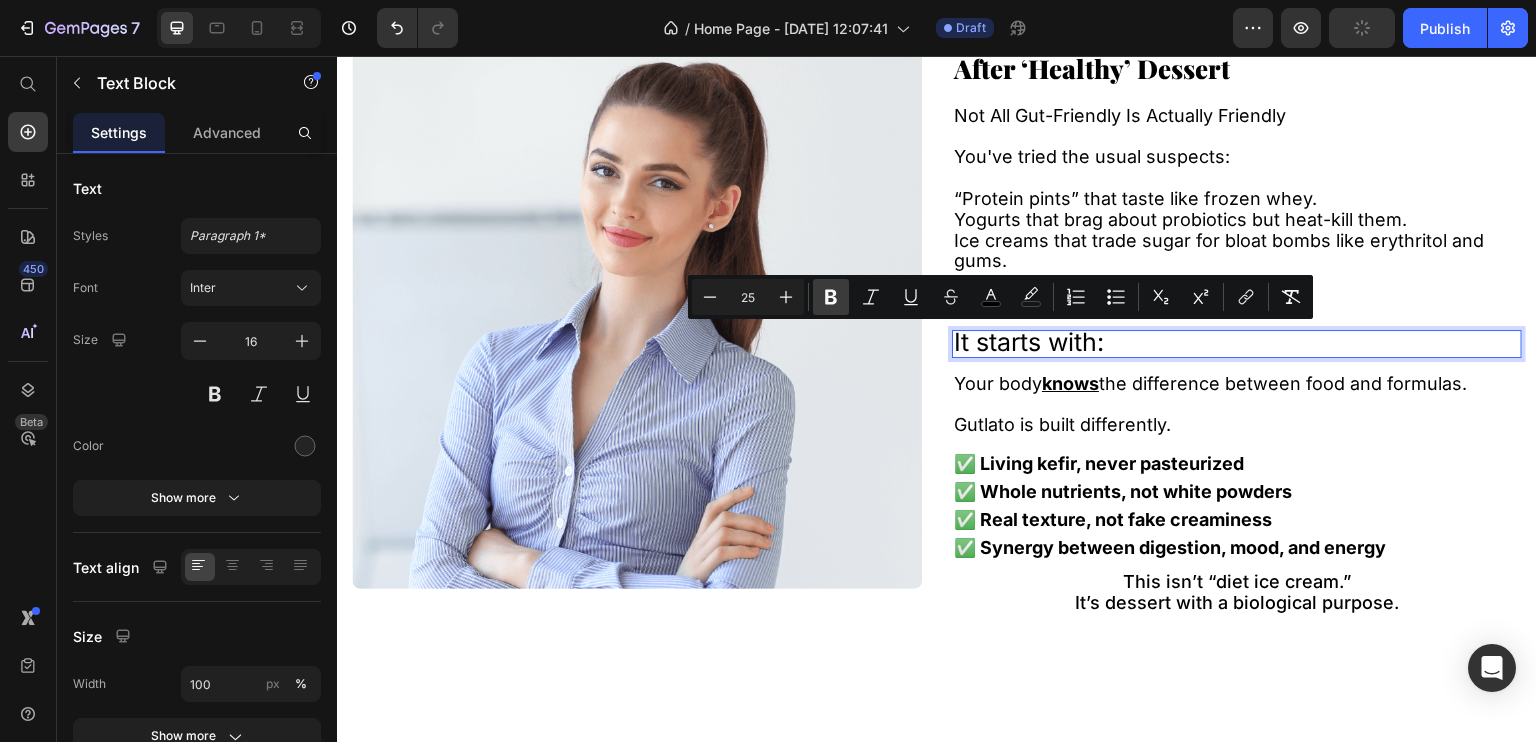 drag, startPoint x: 841, startPoint y: 290, endPoint x: 518, endPoint y: 275, distance: 323.3481 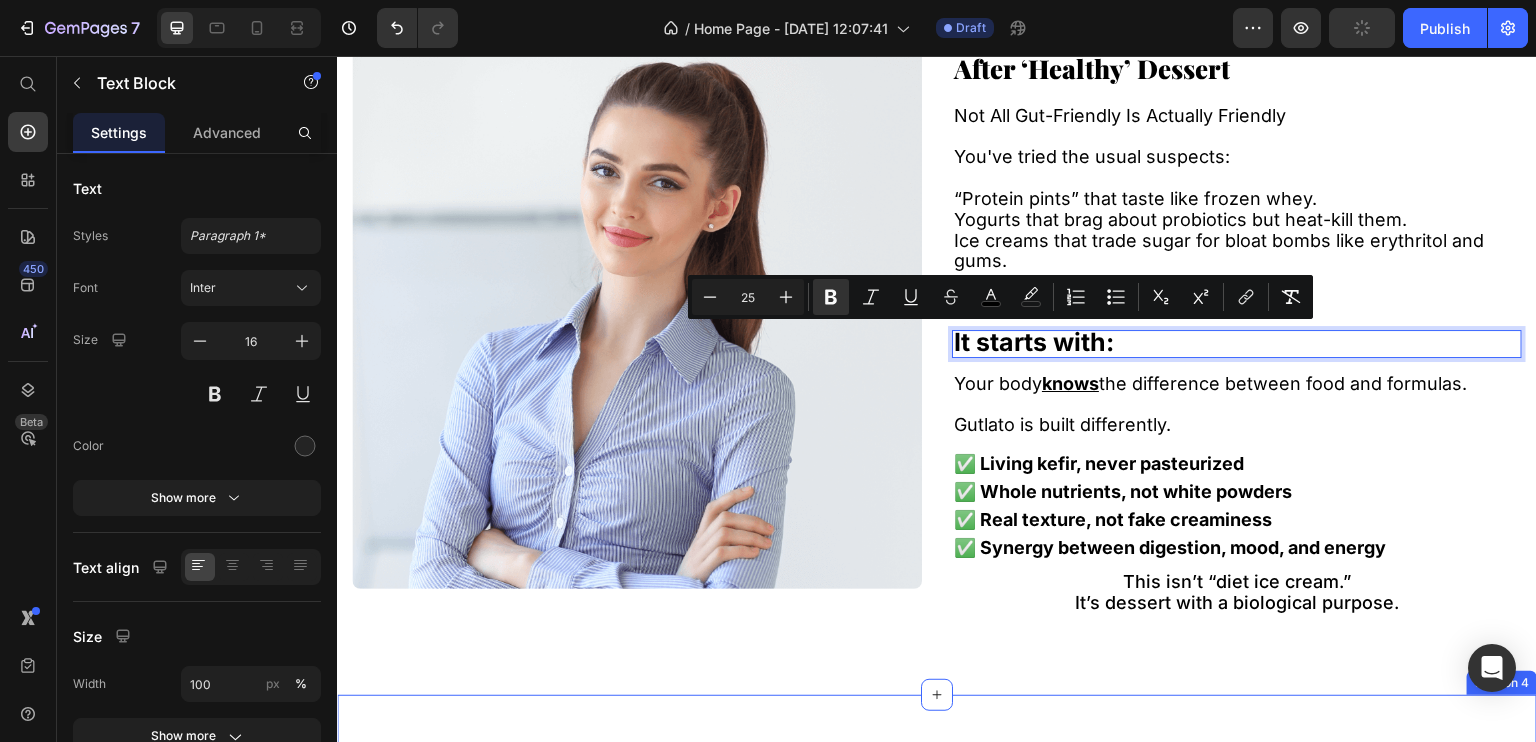 click on "What's good about Nutritional Shakes? Heading Bringing for you the freshest Text block Row No preservatives Heading Our shakes are made from 100% natural fruits and are delivered fresh the same day. Text block Row No added sugar Heading The sugar in our shakes is all natural. Text block Row Image Highly nutritious Heading Our products provide vitamin A, B, C, D... and micronutrients essential for good health. Text block Row Delivered fresh Heading Our shakes are made and delivered the same day. Text block Row Row Section 4" at bounding box center (937, 1114) 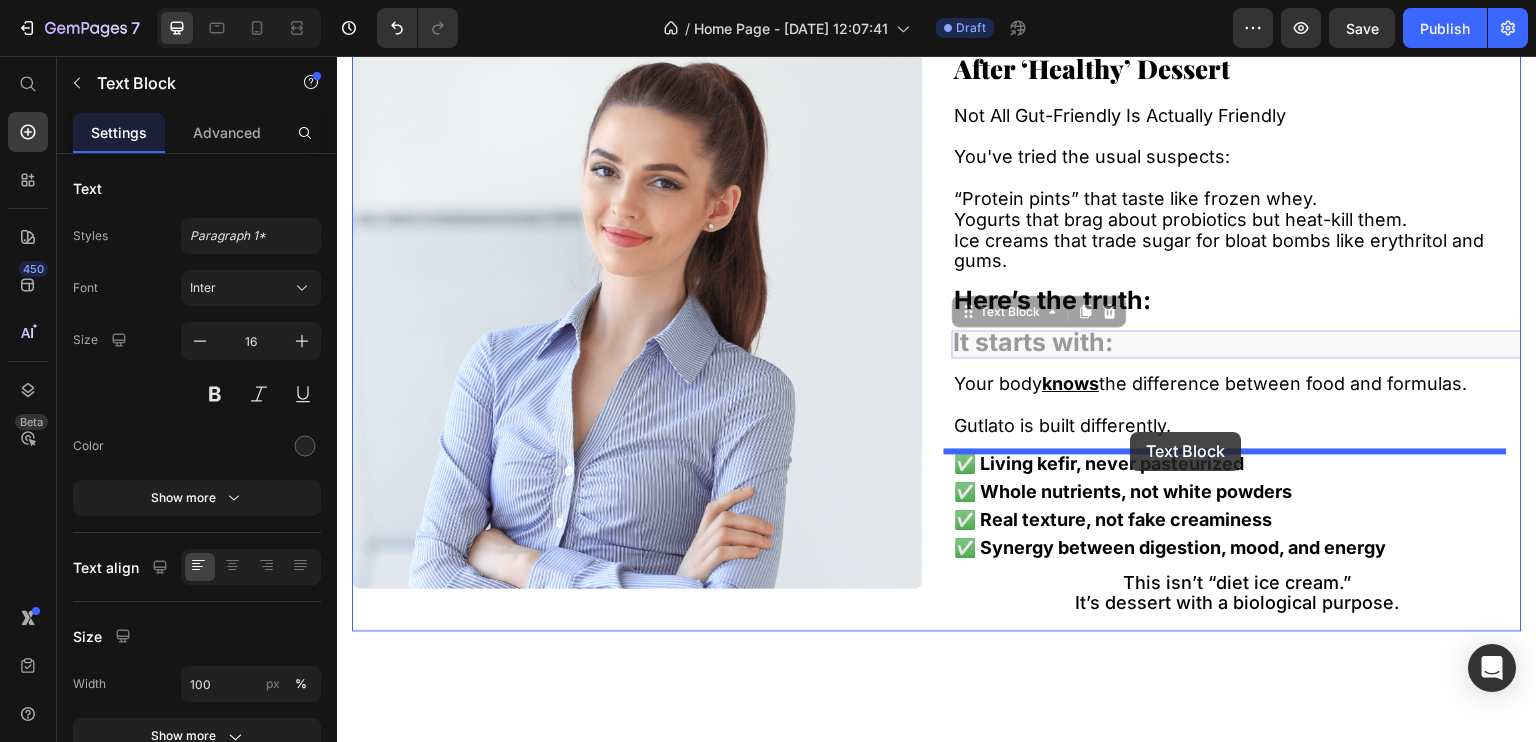 drag, startPoint x: 1080, startPoint y: 331, endPoint x: 1131, endPoint y: 432, distance: 113.14592 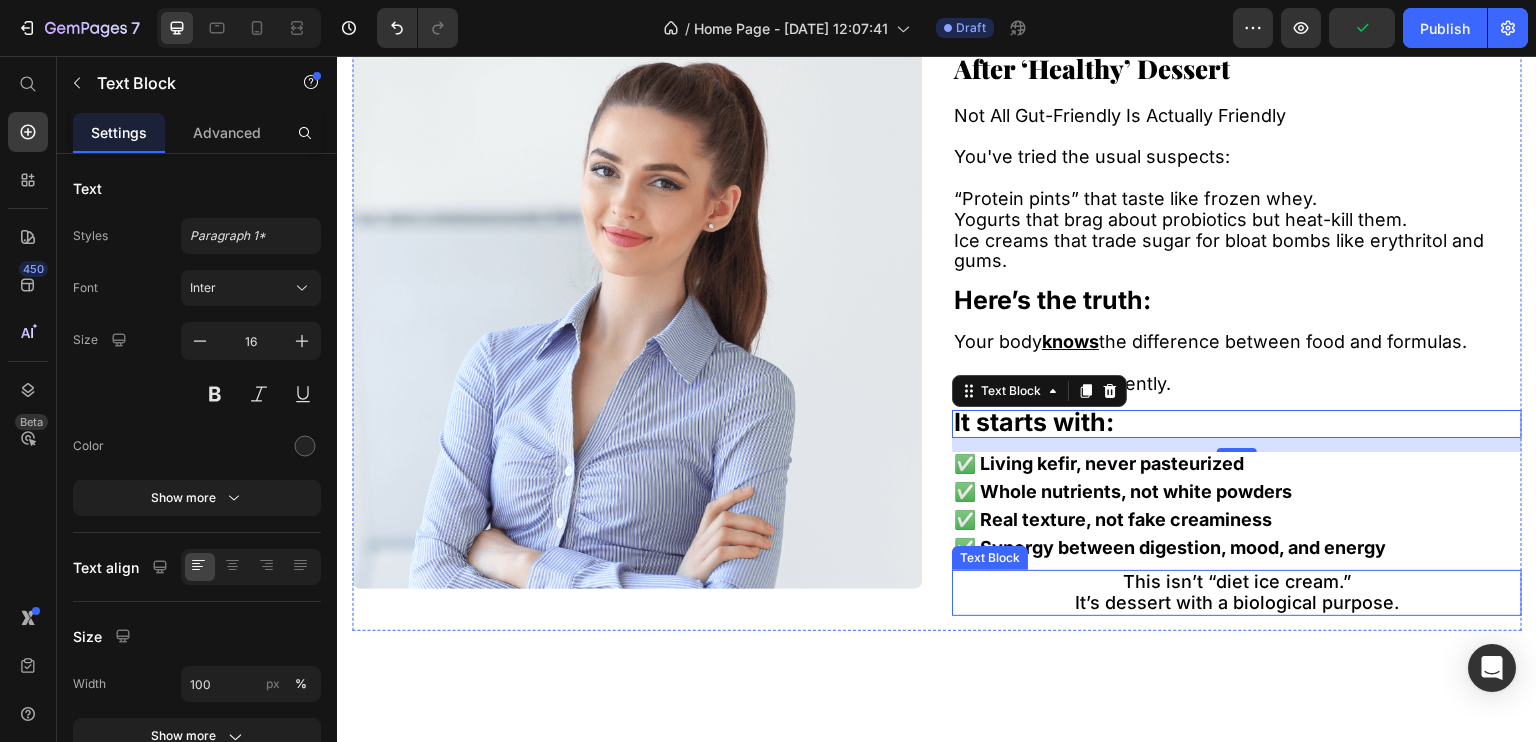 click on "It’s dessert with a biological purpose." at bounding box center [1237, 603] 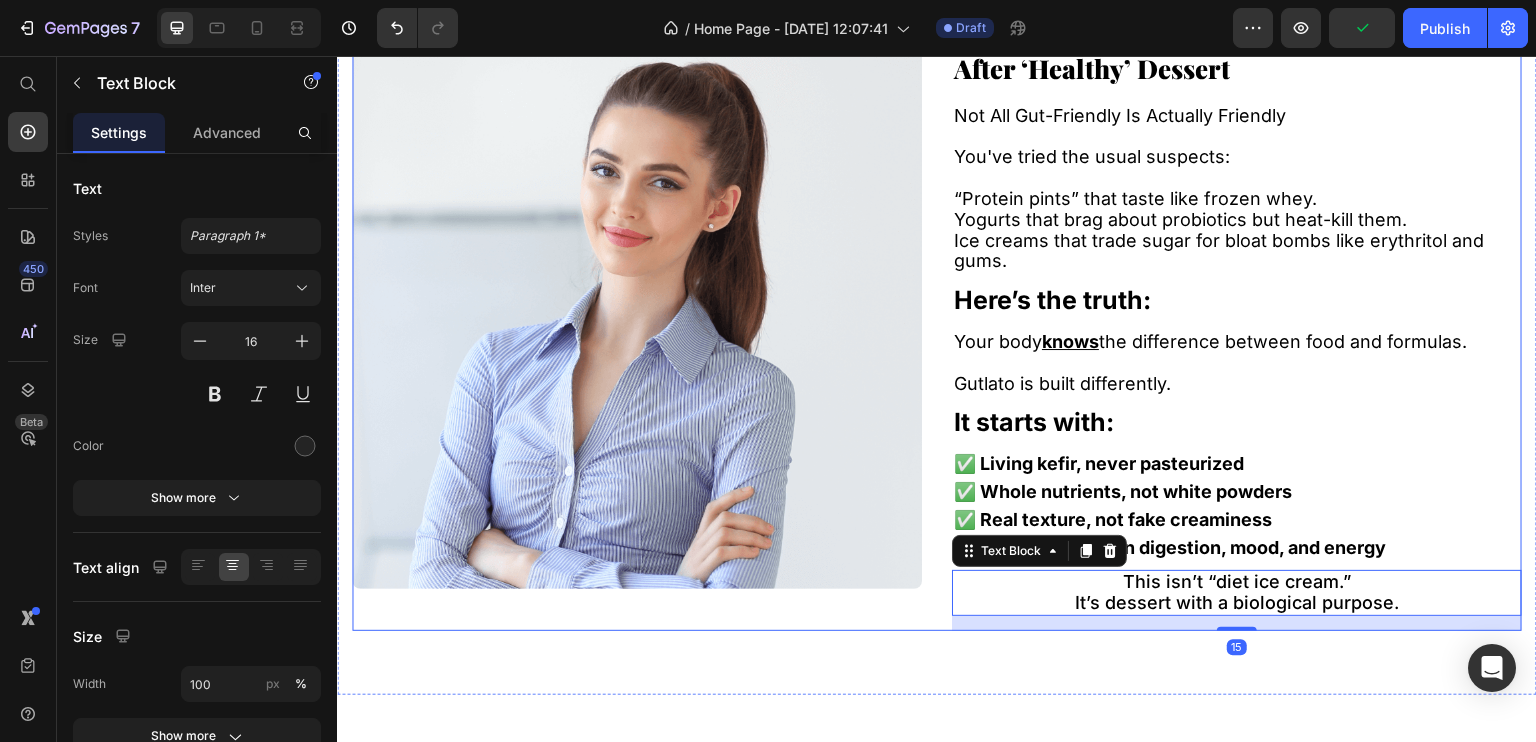 click on "Image" at bounding box center [637, 325] 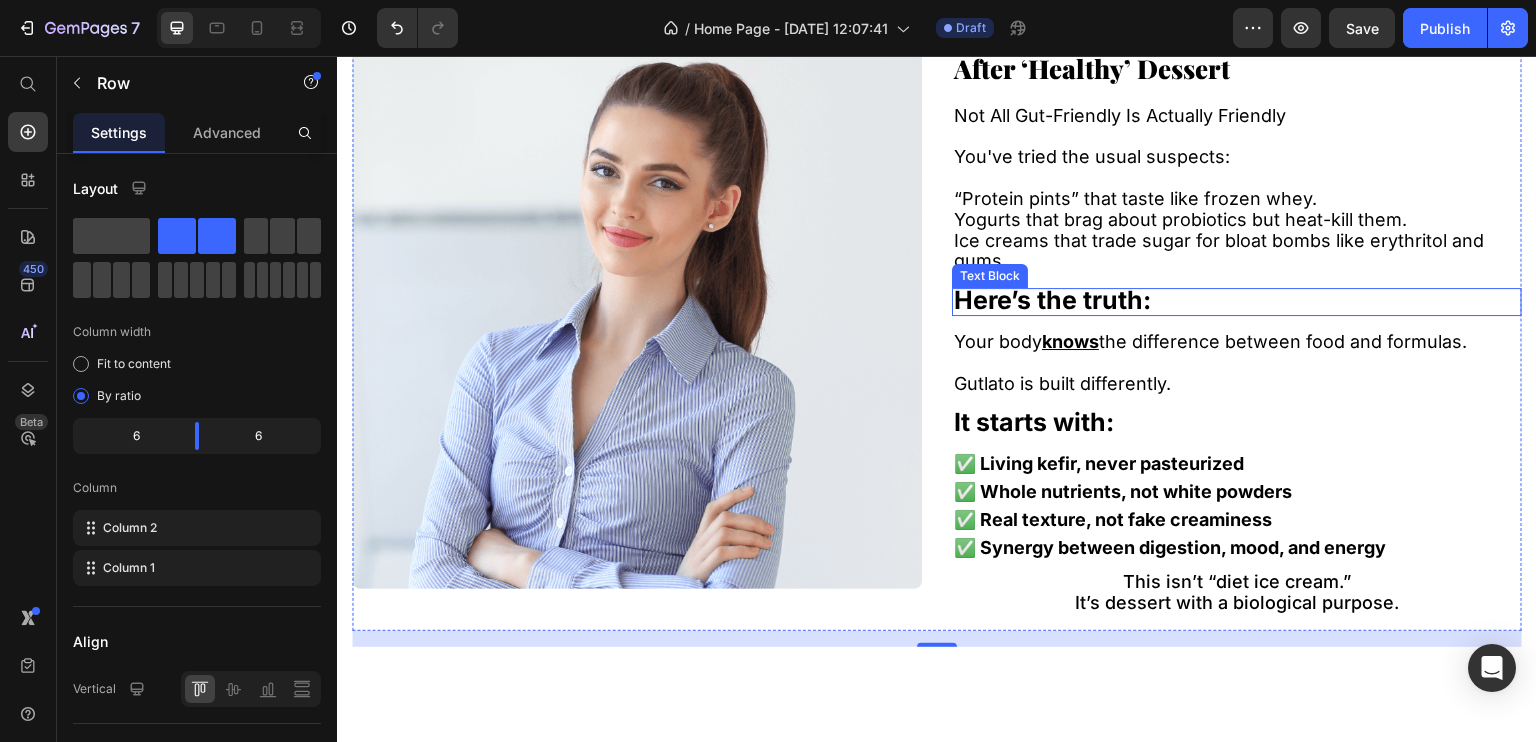 click on "Here’s the truth:" at bounding box center (1052, 300) 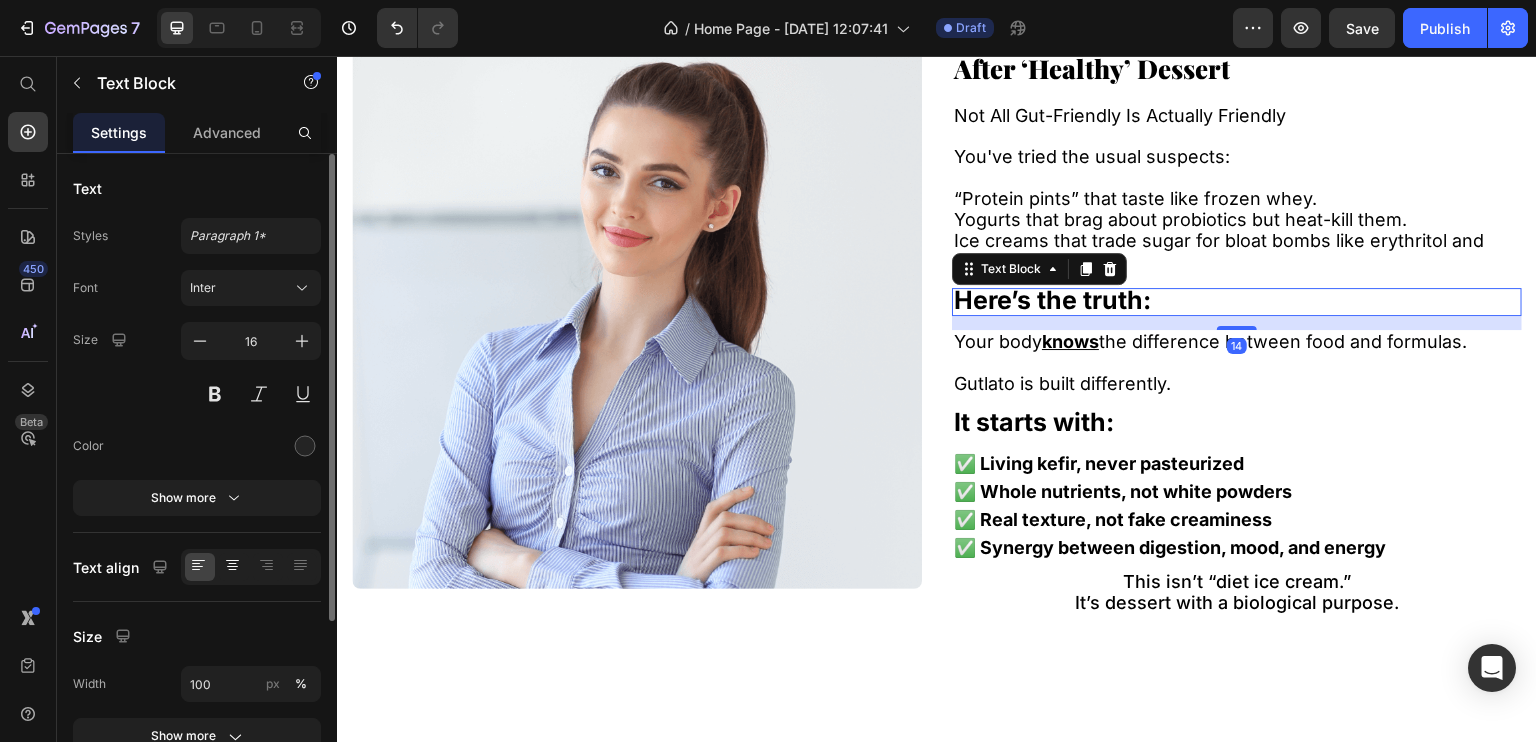 click 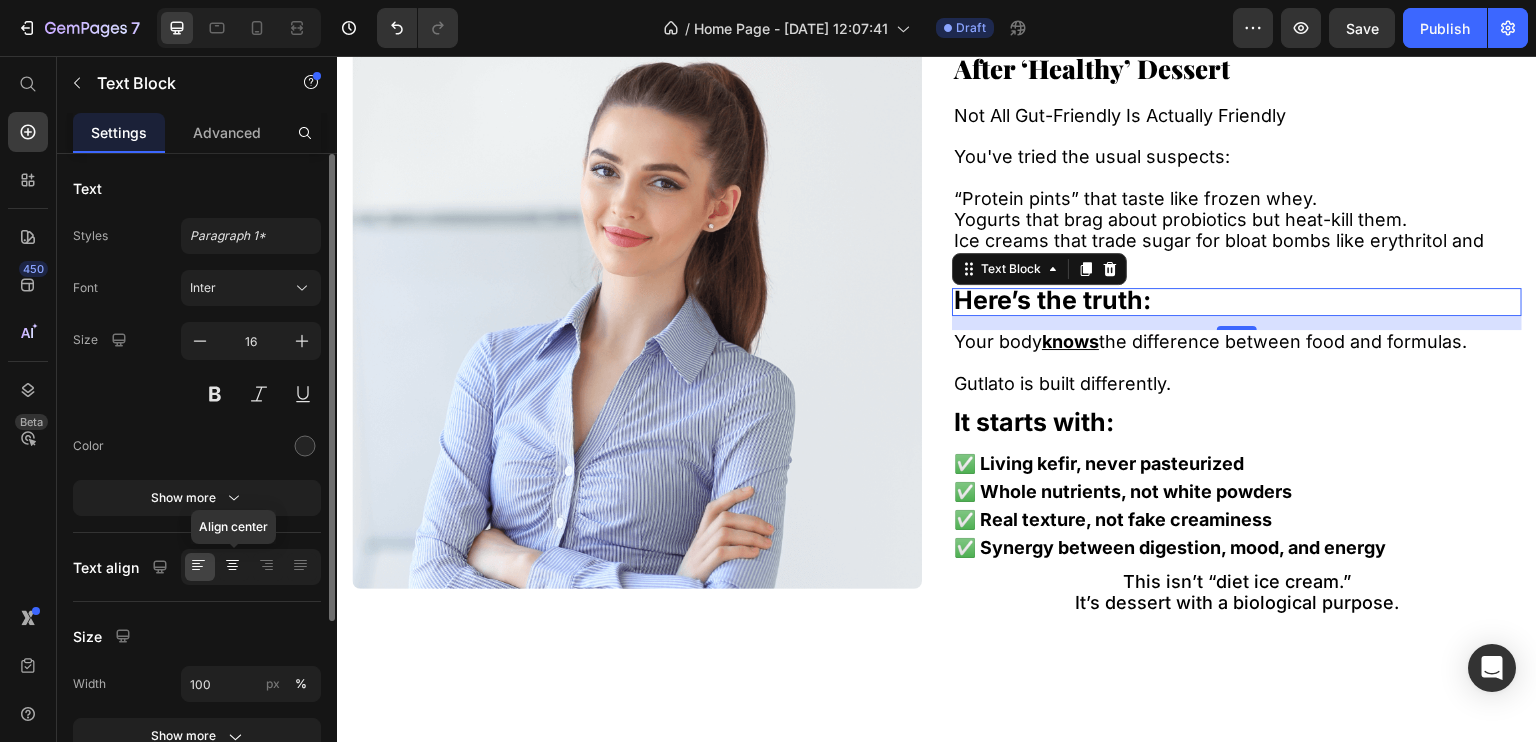 click 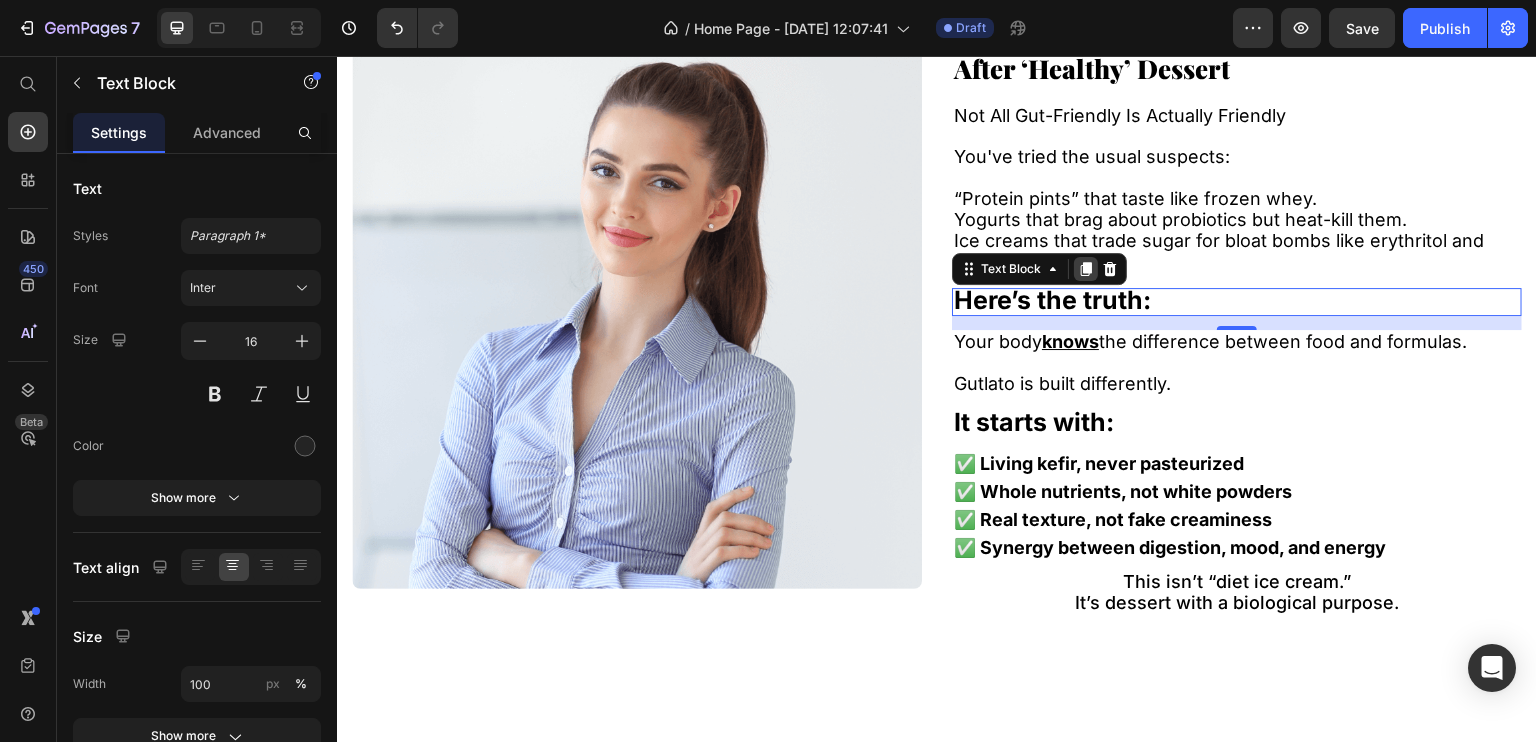 click 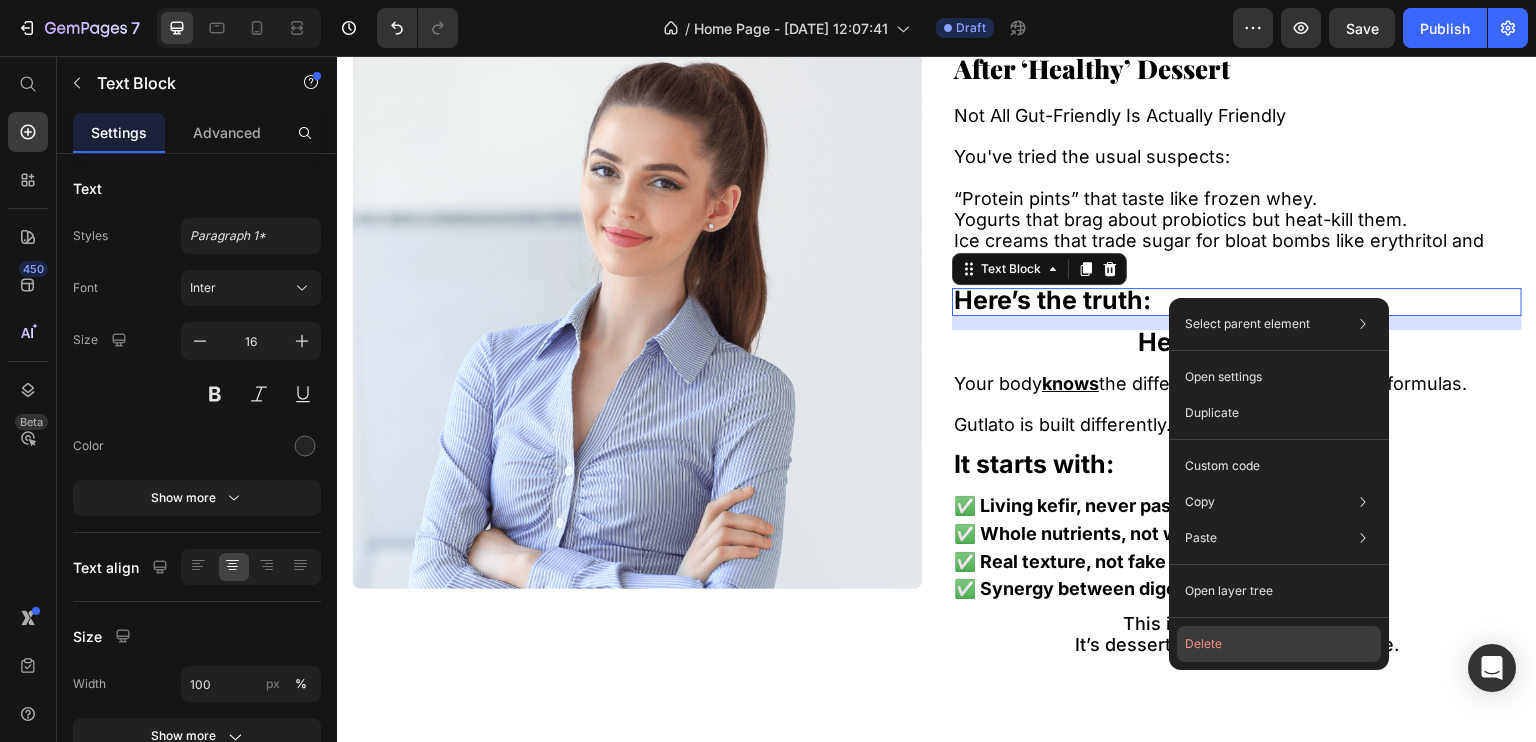 click on "Delete" 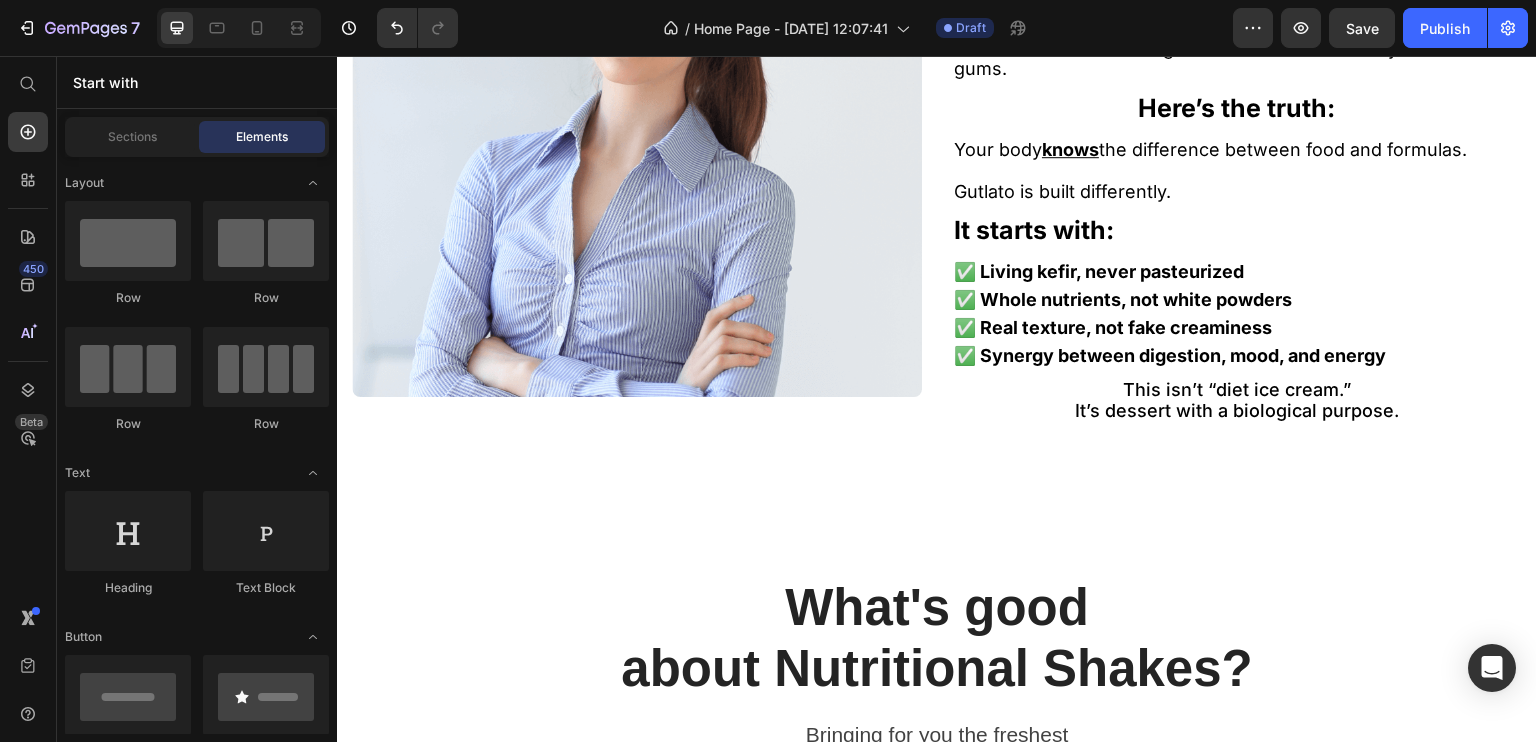 scroll, scrollTop: 1794, scrollLeft: 0, axis: vertical 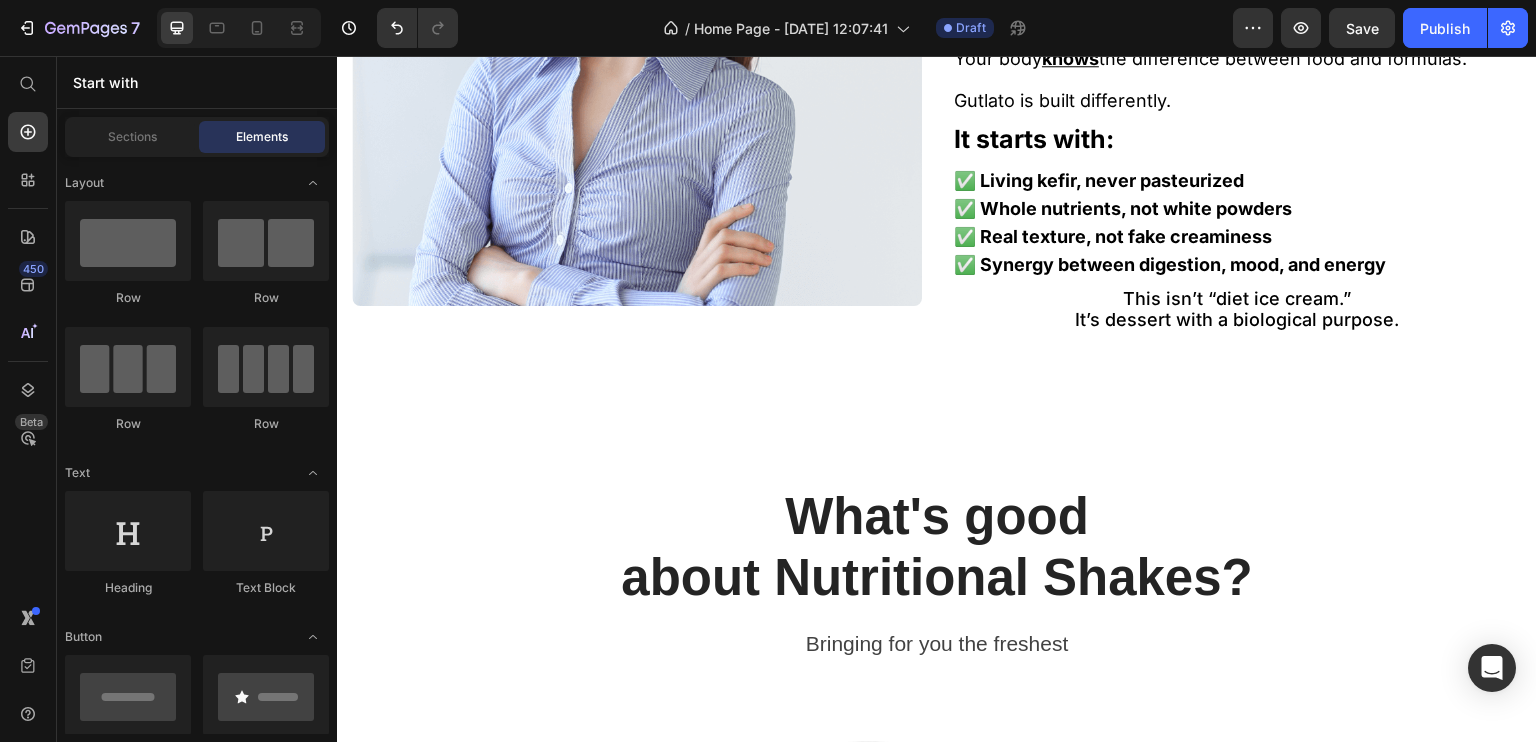 drag, startPoint x: 1536, startPoint y: 279, endPoint x: 1297, endPoint y: 97, distance: 300.40805 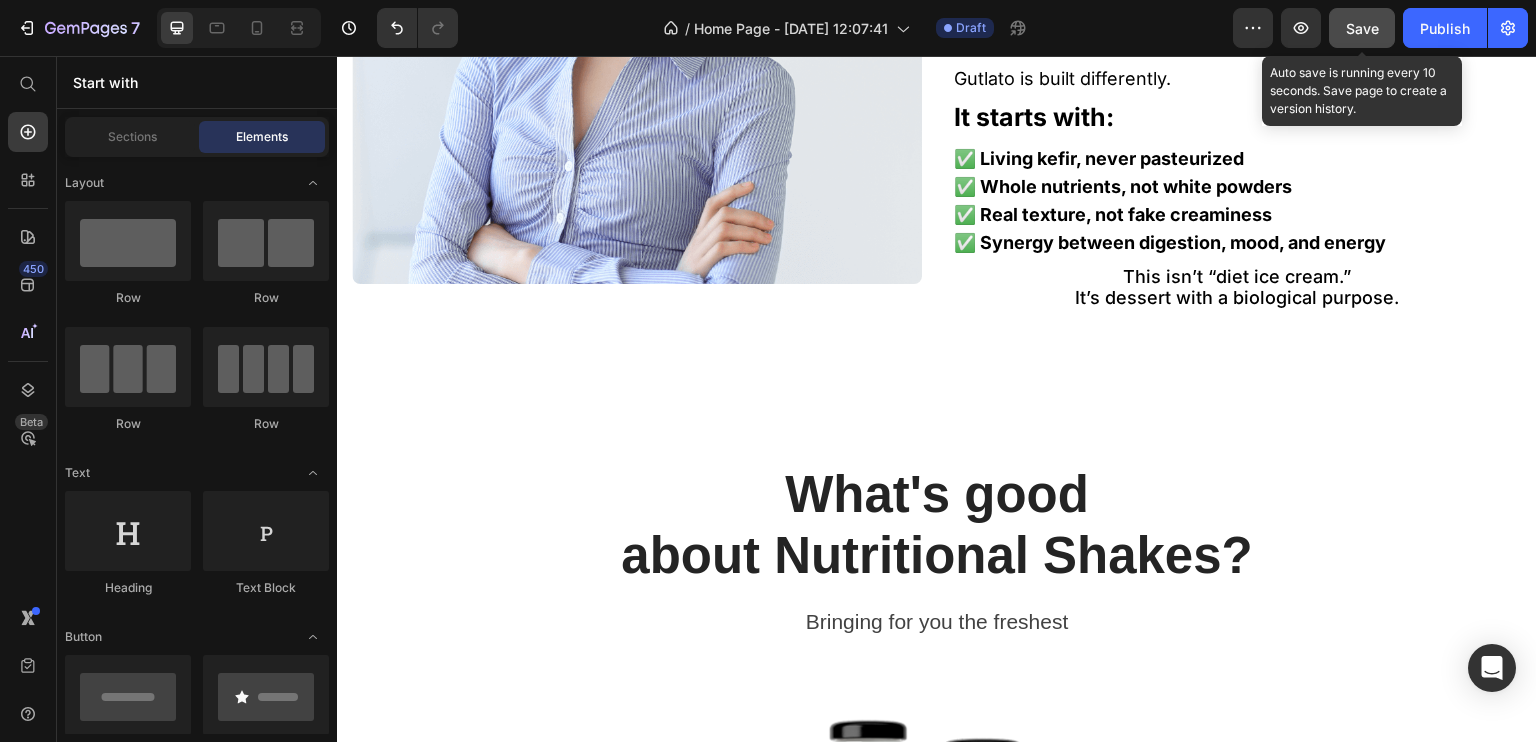 click on "Save" 